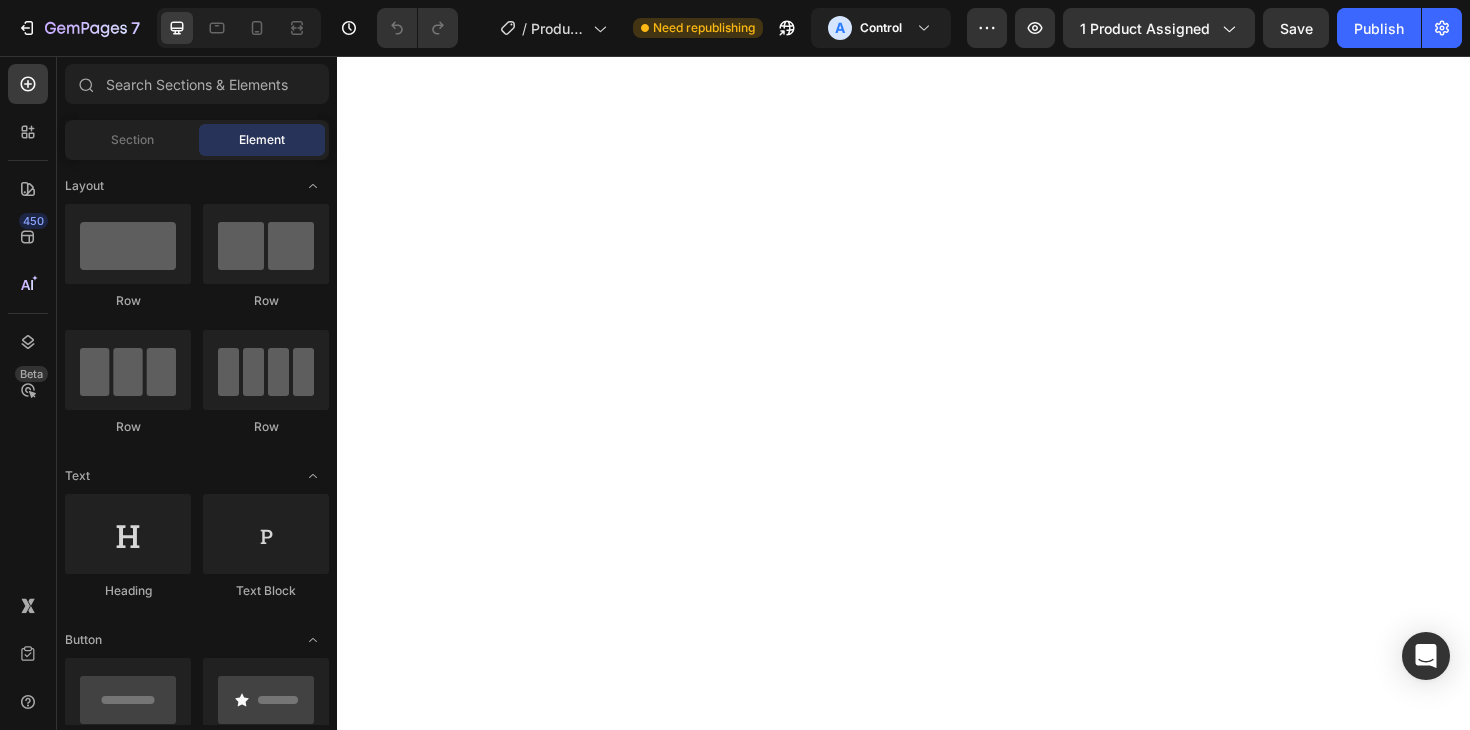 scroll, scrollTop: 0, scrollLeft: 0, axis: both 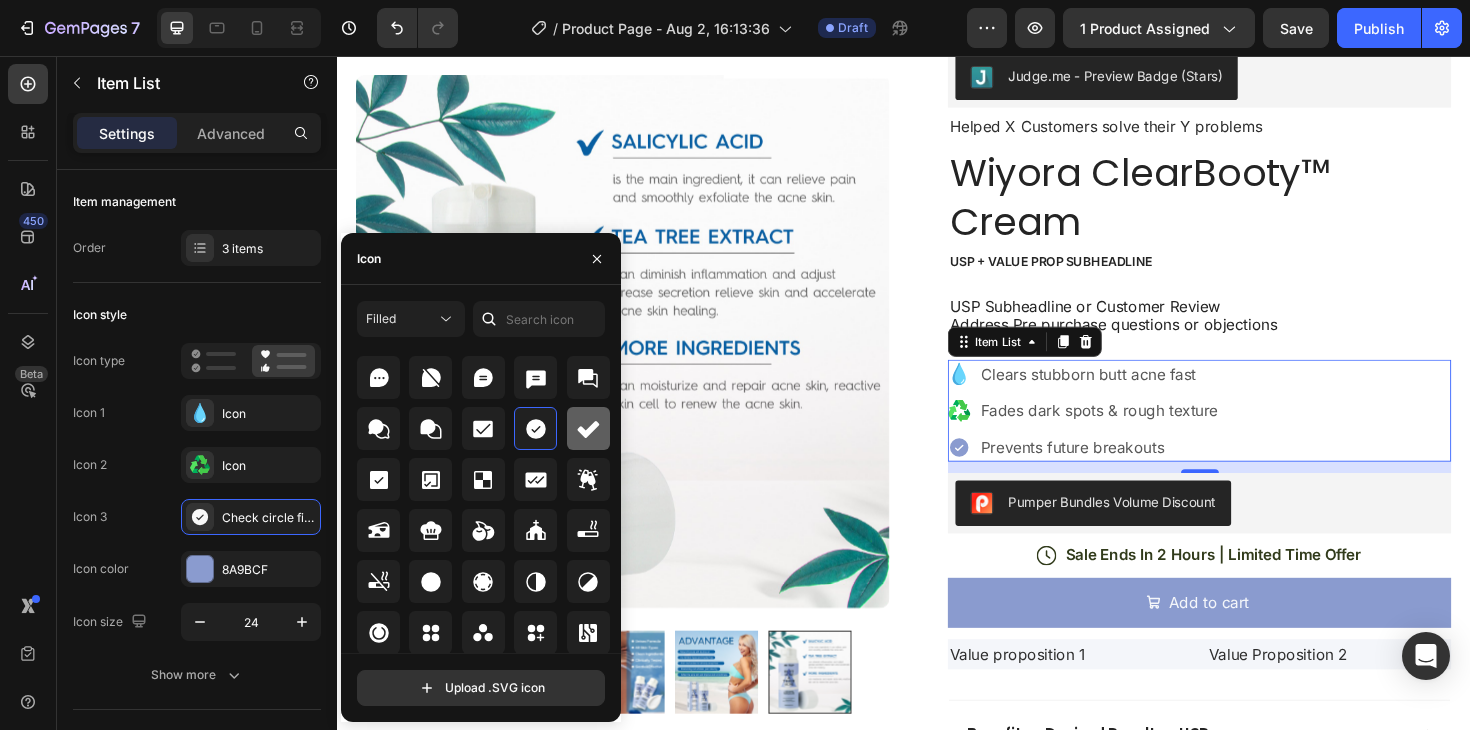 click 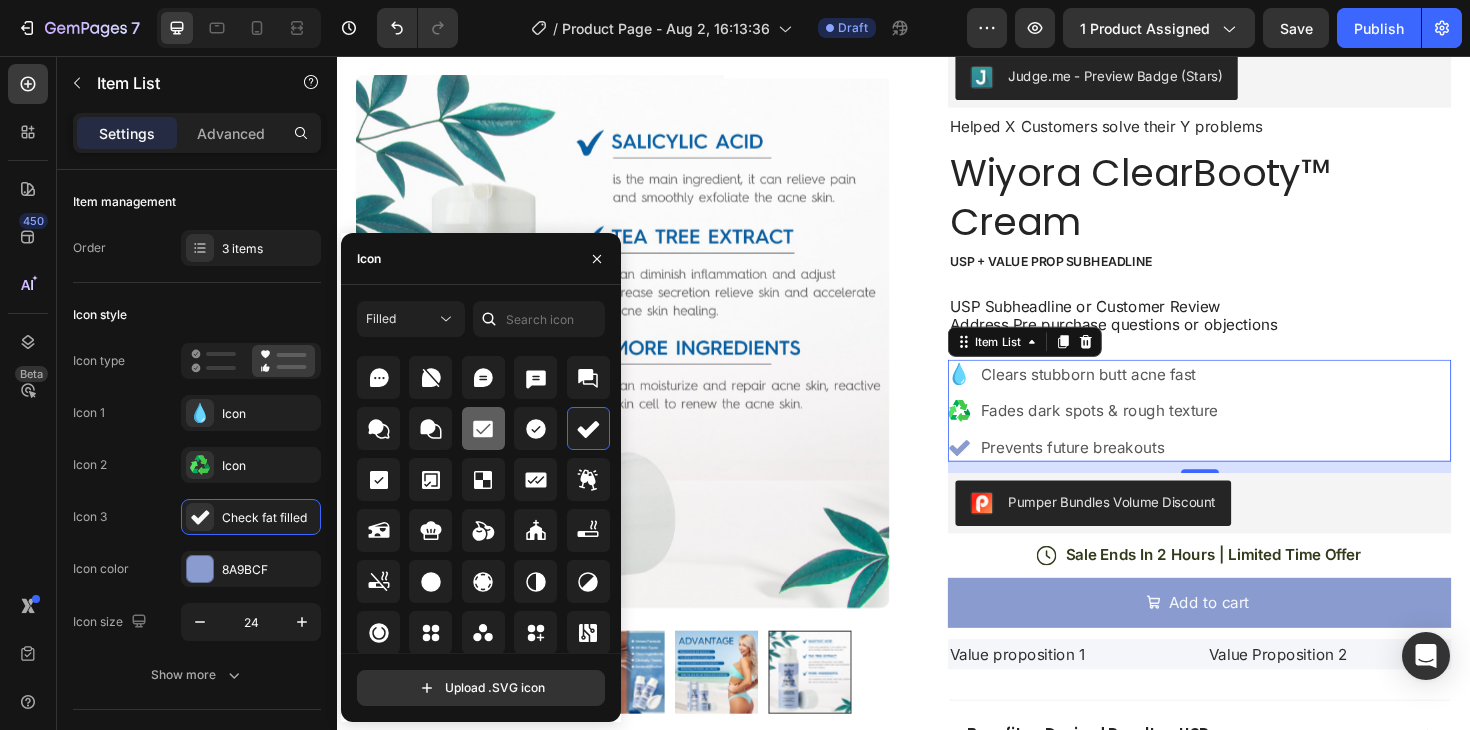 click 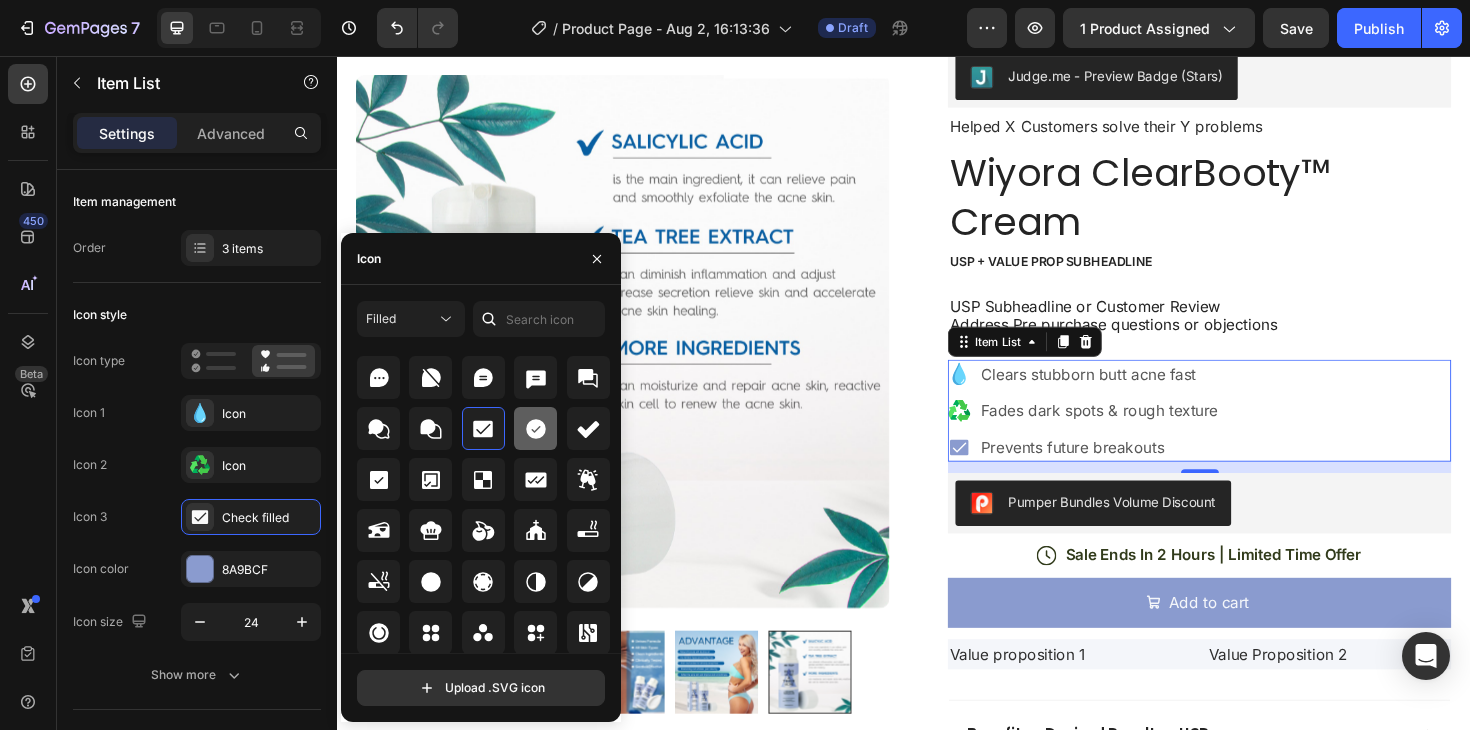 click 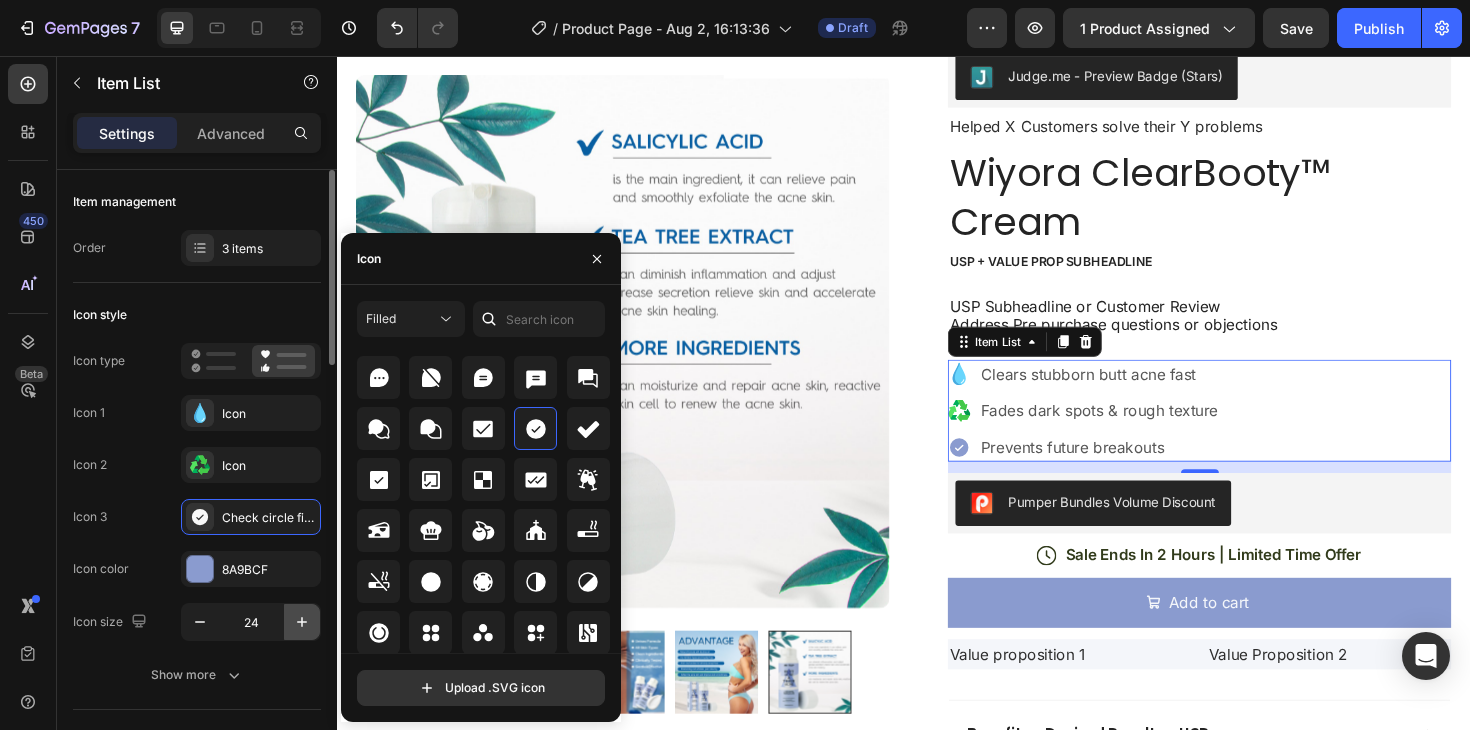 click 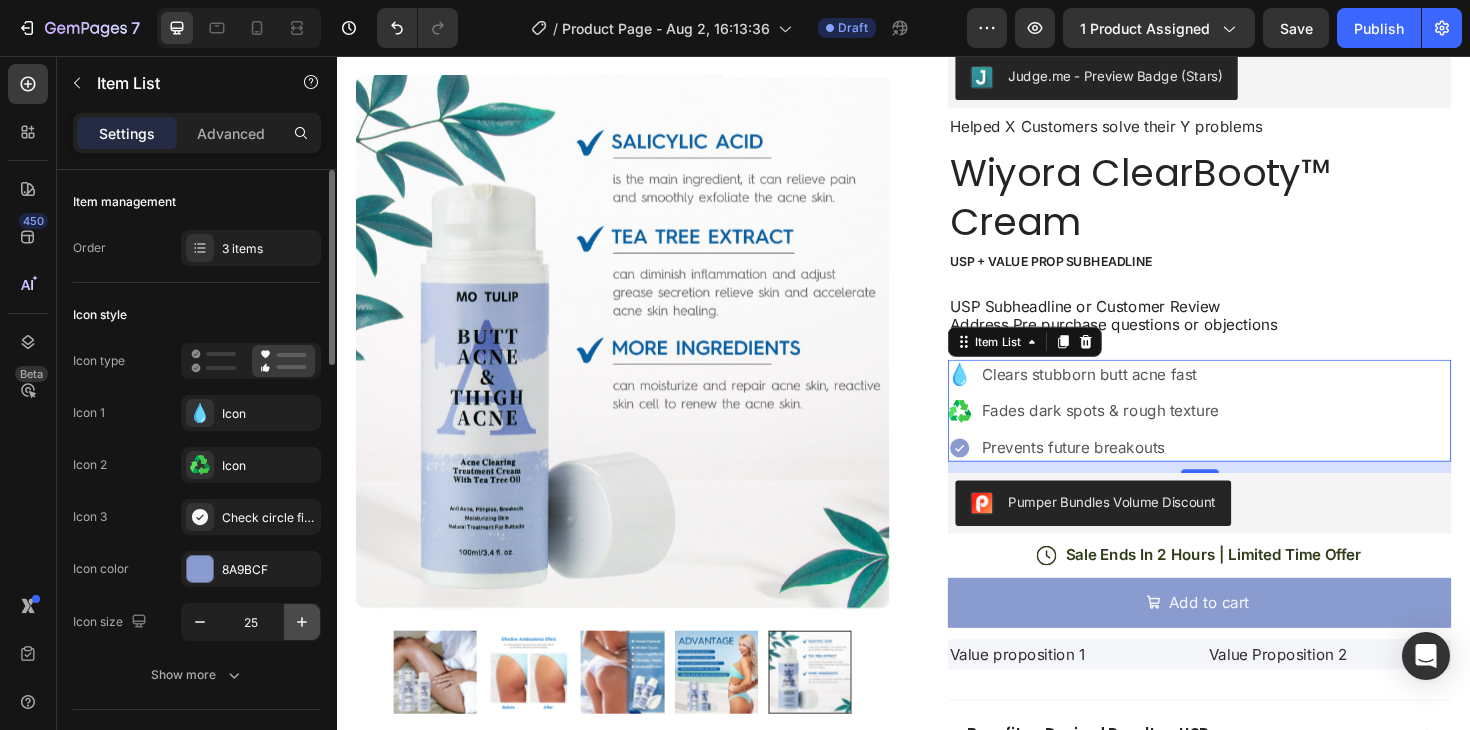 click 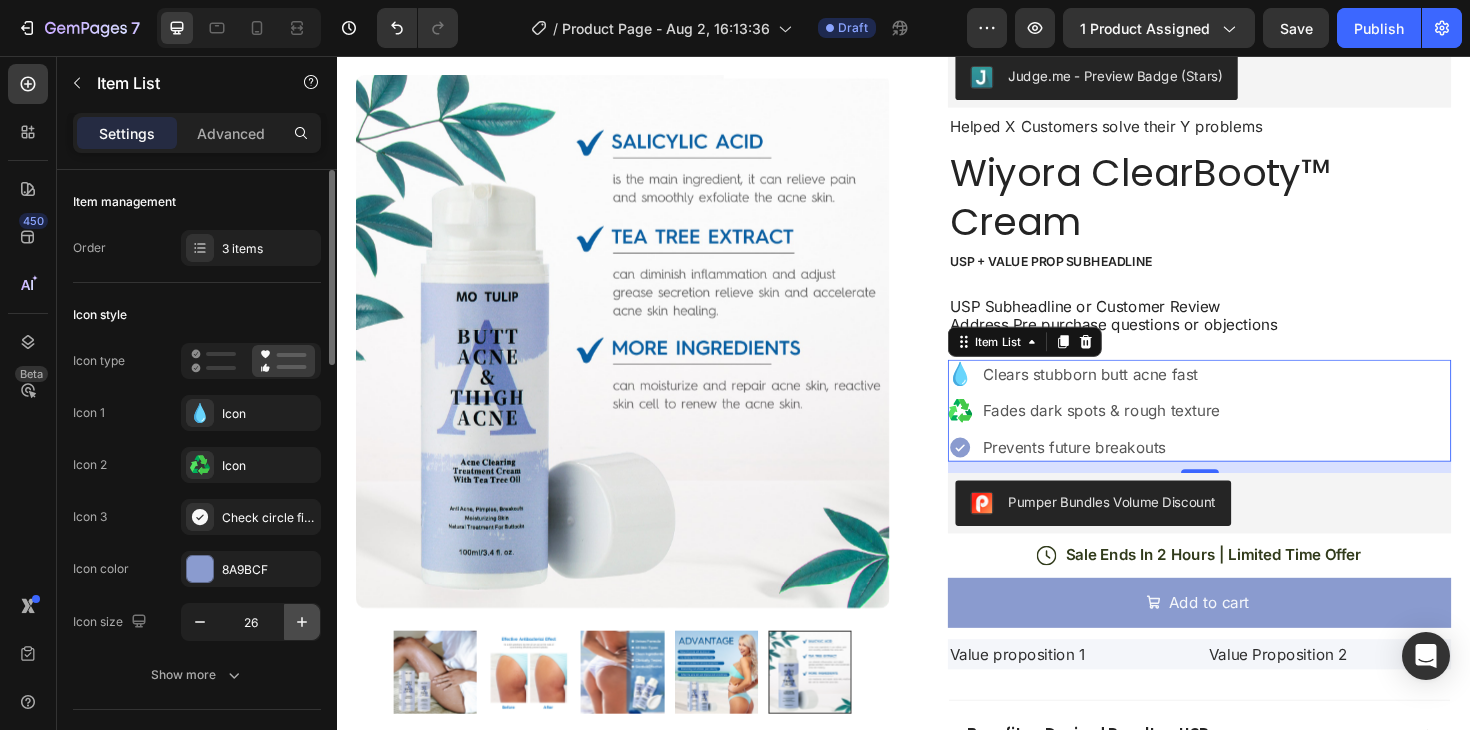 click 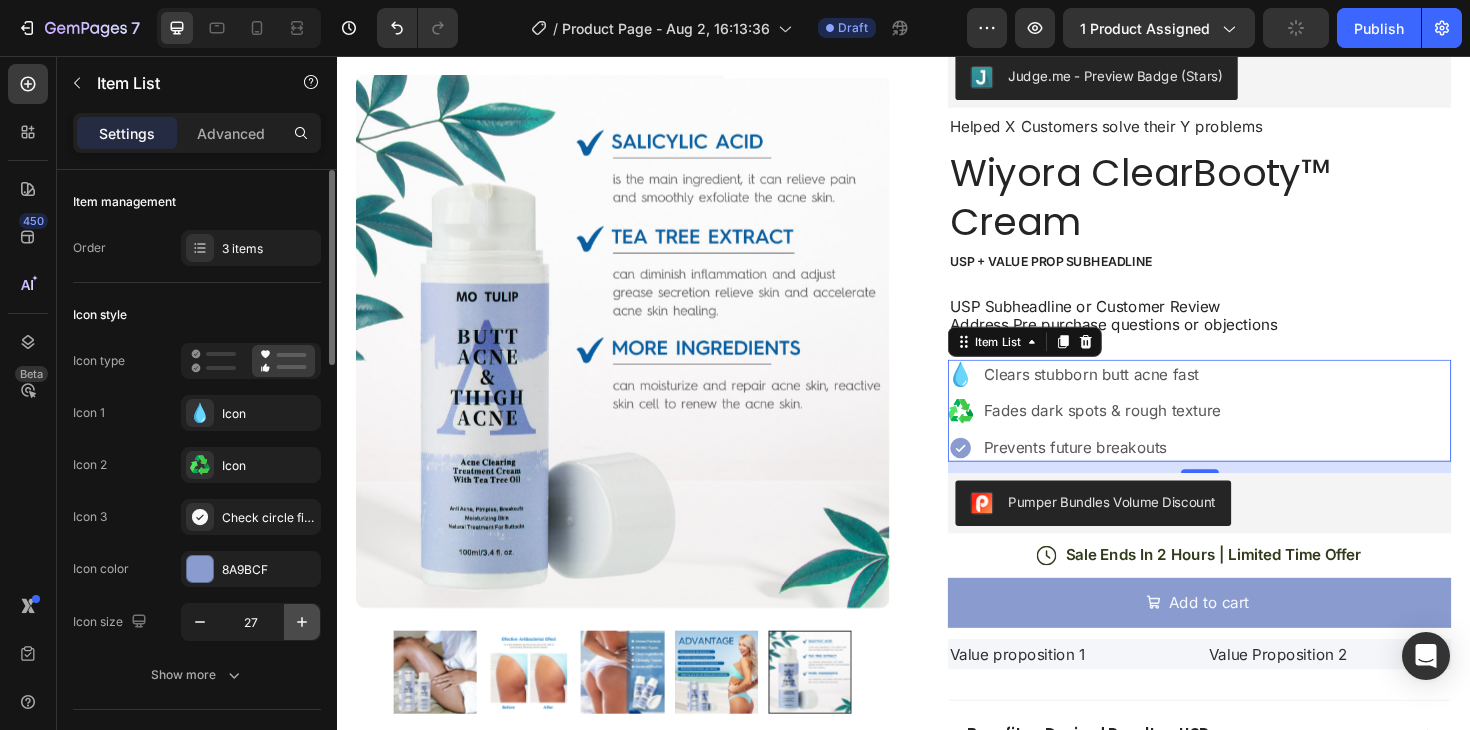 click 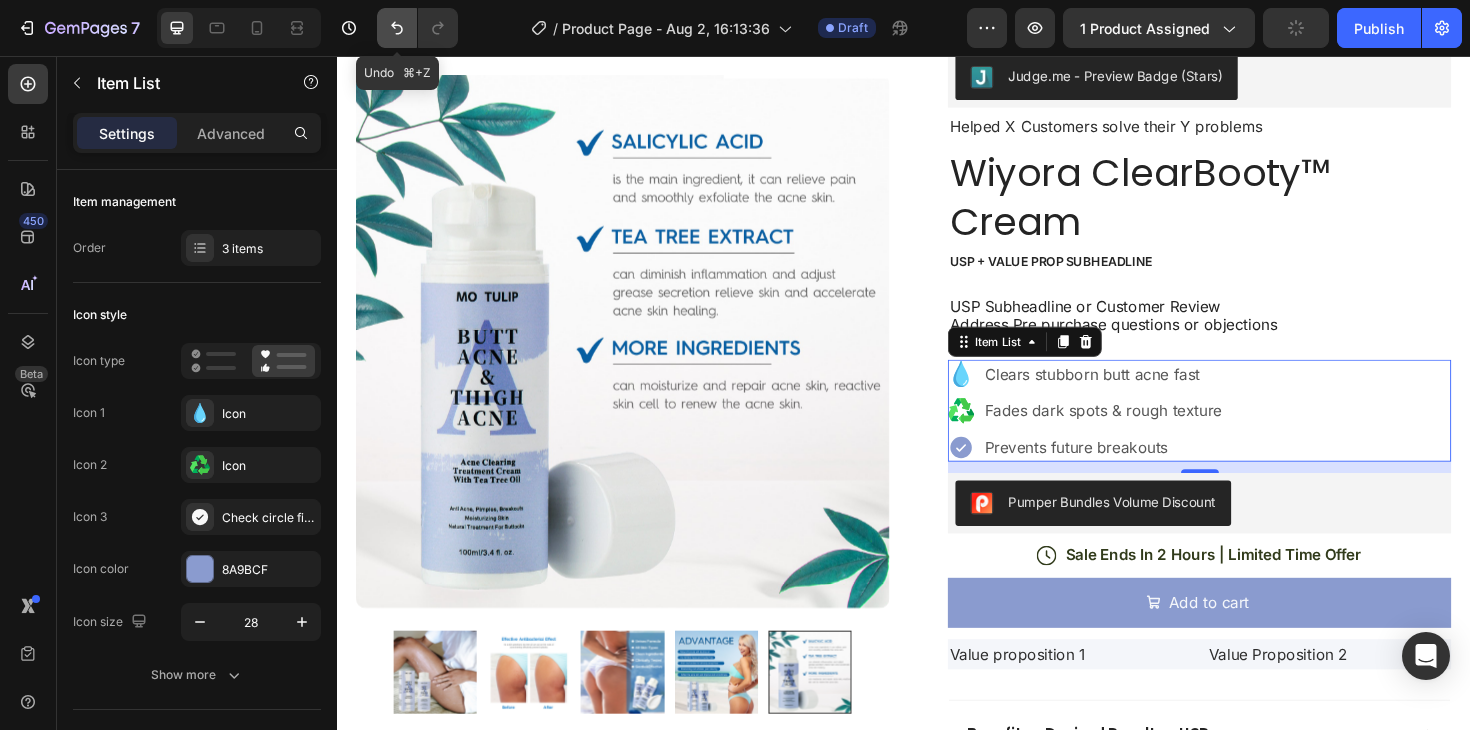 click 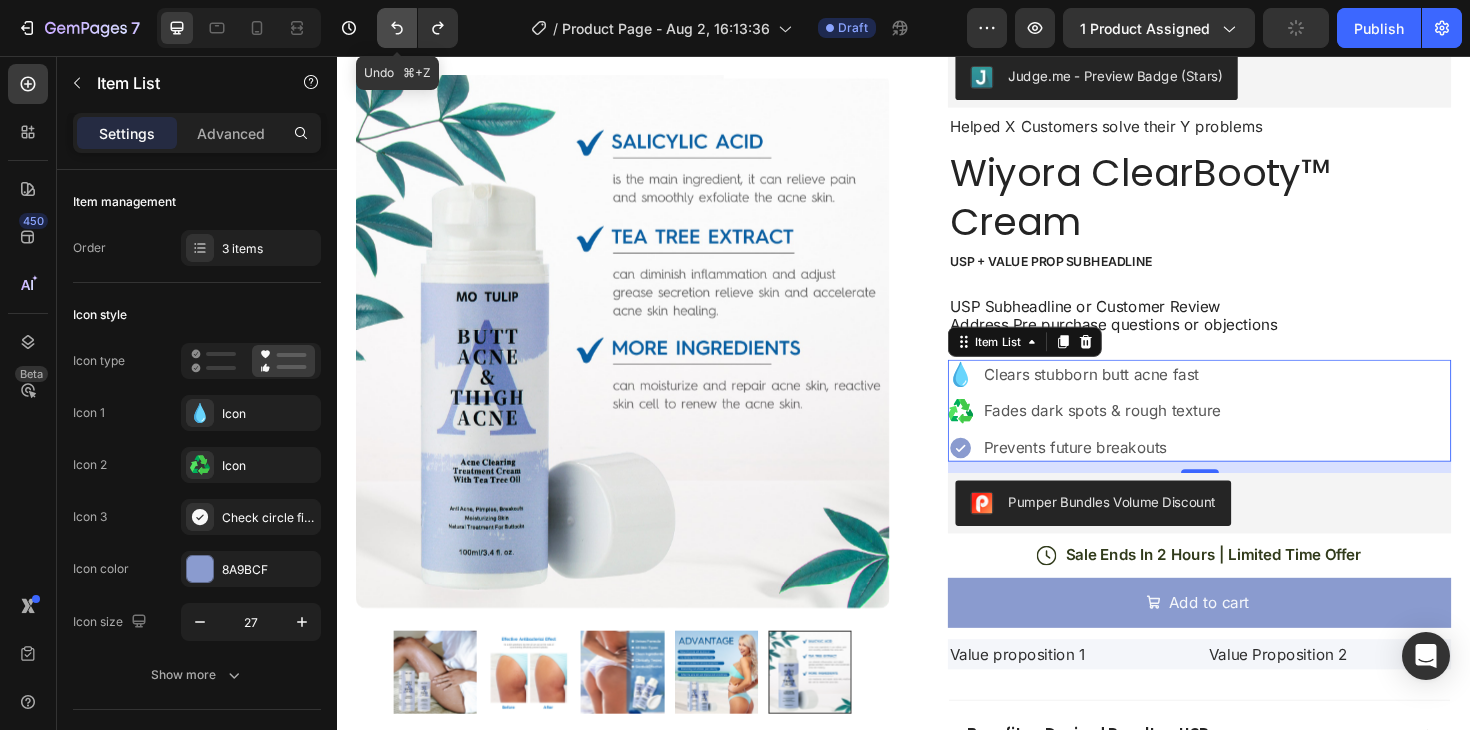 click 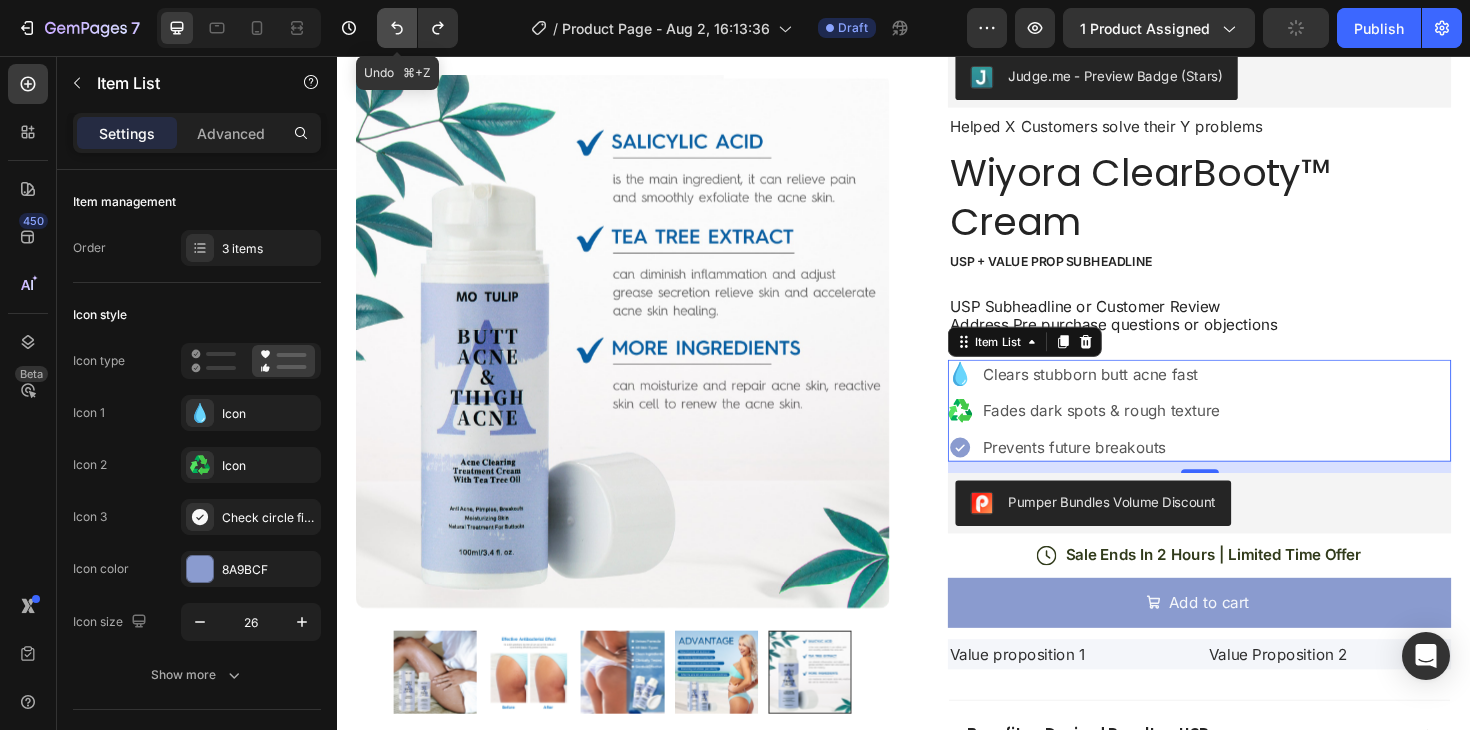 click 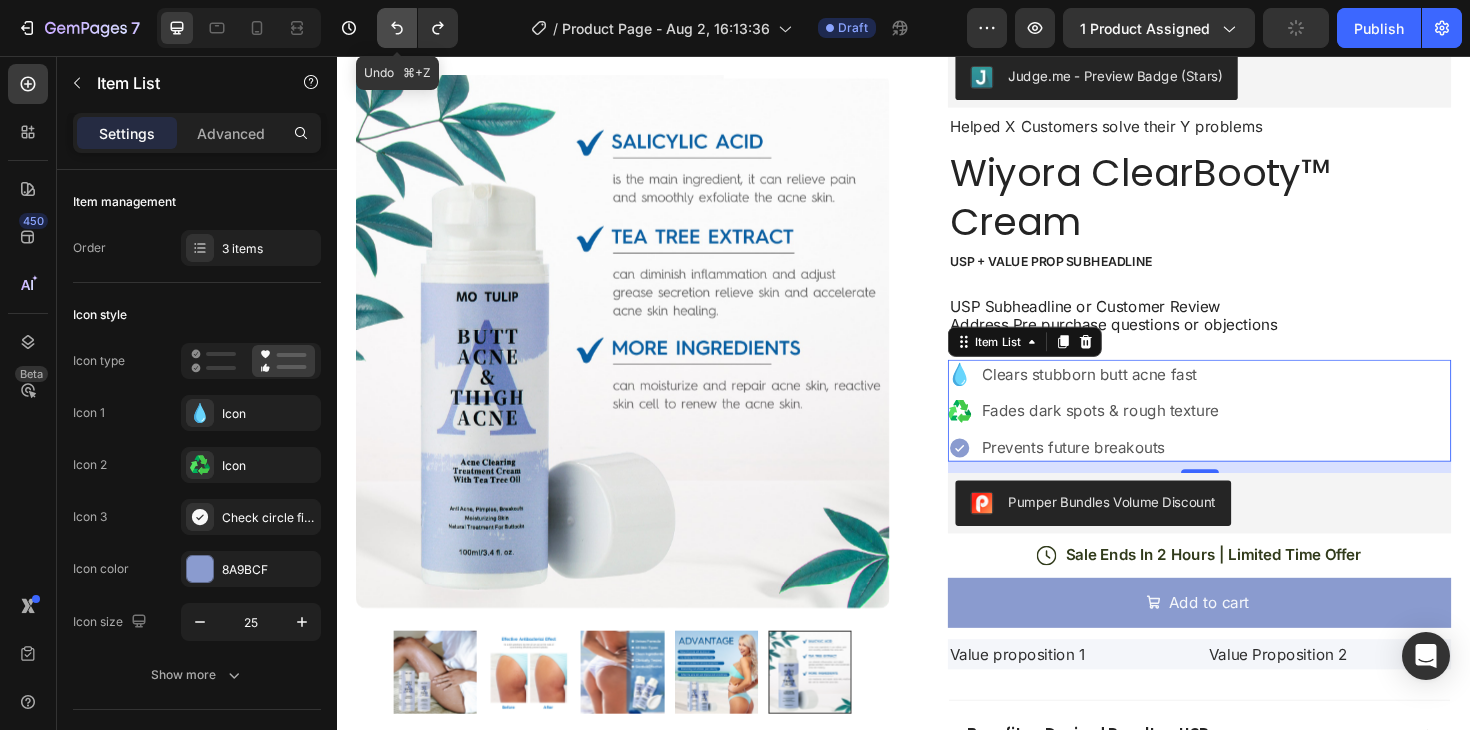 click 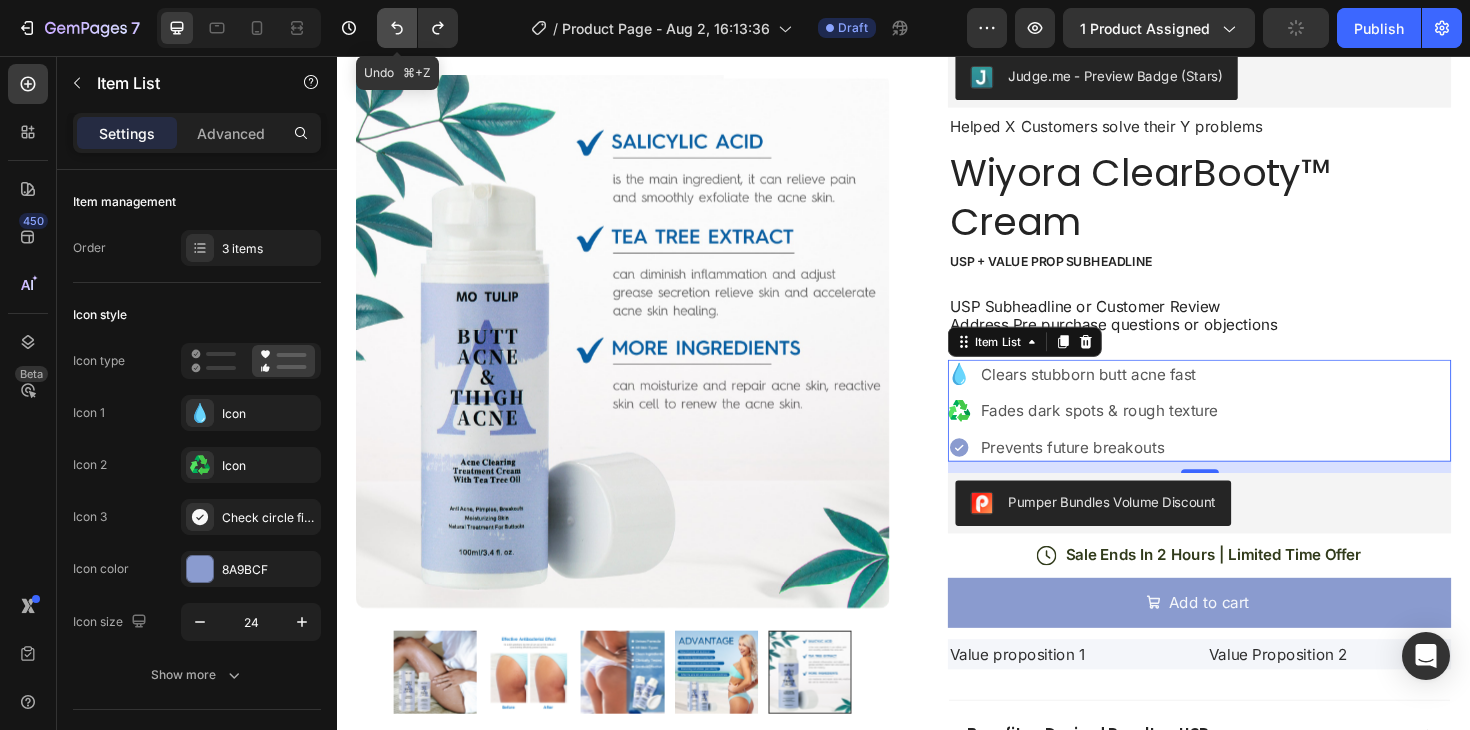 click 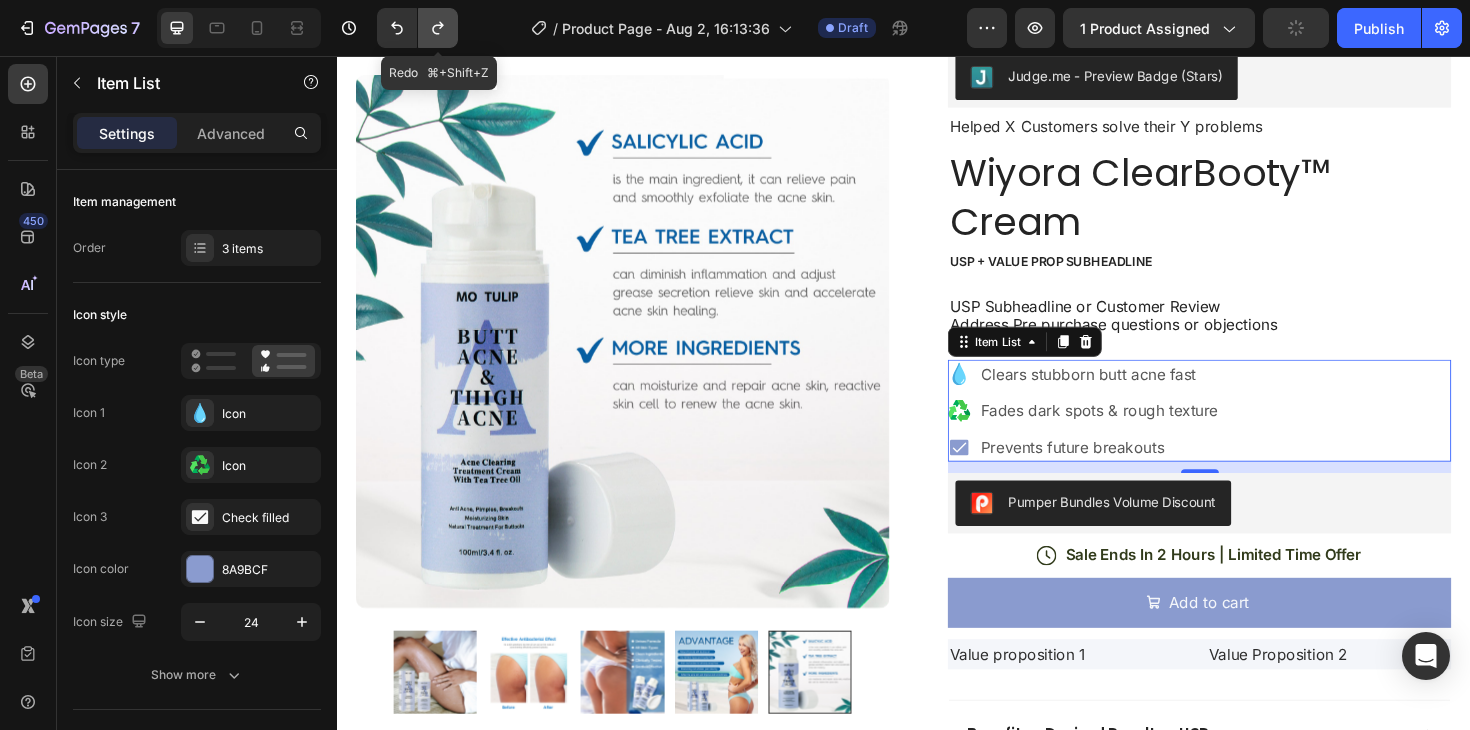 click 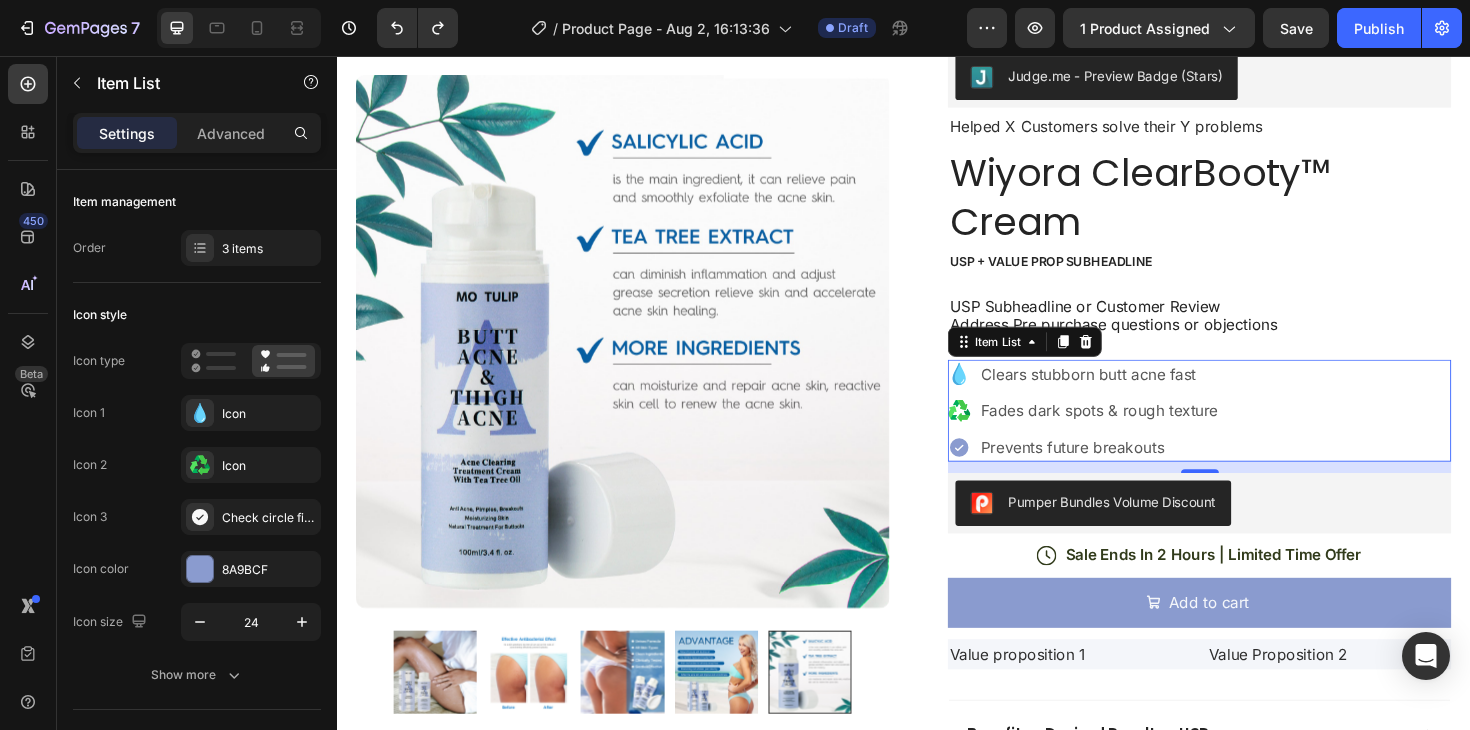 click 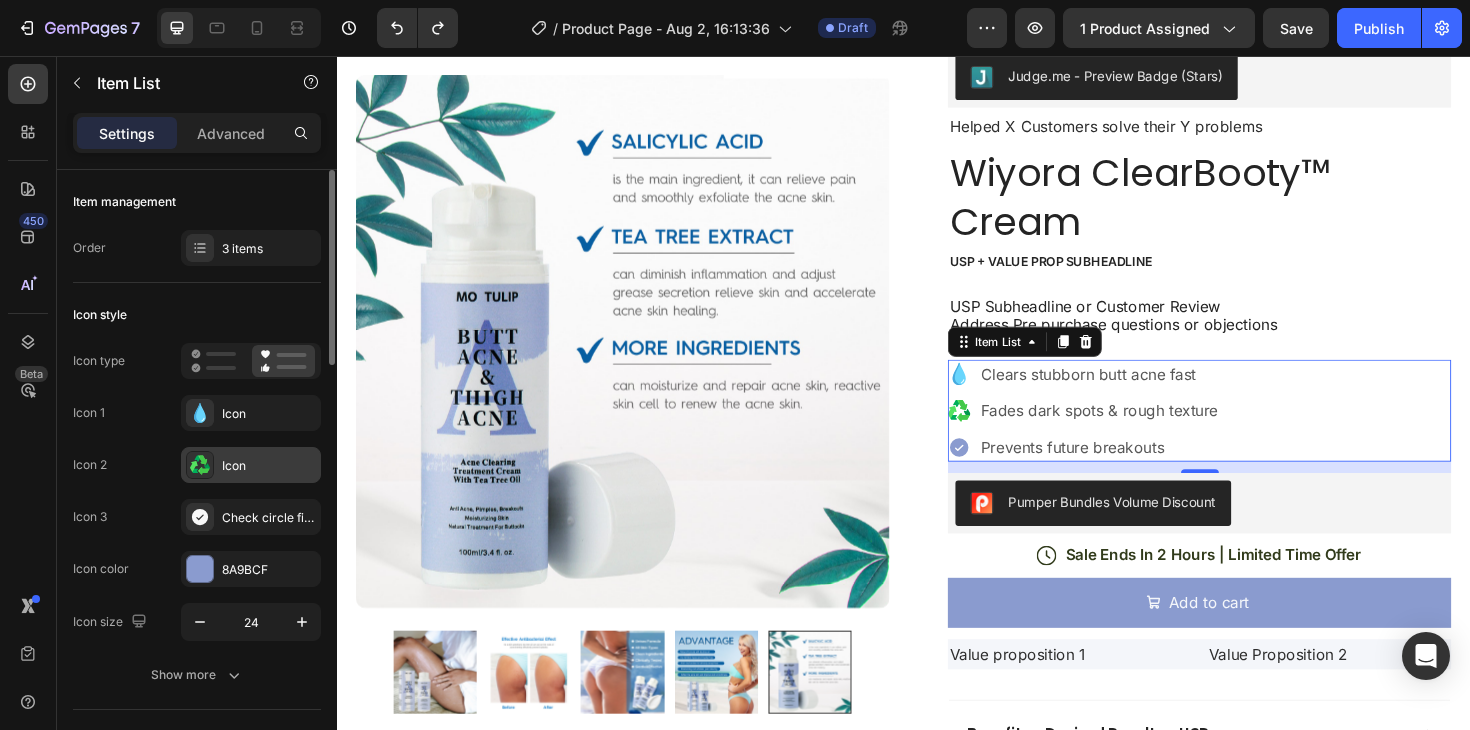 click on "Icon" at bounding box center (269, 466) 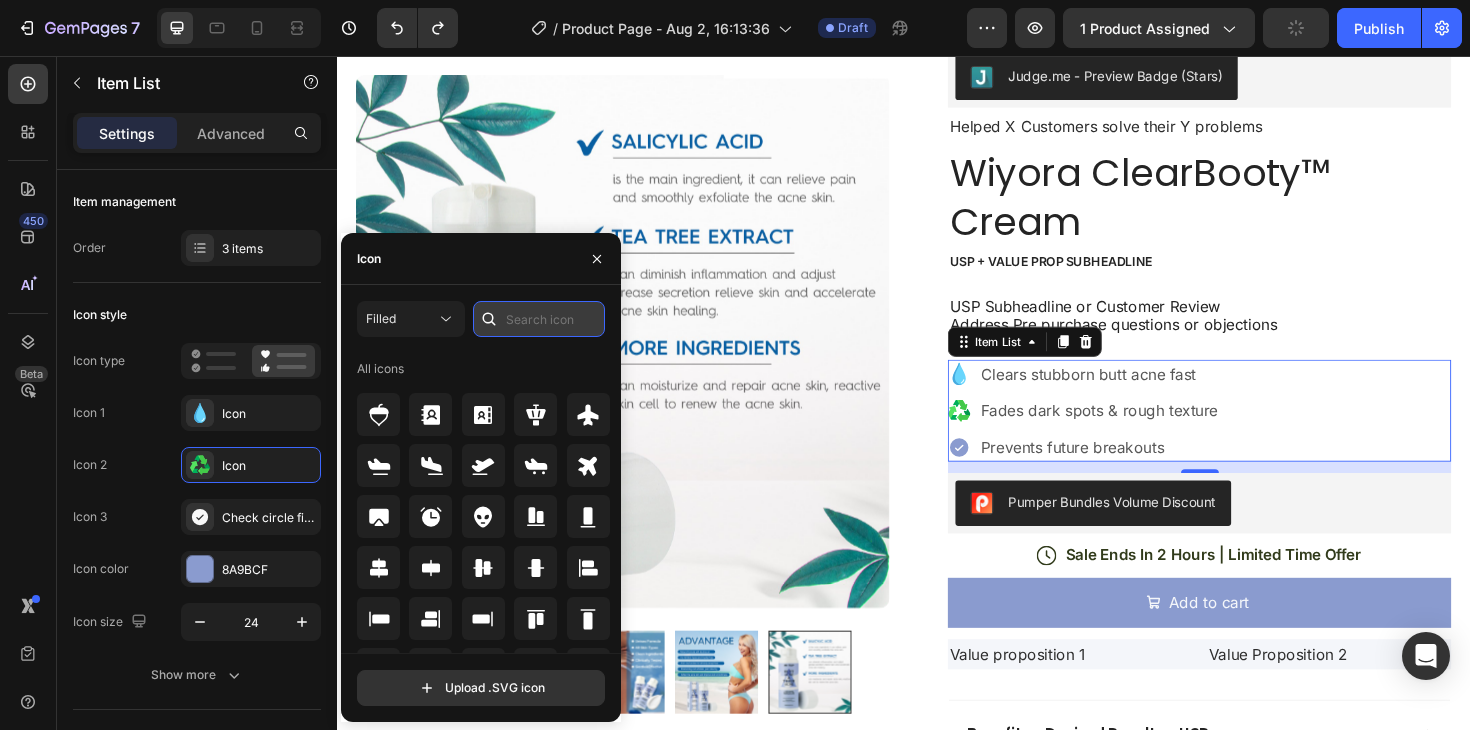 click at bounding box center [539, 319] 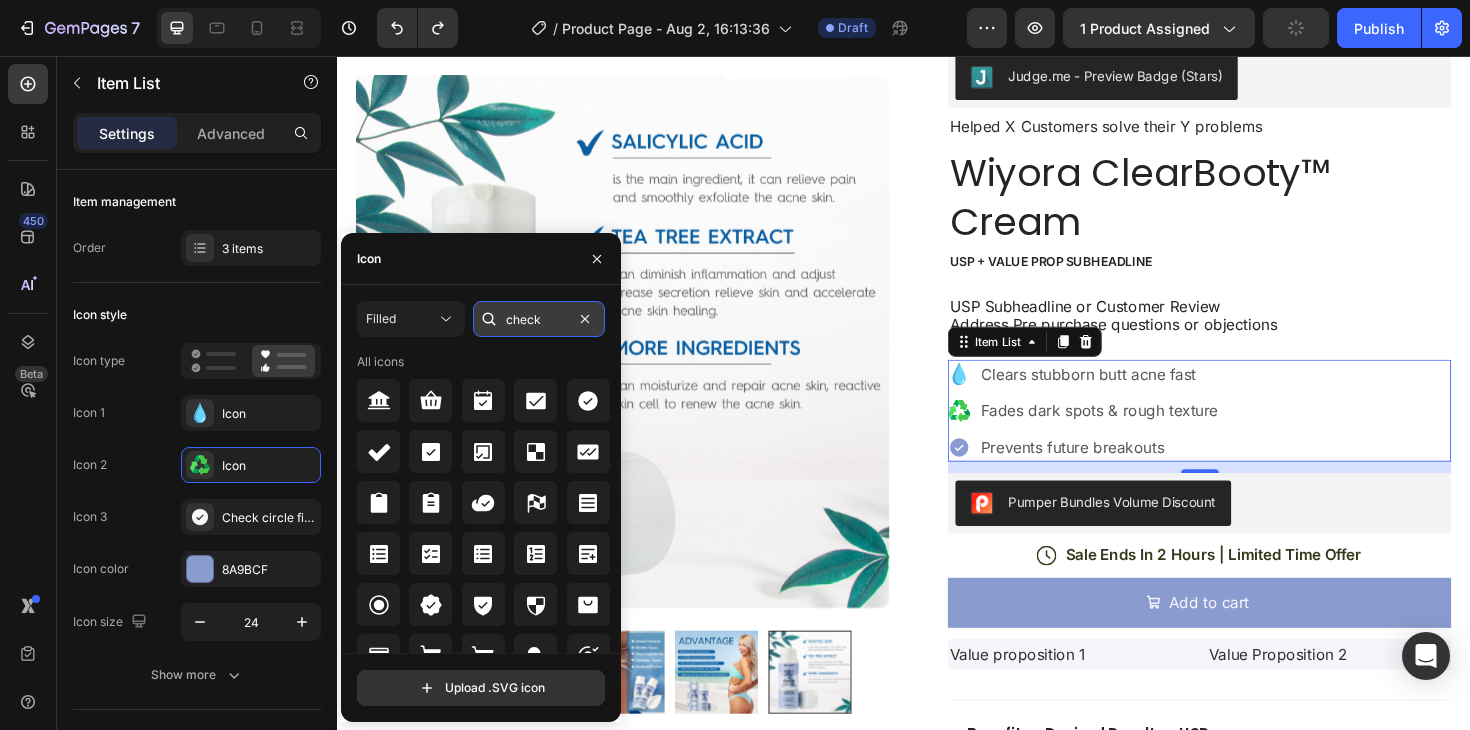 type on "check" 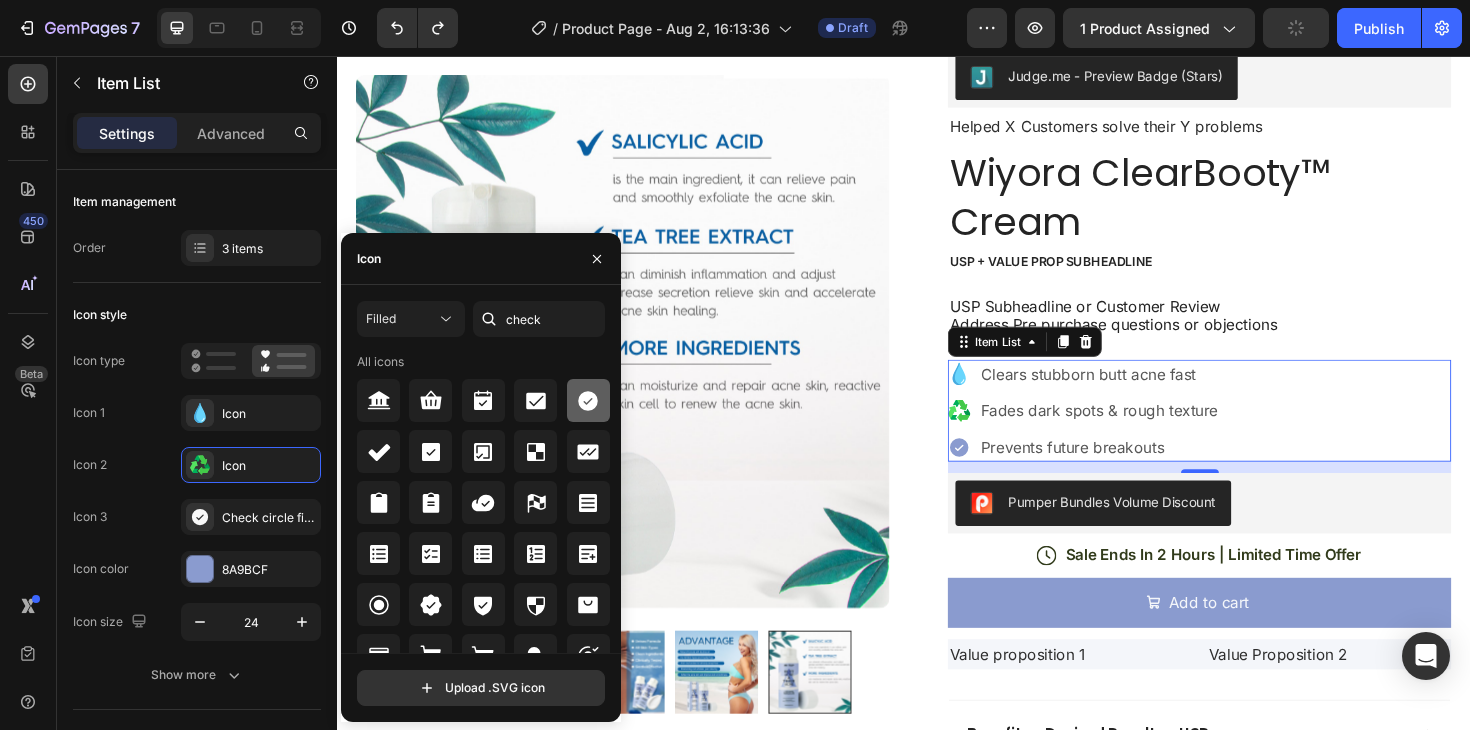 click 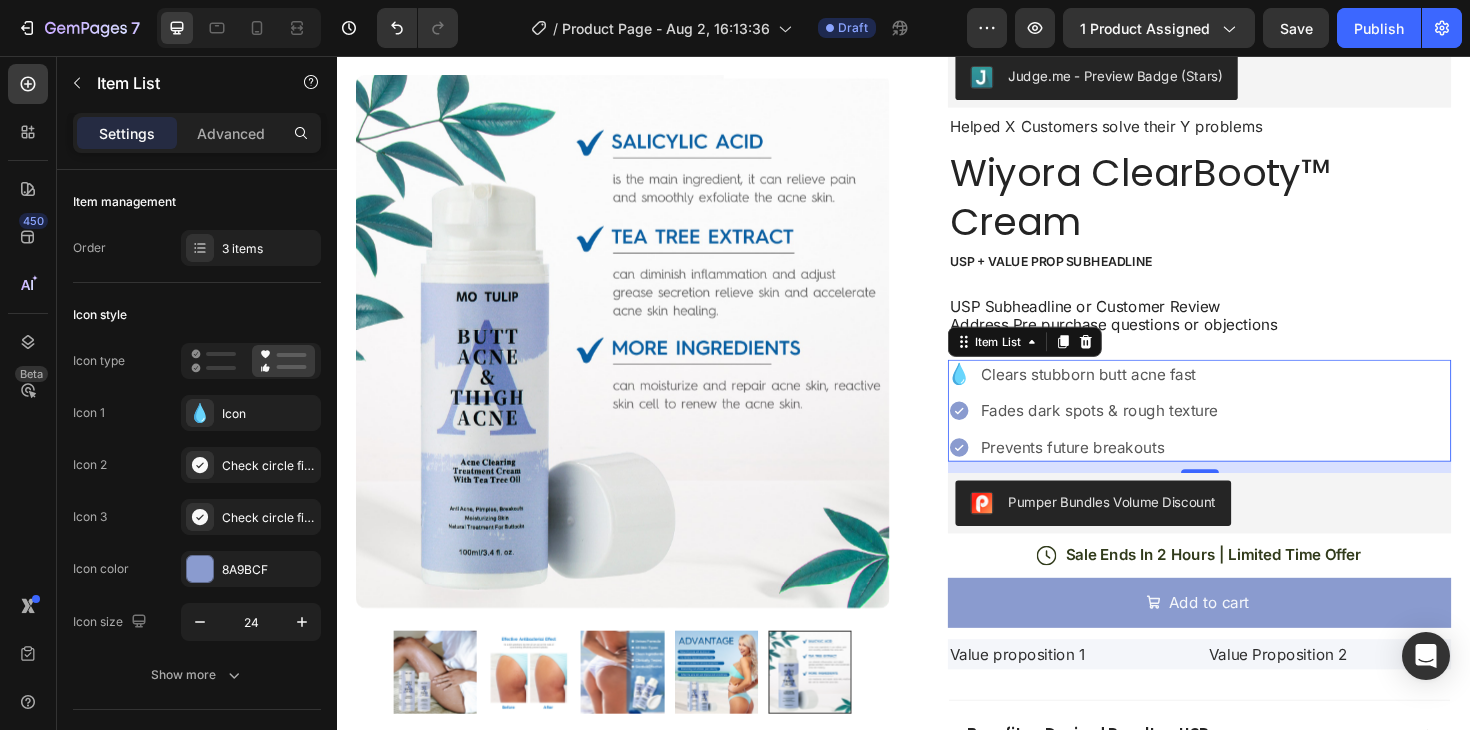 click 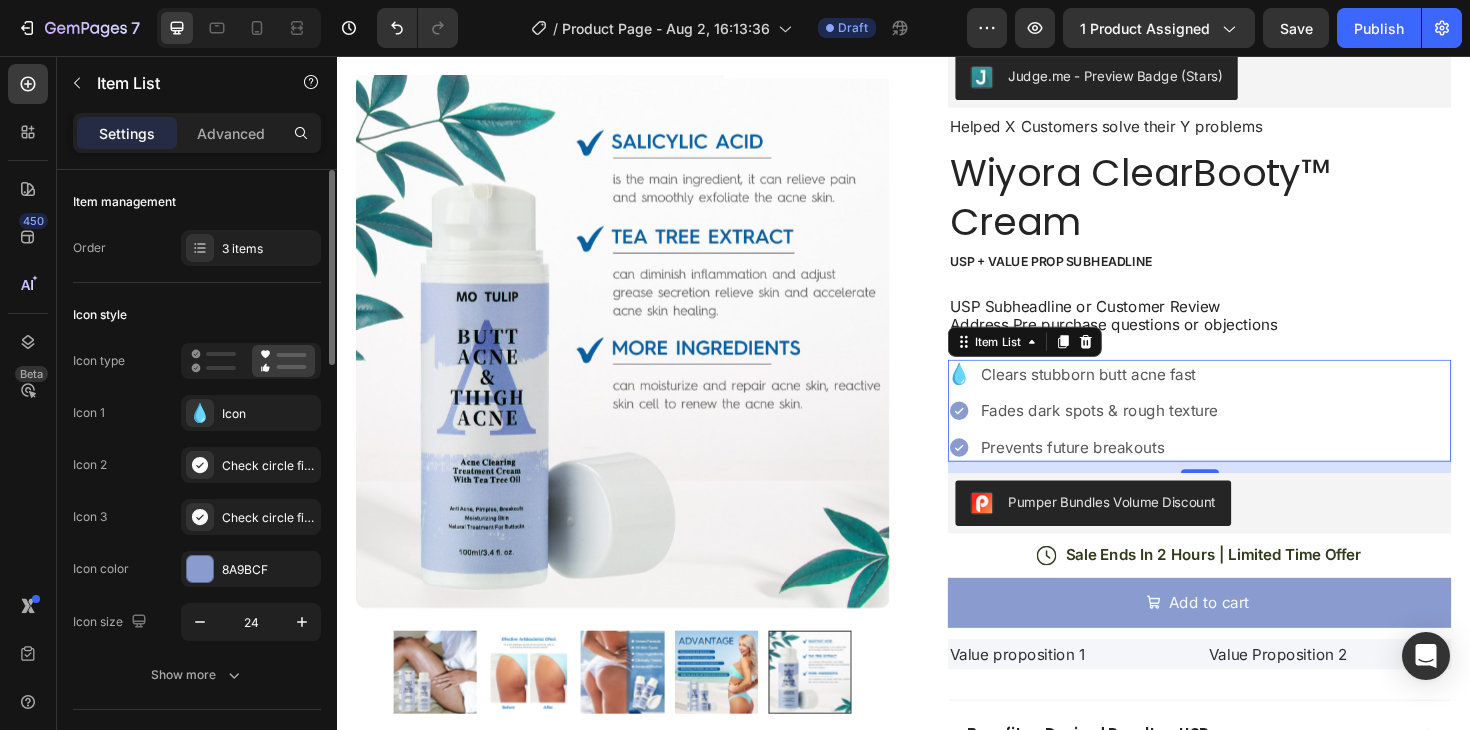 click on "Icon 1
Icon Icon 2
Check circle filled Icon 3
Check circle filled" 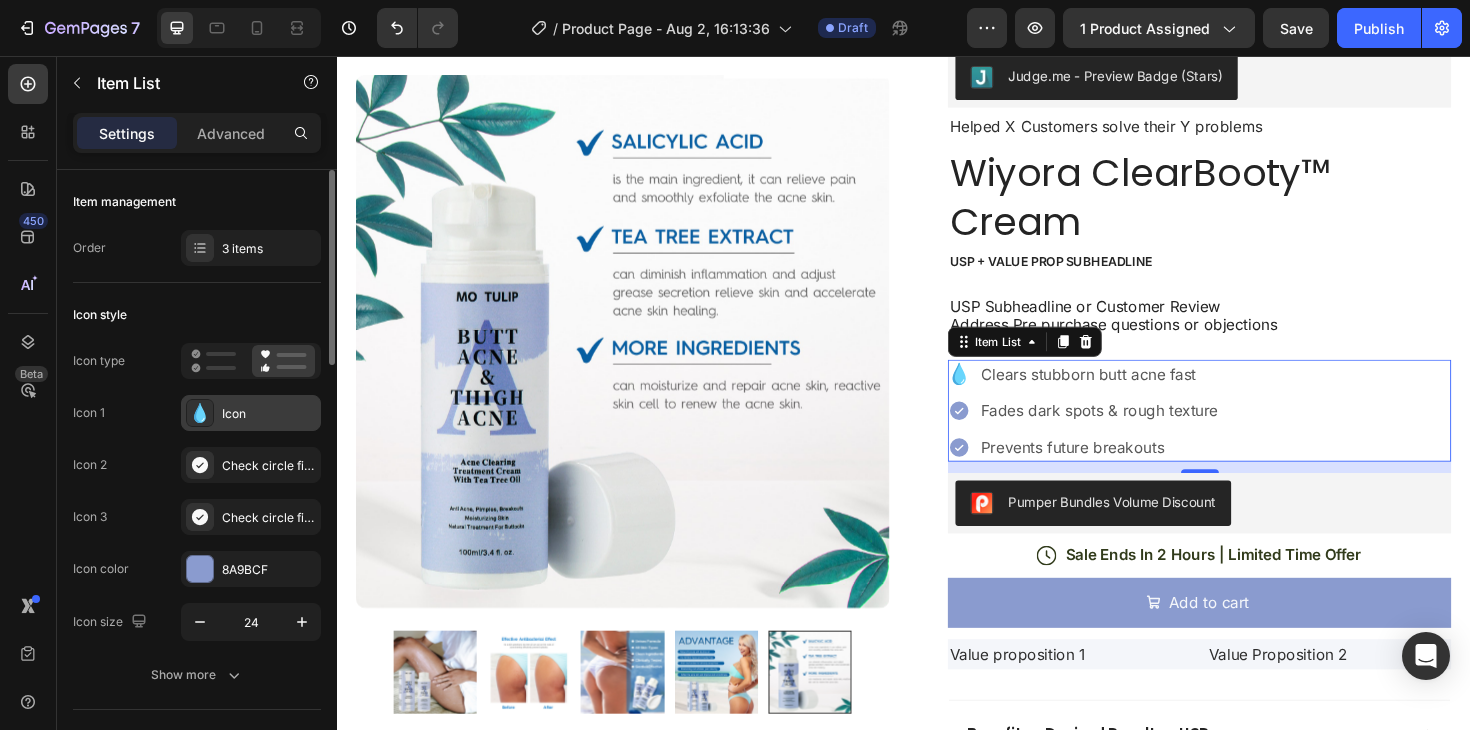 click on "Icon" at bounding box center (269, 414) 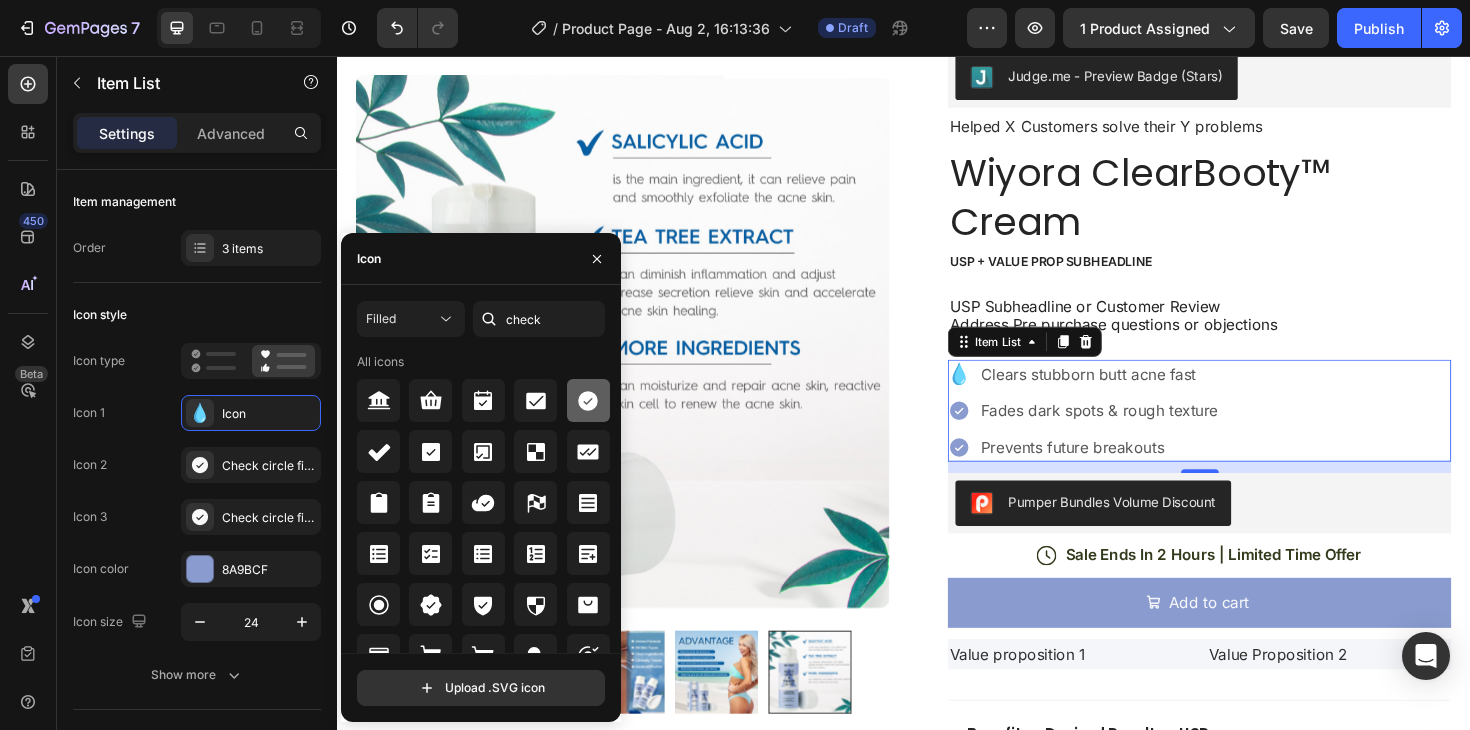 click 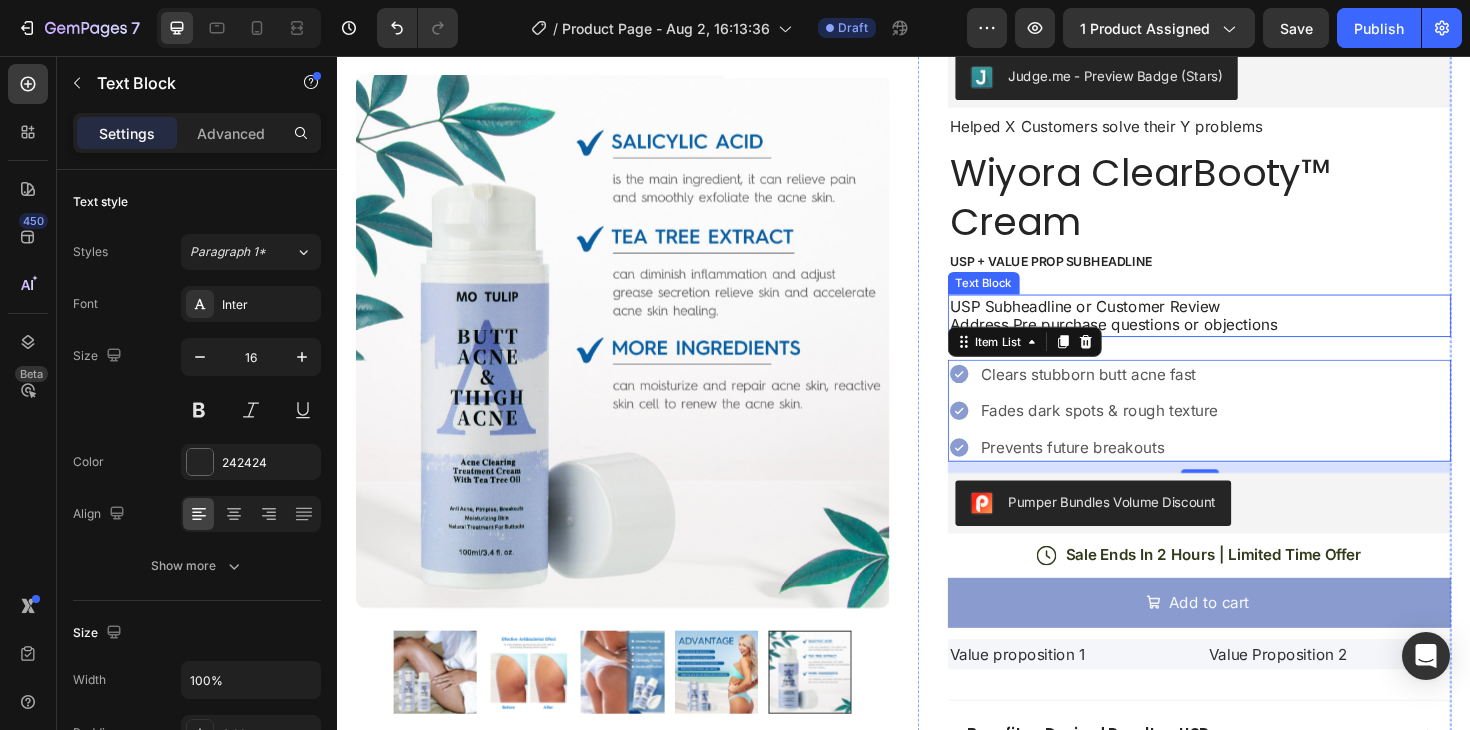 click on "USP Subheadline or Customer Review Address Pre purchase questions or objections" at bounding box center (1250, 332) 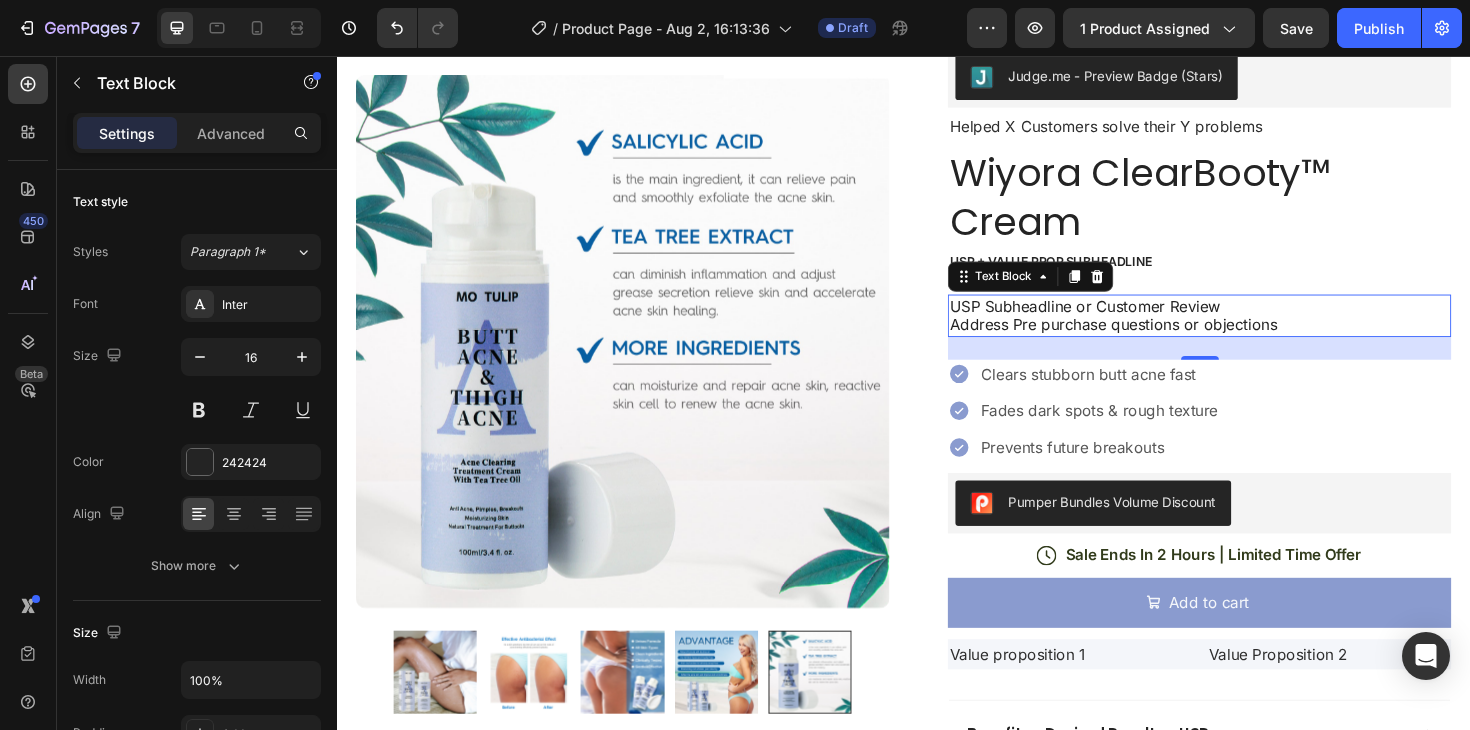 click on "USP Subheadline or Customer Review Address Pre purchase questions or objections" at bounding box center (1250, 332) 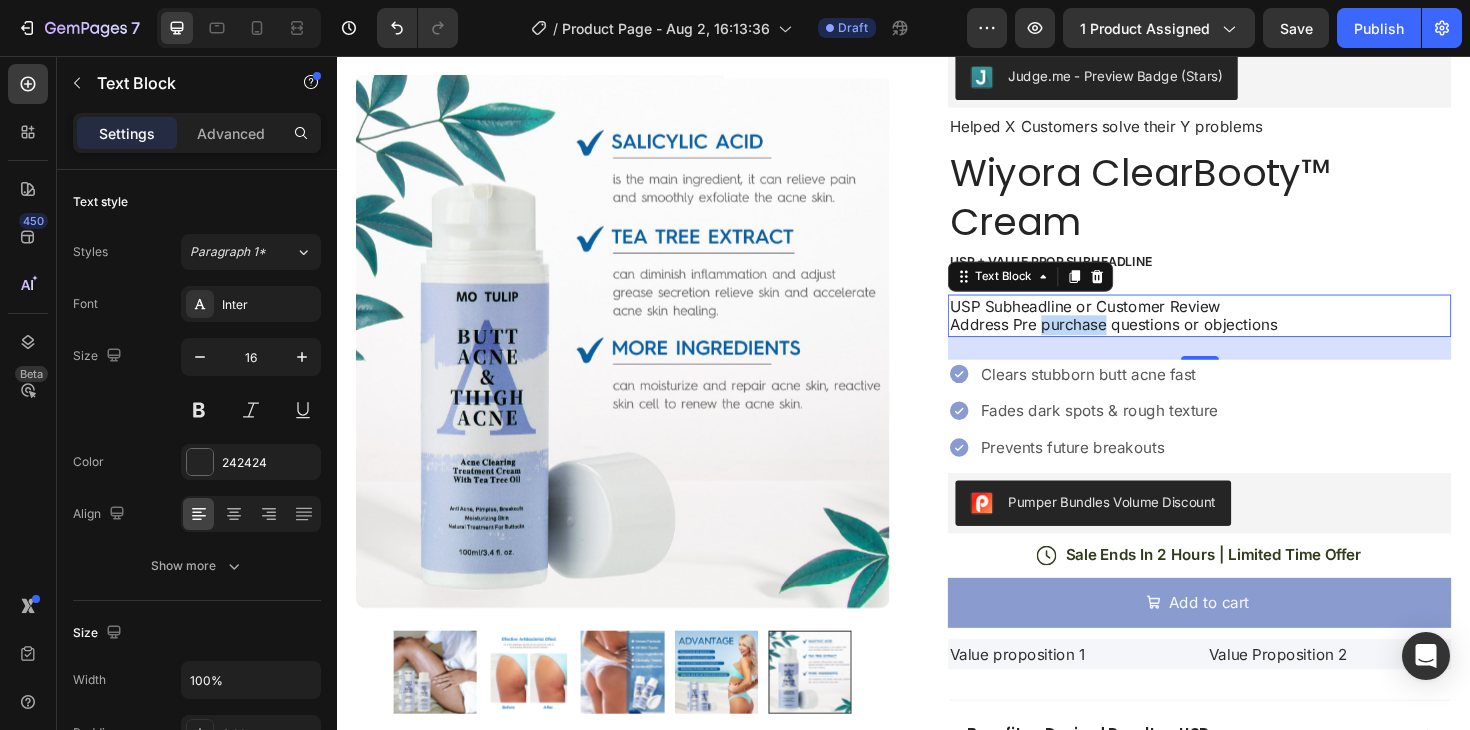 click on "USP Subheadline or Customer Review Address Pre purchase questions or objections" at bounding box center [1250, 332] 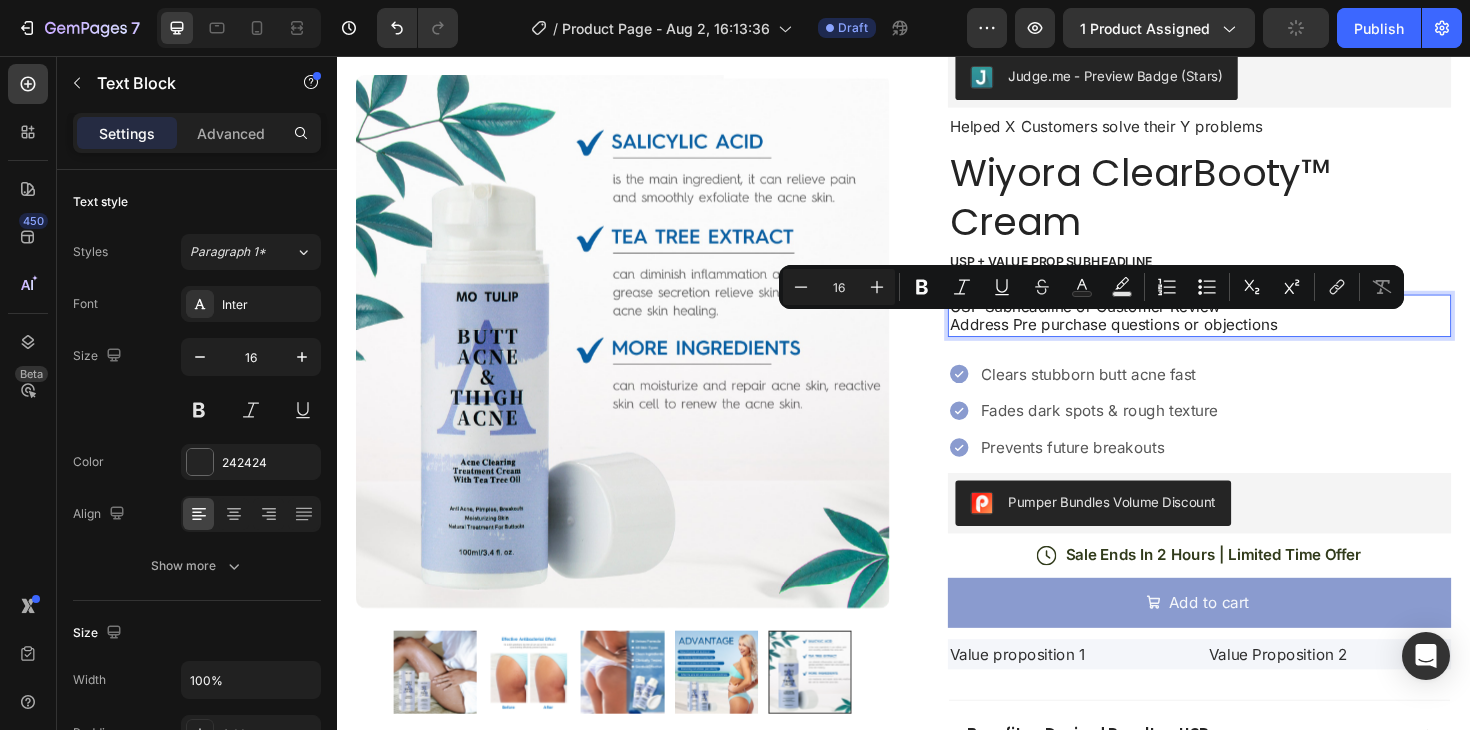 click on "USP Subheadline or Customer Review Address Pre purchase questions or objections" at bounding box center [1250, 332] 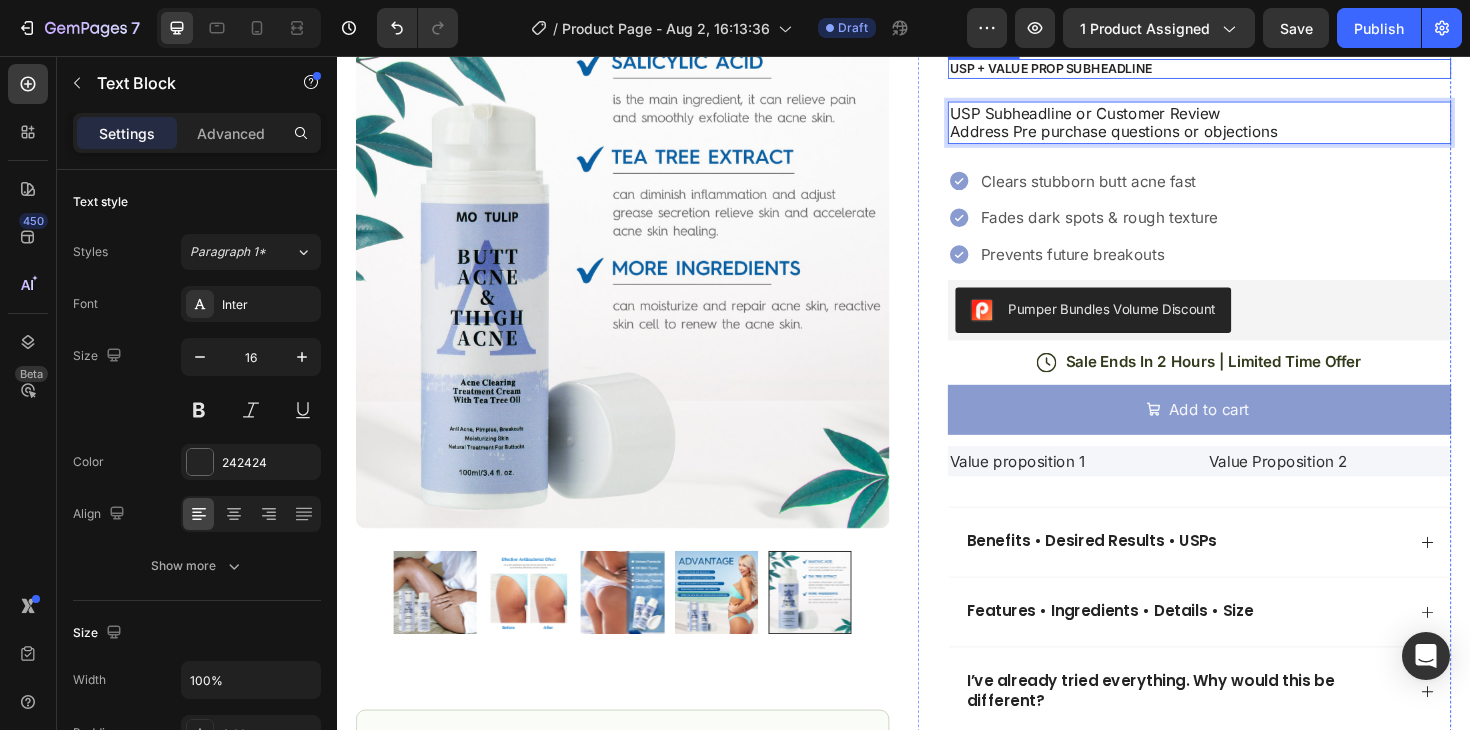 scroll, scrollTop: 346, scrollLeft: 0, axis: vertical 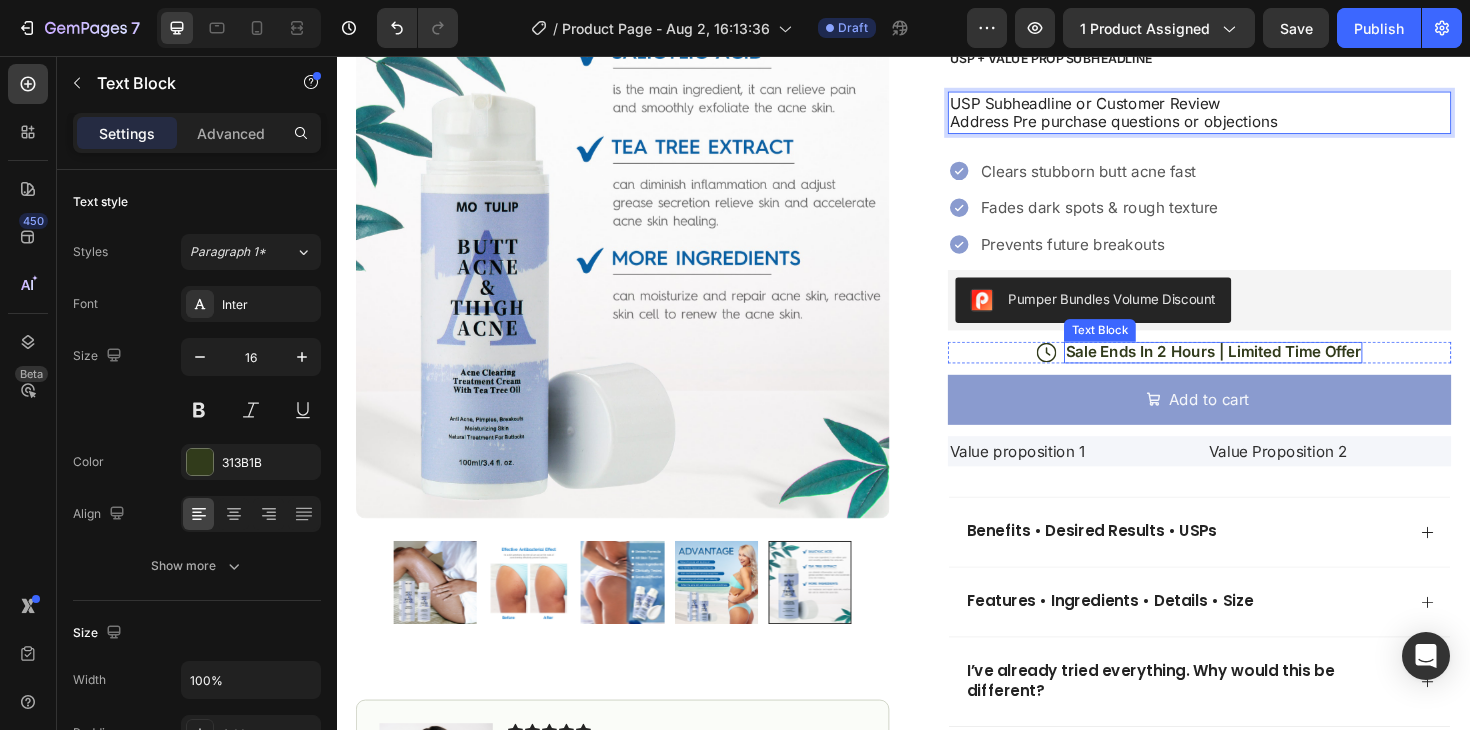 click on "Sale Ends In 2 Hours | Limited Time Offer" at bounding box center (1265, 369) 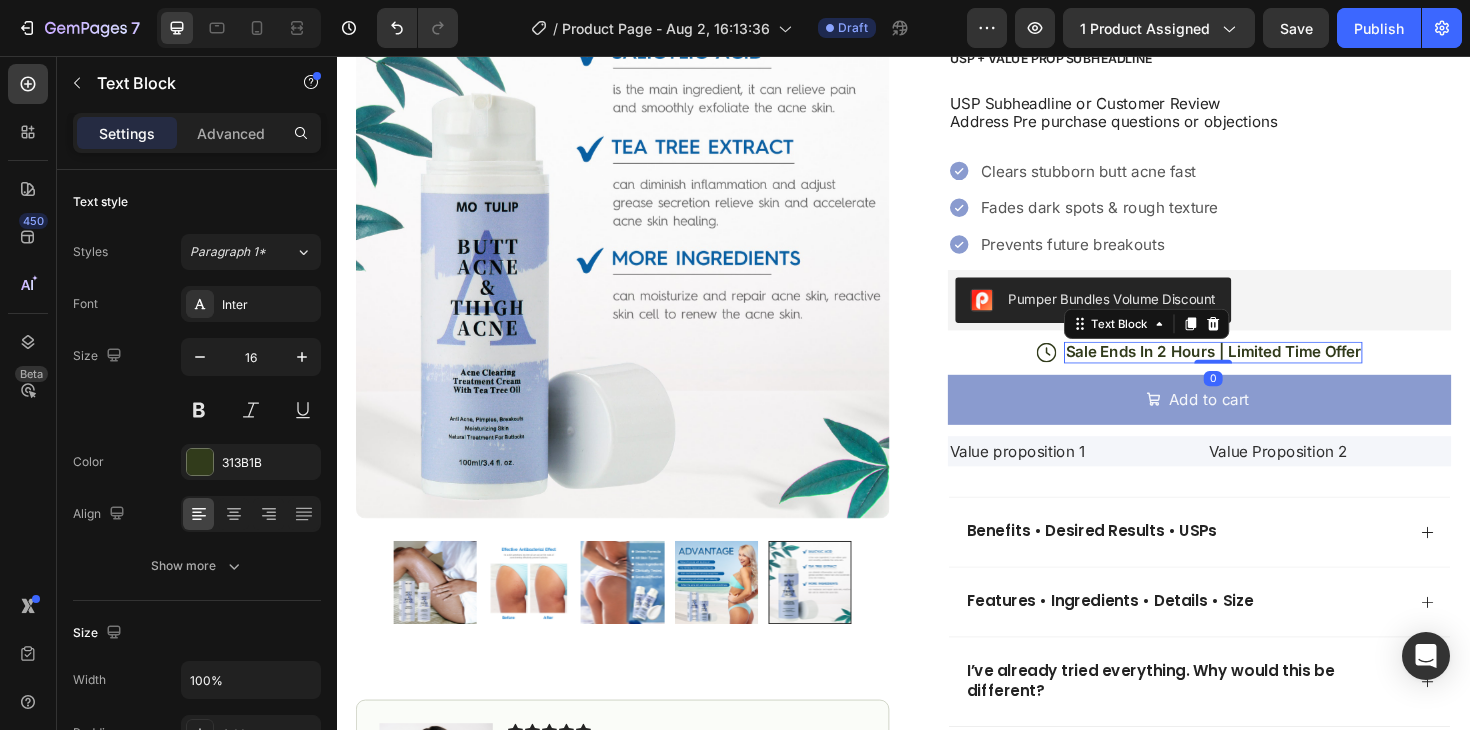 click on "Sale Ends In 2 Hours | Limited Time Offer" at bounding box center (1265, 369) 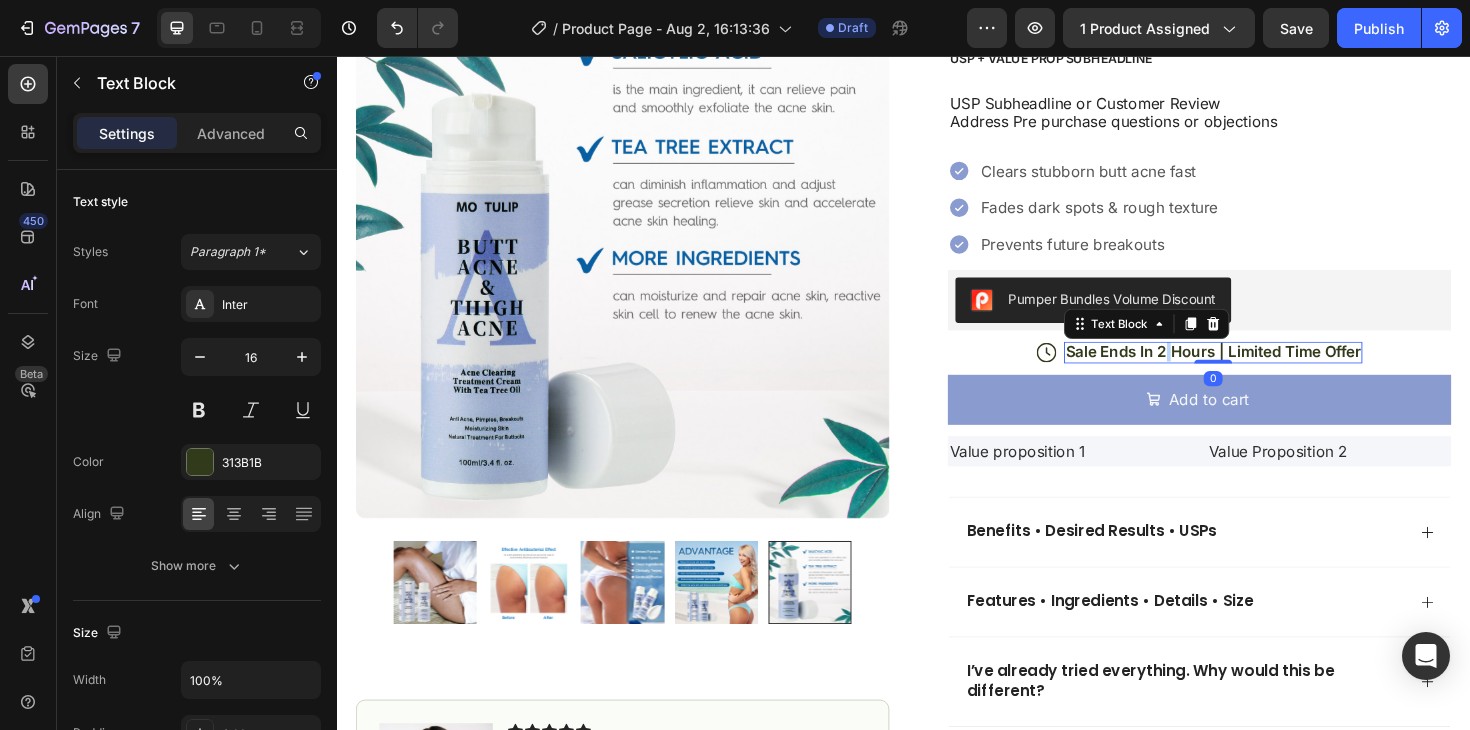 click on "Sale Ends In 2 Hours | Limited Time Offer" at bounding box center (1265, 369) 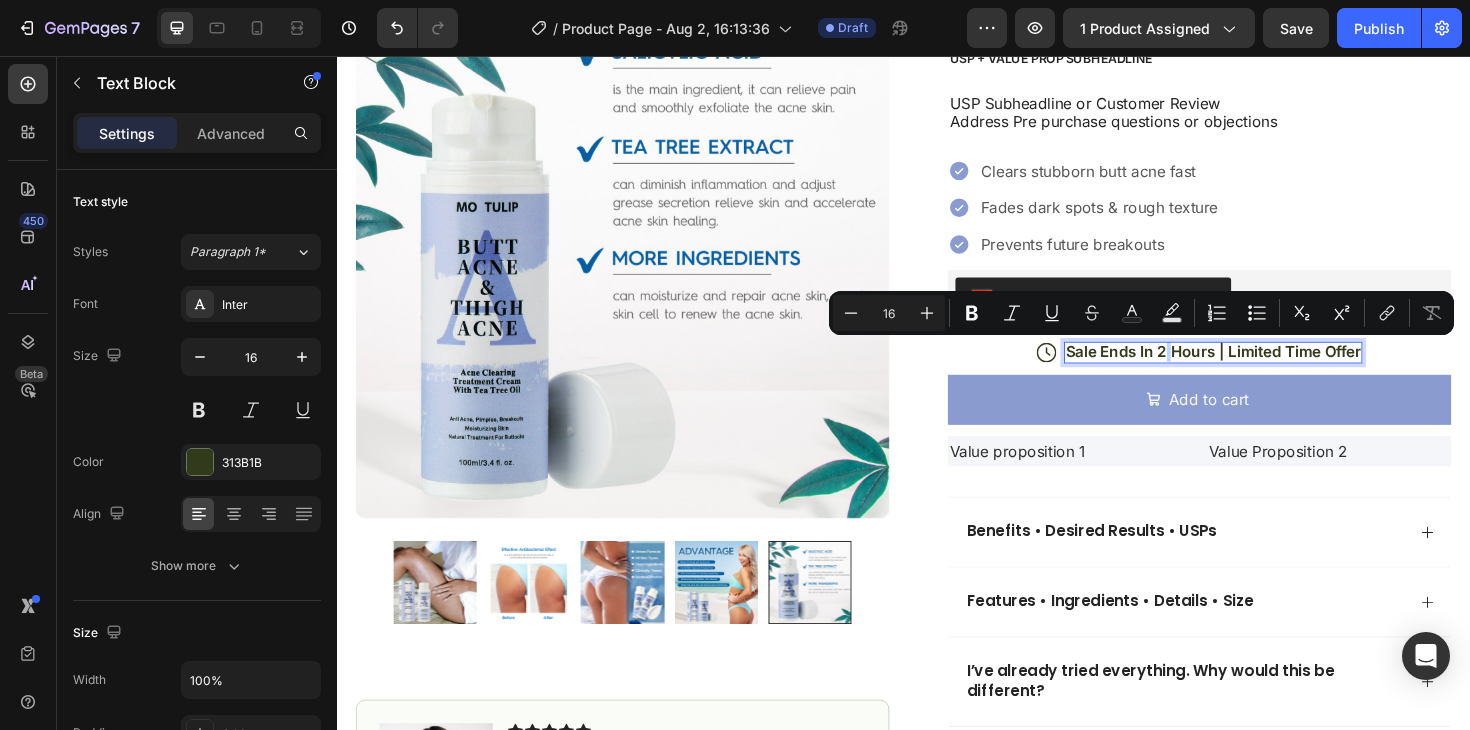 click on "Sale Ends In 2 Hours | Limited Time Offer" at bounding box center (1265, 369) 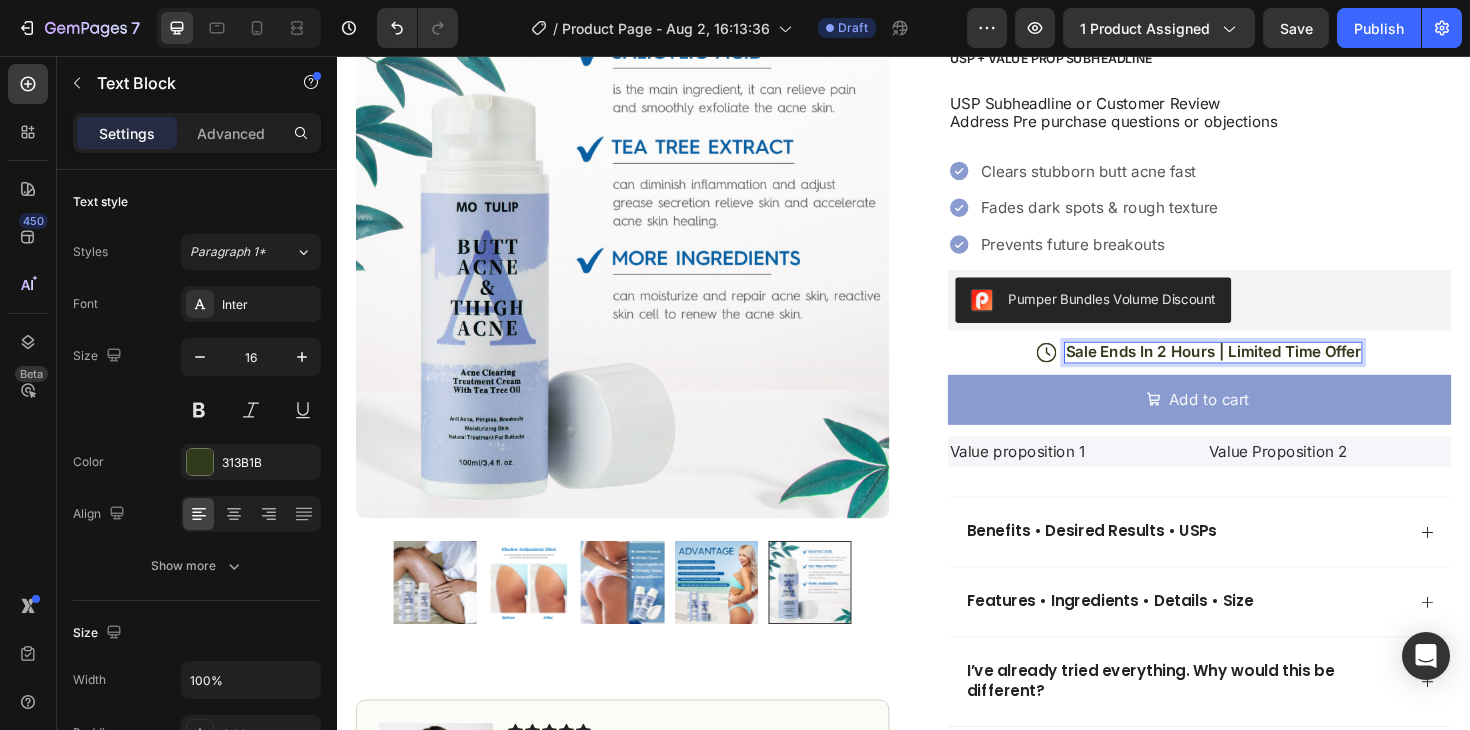 click on "Sale Ends In 2 Hours | Limited Time Offer" at bounding box center (1265, 369) 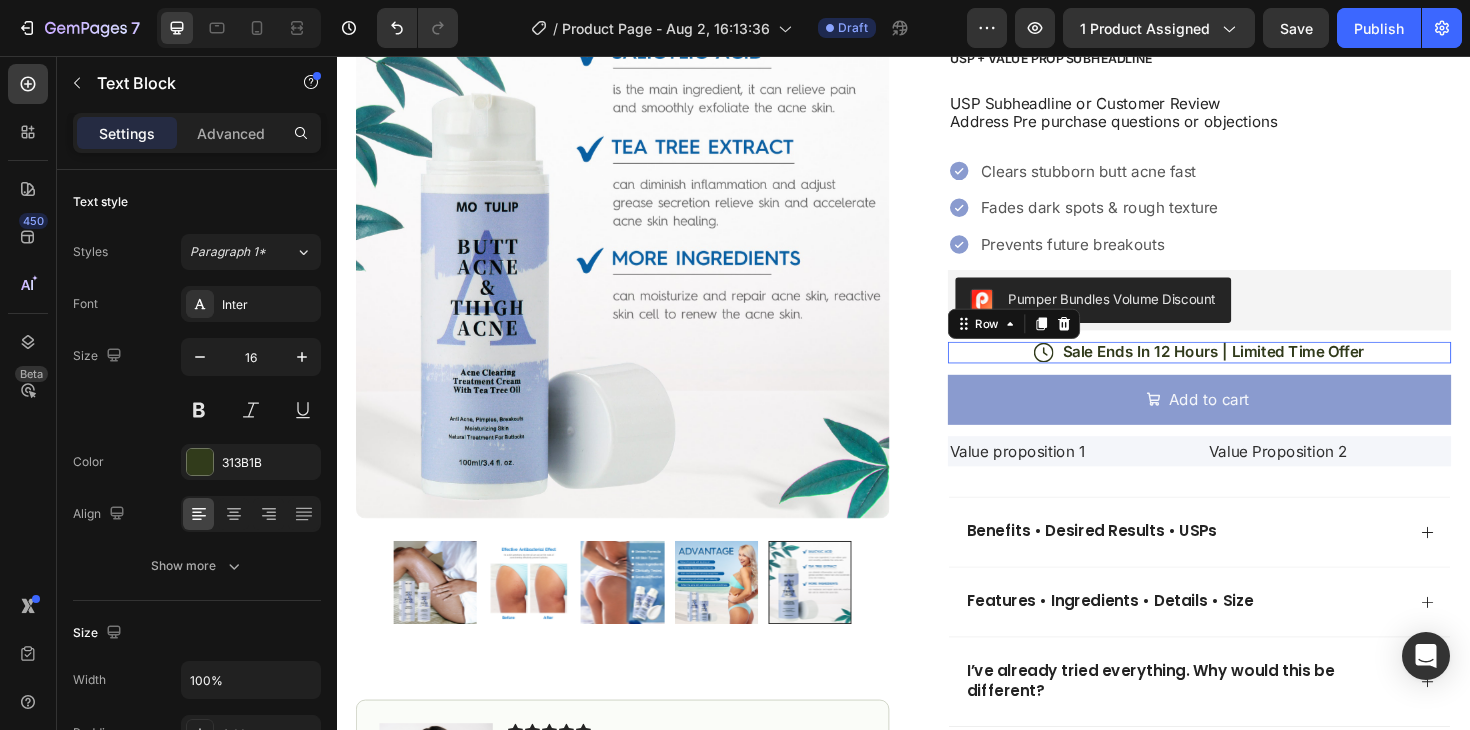 click on "Icon Sale Ends In 12 Hours | Limited Time Offer Text Block Row   0" at bounding box center (1250, 370) 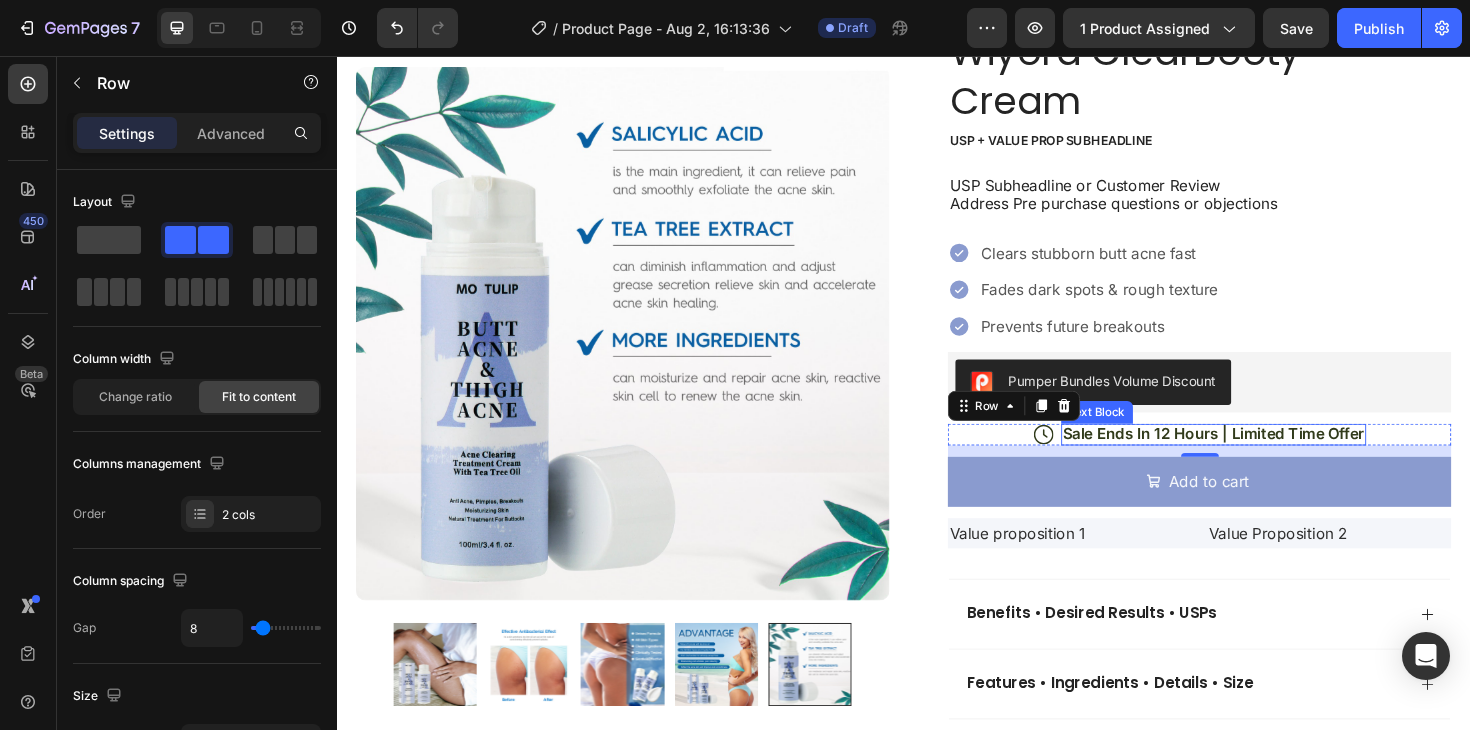 scroll, scrollTop: 257, scrollLeft: 0, axis: vertical 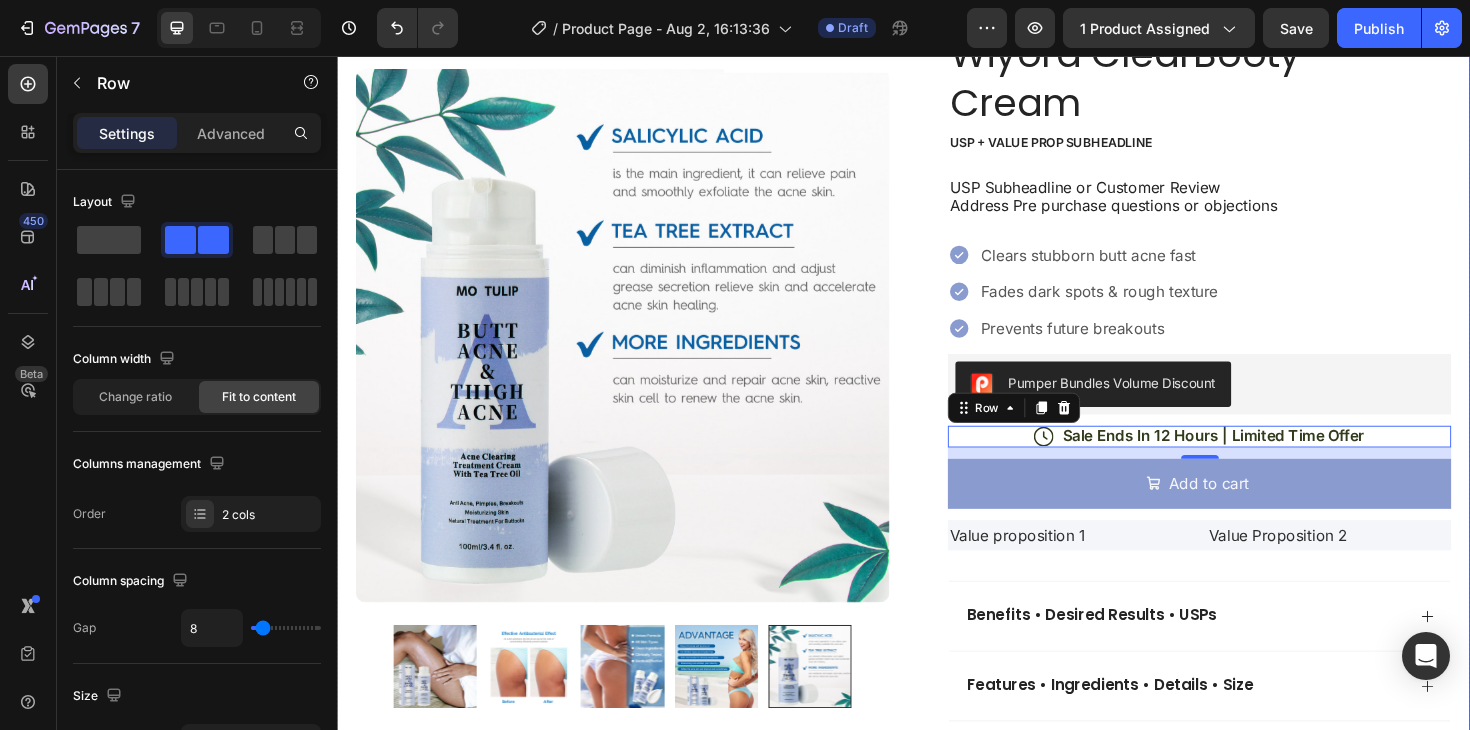 click on "Product Images Image Icon Icon Icon Icon Icon Icon List “This skin cream is a game-changer! It has transformed my dry, lackluster skin into a hydrated and radiant complexion. I love how it absorbs quickly and leaves no greasy residue. Highly recommend” Text Block
Icon [FIRST] [LAST]. ([CITY], [COUNTRY]) Text Block Row Row Row Judge.me - Preview Badge (Stars) Judge.me Helped X Customers solve their Y problems Text Block Wiyora ClearBooty™ Cream Product Title USP + value Prop subheadline Text Block USP Subheadline or Customer Review Address Pre purchase questions or objections  Text Block
Clears stubborn butt acne fast
Fades dark spots & rough texture
Prevents future breakouts Item List Pumper Bundles Volume Discount Pumper Bundles Volume Discount
Icon Sale Ends In 12 Hours | Limited Time Offer Text Block Row   12
Add to cart Add to Cart Value proposition 1 Text Block Value Proposition 2 Row Image" at bounding box center (937, 464) 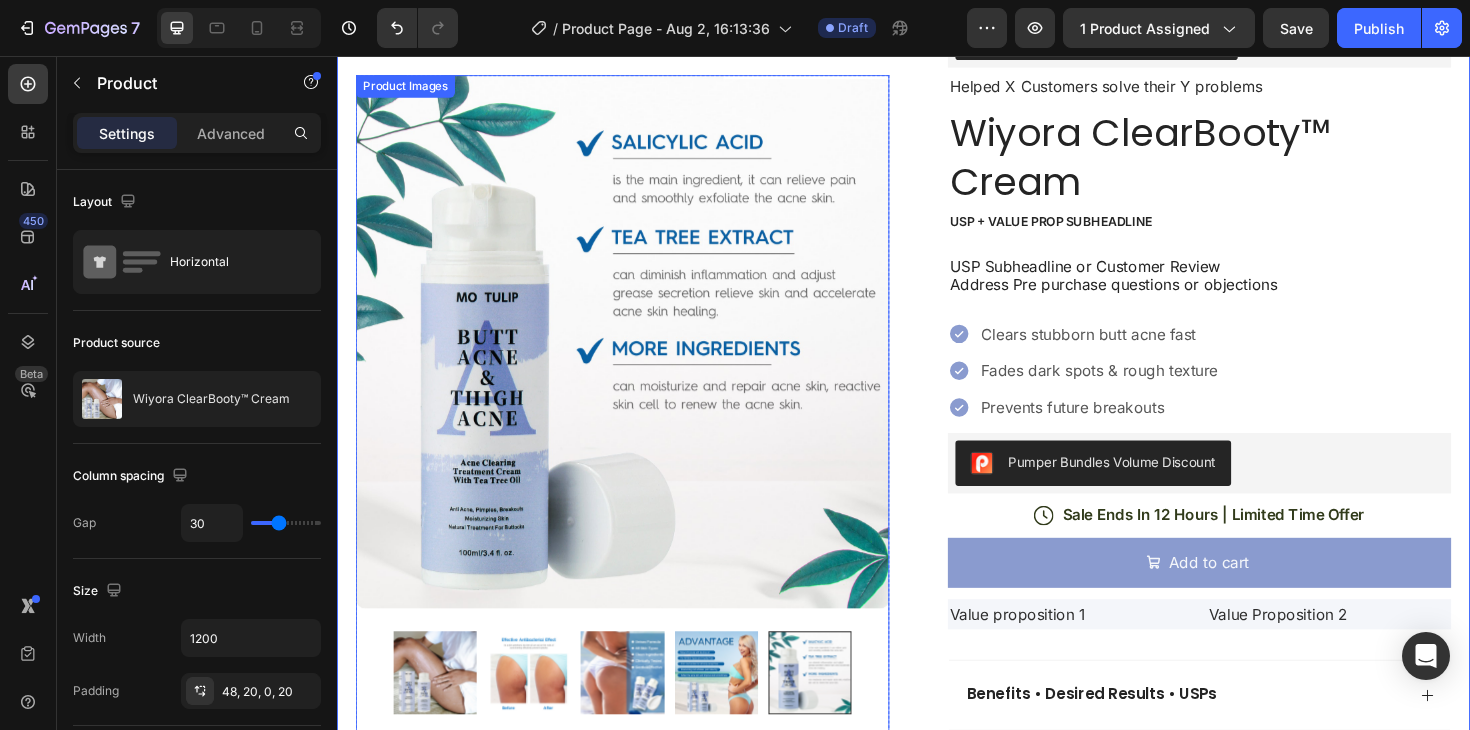 scroll, scrollTop: 171, scrollLeft: 0, axis: vertical 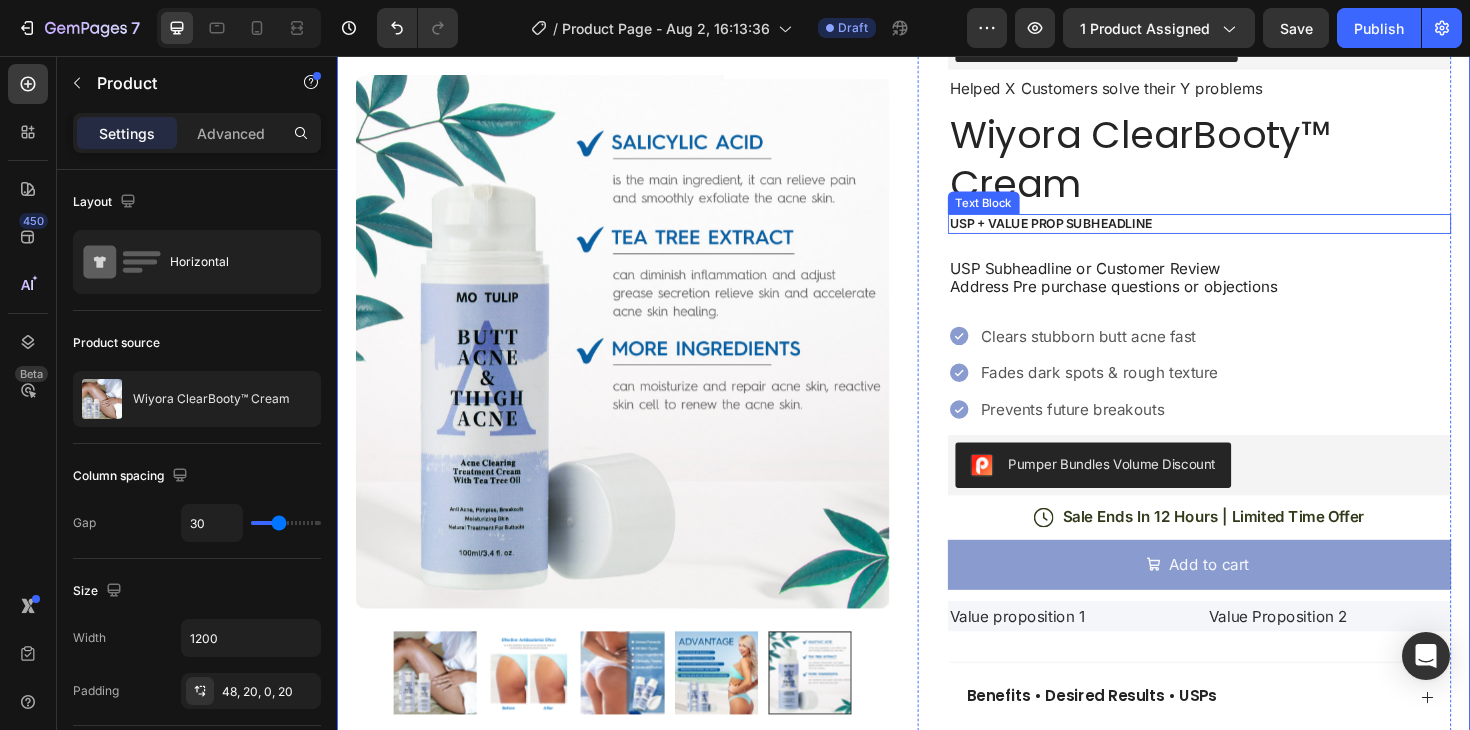 click on "USP + value Prop subheadline" at bounding box center (1250, 234) 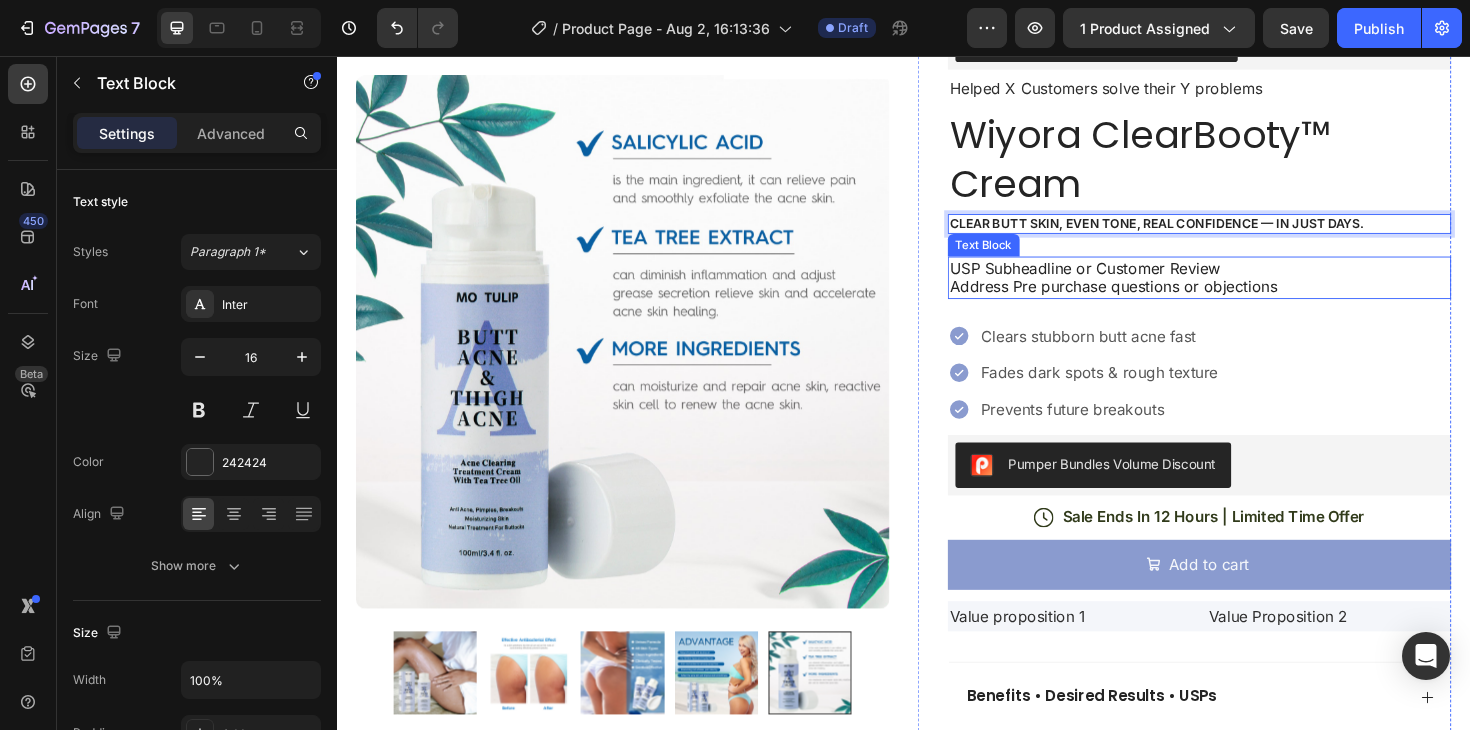 click on "USP Subheadline or Customer Review Address Pre purchase questions or objections" at bounding box center [1250, 292] 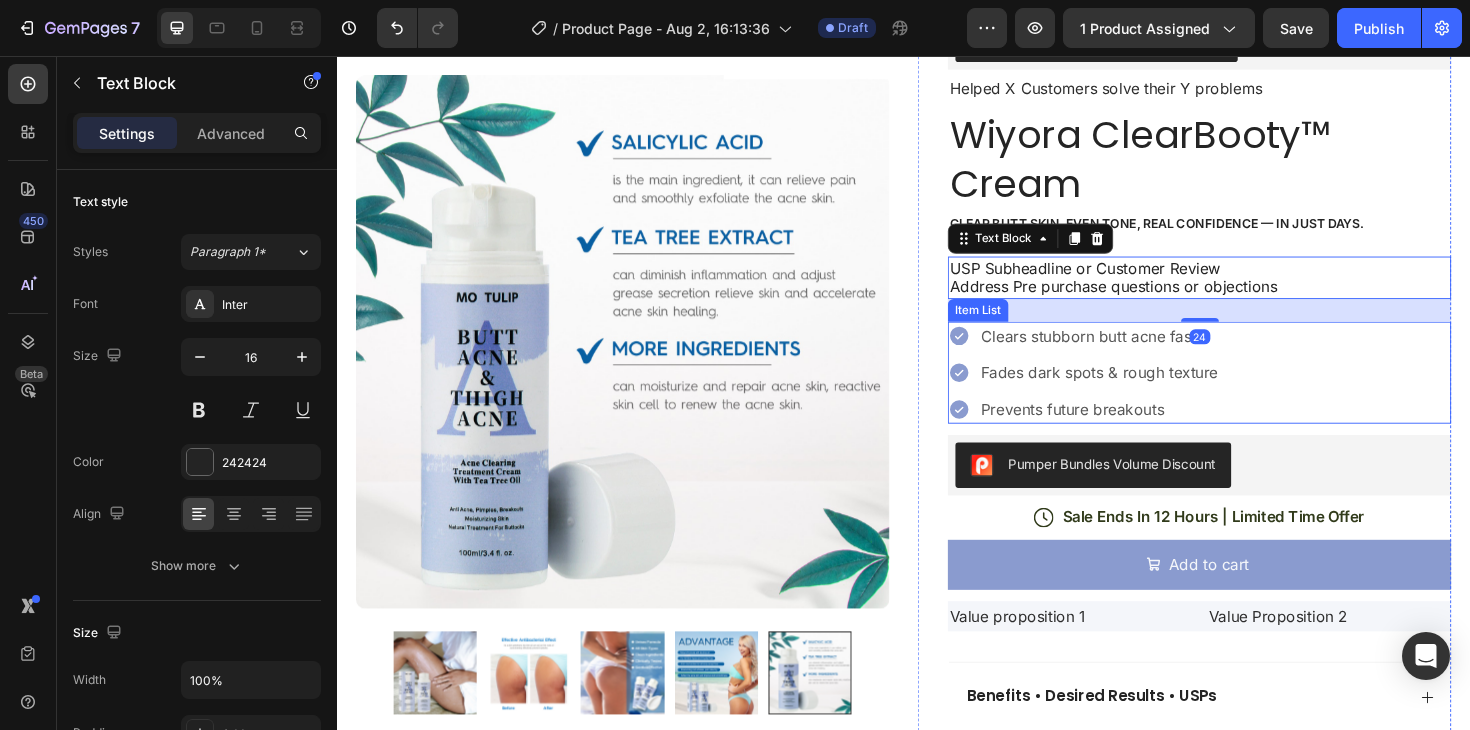 click on "Clears stubborn butt acne fast
Fades dark spots & rough texture
Prevents future breakouts" at bounding box center (1250, 392) 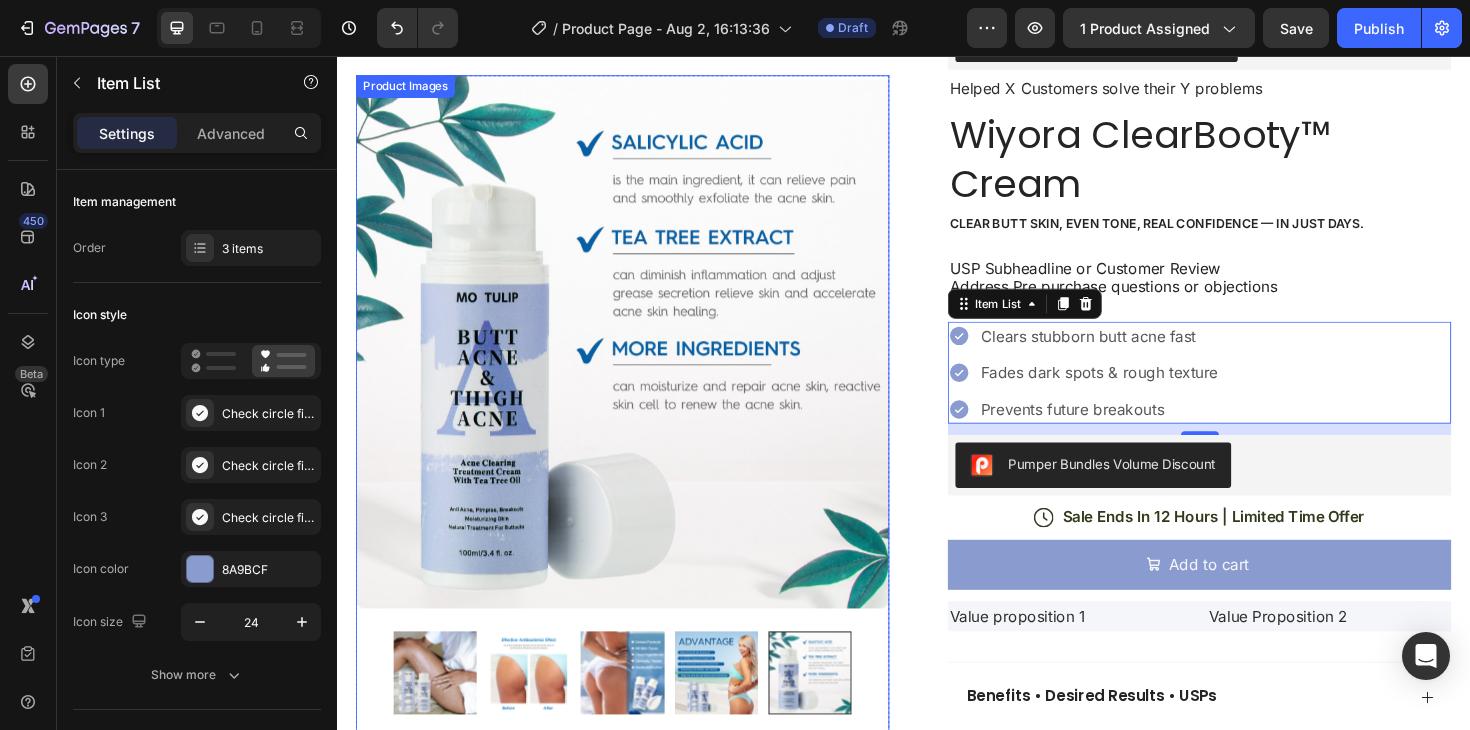 click at bounding box center [441, 709] 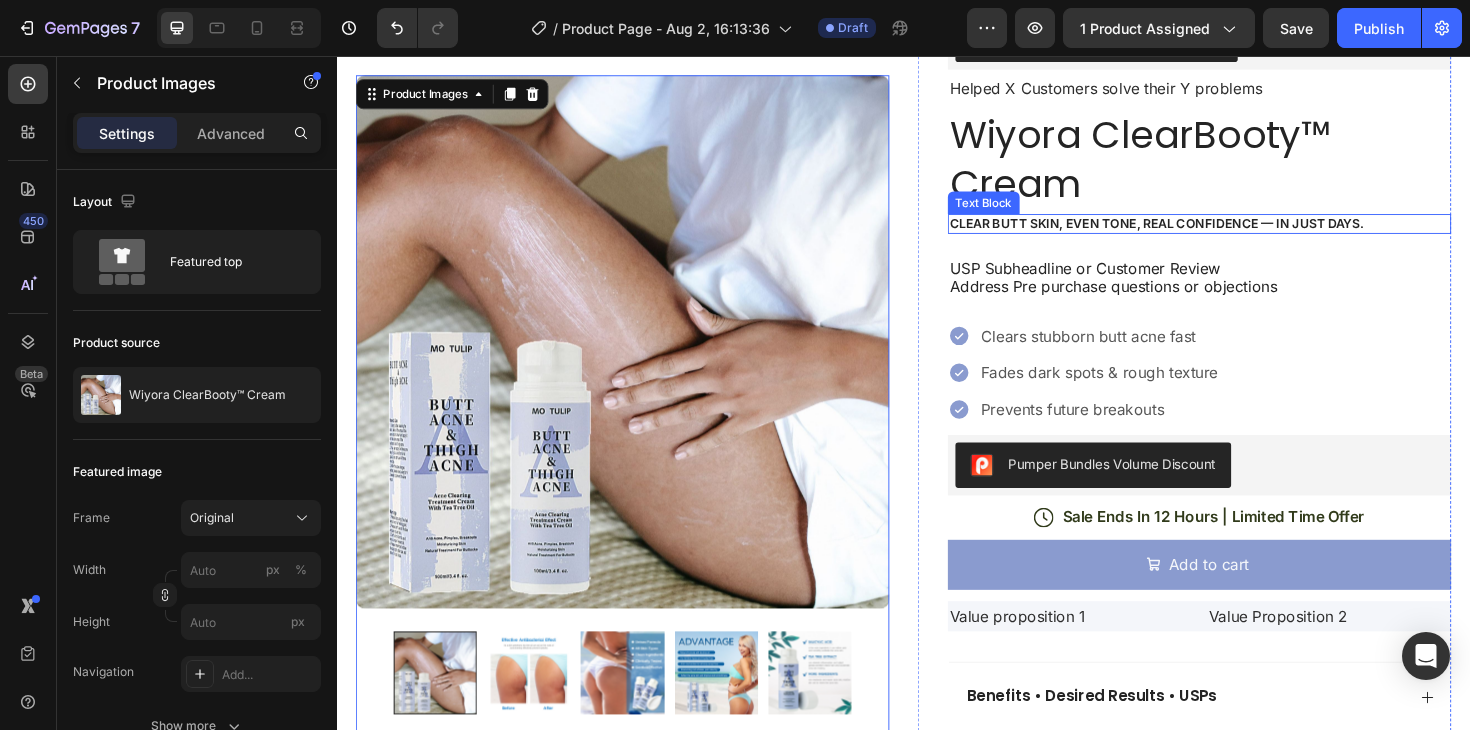 click on "Clear butt skin, even tone, real confidence — in just days." at bounding box center [1250, 234] 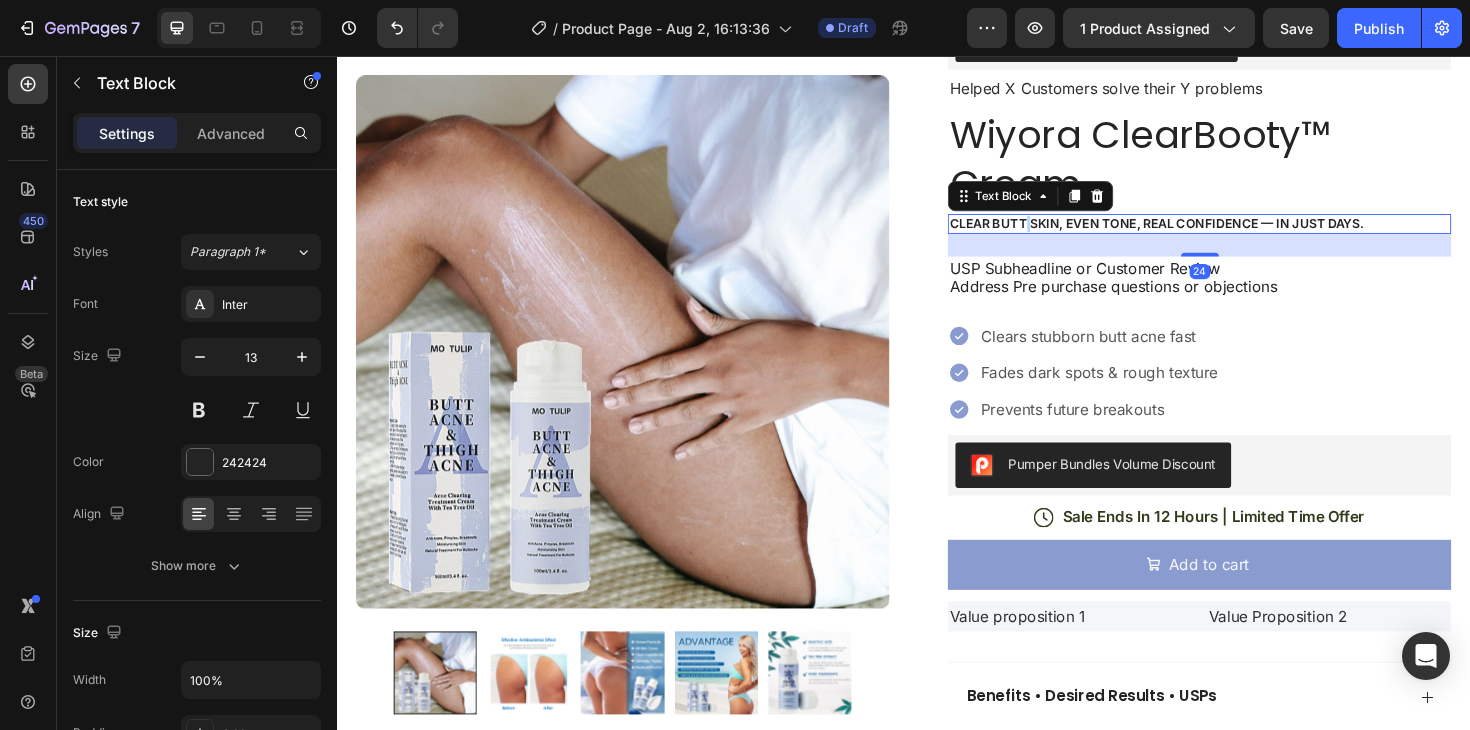 click on "Clear butt skin, even tone, real confidence — in just days." at bounding box center (1250, 234) 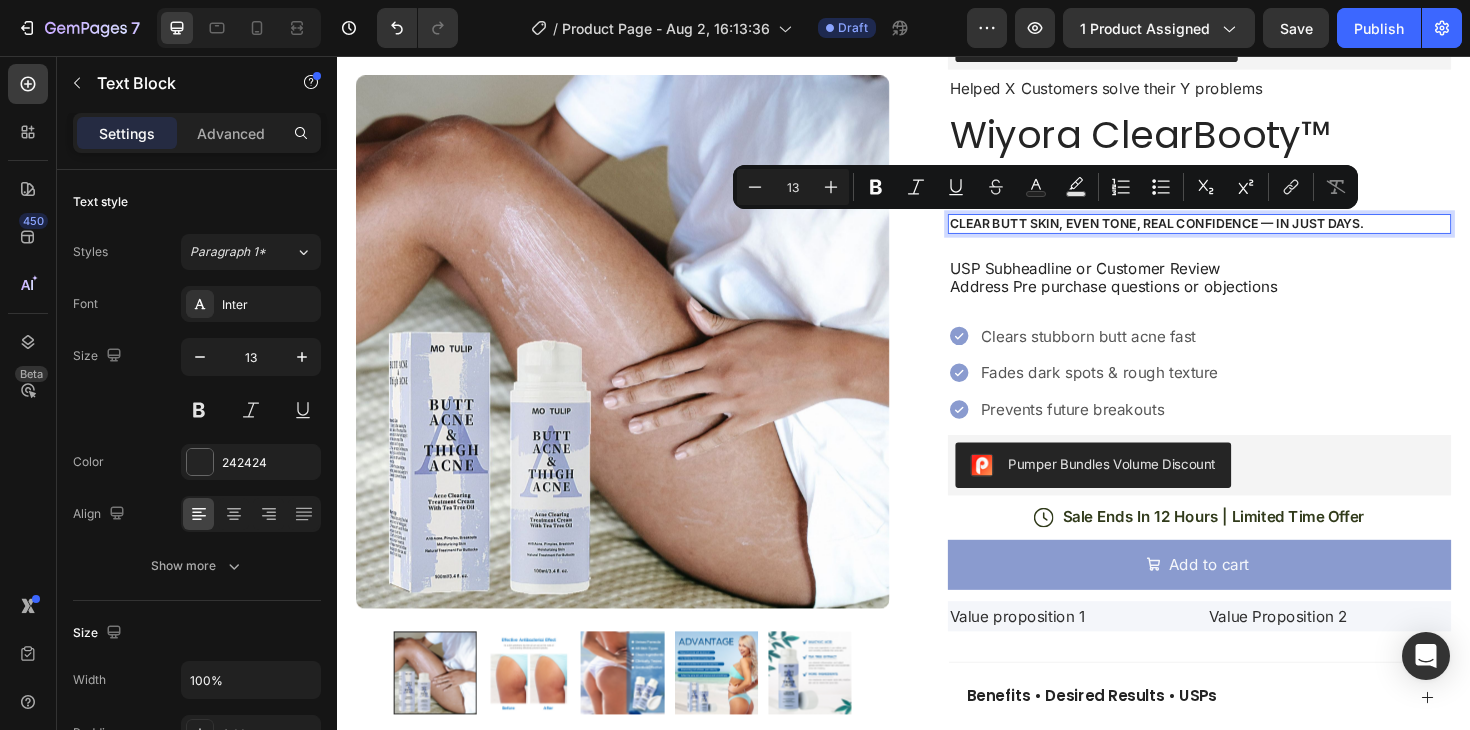 click on "Clear butt skin, even tone, real confidence — in just days." at bounding box center [1250, 234] 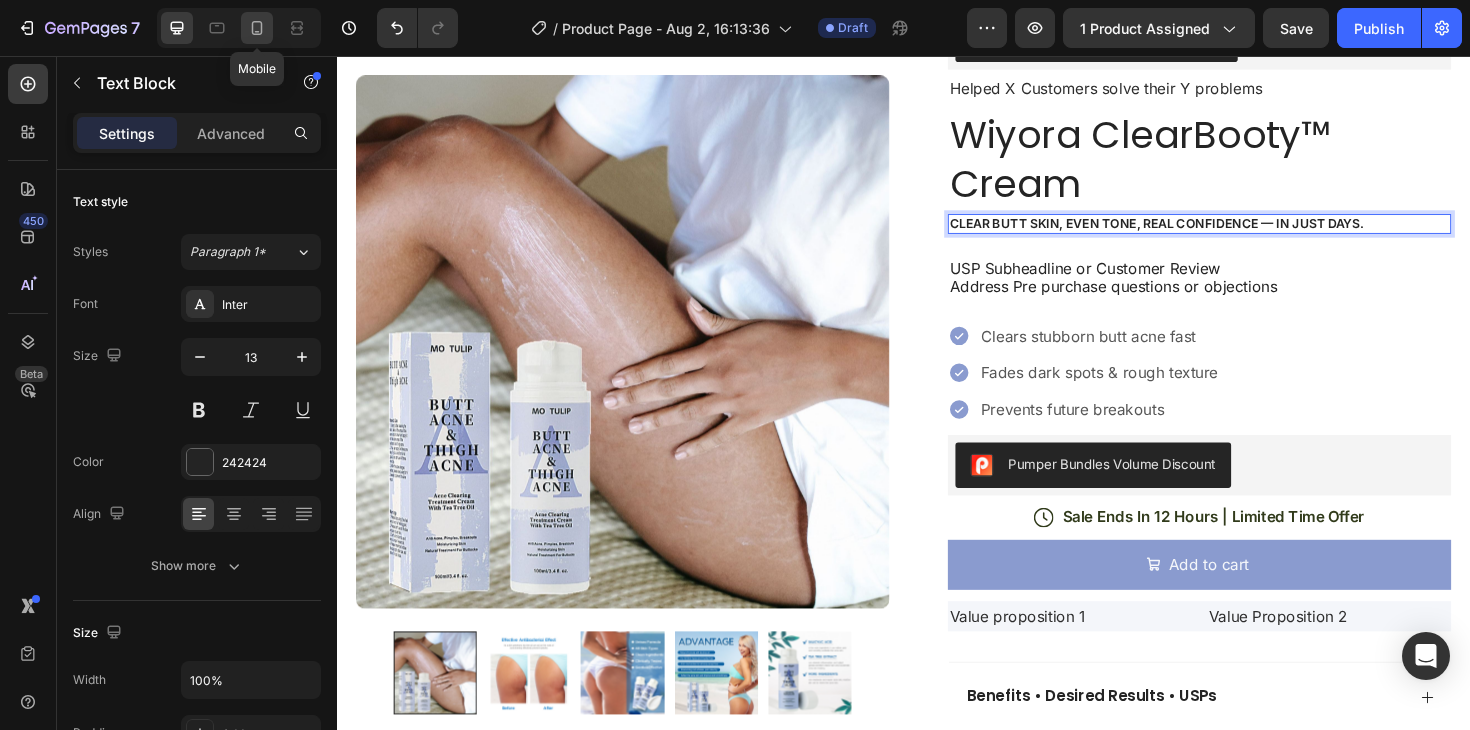 click 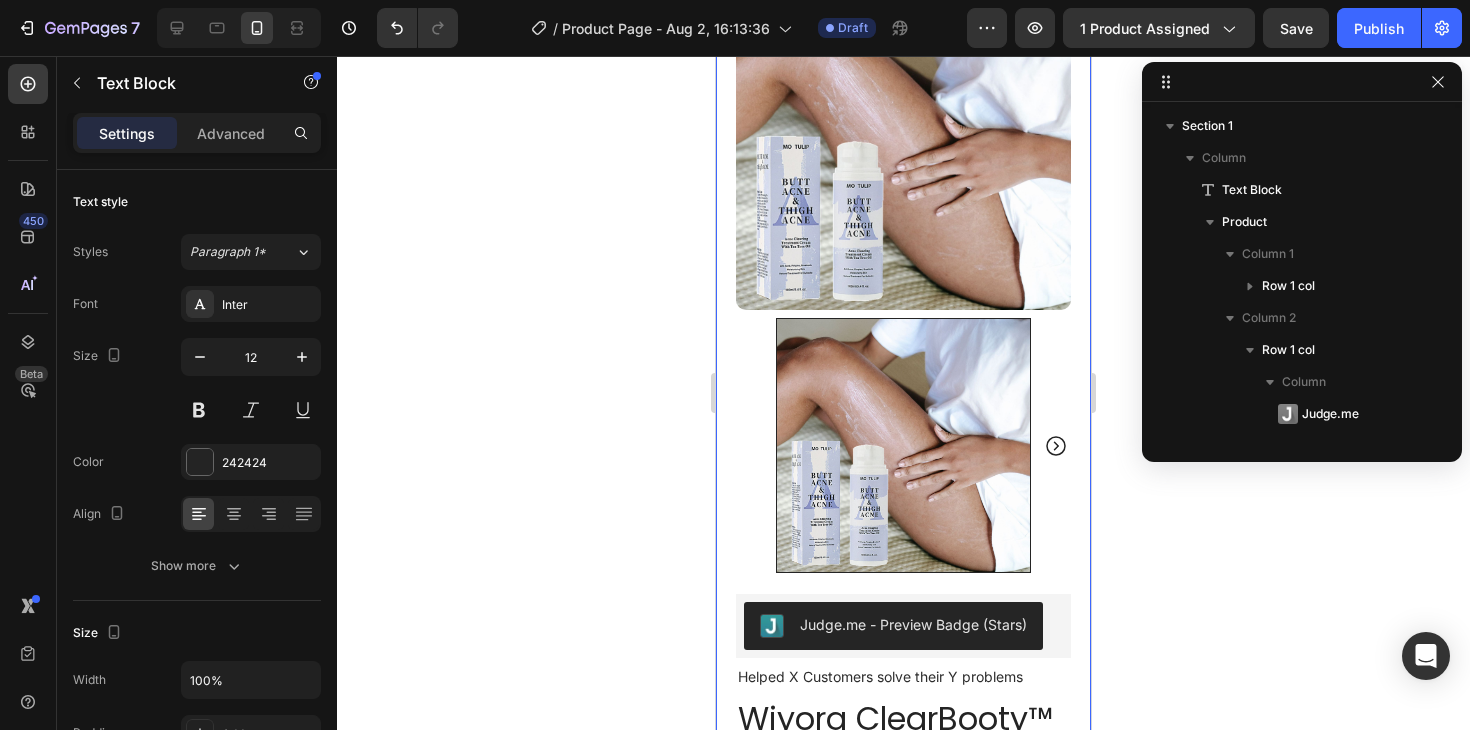 scroll, scrollTop: 322, scrollLeft: 0, axis: vertical 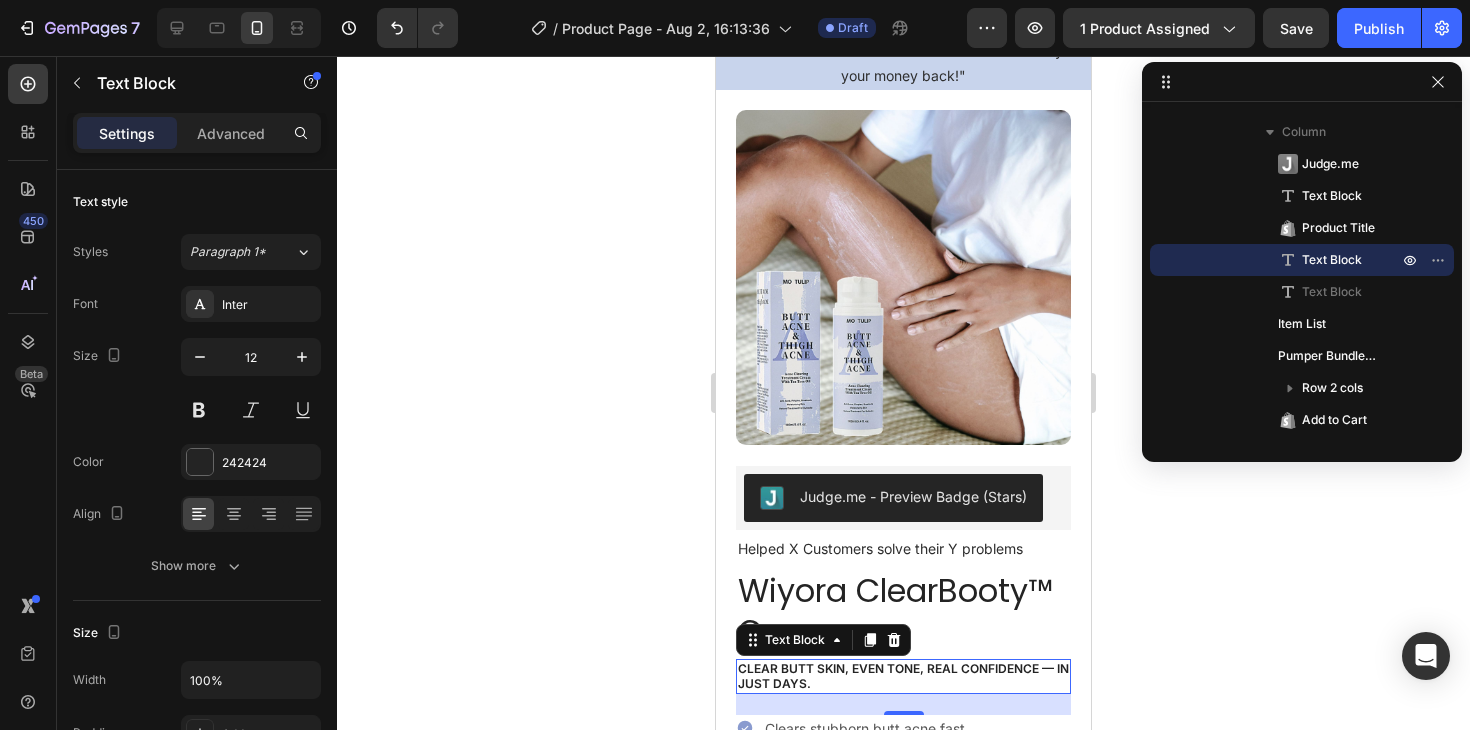click 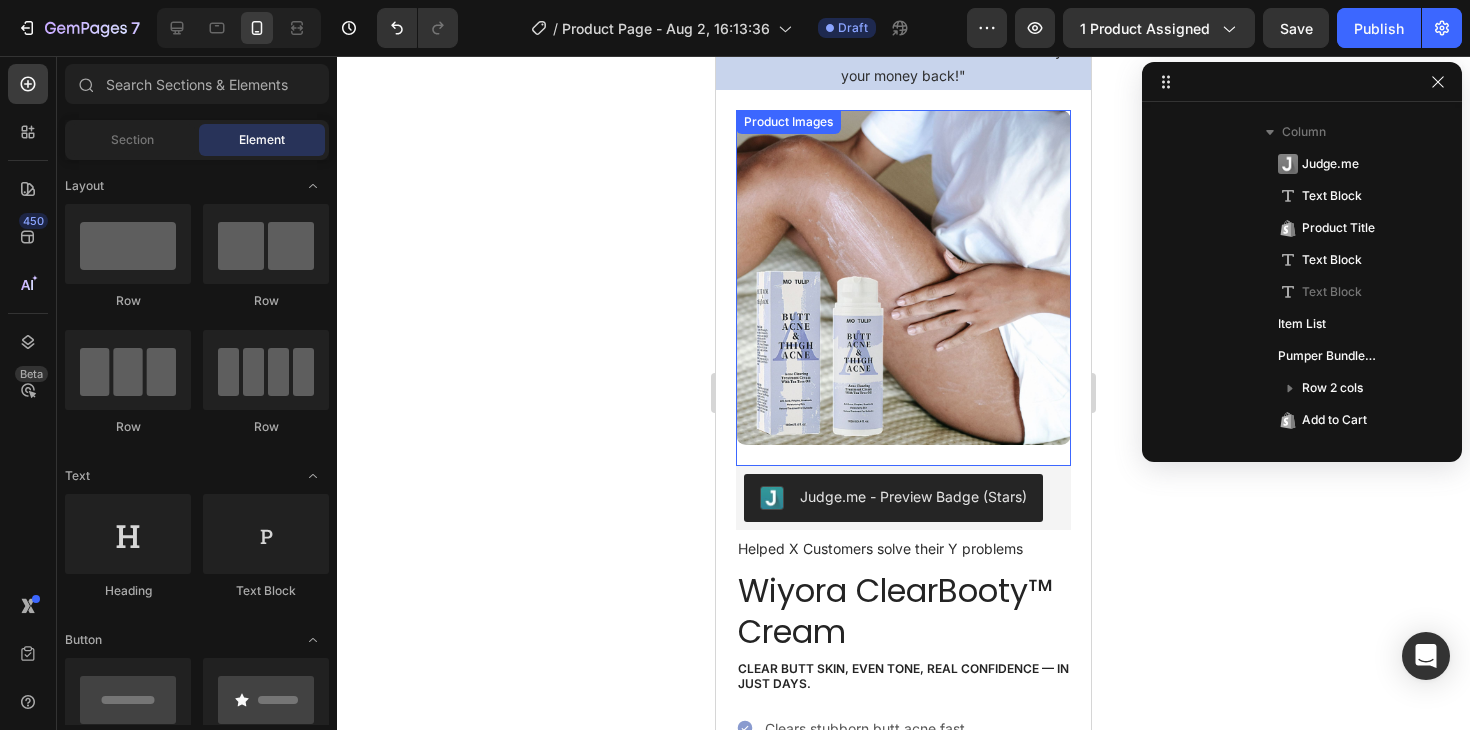 scroll, scrollTop: 0, scrollLeft: 0, axis: both 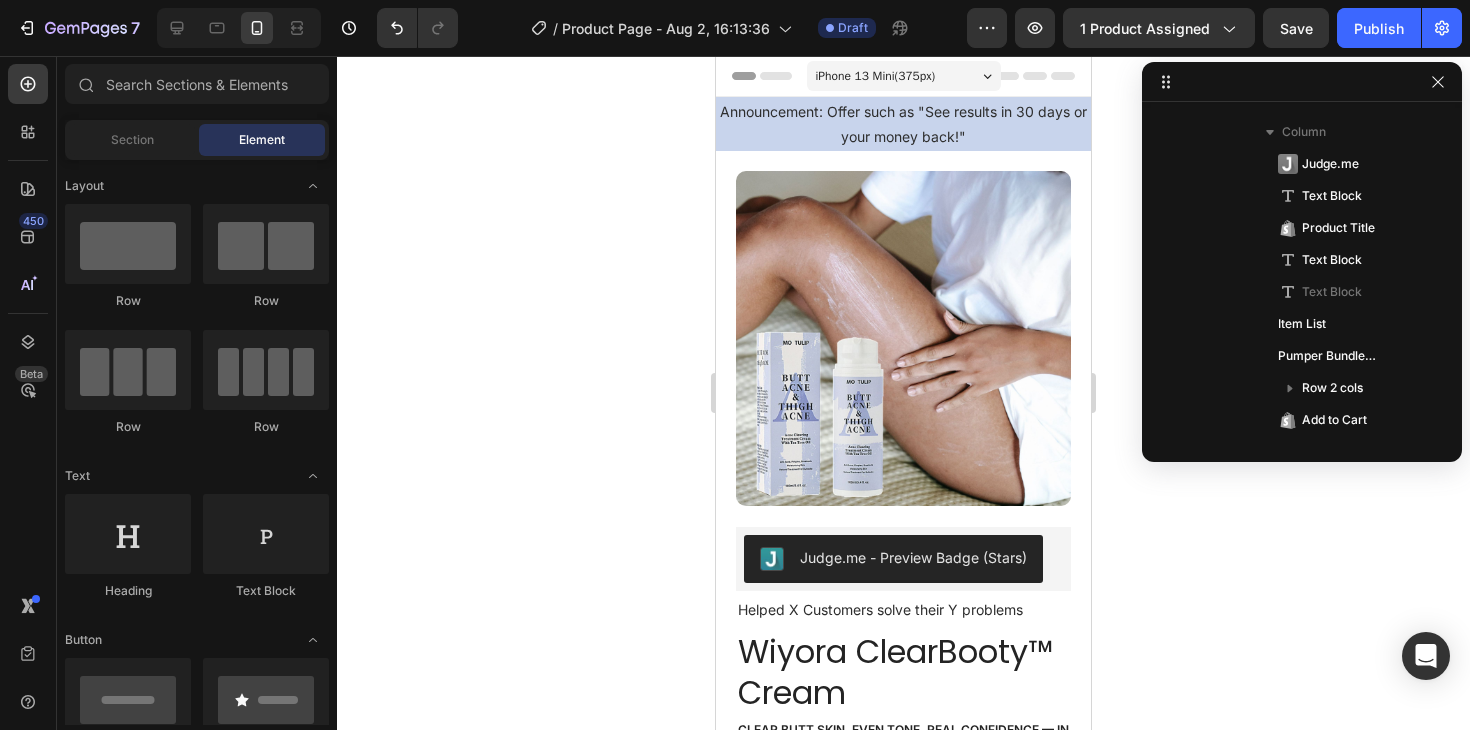 click on "iPhone 13 Mini  ( 375 px)" at bounding box center [876, 76] 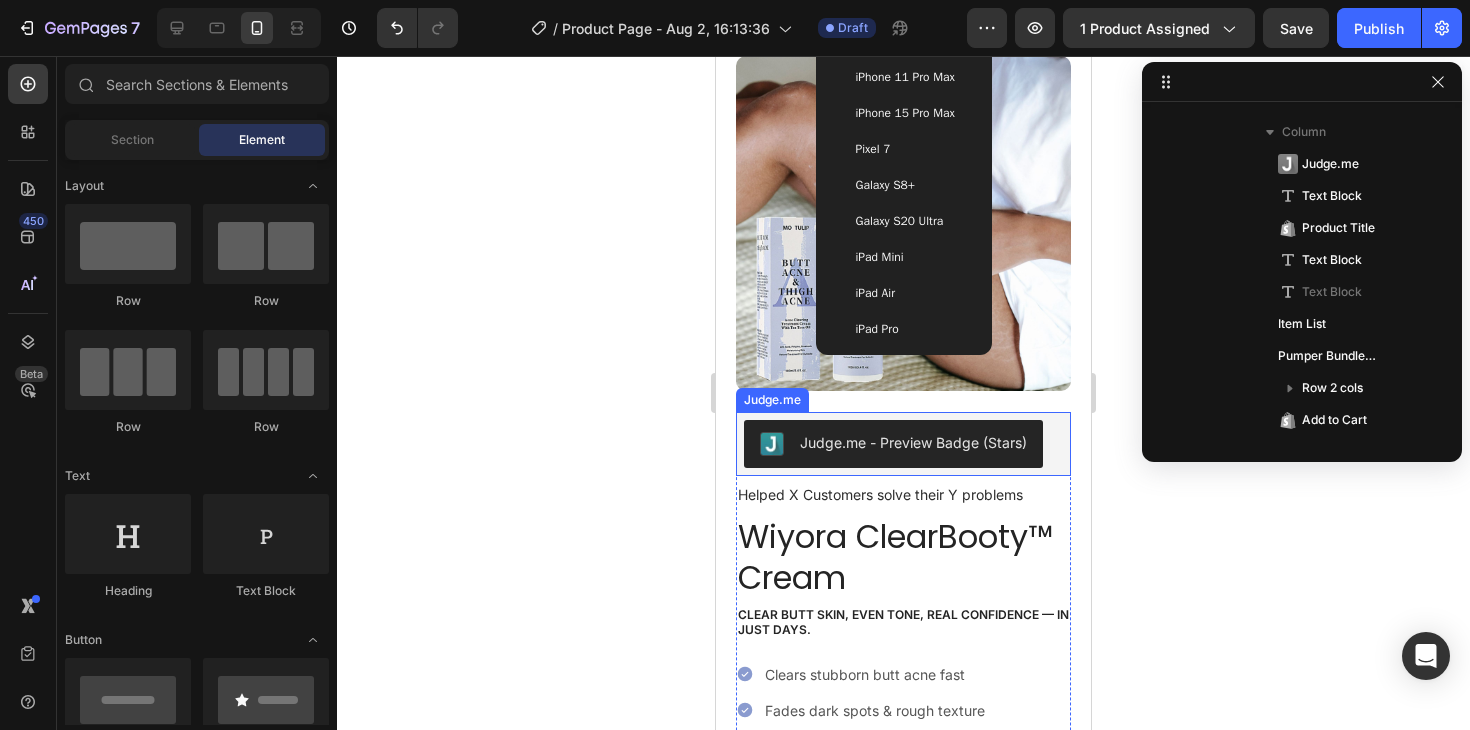 scroll, scrollTop: 0, scrollLeft: 0, axis: both 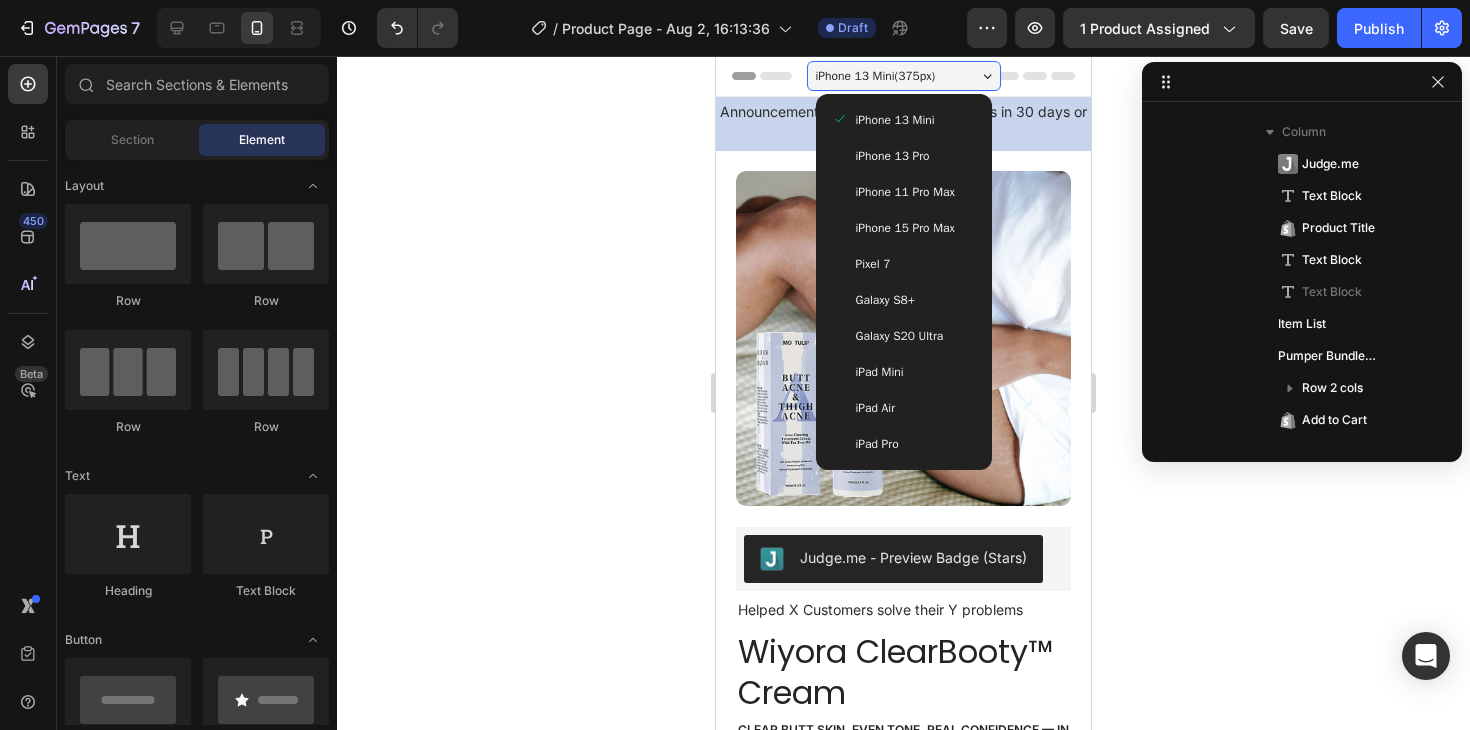 click 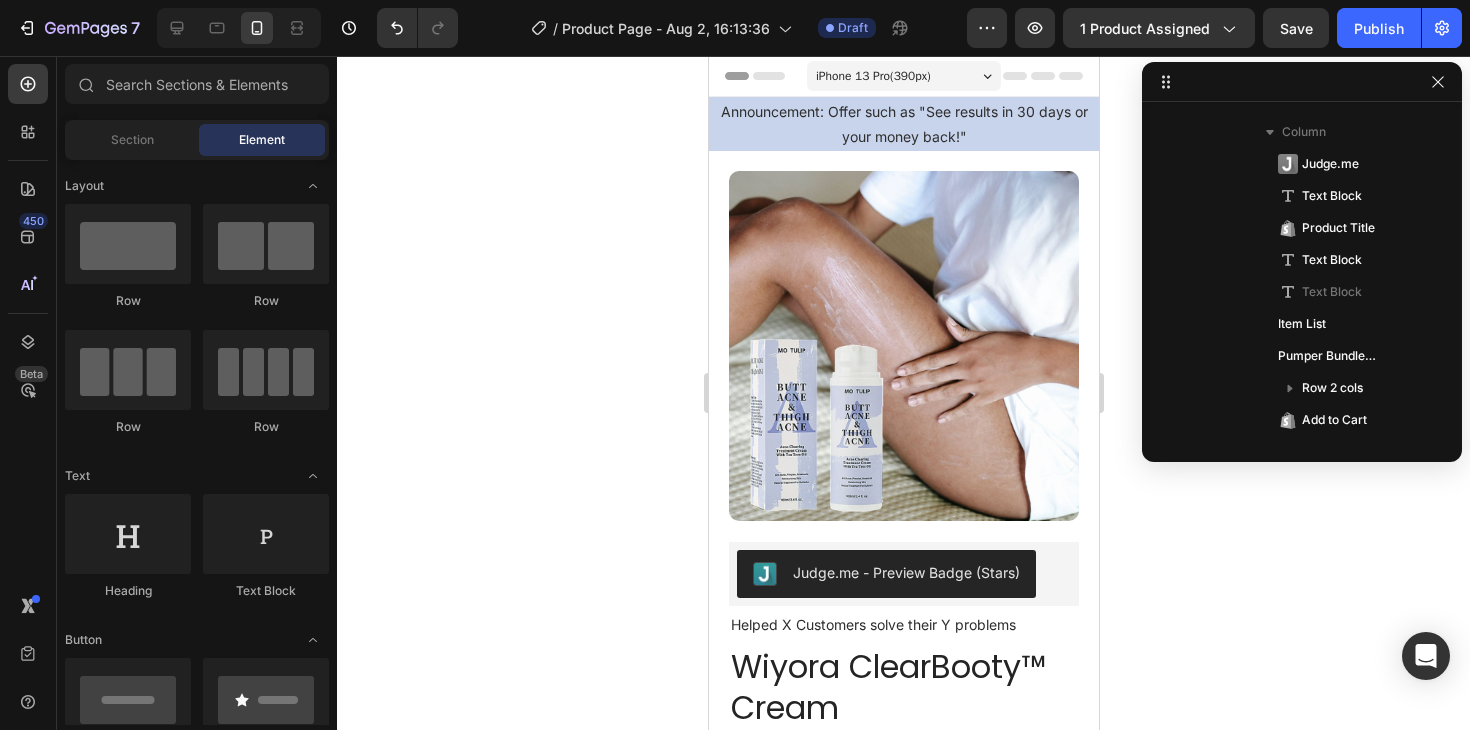 click on "iPhone 13 Pro  ( 390 px)" at bounding box center [872, 76] 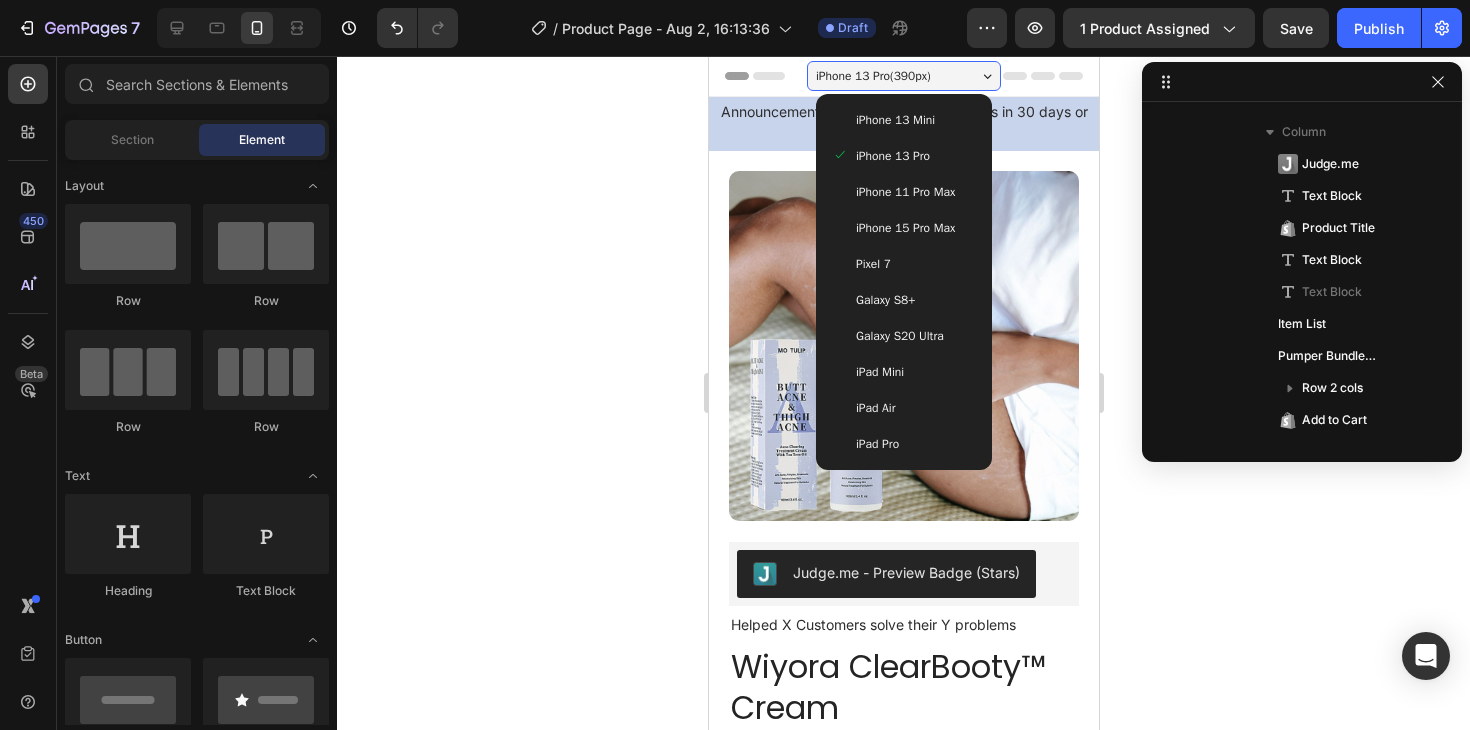 click on "iPhone 13 Mini" at bounding box center [894, 120] 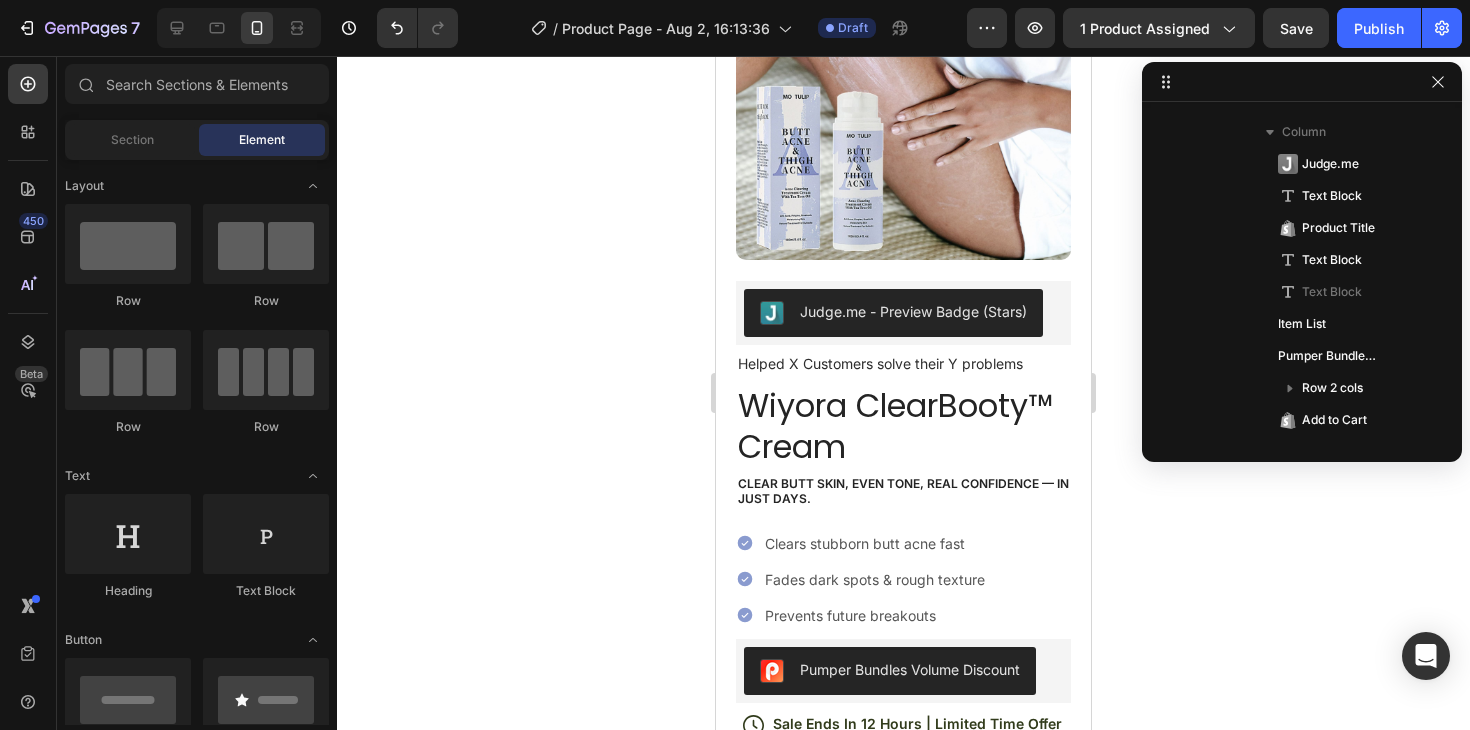 scroll, scrollTop: 248, scrollLeft: 0, axis: vertical 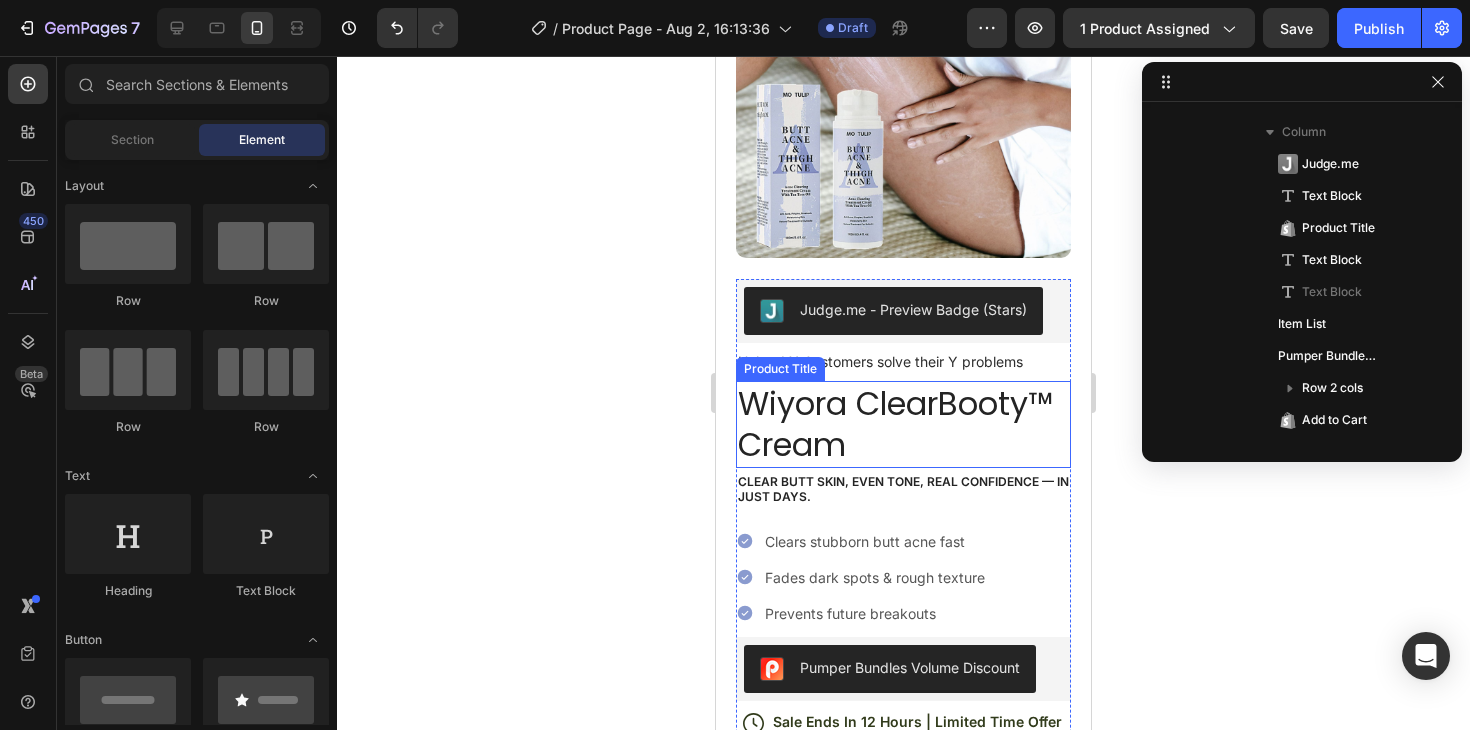click on "Wiyora ClearBooty™ Cream" at bounding box center (903, 424) 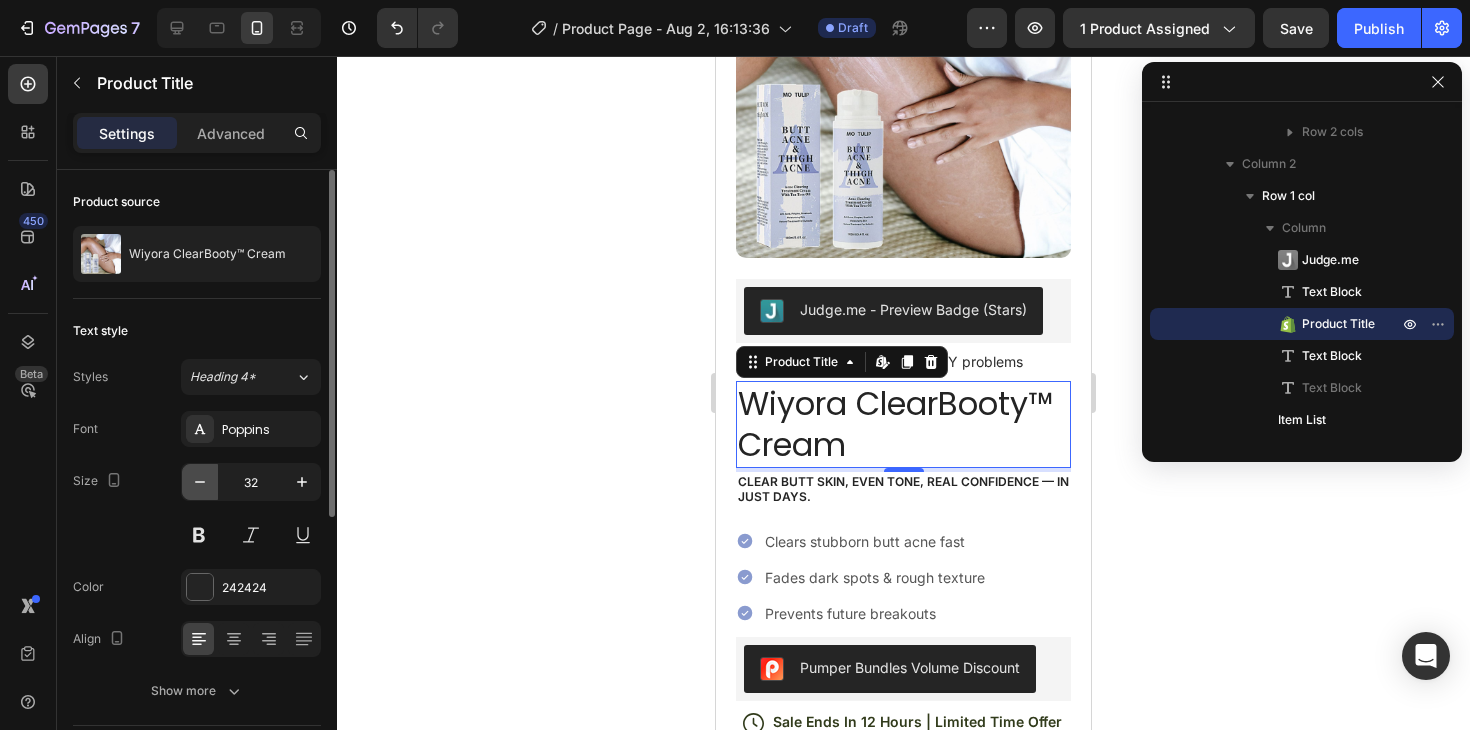 click at bounding box center [200, 482] 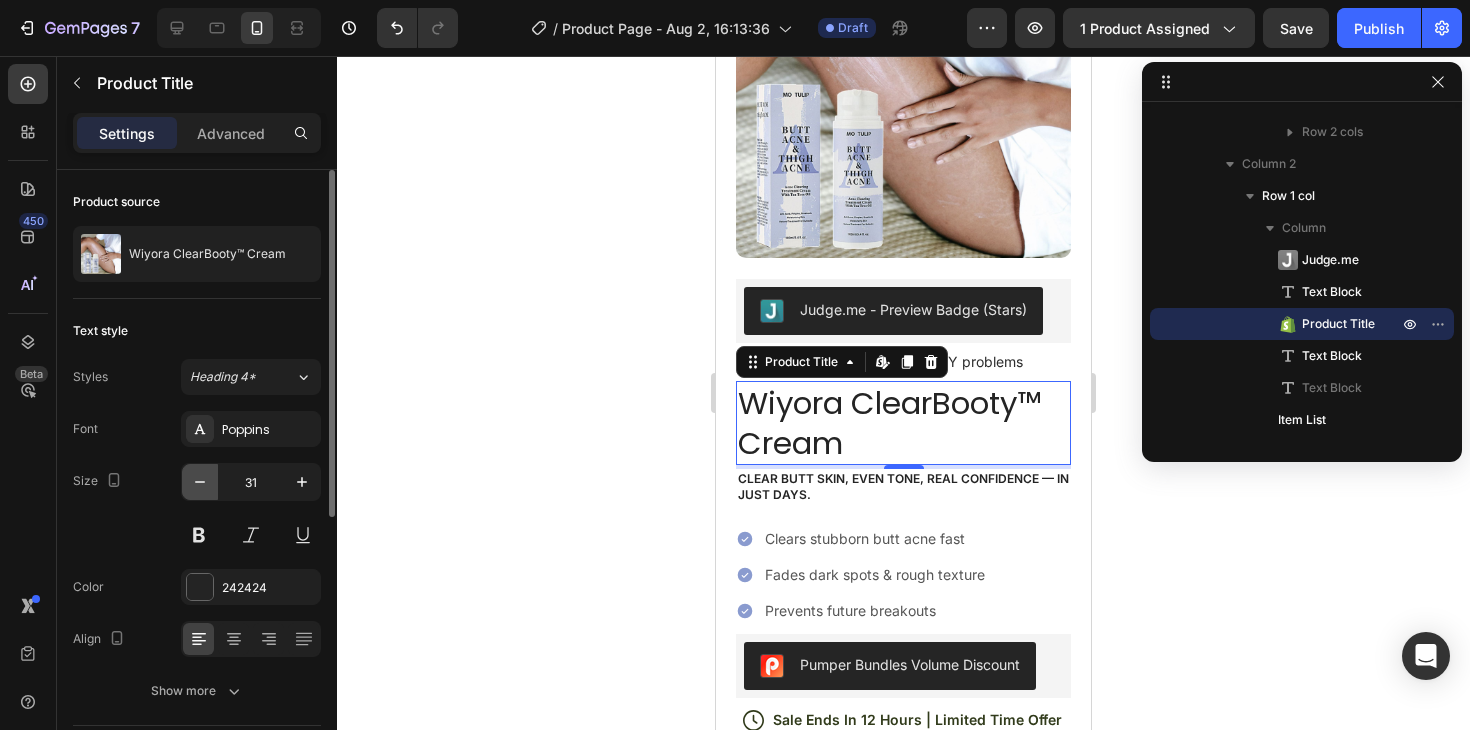 click at bounding box center [200, 482] 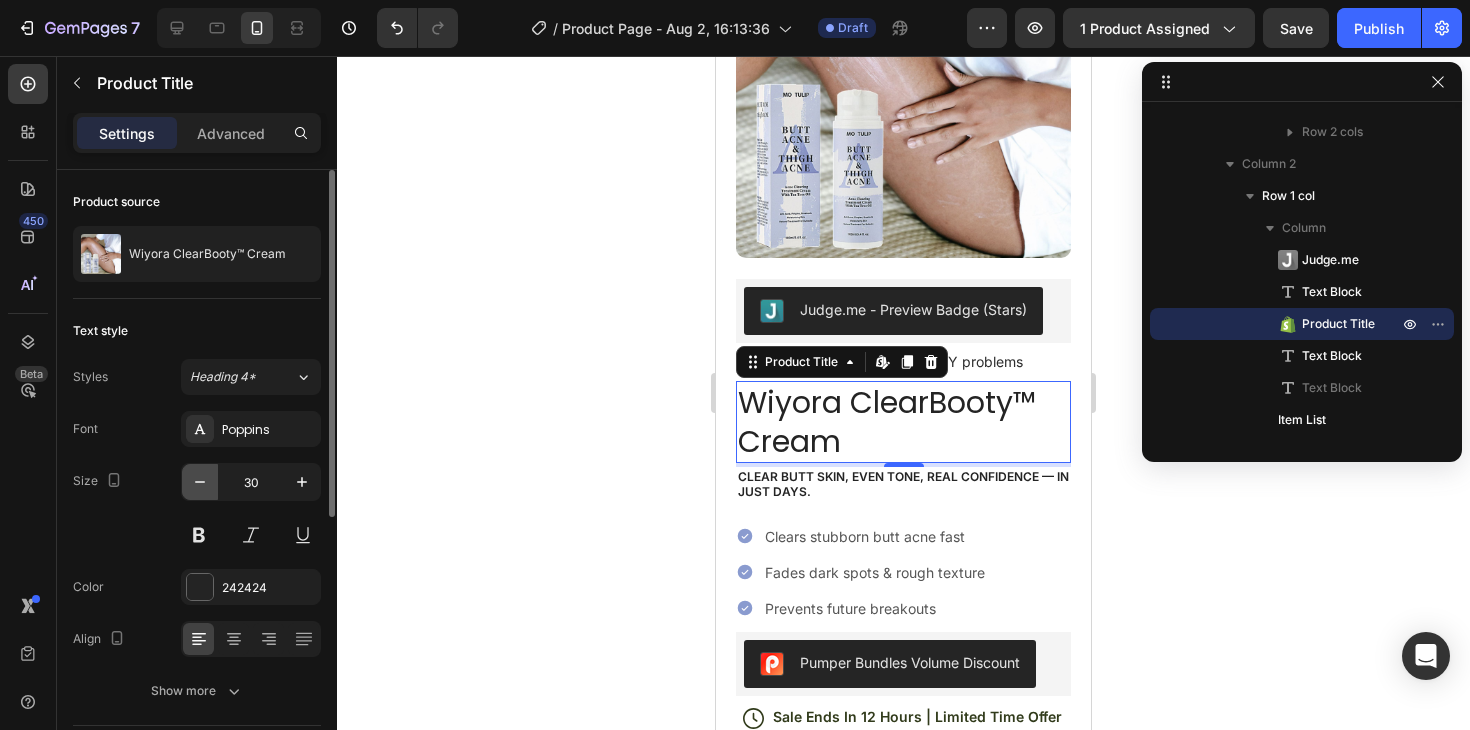 click at bounding box center (200, 482) 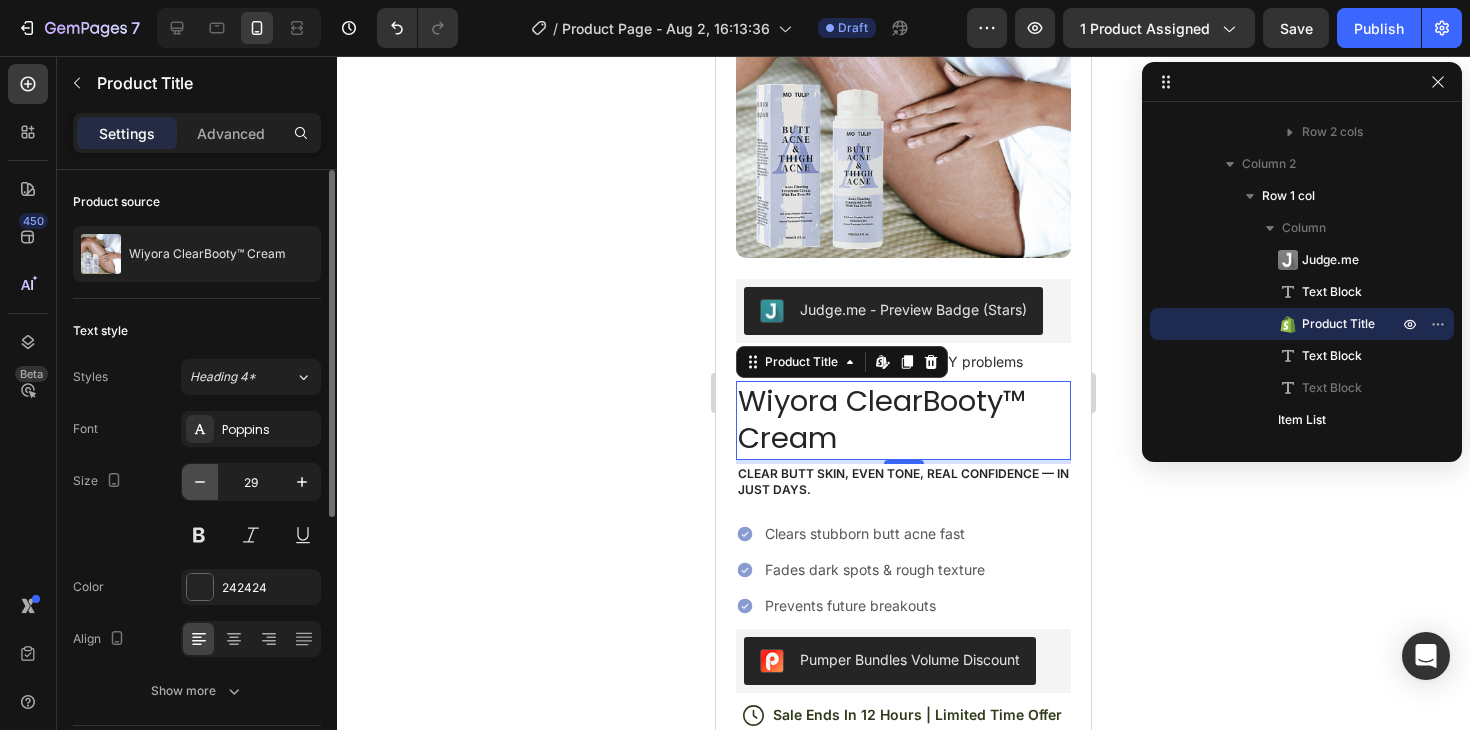 click at bounding box center (200, 482) 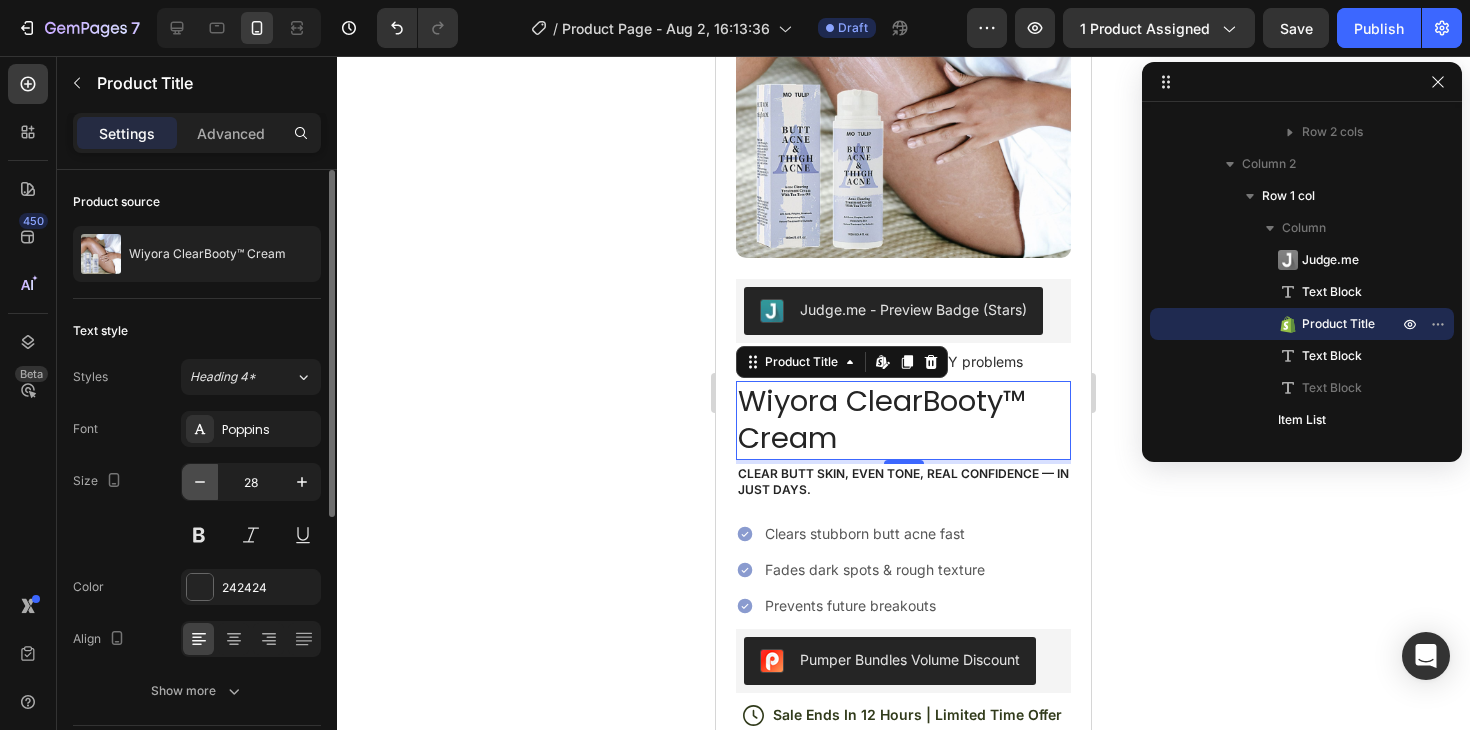 click at bounding box center [200, 482] 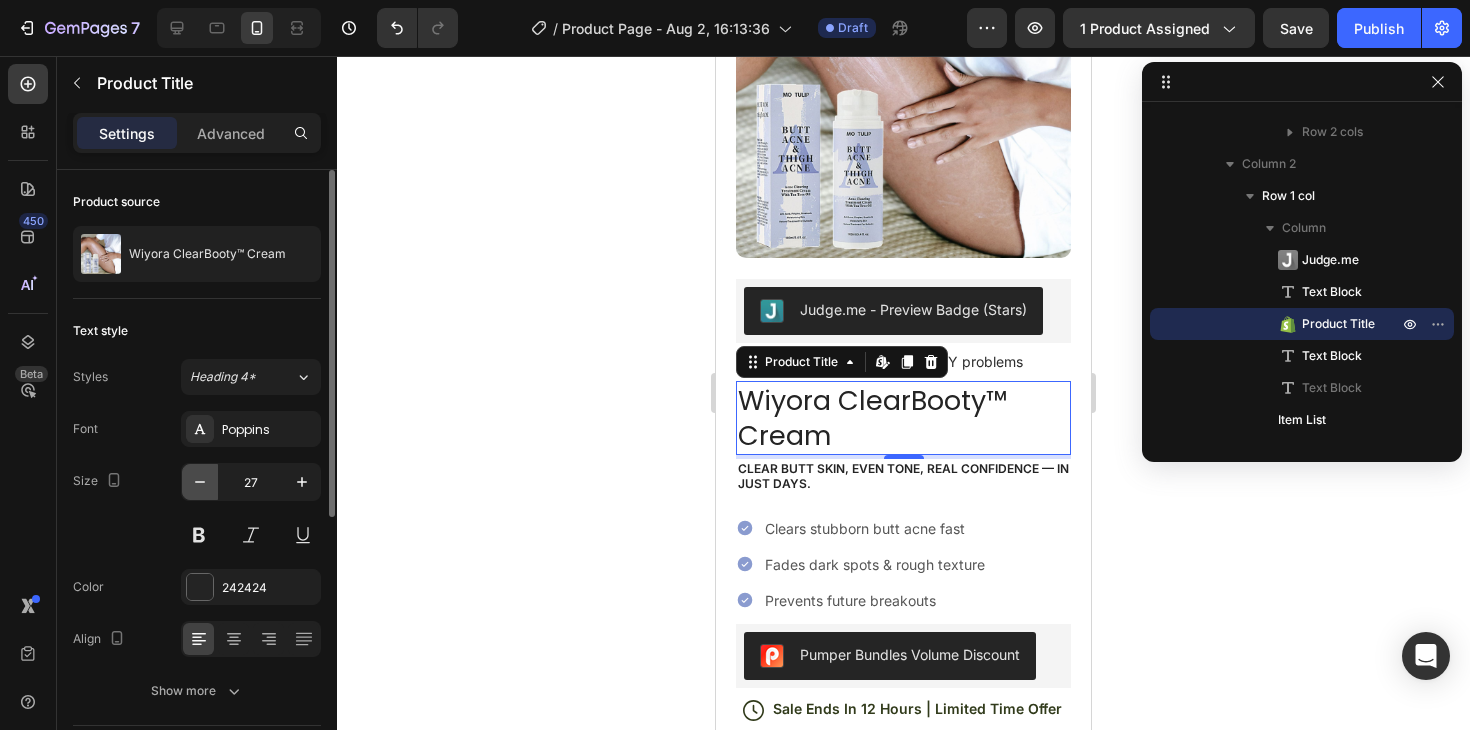 click at bounding box center (200, 482) 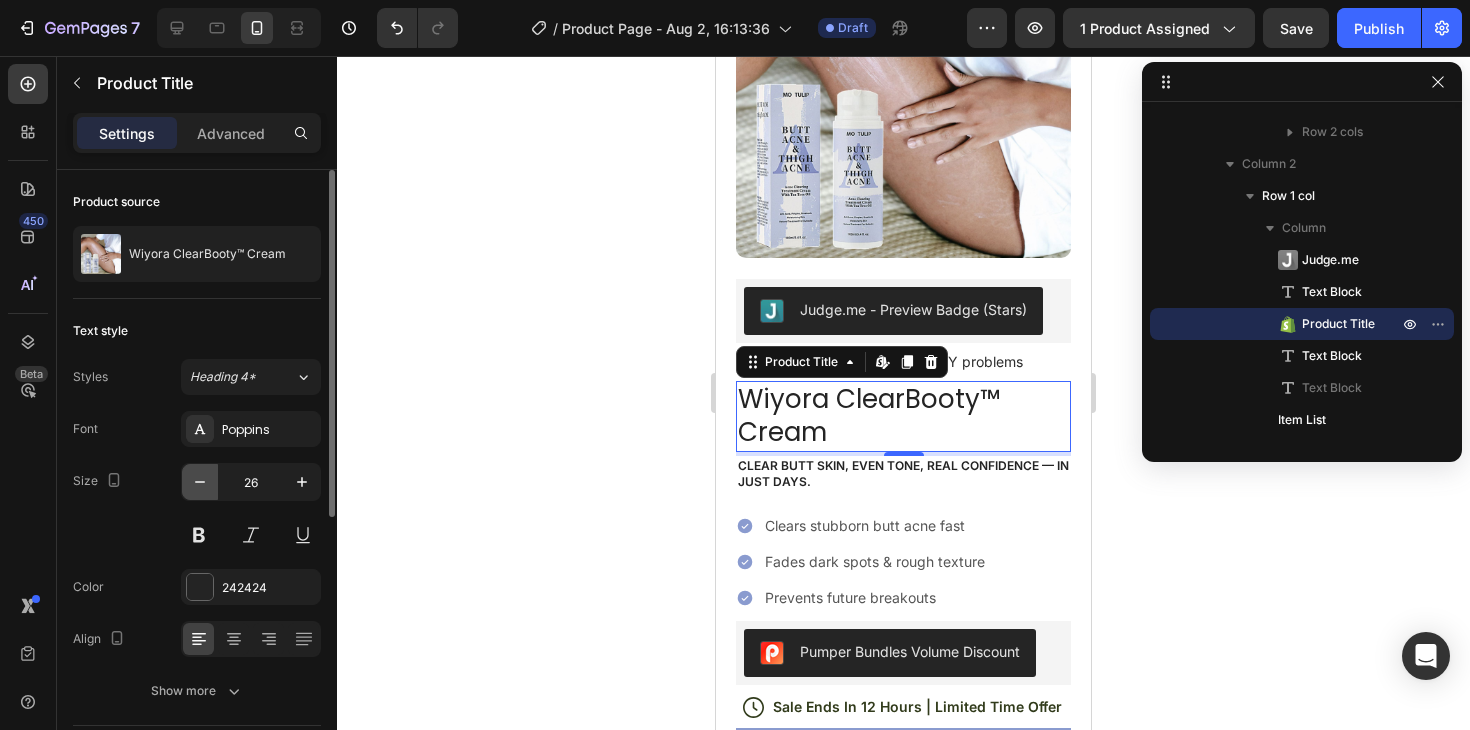 click at bounding box center (200, 482) 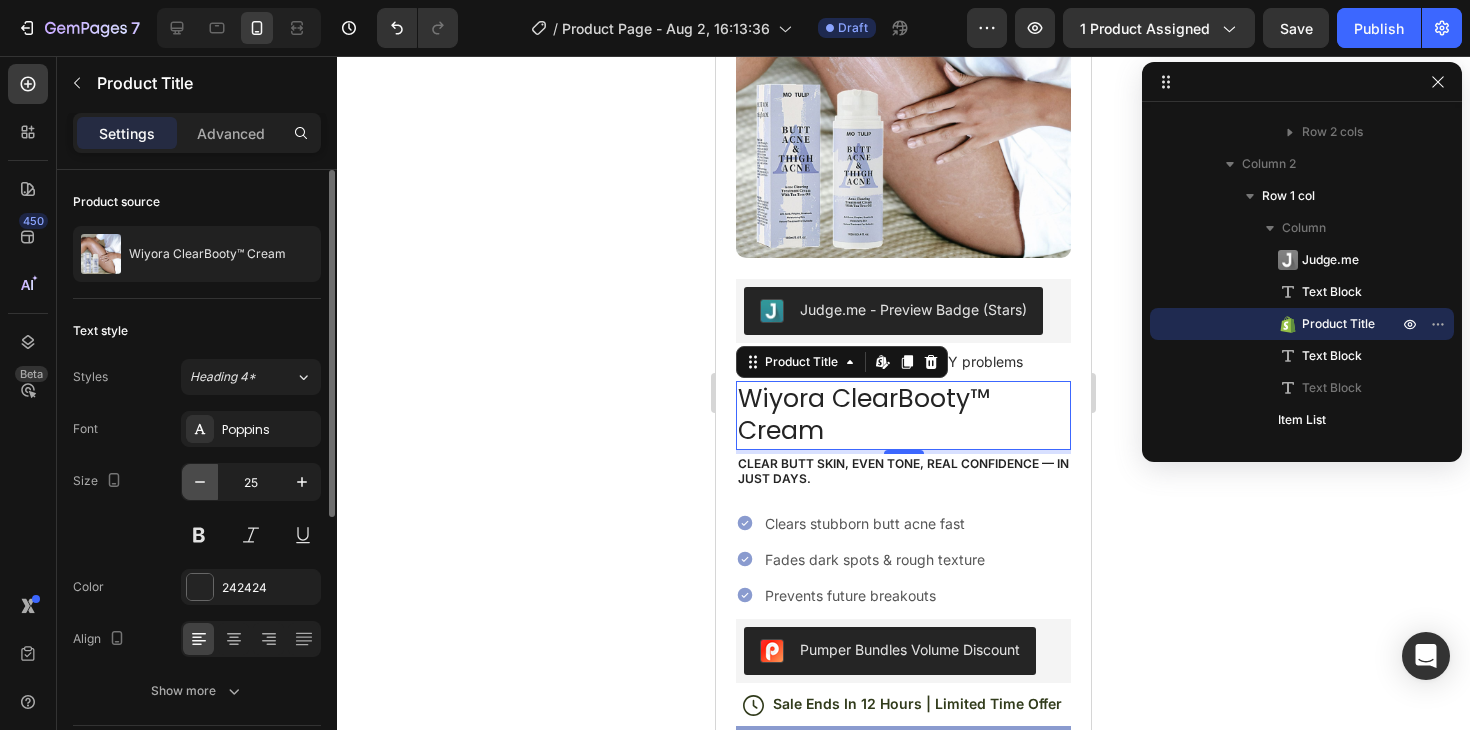 click at bounding box center (200, 482) 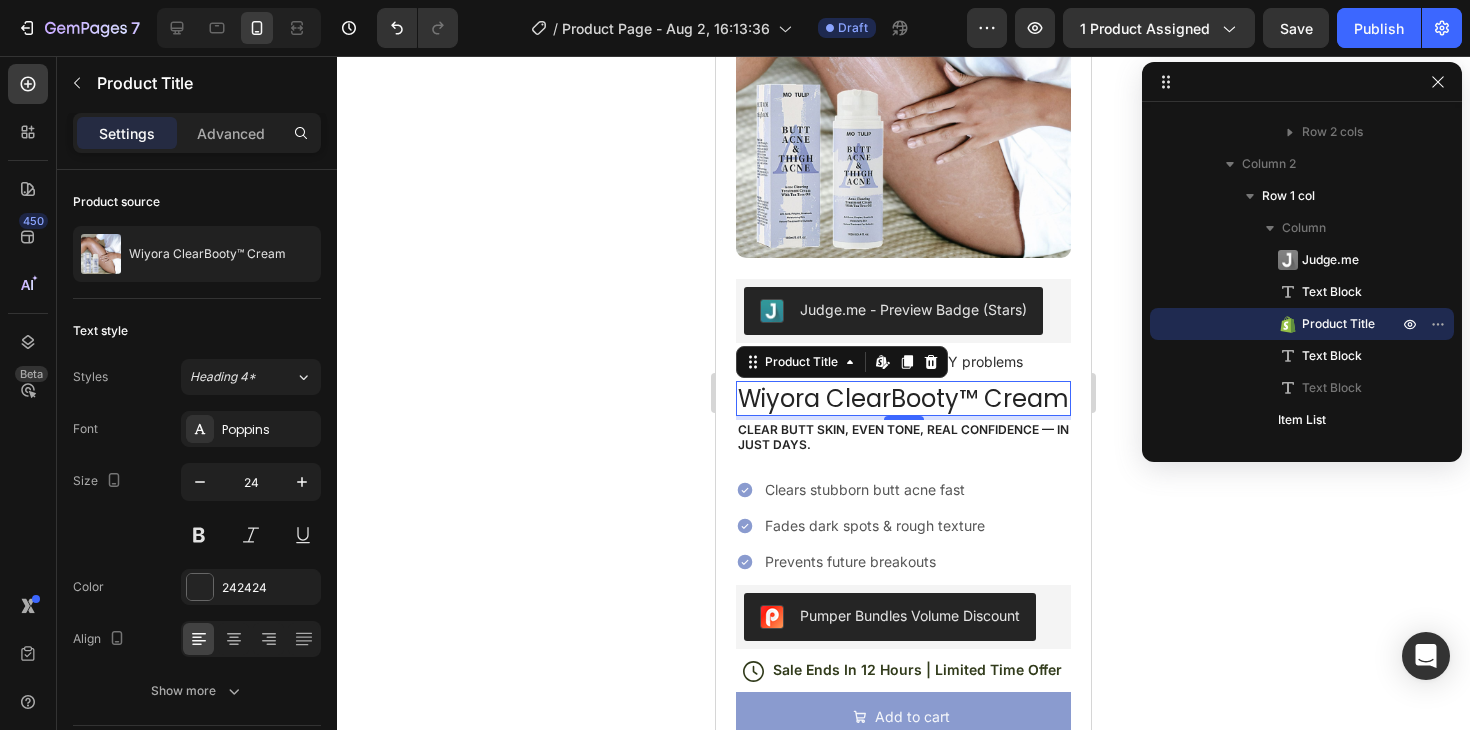 click 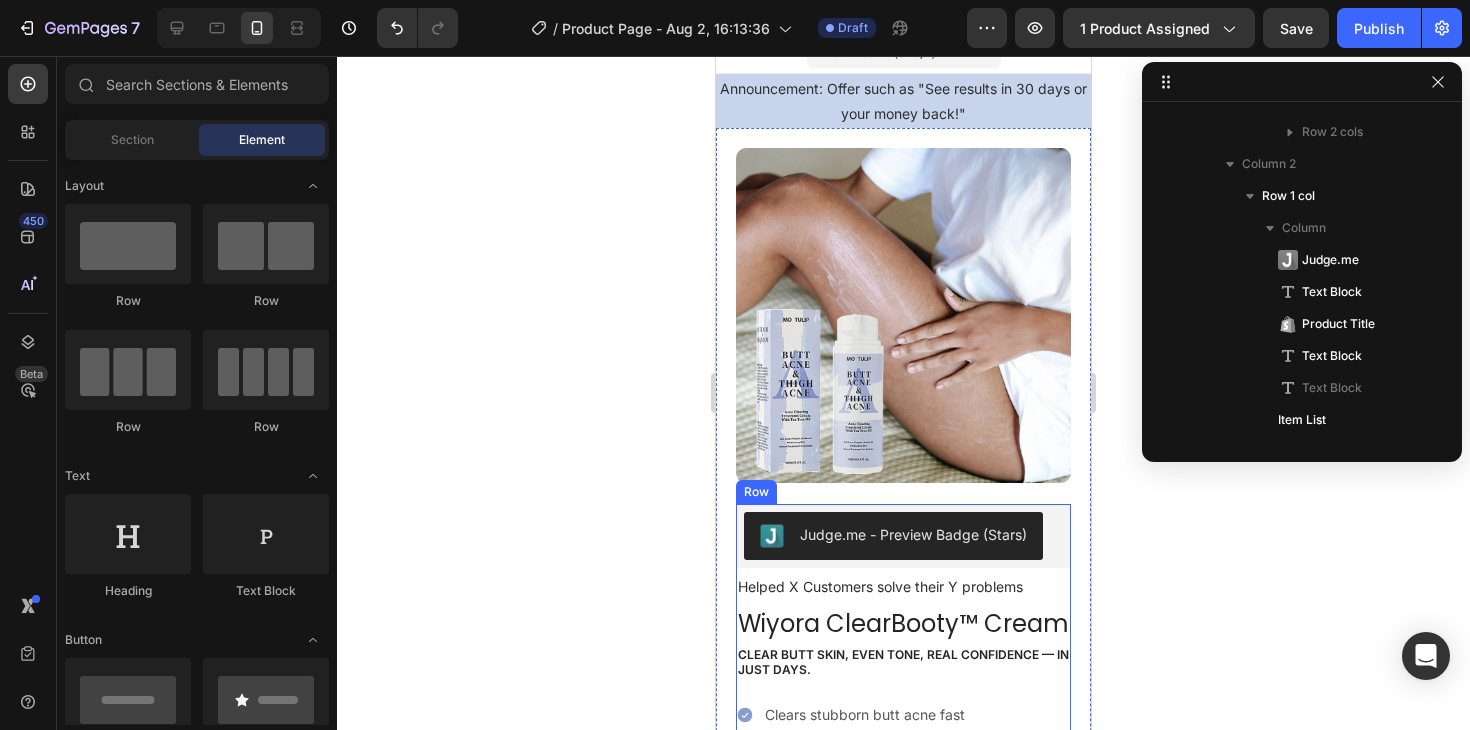 scroll, scrollTop: 24, scrollLeft: 0, axis: vertical 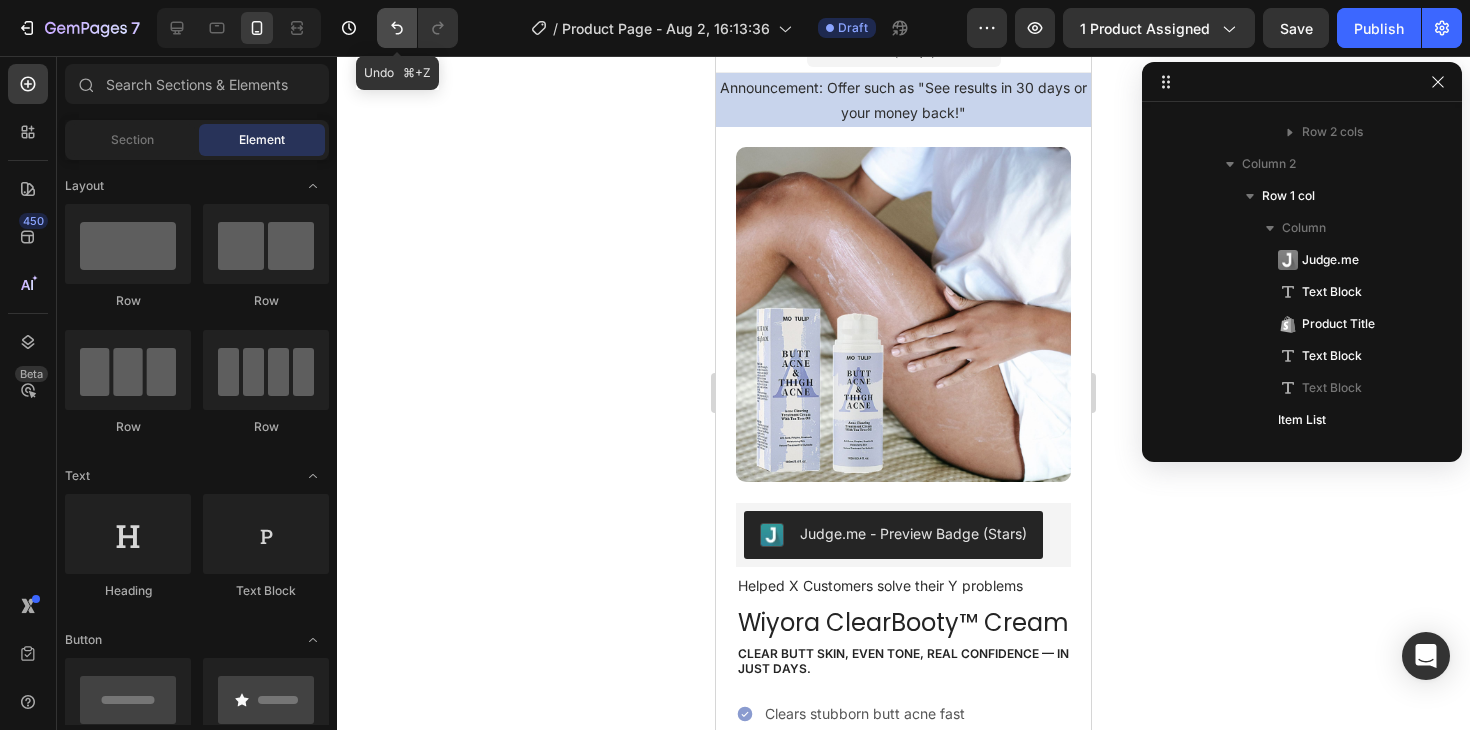 click 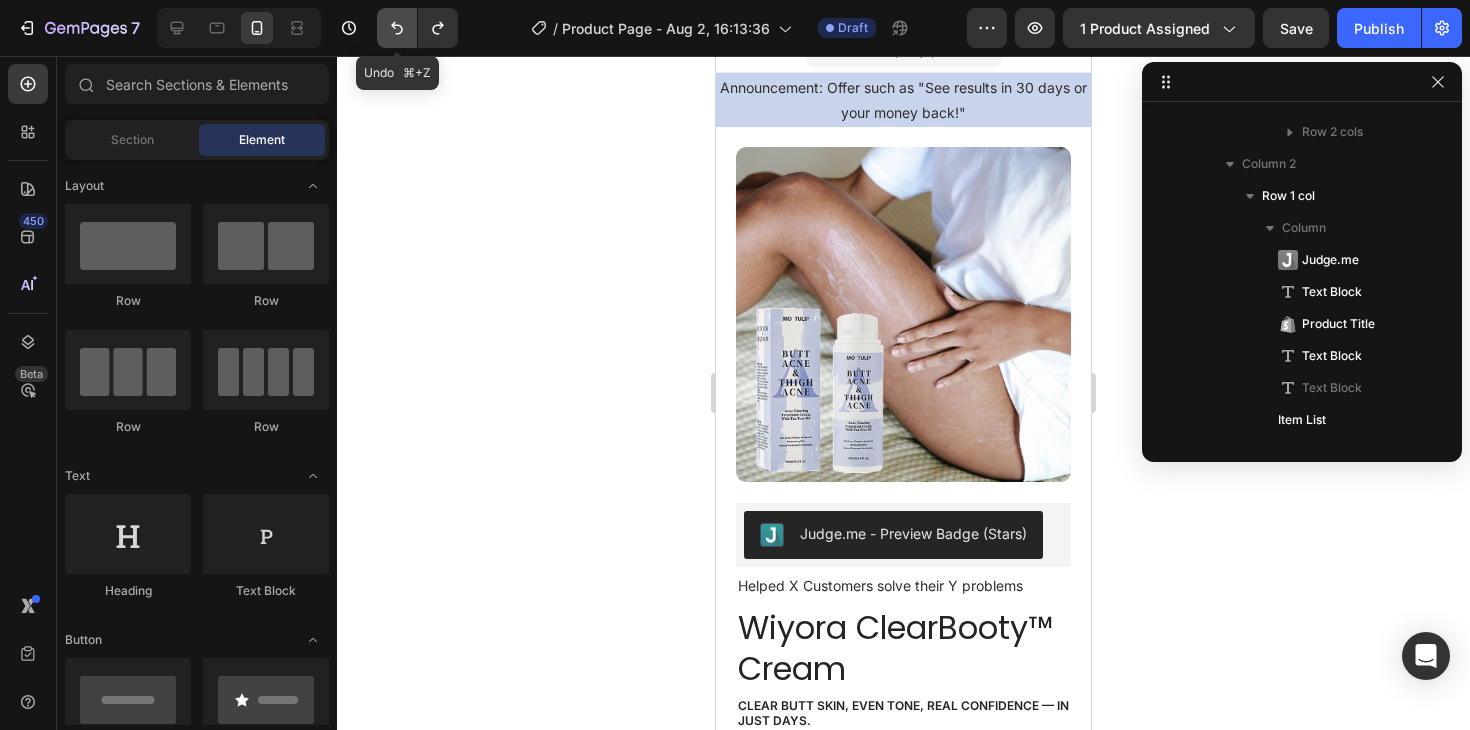 click 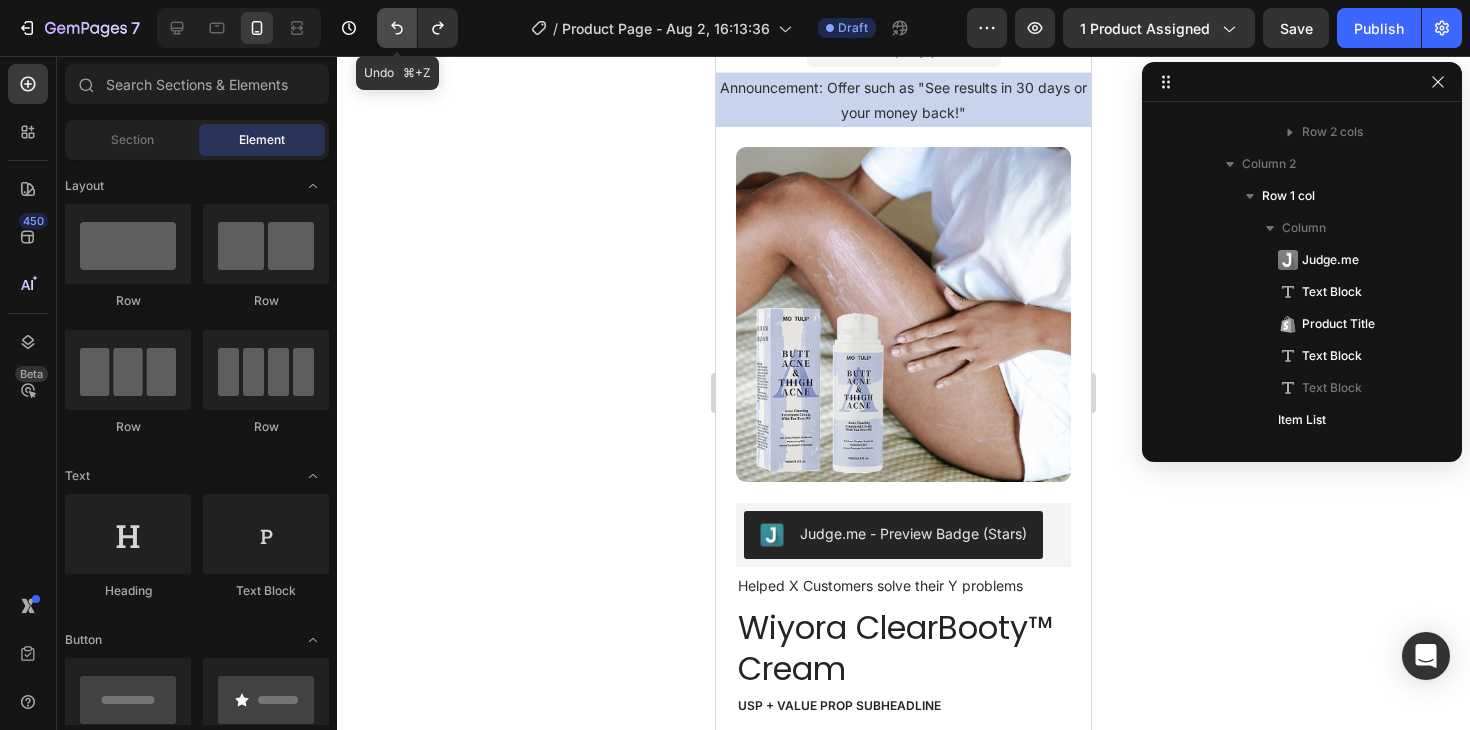 click 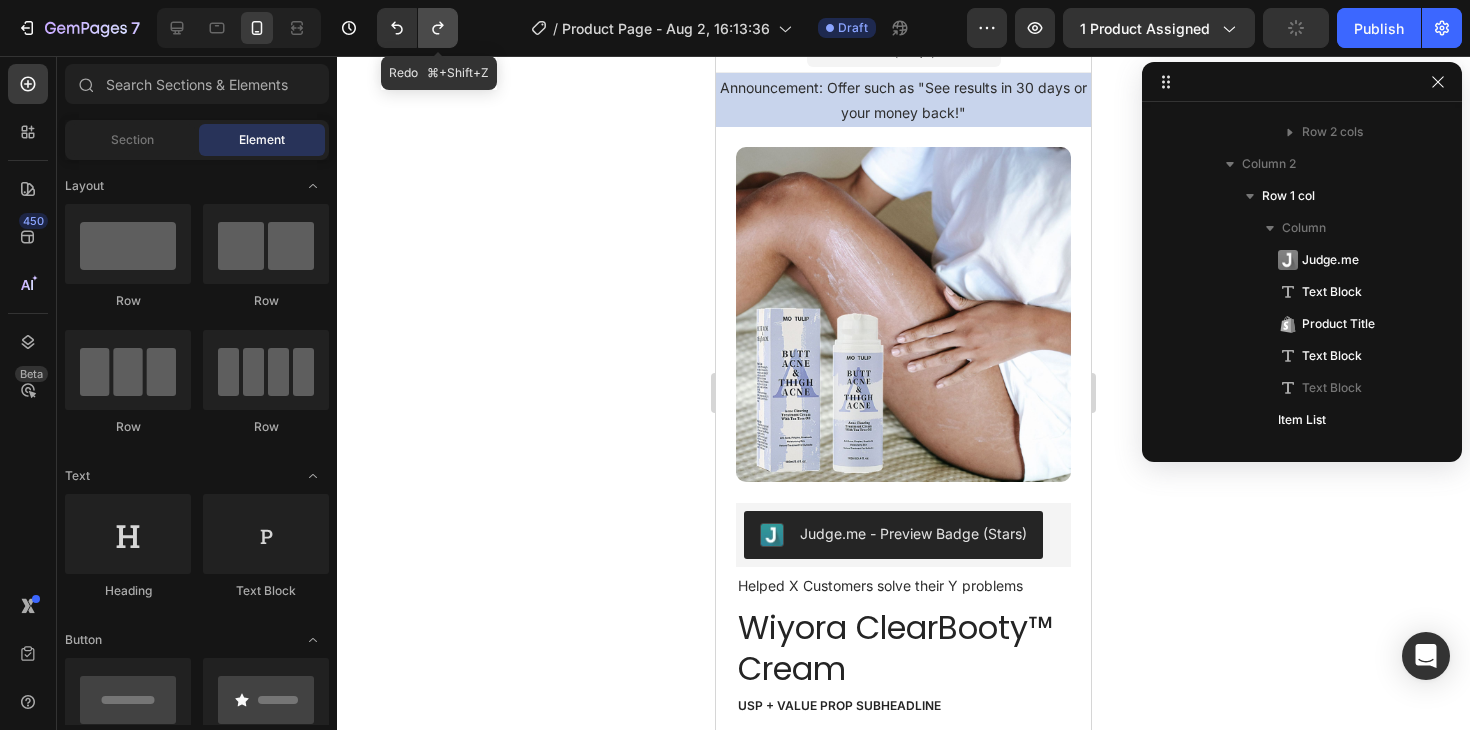 click 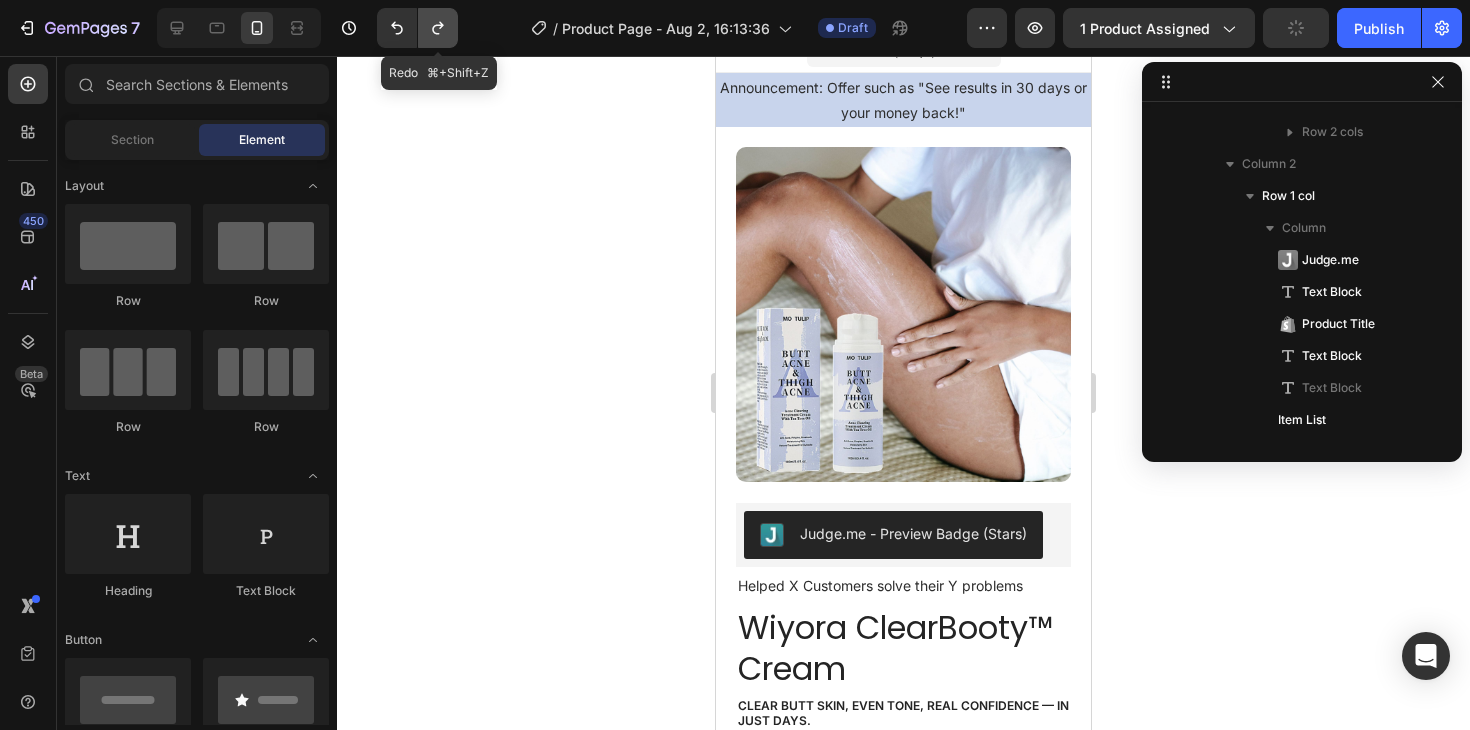click 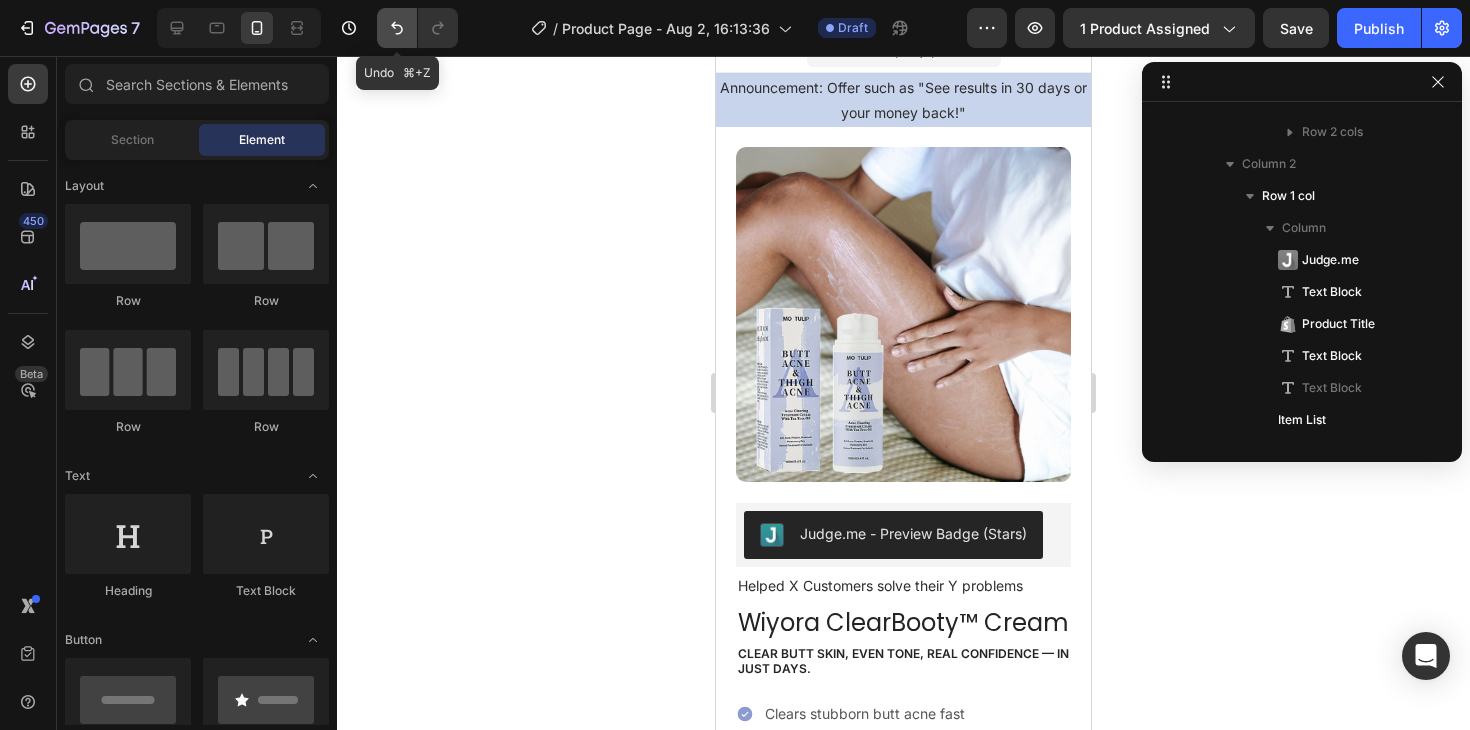click 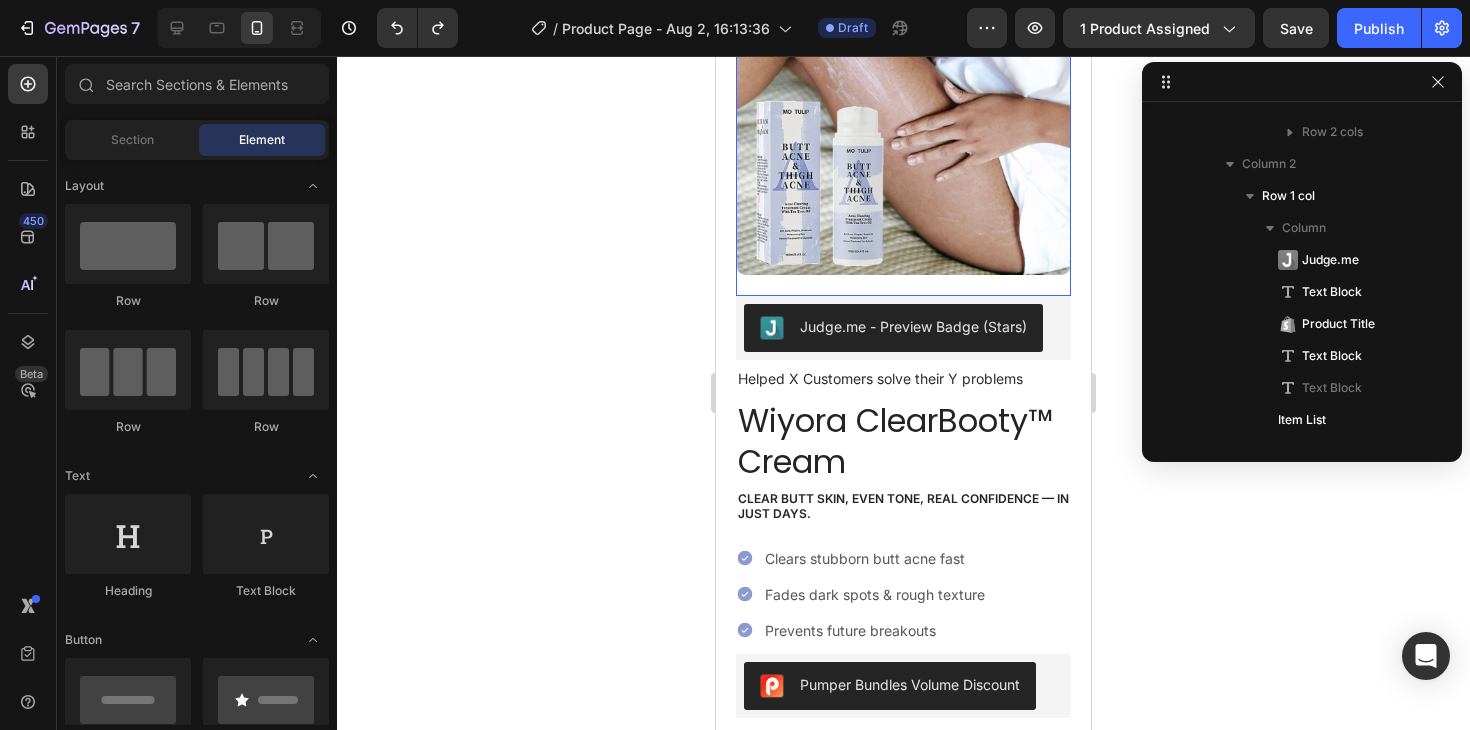 scroll, scrollTop: 232, scrollLeft: 0, axis: vertical 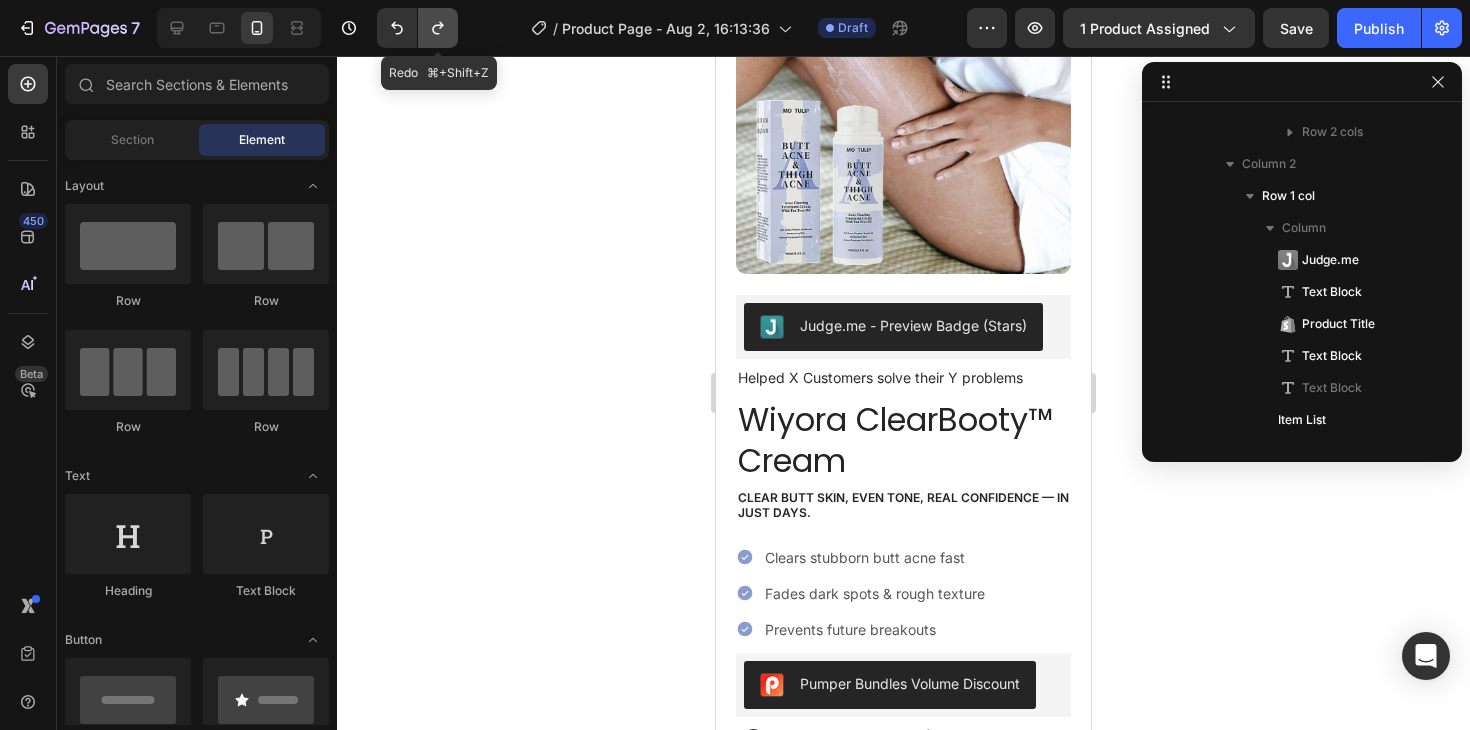 click 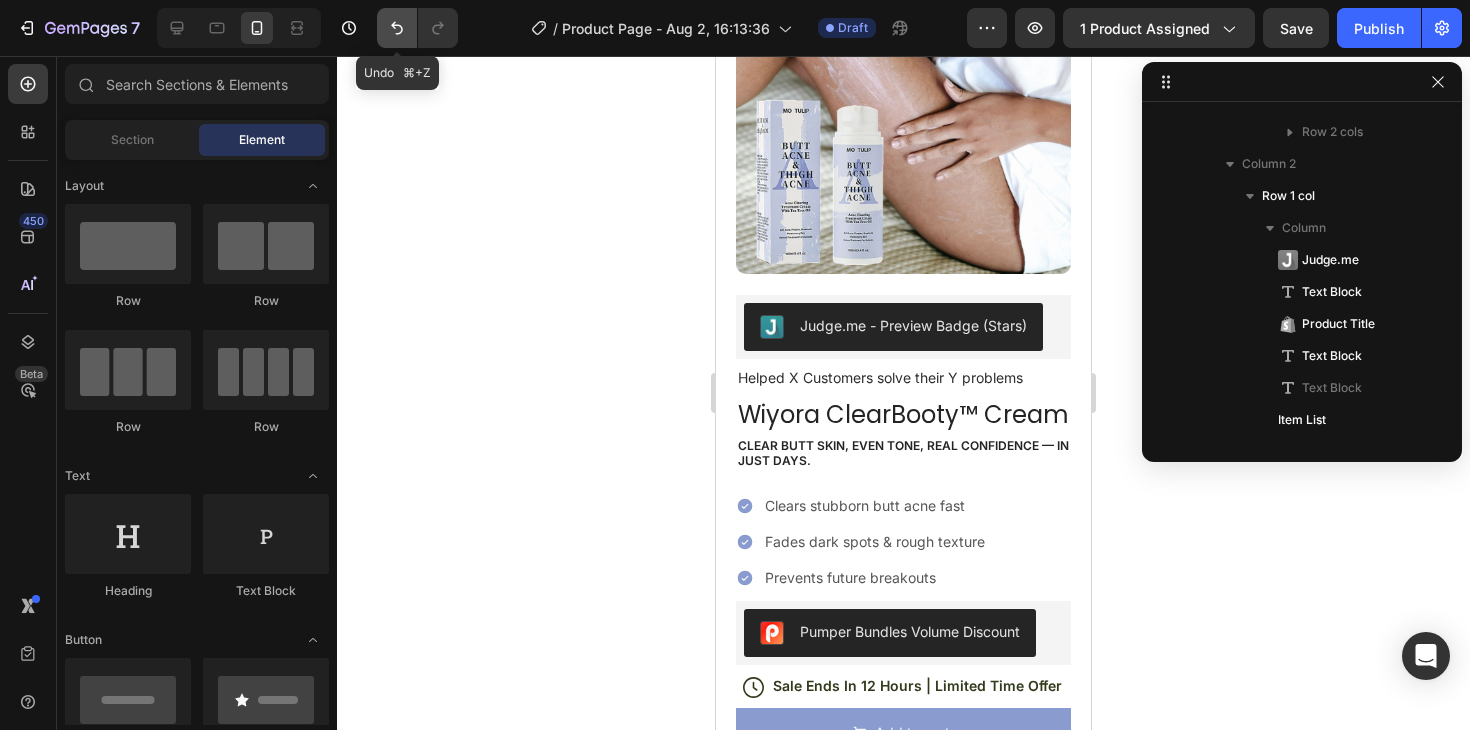 click 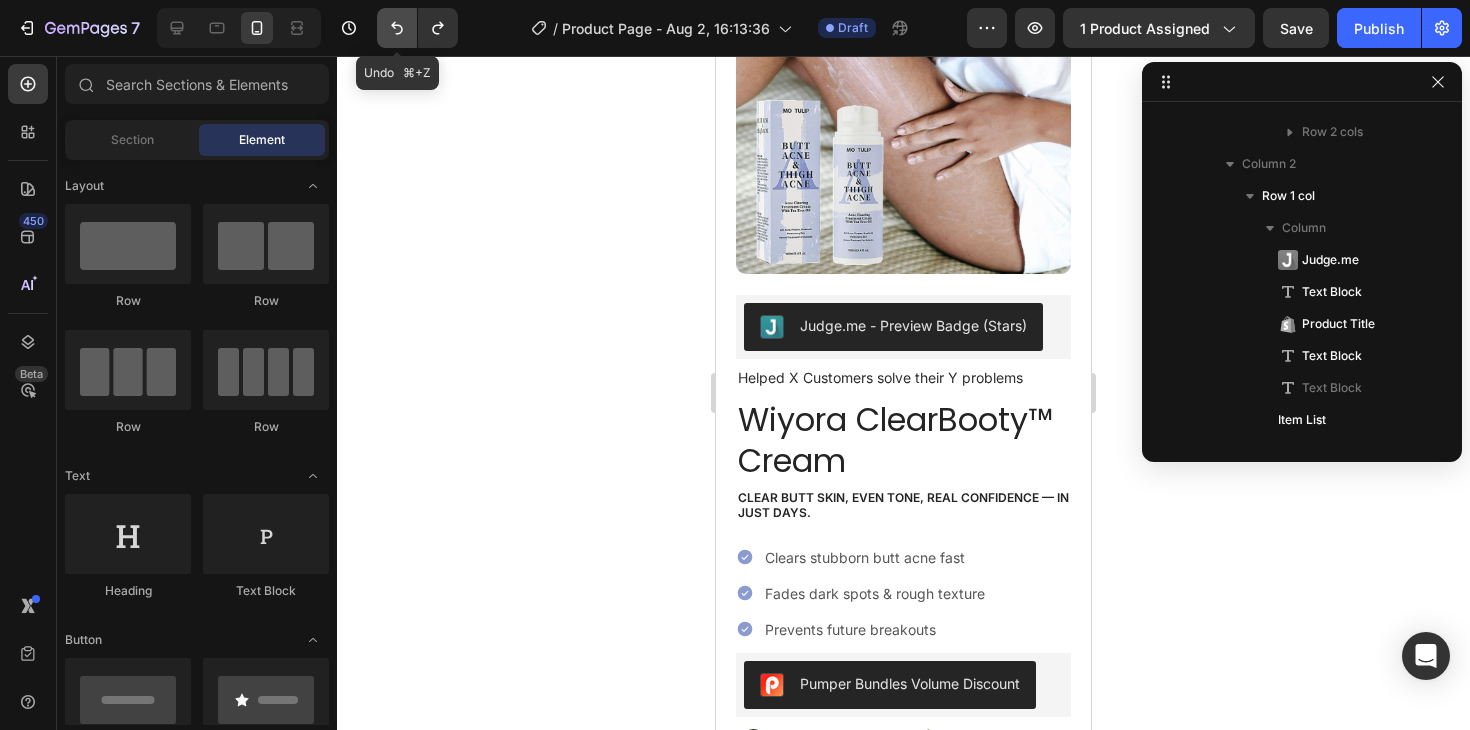 click 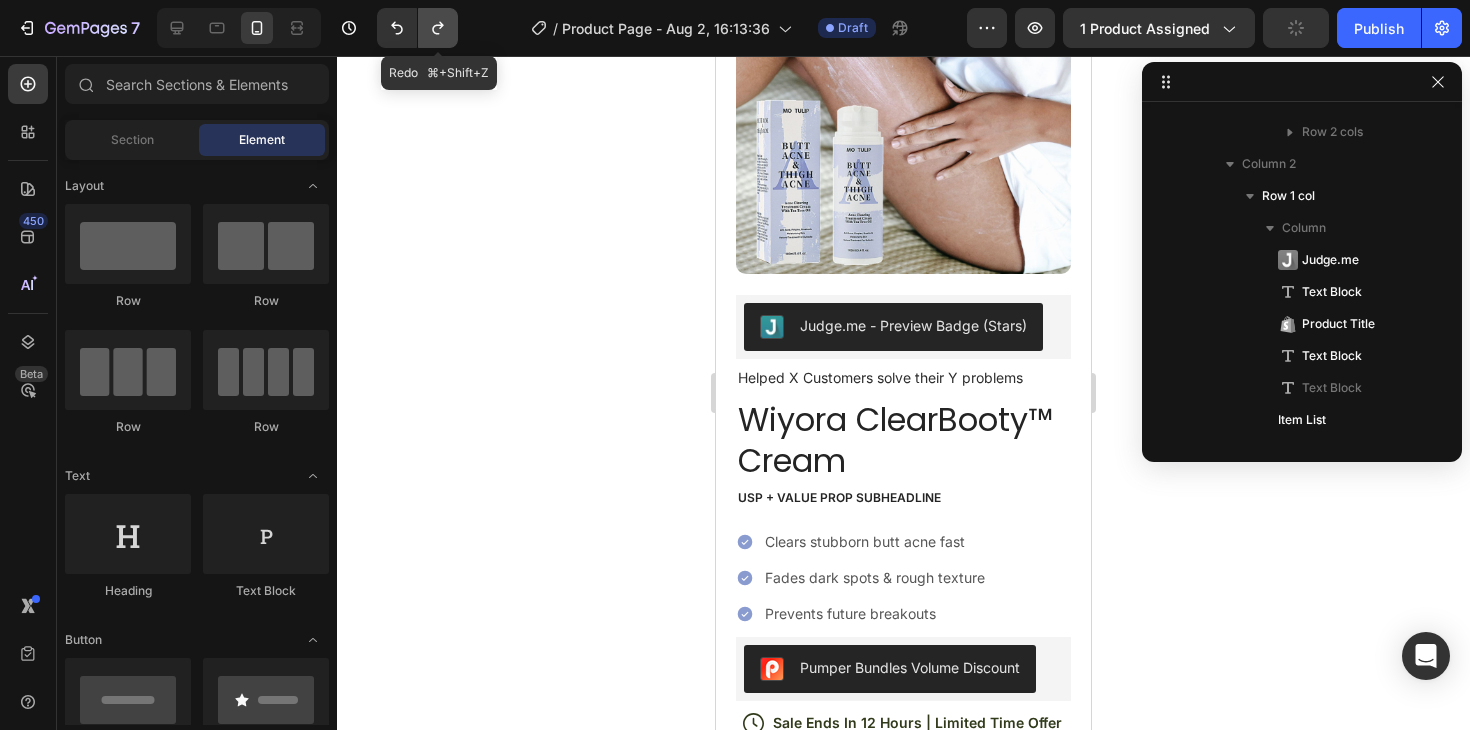 click 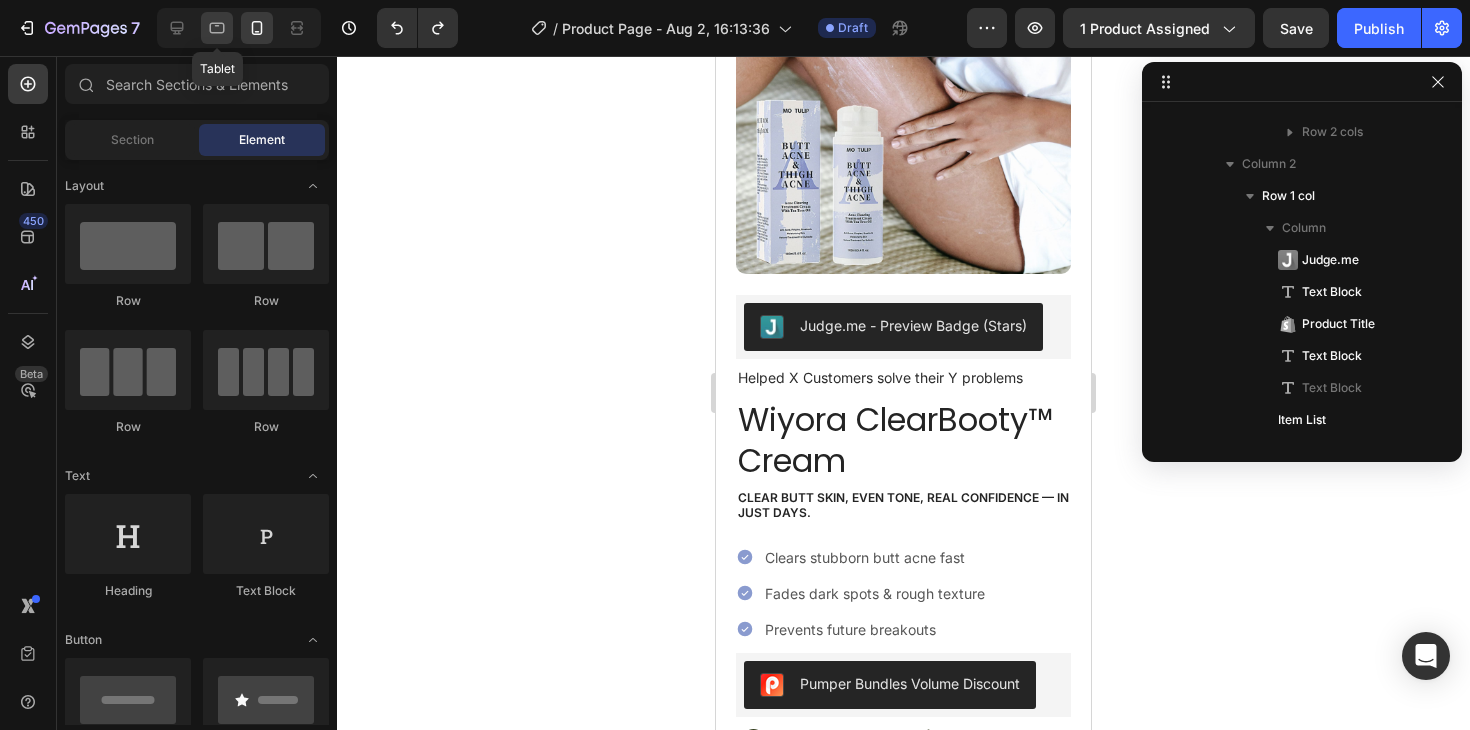 click 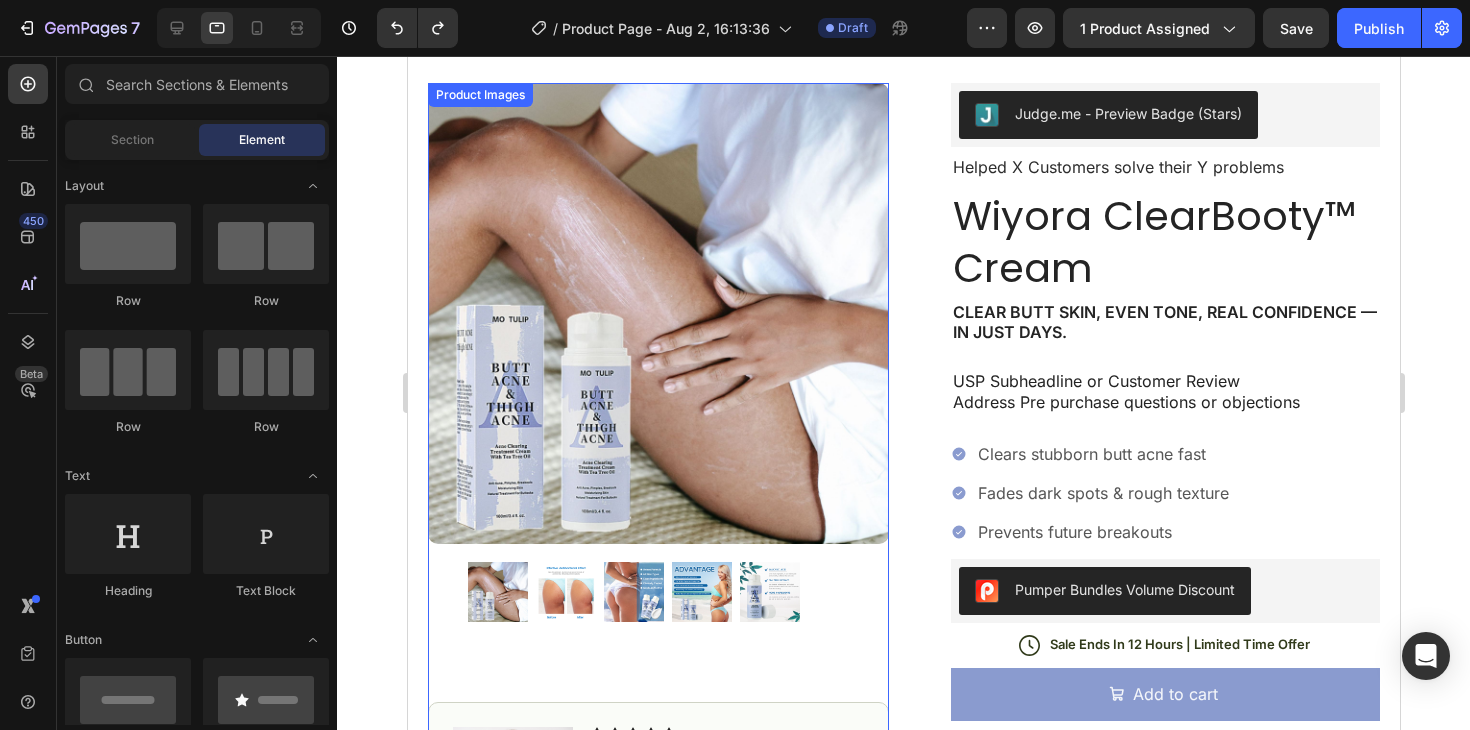 scroll, scrollTop: 92, scrollLeft: 0, axis: vertical 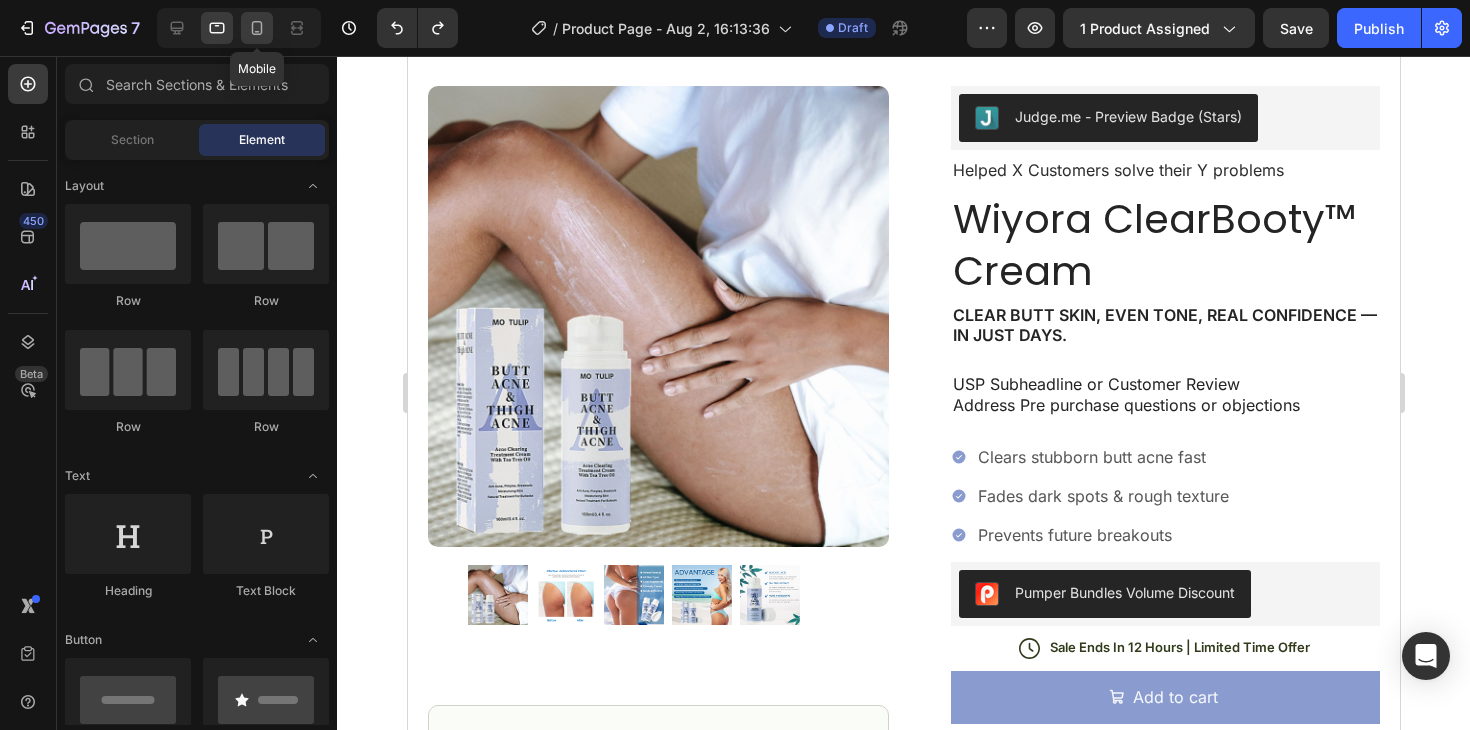 click 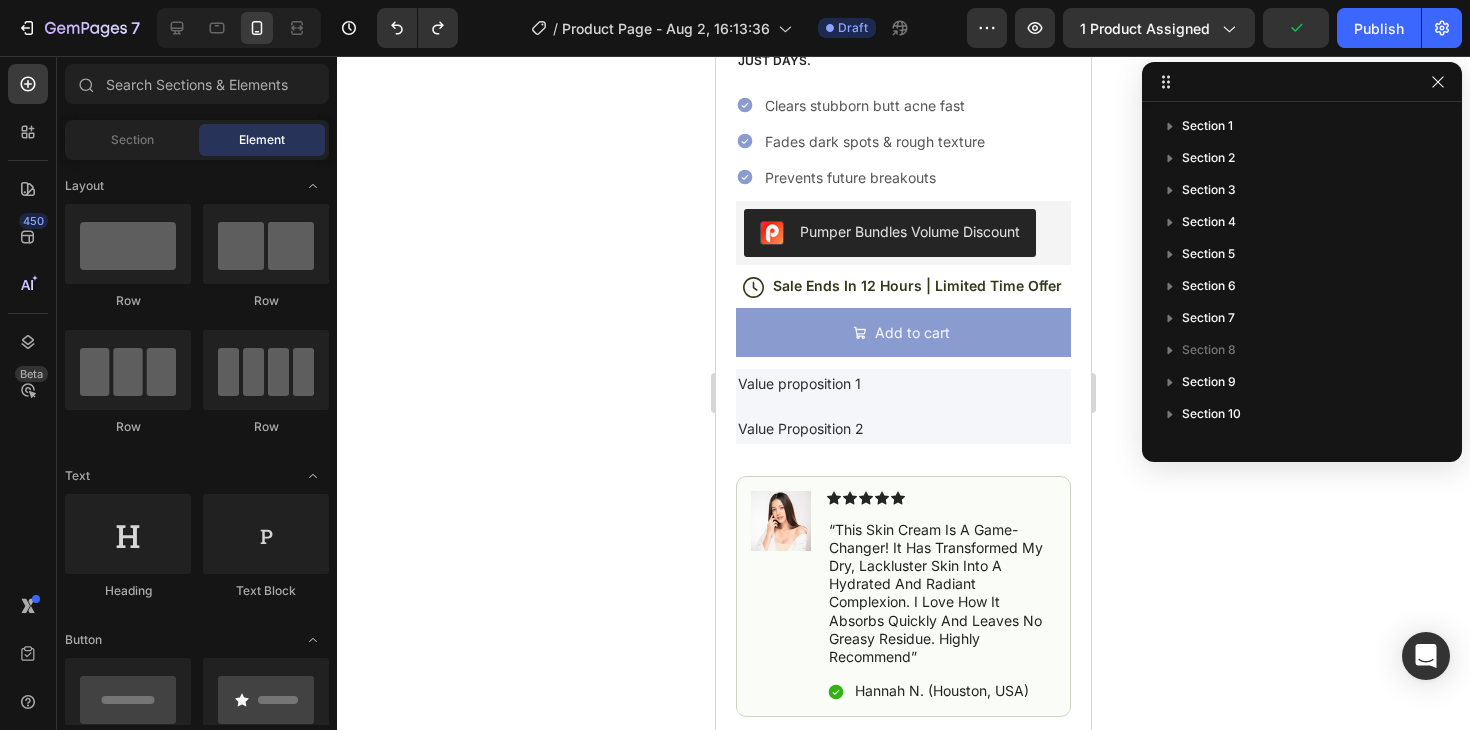 scroll, scrollTop: 0, scrollLeft: 0, axis: both 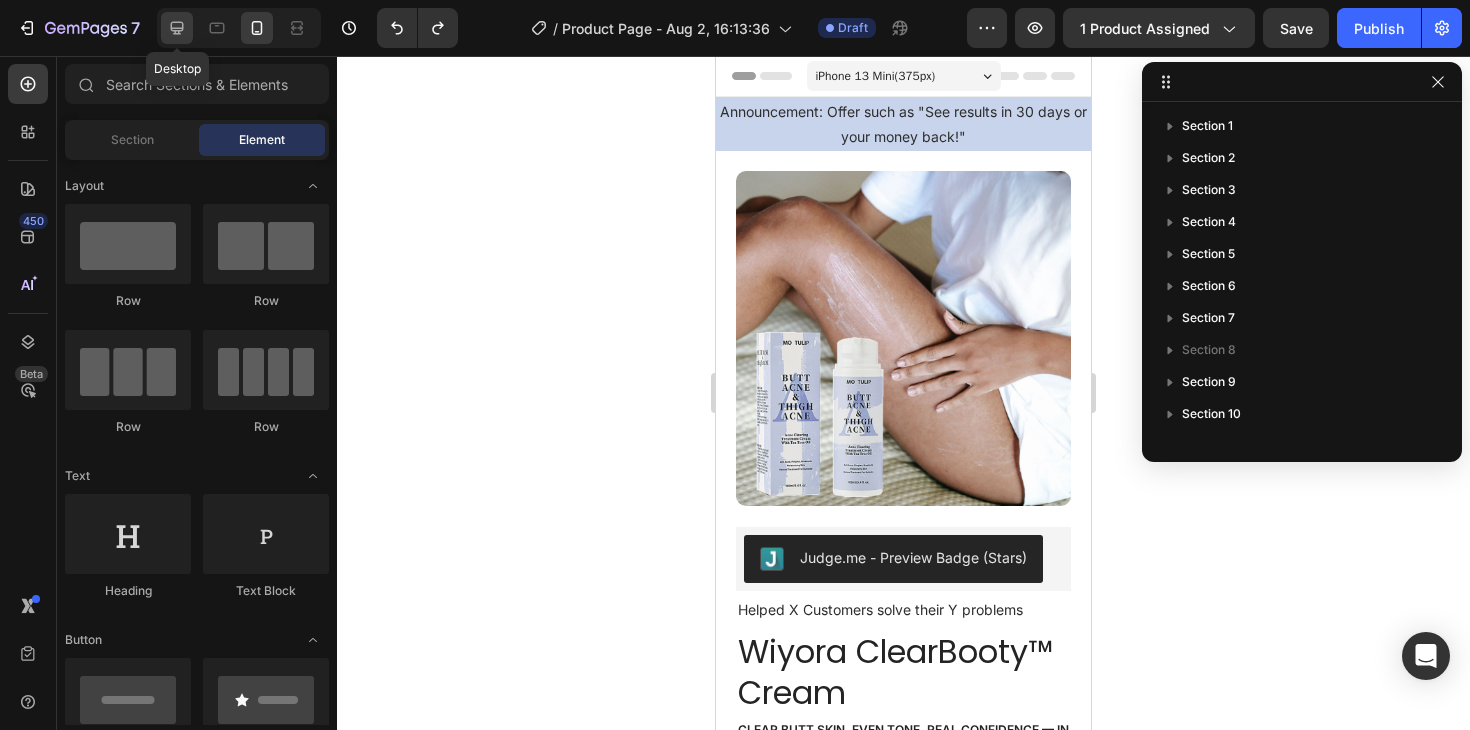click 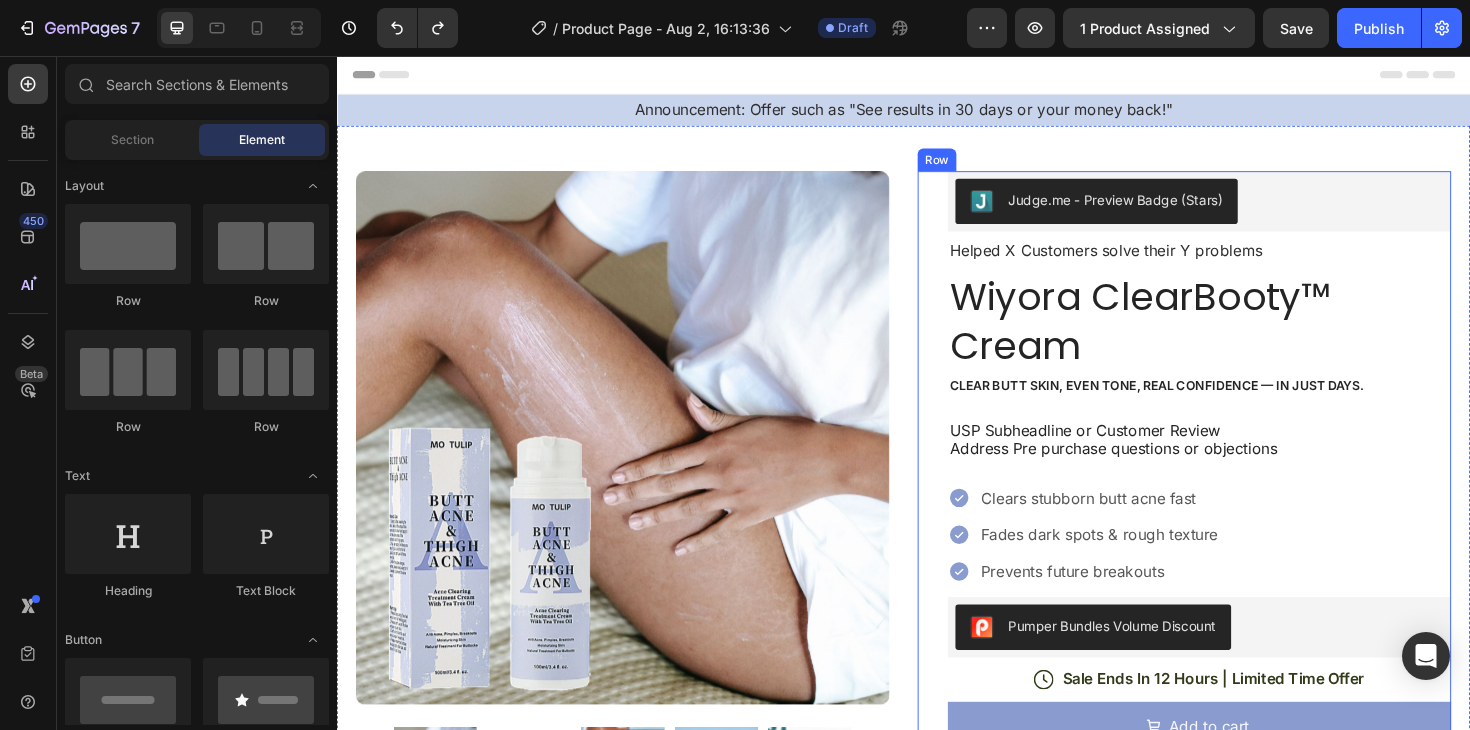 scroll, scrollTop: 53, scrollLeft: 0, axis: vertical 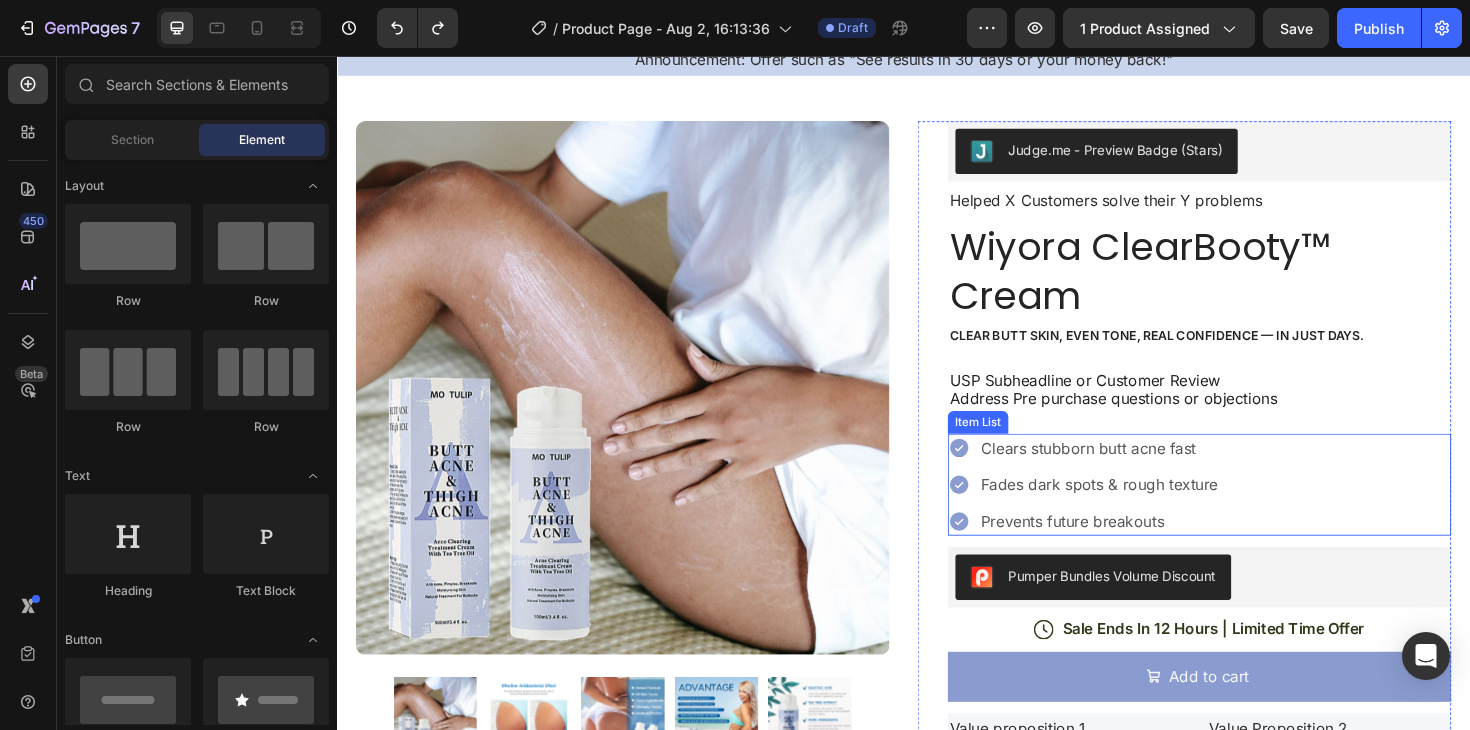 click on "Clears stubborn butt acne fast" at bounding box center (1144, 471) 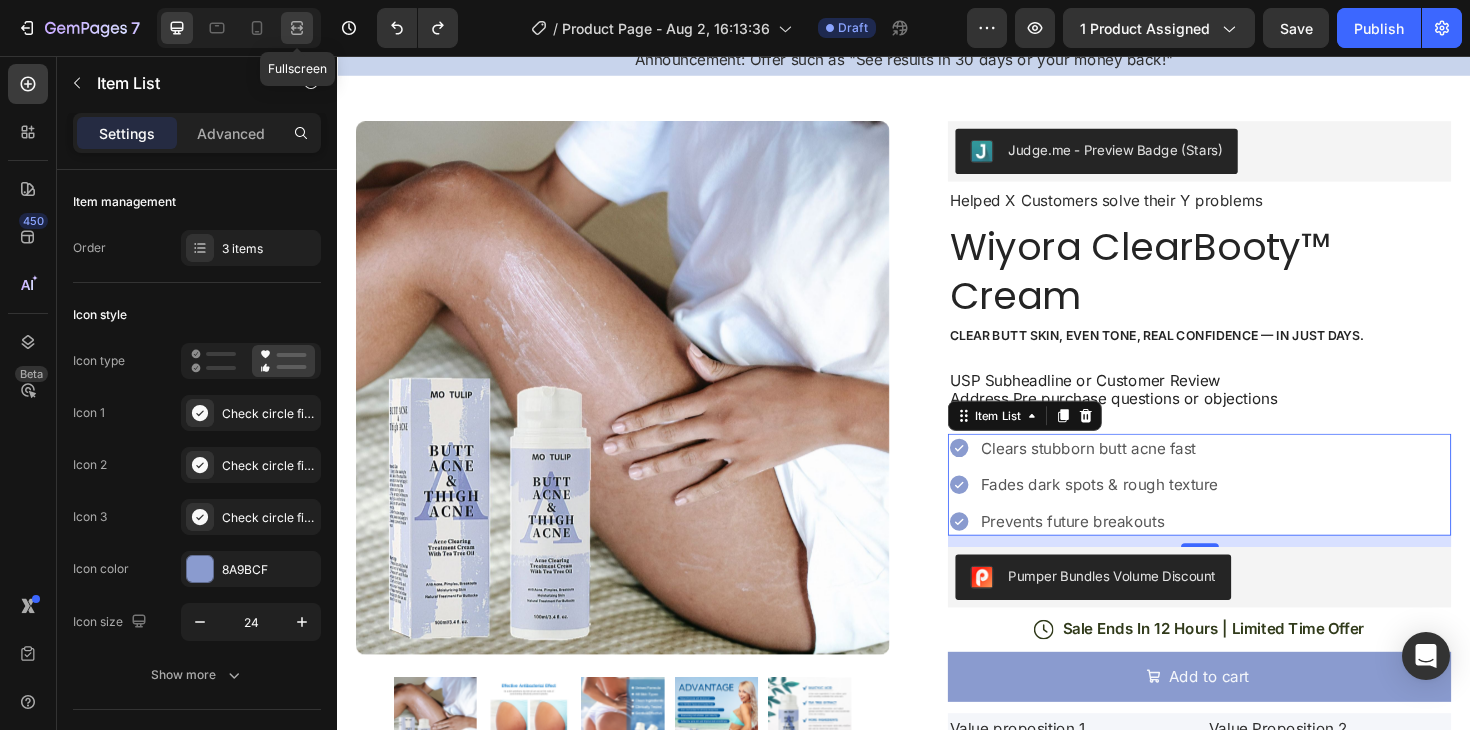 click 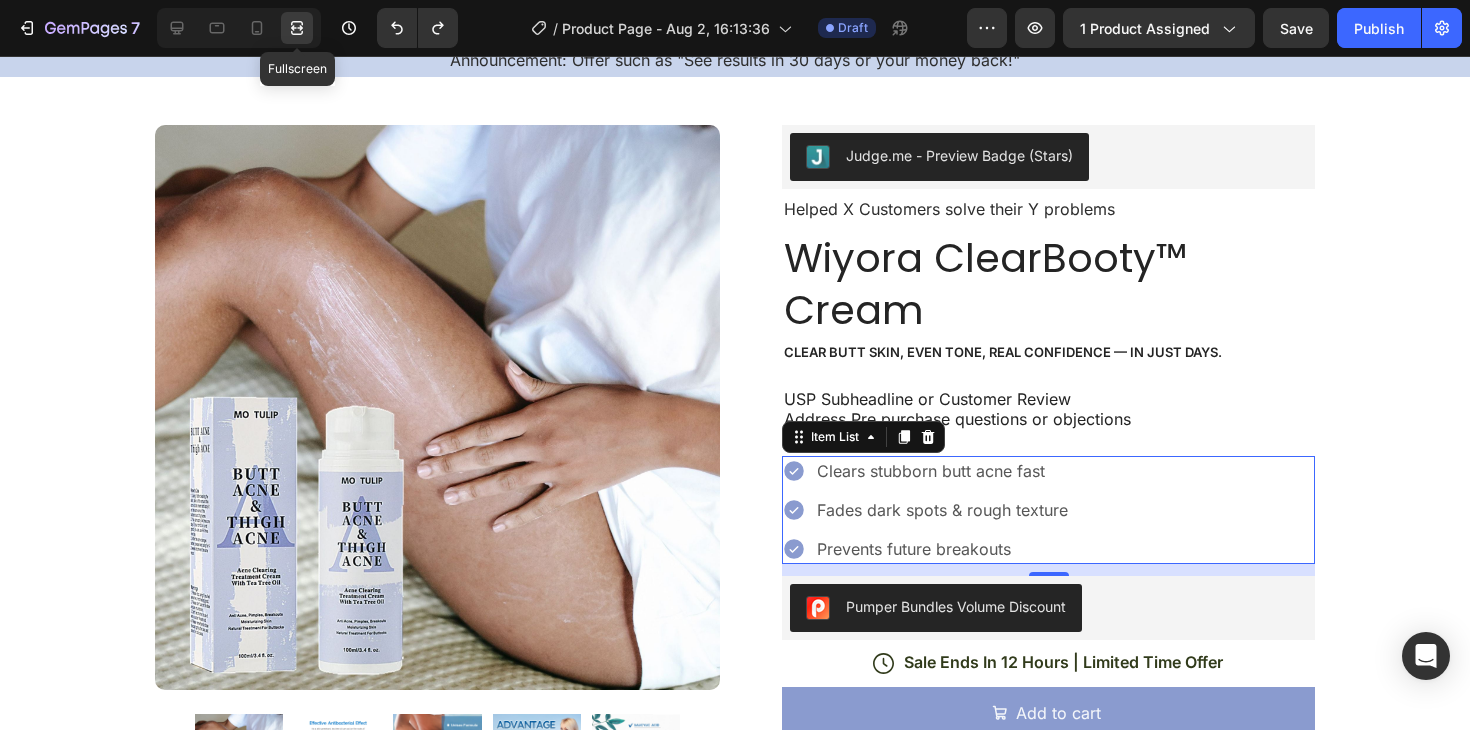 click 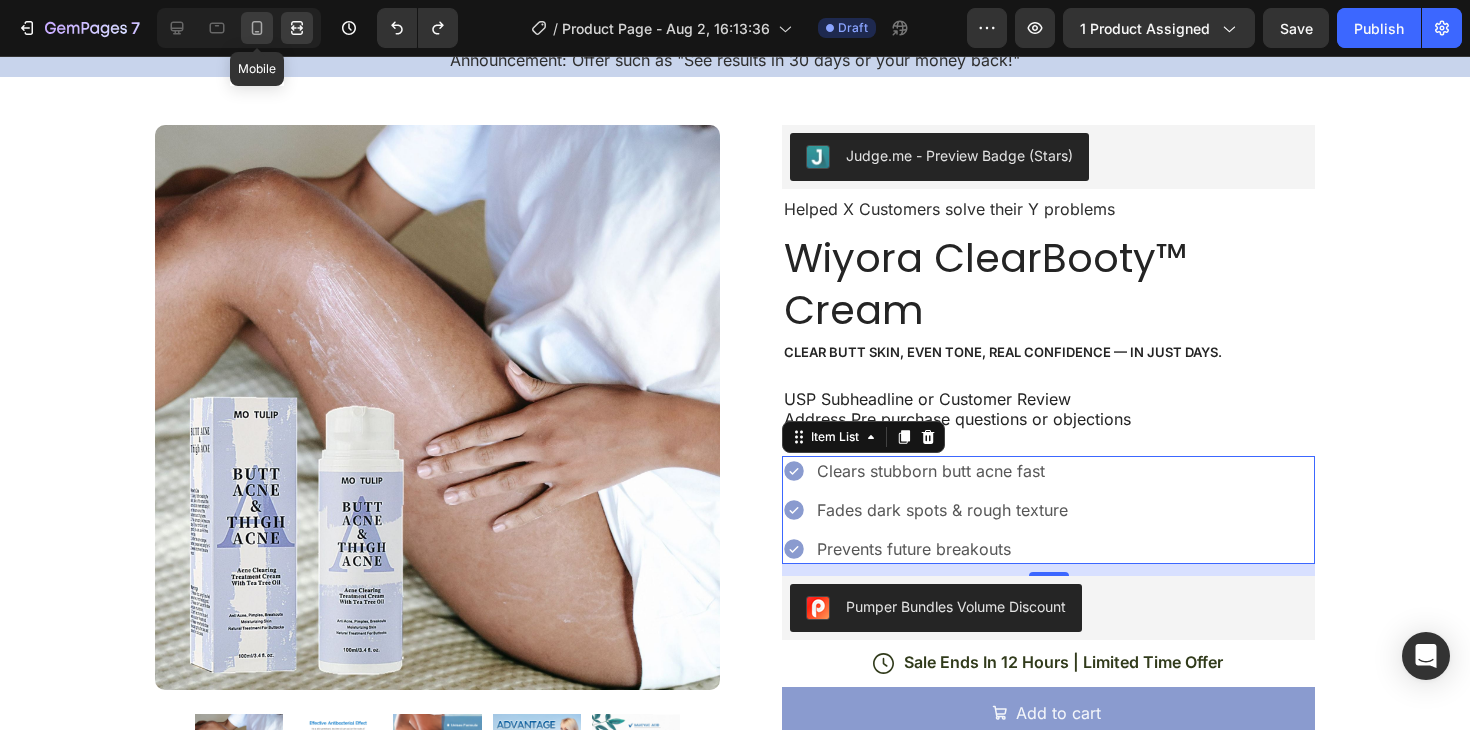 click 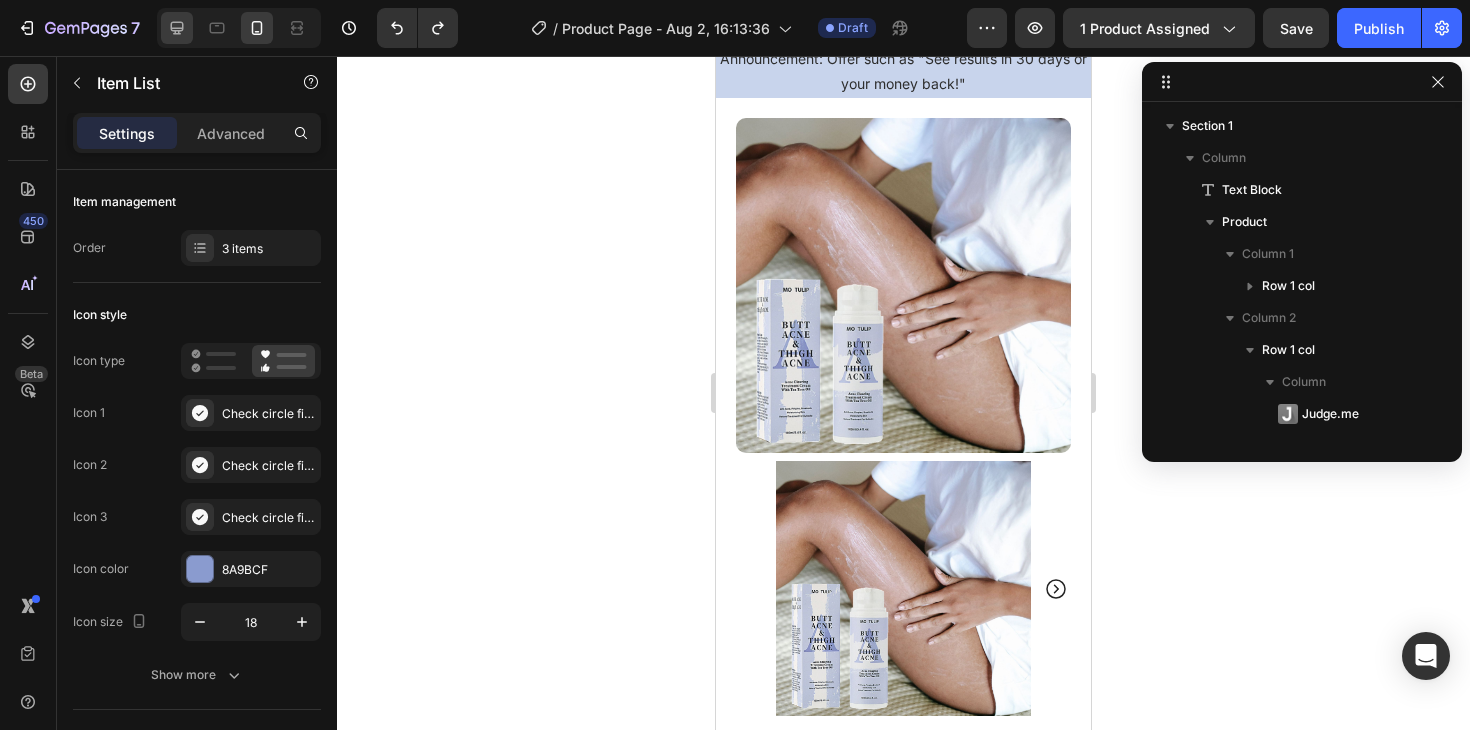scroll, scrollTop: 314, scrollLeft: 0, axis: vertical 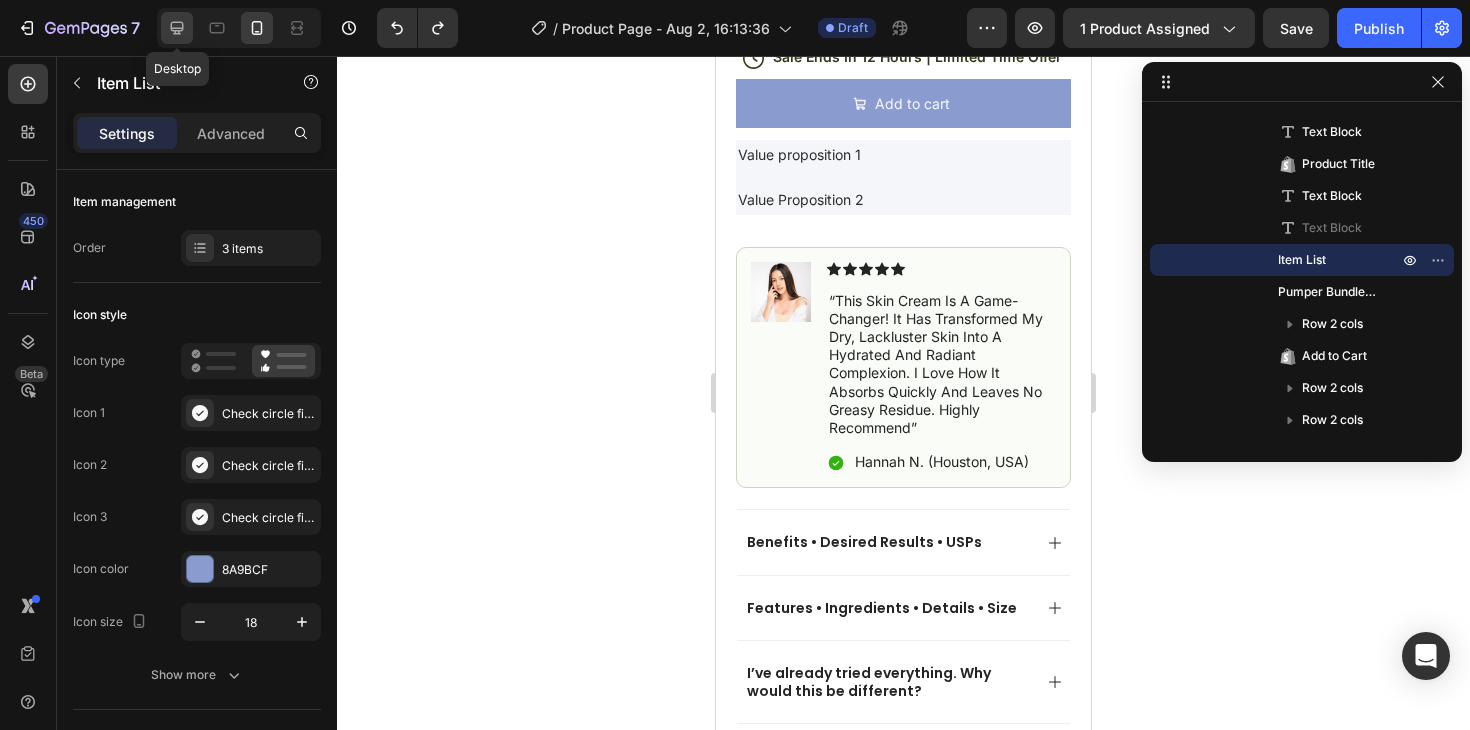 click 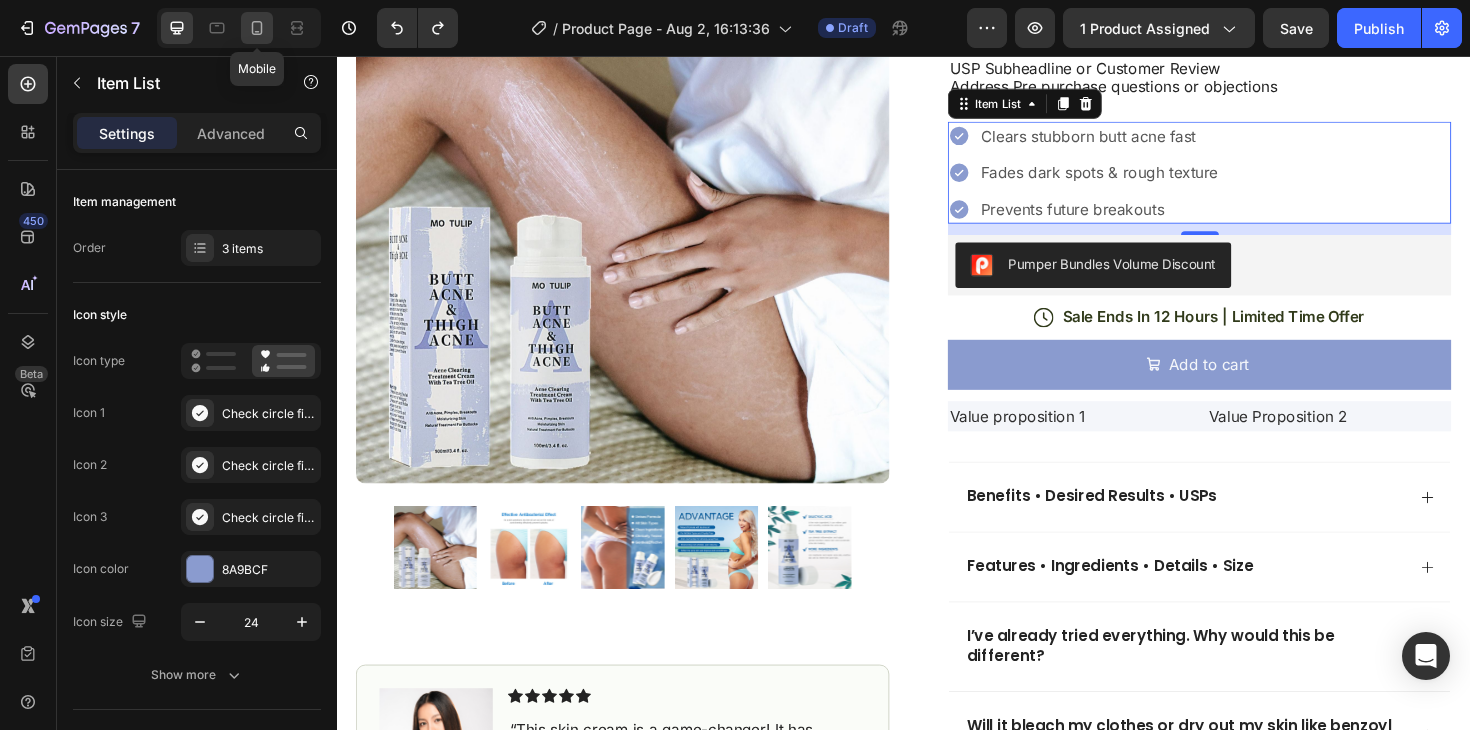 click 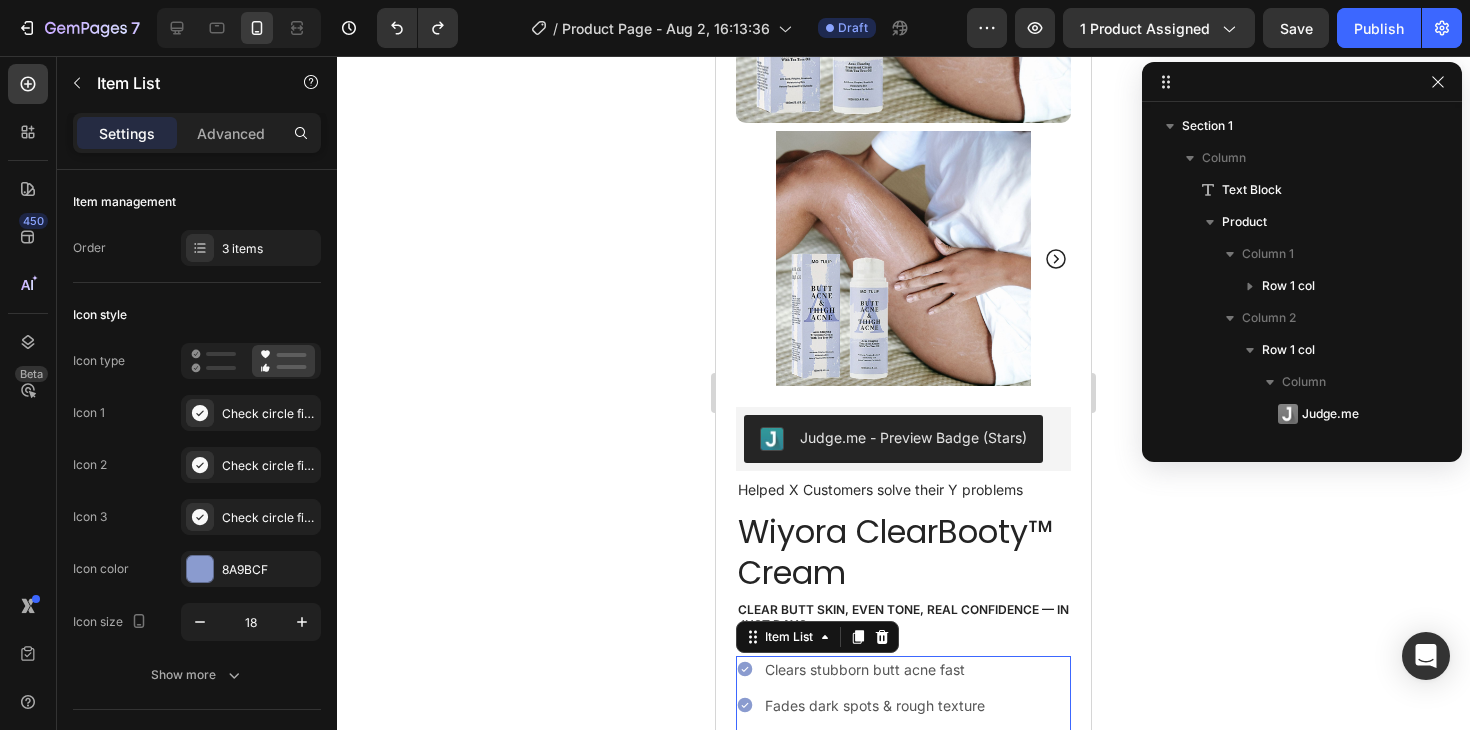 scroll, scrollTop: 314, scrollLeft: 0, axis: vertical 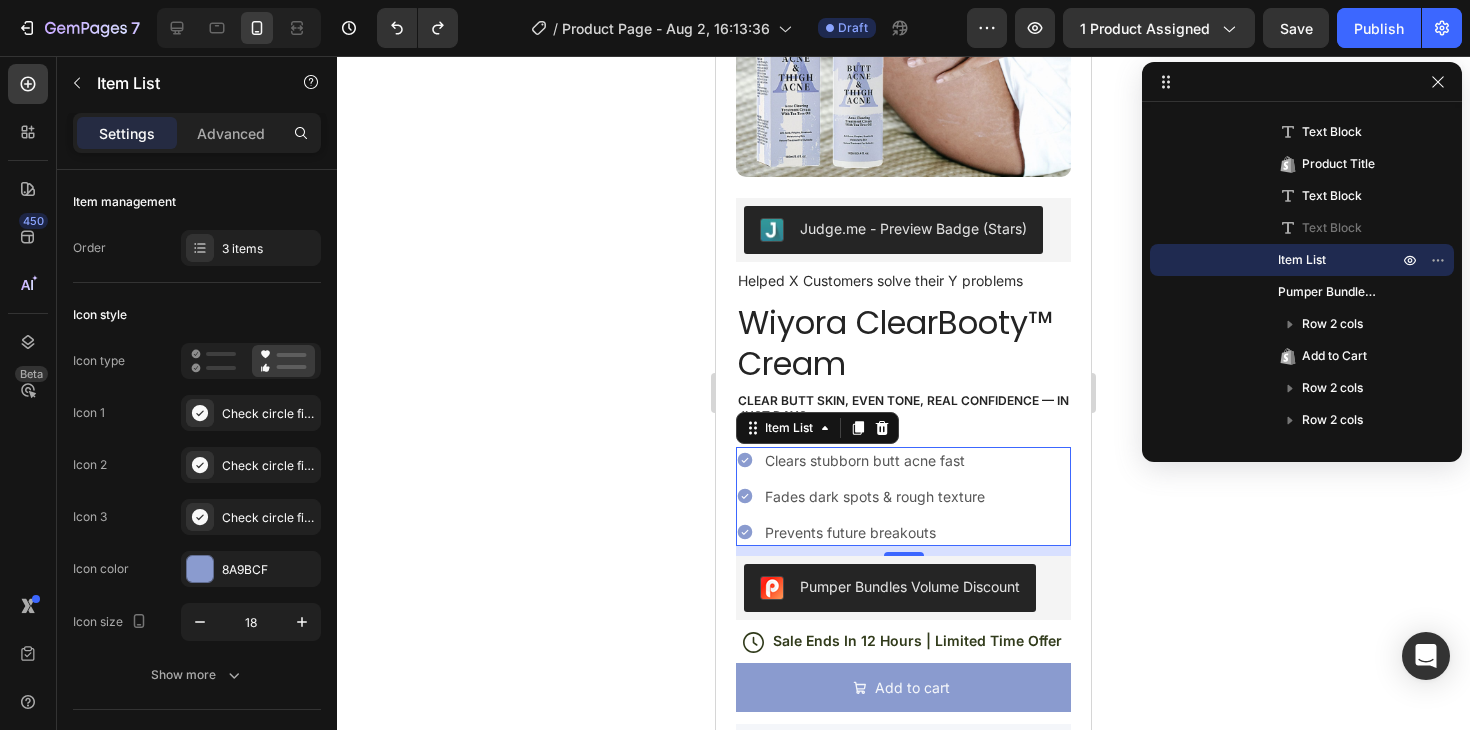 click on "Clears stubborn butt acne fast" at bounding box center [875, 460] 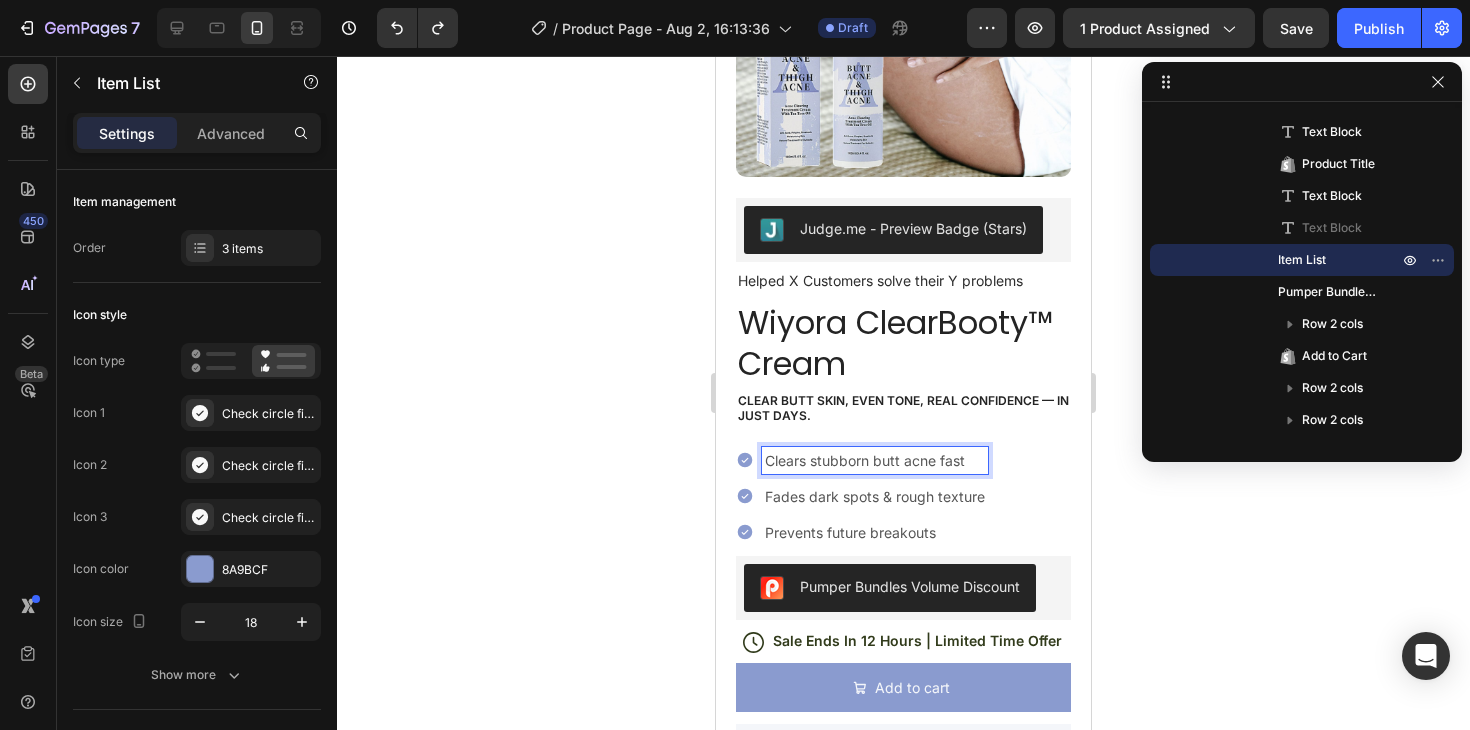 click on "Clears stubborn butt acne fast" at bounding box center [875, 460] 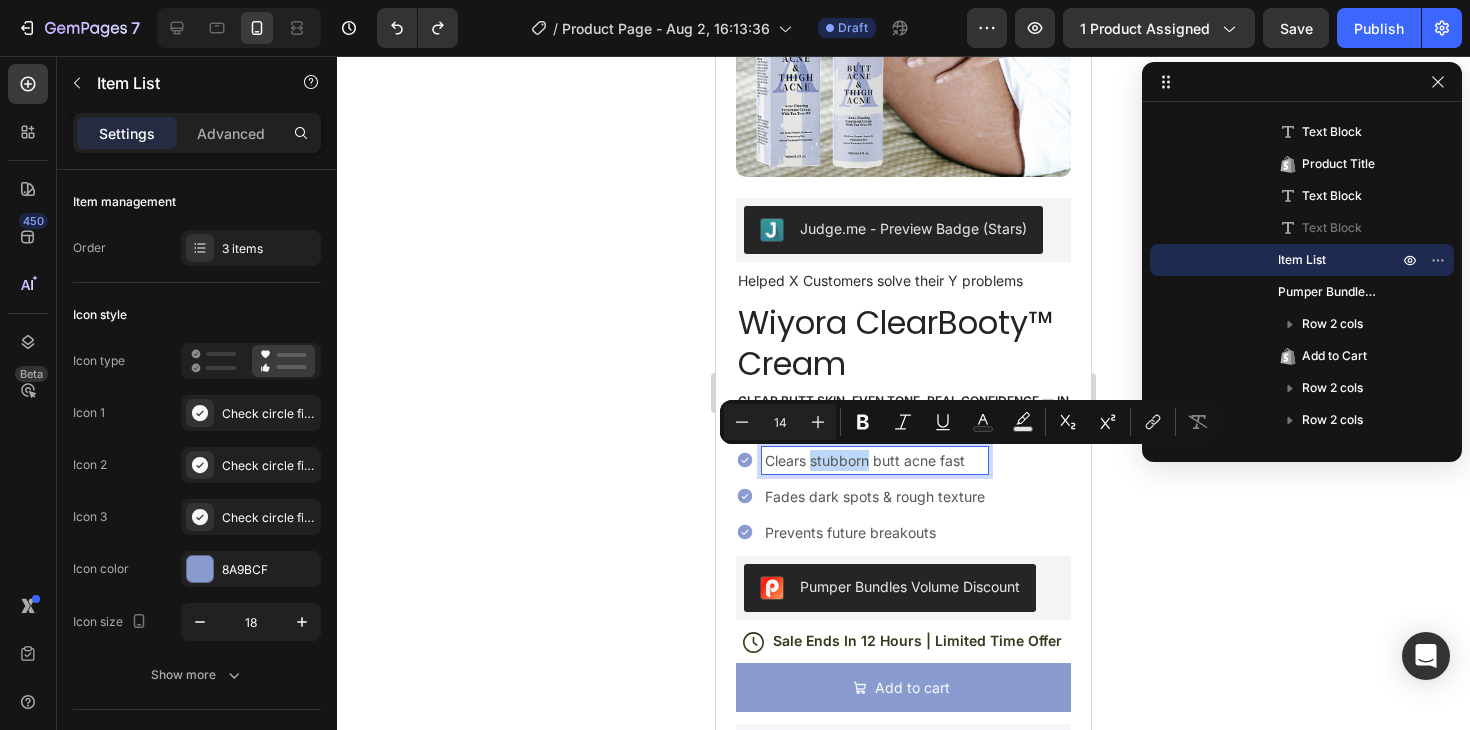 click on "Clears stubborn butt acne fast" at bounding box center (875, 460) 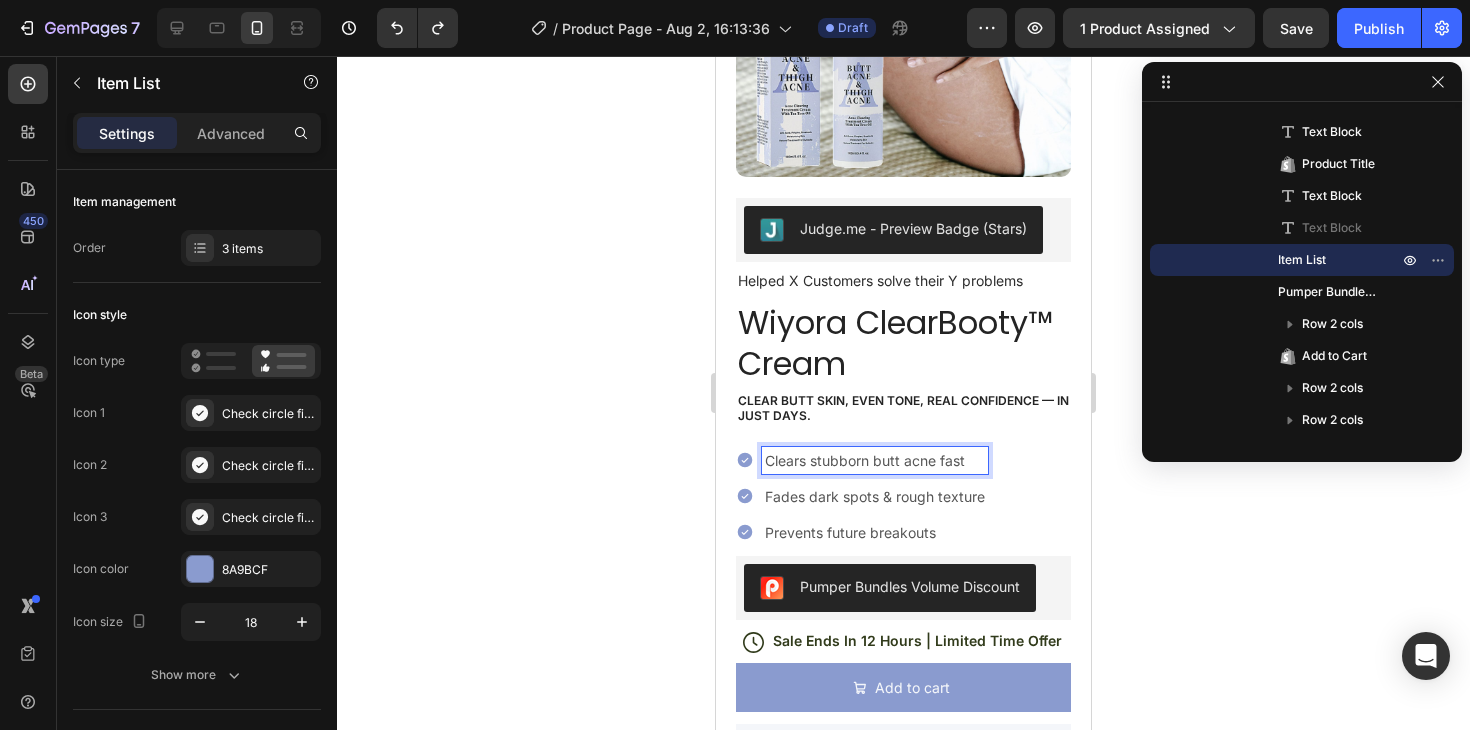 click 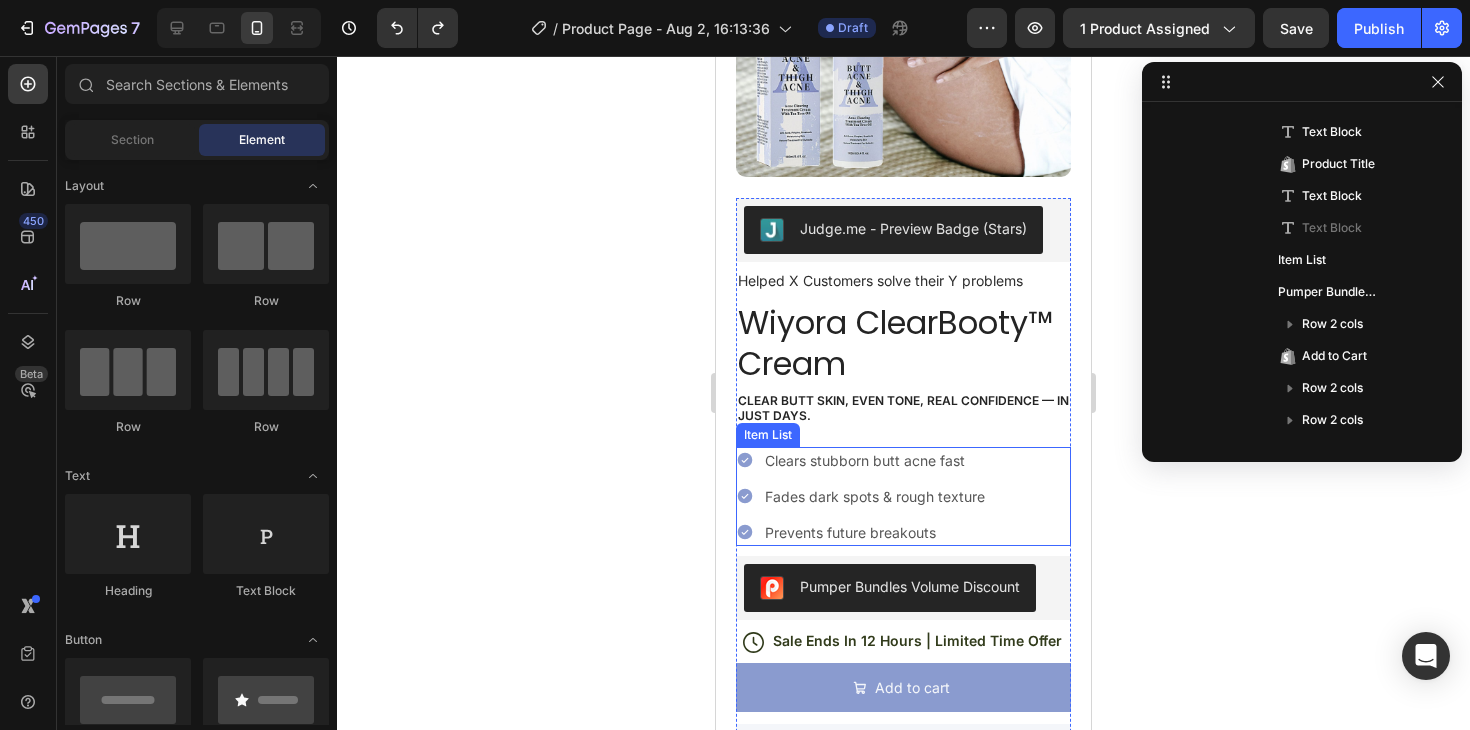 click on "Clears stubborn butt acne fast" at bounding box center [875, 460] 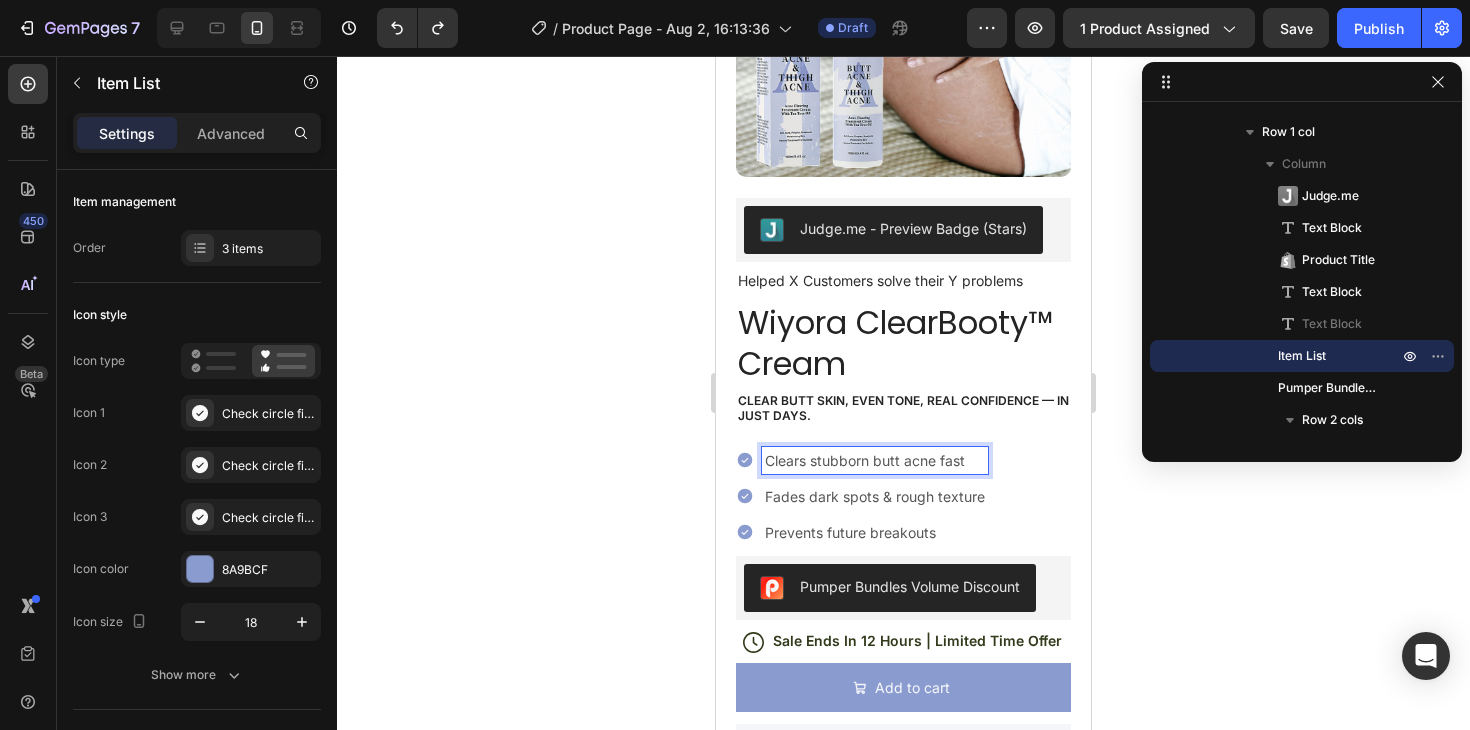 click on "Clears stubborn butt acne fast" at bounding box center [875, 460] 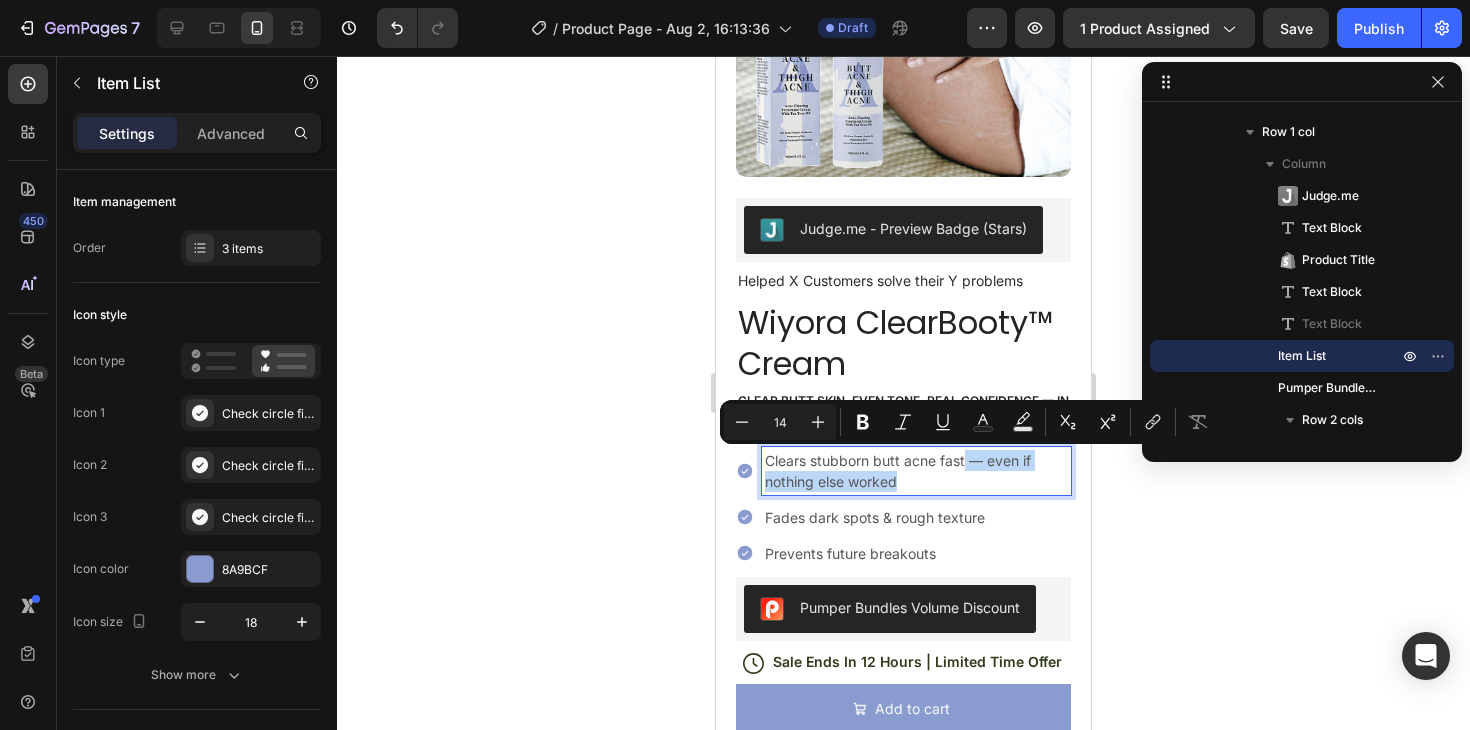 drag, startPoint x: 965, startPoint y: 484, endPoint x: 965, endPoint y: 467, distance: 17 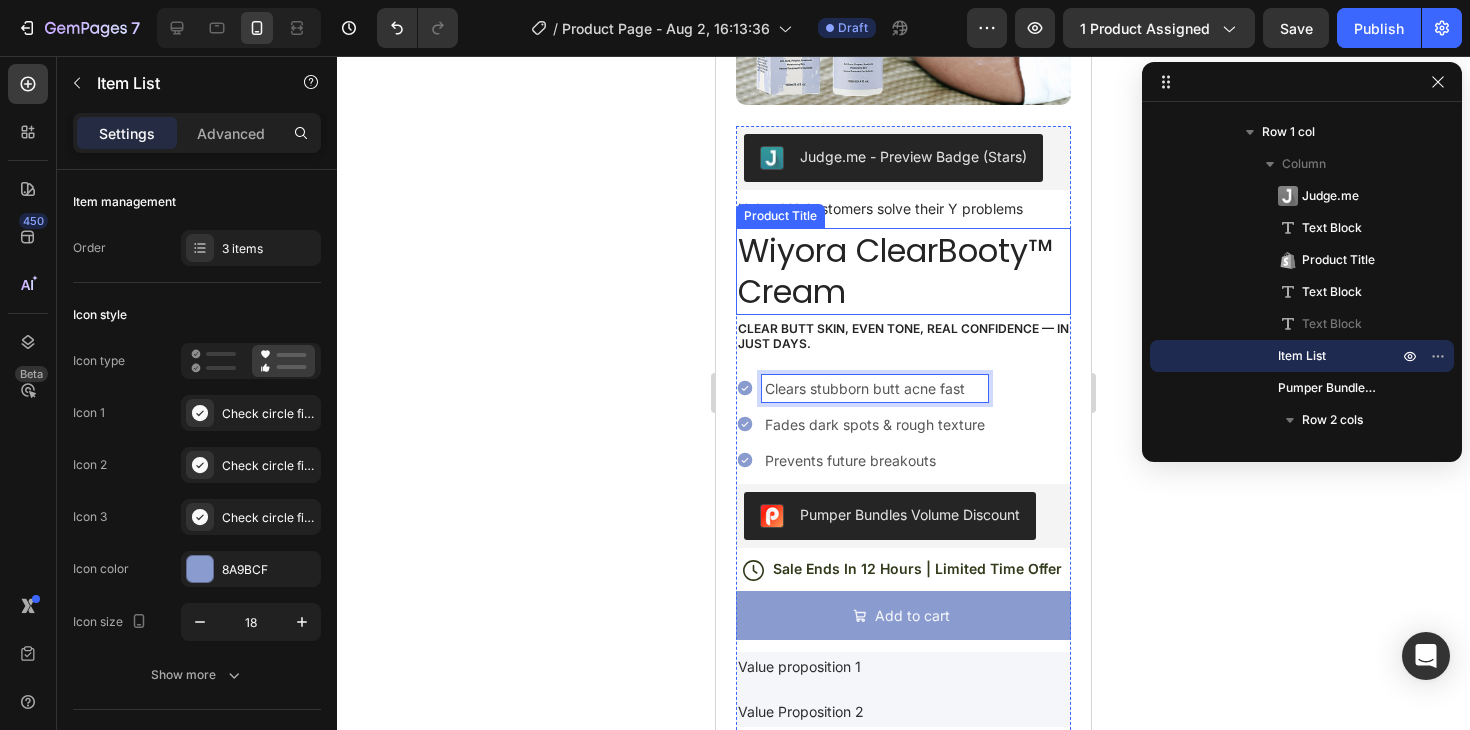 scroll, scrollTop: 0, scrollLeft: 0, axis: both 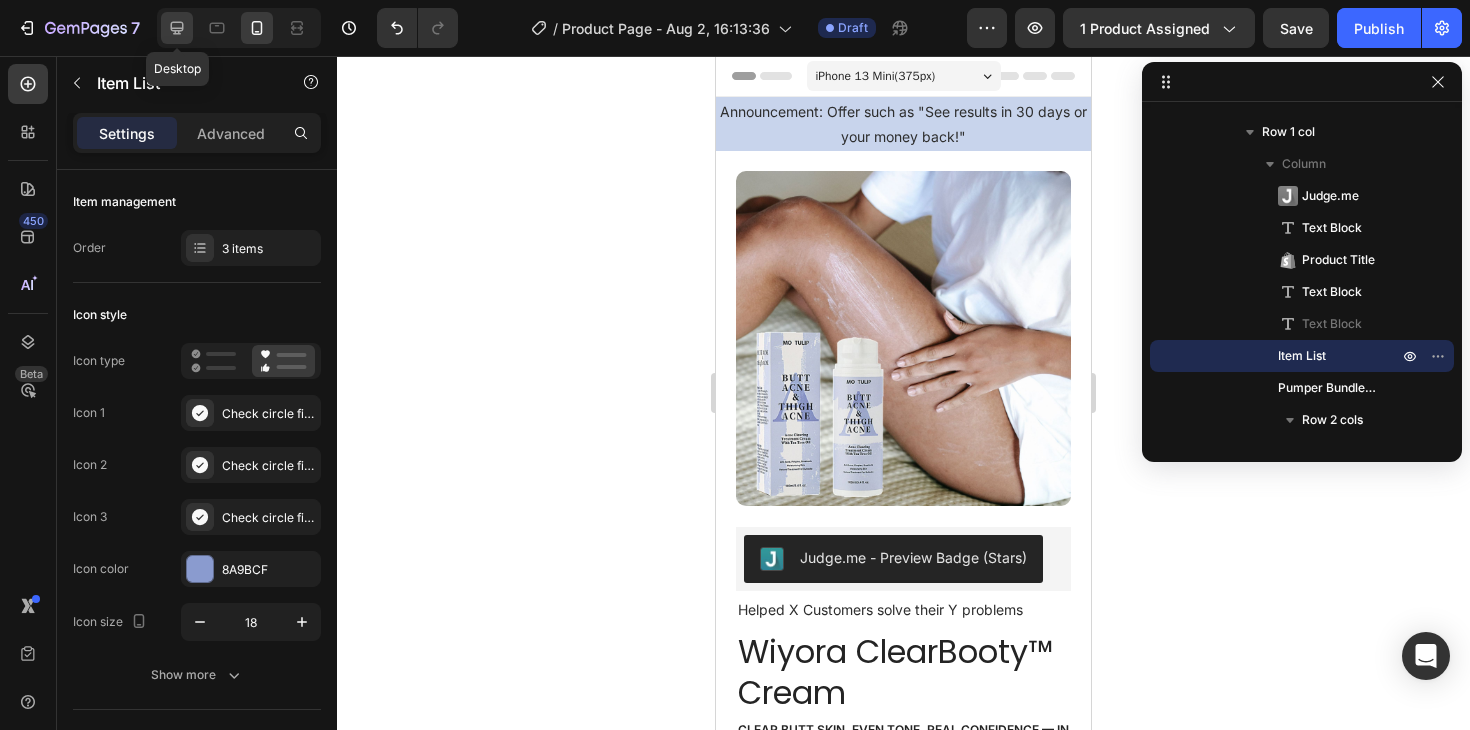 click 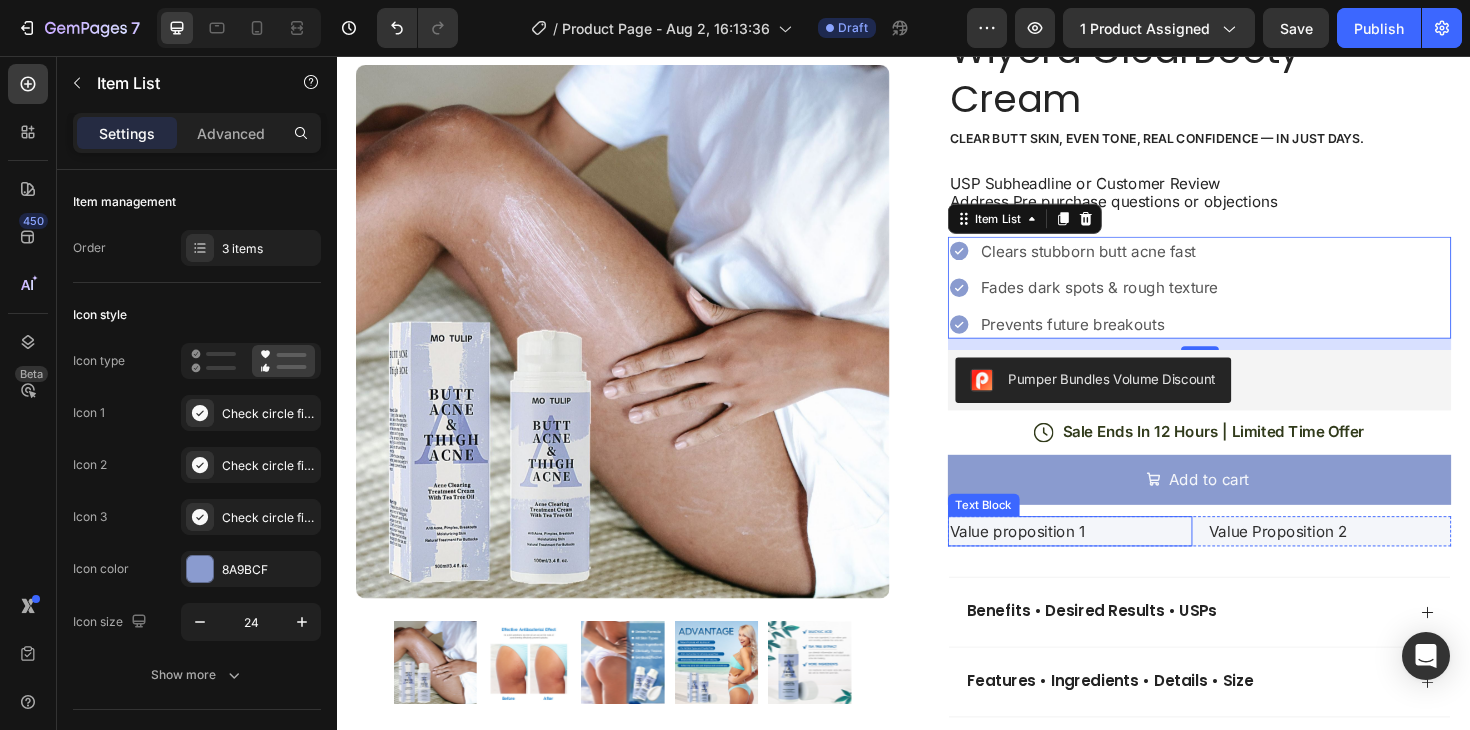 scroll, scrollTop: 246, scrollLeft: 0, axis: vertical 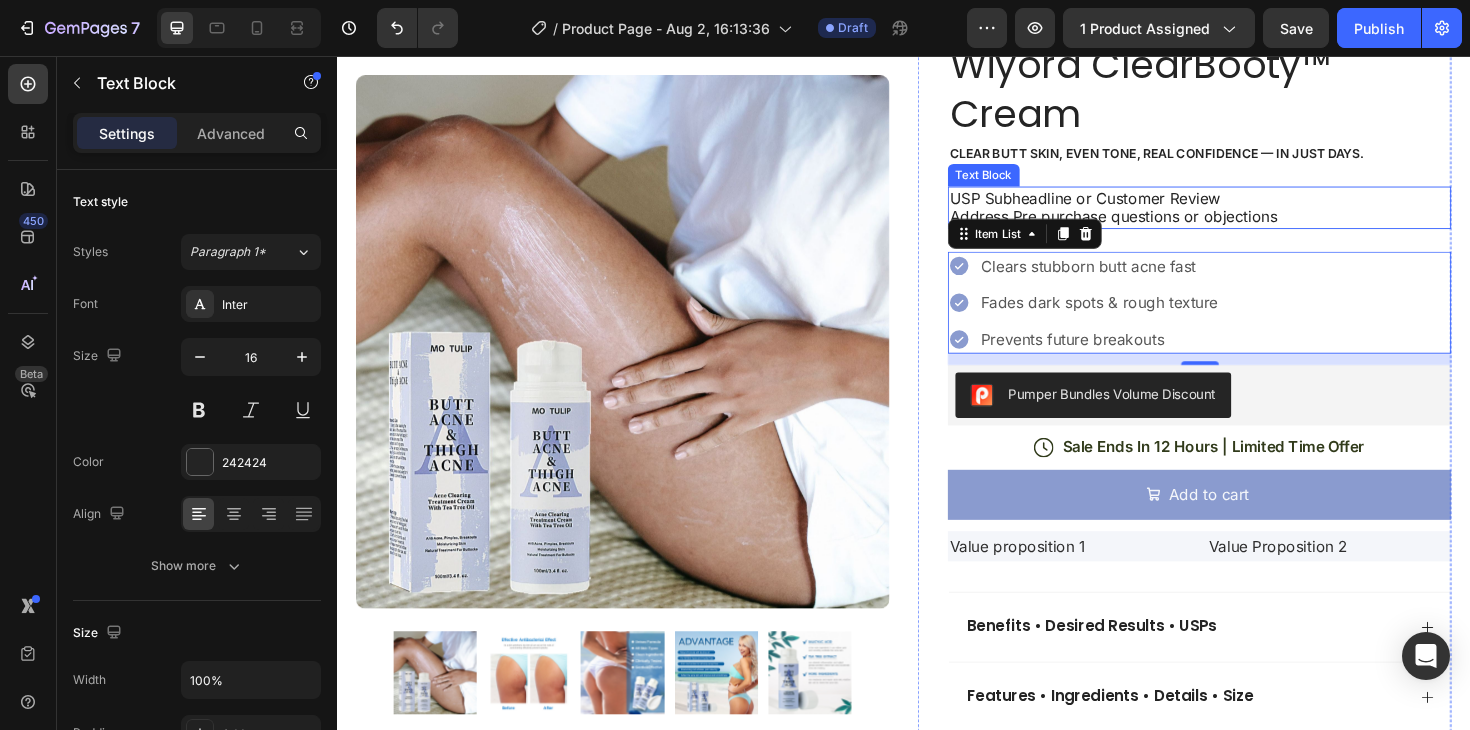 click on "USP Subheadline or Customer Review Address Pre purchase questions or objections" at bounding box center (1250, 217) 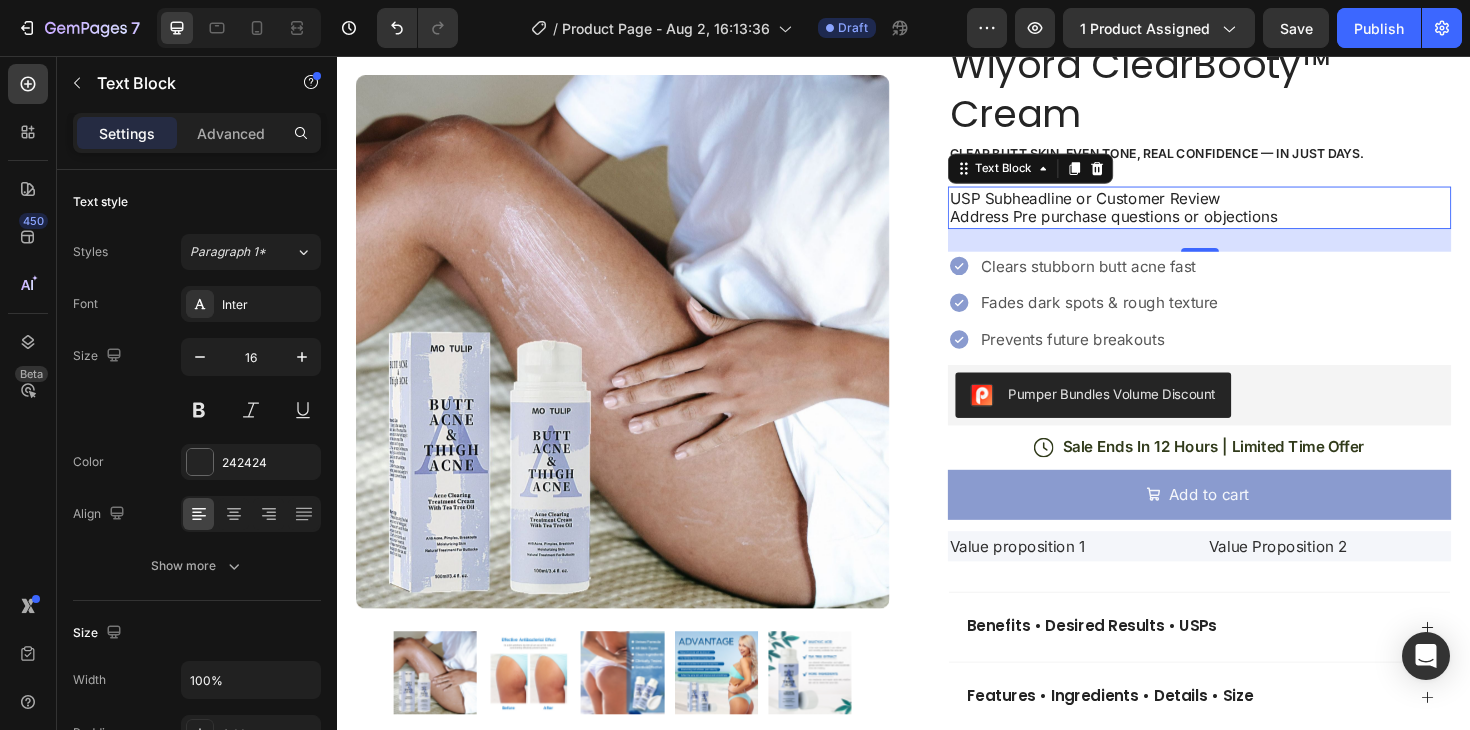 click on "USP Subheadline or Customer Review Address Pre purchase questions or objections" at bounding box center [1250, 217] 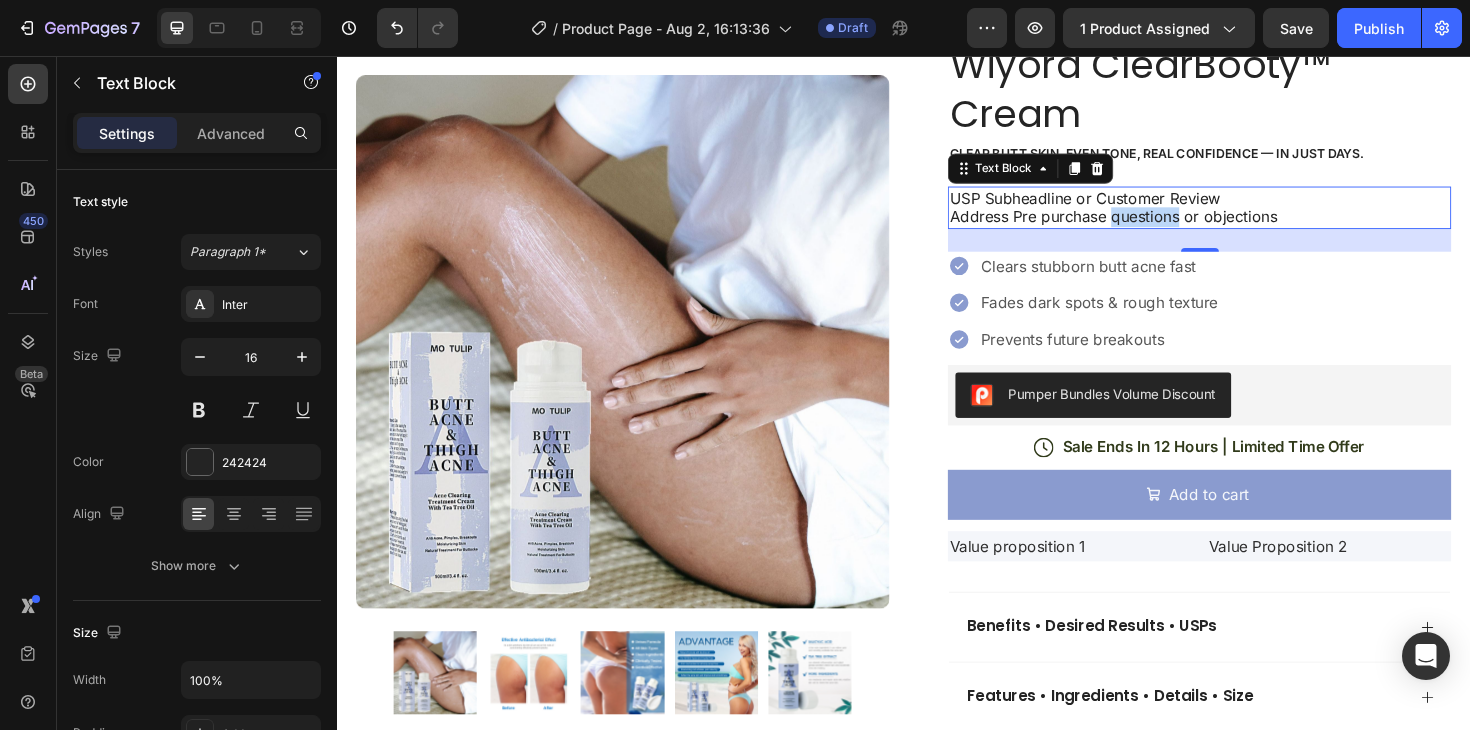 click on "USP Subheadline or Customer Review Address Pre purchase questions or objections" at bounding box center [1250, 217] 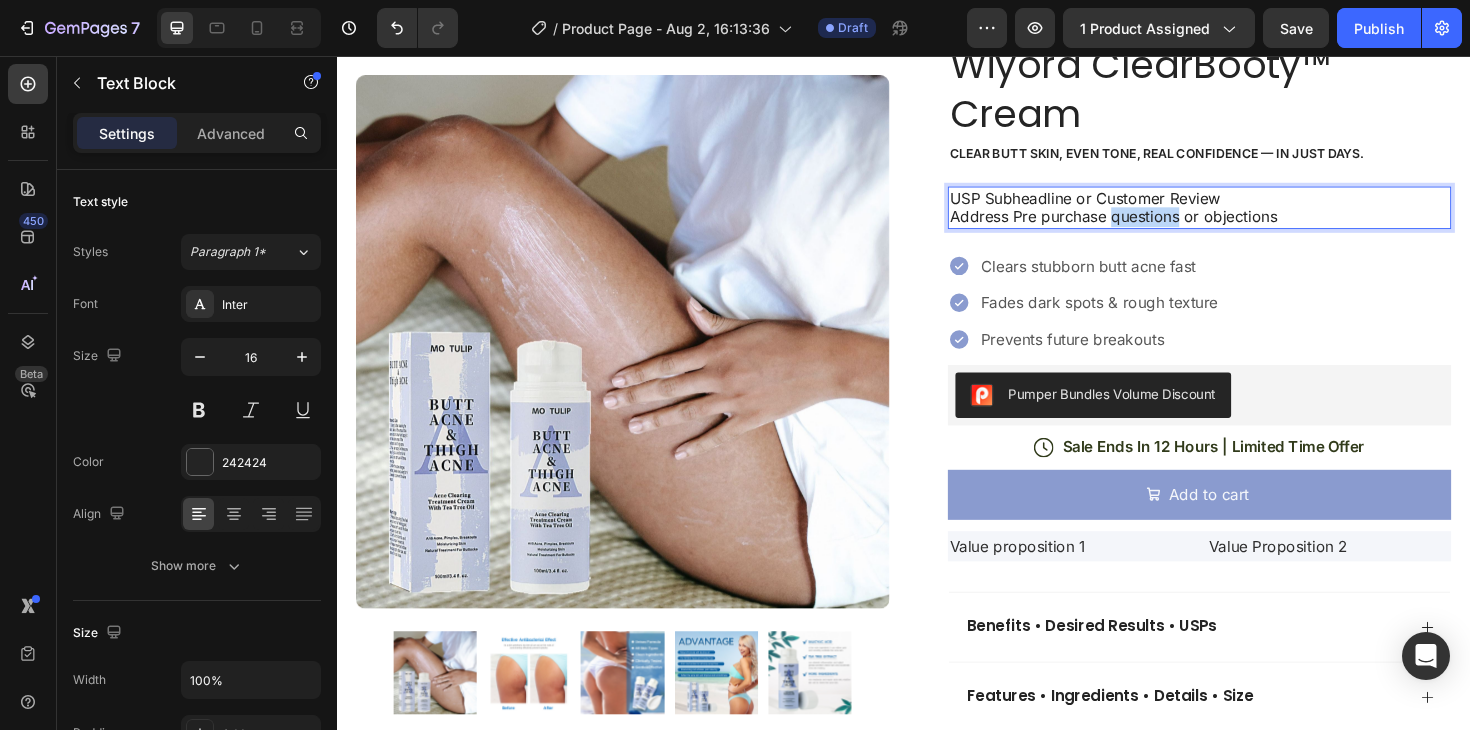 click on "USP Subheadline or Customer Review Address Pre purchase questions or objections" at bounding box center (1250, 217) 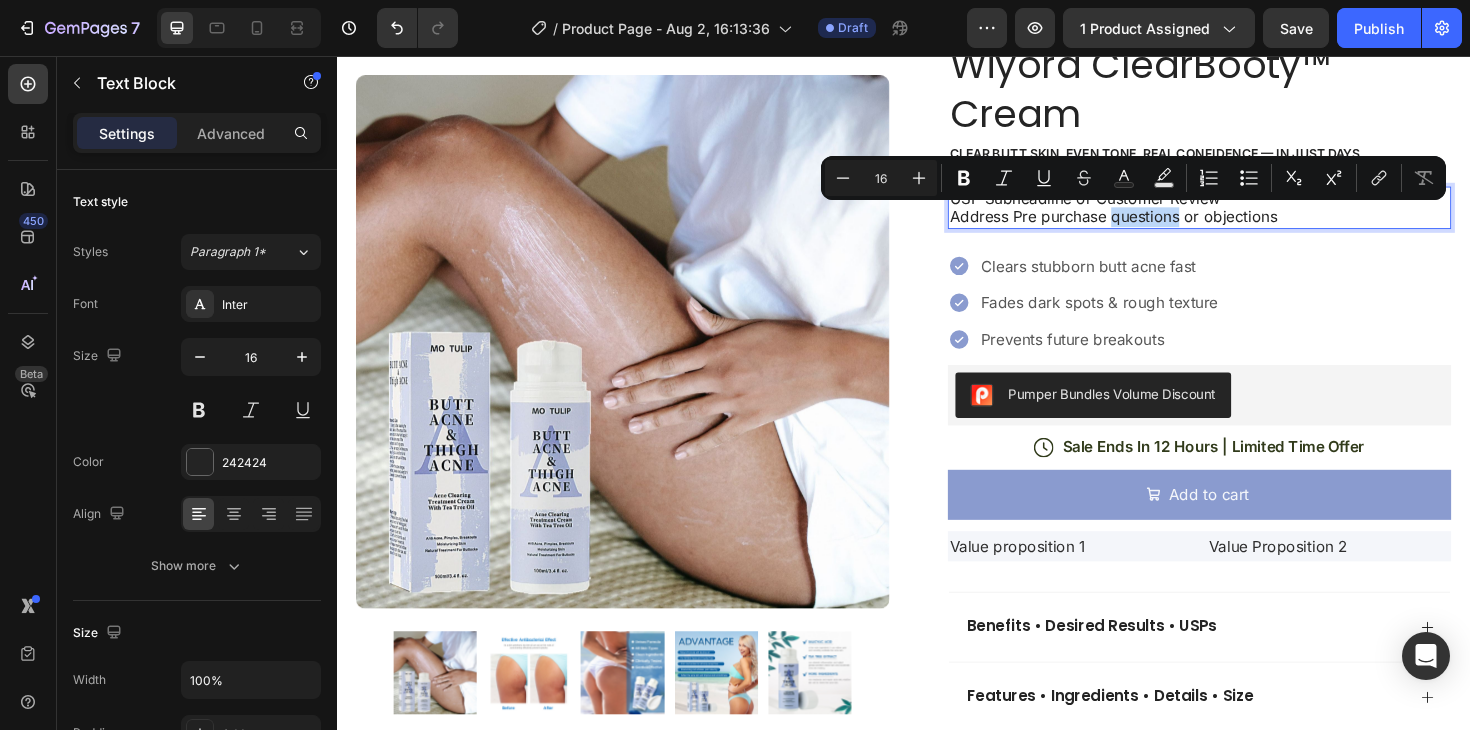 click on "USP Subheadline or Customer Review Address Pre purchase questions or objections" at bounding box center [1250, 217] 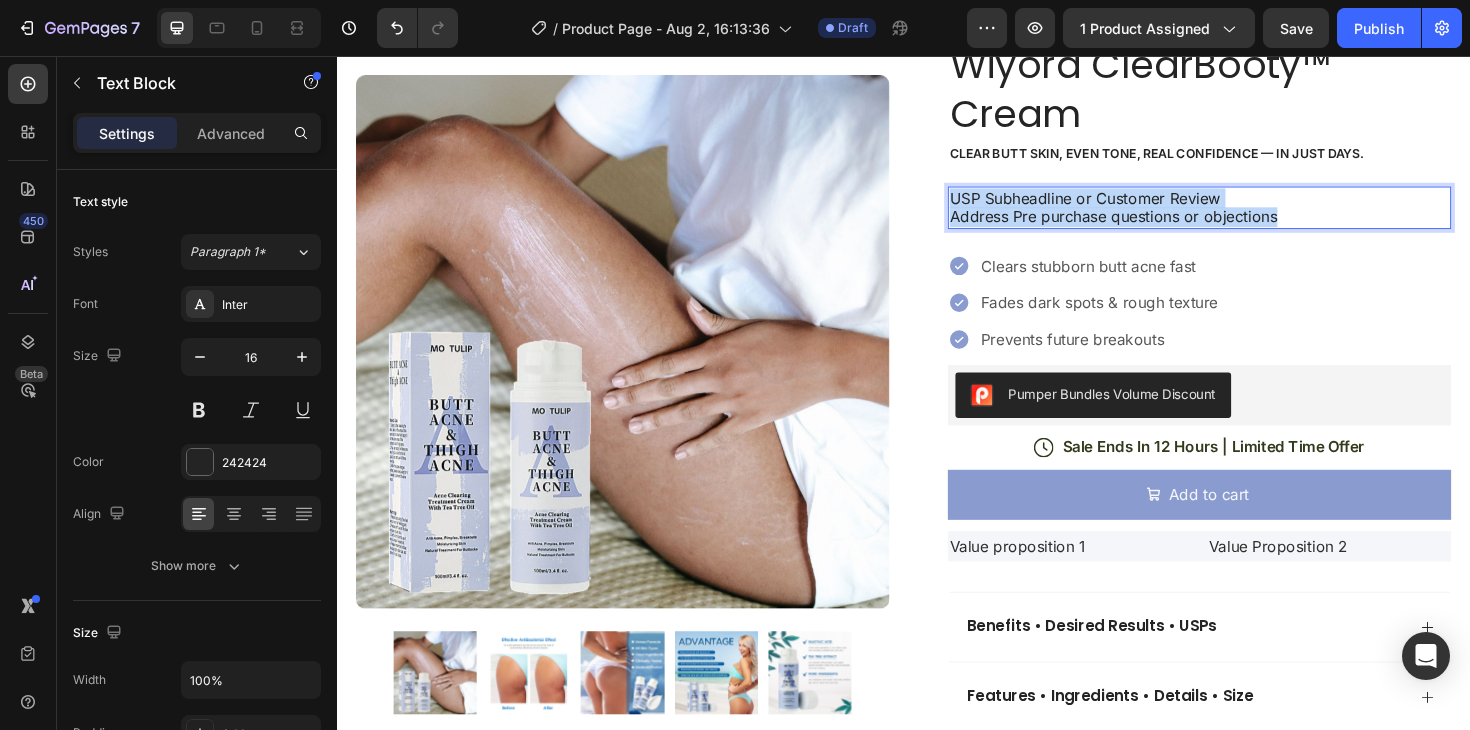 drag, startPoint x: 1334, startPoint y: 226, endPoint x: 986, endPoint y: 211, distance: 348.32312 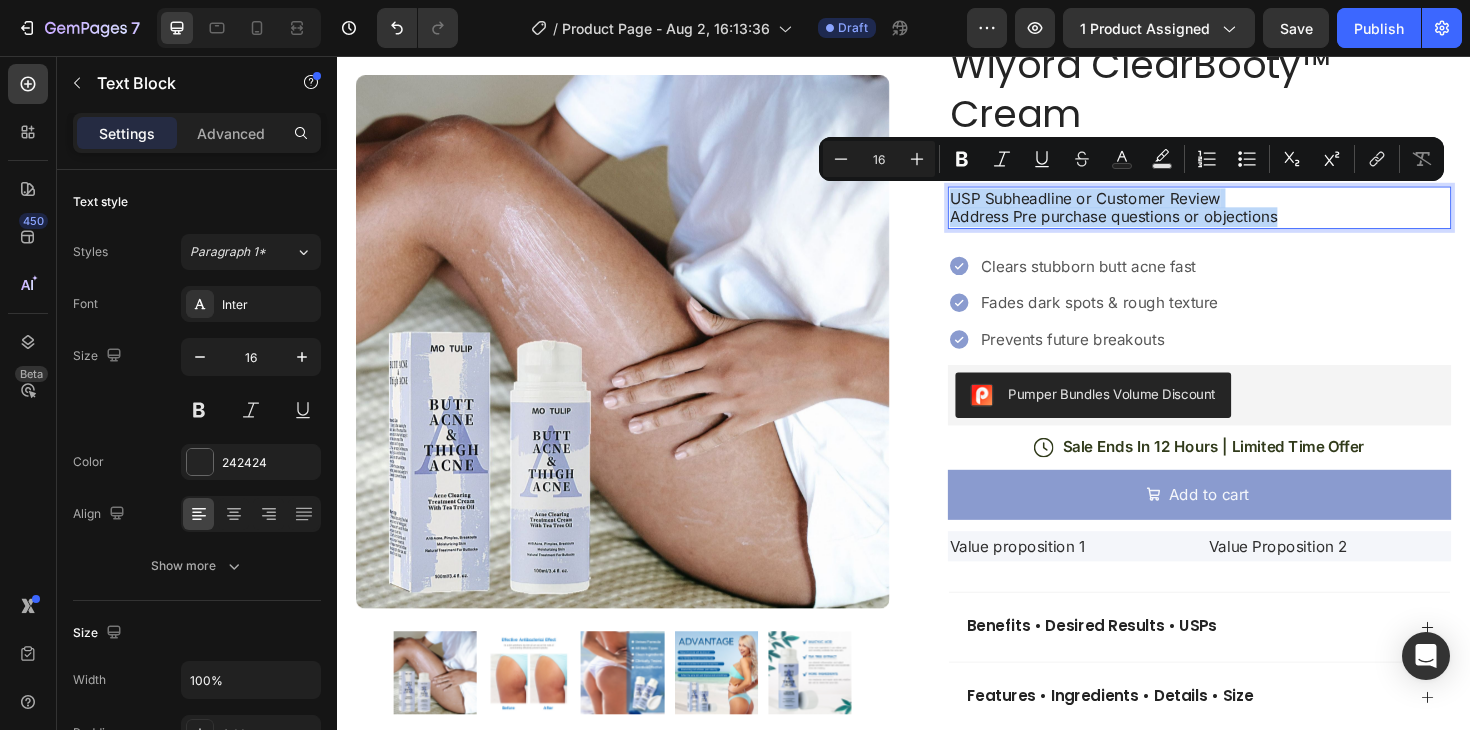 copy on "USP Subheadline or Customer Review Address Pre purchase questions or objections" 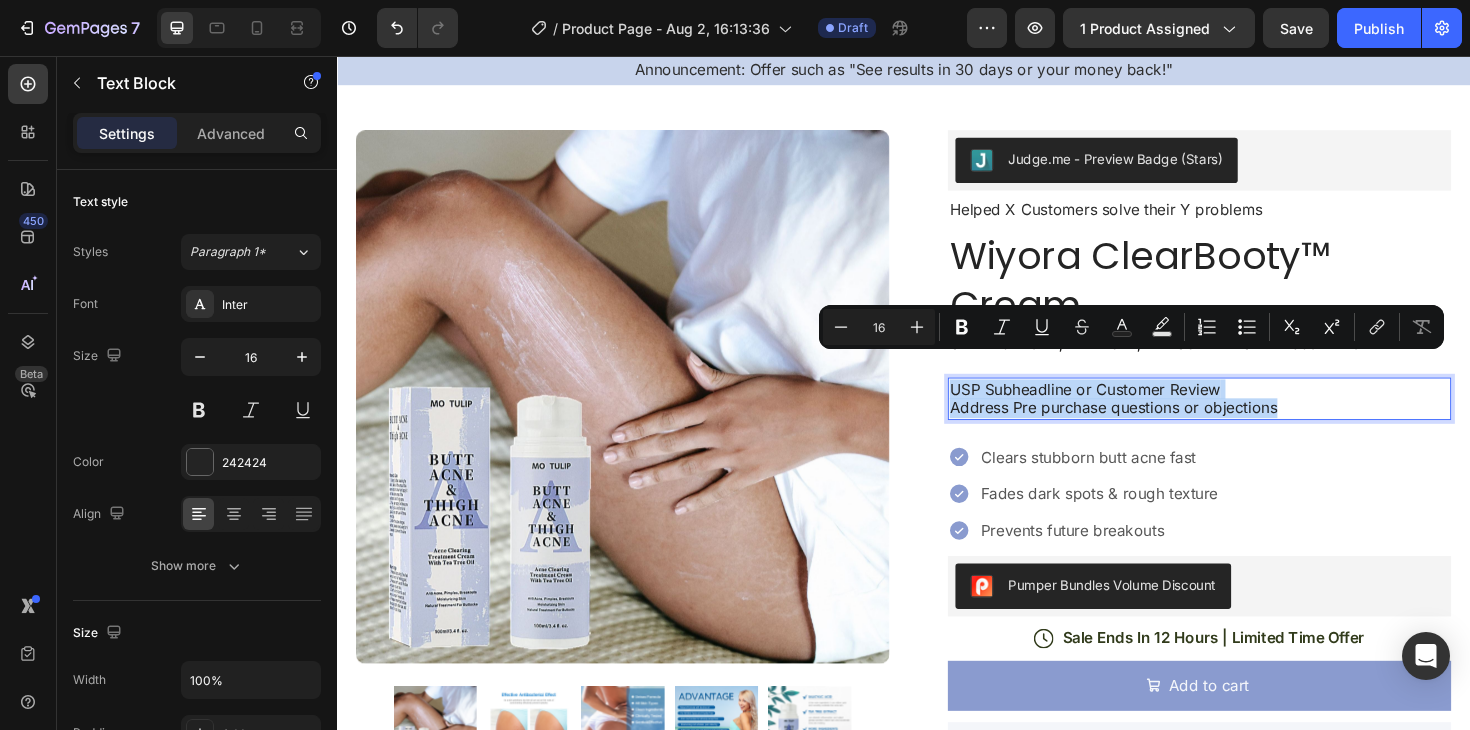 scroll, scrollTop: 0, scrollLeft: 0, axis: both 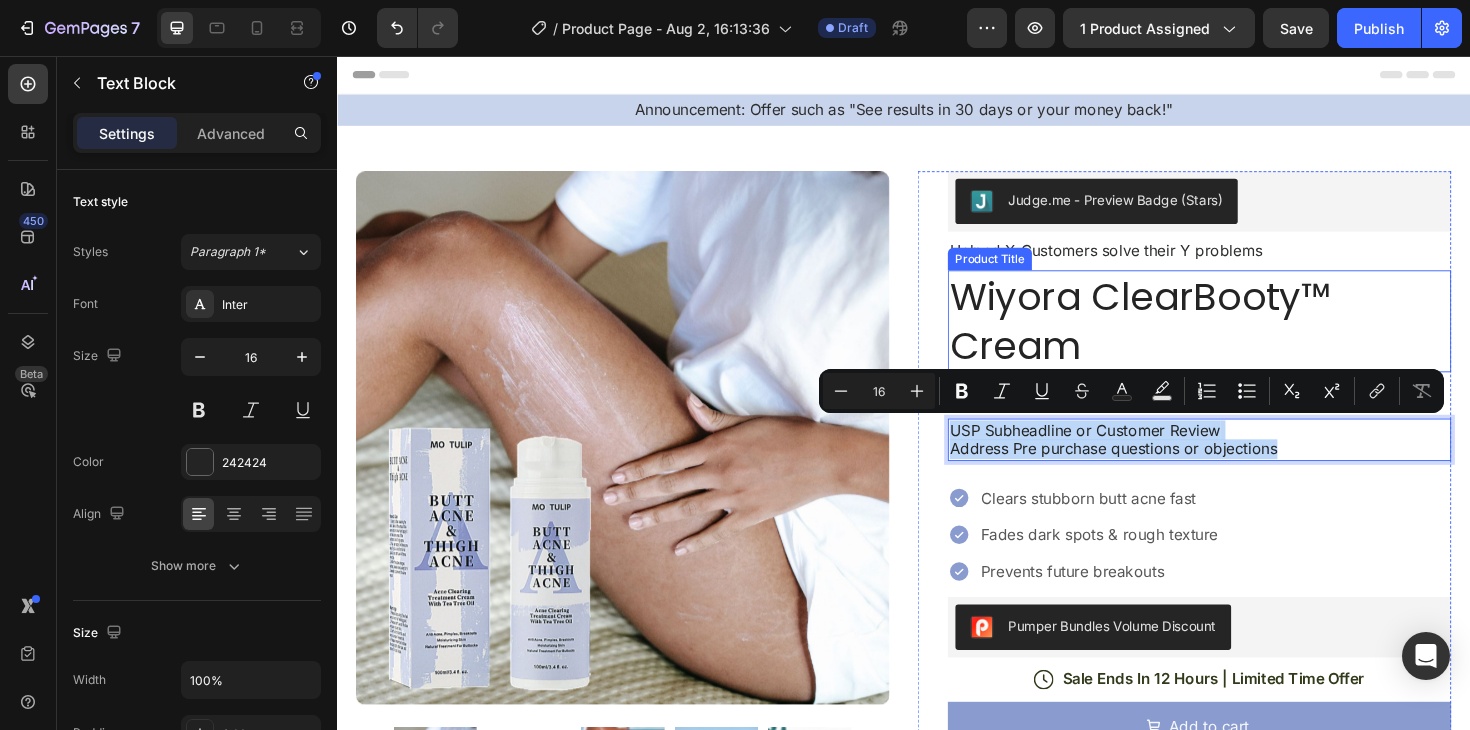 click on "Wiyora ClearBooty™ Cream" at bounding box center (1250, 337) 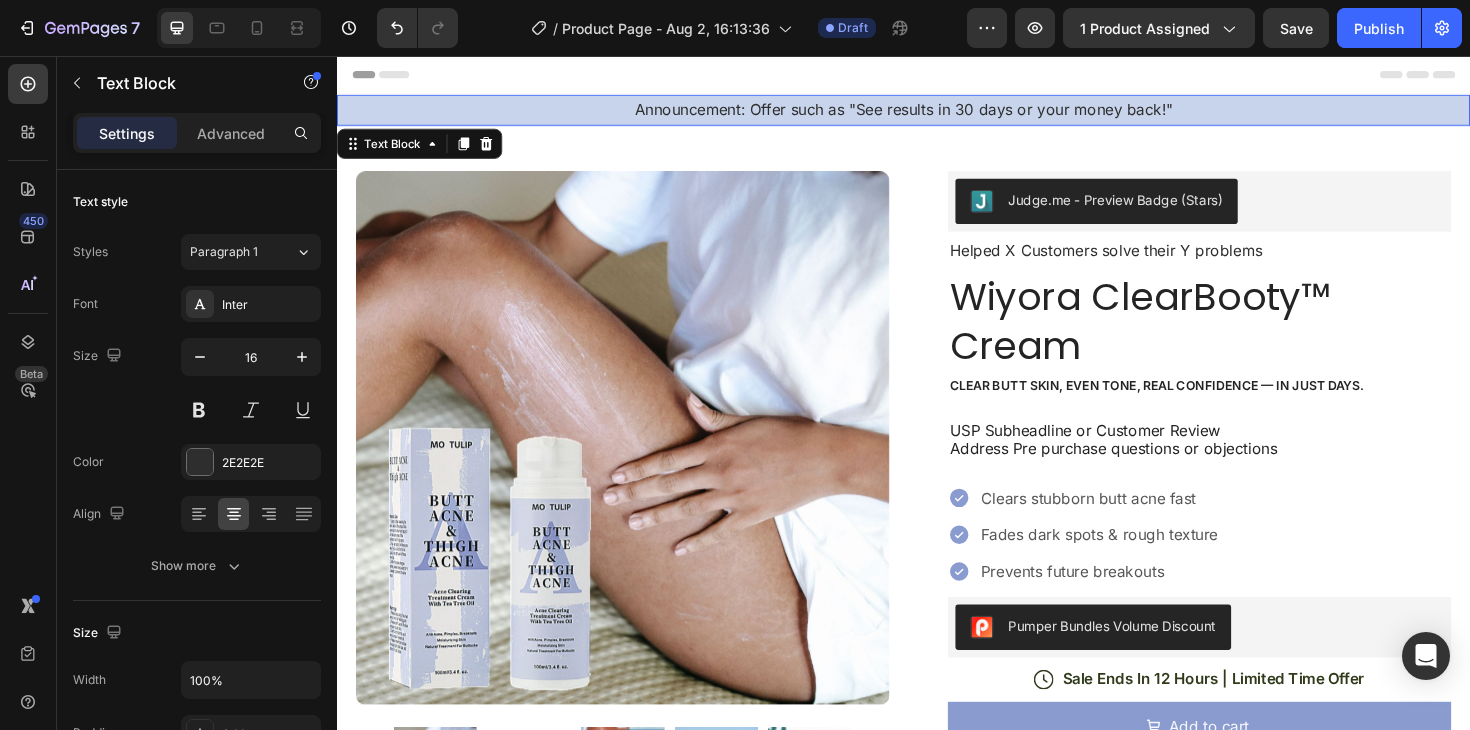 click on "Announcement: Offer such as "See results in 30 days or your money back!"" at bounding box center [937, 113] 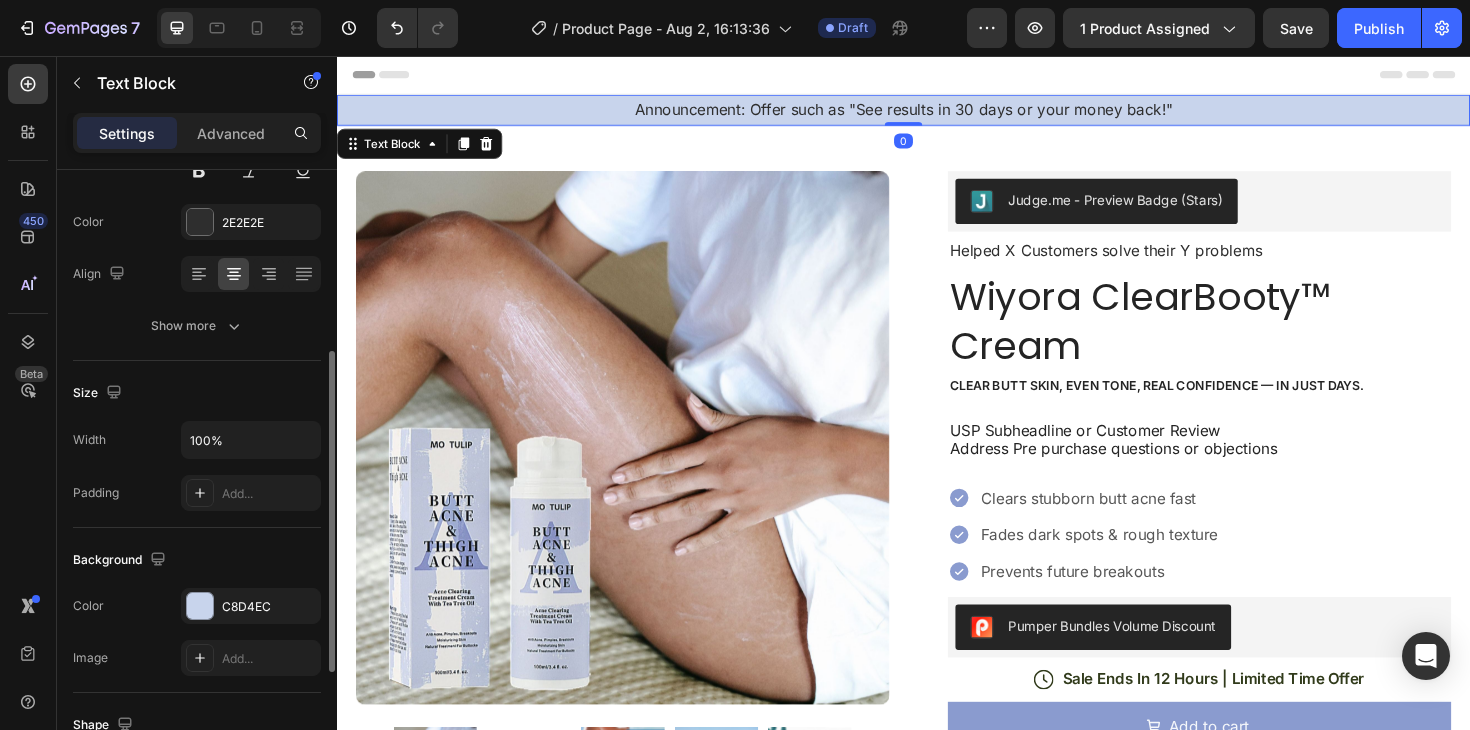 scroll, scrollTop: 315, scrollLeft: 0, axis: vertical 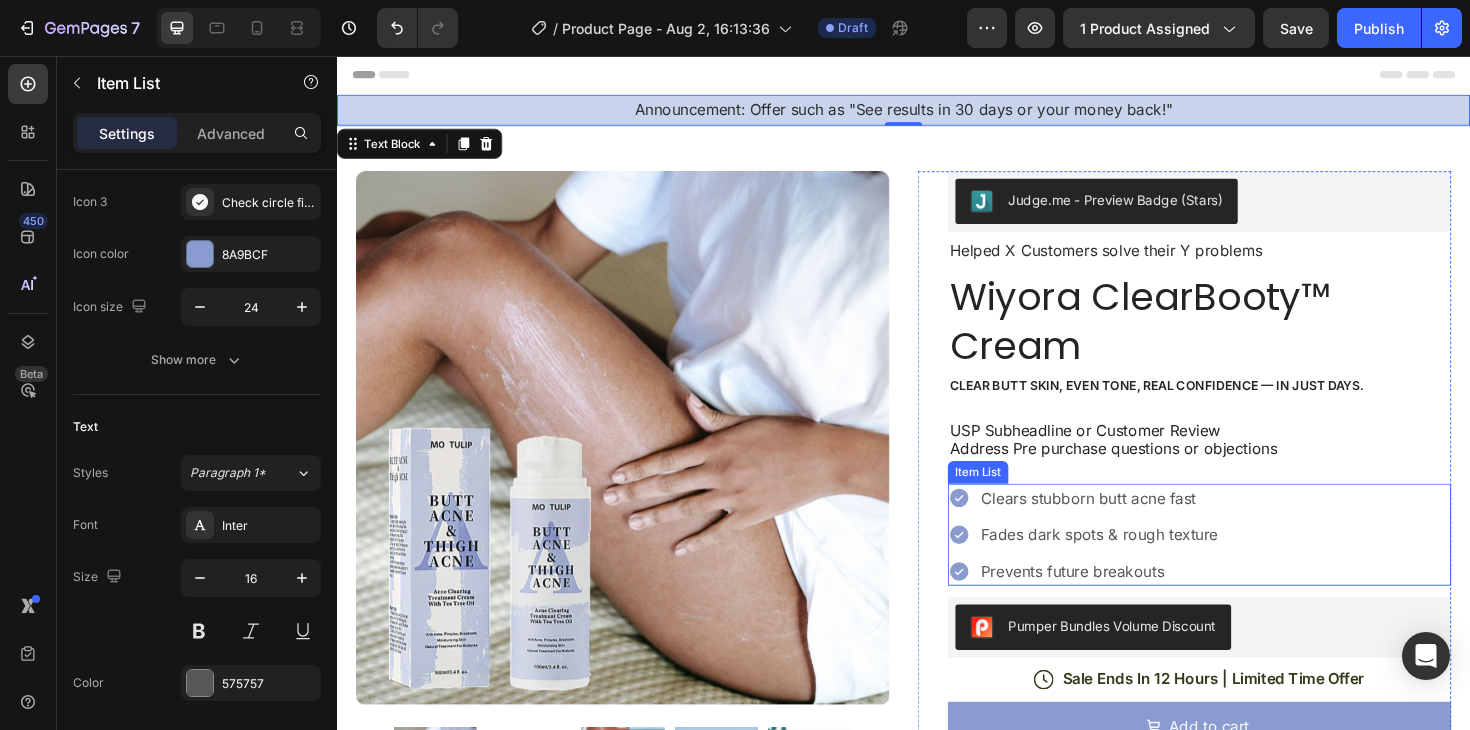 click 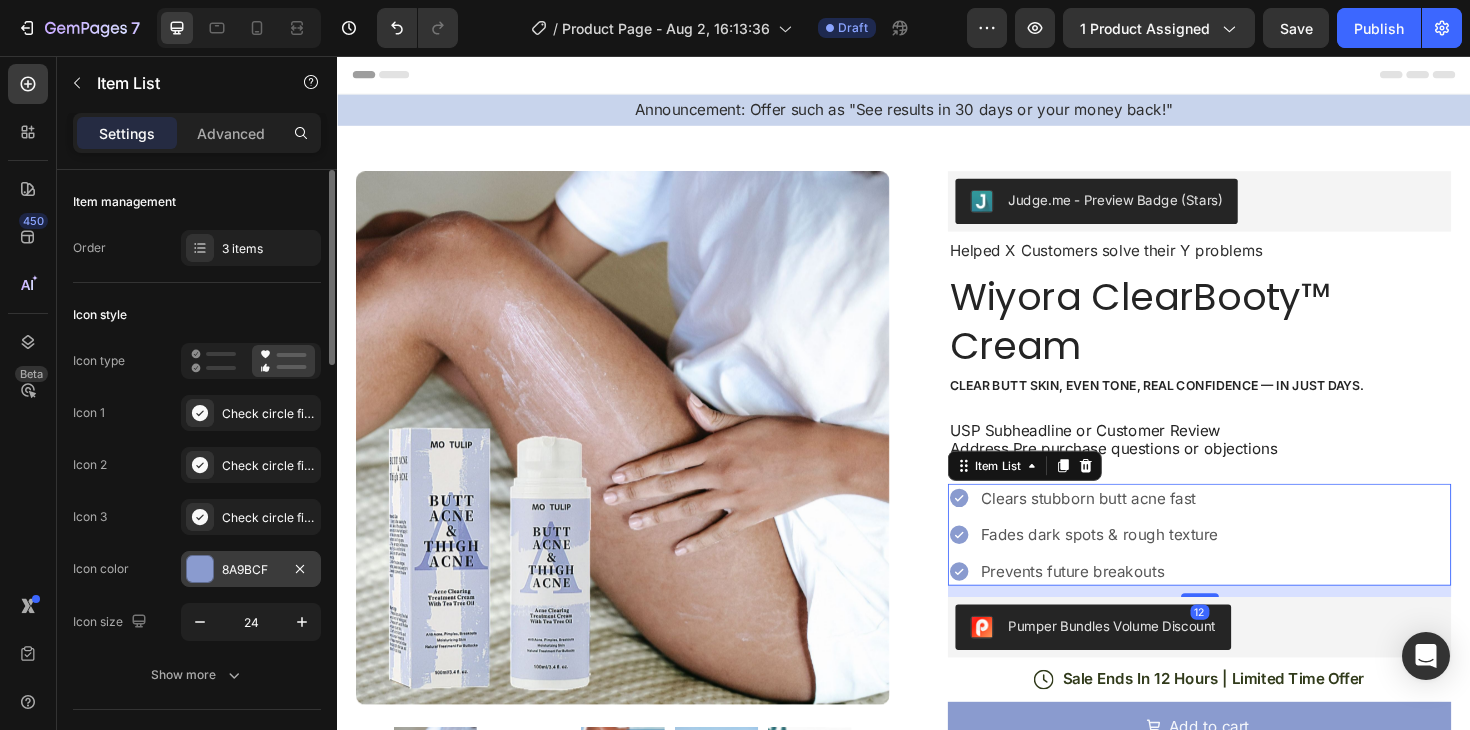 click on "8A9BCF" at bounding box center (251, 569) 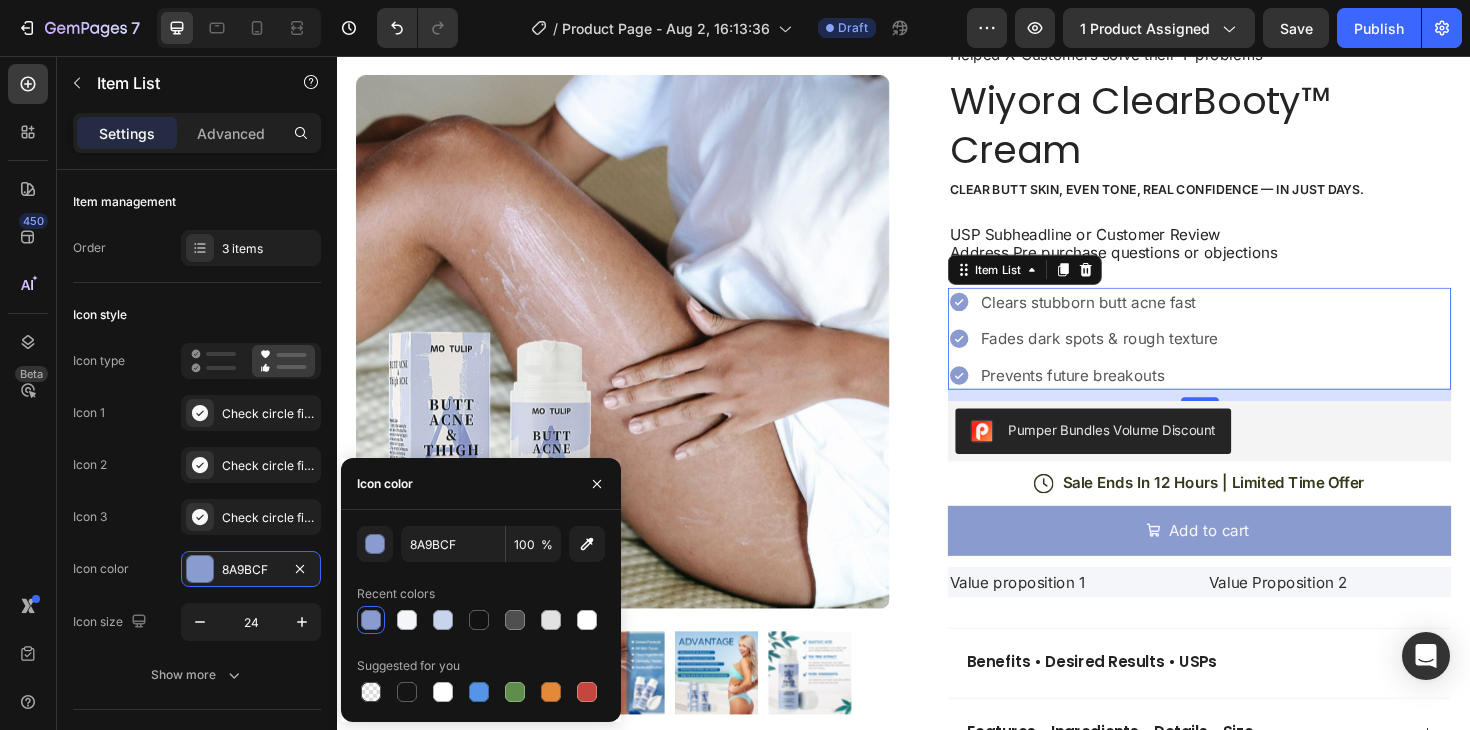 scroll, scrollTop: 213, scrollLeft: 0, axis: vertical 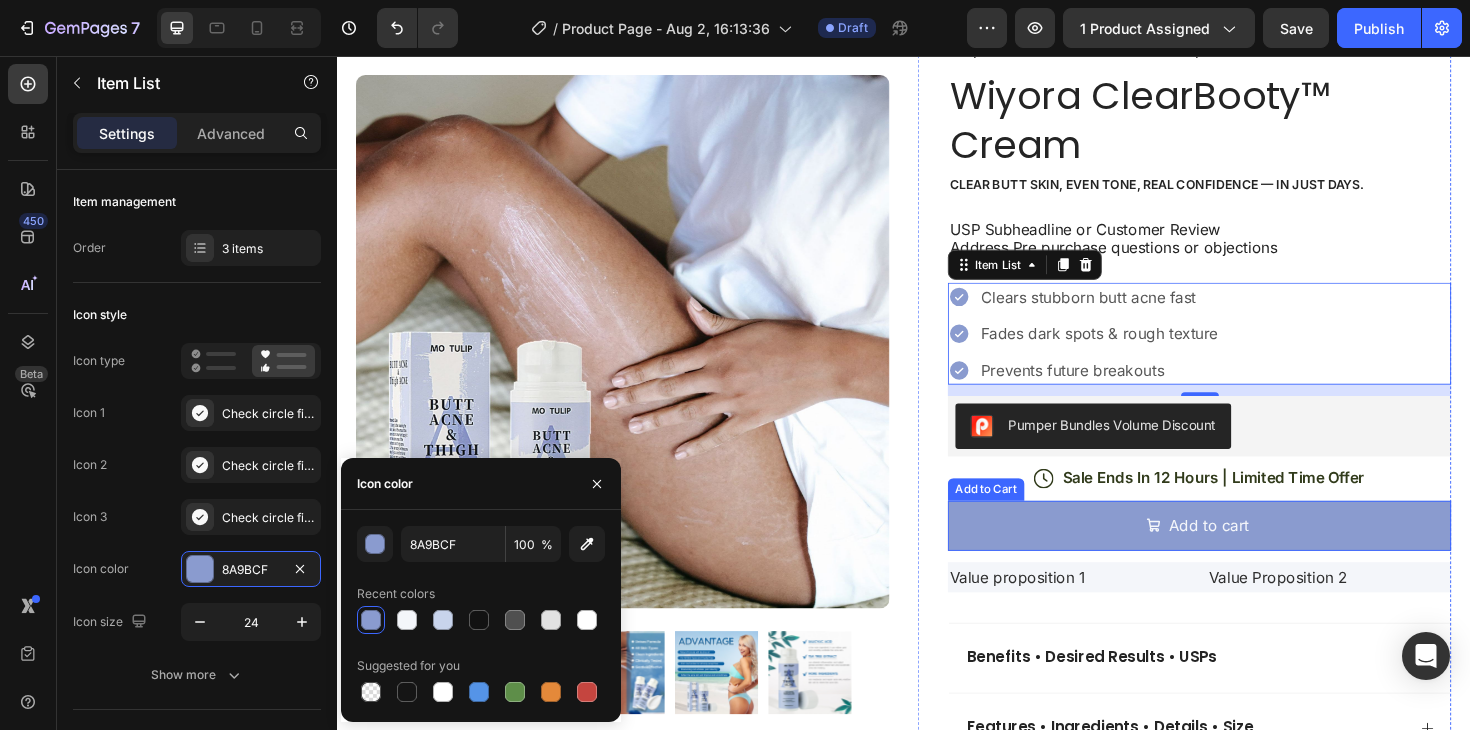 click on "Add to cart" at bounding box center (1250, 553) 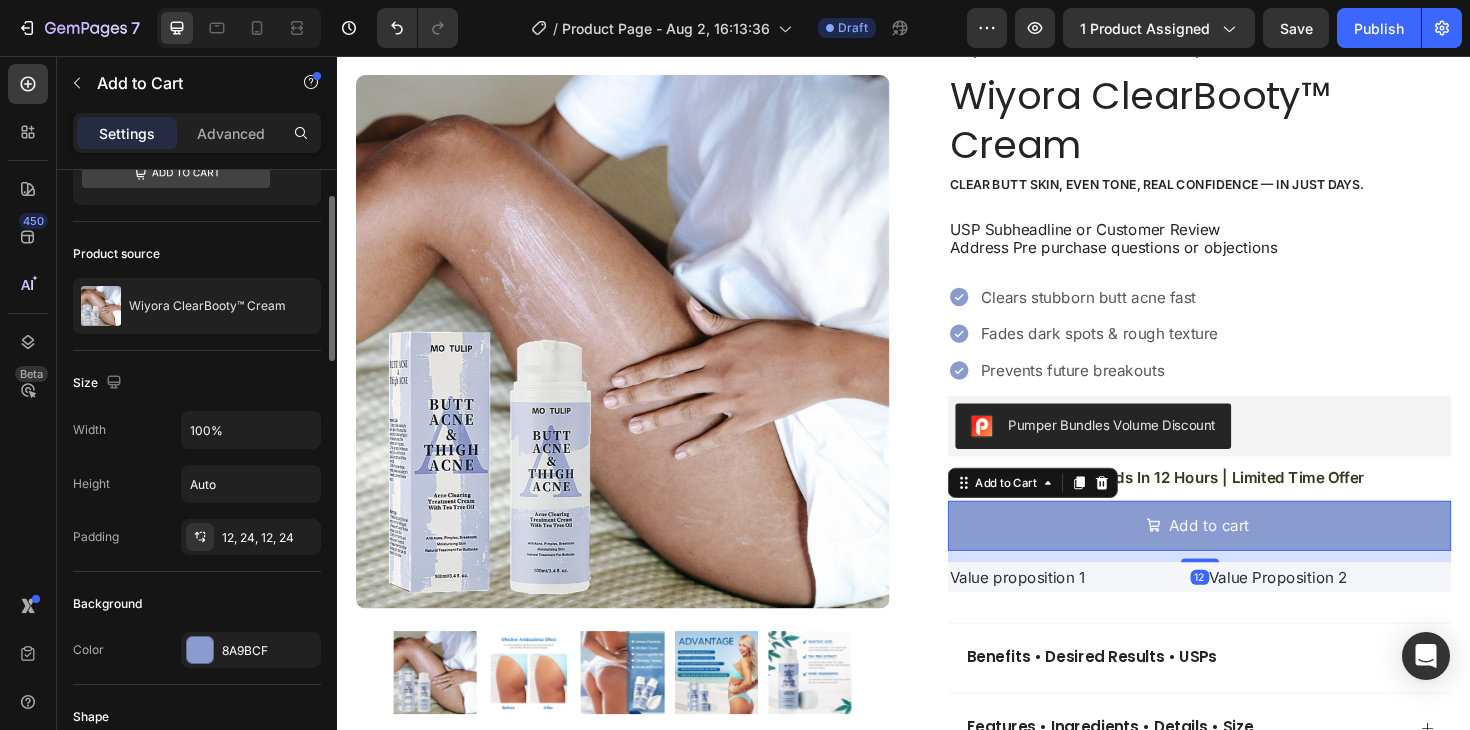 scroll, scrollTop: 100, scrollLeft: 0, axis: vertical 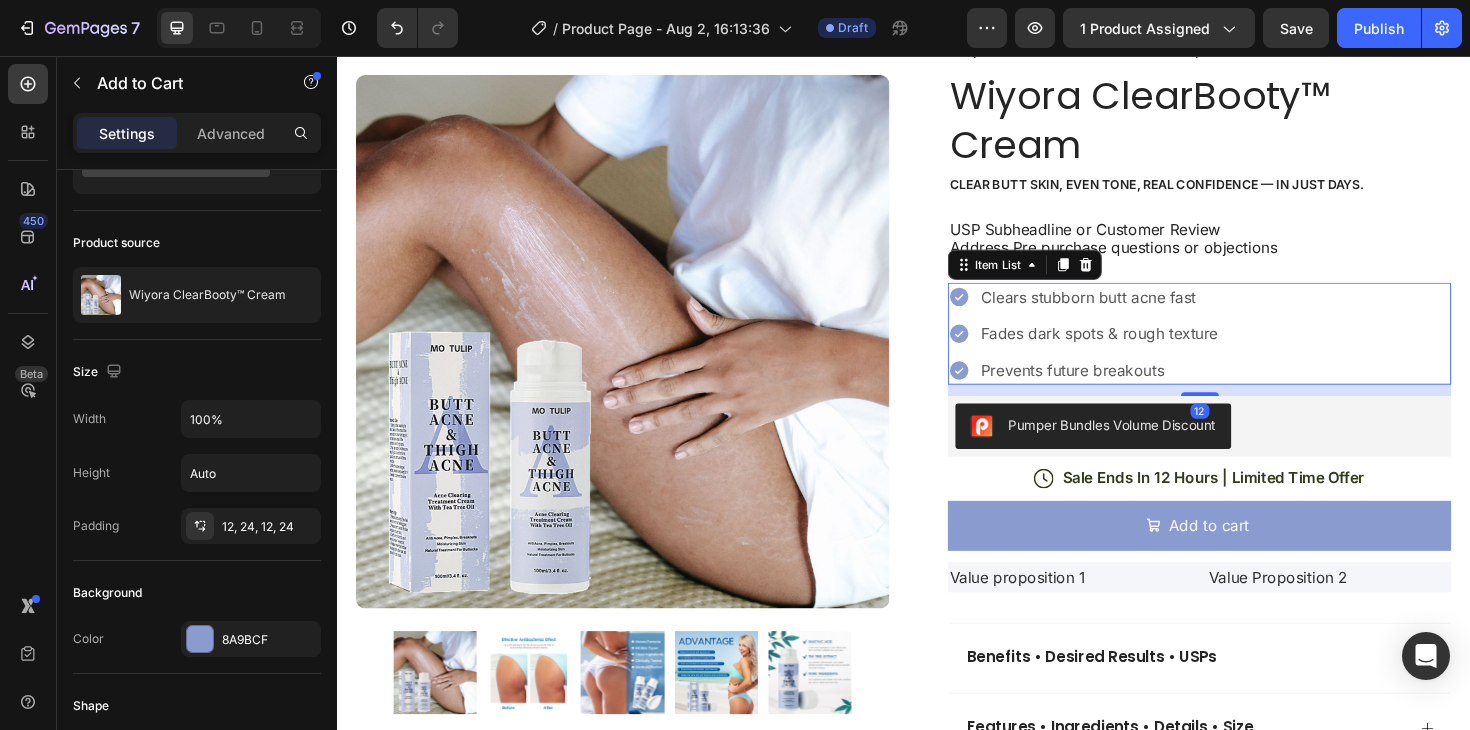 click 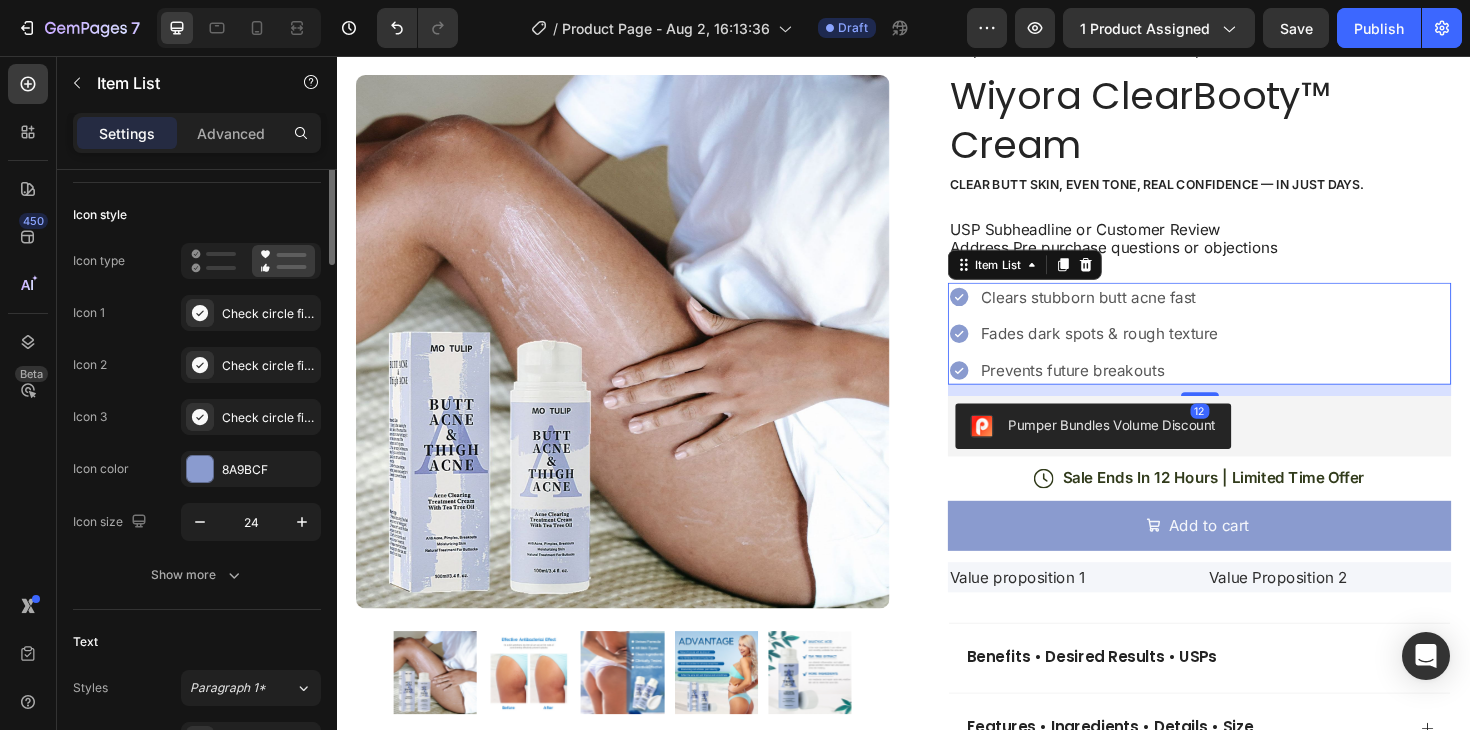 scroll, scrollTop: 0, scrollLeft: 0, axis: both 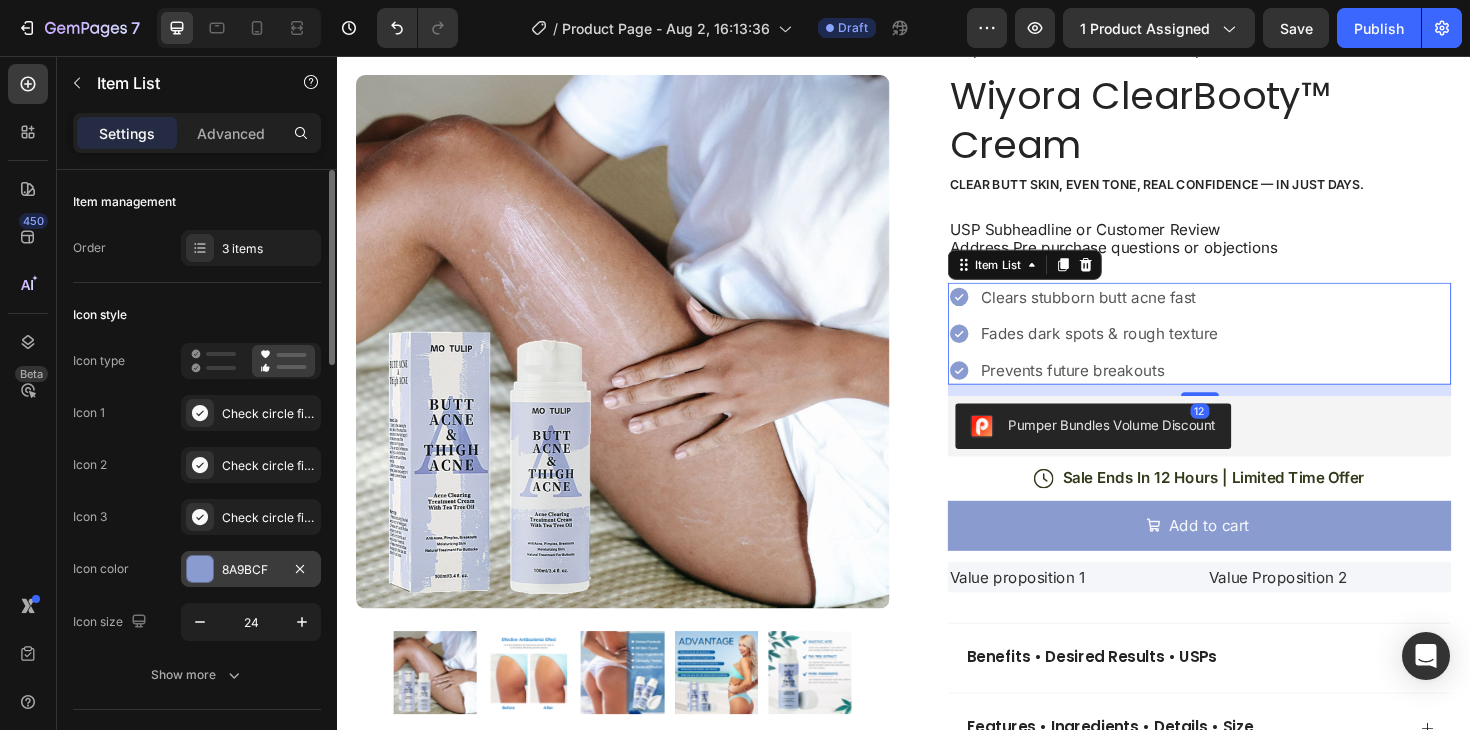 click on "8A9BCF" at bounding box center [251, 570] 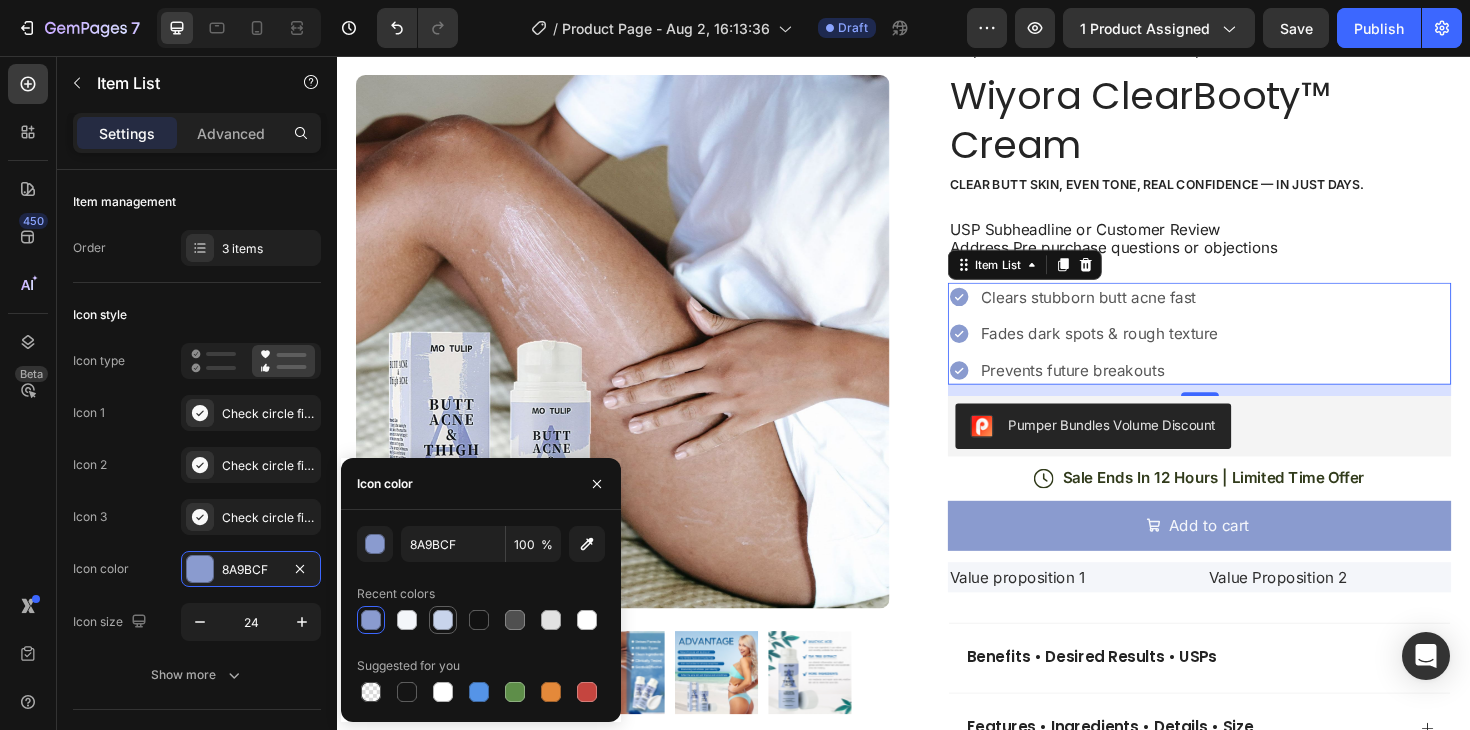 click at bounding box center [443, 620] 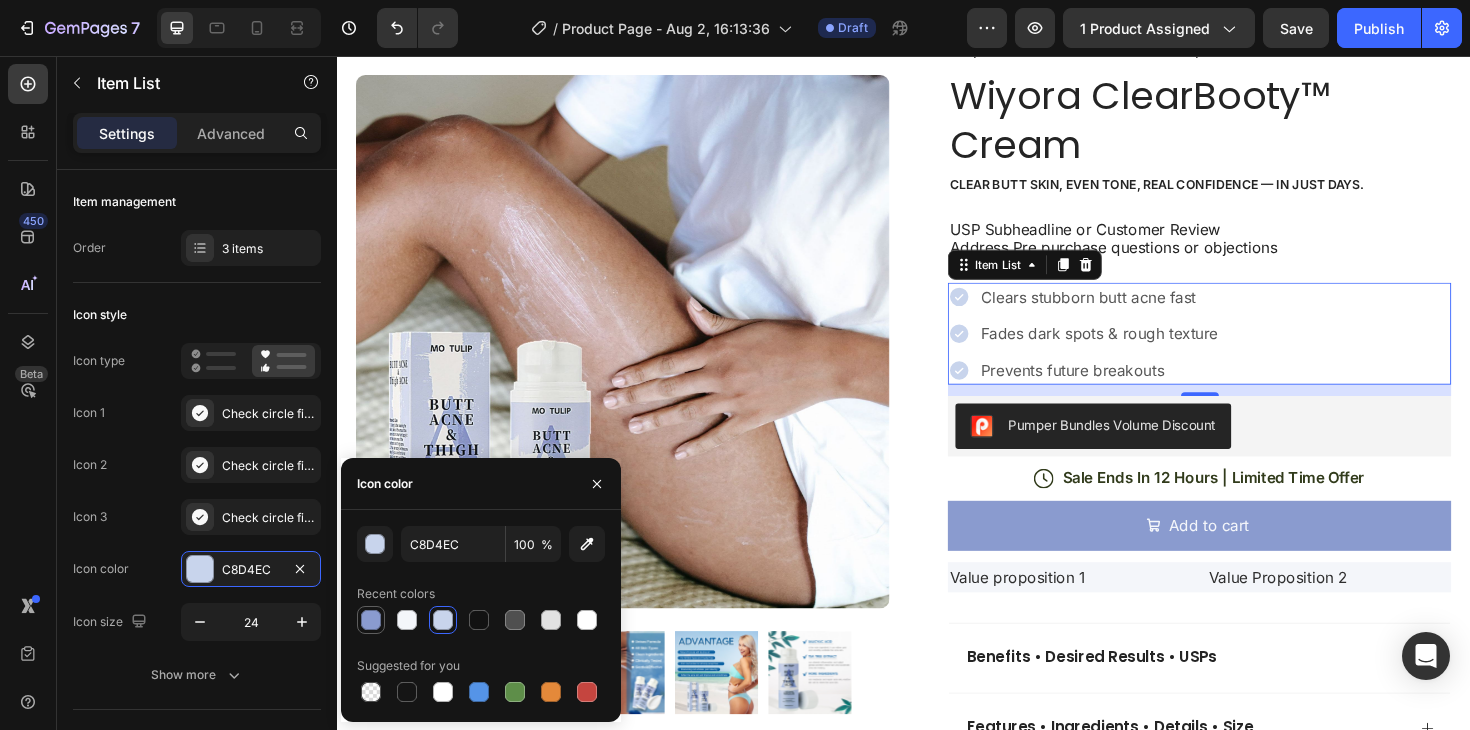 click at bounding box center [371, 620] 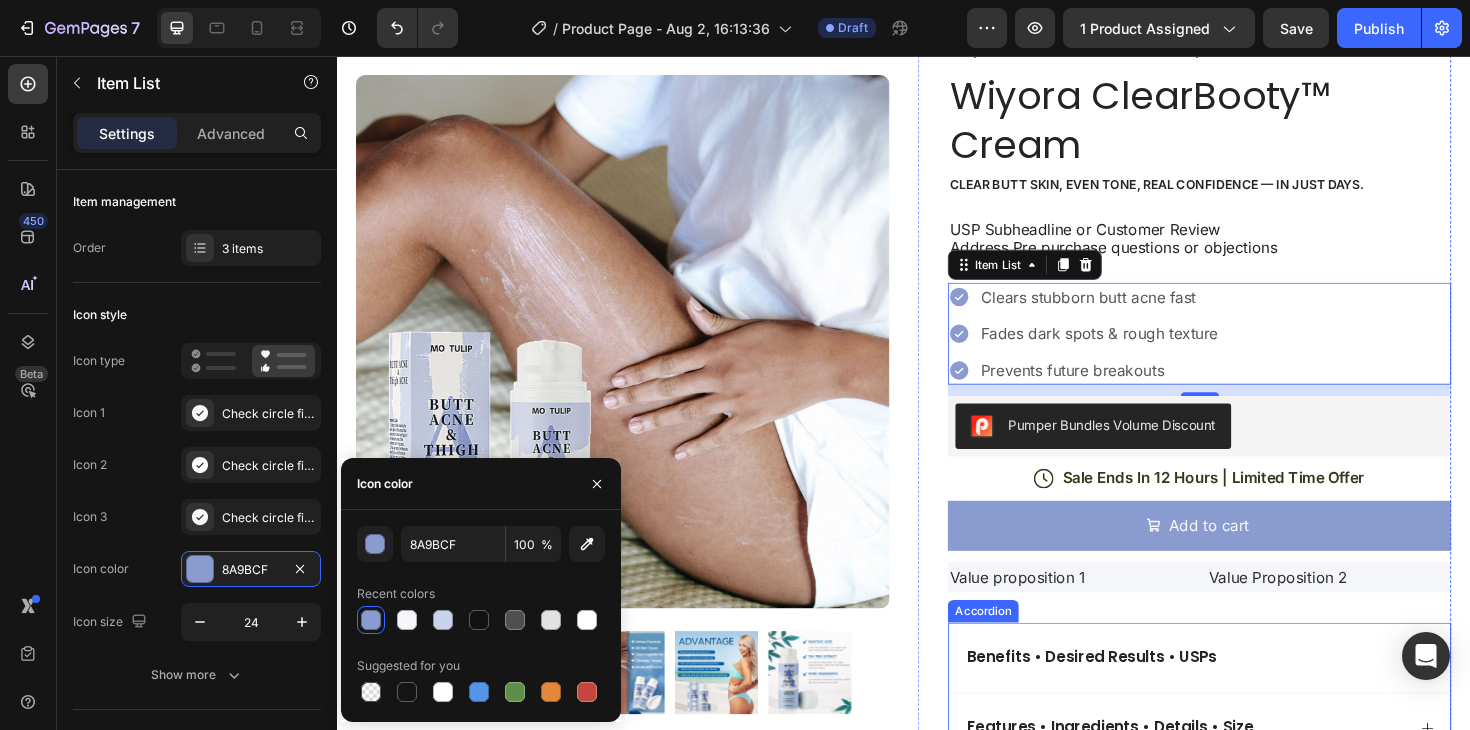 click on "Benefits • Desired Results • USPs" at bounding box center [1136, 693] 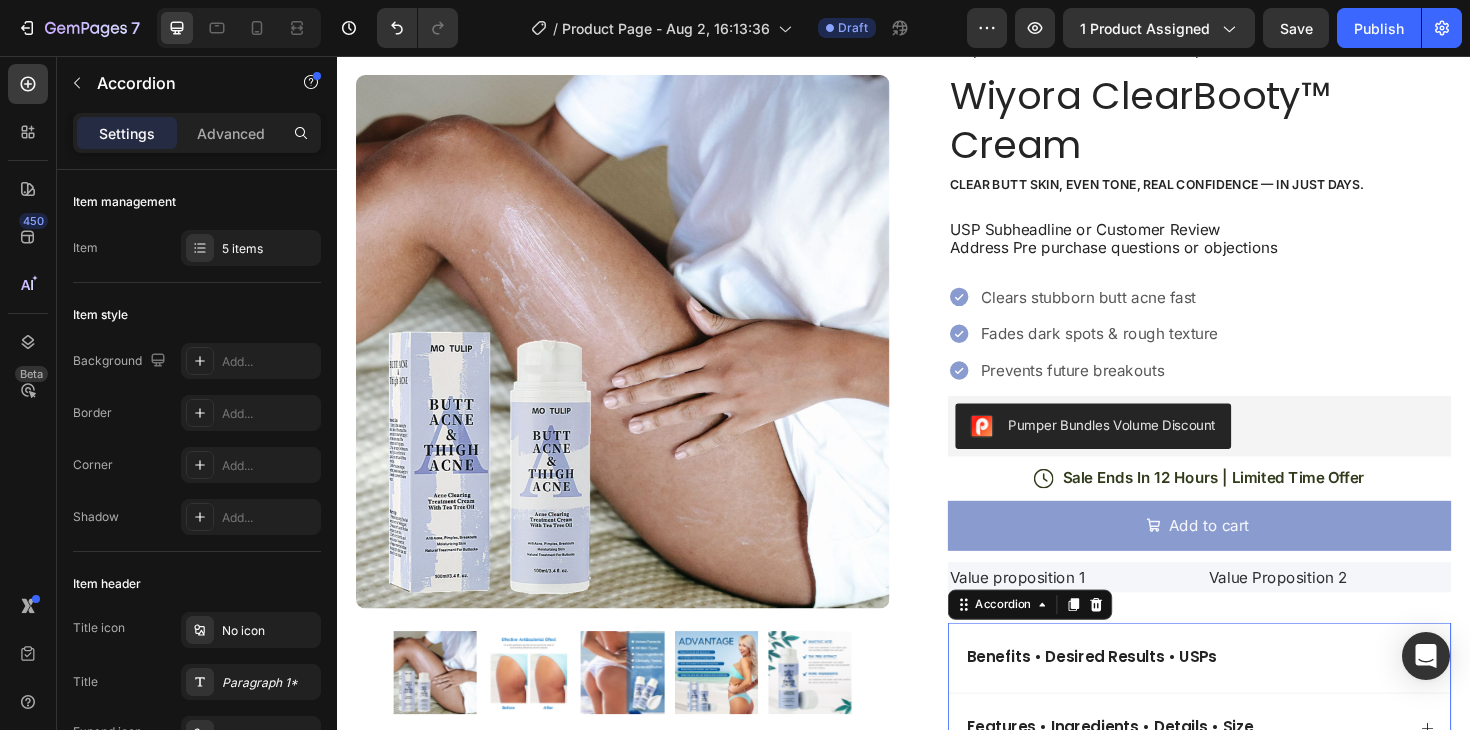 click on "Benefits • Desired Results • USPs" at bounding box center [1234, 693] 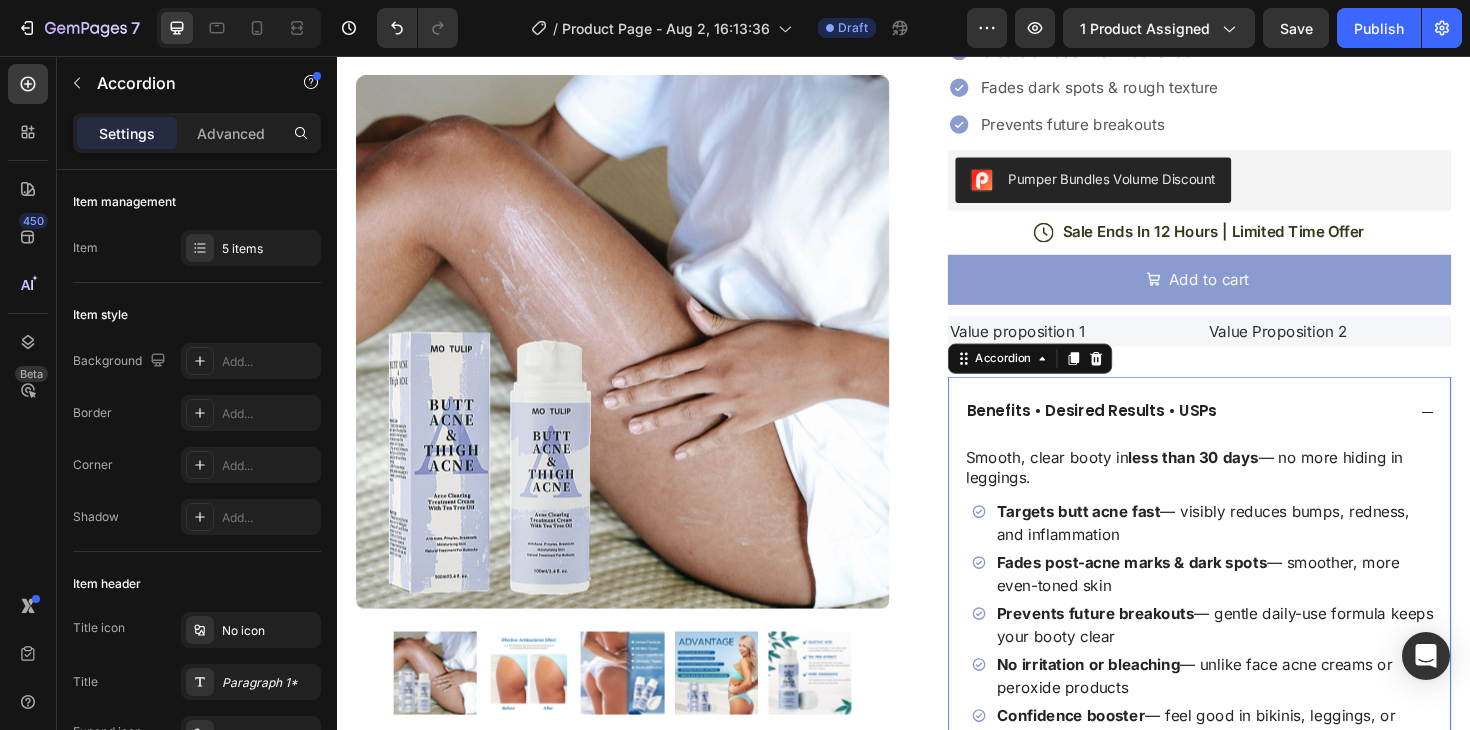 scroll, scrollTop: 463, scrollLeft: 0, axis: vertical 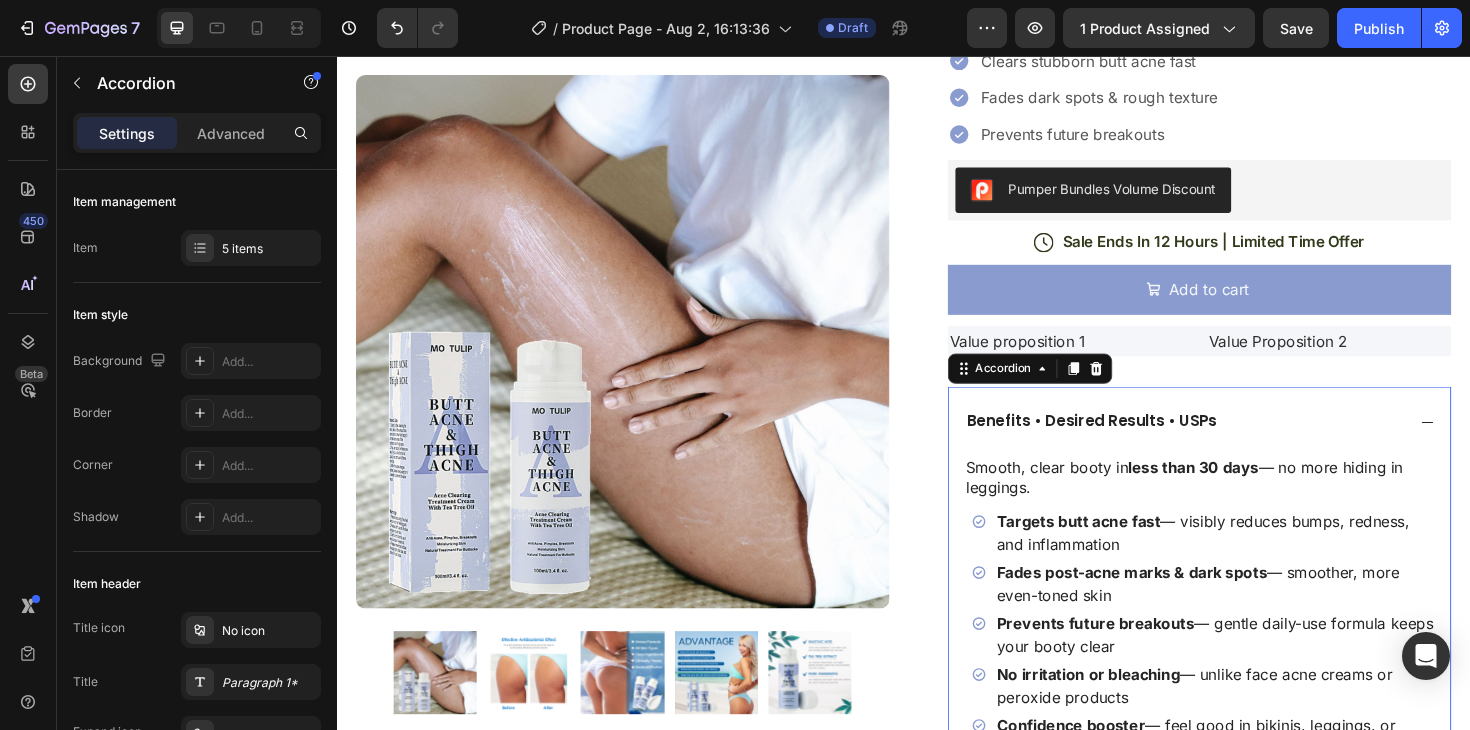 click on "Benefits • Desired Results • USPs" at bounding box center (1234, 443) 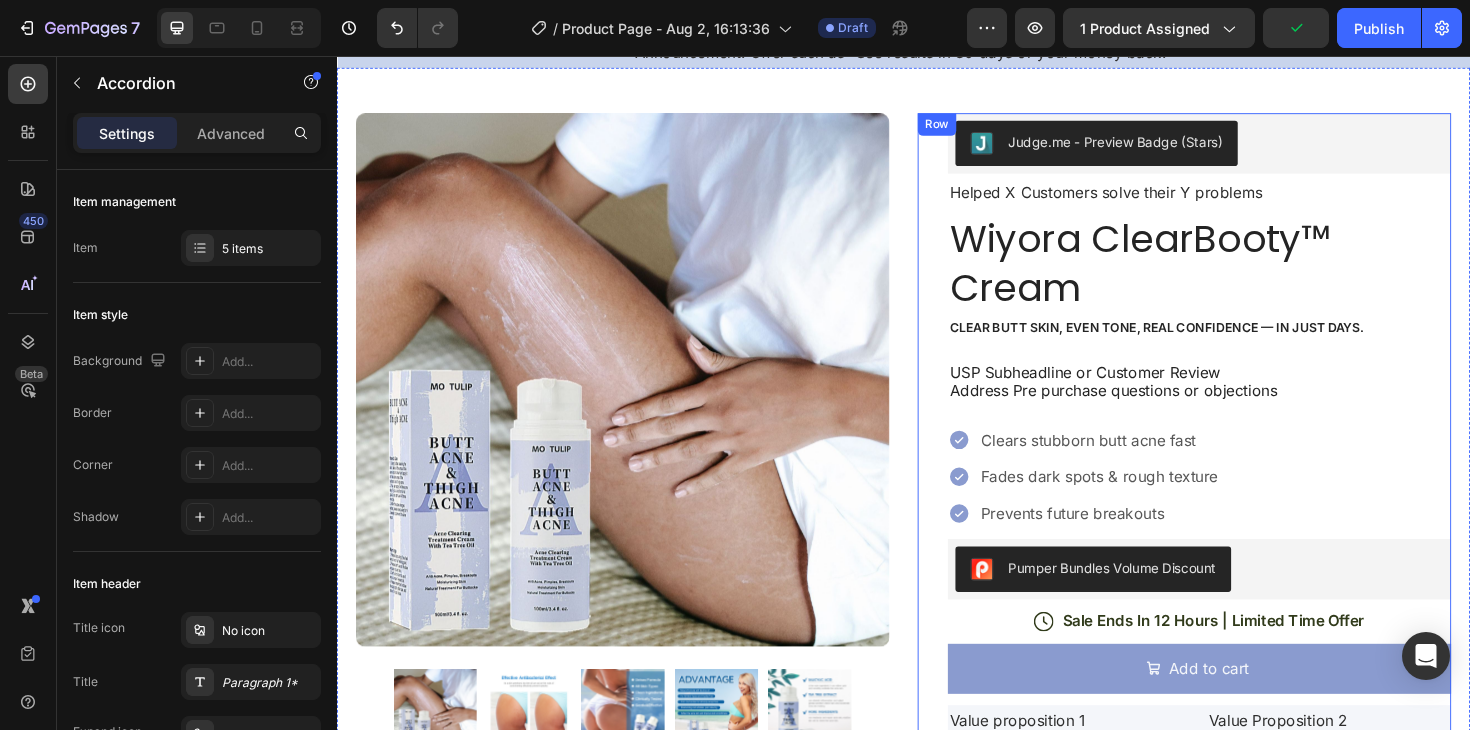 scroll, scrollTop: 57, scrollLeft: 0, axis: vertical 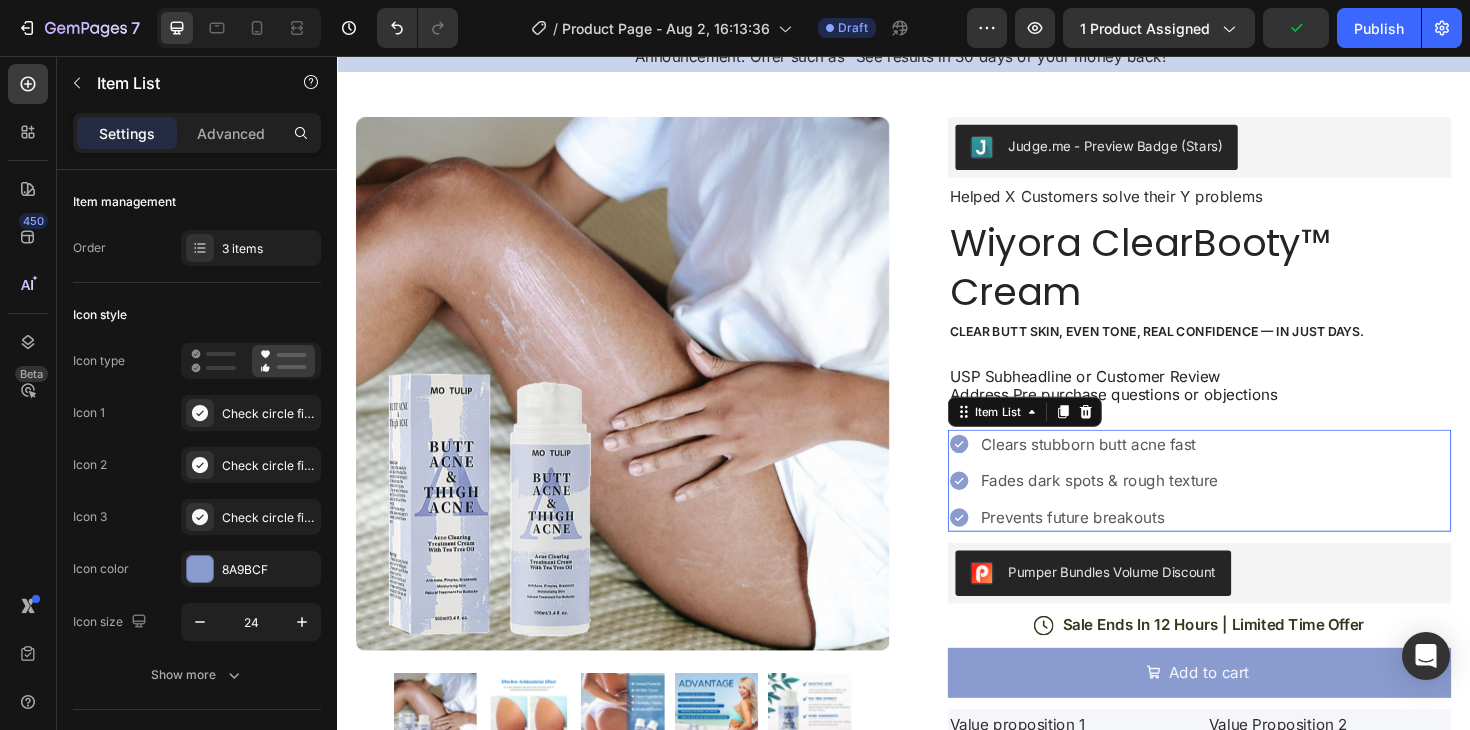 click 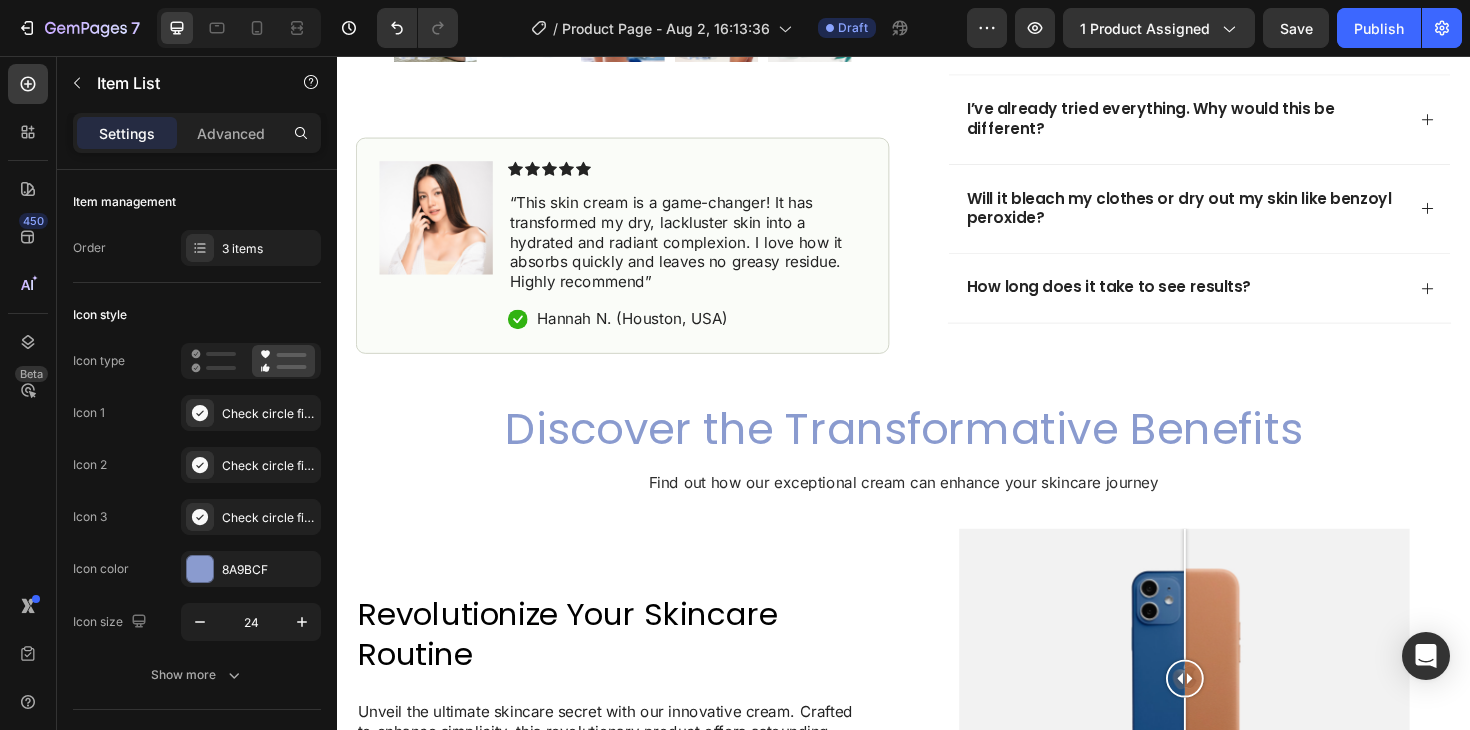 scroll, scrollTop: 936, scrollLeft: 0, axis: vertical 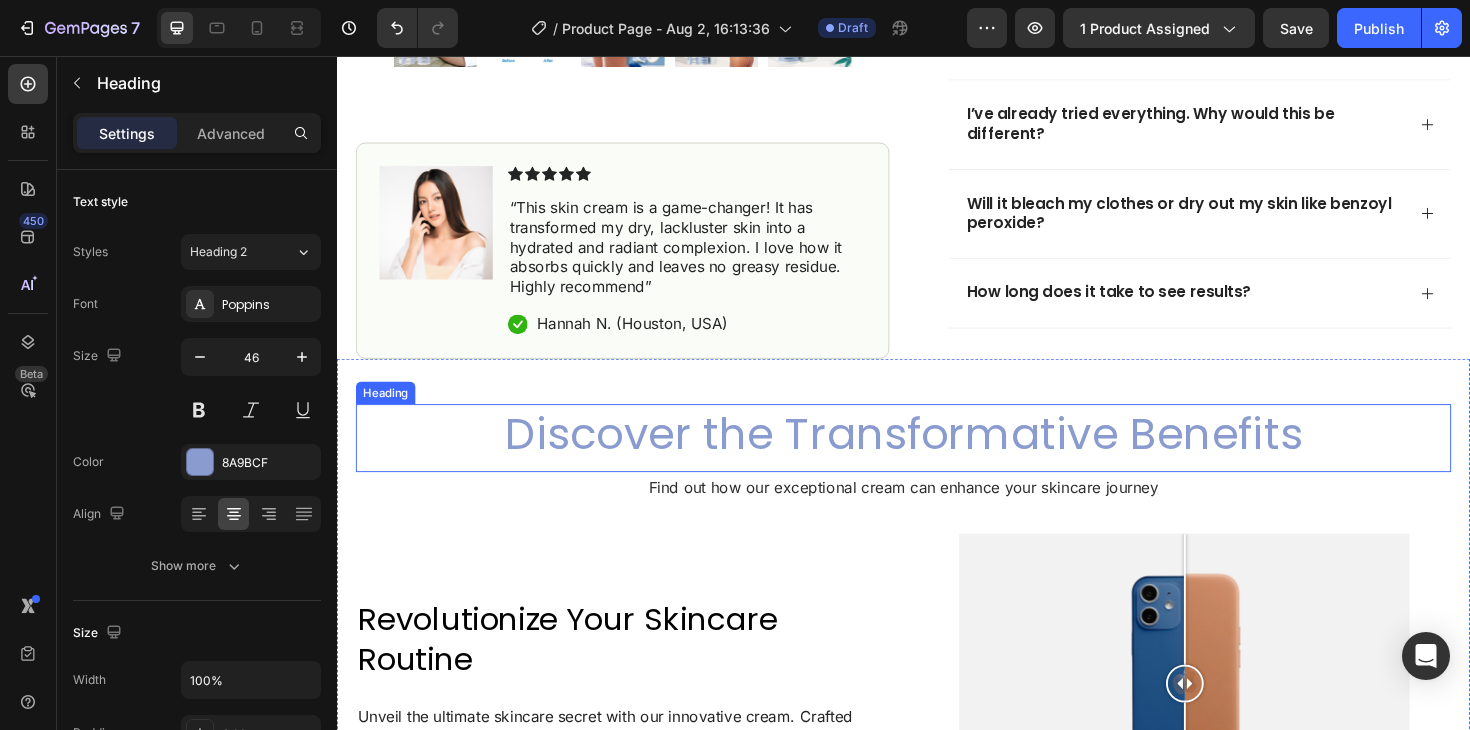 click on "Discover the Transformative Benefits" at bounding box center [937, 457] 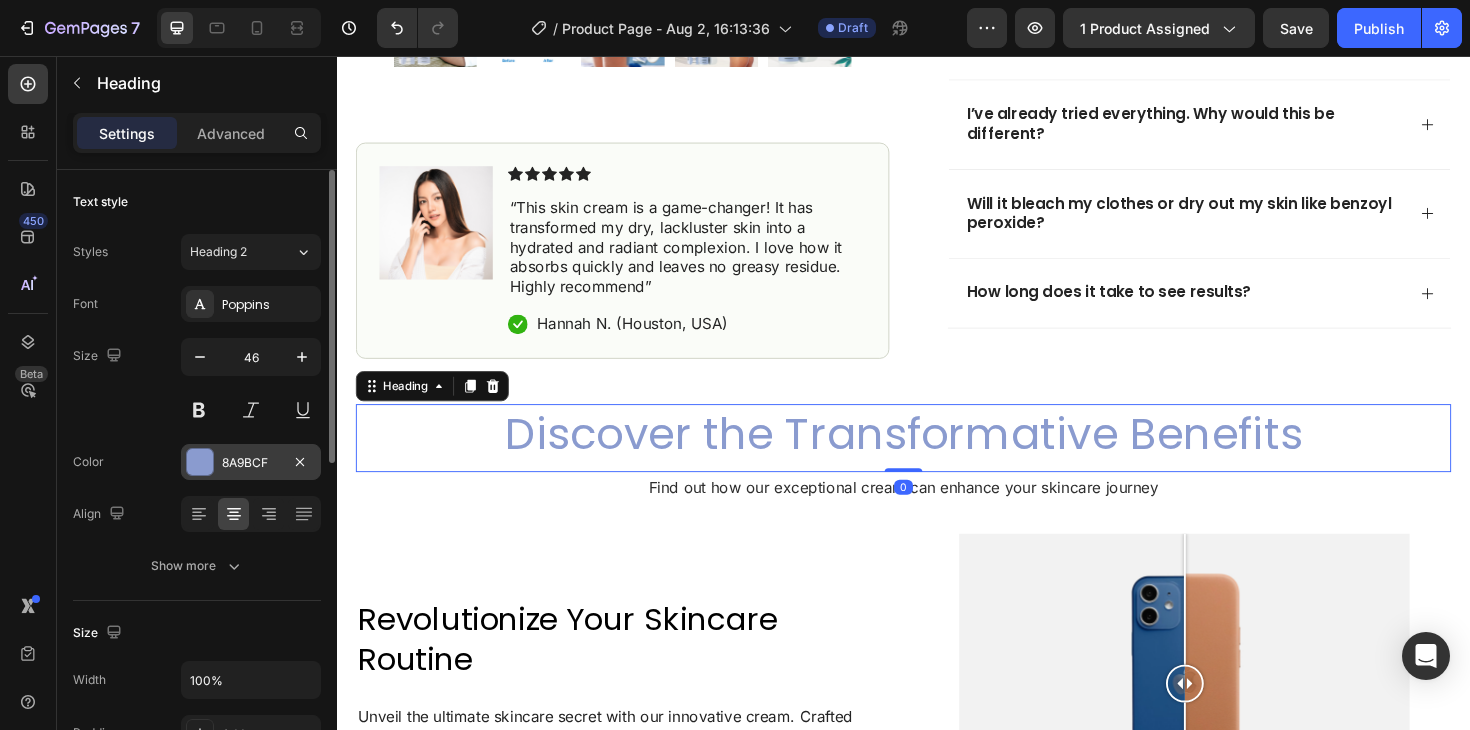 click on "8A9BCF" at bounding box center [251, 463] 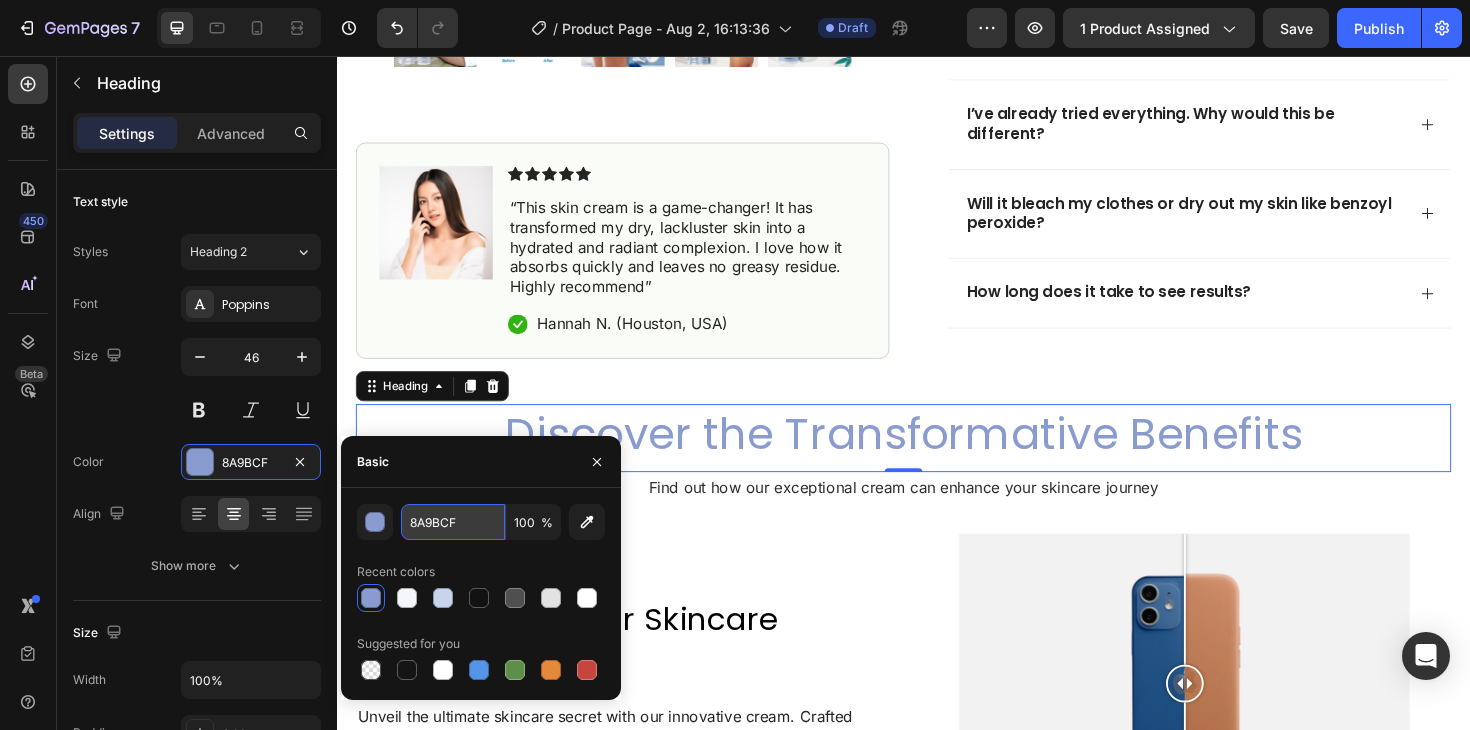 drag, startPoint x: 466, startPoint y: 524, endPoint x: 416, endPoint y: 524, distance: 50 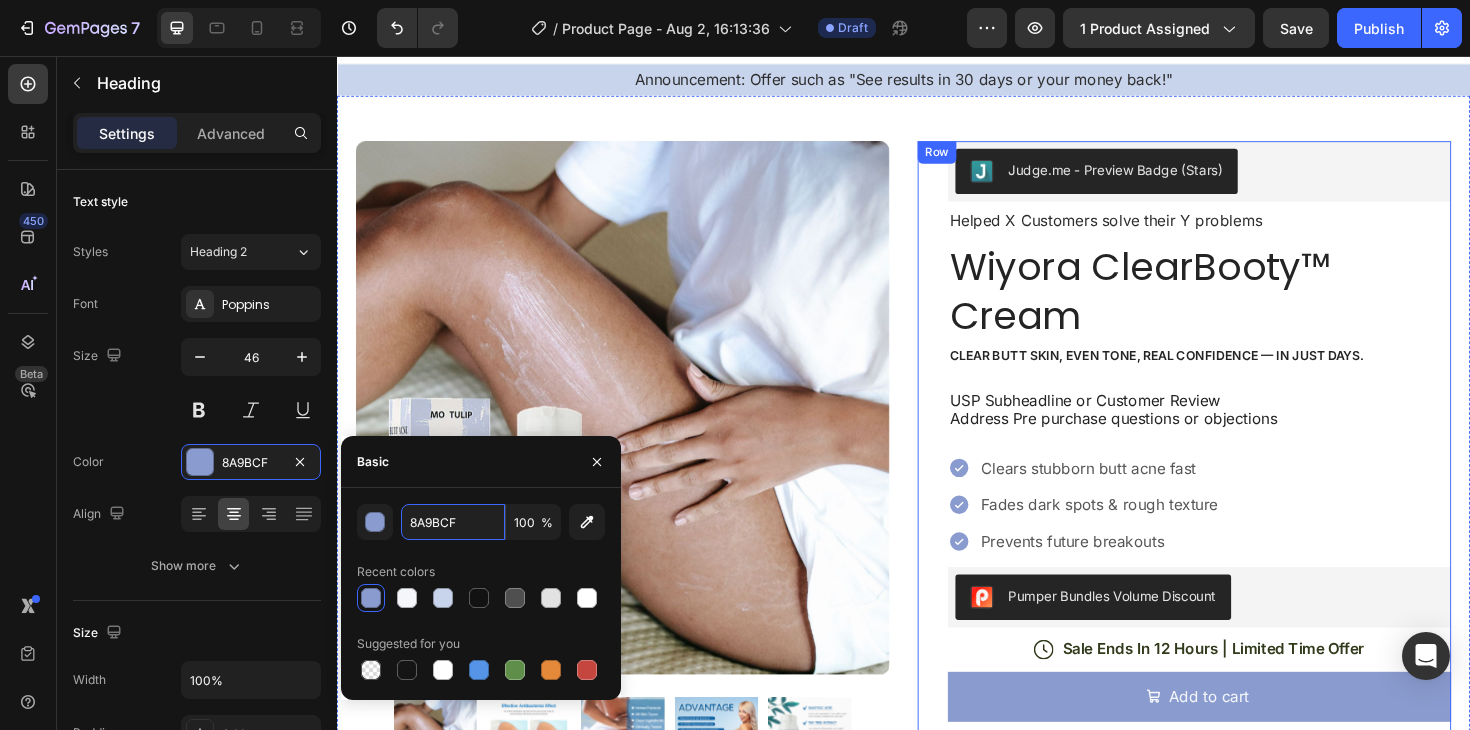 scroll, scrollTop: 0, scrollLeft: 0, axis: both 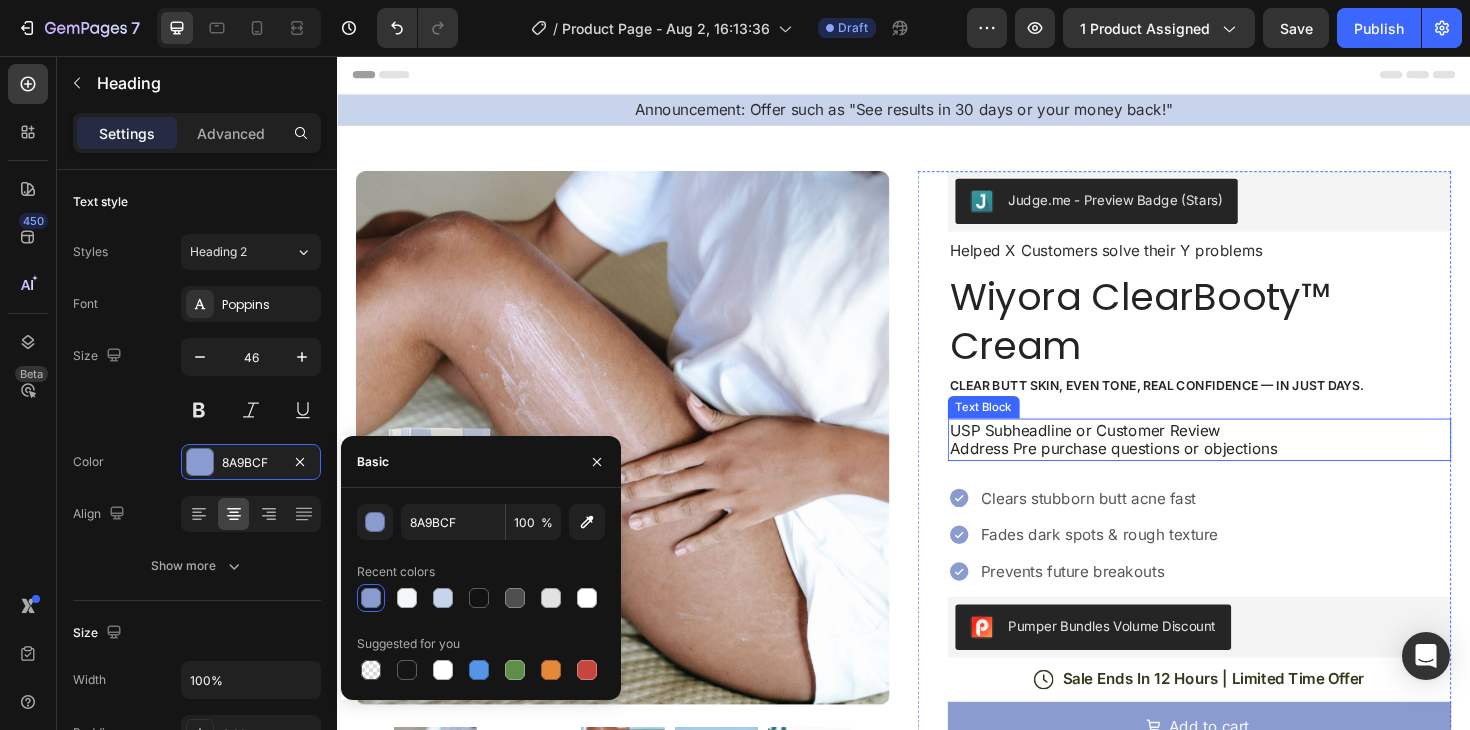 click on "USP Subheadline or Customer Review Address Pre purchase questions or objections" at bounding box center [1250, 463] 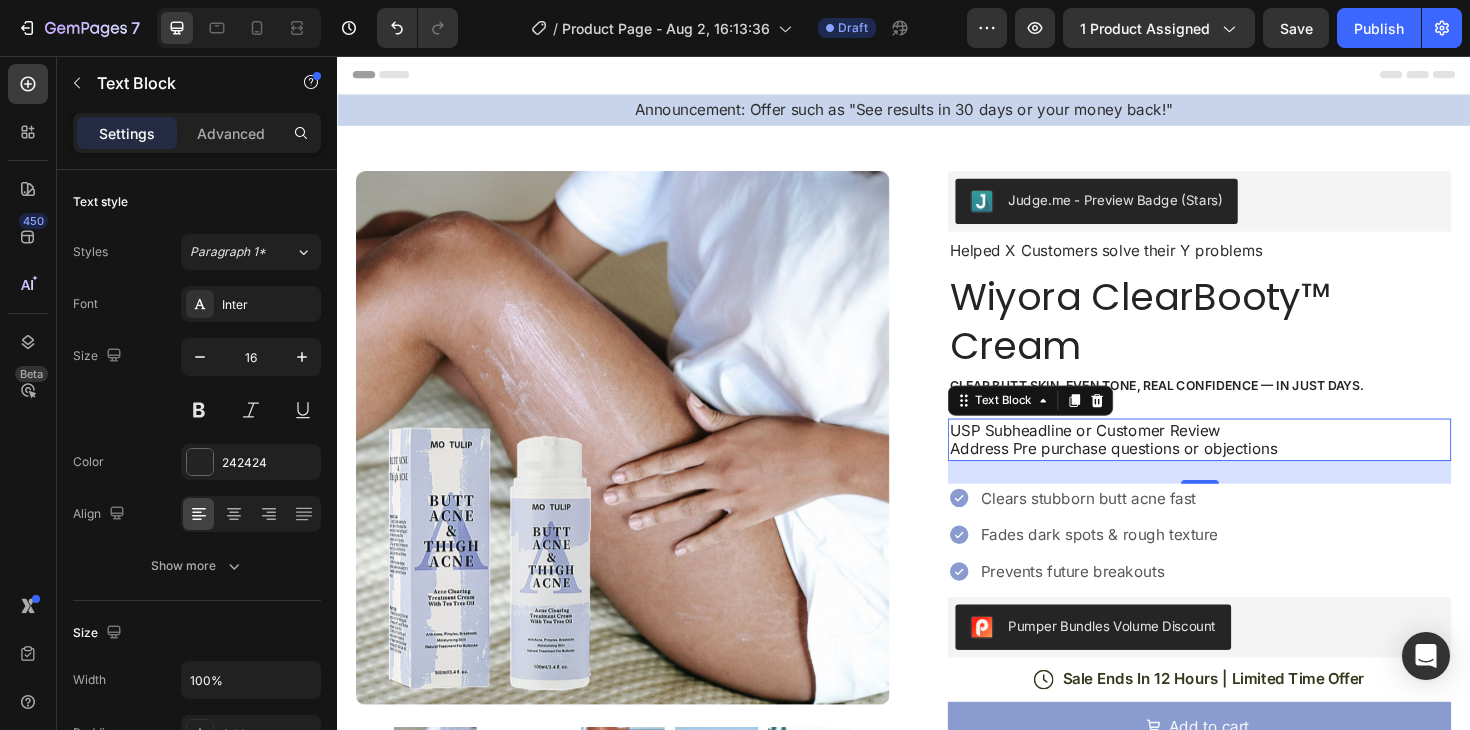click on "USP Subheadline or Customer Review Address Pre purchase questions or objections" at bounding box center (1250, 463) 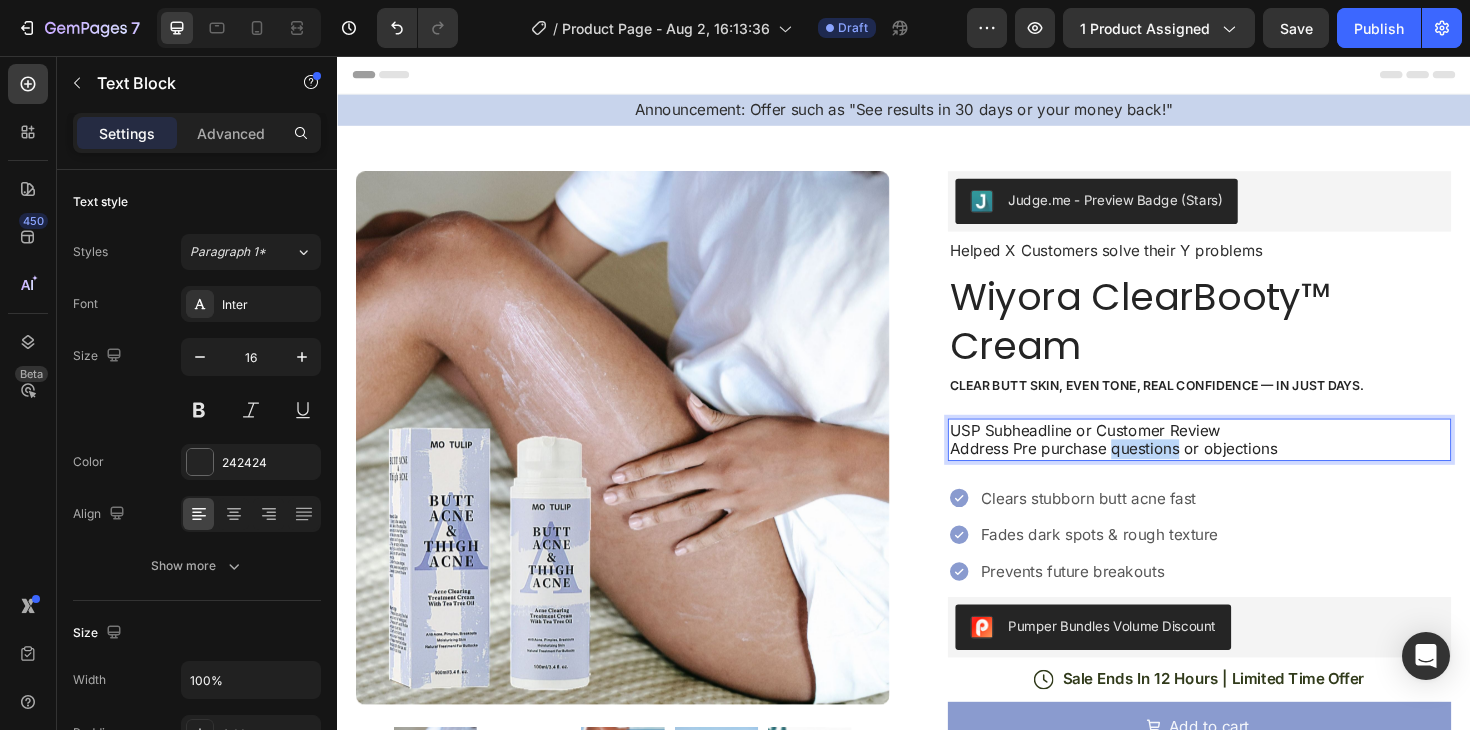 click on "USP Subheadline or Customer Review Address Pre purchase questions or objections" at bounding box center [1250, 463] 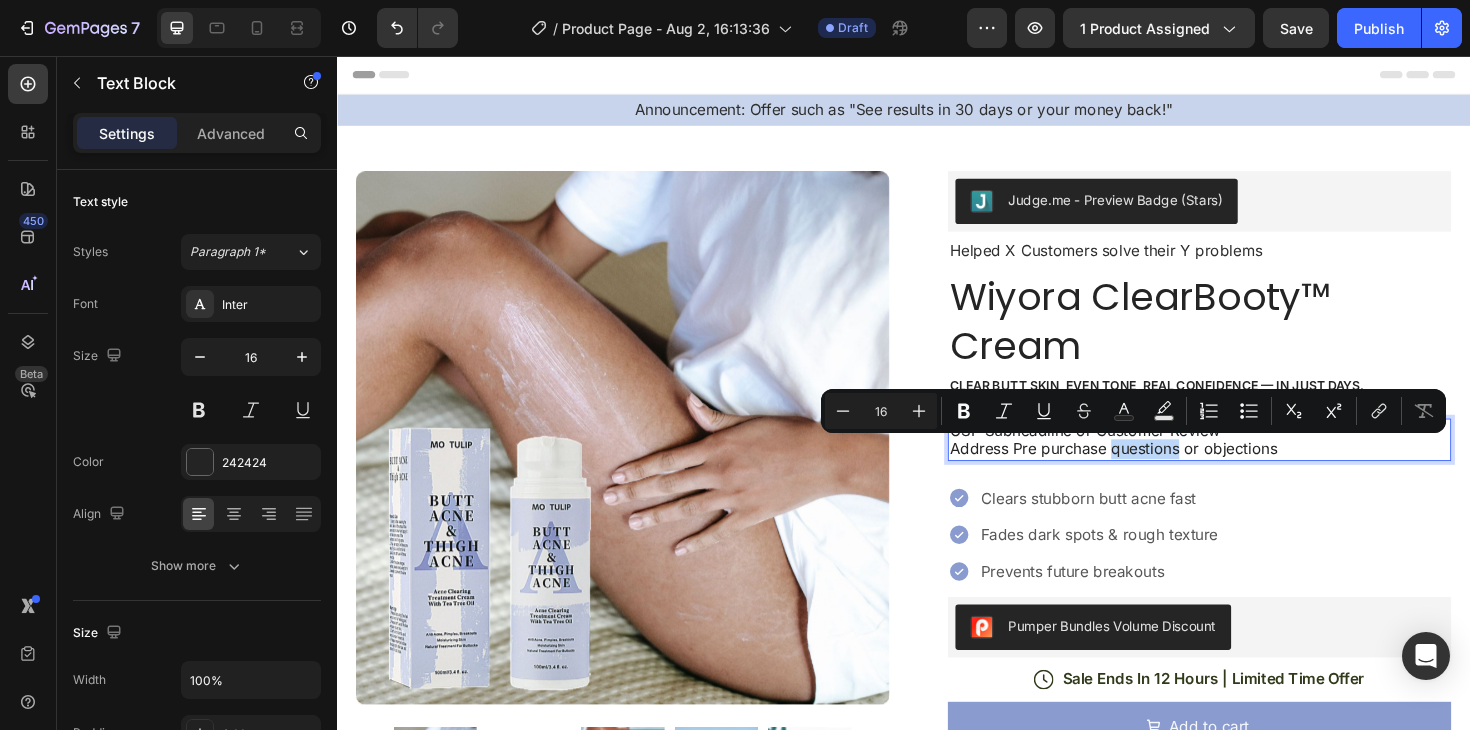 click on "USP Subheadline or Customer Review Address Pre purchase questions or objections" at bounding box center [1250, 463] 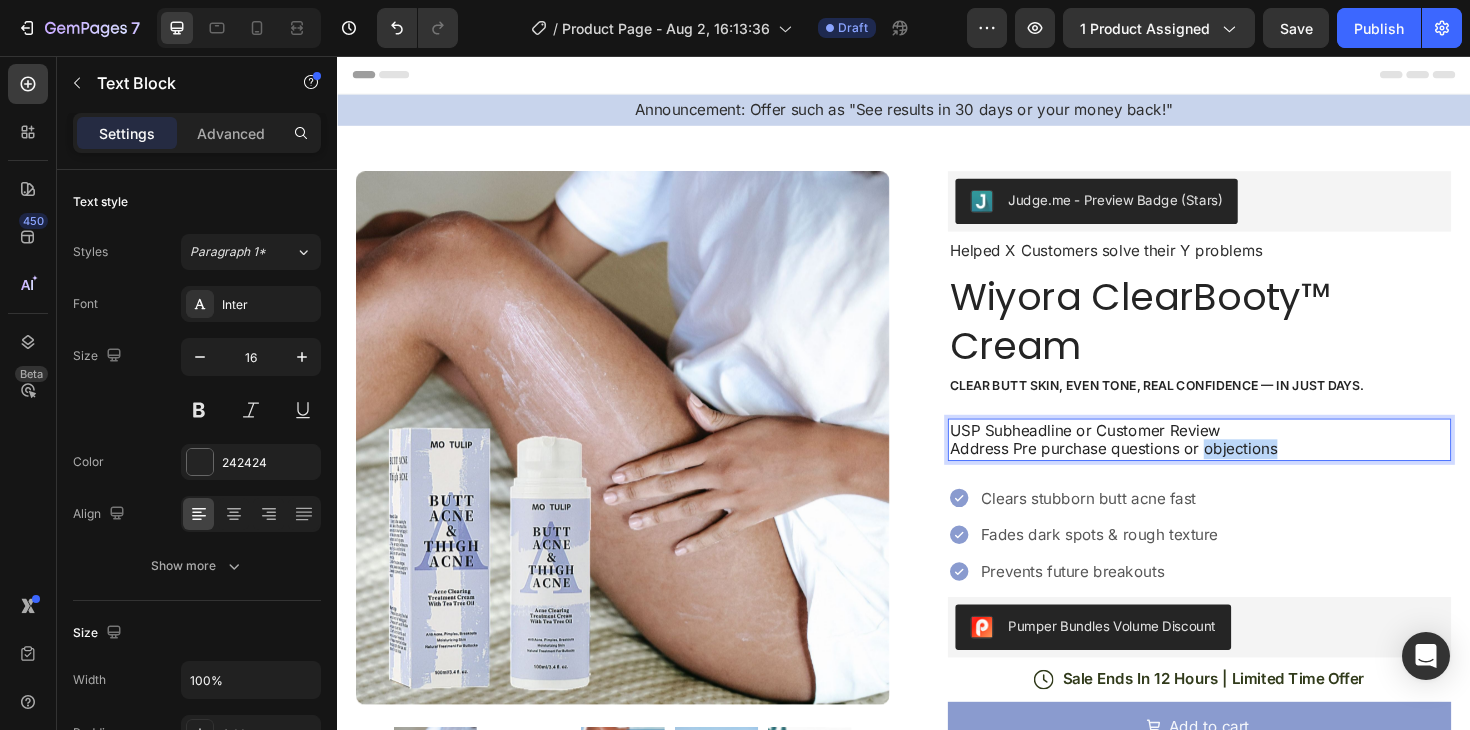 click on "USP Subheadline or Customer Review Address Pre purchase questions or objections" at bounding box center (1250, 463) 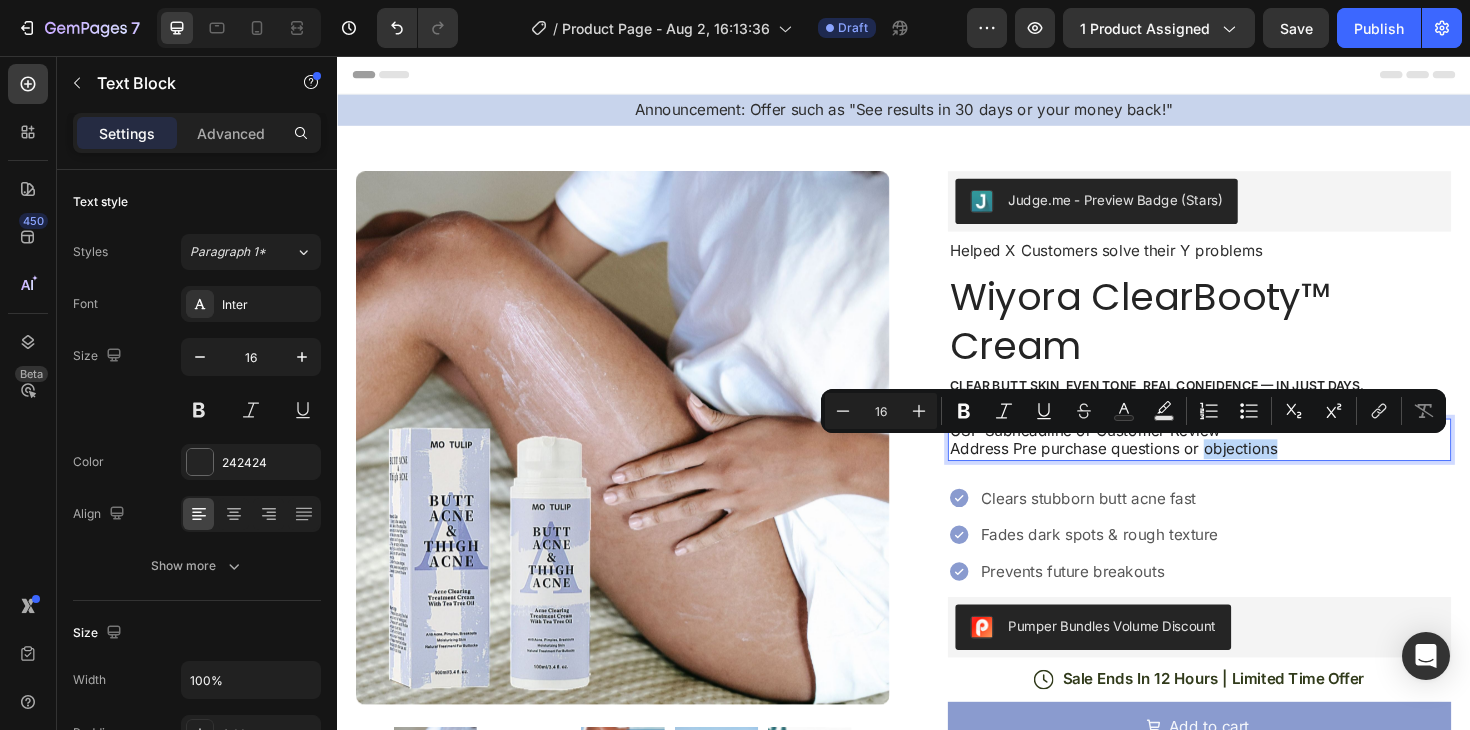 click on "USP Subheadline or Customer Review Address Pre purchase questions or objections" at bounding box center (1250, 463) 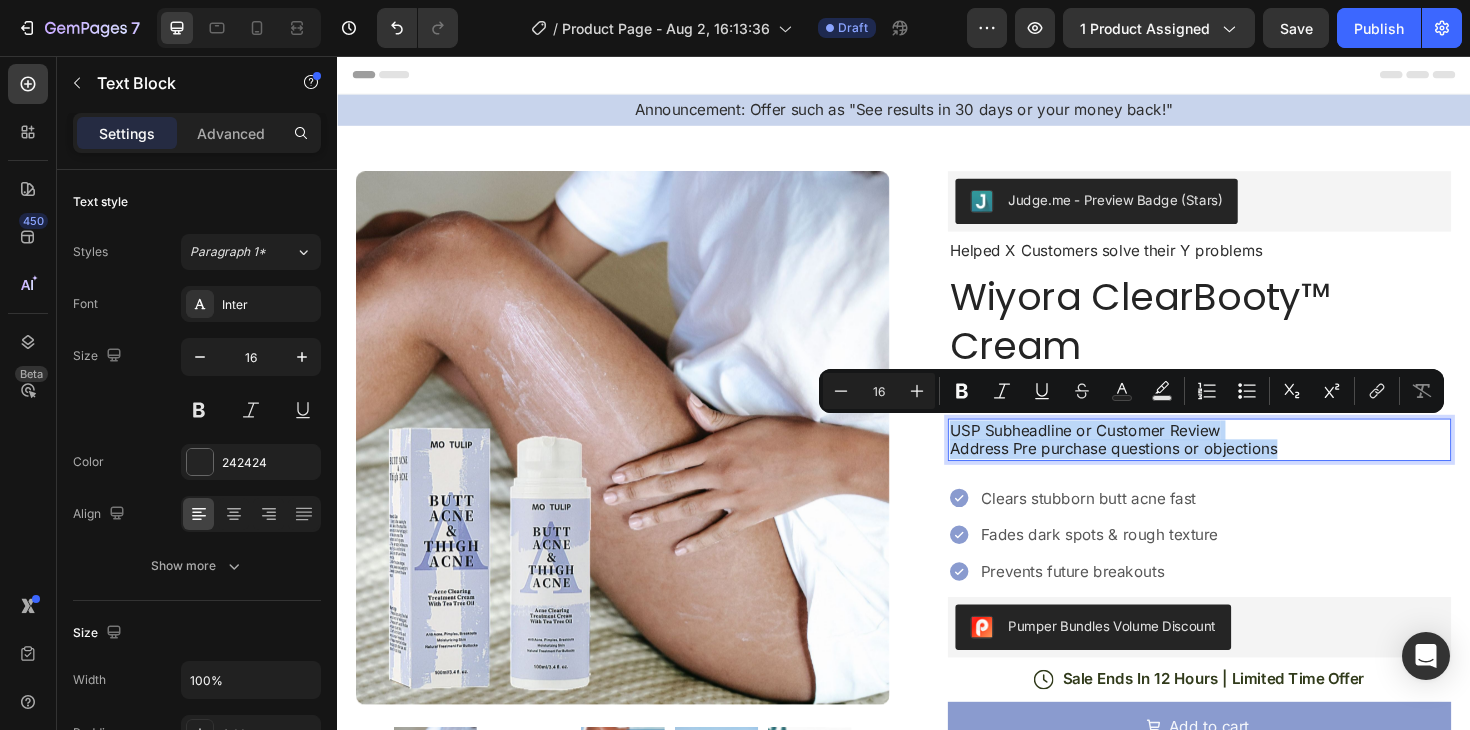 drag, startPoint x: 1331, startPoint y: 471, endPoint x: 987, endPoint y: 454, distance: 344.4198 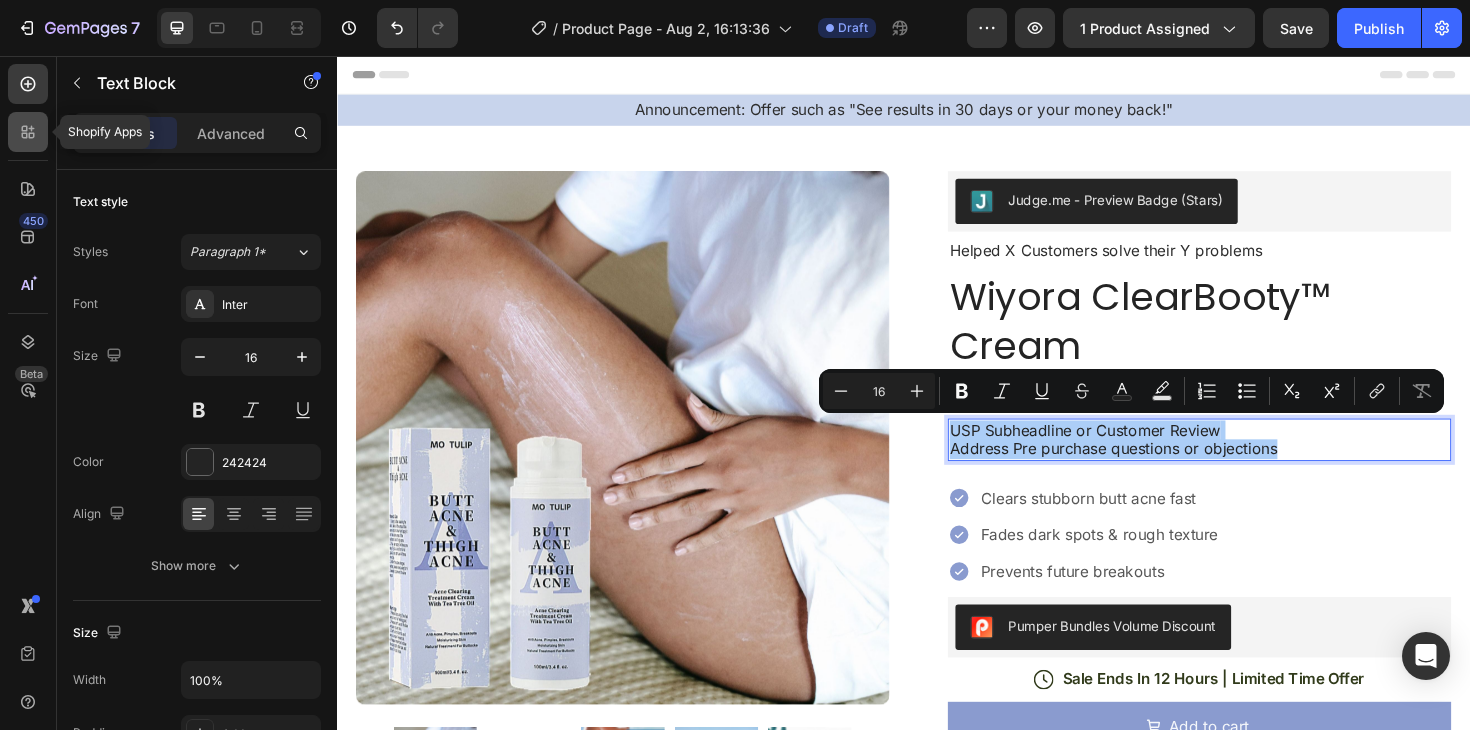 click 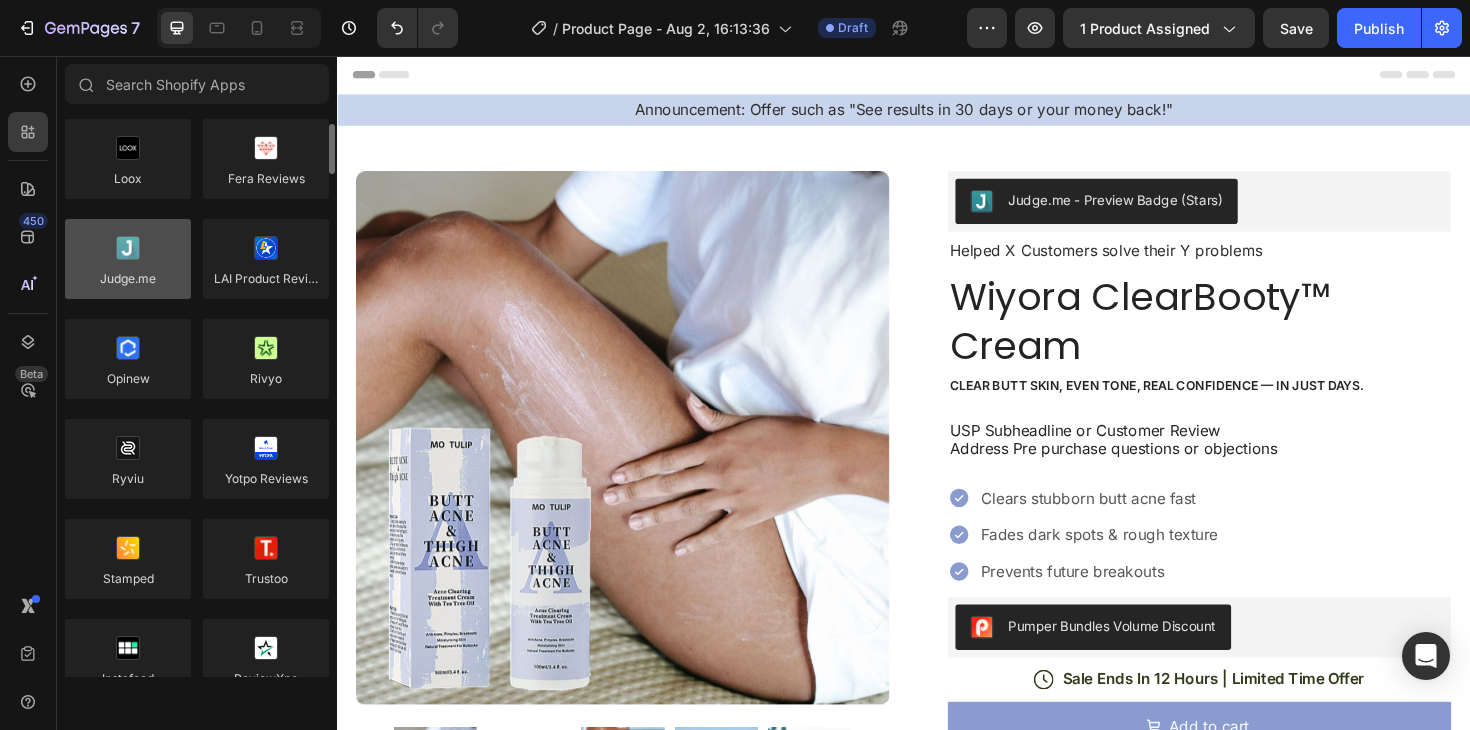 scroll, scrollTop: 32, scrollLeft: 0, axis: vertical 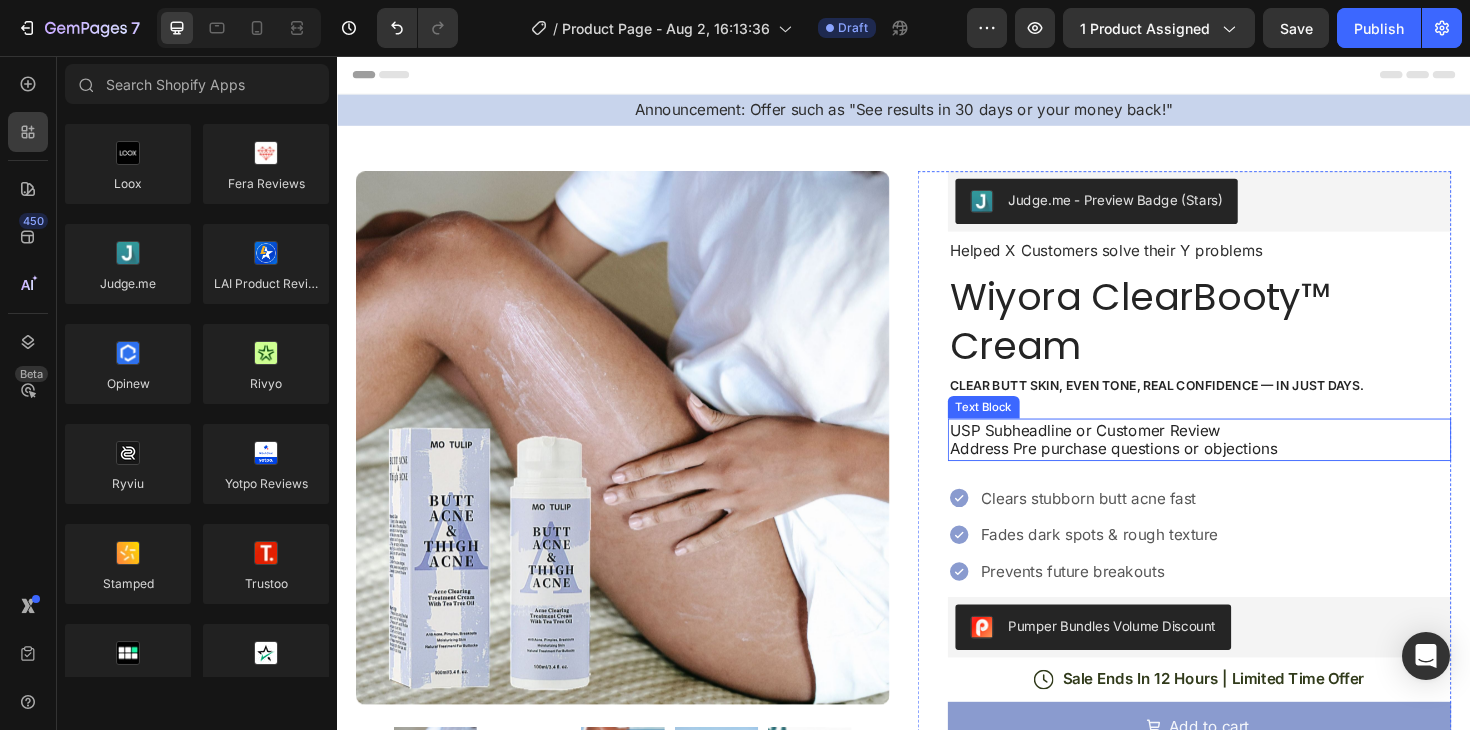 click on "USP Subheadline or Customer Review Address Pre purchase questions or objections" at bounding box center (1250, 463) 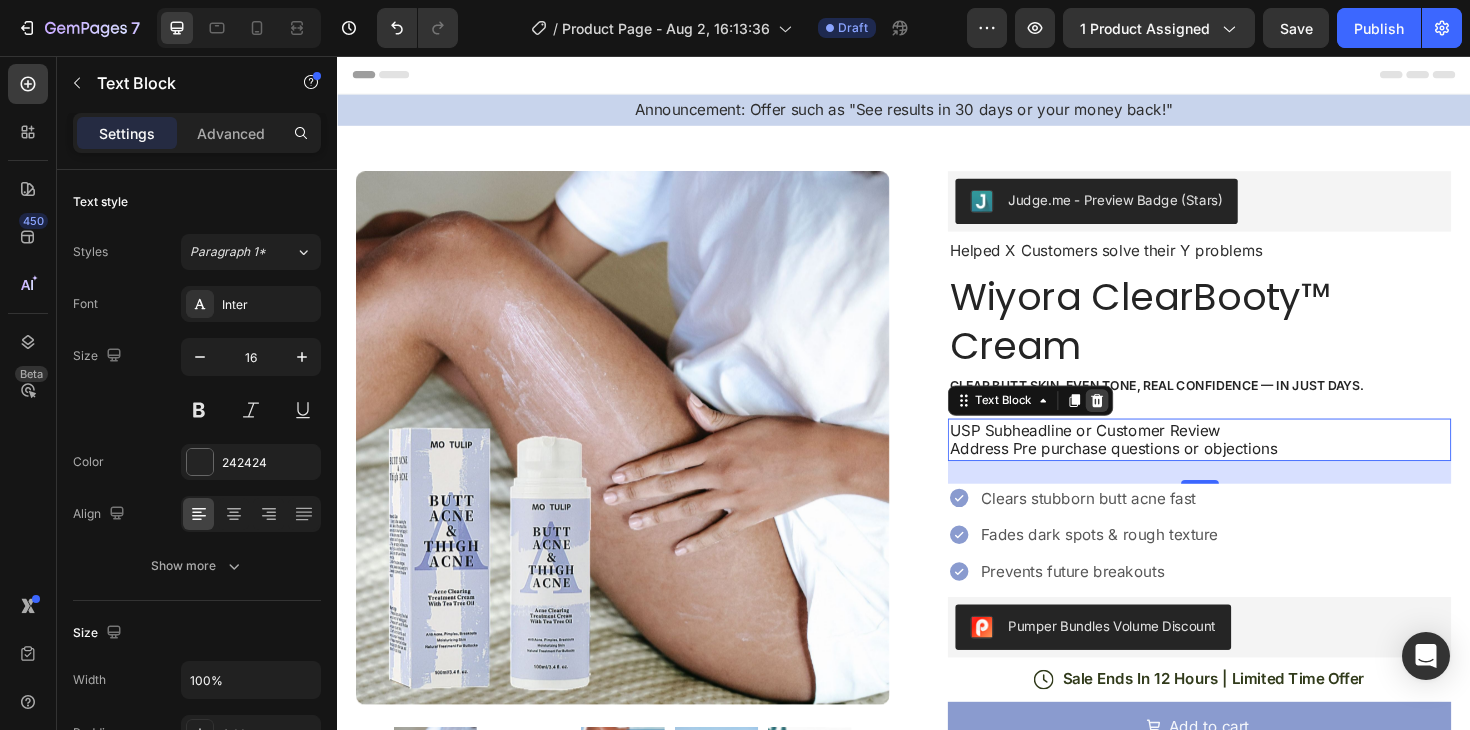 click 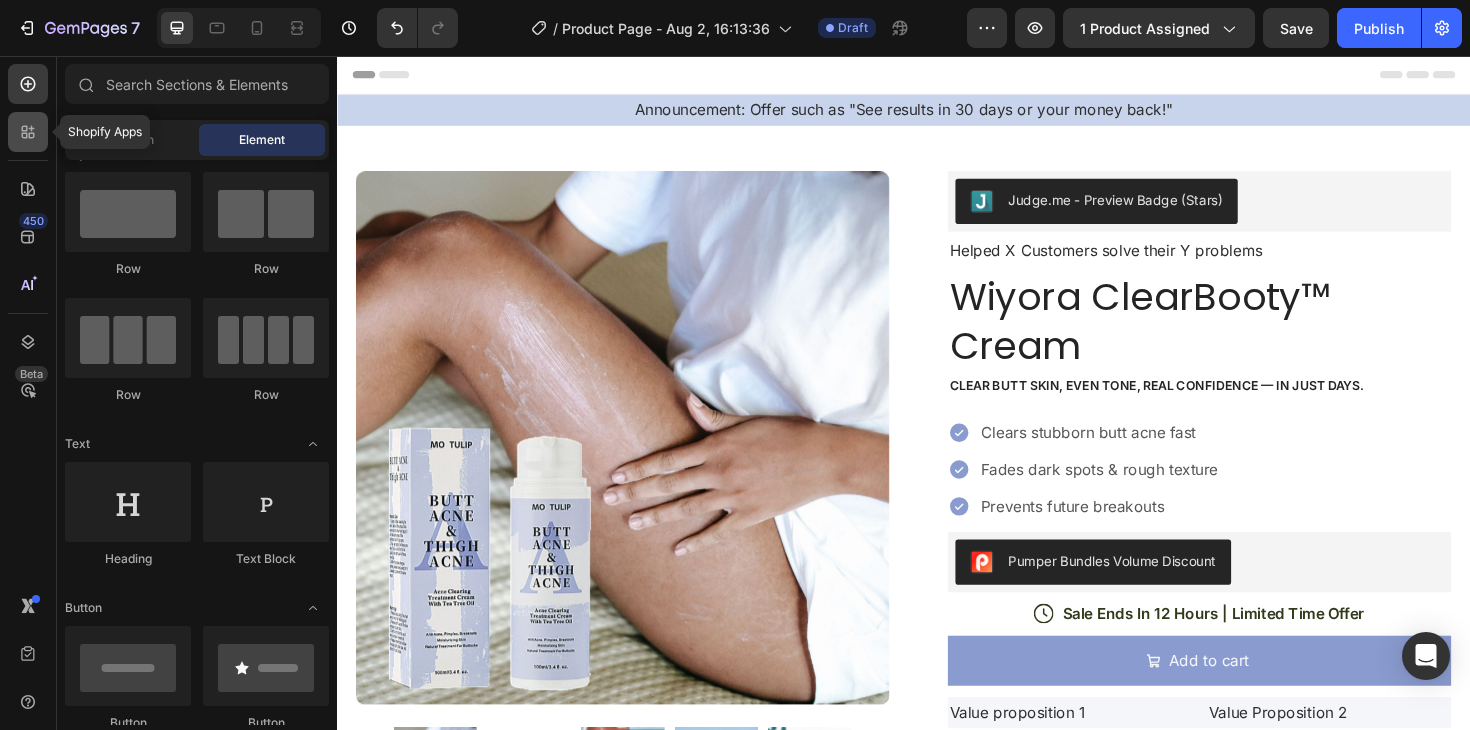 click 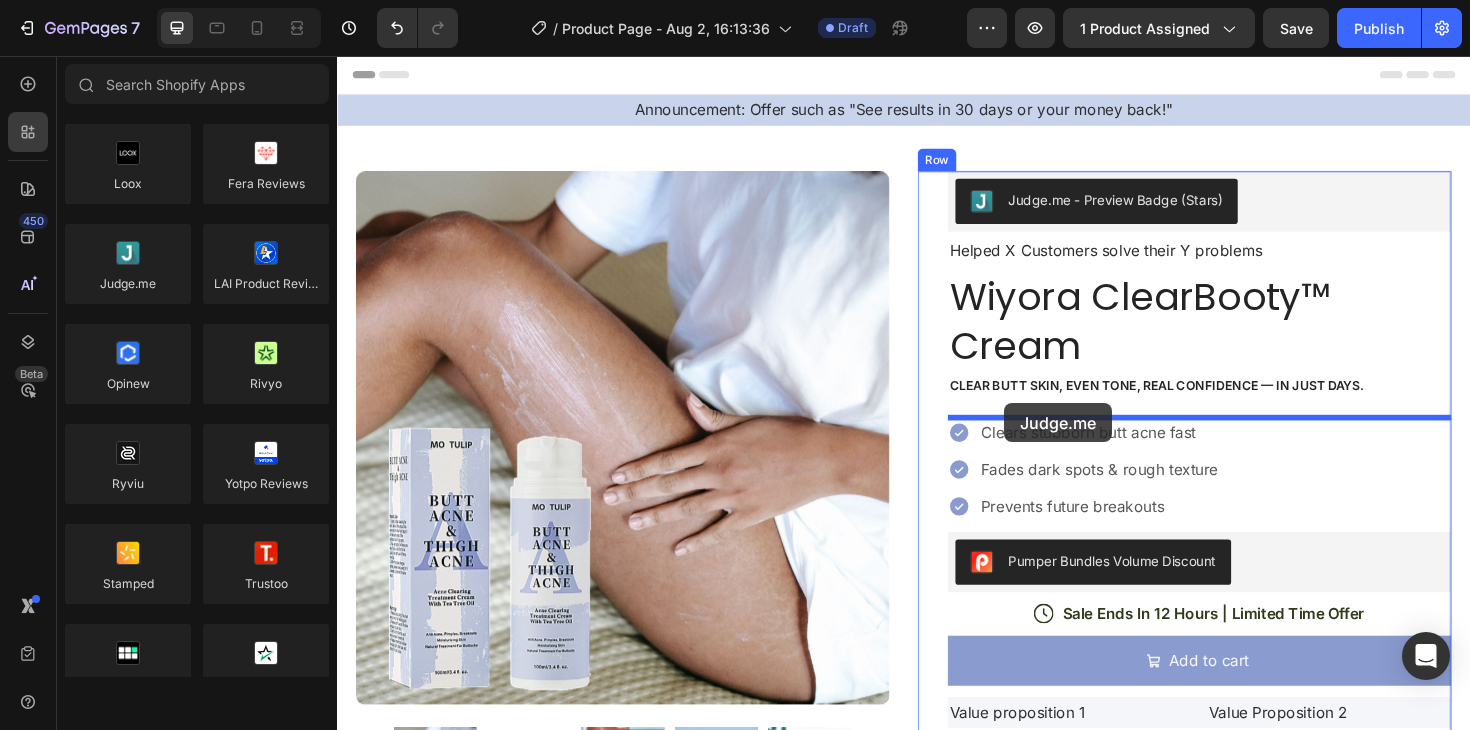 drag, startPoint x: 480, startPoint y: 308, endPoint x: 1043, endPoint y: 424, distance: 574.82605 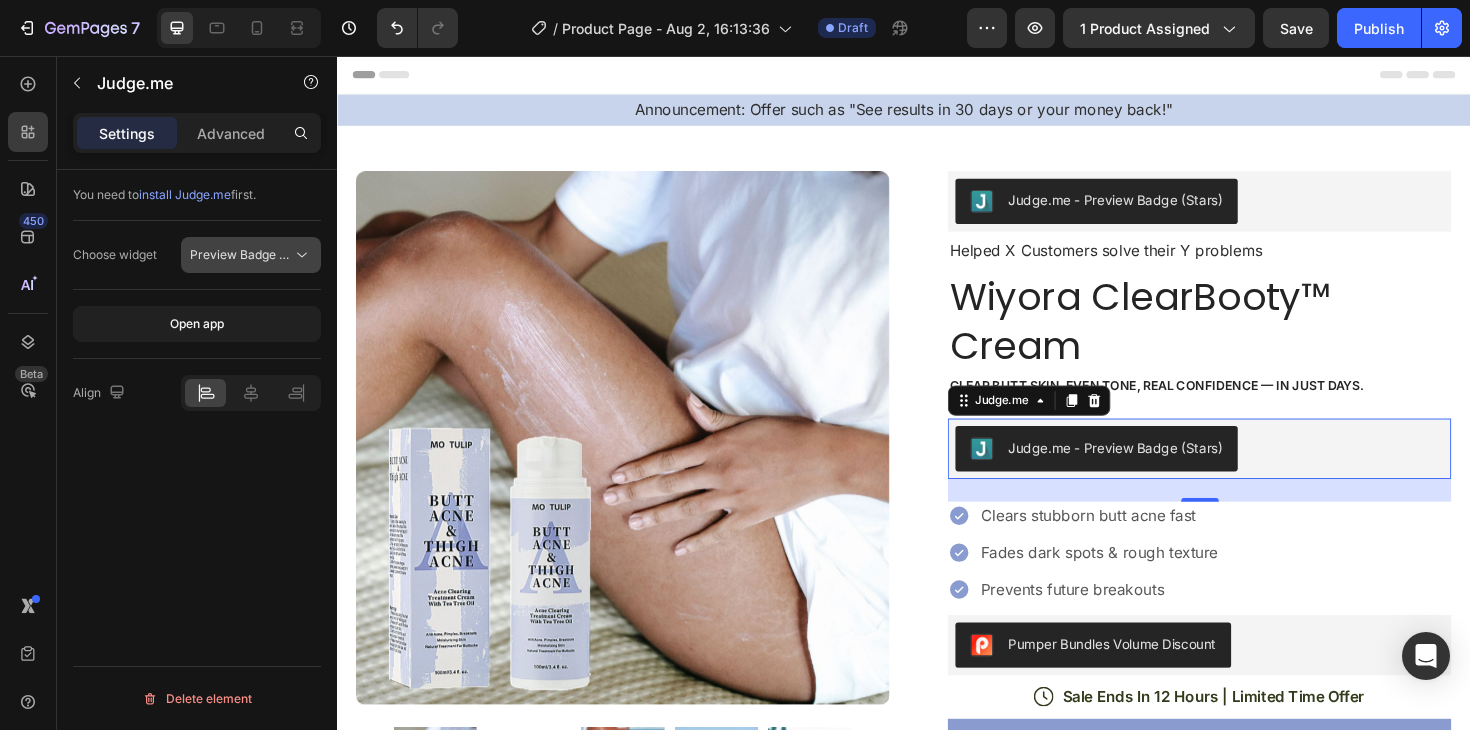 click on "Preview Badge (Stars)" at bounding box center (241, 255) 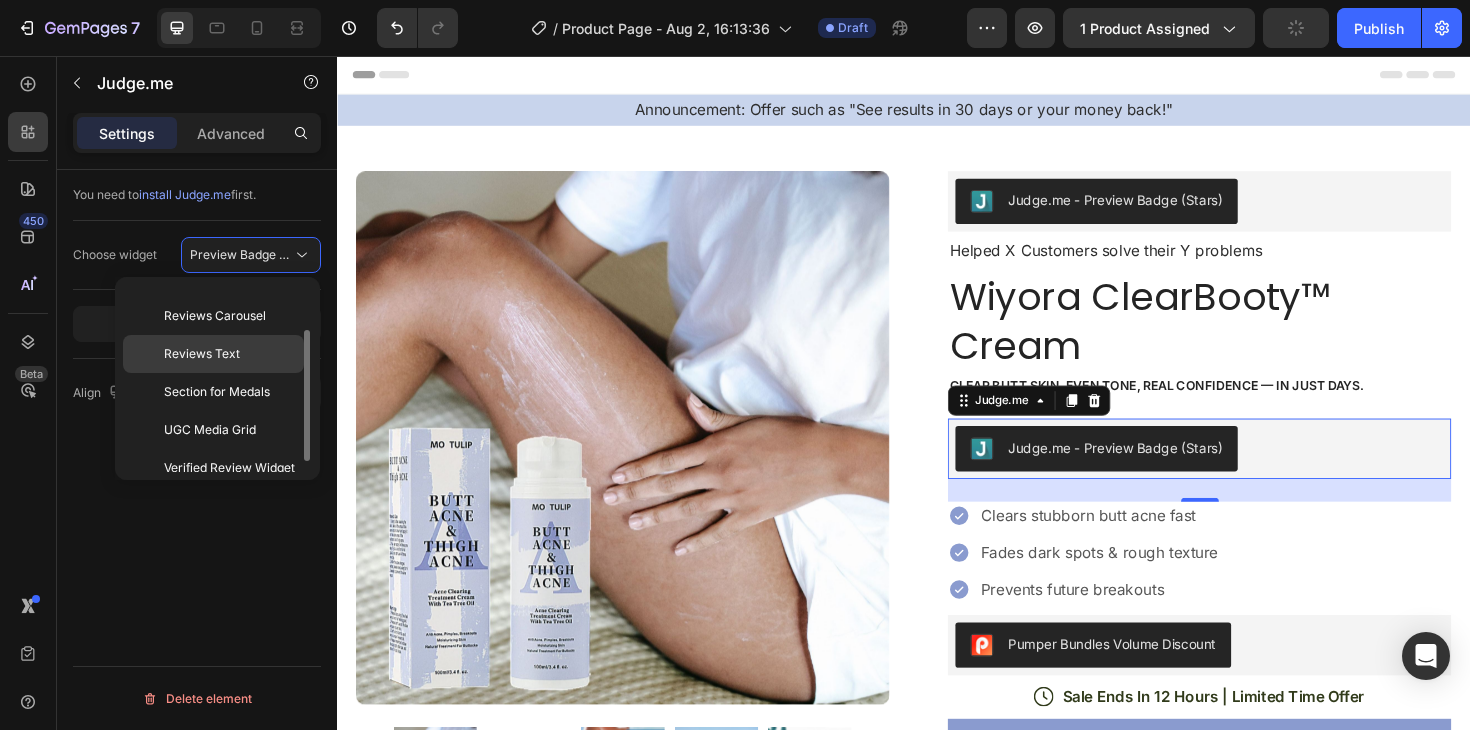 scroll, scrollTop: 79, scrollLeft: 0, axis: vertical 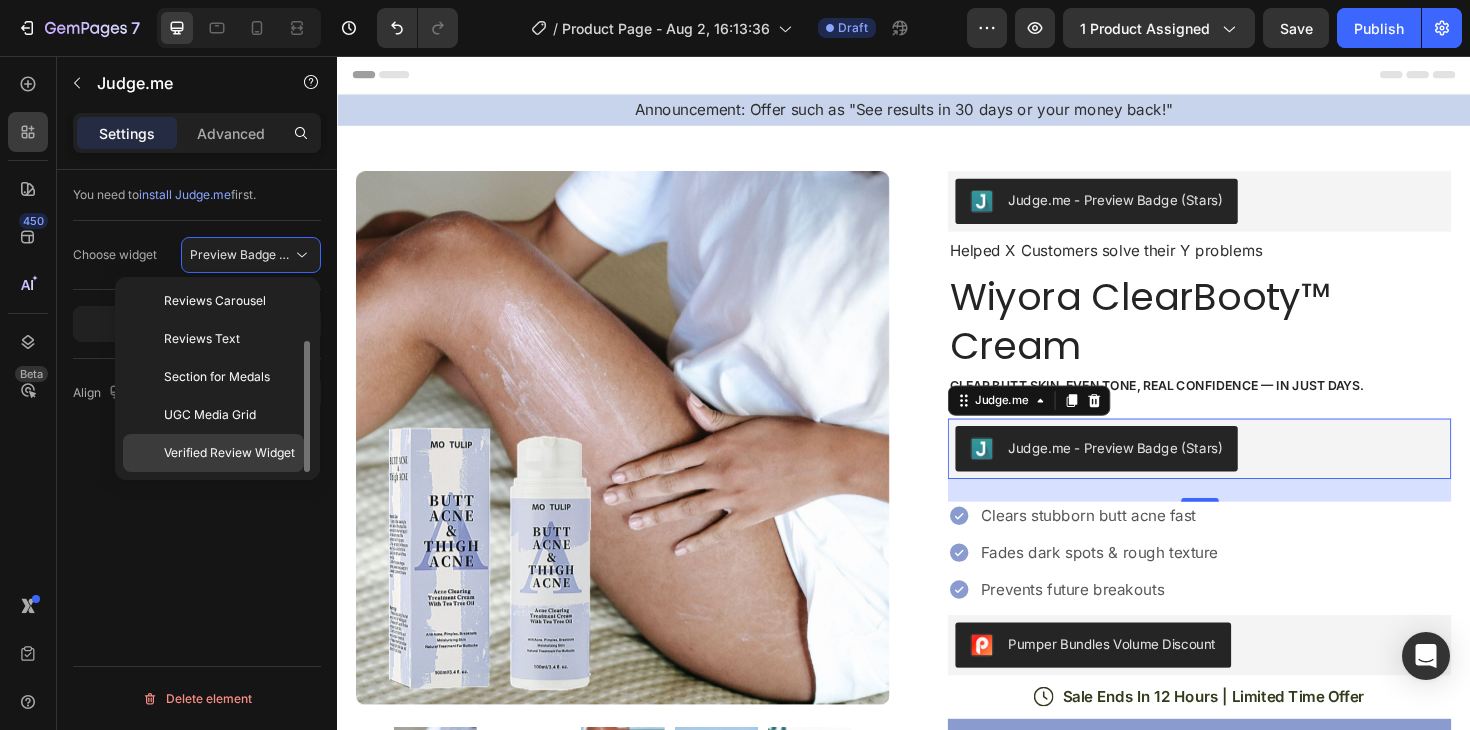 click on "Verified Review Widget" at bounding box center (229, 453) 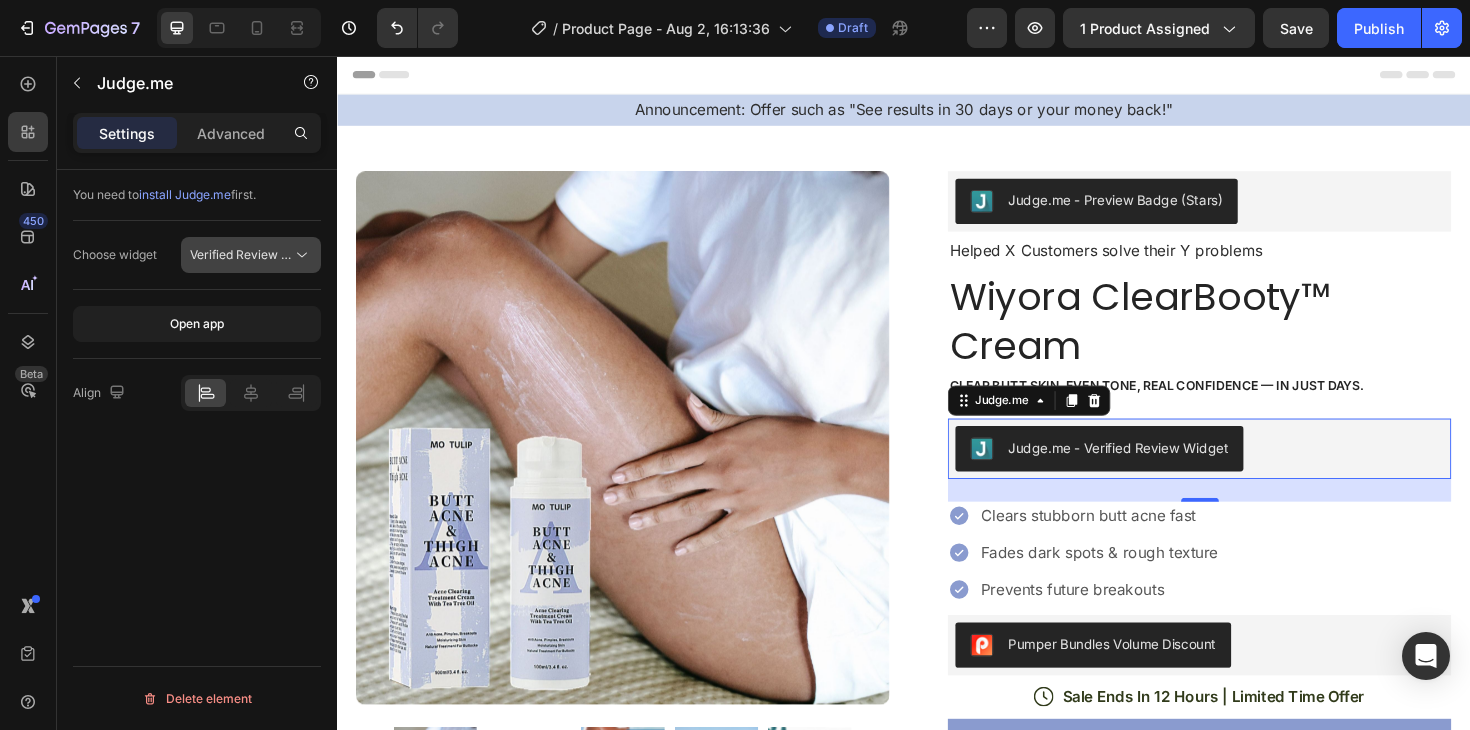 click on "Verified Review Widget" at bounding box center [251, 255] 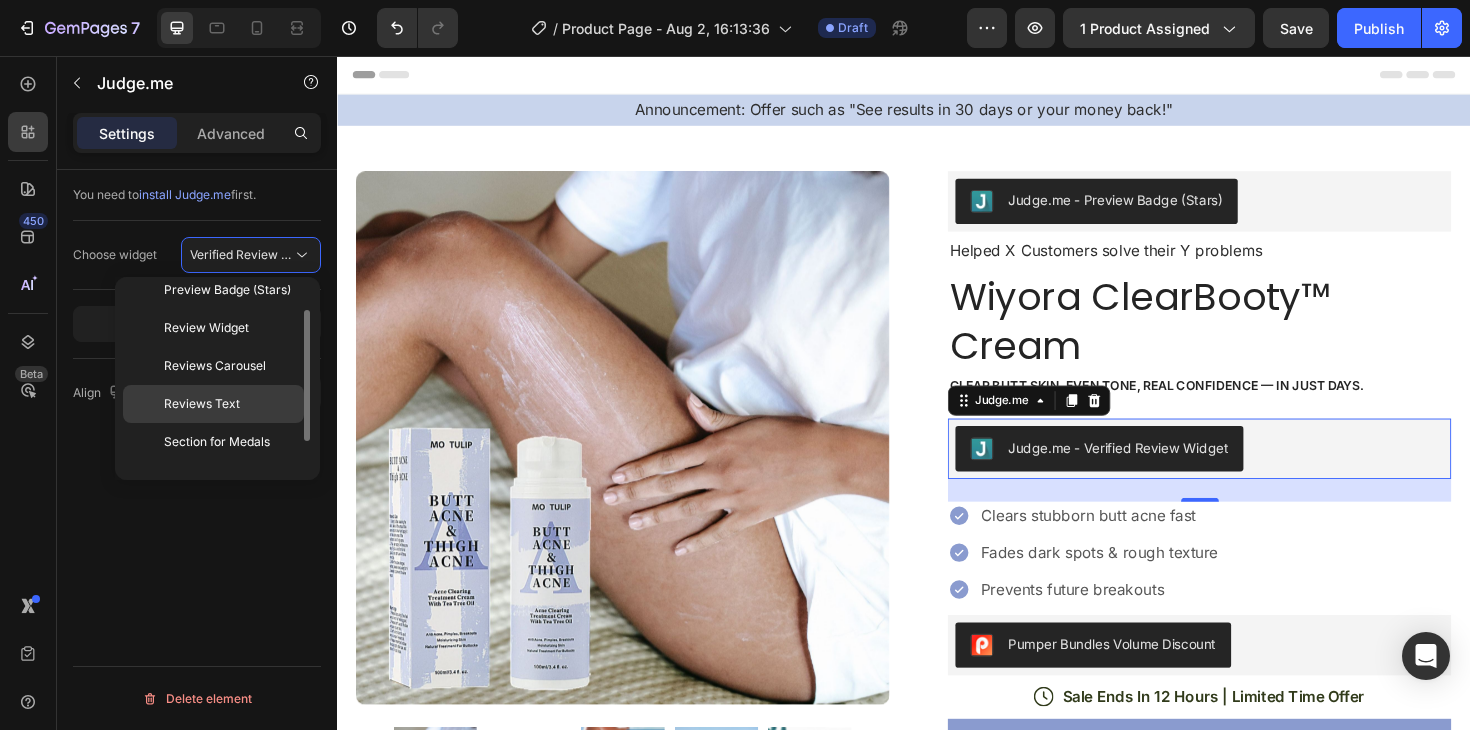 scroll, scrollTop: 0, scrollLeft: 0, axis: both 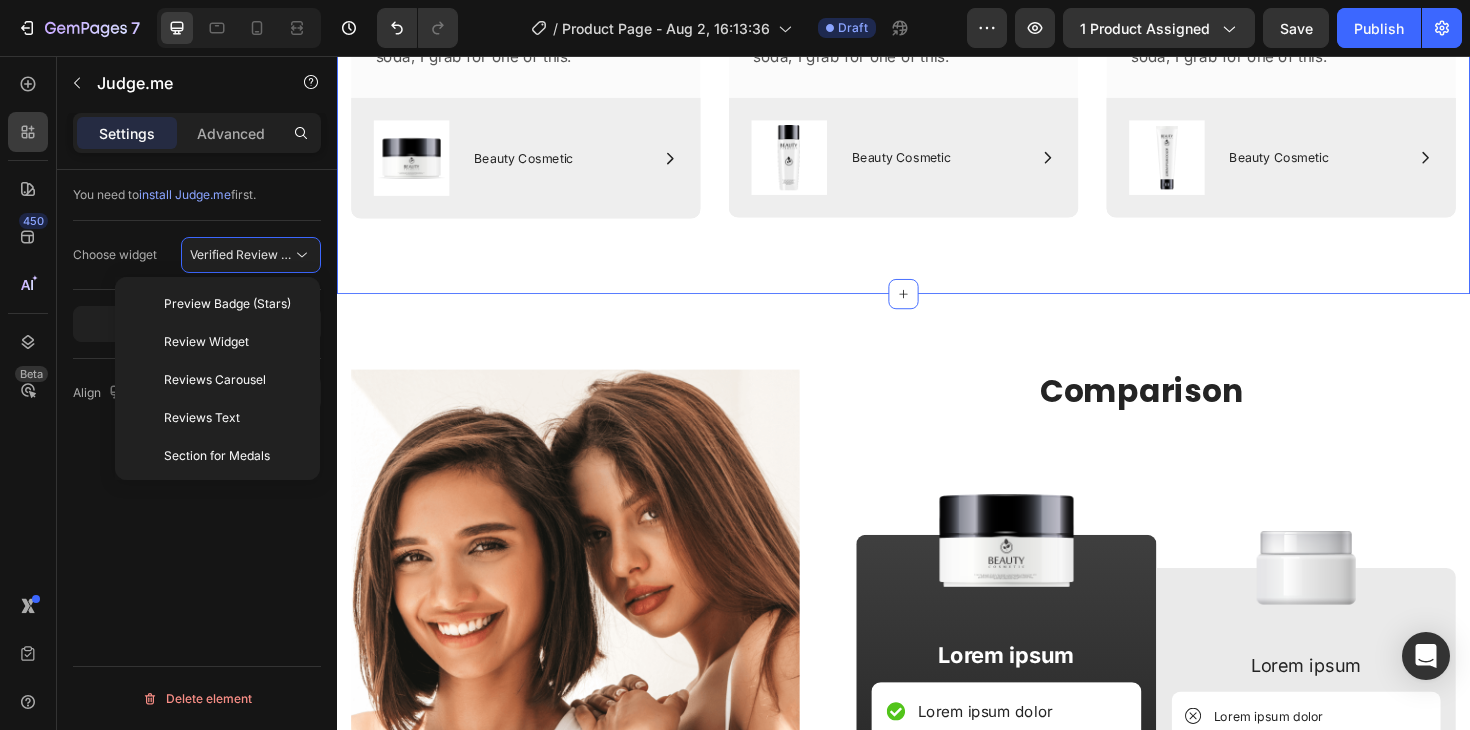 click on "Social Proof Section Heading Icon Icon Icon Icon Icon Icon List Row Icon Icon Icon Icon
Icon Icon List [FIRST] [LAST] Text Block "Love it! Great for summer! Good taste, it really owns up to its name “sparkling”, cold with bubbles and lime flavor. When I want that soda feel without drinking a soda, I grab for one of this." Text Block Row Image
Icon Beauty Cosmetic Text Block Row Row Hero Banner Icon Icon Icon Icon
Icon Icon List [FIRST] [LAST] Text Block "Love it! Great for summer! Good taste, it really owns up to its name “sparkling”, cold with bubbles and lime flavor. When I want that soda feel without drinking a soda, I grab for one of this." Text Block Row Image
Icon Beauty Cosmetic Text Block Row Row Hero Banner Icon Icon Icon Icon
Icon Icon List [FIRST] [LAST] Text Block Text Block Row Image
Icon Beauty Cosmetic Text Block Row Row Hero Banner Carousel Section 3" at bounding box center [937, -16] 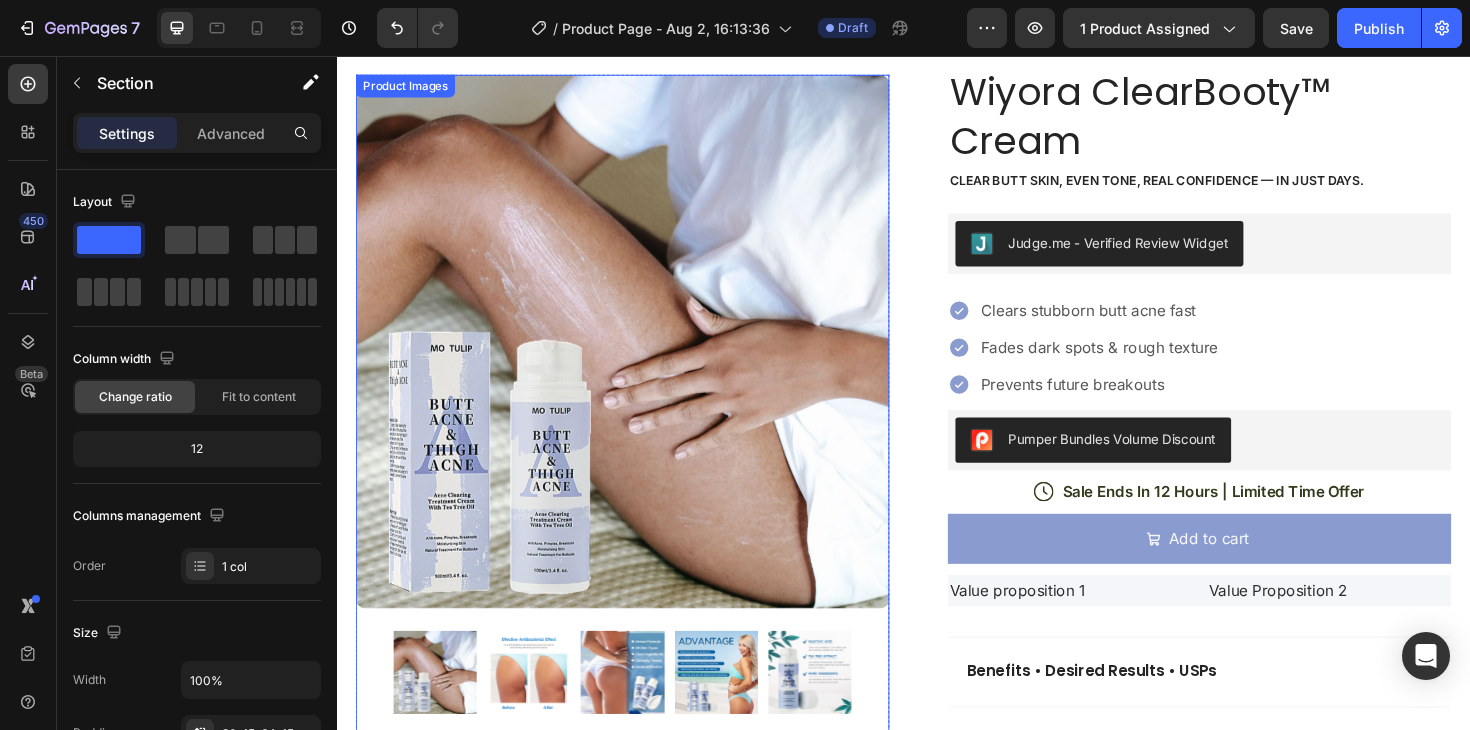 scroll, scrollTop: 215, scrollLeft: 0, axis: vertical 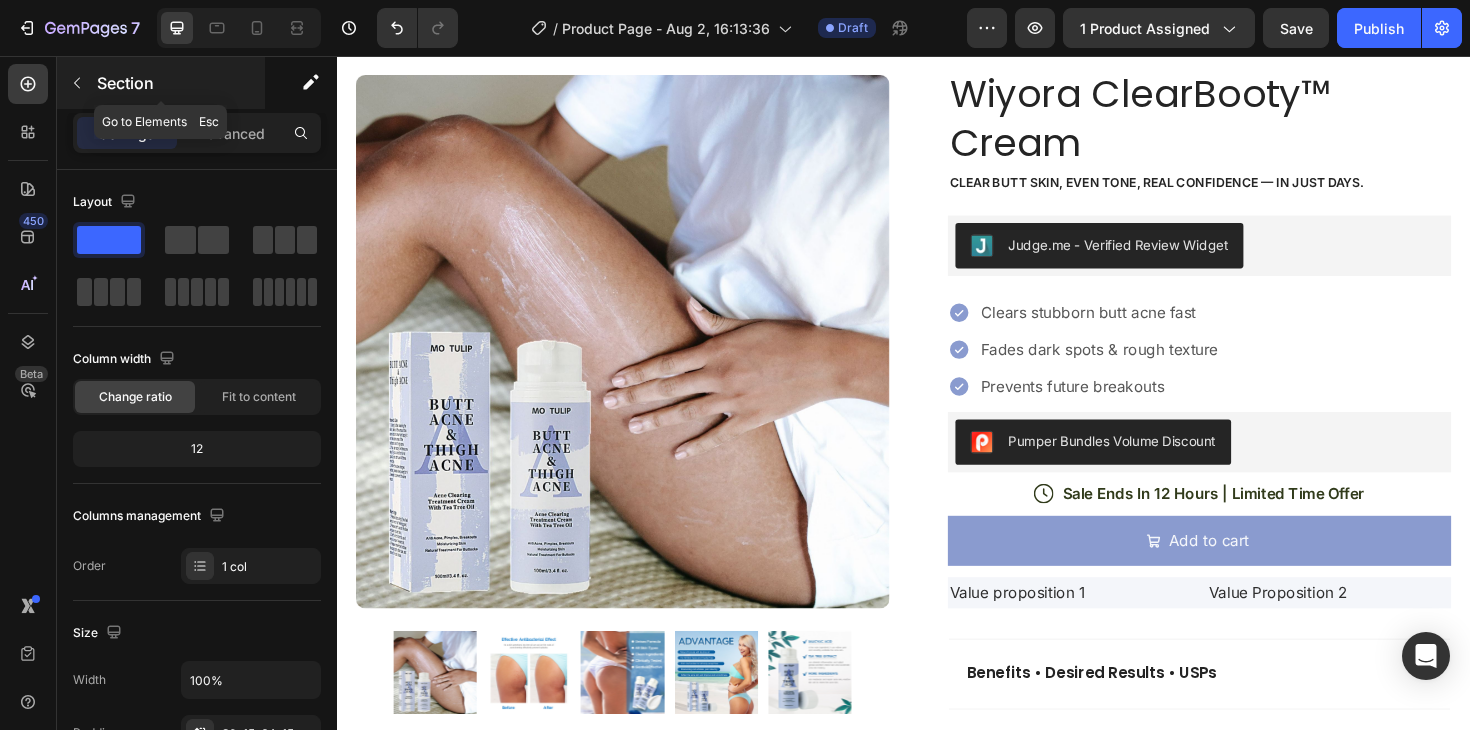 click 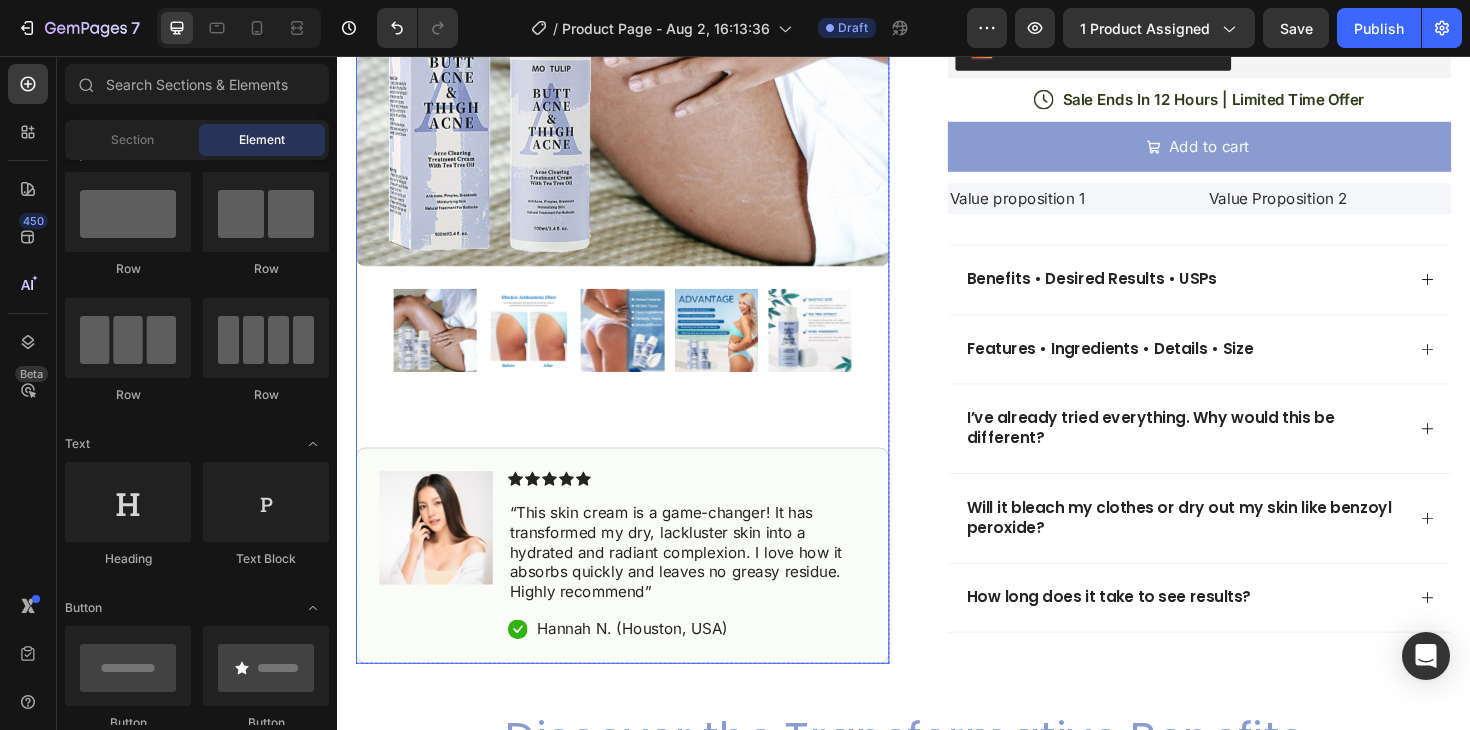 scroll, scrollTop: 633, scrollLeft: 0, axis: vertical 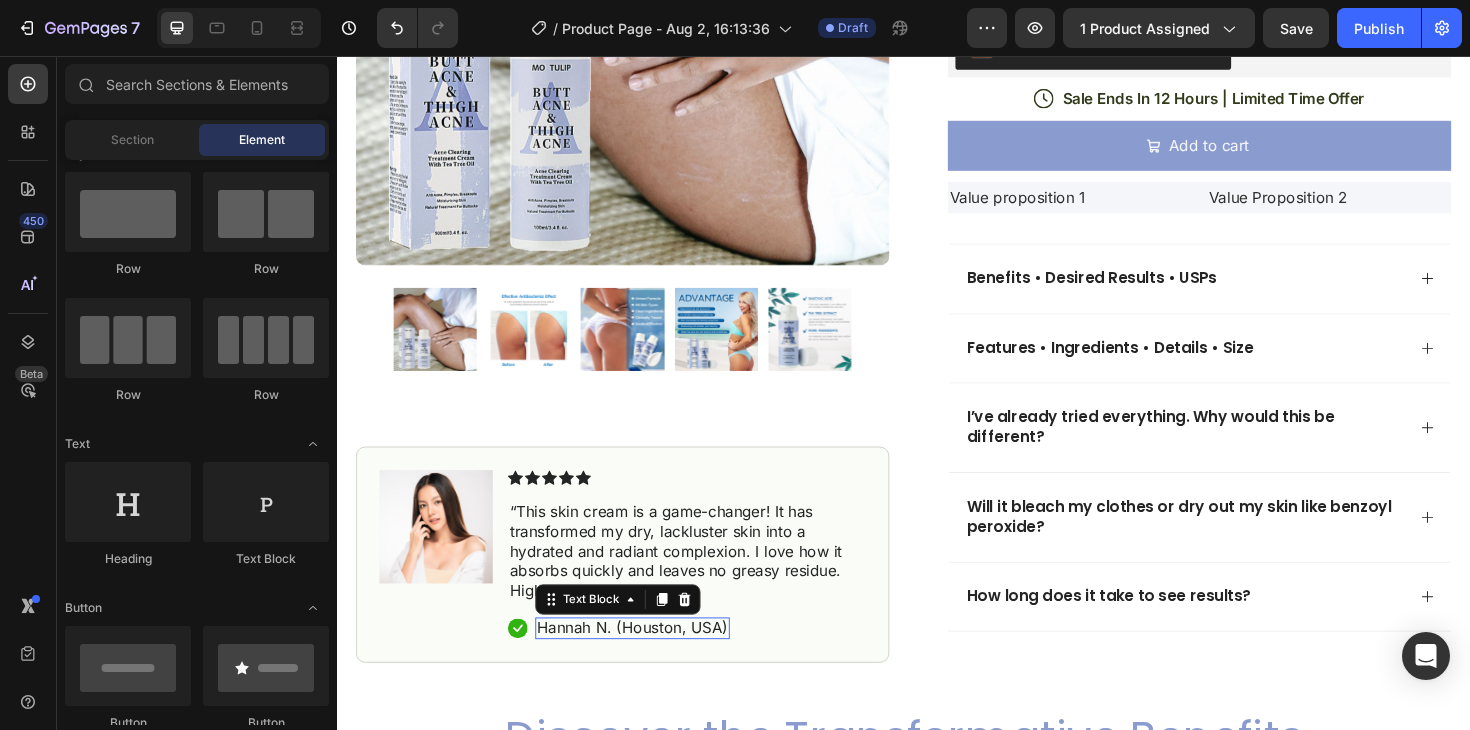 click on "Hannah N. (Houston, USA)" at bounding box center (650, 661) 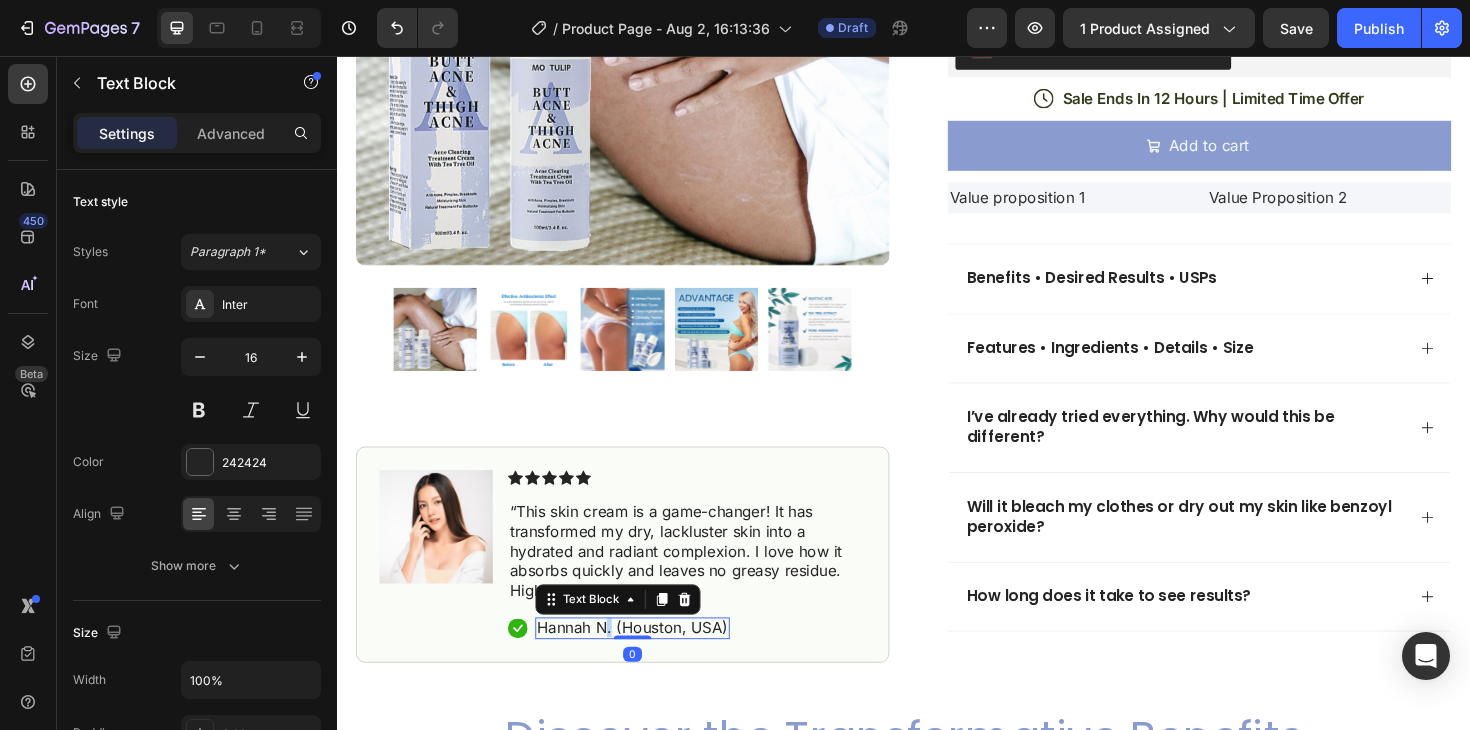 click on "Hannah N. (Houston, USA)" at bounding box center (650, 661) 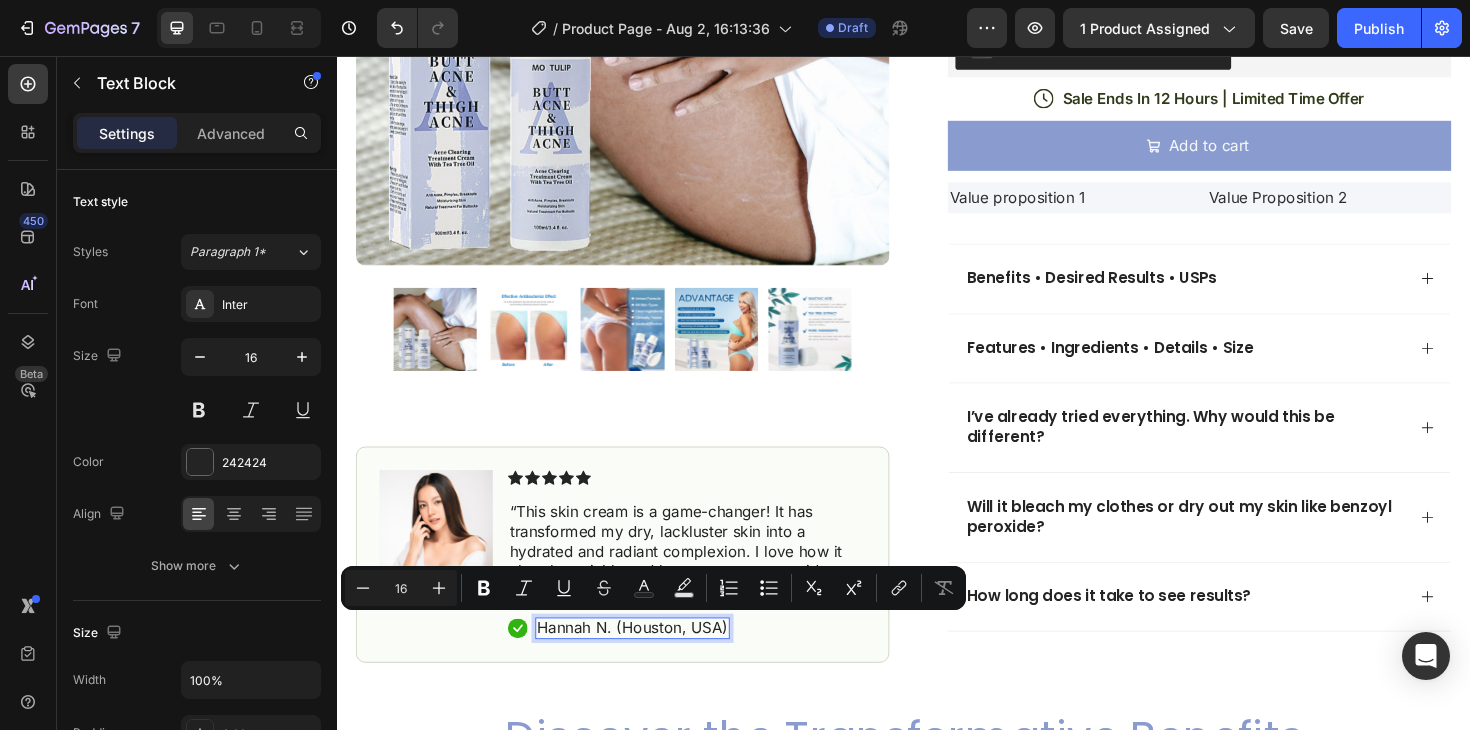 click on "Hannah N. (Houston, USA)" at bounding box center [650, 661] 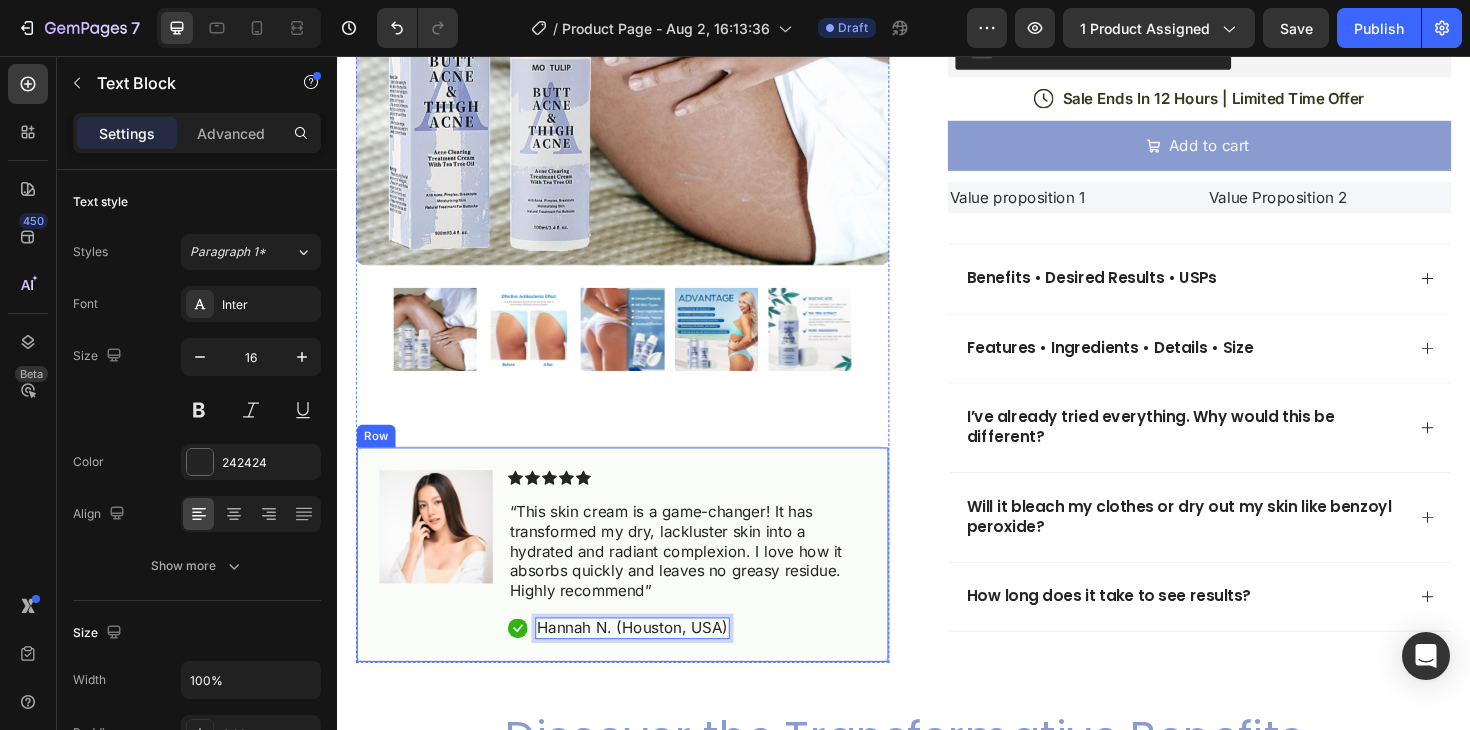 click 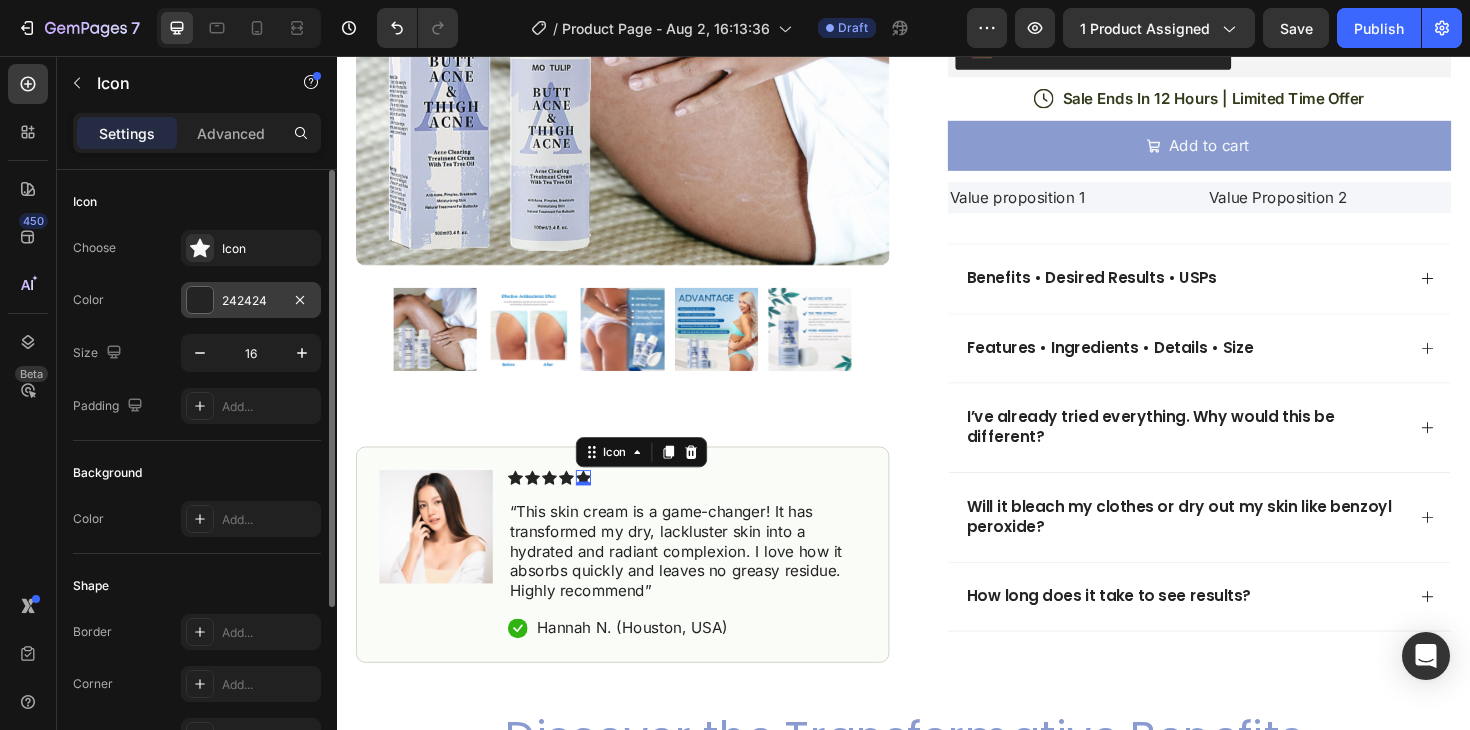 click at bounding box center [200, 300] 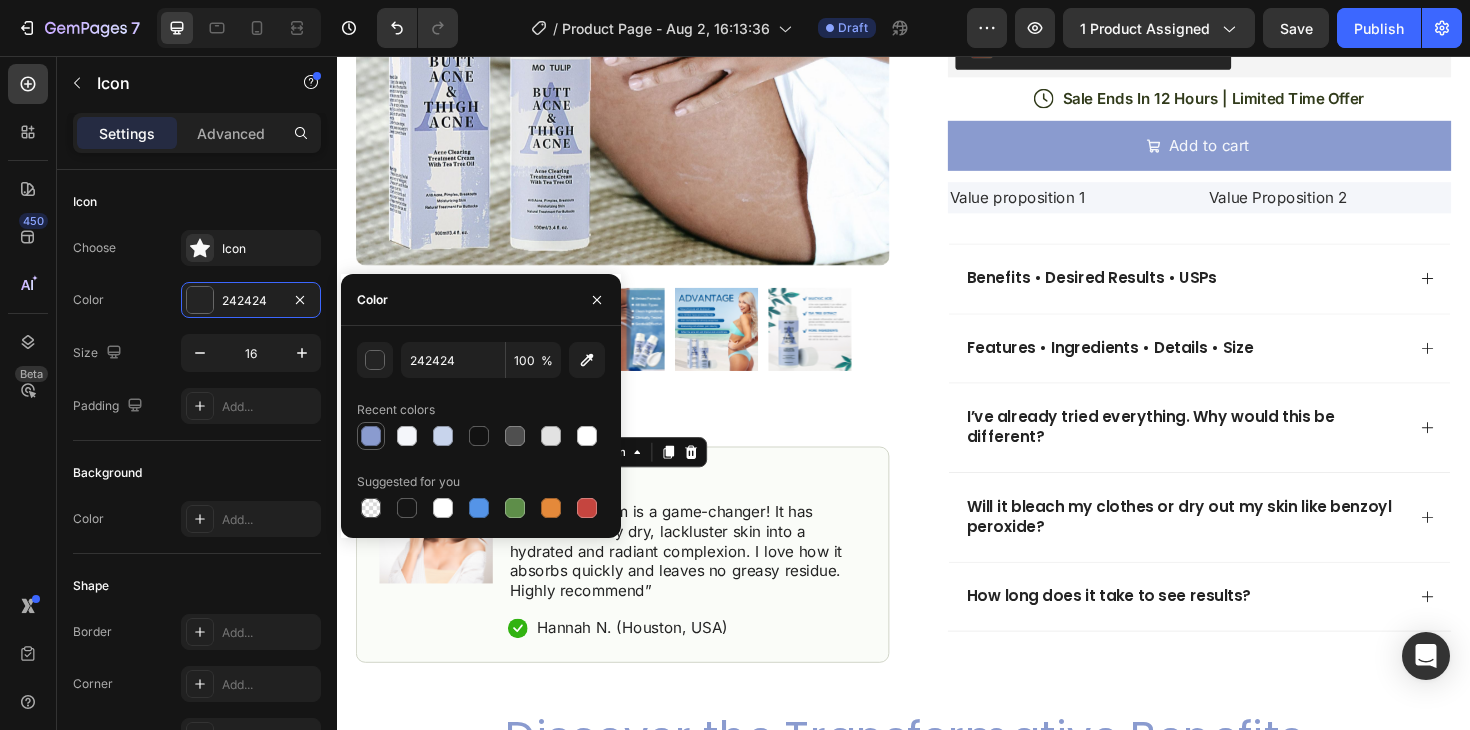 click at bounding box center [371, 436] 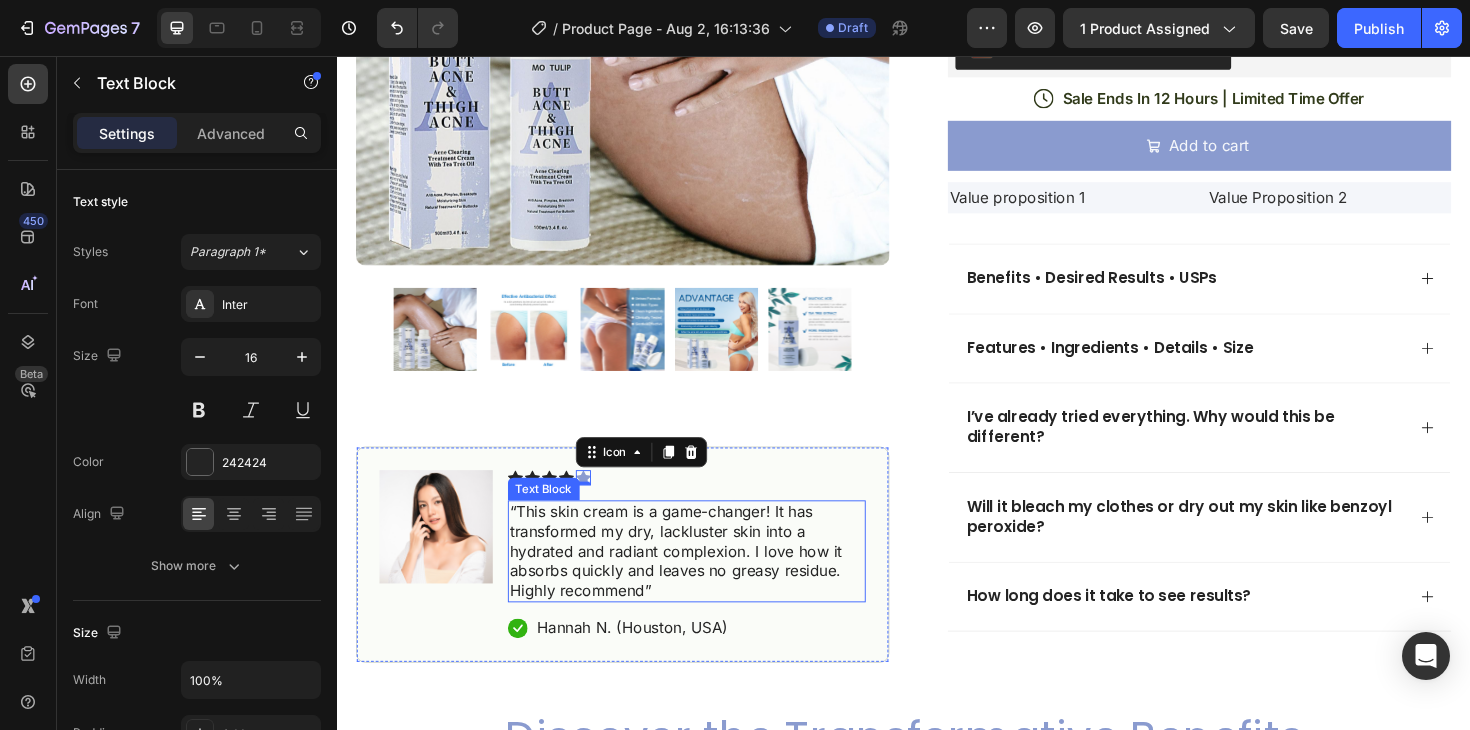 click on "“This skin cream is a game-changer! It has transformed my dry, lackluster skin into a hydrated and radiant complexion. I love how it absorbs quickly and leaves no greasy residue. Highly recommend”" at bounding box center [707, 581] 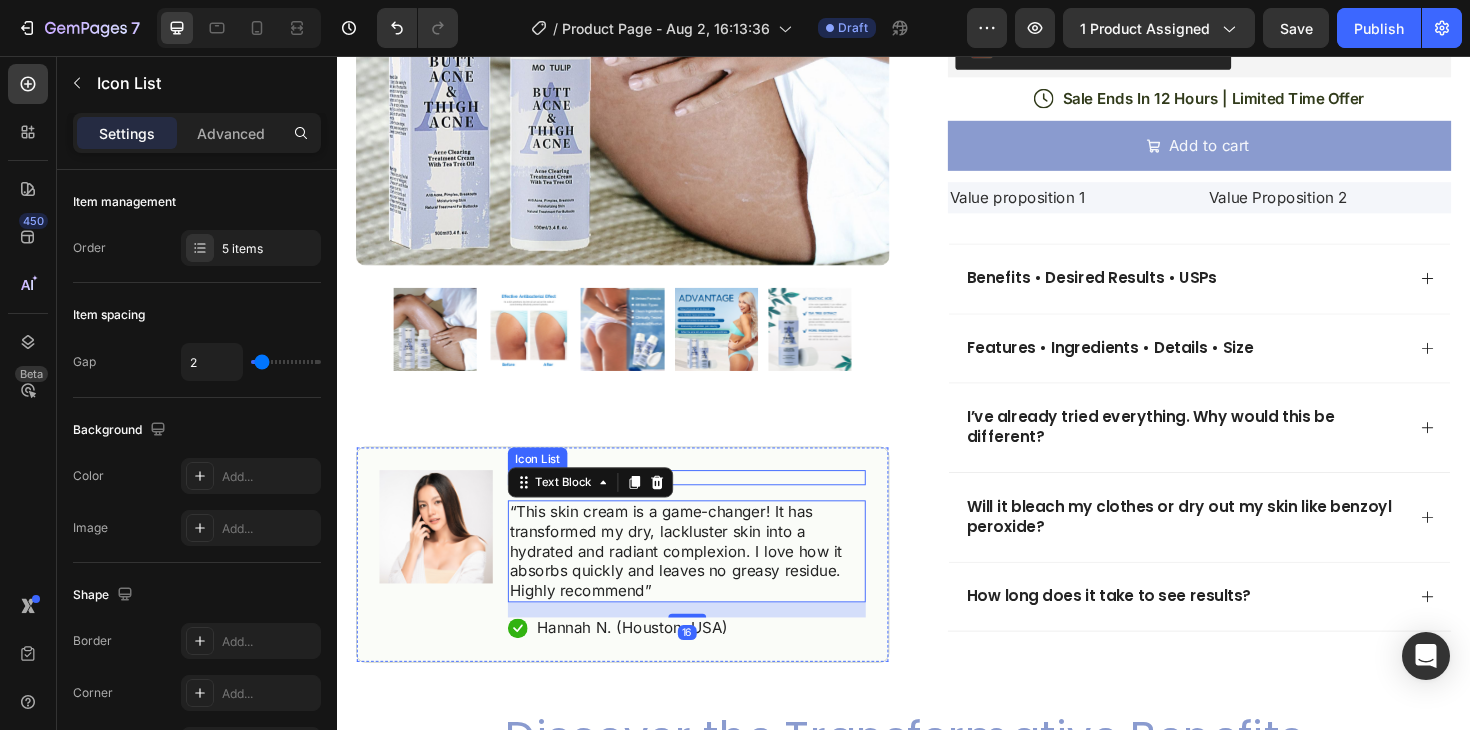 click on "Icon Icon Icon Icon Icon" at bounding box center [707, 503] 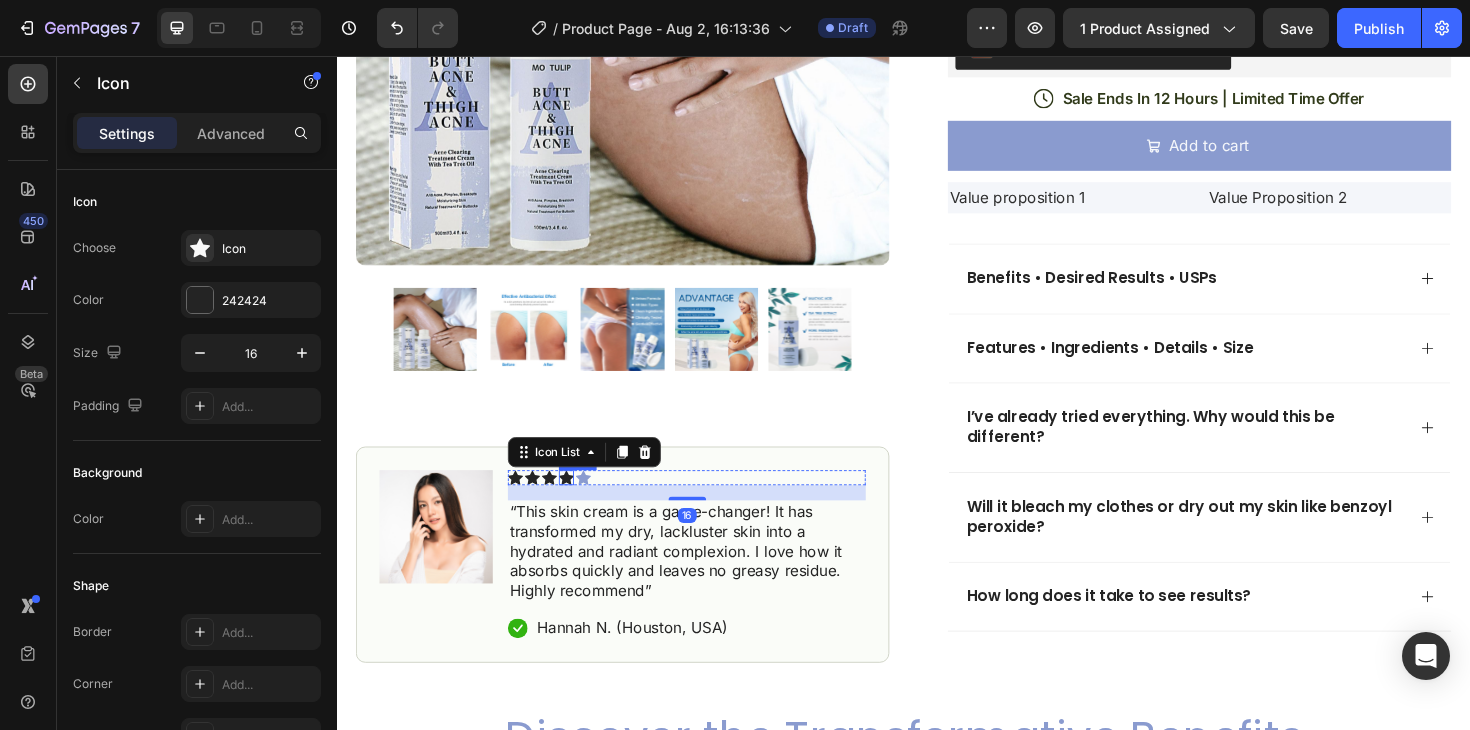 click 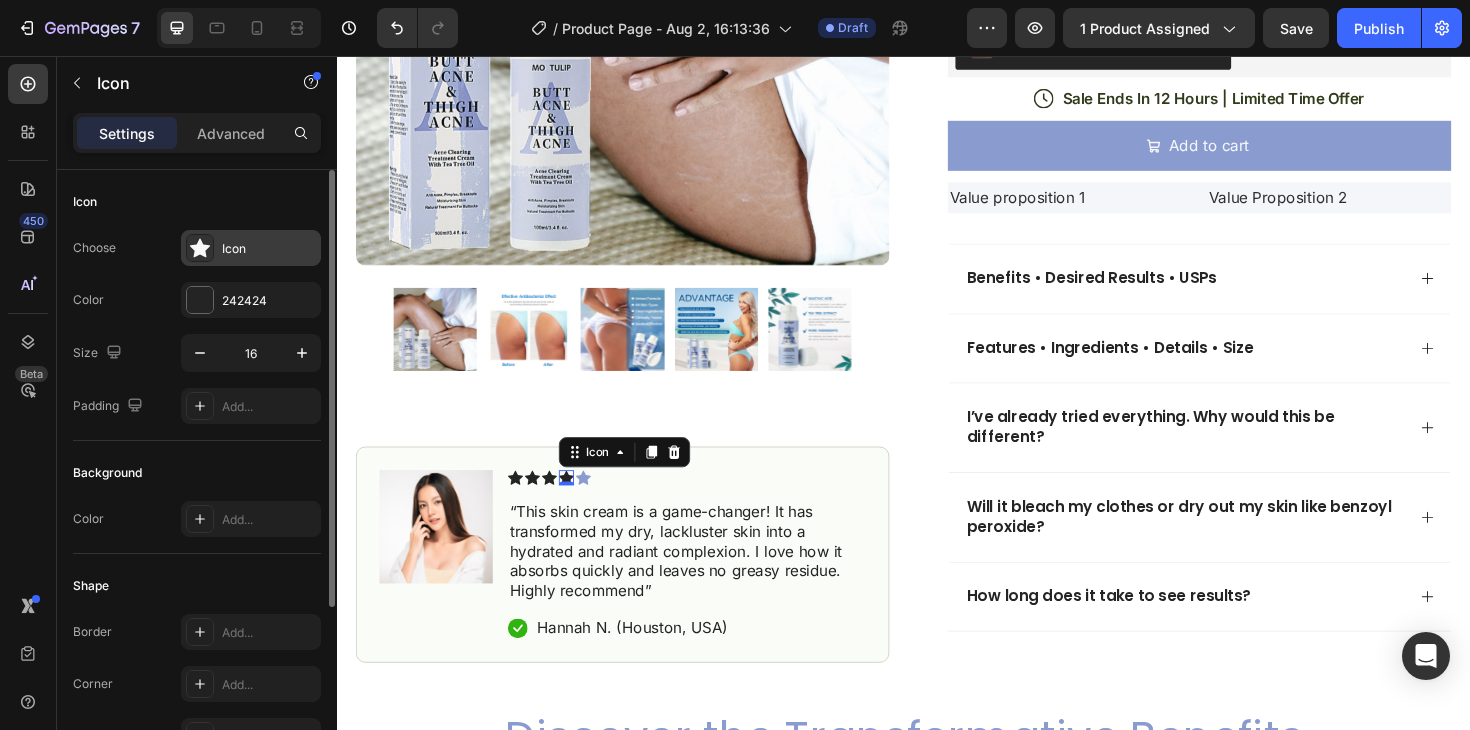 click on "Icon" at bounding box center (251, 248) 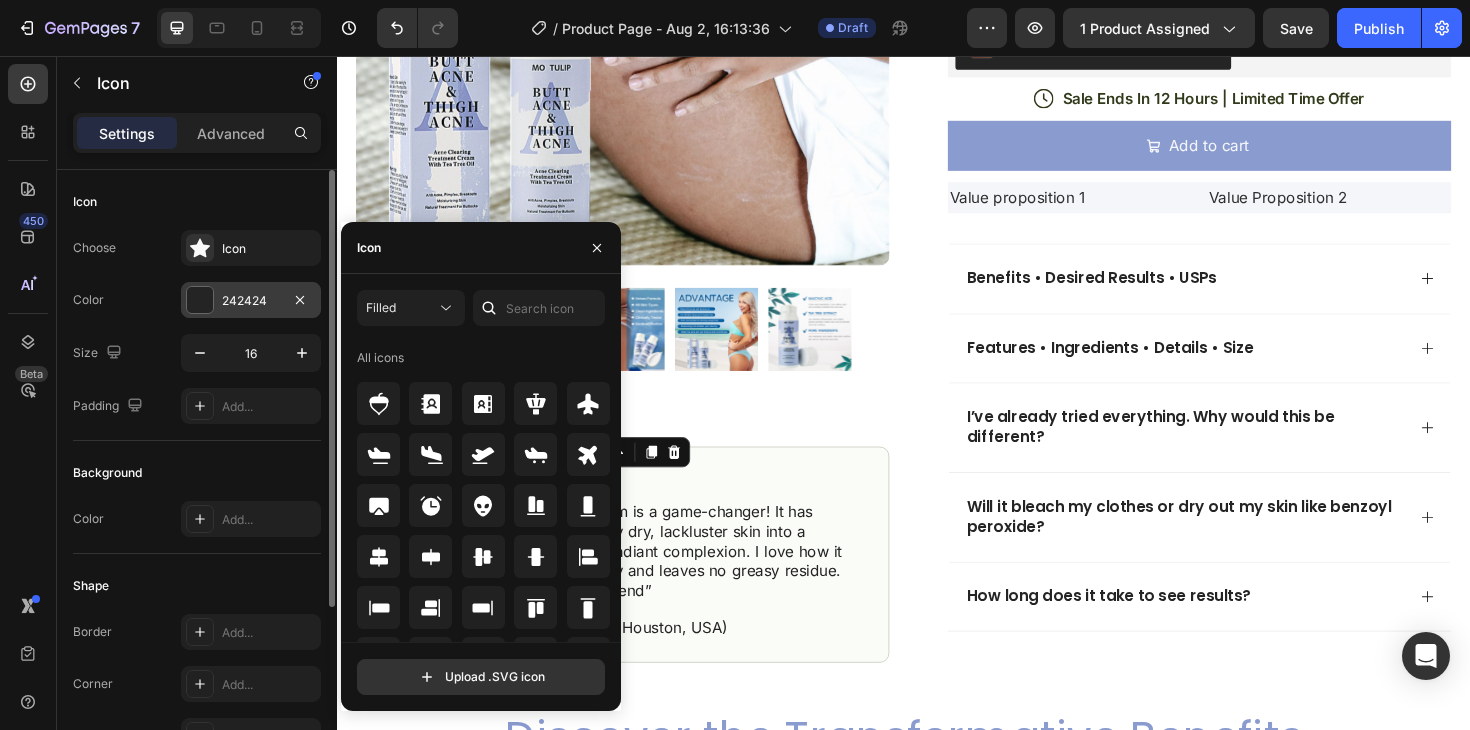 click on "242424" at bounding box center (251, 301) 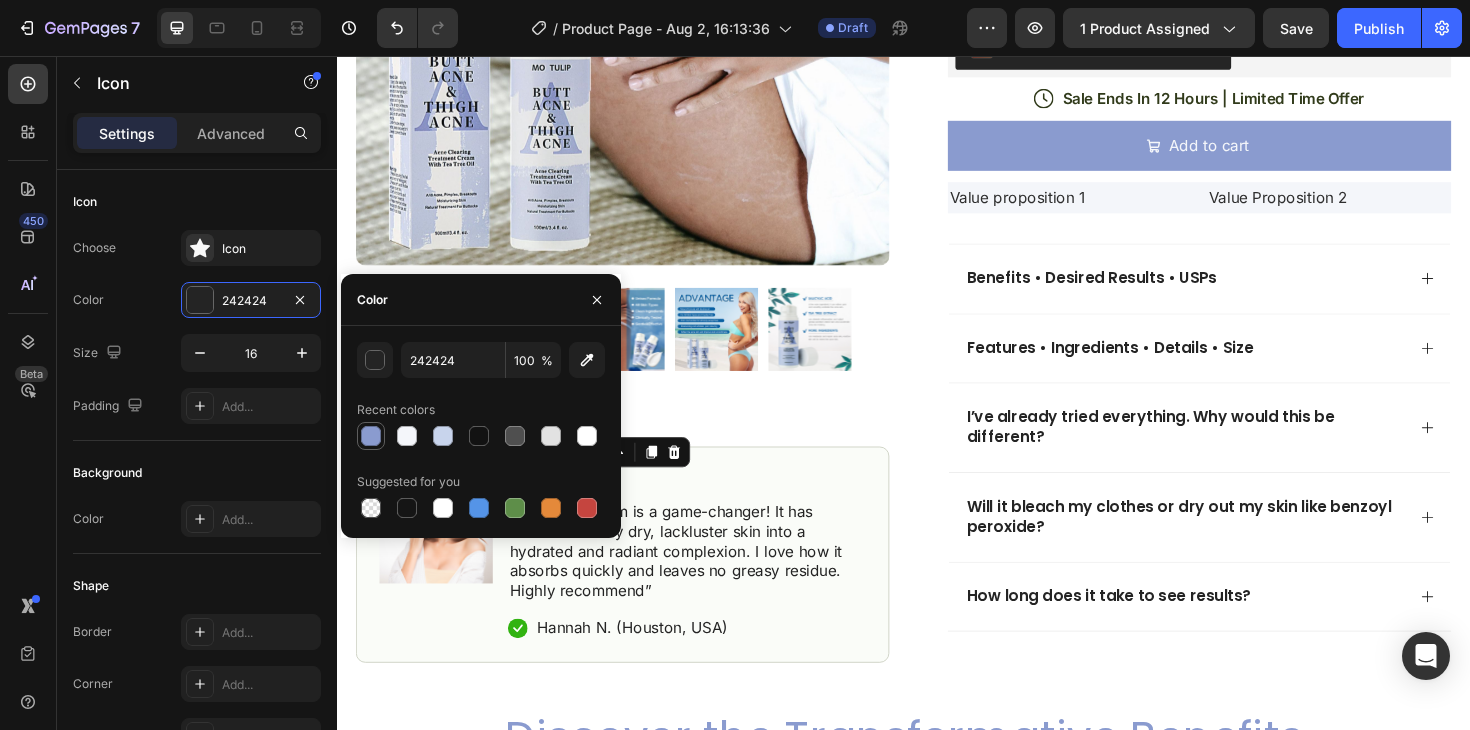 click at bounding box center (371, 436) 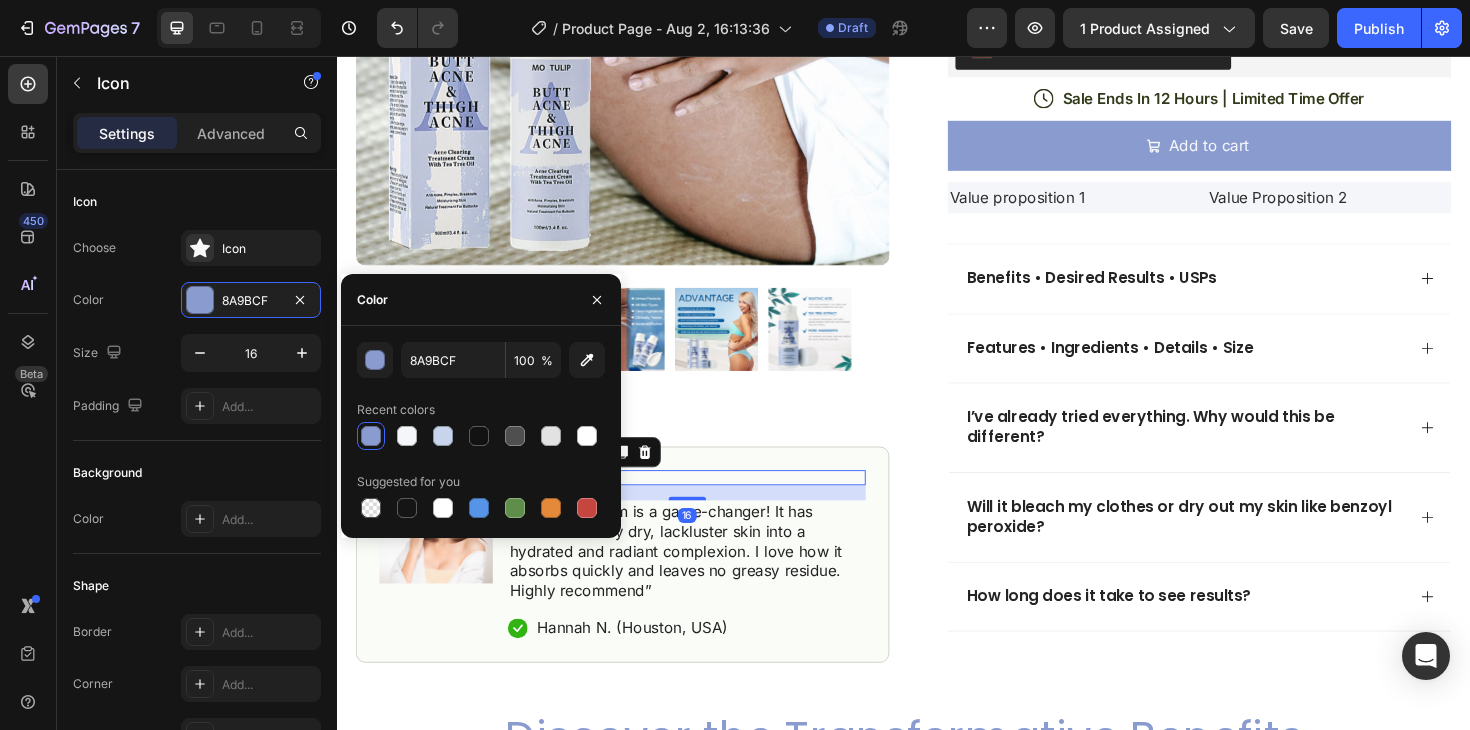 click on "Icon Icon Icon Icon Icon" at bounding box center (707, 503) 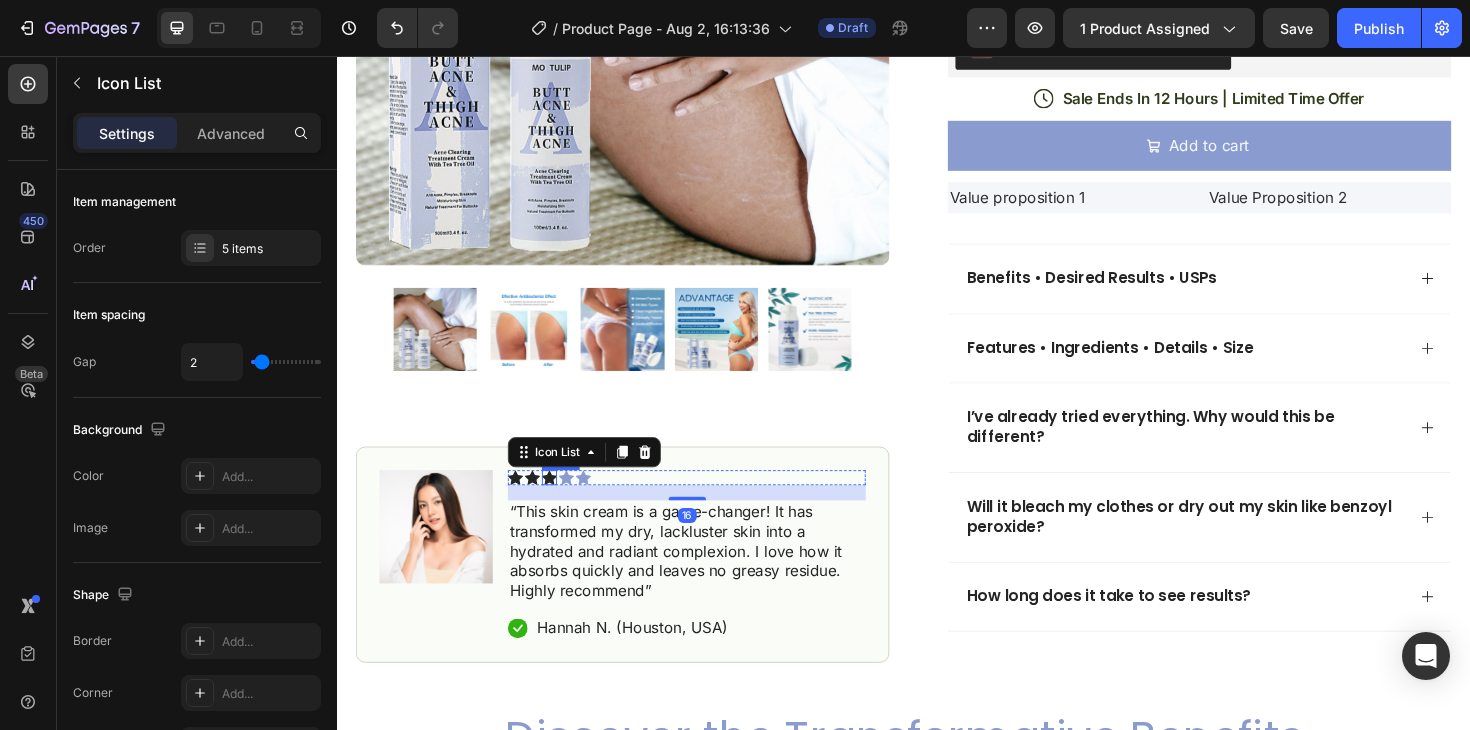 click on "Icon" at bounding box center (562, 503) 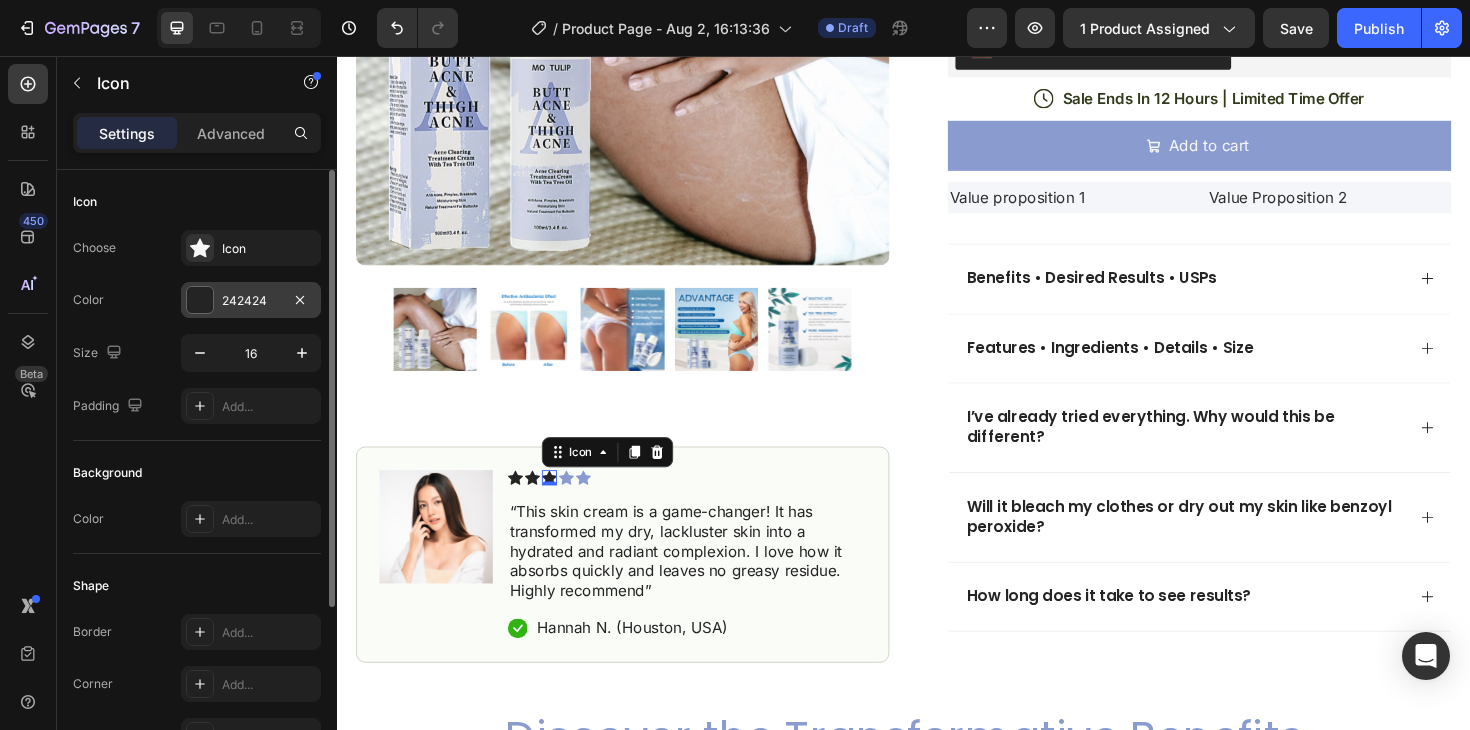 click on "242424" at bounding box center [251, 300] 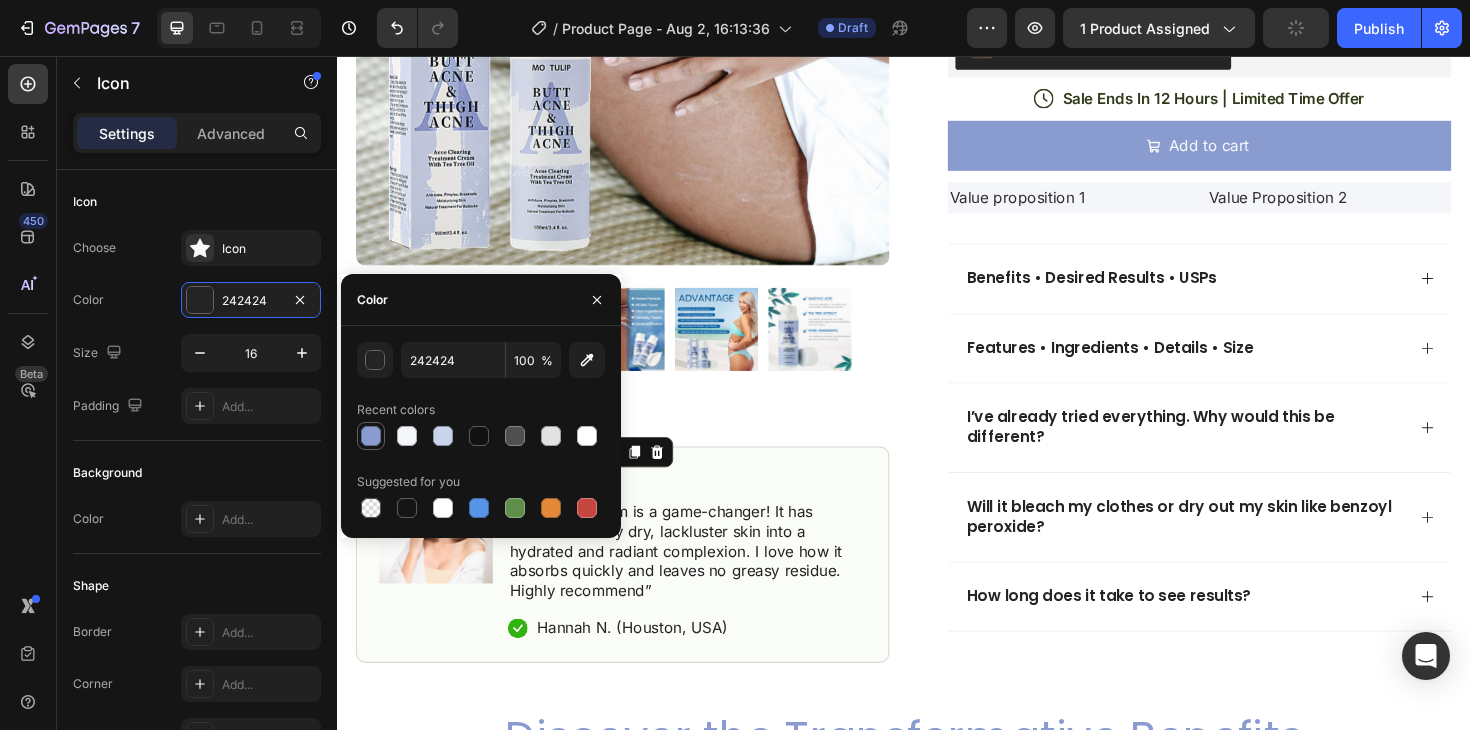 click at bounding box center (371, 436) 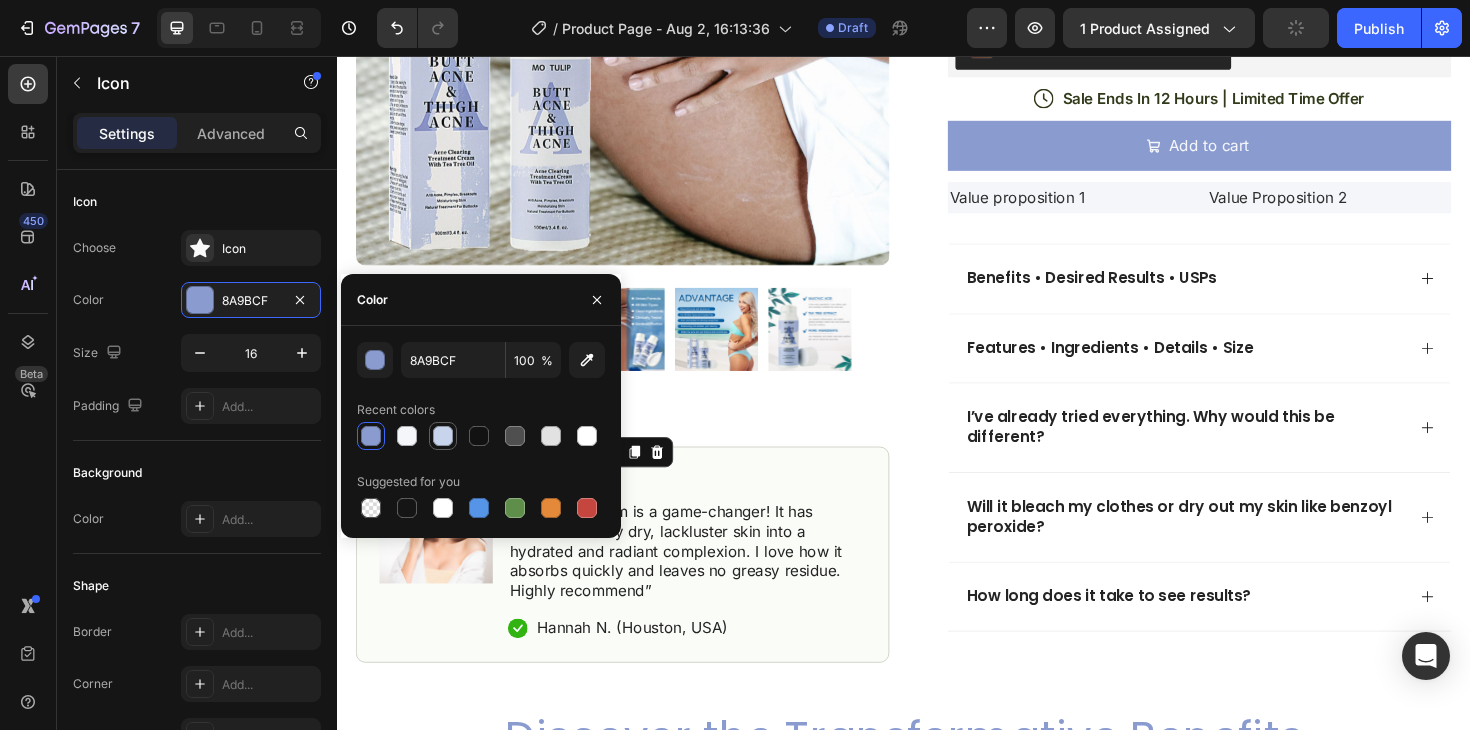 click at bounding box center [443, 436] 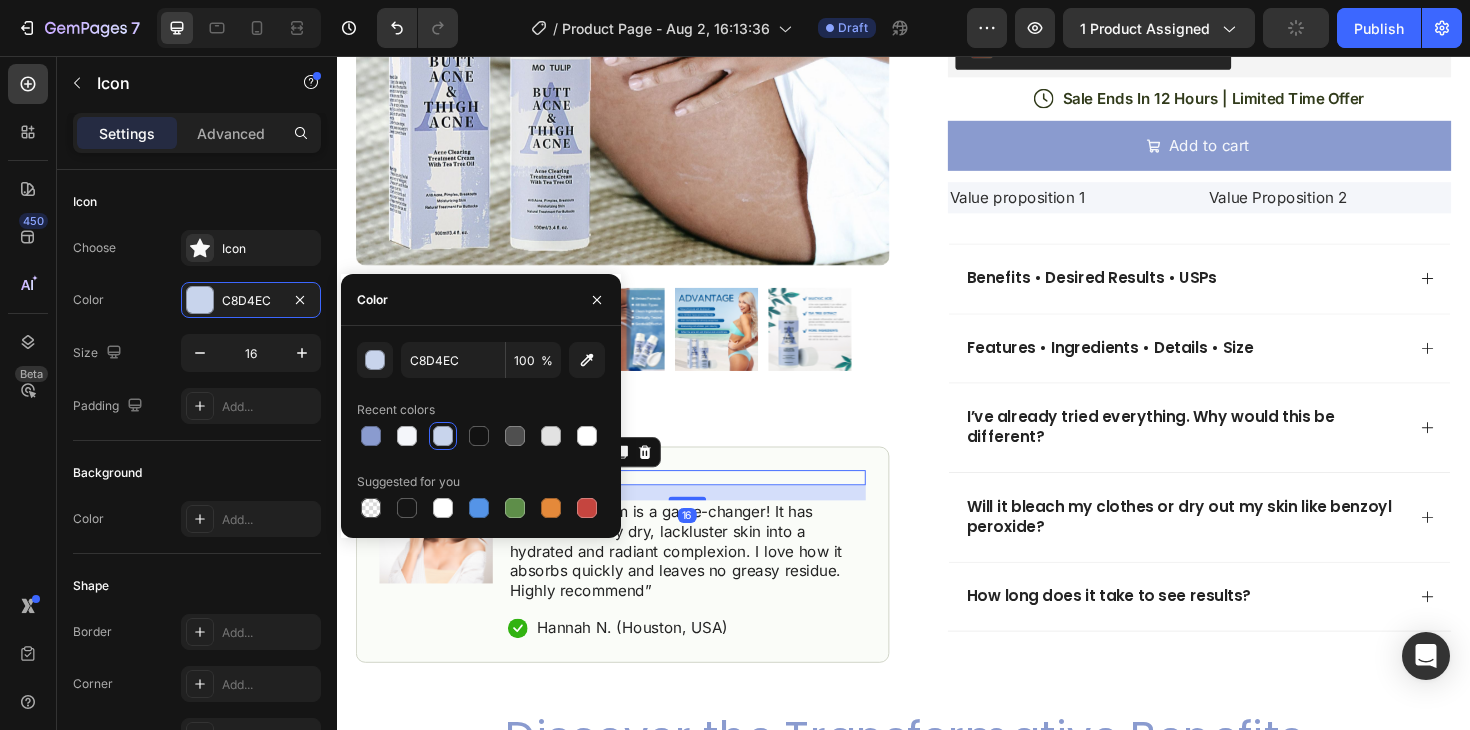 click on "Icon Icon Icon Icon Icon" at bounding box center (707, 503) 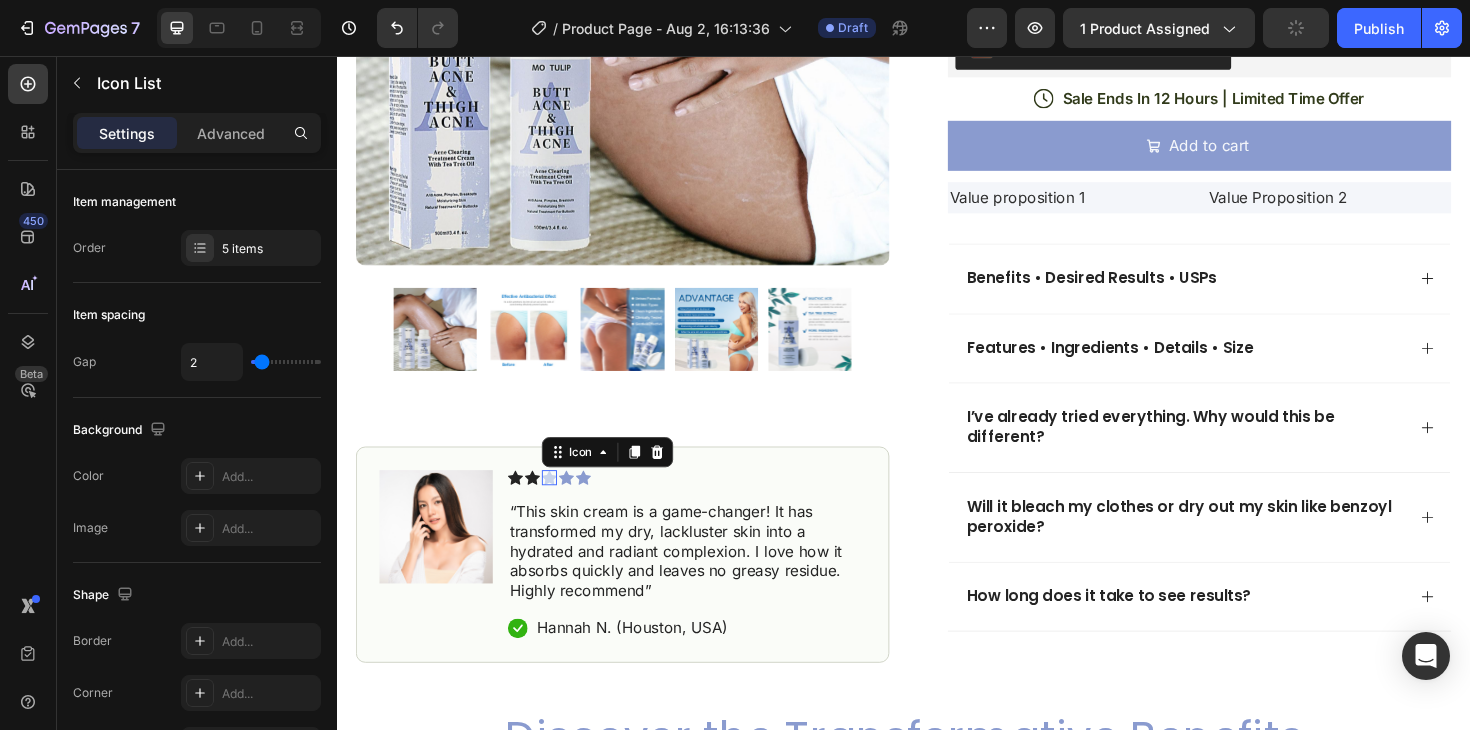 click on "Icon   0" at bounding box center [562, 503] 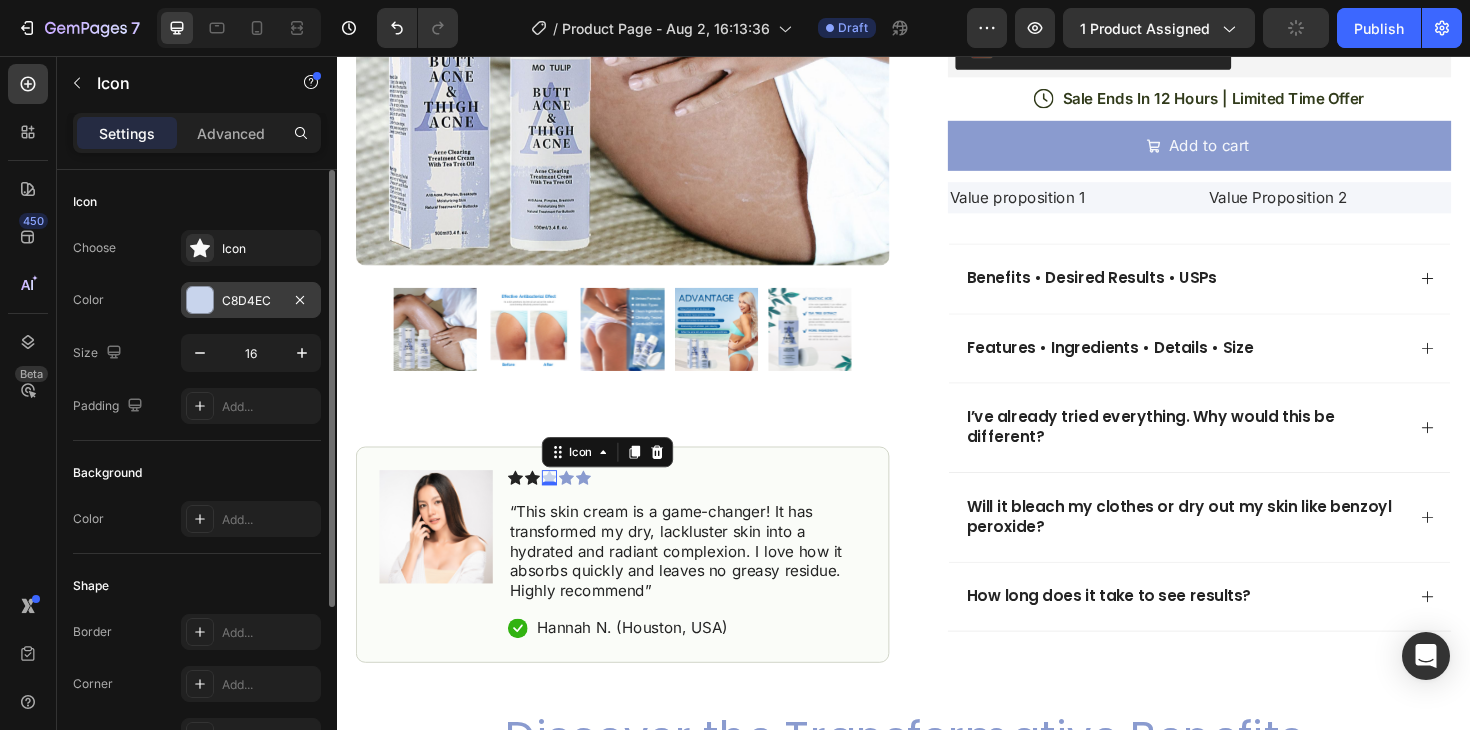 click on "C8D4EC" at bounding box center [251, 301] 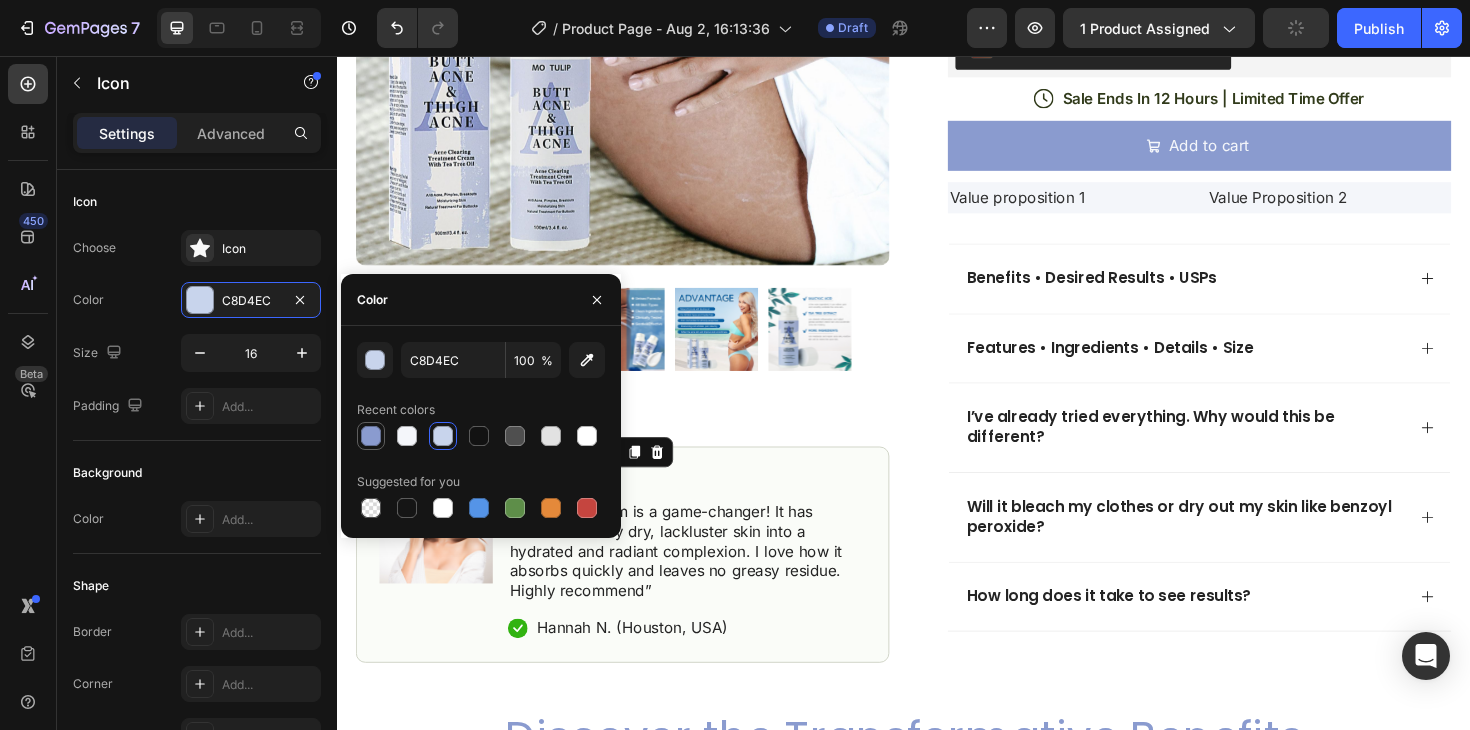 click at bounding box center (371, 436) 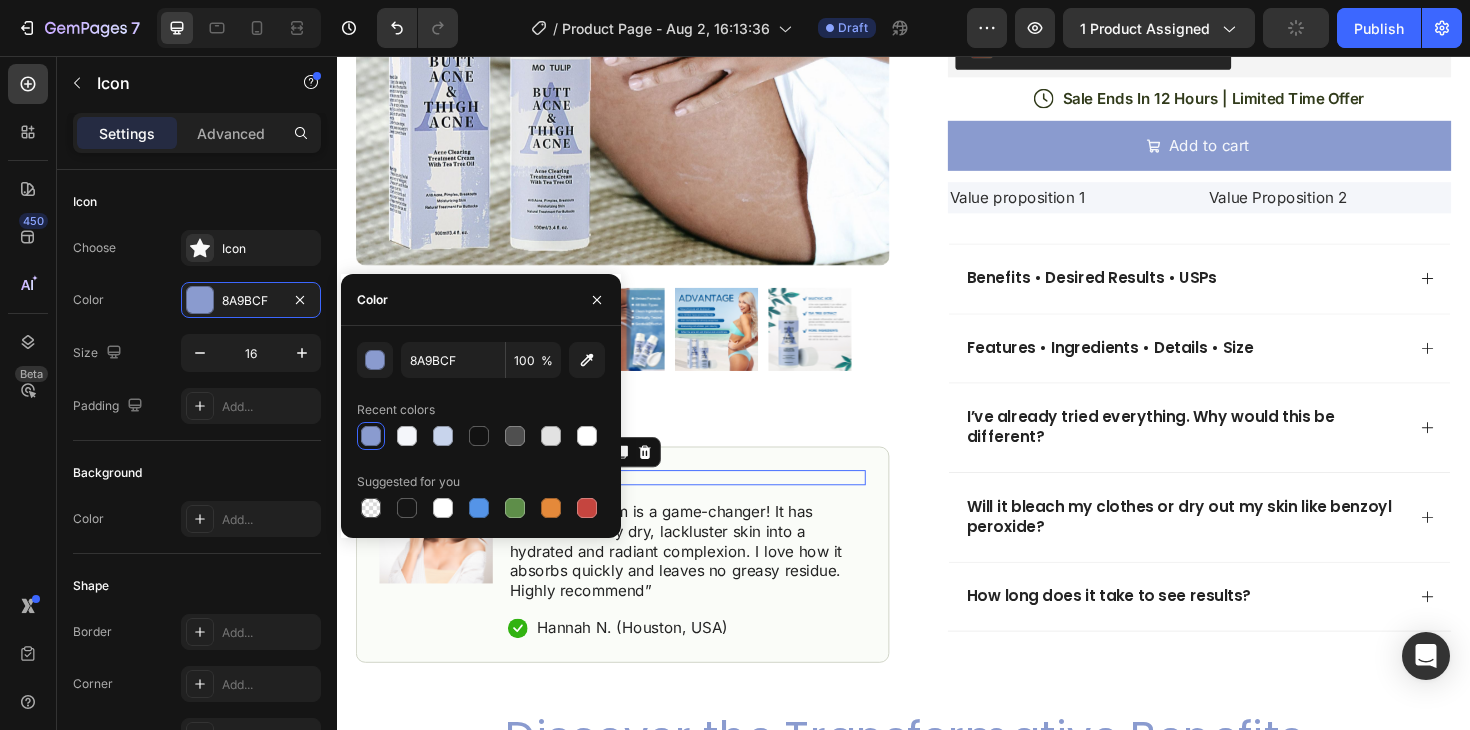 click on "Icon Icon Icon Icon Icon" at bounding box center (707, 503) 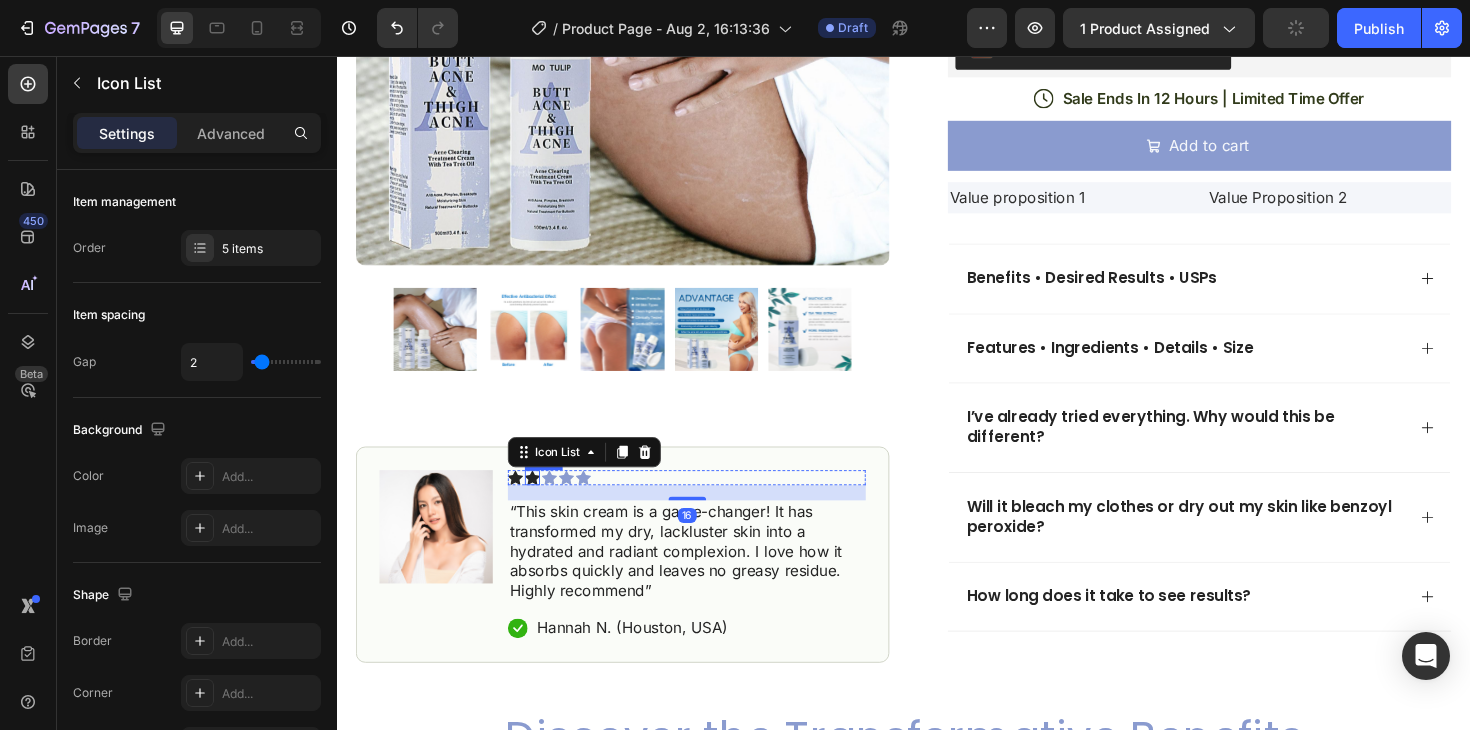 click 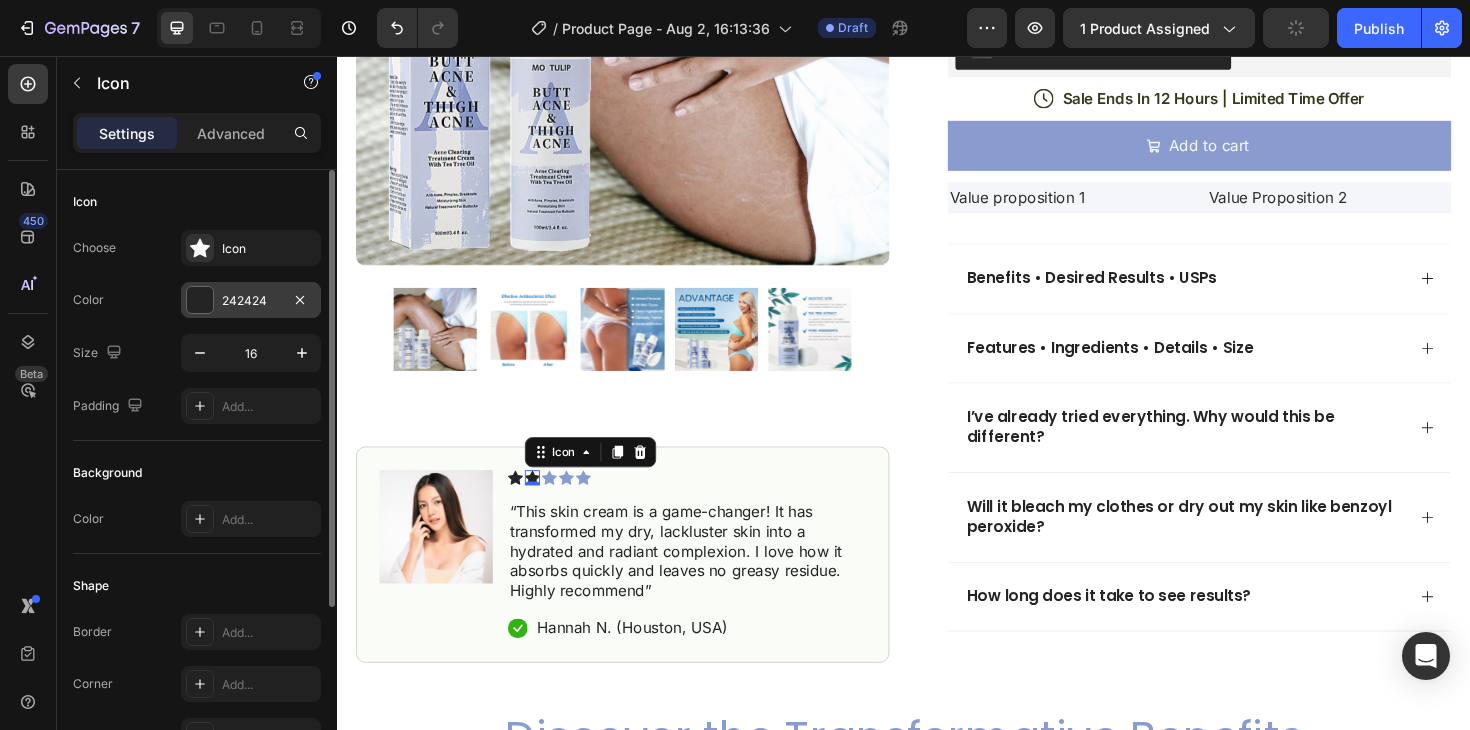 click at bounding box center (200, 300) 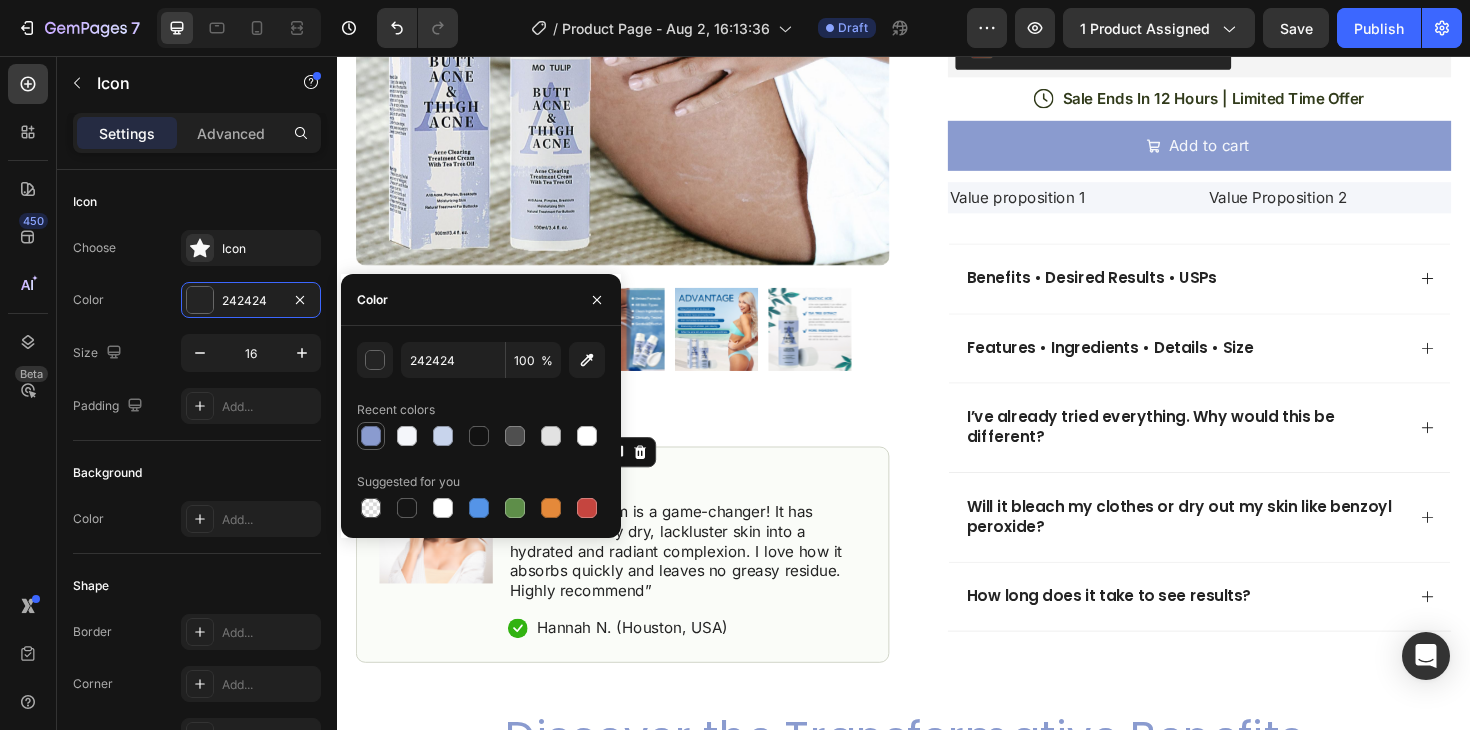 click at bounding box center (371, 436) 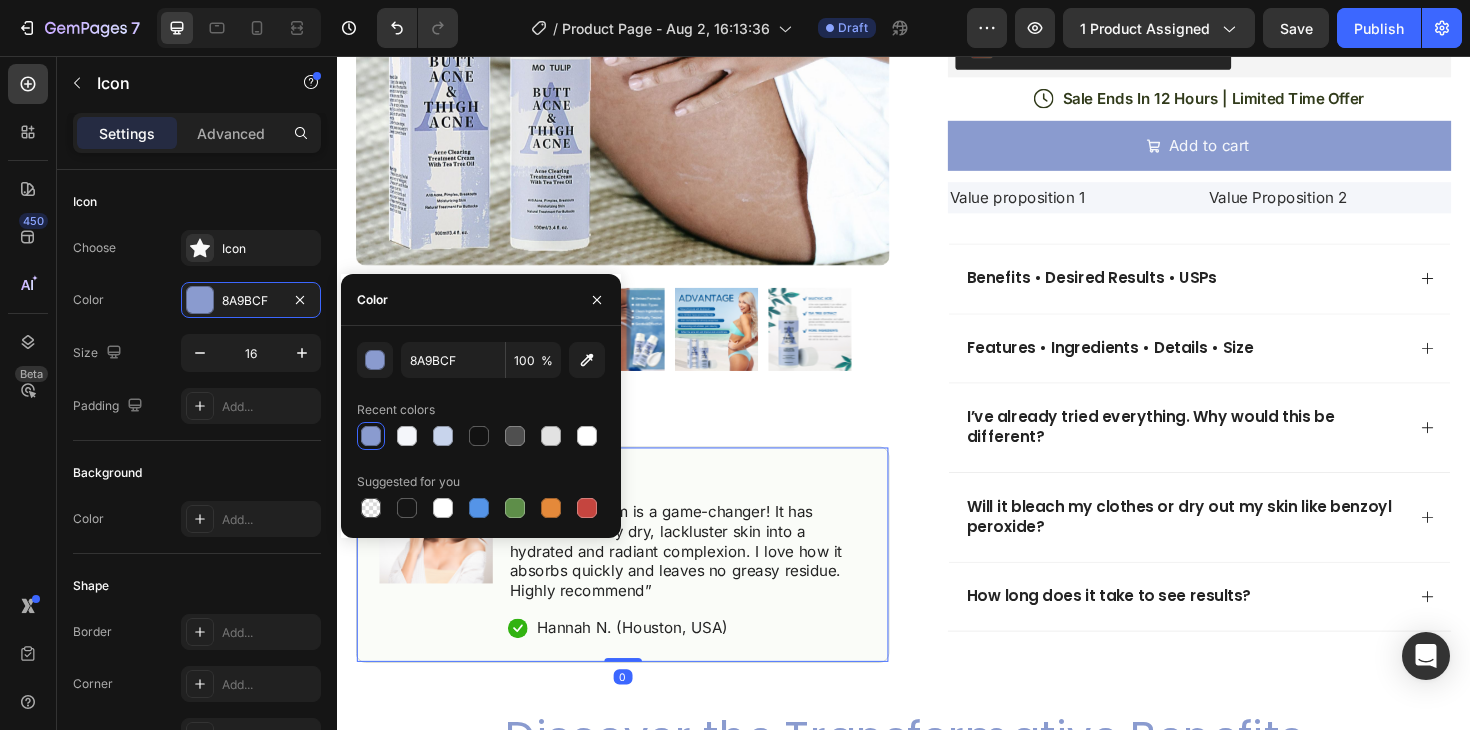 click on "Image Icon Icon Icon Icon Icon Icon List “This skin cream is a game-changer! It has transformed my dry, lackluster skin into a hydrated and radiant complexion. I love how it absorbs quickly and leaves no greasy residue. Highly recommend” Text Block
Icon [FIRST] [LAST]. ([CITY], [COUNTRY]) Text Block Row Row   0" at bounding box center (639, 584) 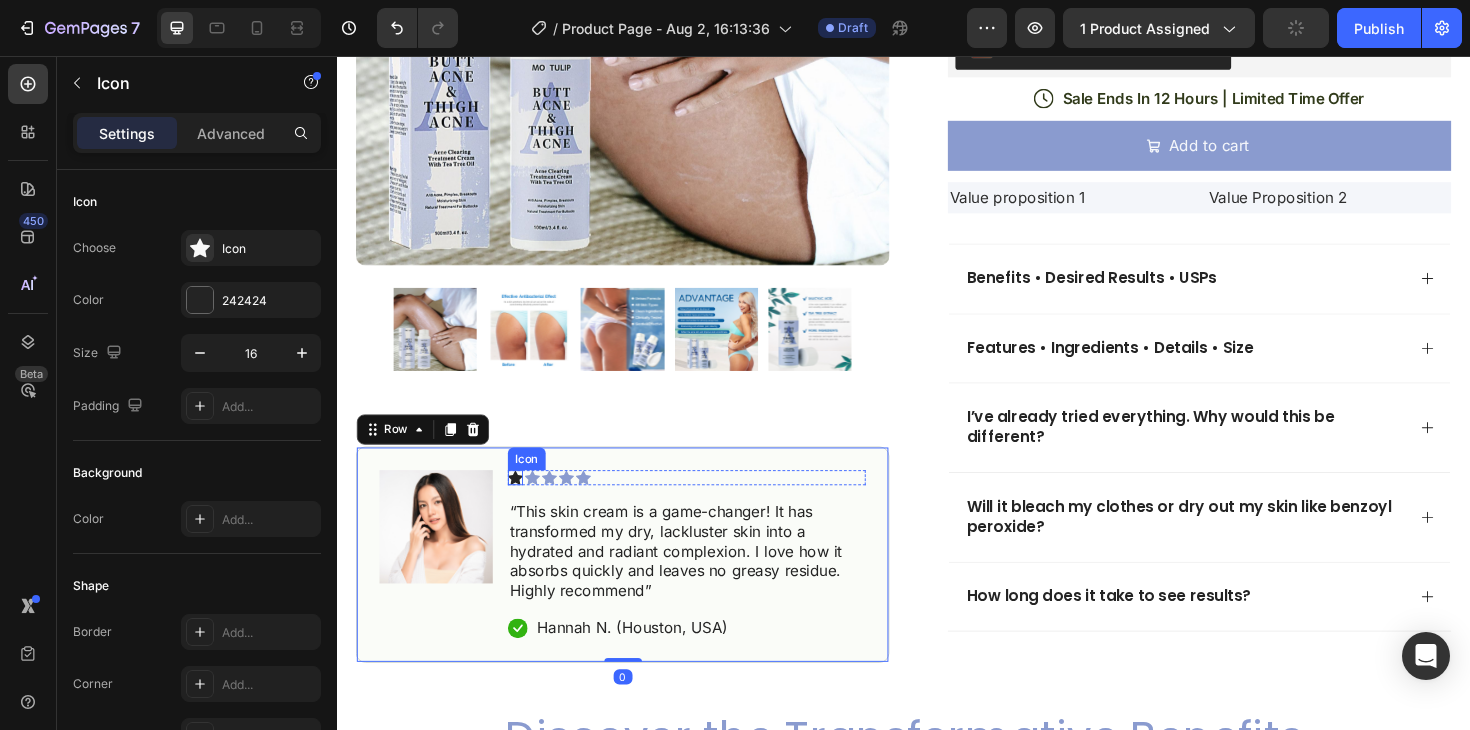 click 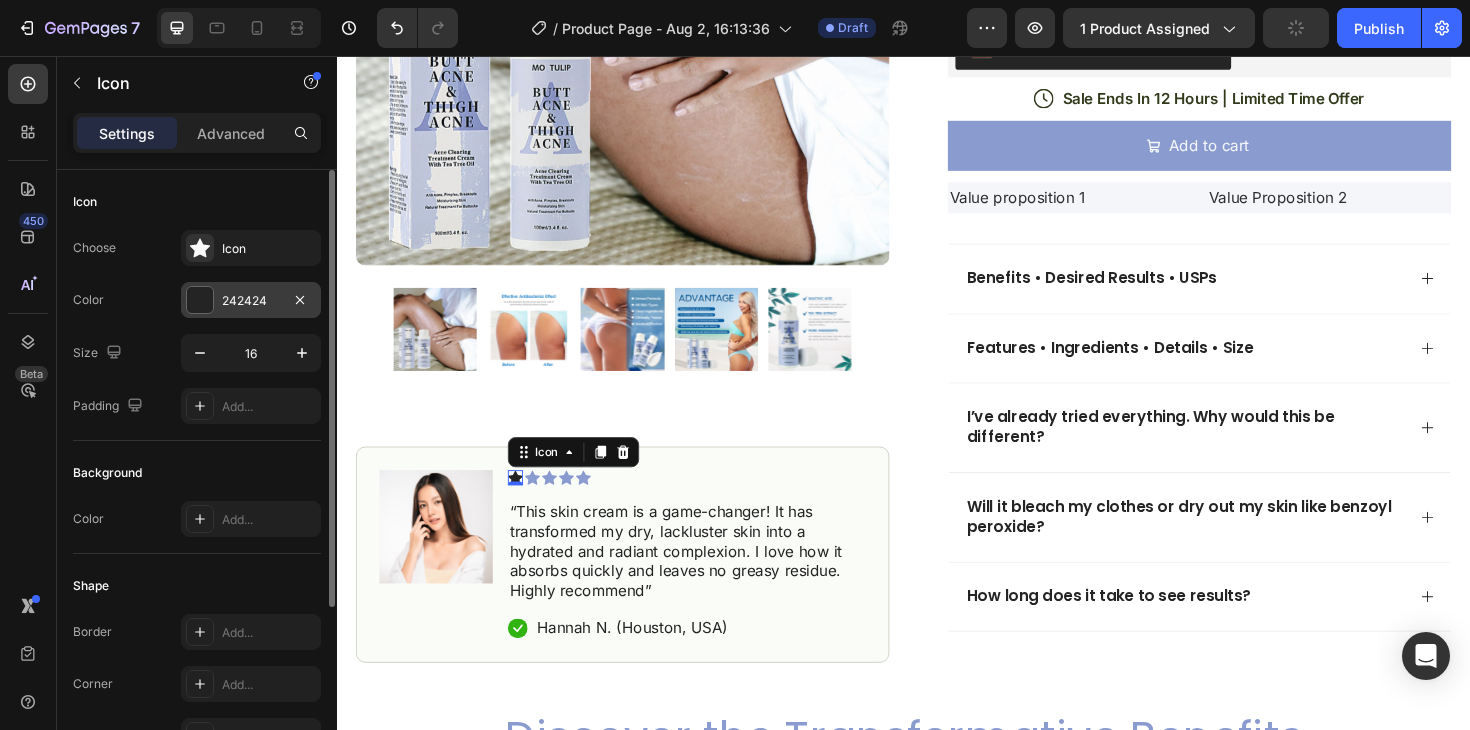 click on "242424" at bounding box center [251, 301] 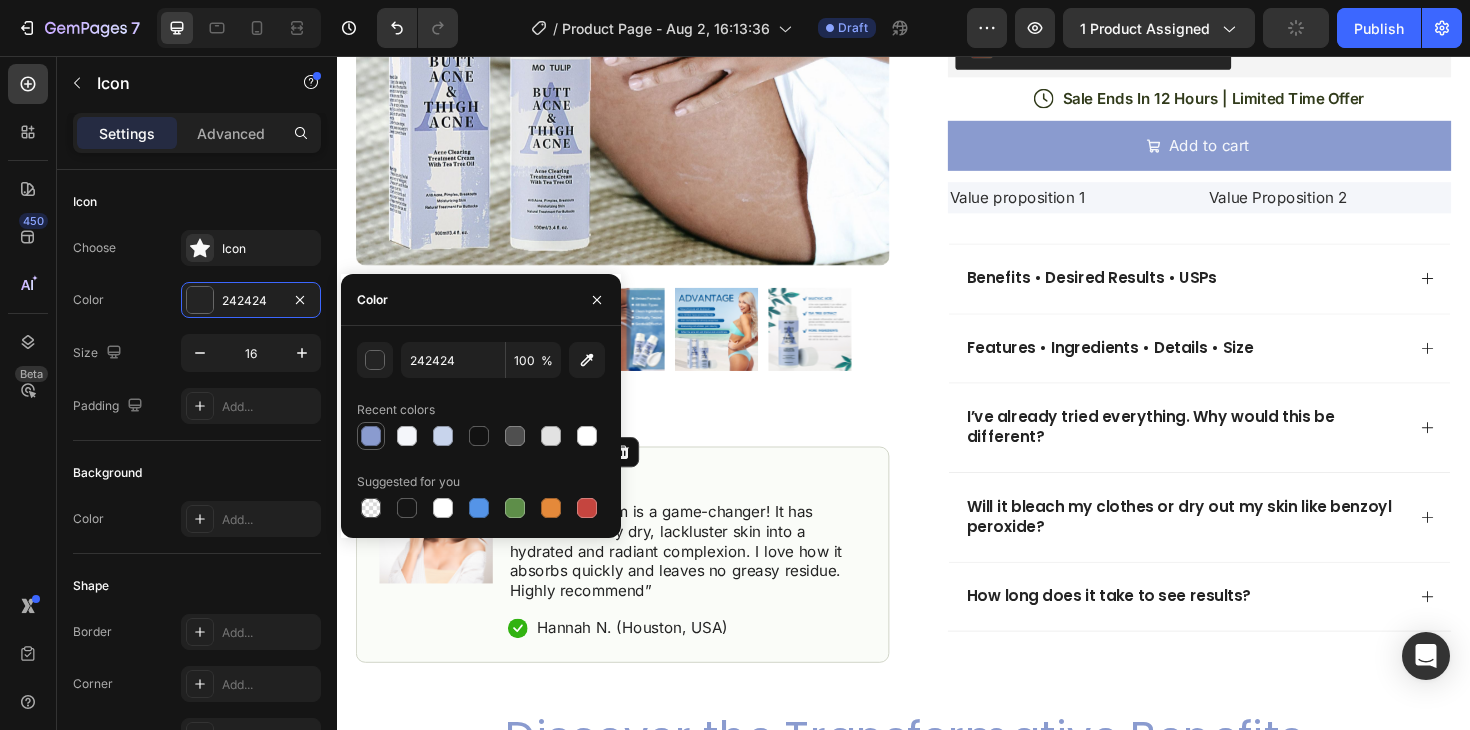 click at bounding box center (371, 436) 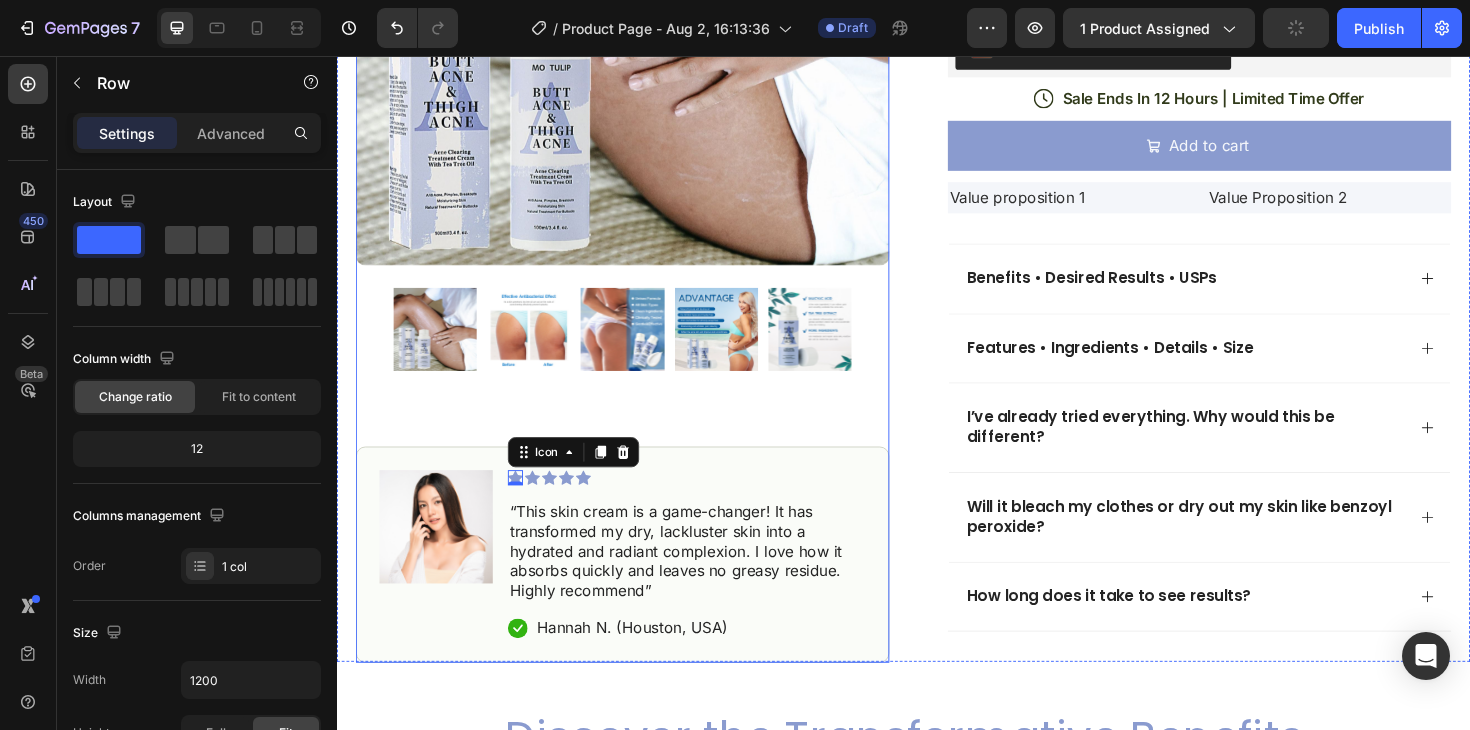 click on "Product Images Image Icon Icon Icon Icon Icon Icon List “This skin cream is a game-changer! It has transformed my dry, lackluster skin into a hydrated and radiant complexion. I love how it absorbs quickly and leaves no greasy residue. Highly recommend” Text Block
Icon [FIRST] [LAST]. ([CITY], [COUNTRY]) Text Block Row Row" at bounding box center [639, 206] 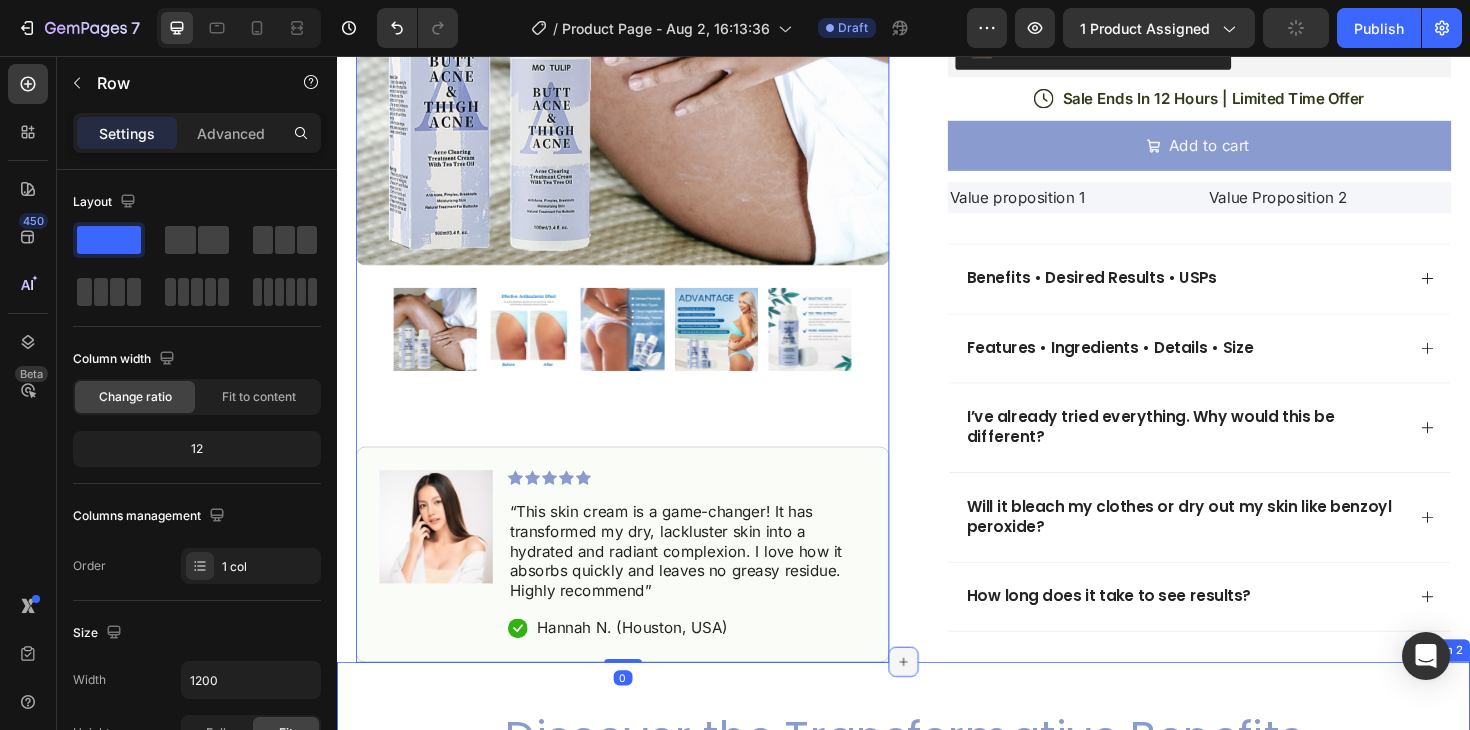 click at bounding box center [937, 698] 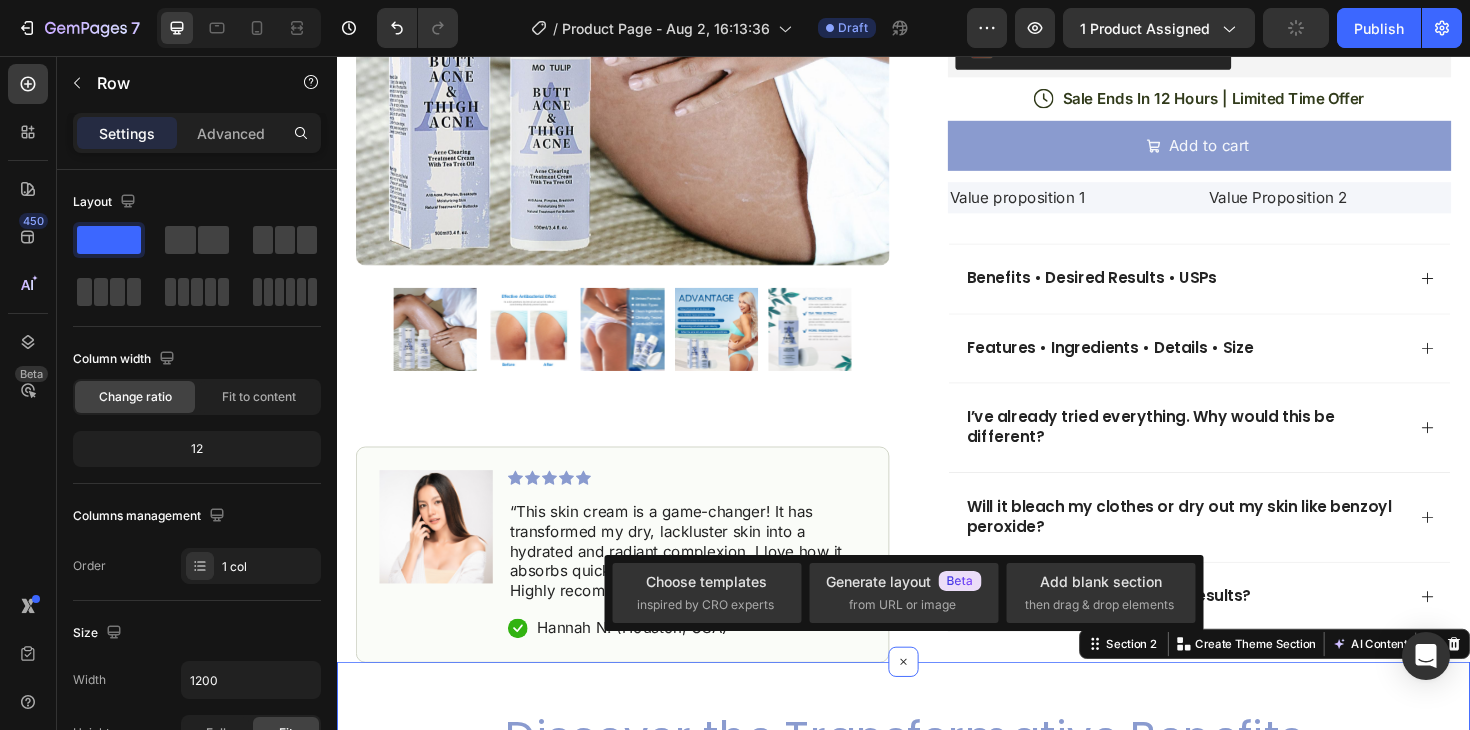 click on "Discover the Transformative Benefits Heading Find out how our exceptional cream can enhance your skincare journey Text Block Revolutionize Your Skincare Routine Heading Unveil the ultimate skincare secret with our innovative cream. Crafted to enhance simplicity, this revolutionary product offers astounding results with minimal effort. Text Block Row Image Comparison Row ...confidently embrace the world with luminous and perfect skin Heading Imagine the exhilarating sensation of stepping out with unmatched confidence and a glowing appearance. Our cream is designed to turn this vision into reality. With its potent formula, it diligently revitalizes your skin, tackling issues such as dryness, dullness, and uneven texture. Text Block Row Image Row Section 2   You can create reusable sections Create Theme Section AI Content Write with GemAI What would you like to describe here? Tone and Voice Persuasive Product Wiyora ClearBooty™ Cream Show more Generate" at bounding box center [937, 1121] 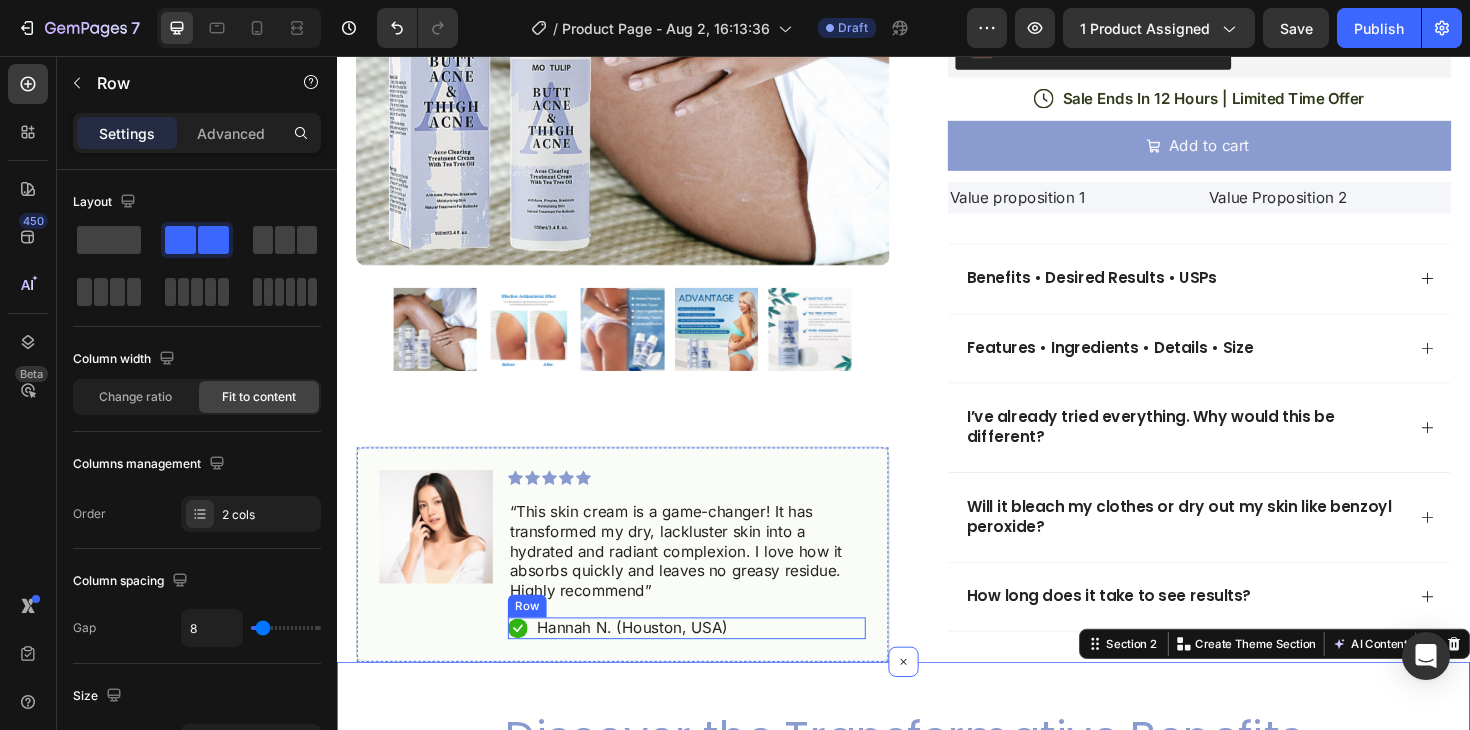 click on "Icon [FIRST] [LAST]. ([CITY], [COUNTRY]) Text Block Row" at bounding box center [707, 662] 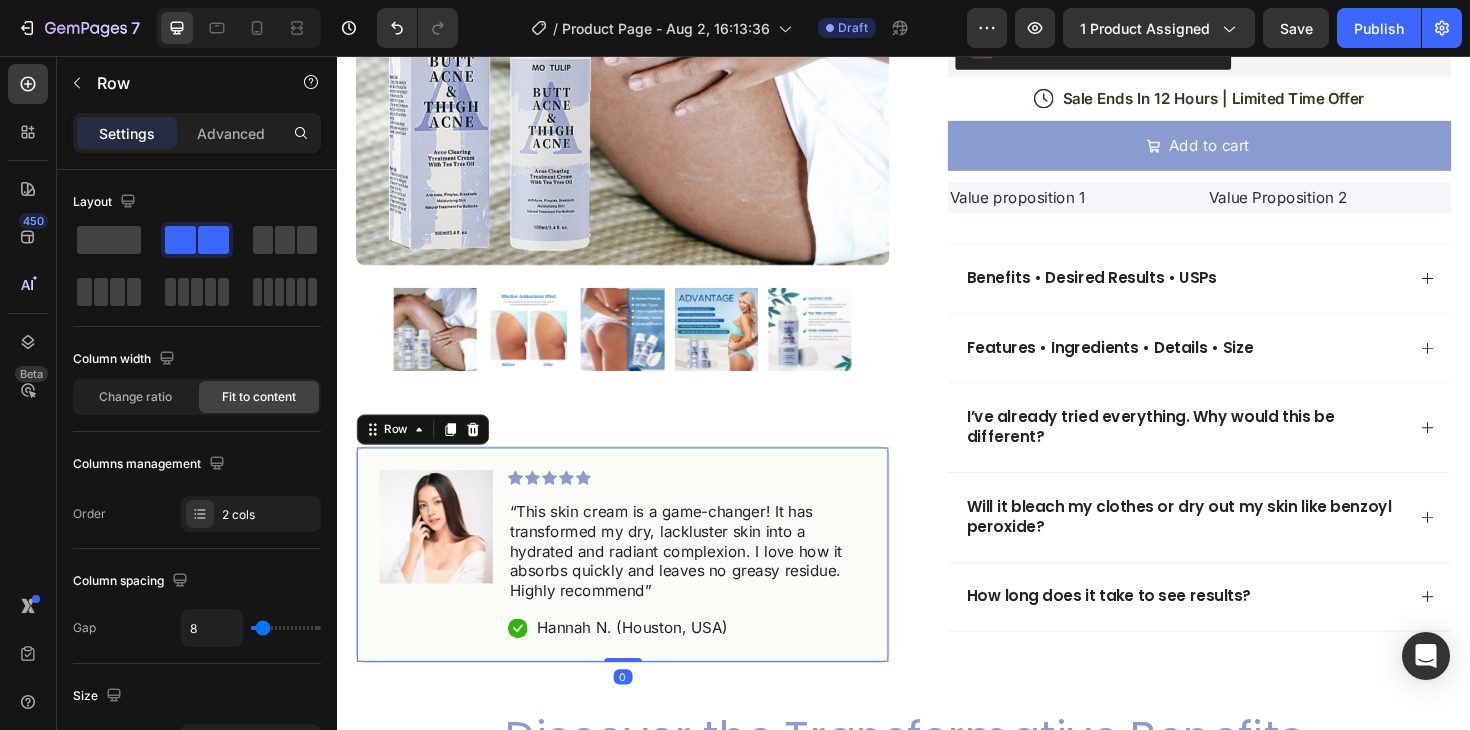 click on "Image Icon Icon Icon Icon Icon Icon List “This skin cream is a game-changer! It has transformed my dry, lackluster skin into a hydrated and radiant complexion. I love how it absorbs quickly and leaves no greasy residue. Highly recommend” Text Block
Icon [FIRST] [LAST]. ([CITY], [COUNTRY]) Text Block Row Row   0" at bounding box center [639, 584] 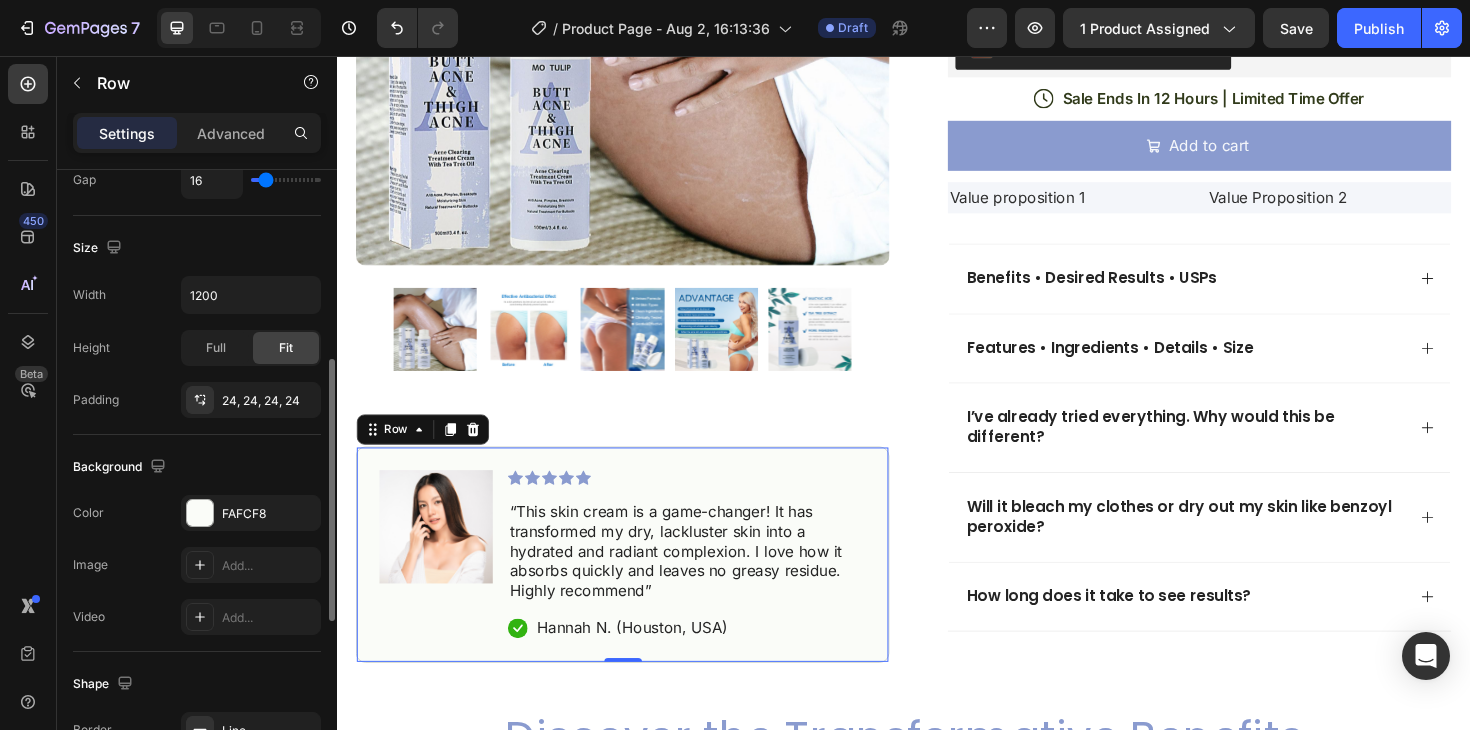scroll, scrollTop: 450, scrollLeft: 0, axis: vertical 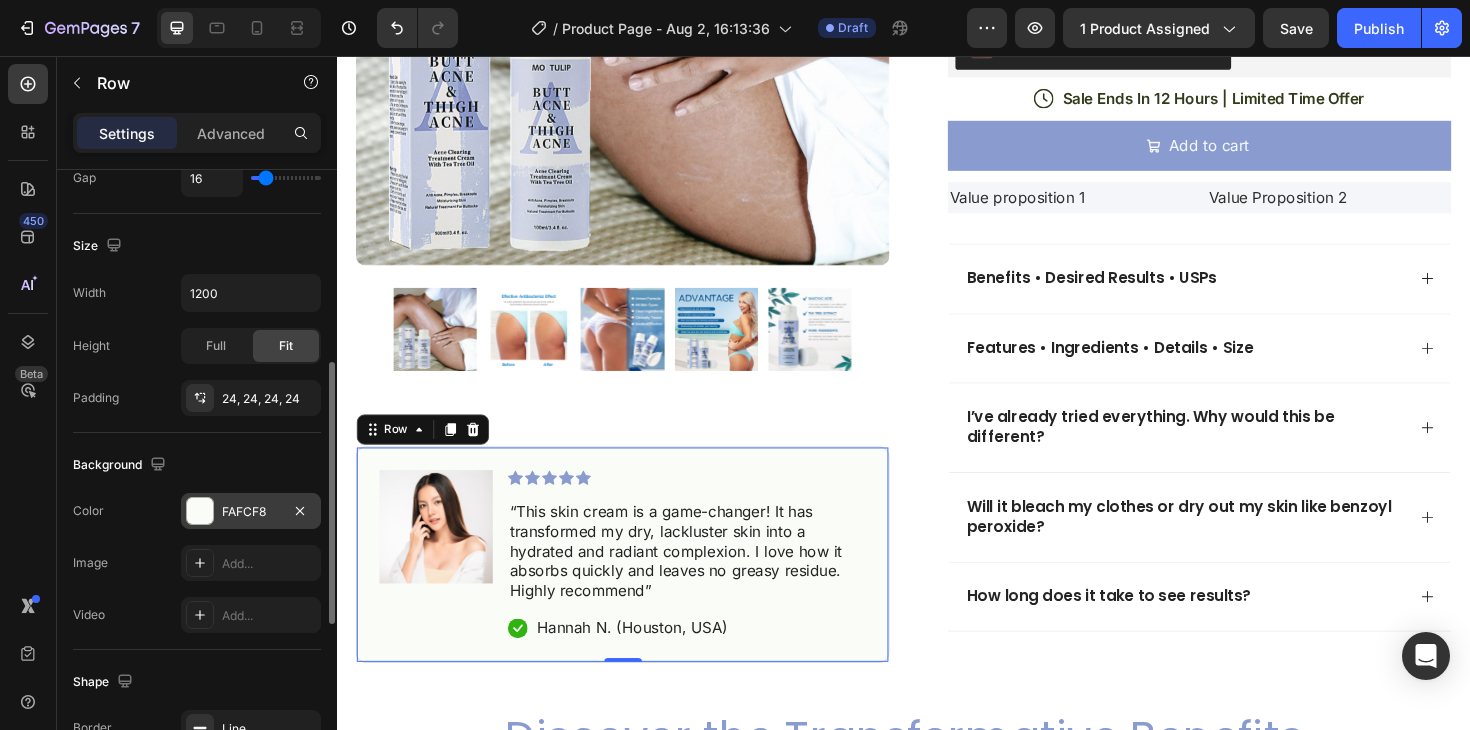 click on "FAFCF8" at bounding box center (251, 512) 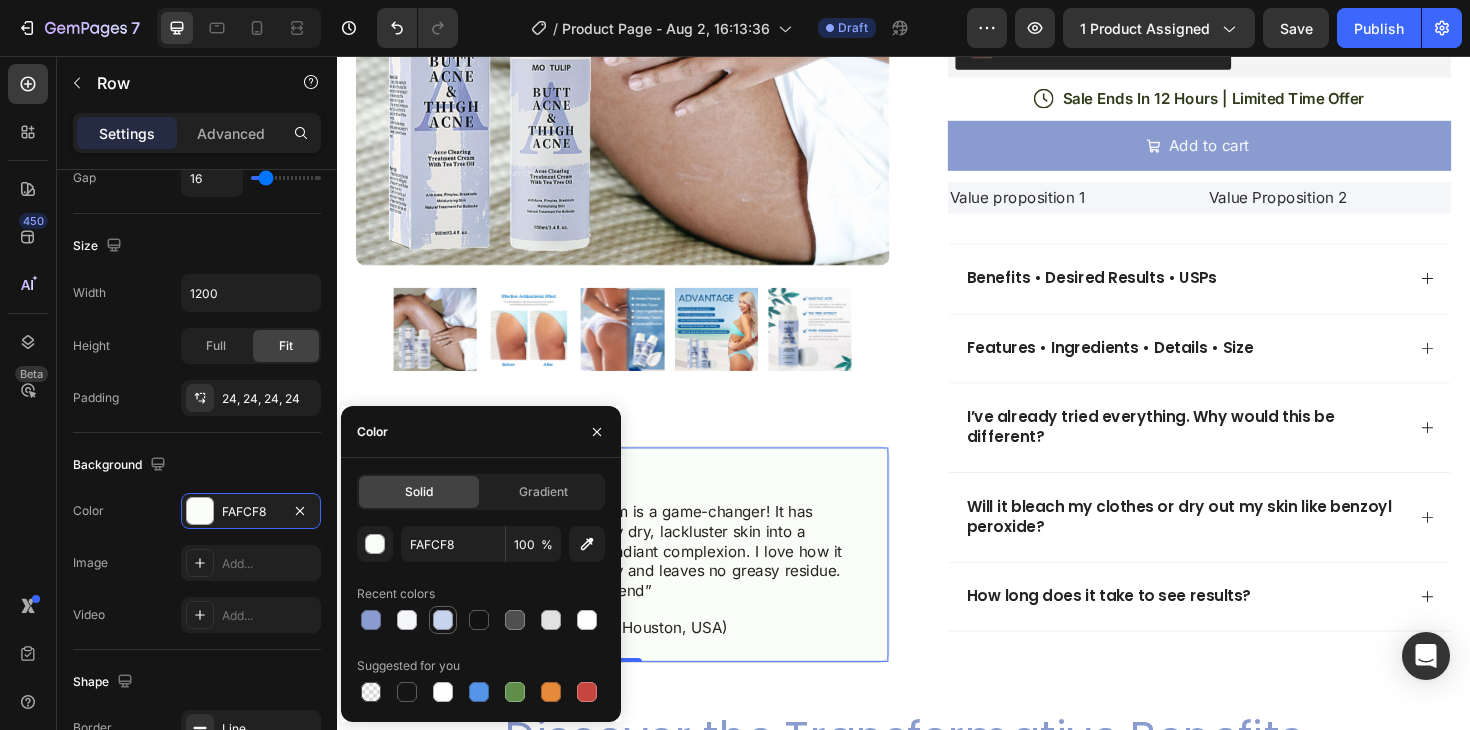 click at bounding box center (443, 620) 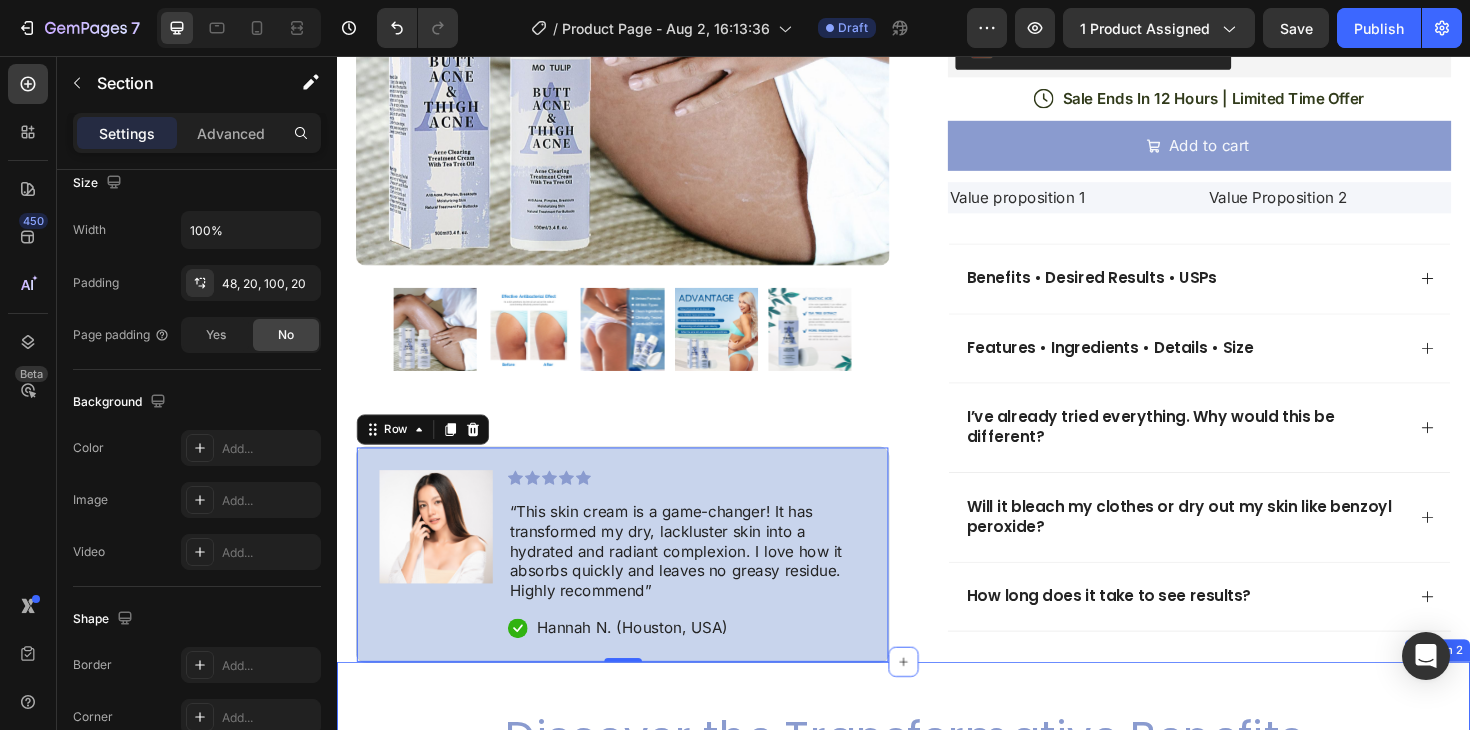 click on "Discover the Transformative Benefits Heading Find out how our exceptional cream can enhance your skincare journey Text Block Revolutionize Your Skincare Routine Heading Unveil the ultimate skincare secret with our innovative cream. Crafted to enhance simplicity, this revolutionary product offers astounding results with minimal effort. Text Block Row Image Comparison Row ...confidently embrace the world with luminous and perfect skin Heading Imagine the exhilarating sensation of stepping out with unmatched confidence and a glowing appearance. Our cream is designed to turn this vision into reality. With its potent formula, it diligently revitalizes your skin, tackling issues such as dryness, dullness, and uneven texture. Text Block Row Image Row Section 2" at bounding box center (937, 1121) 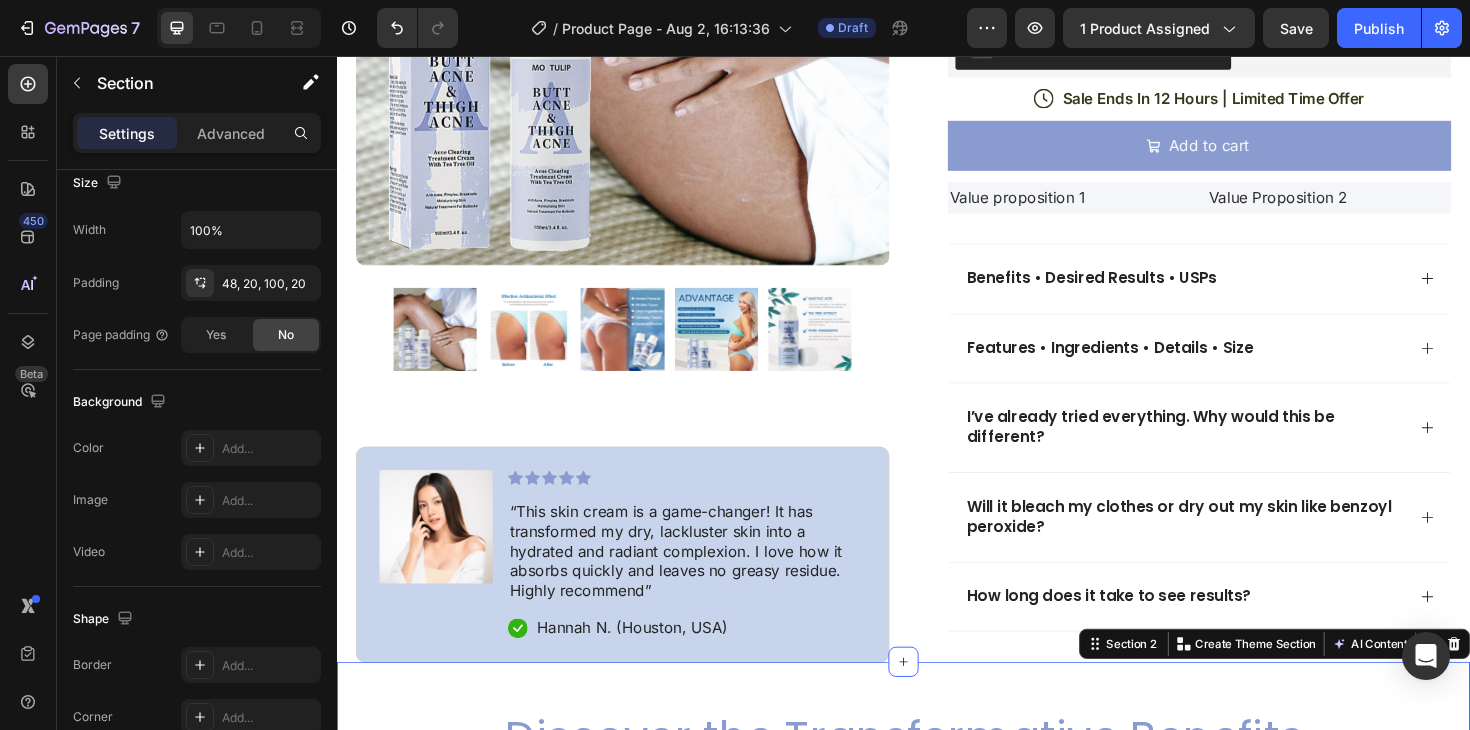 scroll, scrollTop: 0, scrollLeft: 0, axis: both 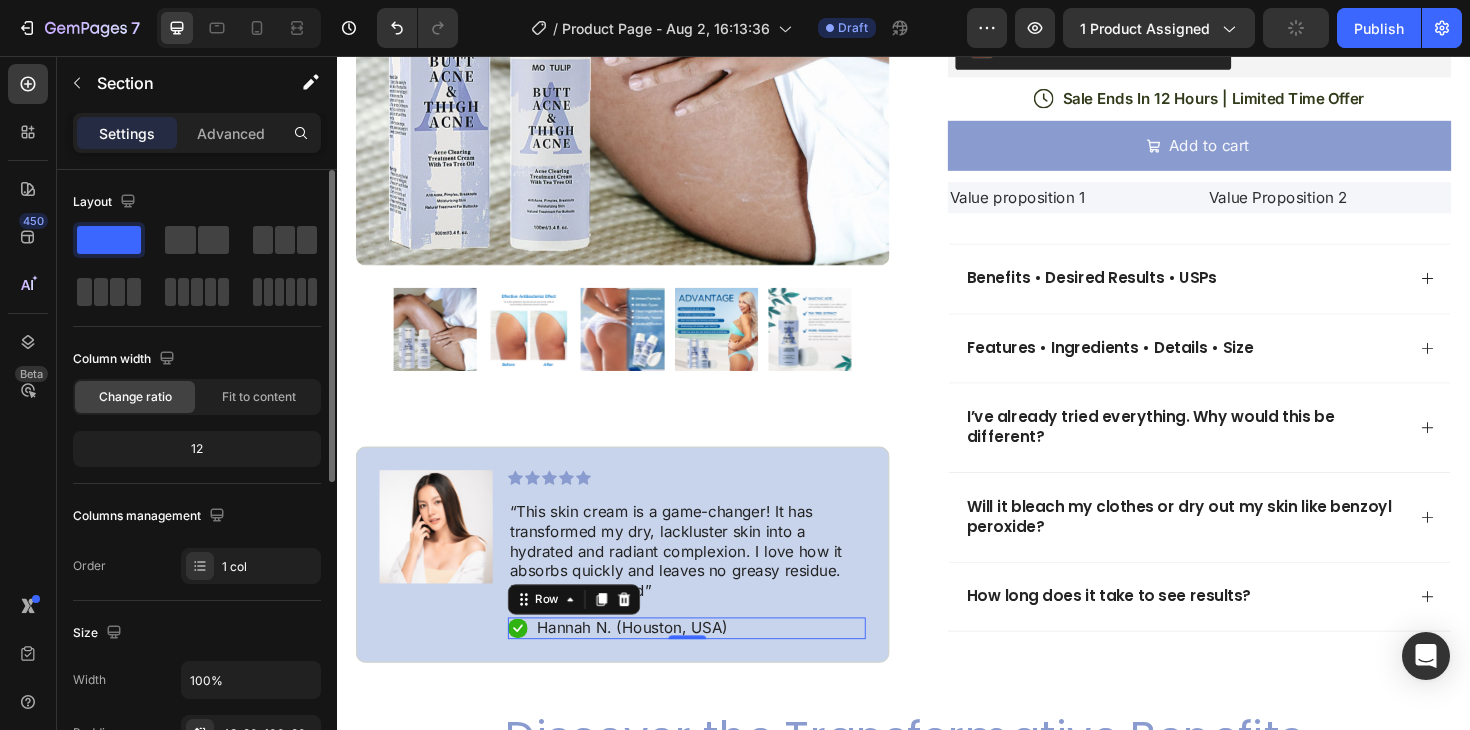 click on "Icon [FIRST] [LAST]. ([CITY], [COUNTRY]) Text Block Row   0" at bounding box center (707, 662) 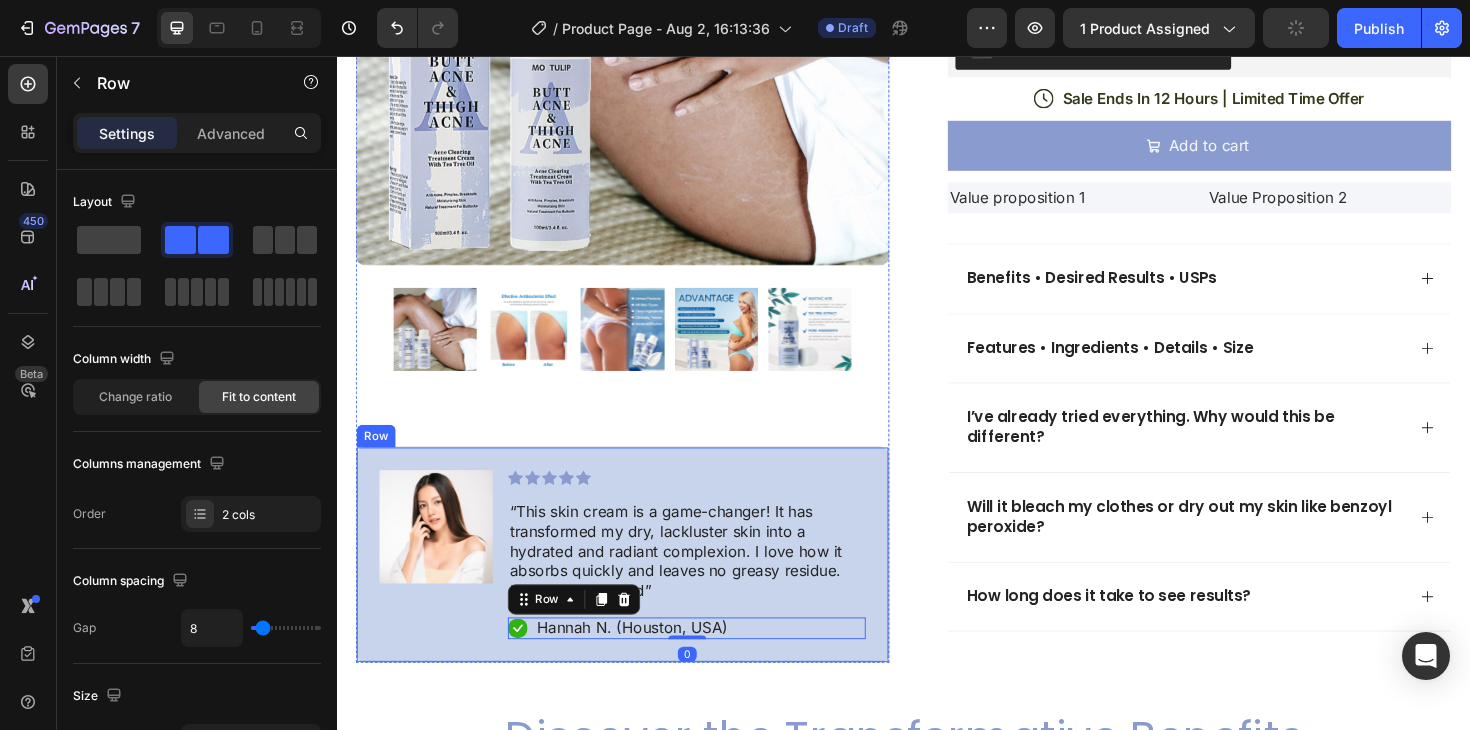 click on "Image Icon Icon Icon Icon Icon Icon List “This skin cream is a game-changer! It has transformed my dry, lackluster skin into a hydrated and radiant complexion. I love how it absorbs quickly and leaves no greasy residue. Highly recommend” Text Block
Icon [FIRST] [LAST]. ([CITY], [COUNTRY]) Text Block Row   0 Row" at bounding box center [639, 584] 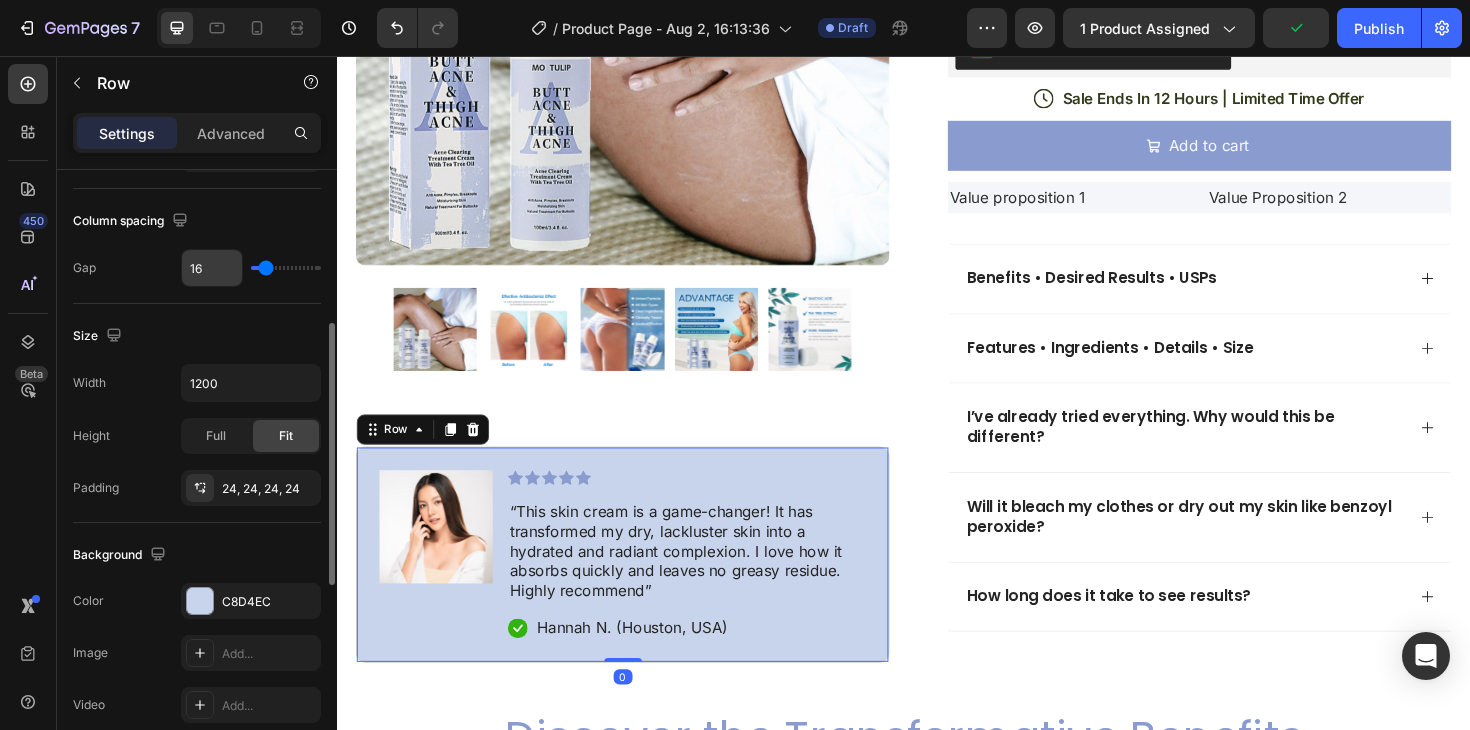 scroll, scrollTop: 386, scrollLeft: 0, axis: vertical 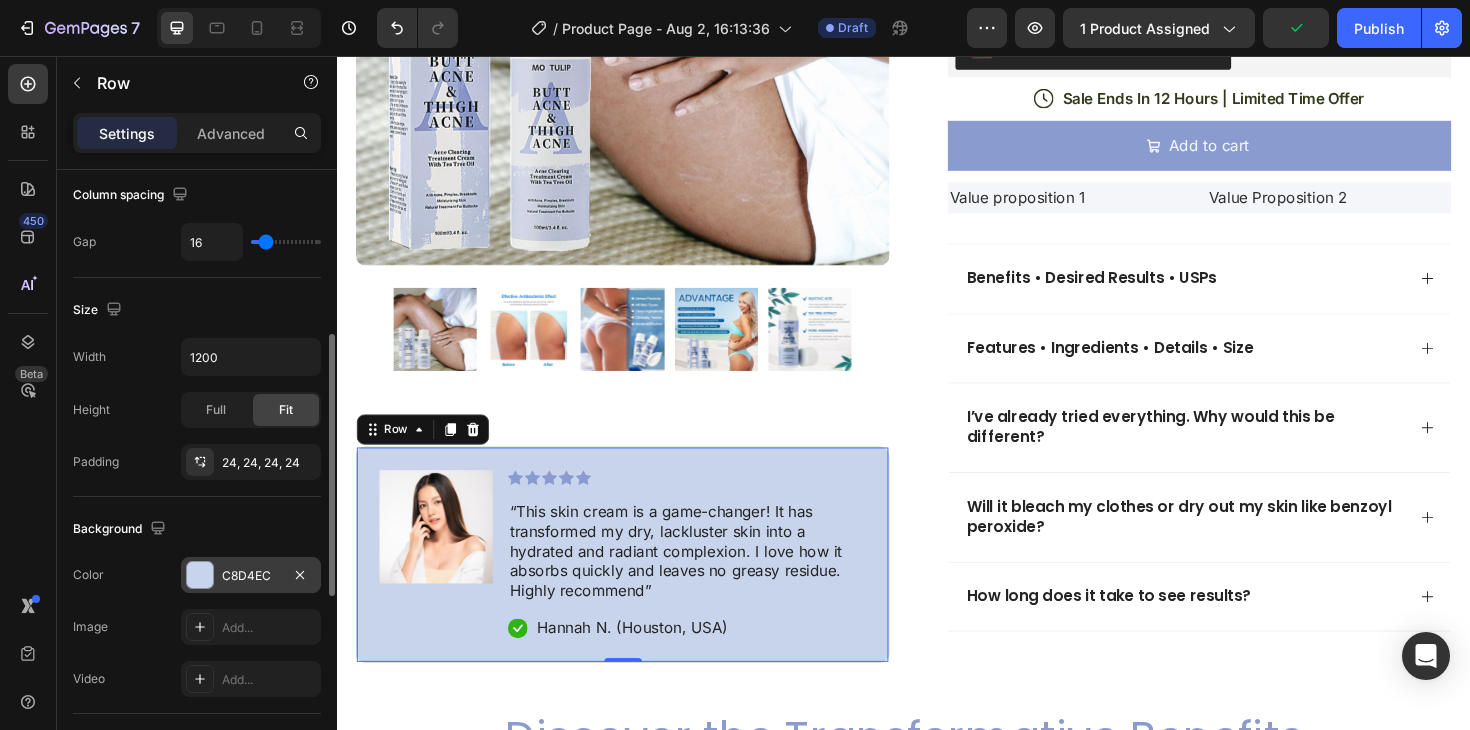 click on "C8D4EC" at bounding box center (251, 576) 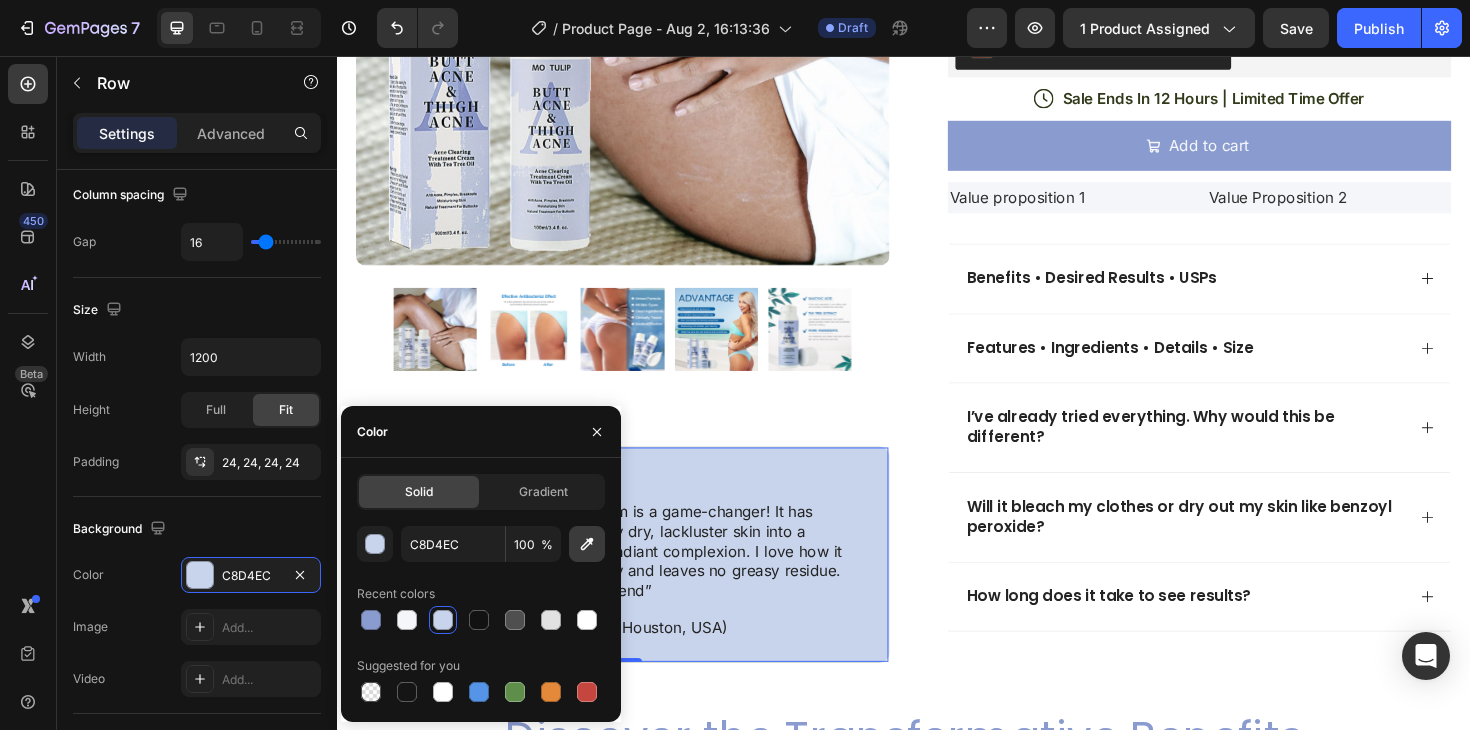 click 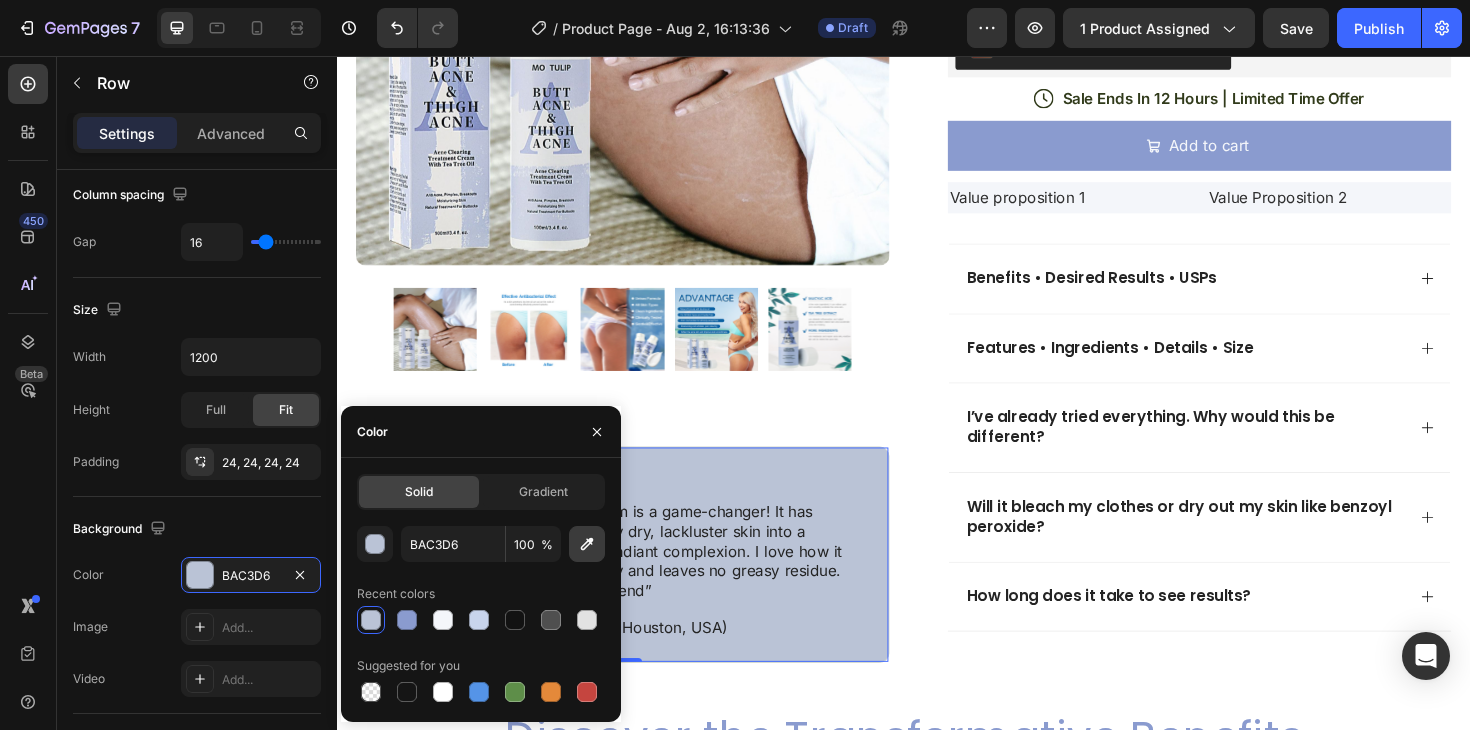 click at bounding box center [587, 544] 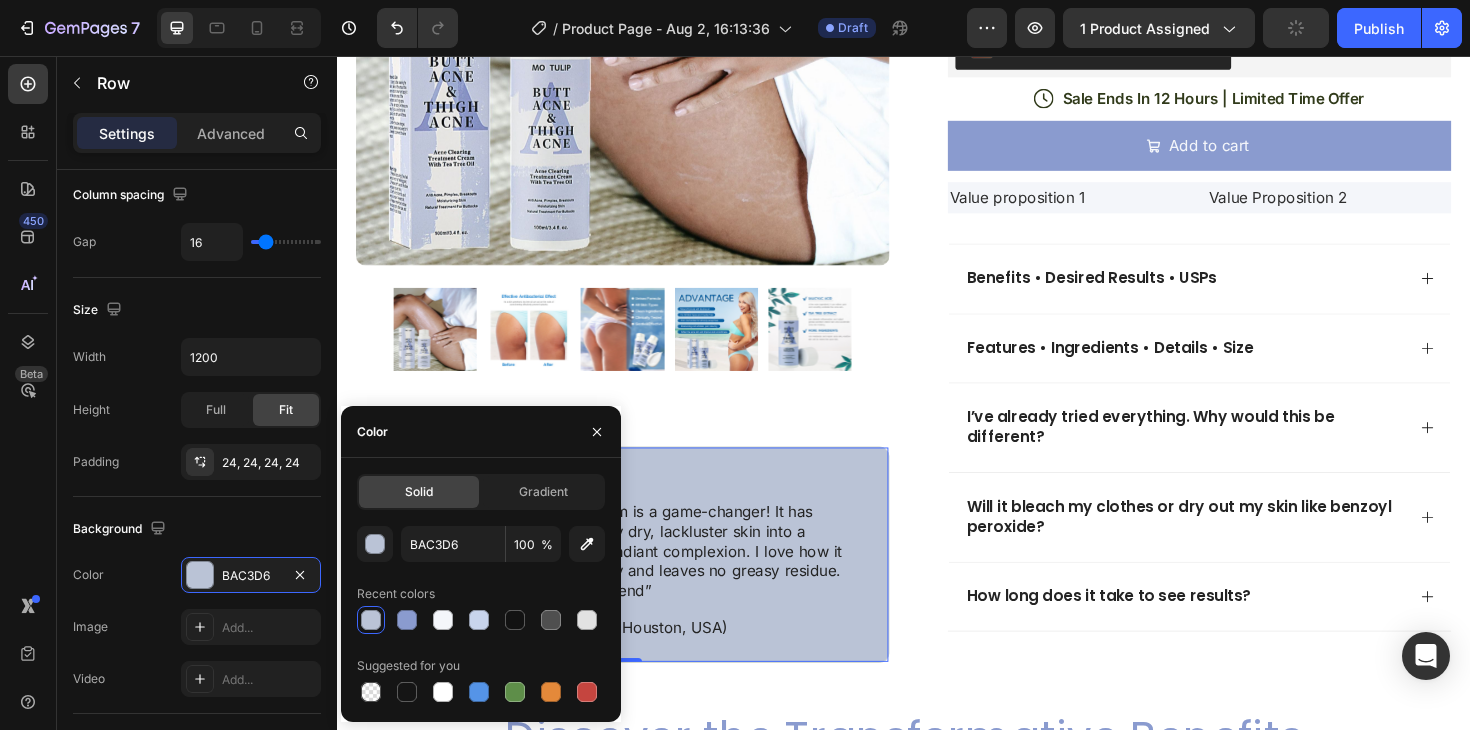type on "F4F6FA" 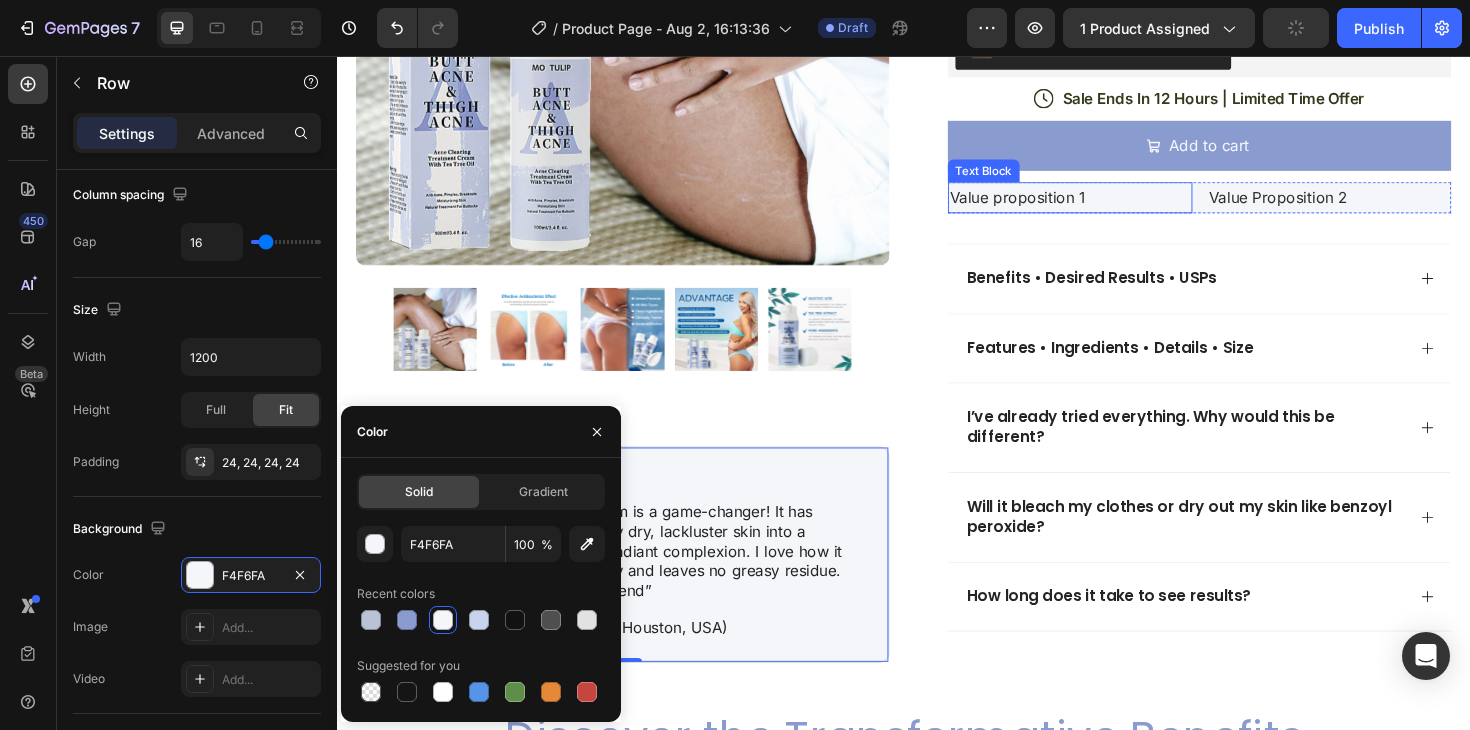 click on "Value proposition 1" at bounding box center [1113, 206] 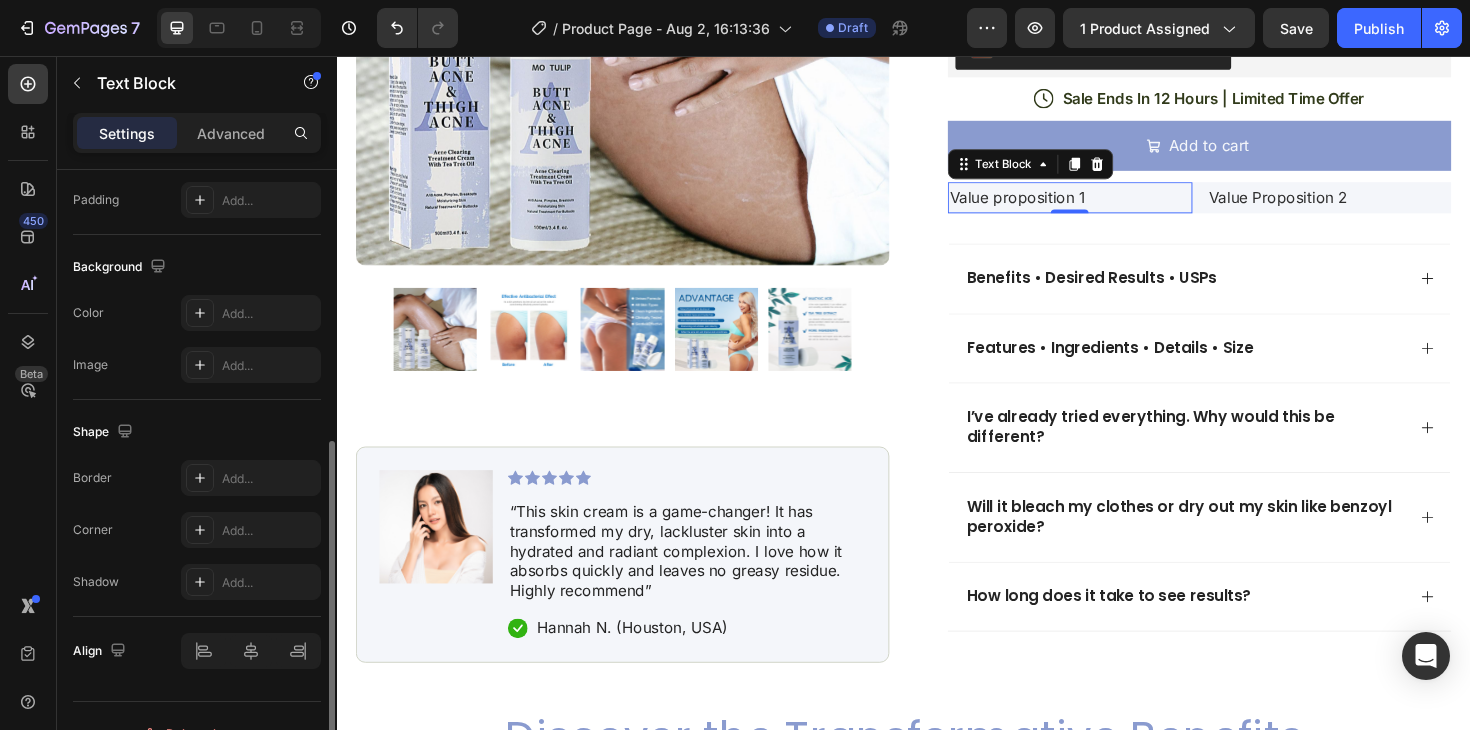 scroll, scrollTop: 529, scrollLeft: 0, axis: vertical 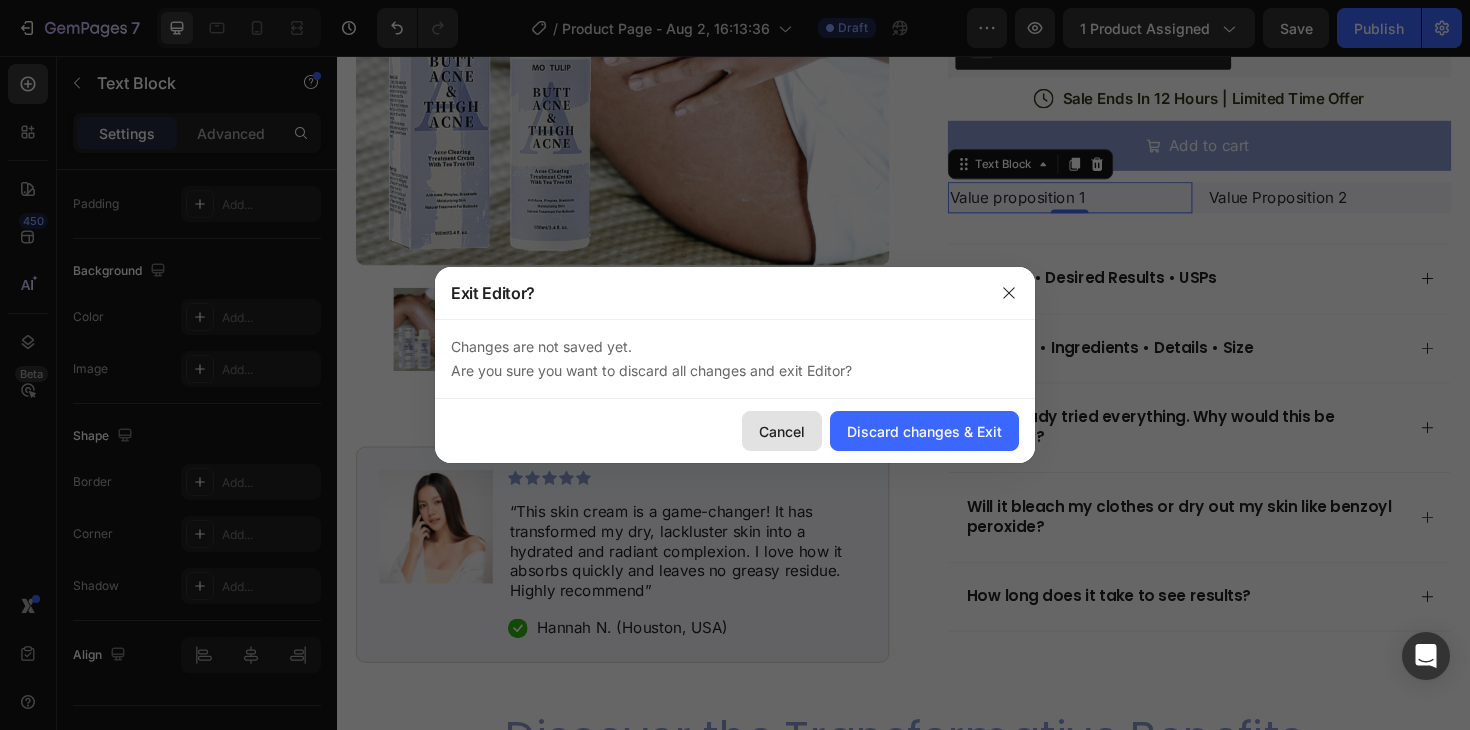 click on "Cancel" at bounding box center (782, 431) 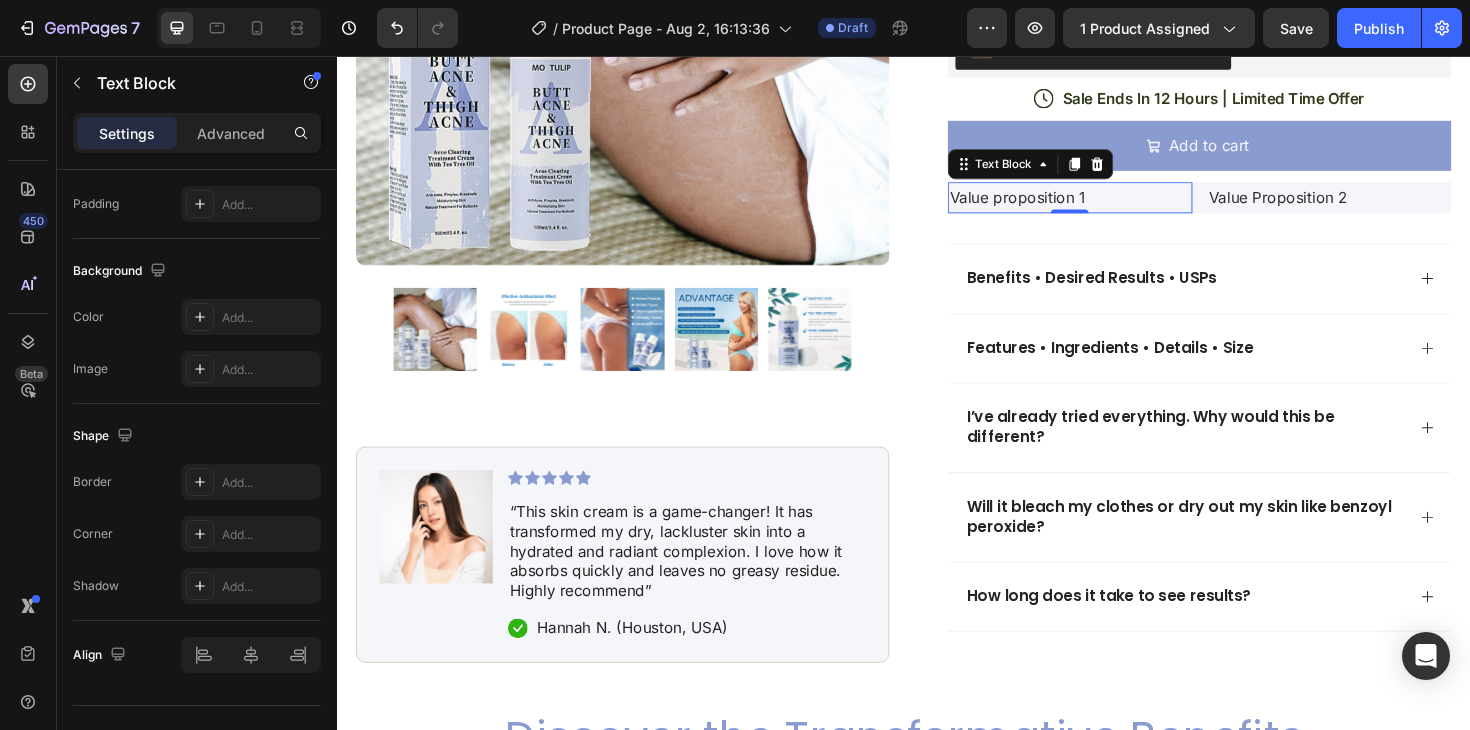click on "Value proposition 1" at bounding box center (1113, 206) 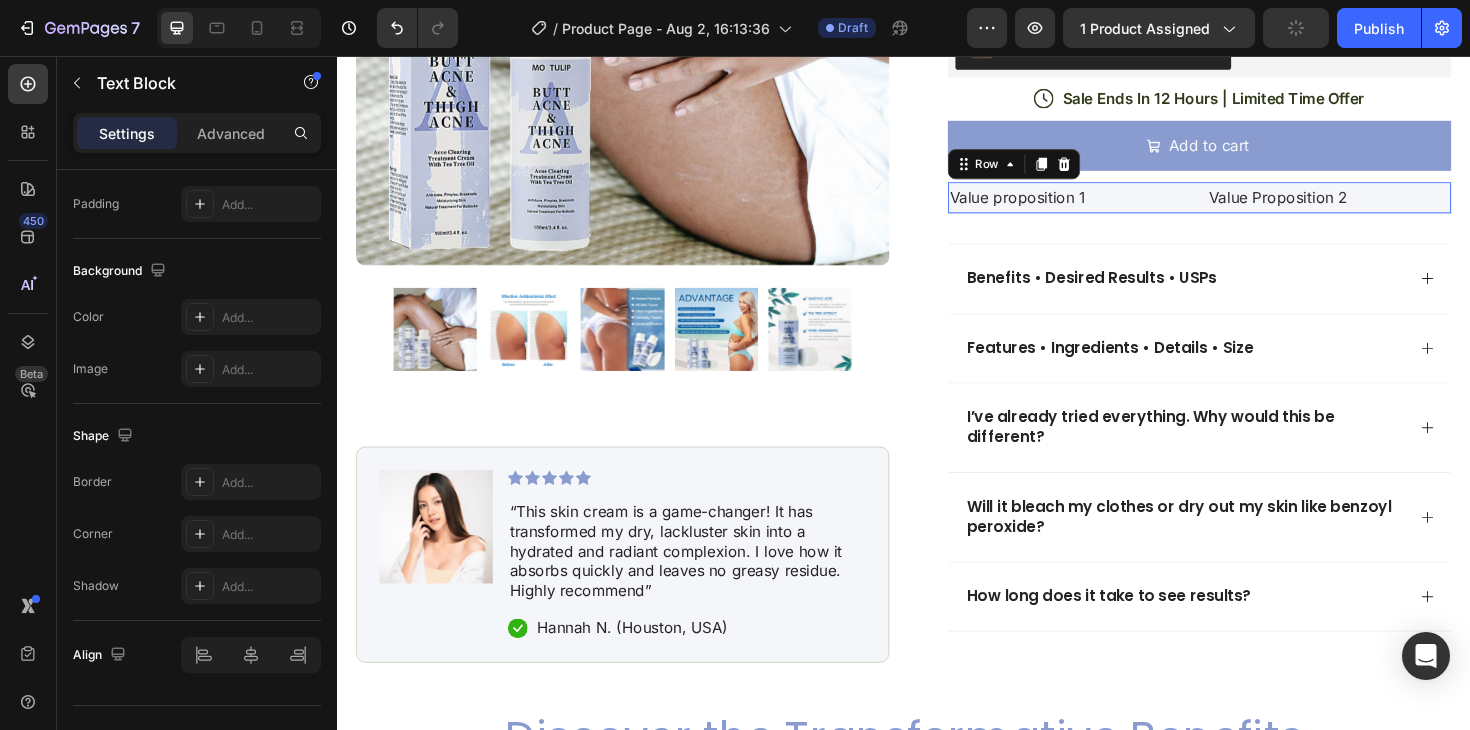 click on "Value proposition 1 Text Block Value Proposition 2 Text Block Row   0" at bounding box center (1250, 206) 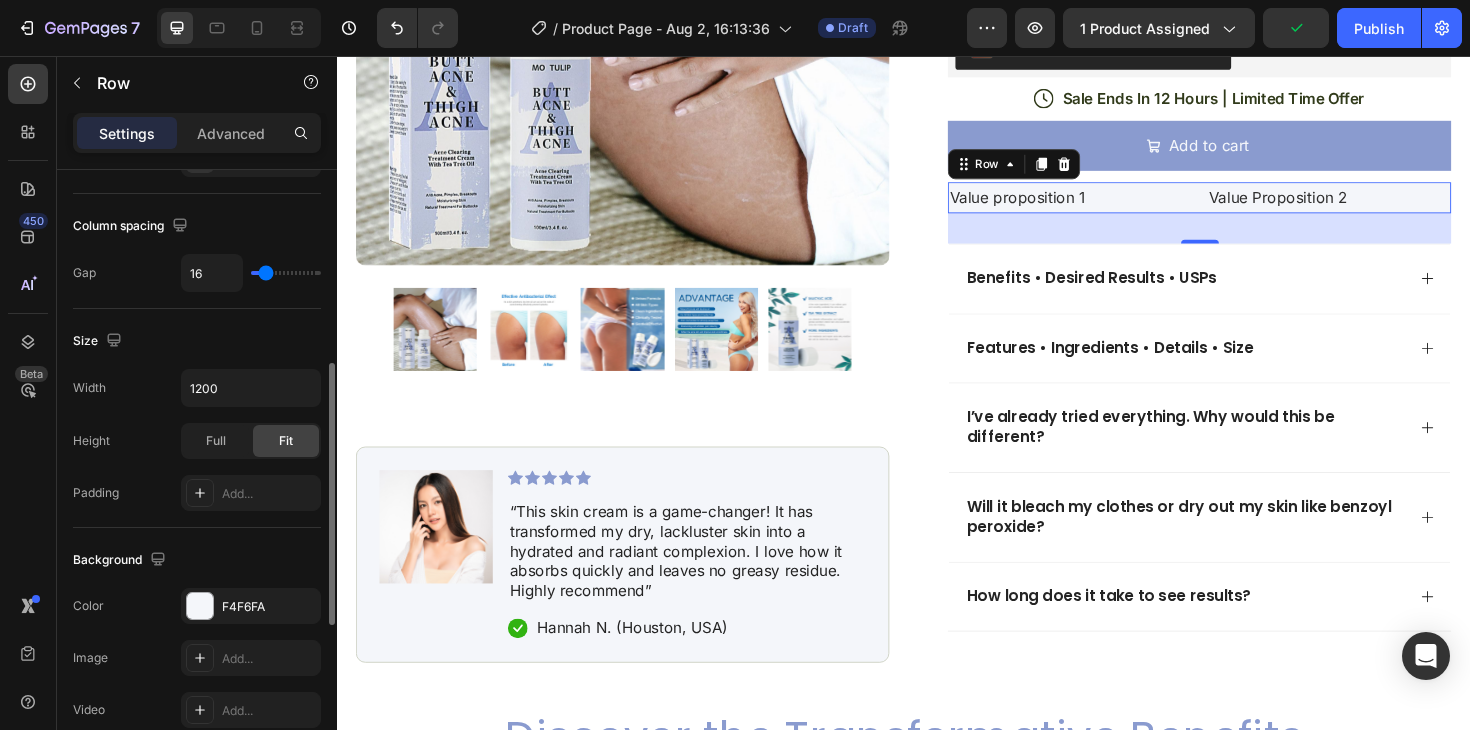 scroll, scrollTop: 421, scrollLeft: 0, axis: vertical 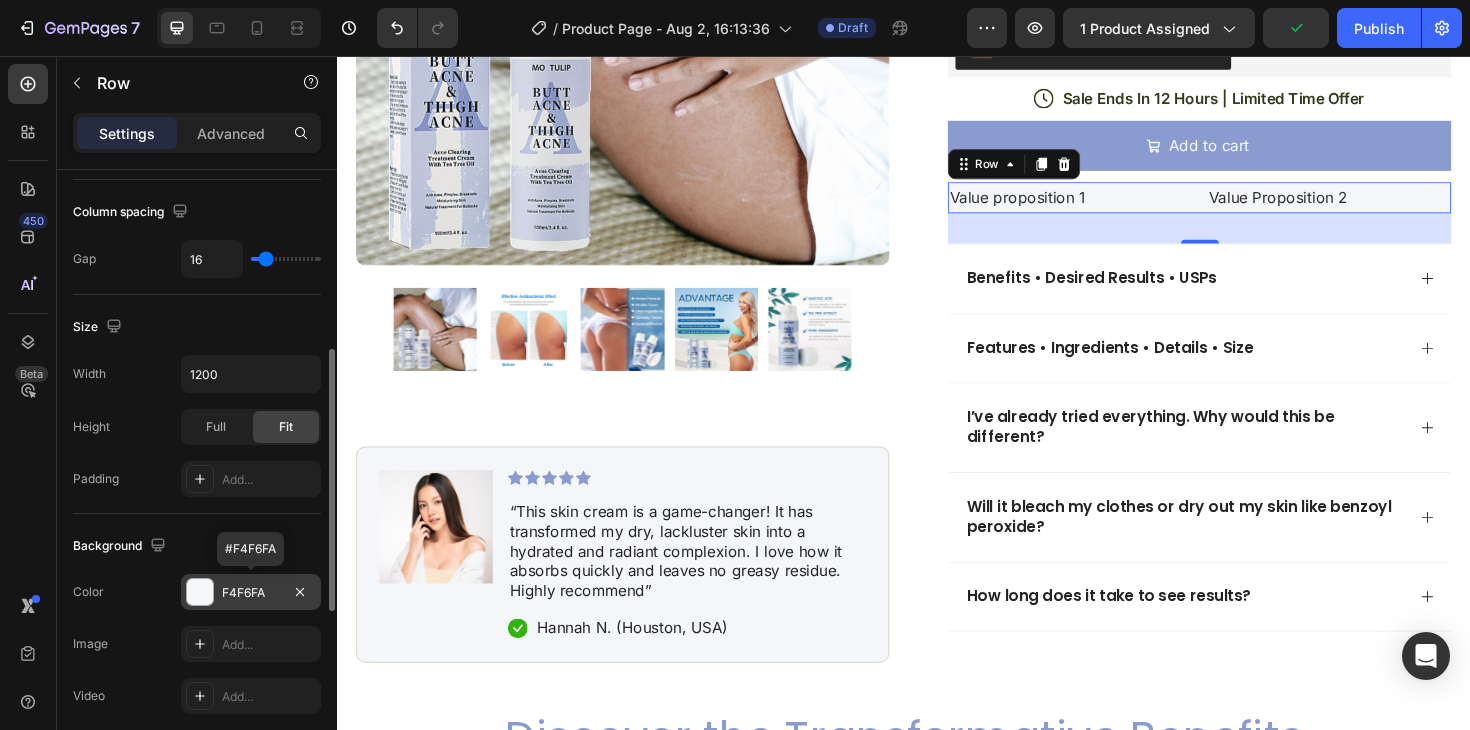 click on "F4F6FA" at bounding box center [251, 593] 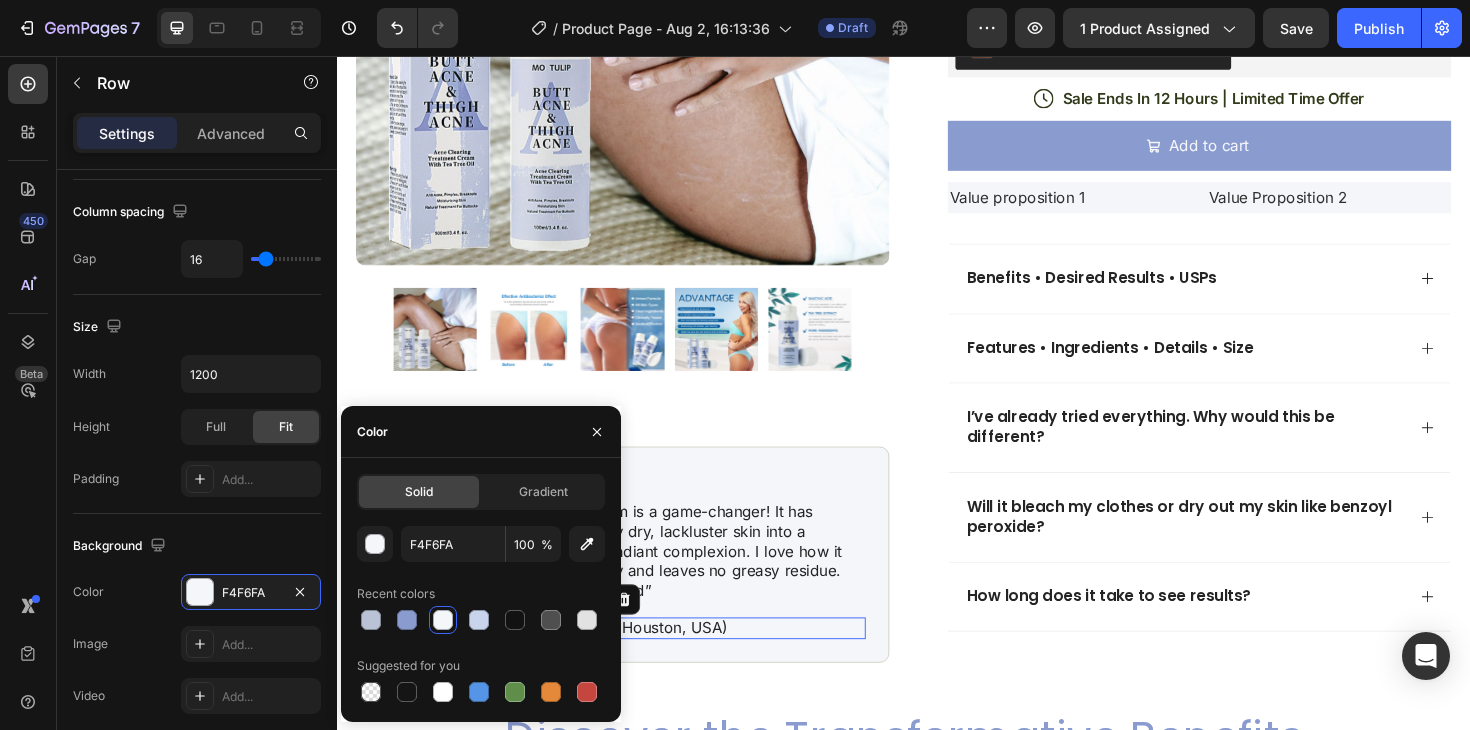 click on "Icon [FIRST] [LAST]. ([CITY], [COUNTRY]) Text Block Row   0" at bounding box center [707, 662] 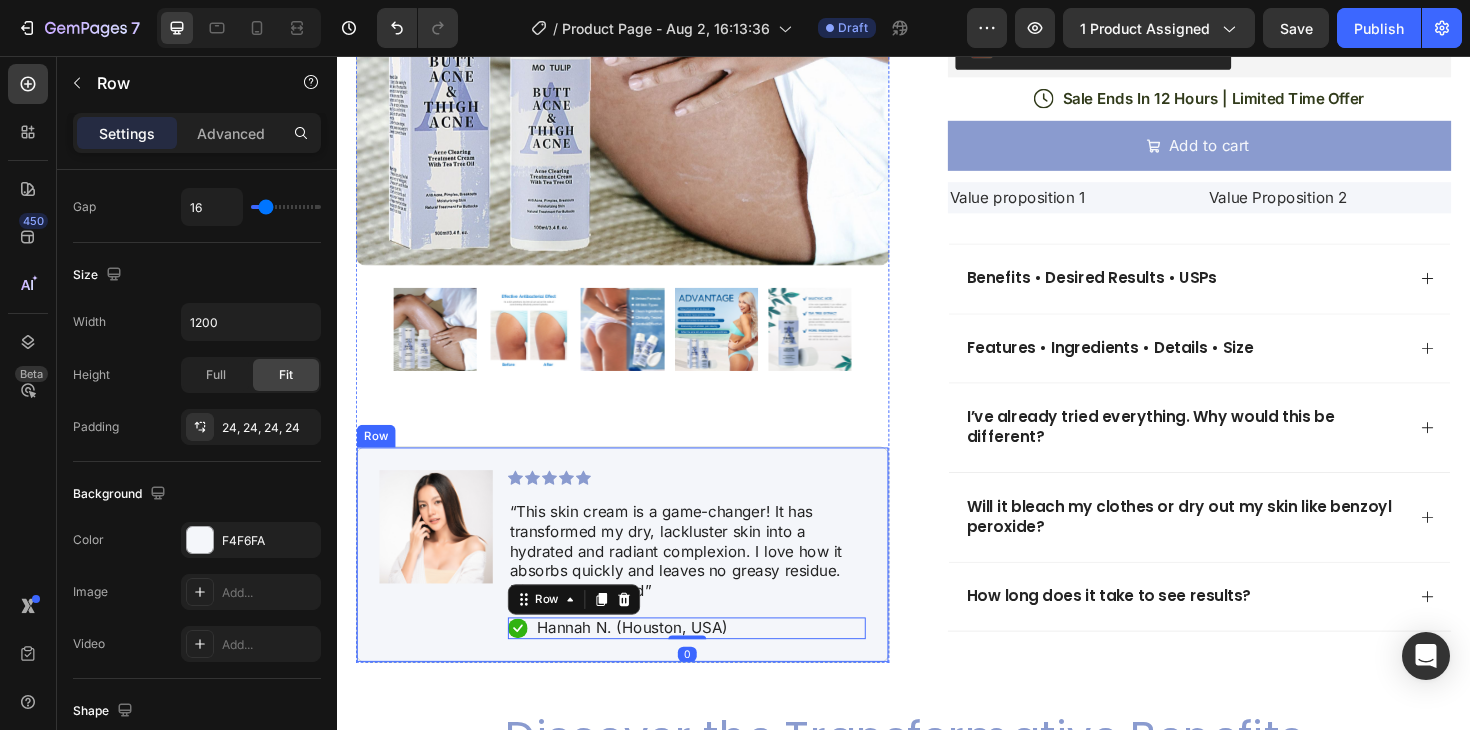 click on "Image Icon Icon Icon Icon Icon Icon List “This skin cream is a game-changer! It has transformed my dry, lackluster skin into a hydrated and radiant complexion. I love how it absorbs quickly and leaves no greasy residue. Highly recommend” Text Block
Icon [FIRST] [LAST]. ([CITY], [COUNTRY]) Text Block Row   0 Row" at bounding box center (639, 584) 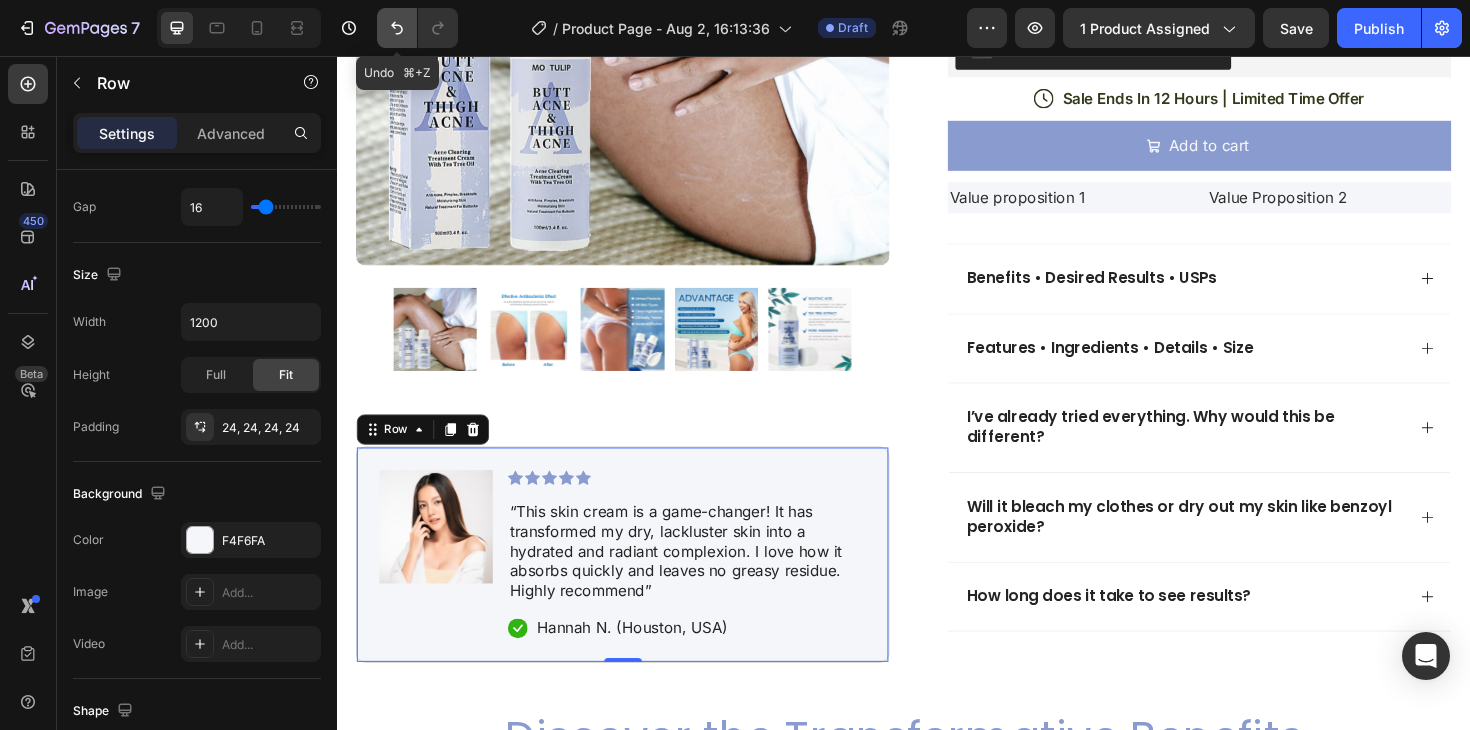 click 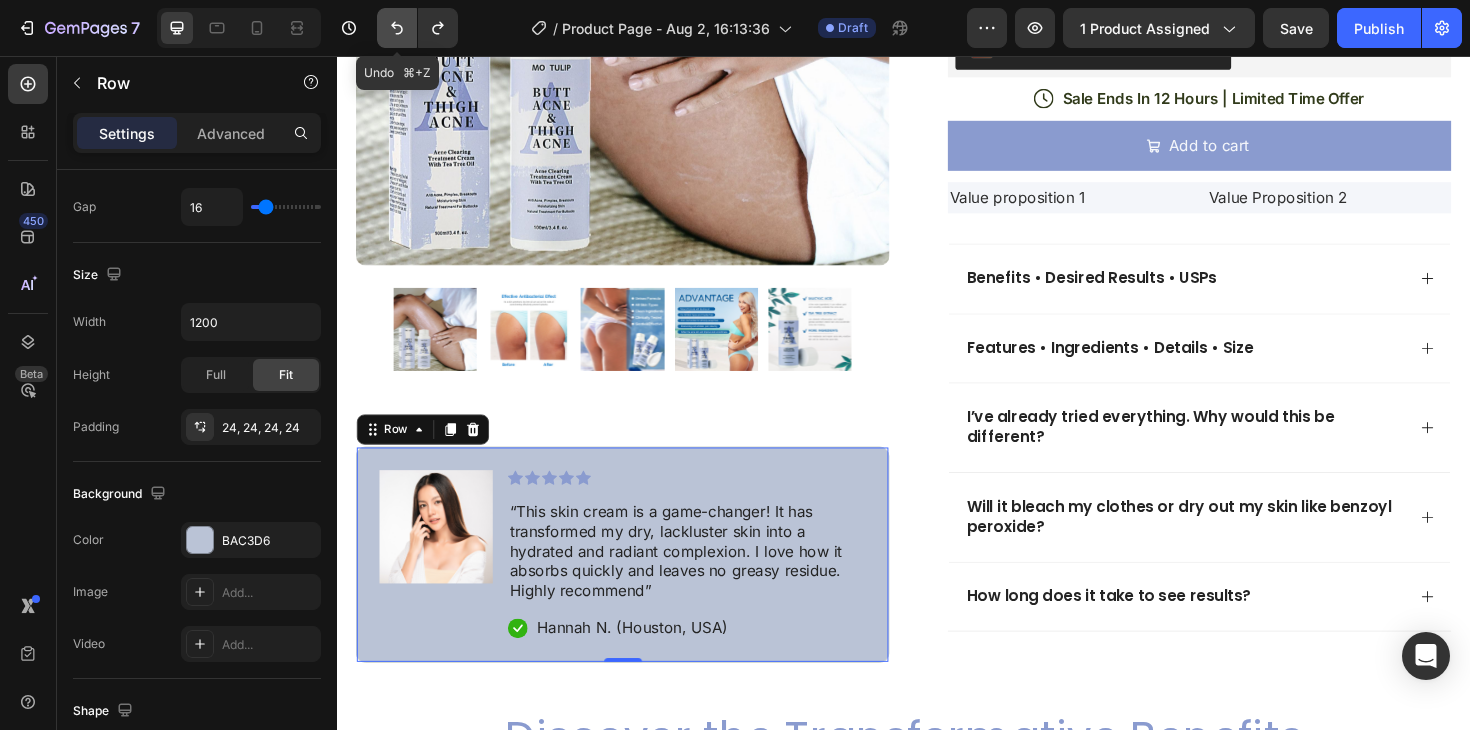 click 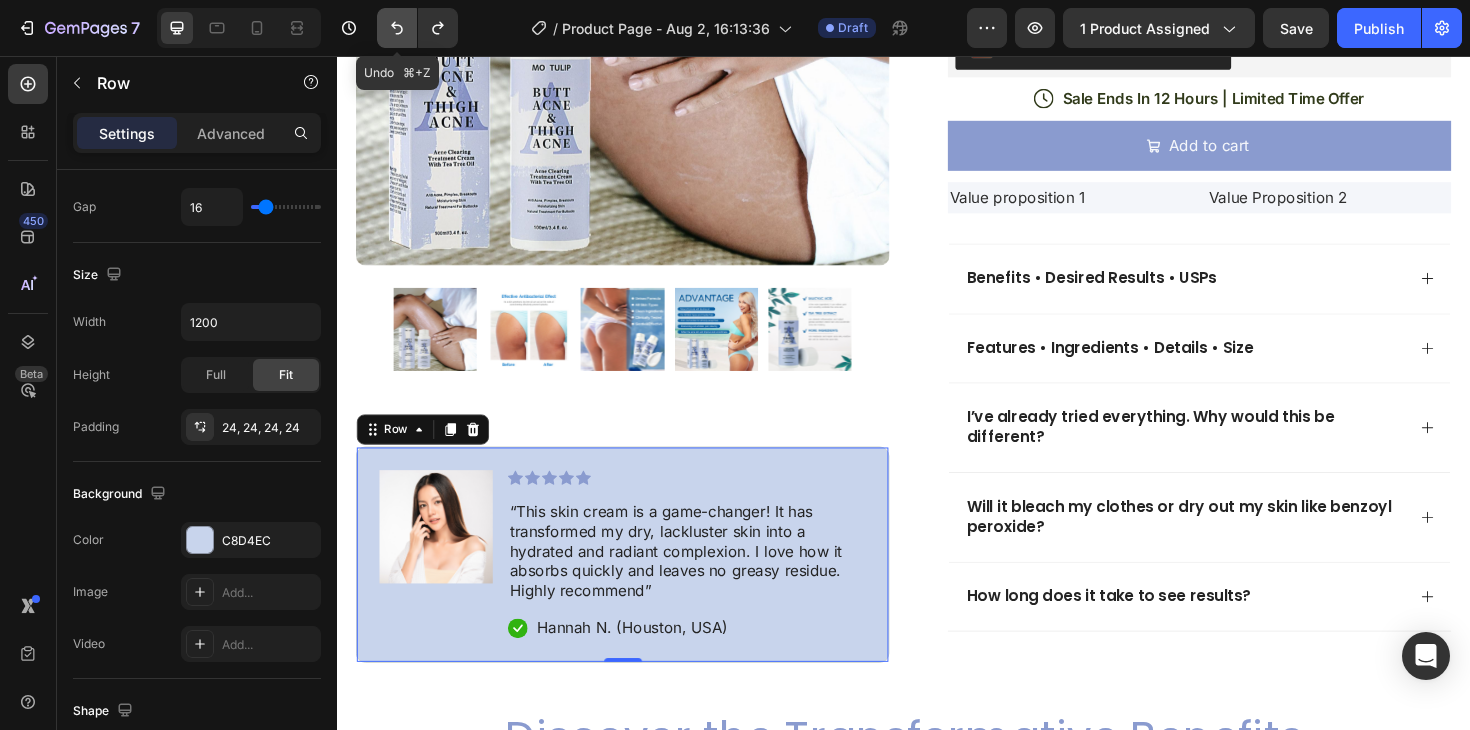 click 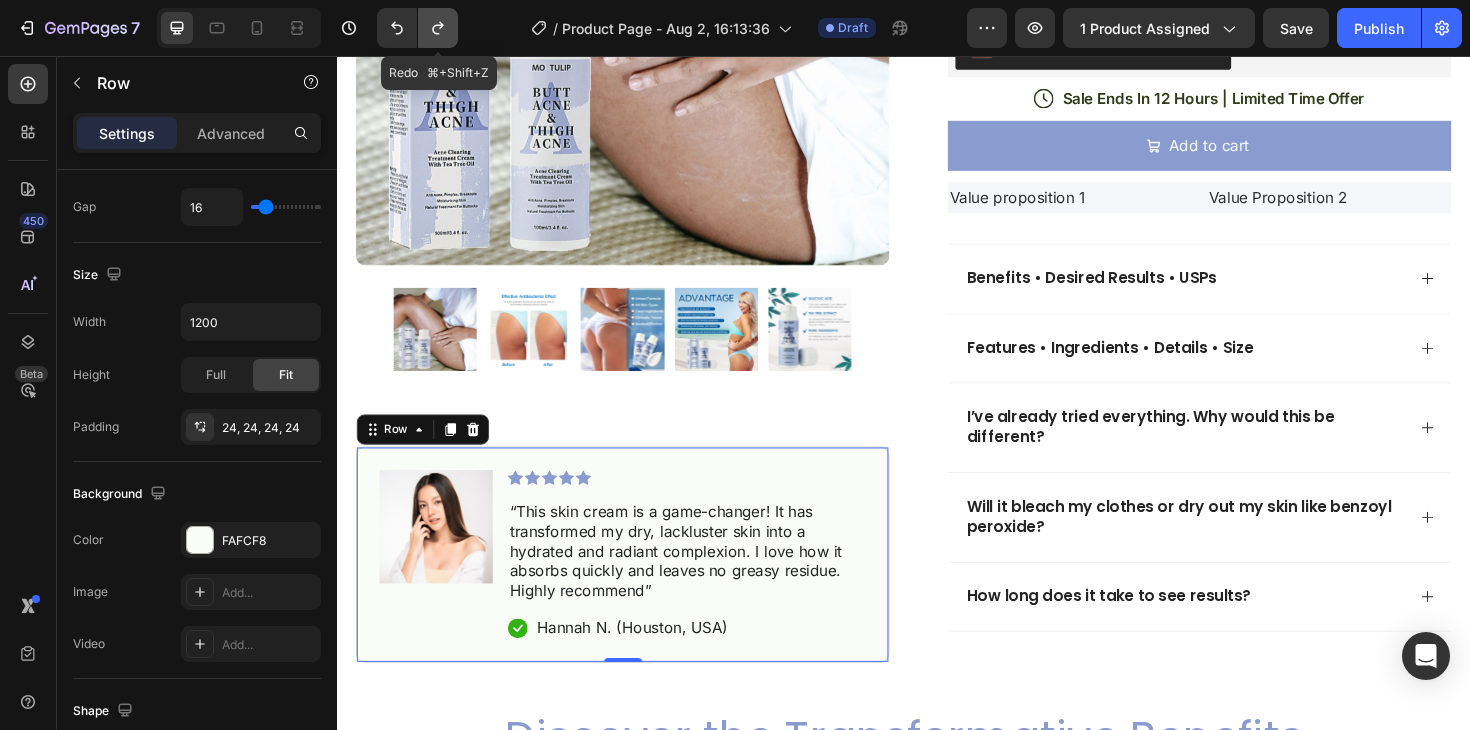 click 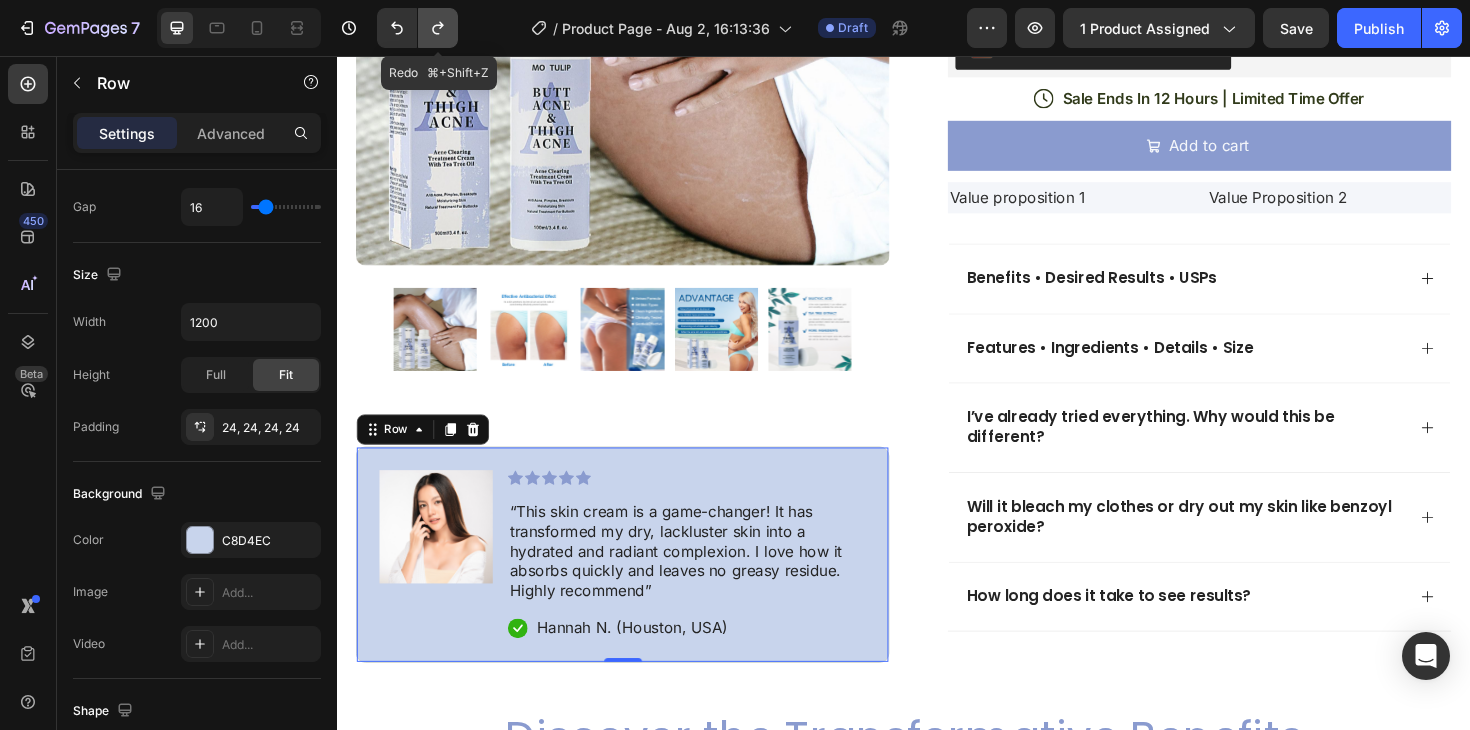 click 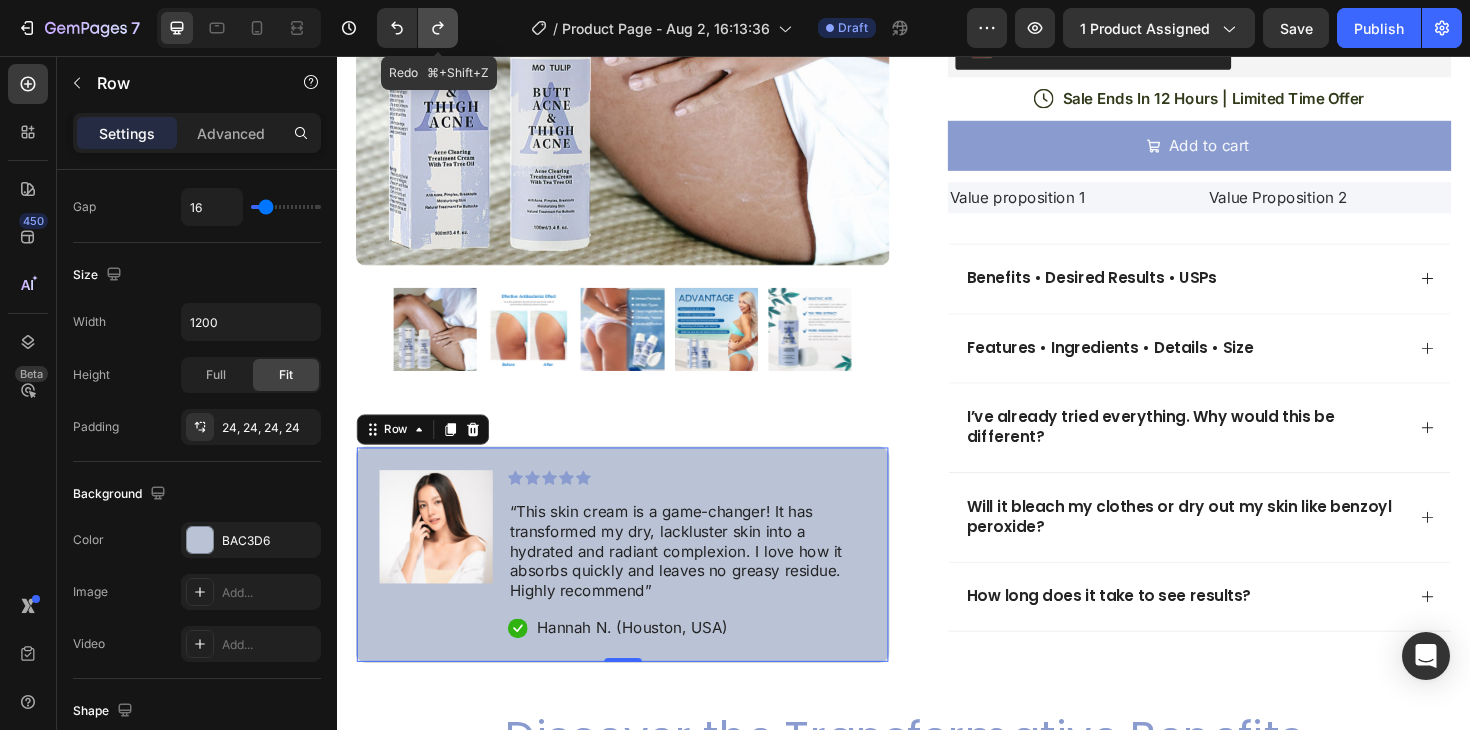 click 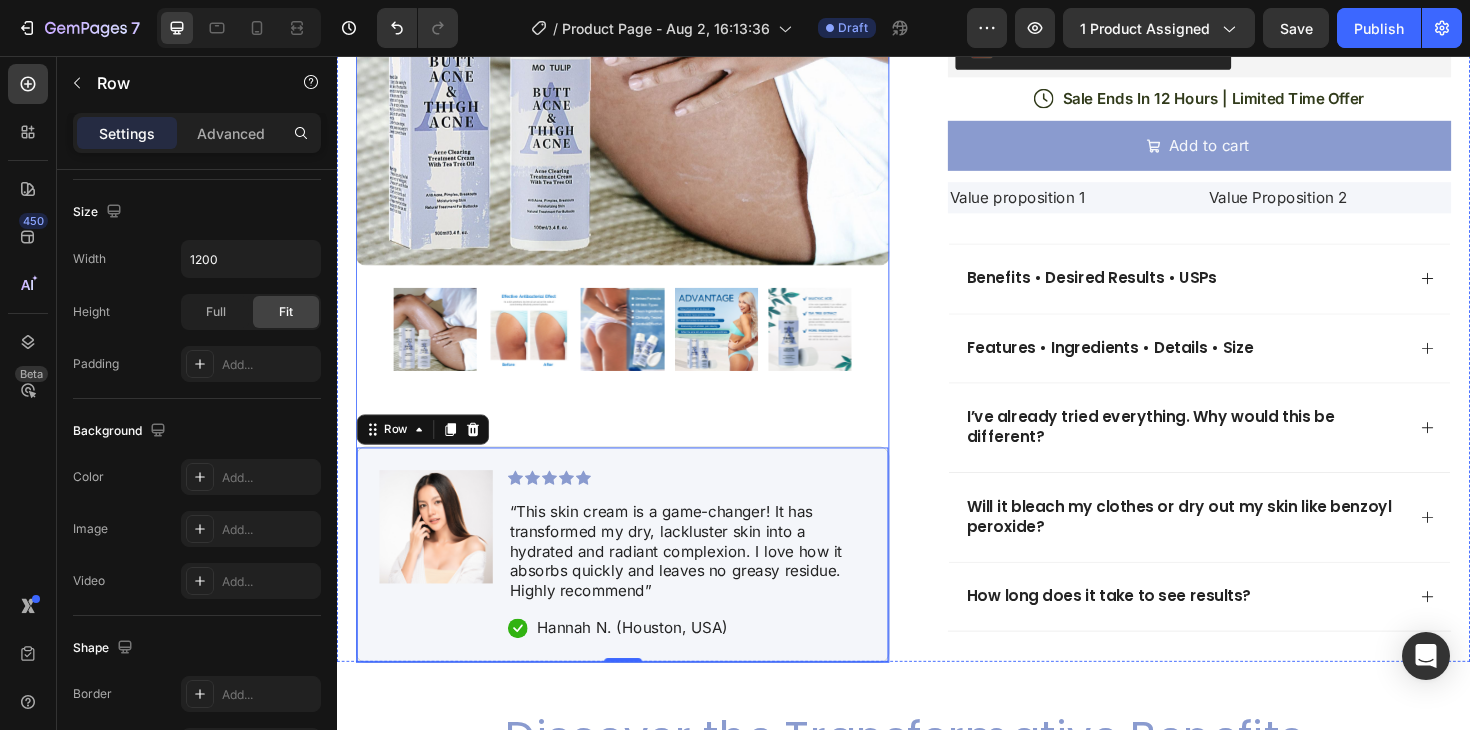 click on "Product Images Image Icon Icon Icon Icon Icon Icon List “This skin cream is a game-changer! It has transformed my dry, lackluster skin into a hydrated and radiant complexion. I love how it absorbs quickly and leaves no greasy residue. Highly recommend” Text Block
Icon [FIRST] [LAST]. ([CITY], [COUNTRY]) Text Block Row Row   0" at bounding box center [639, 206] 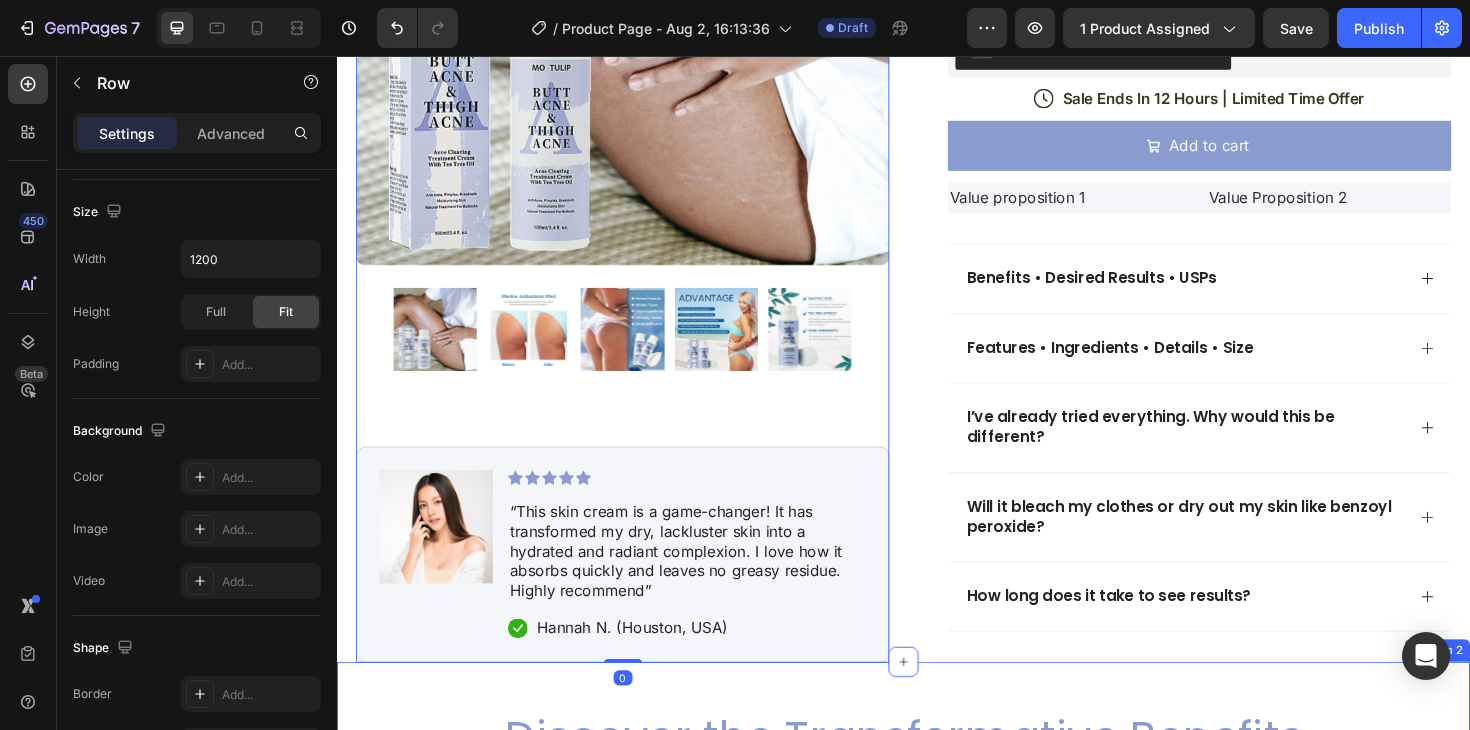 click on "Discover the Transformative Benefits Heading Find out how our exceptional cream can enhance your skincare journey Text Block Revolutionize Your Skincare Routine Heading Unveil the ultimate skincare secret with our innovative cream. Crafted to enhance simplicity, this revolutionary product offers astounding results with minimal effort. Text Block Row Image Comparison Row ...confidently embrace the world with luminous and perfect skin Heading Imagine the exhilarating sensation of stepping out with unmatched confidence and a glowing appearance. Our cream is designed to turn this vision into reality. With its potent formula, it diligently revitalizes your skin, tackling issues such as dryness, dullness, and uneven texture. Text Block Row Image Row Section 2" at bounding box center (937, 1121) 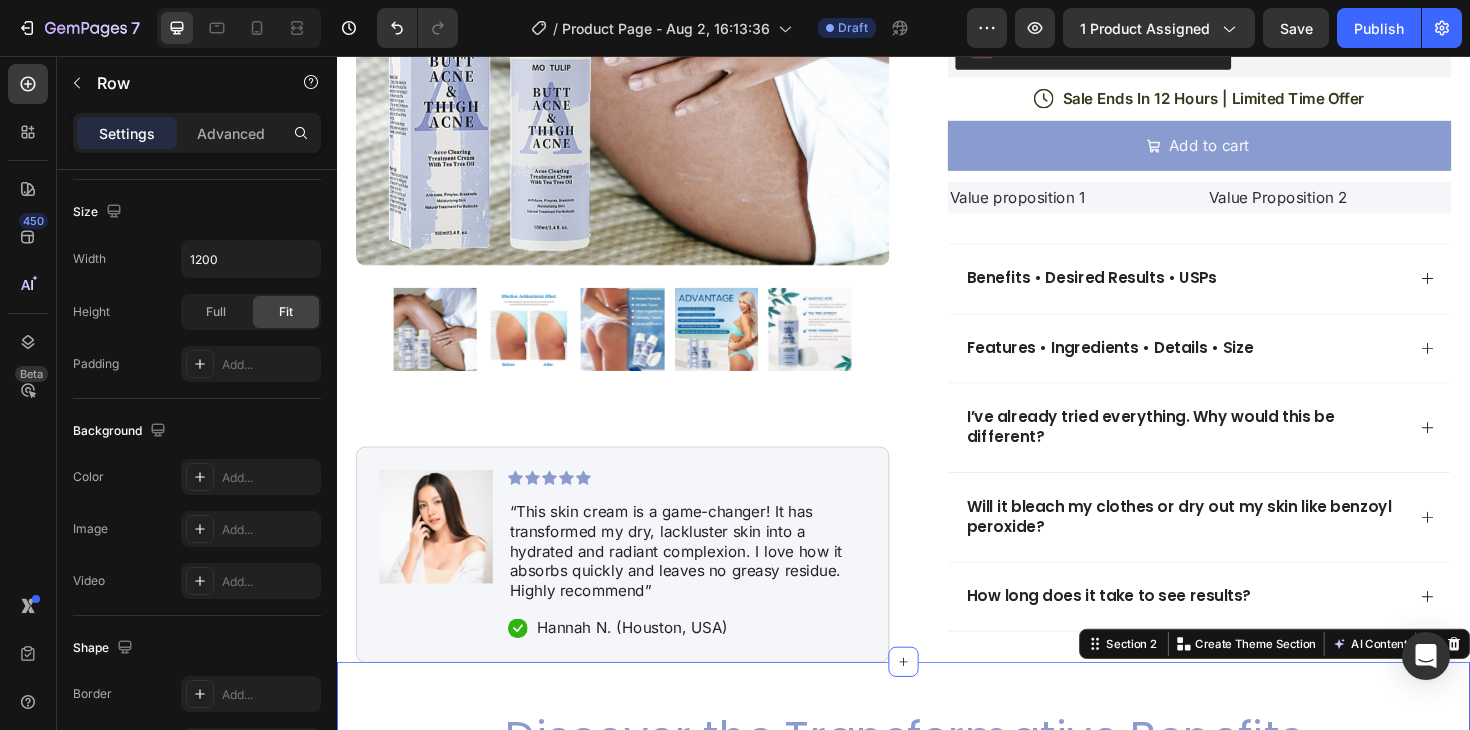 scroll, scrollTop: 0, scrollLeft: 0, axis: both 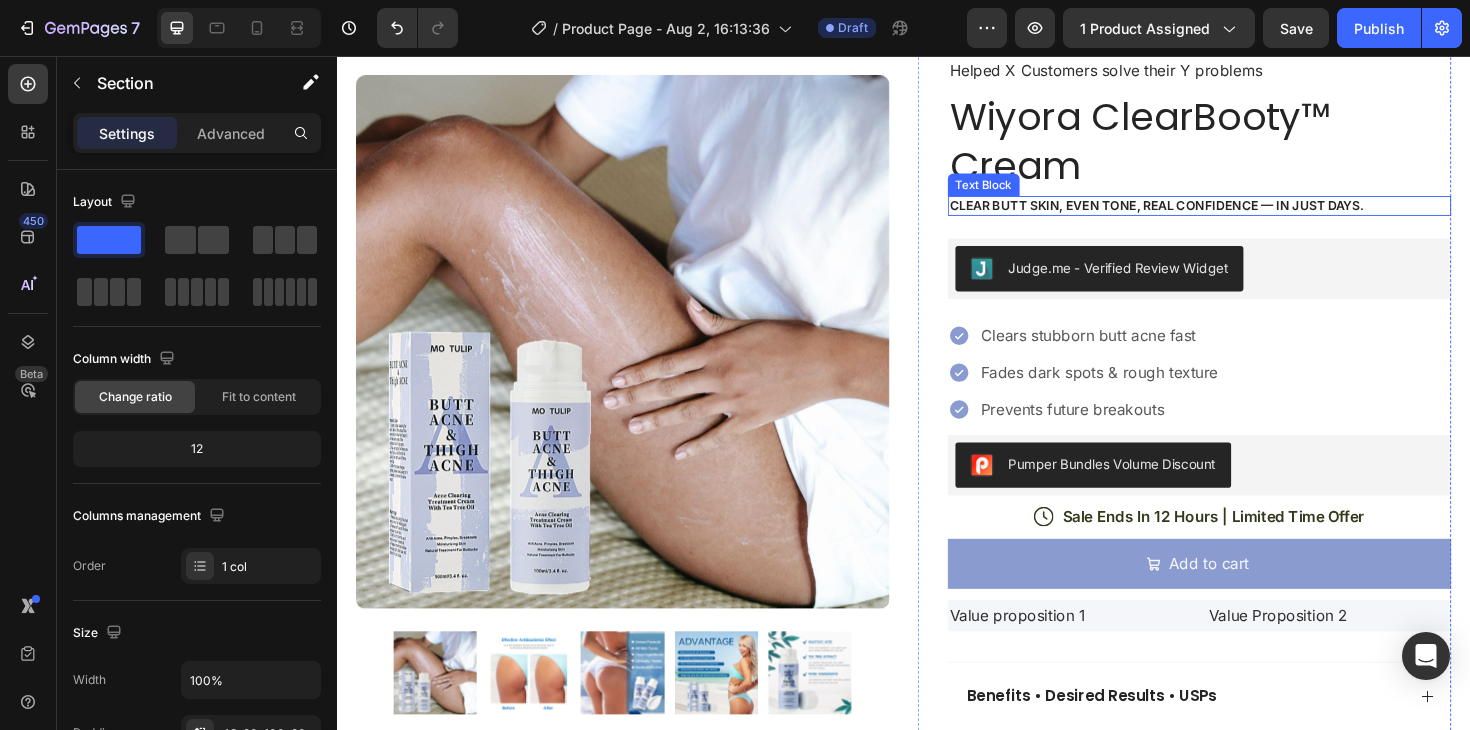 click on "Clear butt skin, even tone, real confidence — in just days." at bounding box center [1250, 214] 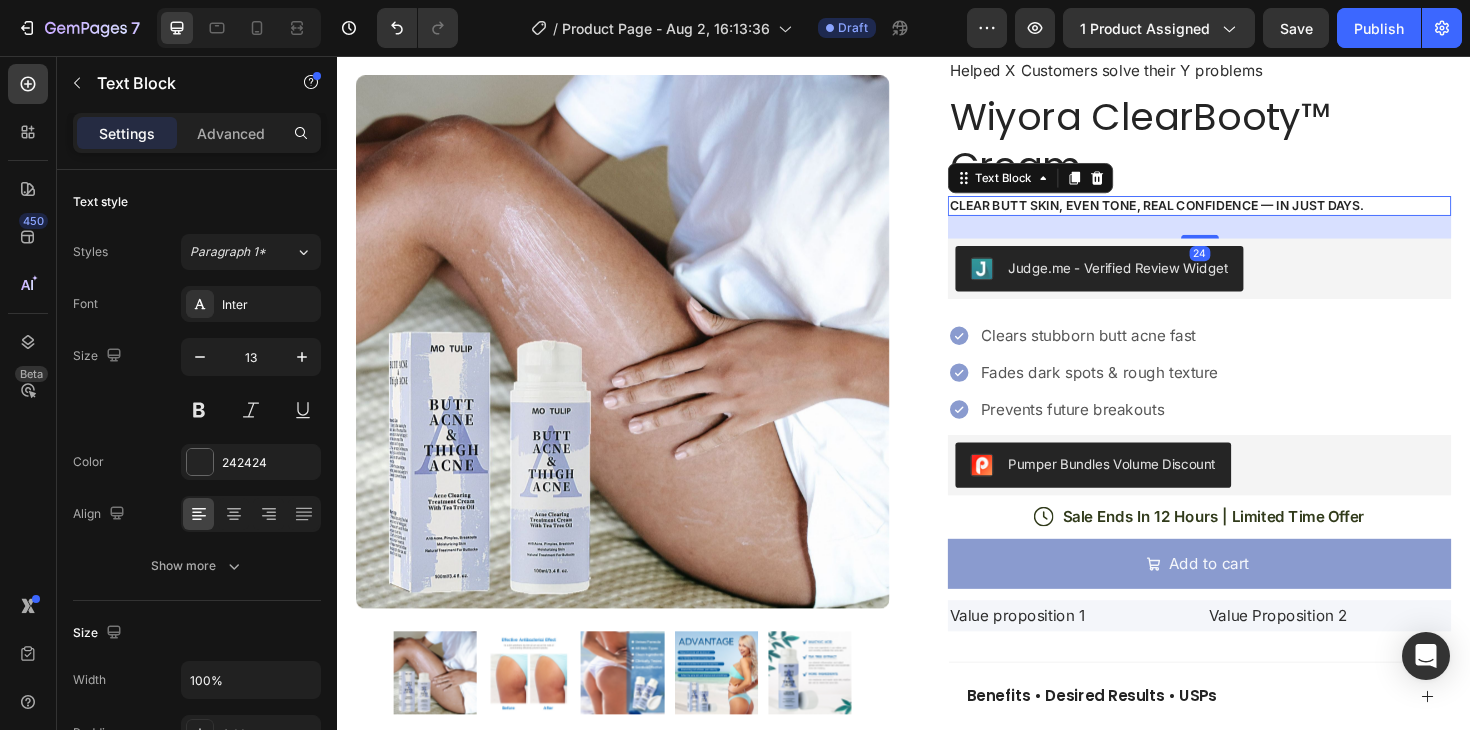 click on "Clear butt skin, even tone, real confidence — in just days." at bounding box center (1250, 214) 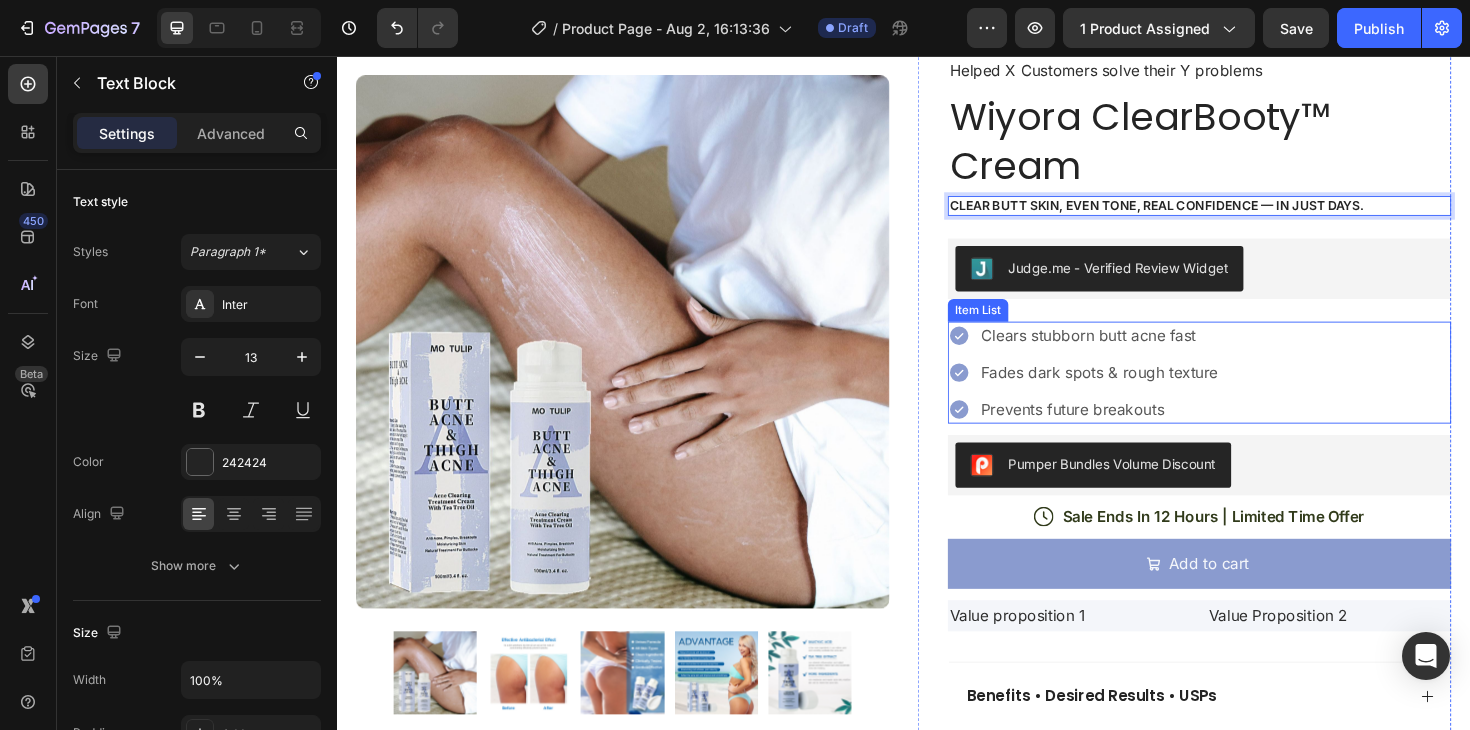 click on "Clears stubborn butt acne fast" at bounding box center (1144, 352) 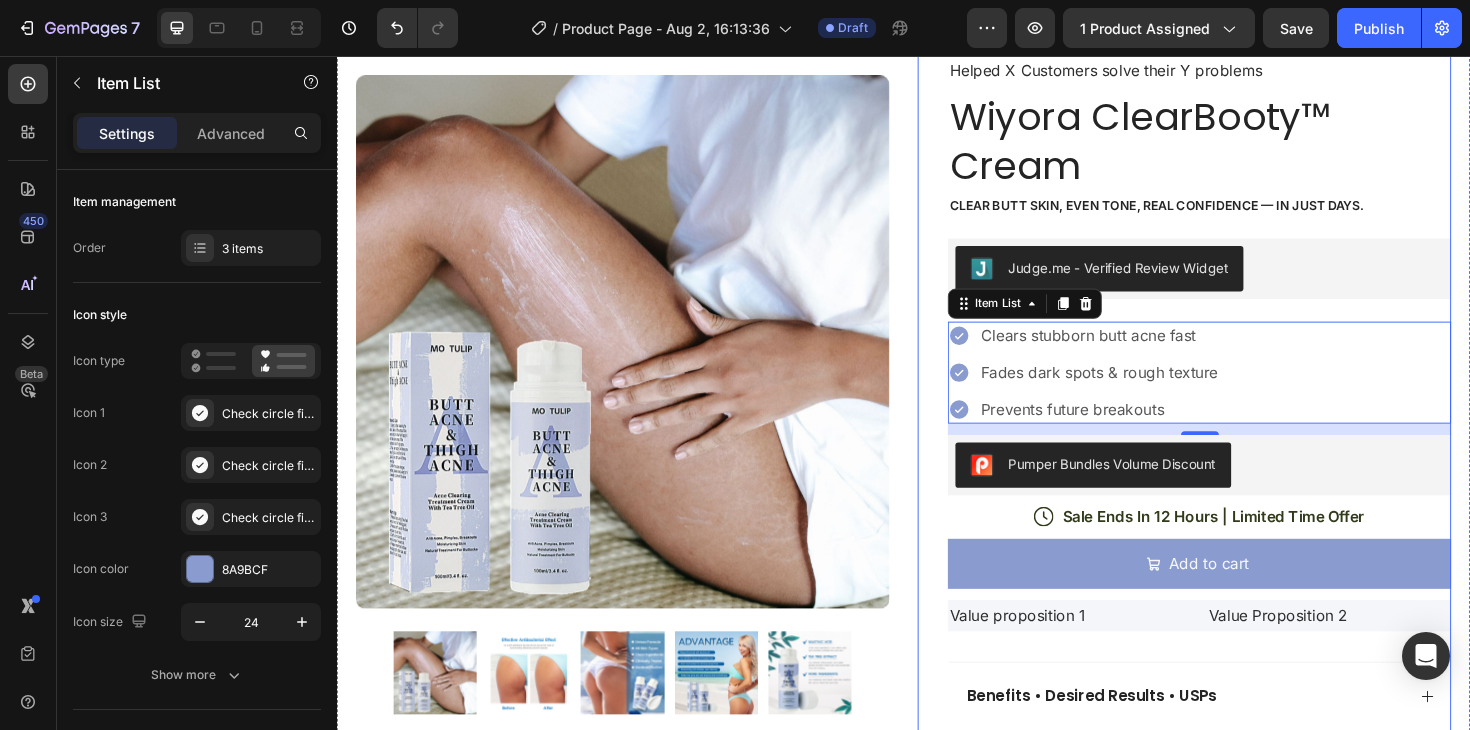 click on "Judge.me - Preview Badge (Stars) Judge.me Helped X Customers solve their Y problems Text Block Wiyora ClearBooty™ Cream Product Title Clear butt skin, even tone, real confidence — in just days. Text Block Judge.me - Verified Review Widget Judge.me
Clears stubborn butt acne fast
Fades dark spots & rough texture
Prevents future breakouts Item List   12 Pumper Bundles Volume Discount Pumper Bundles Volume Discount
Icon Sale Ends In 12 Hours | Limited Time Offer Text Block Row
Add to cart Add to Cart Value proposition 1 Text Block Value Proposition 2 Text Block Row Image Icon Icon Icon Icon Icon Icon List “this skin cream is a game-changer! it has transformed my dry, lackluster skin into a hydrated and radiant complexion. i love how it absorbs quickly and leaves no greasy residue. highly recommend” Text Block
Icon [FIRST] [LAST]. ([CITY], [COUNTRY]) Text Block Row Row" at bounding box center (1250, 564) 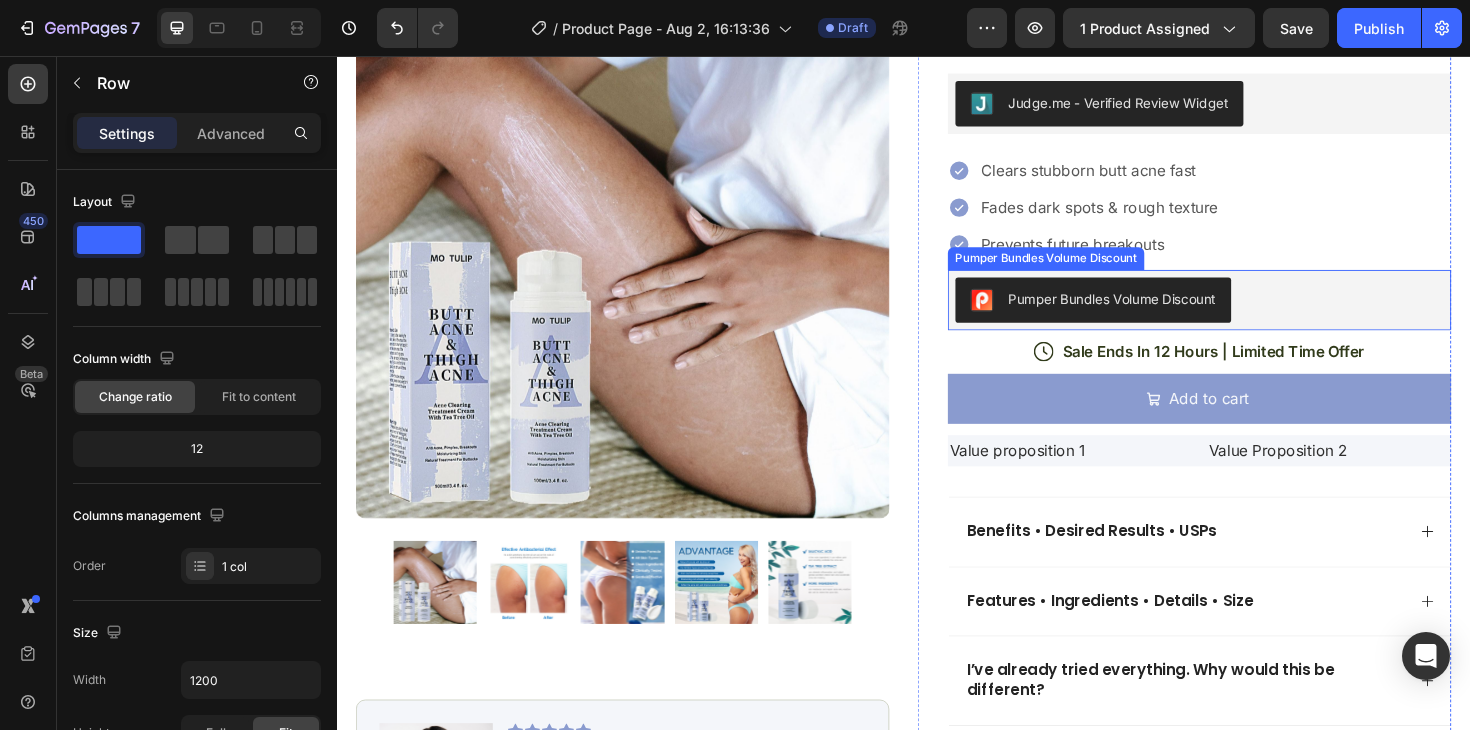scroll, scrollTop: 382, scrollLeft: 0, axis: vertical 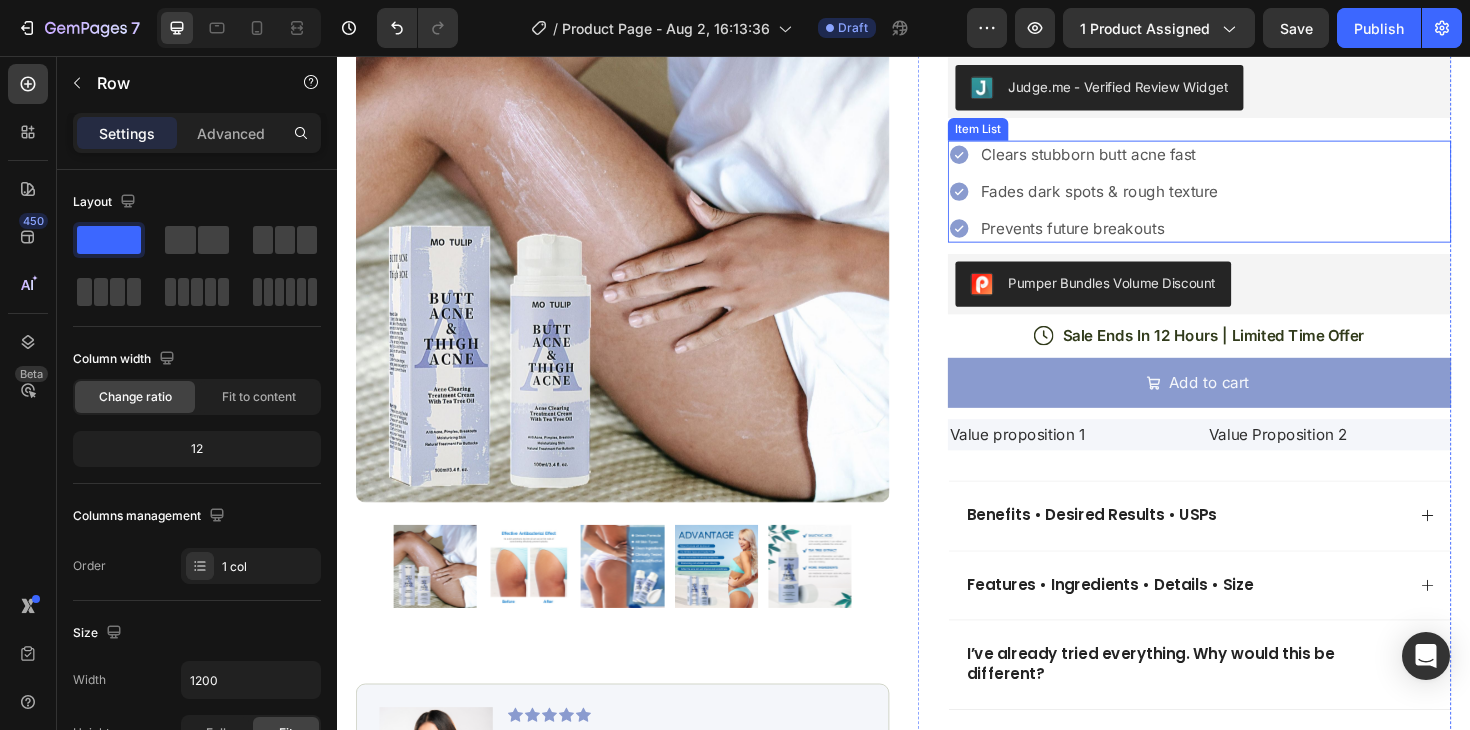 click on "Clears stubborn butt acne fast" at bounding box center (1144, 161) 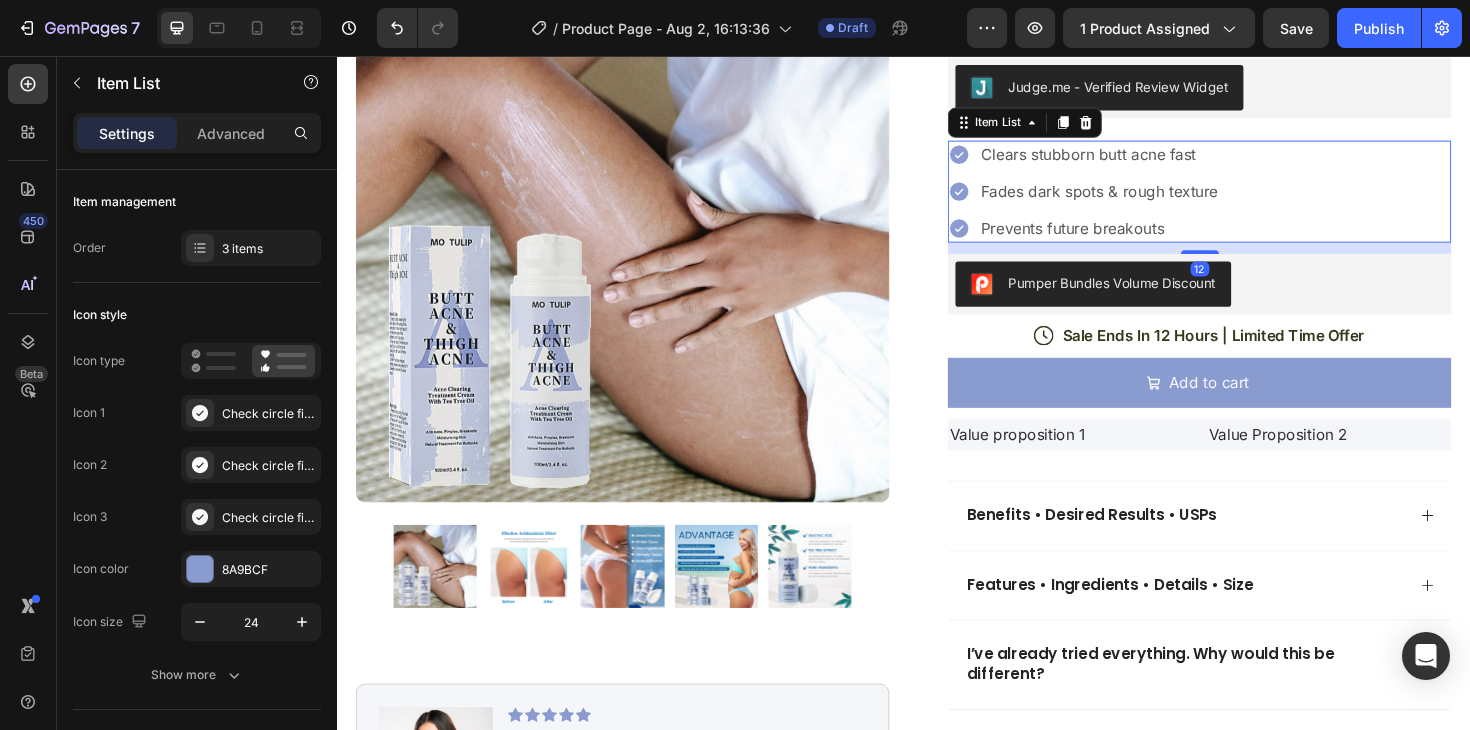 click on "Clears stubborn butt acne fast" at bounding box center [1144, 161] 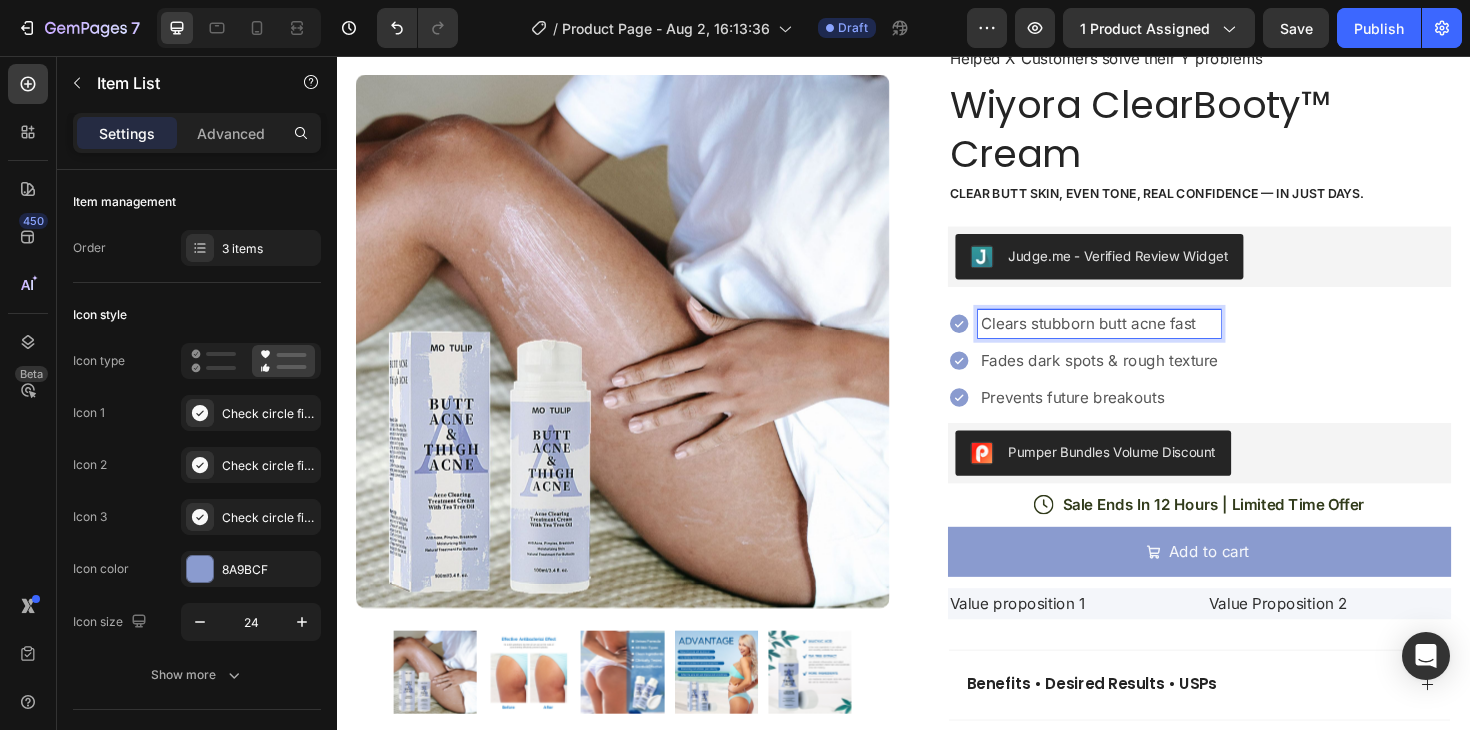 scroll, scrollTop: 137, scrollLeft: 0, axis: vertical 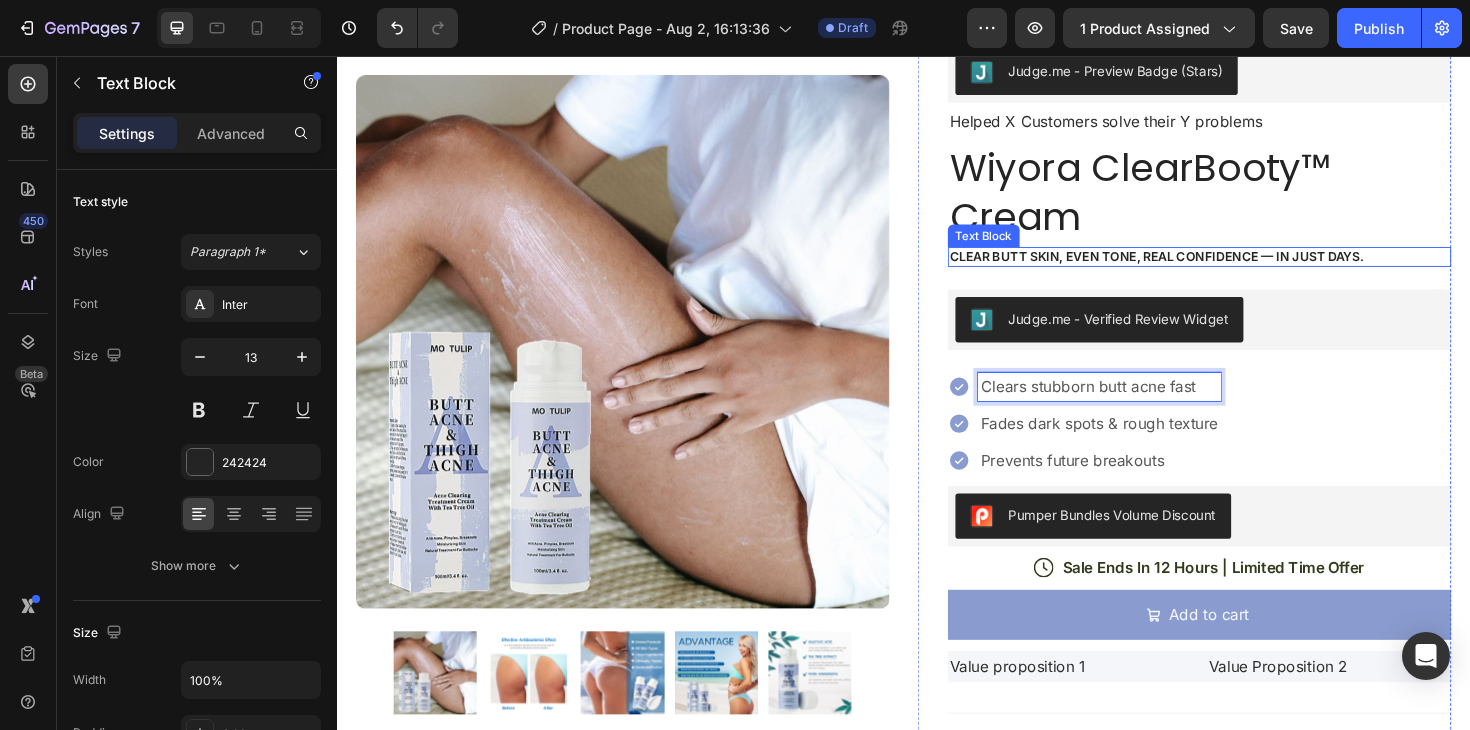 click on "Clear butt skin, even tone, real confidence — in just days." at bounding box center [1250, 268] 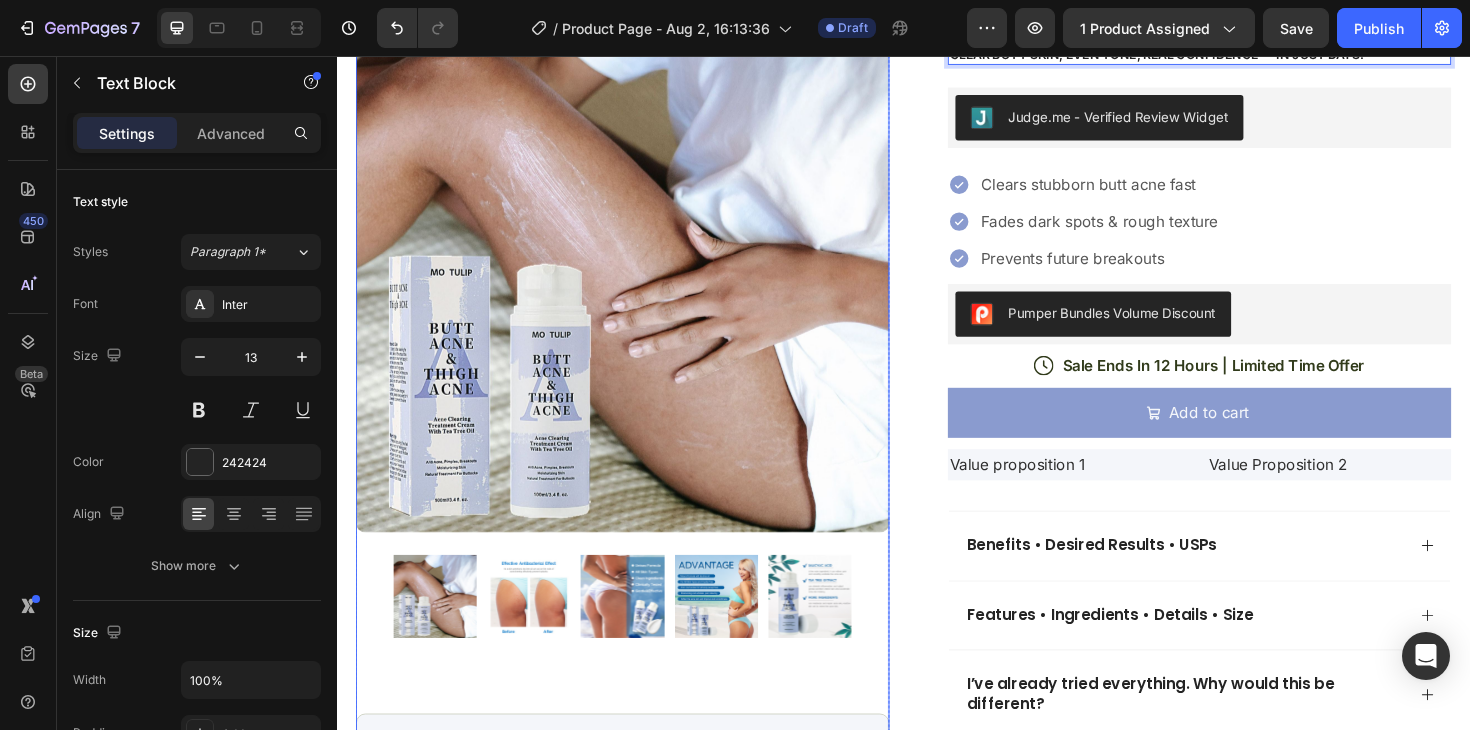 scroll, scrollTop: 354, scrollLeft: 0, axis: vertical 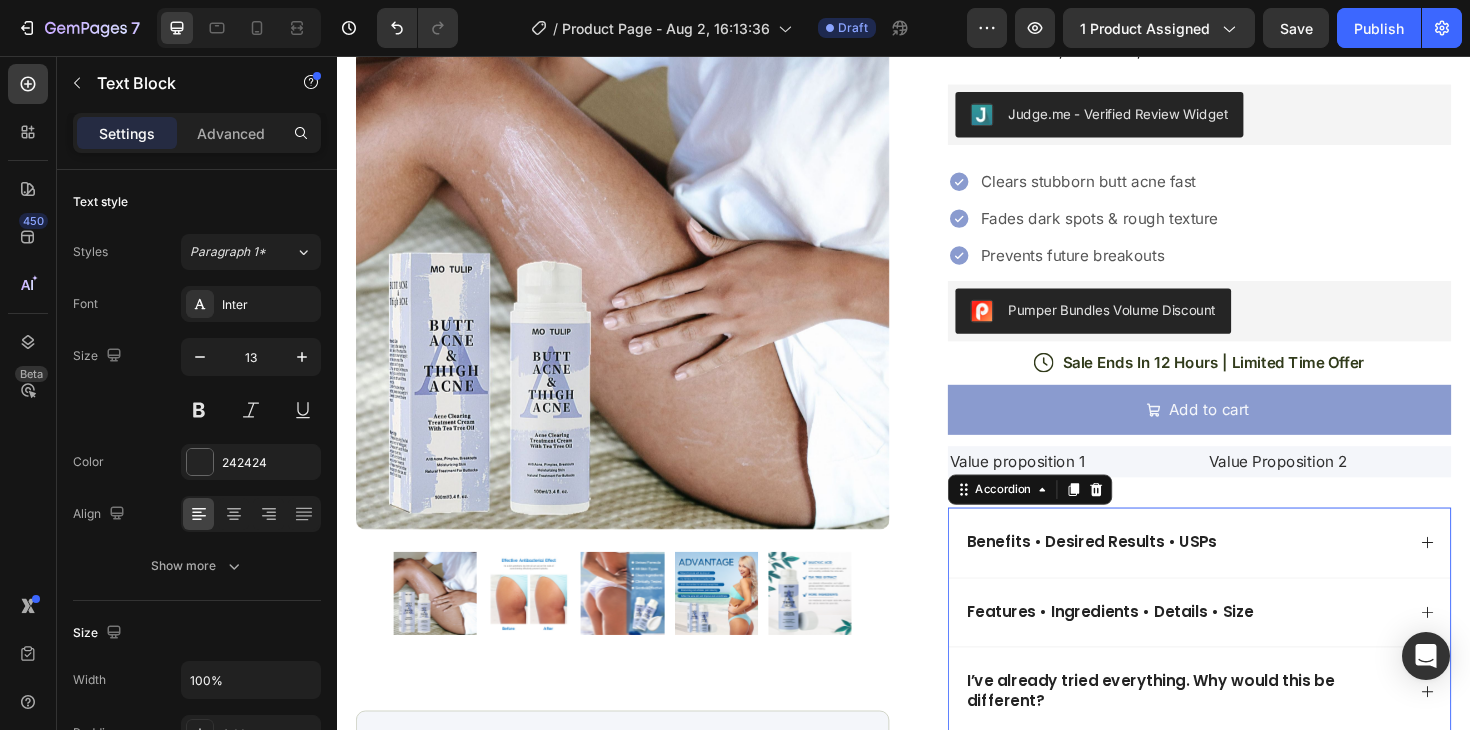 click on "Benefits • Desired Results • USPs" at bounding box center [1234, 571] 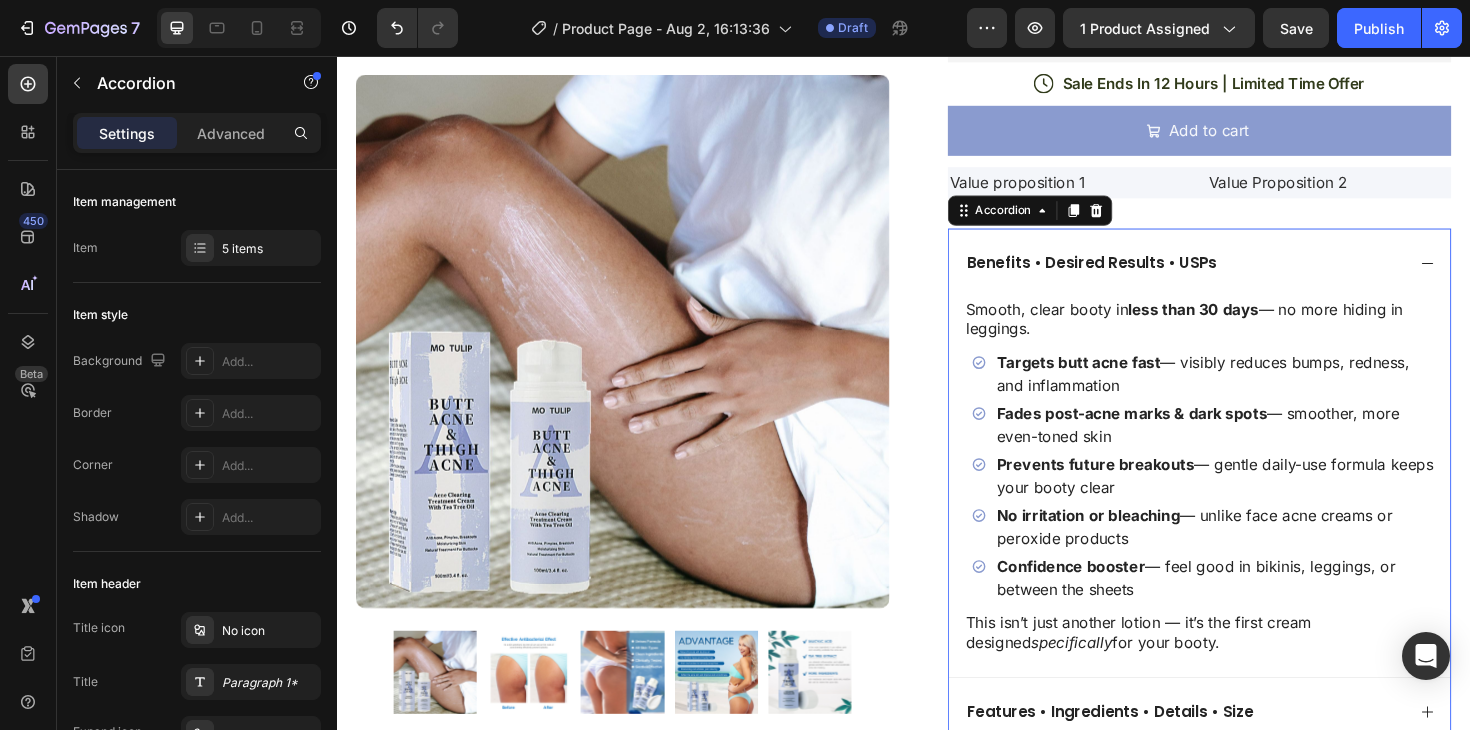 scroll, scrollTop: 656, scrollLeft: 0, axis: vertical 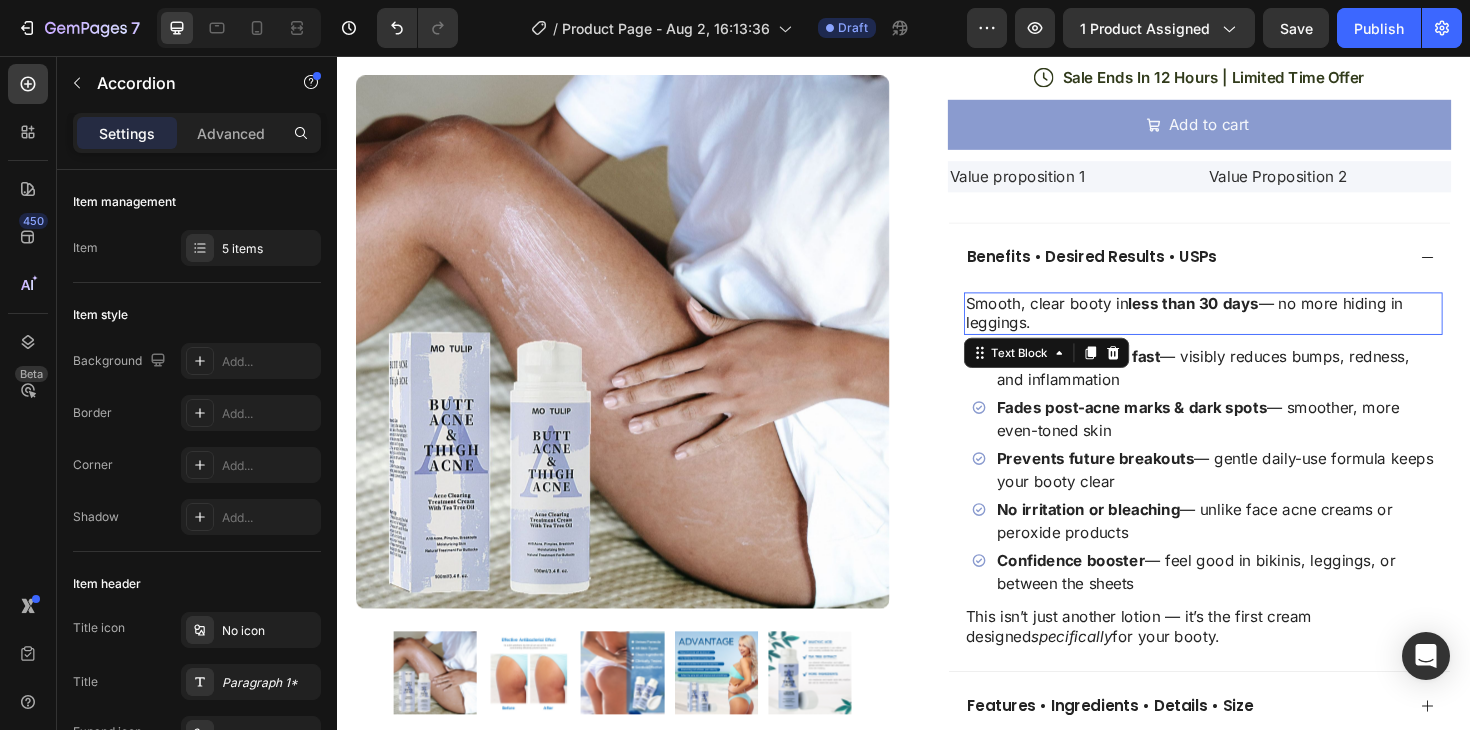 click on "less than 30 days" at bounding box center (1244, 318) 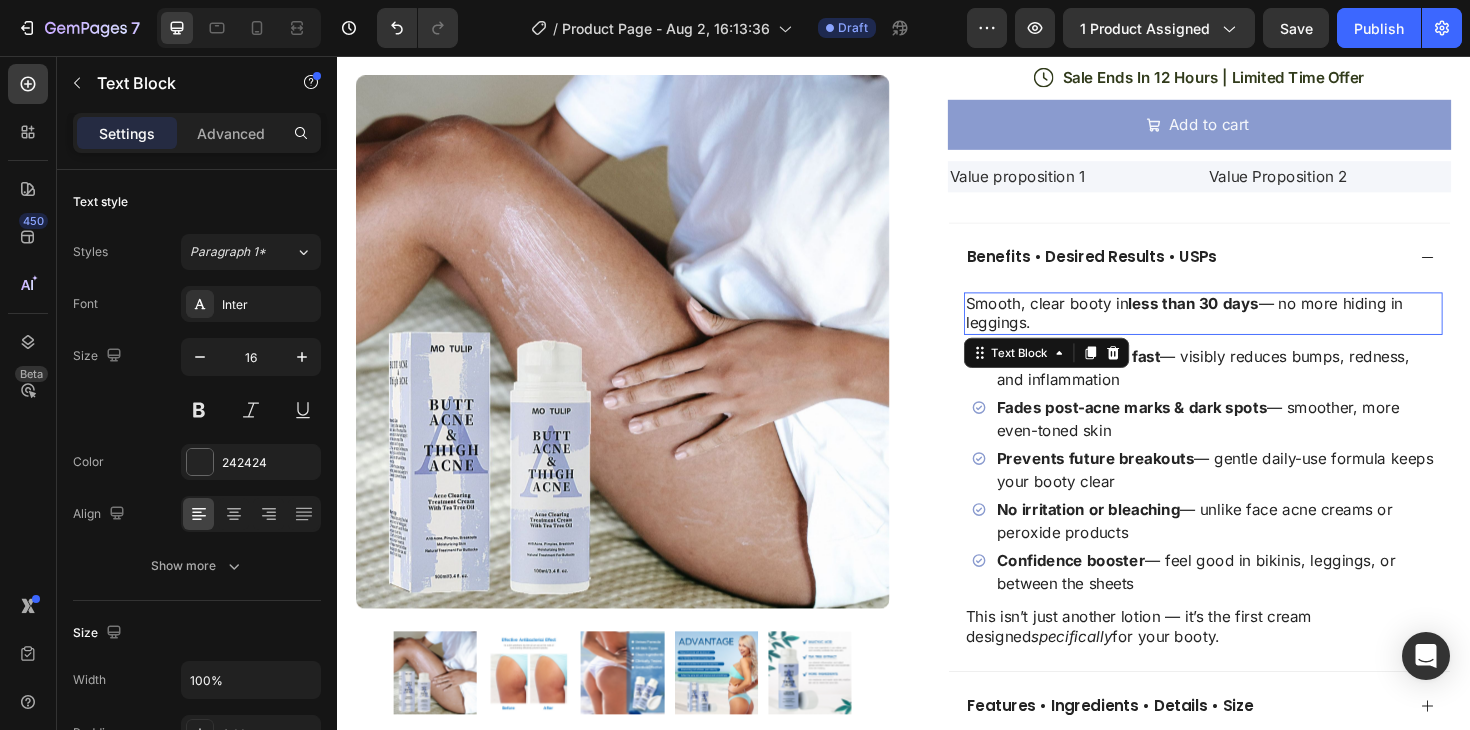 click on "less than 30 days" at bounding box center [1244, 318] 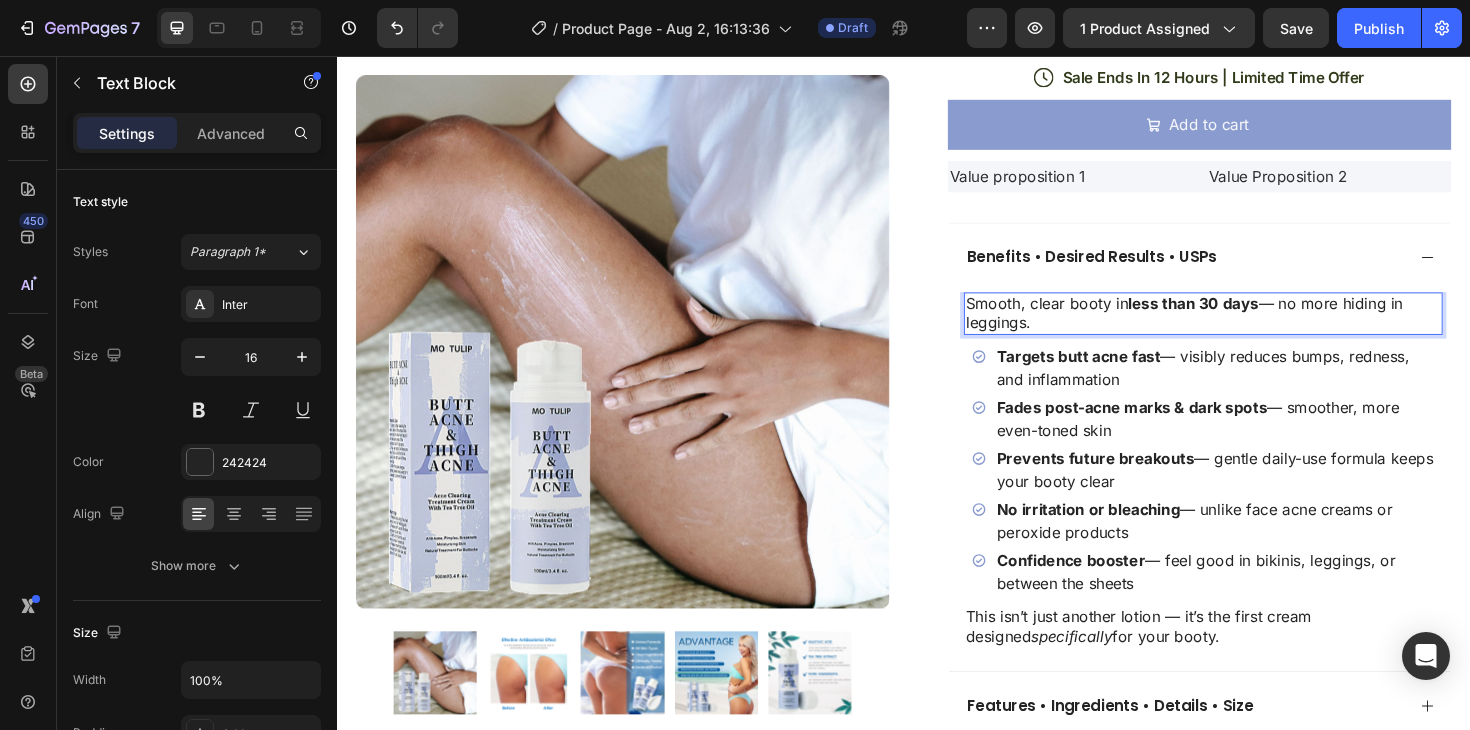 click on "less than 30 days" at bounding box center (1244, 318) 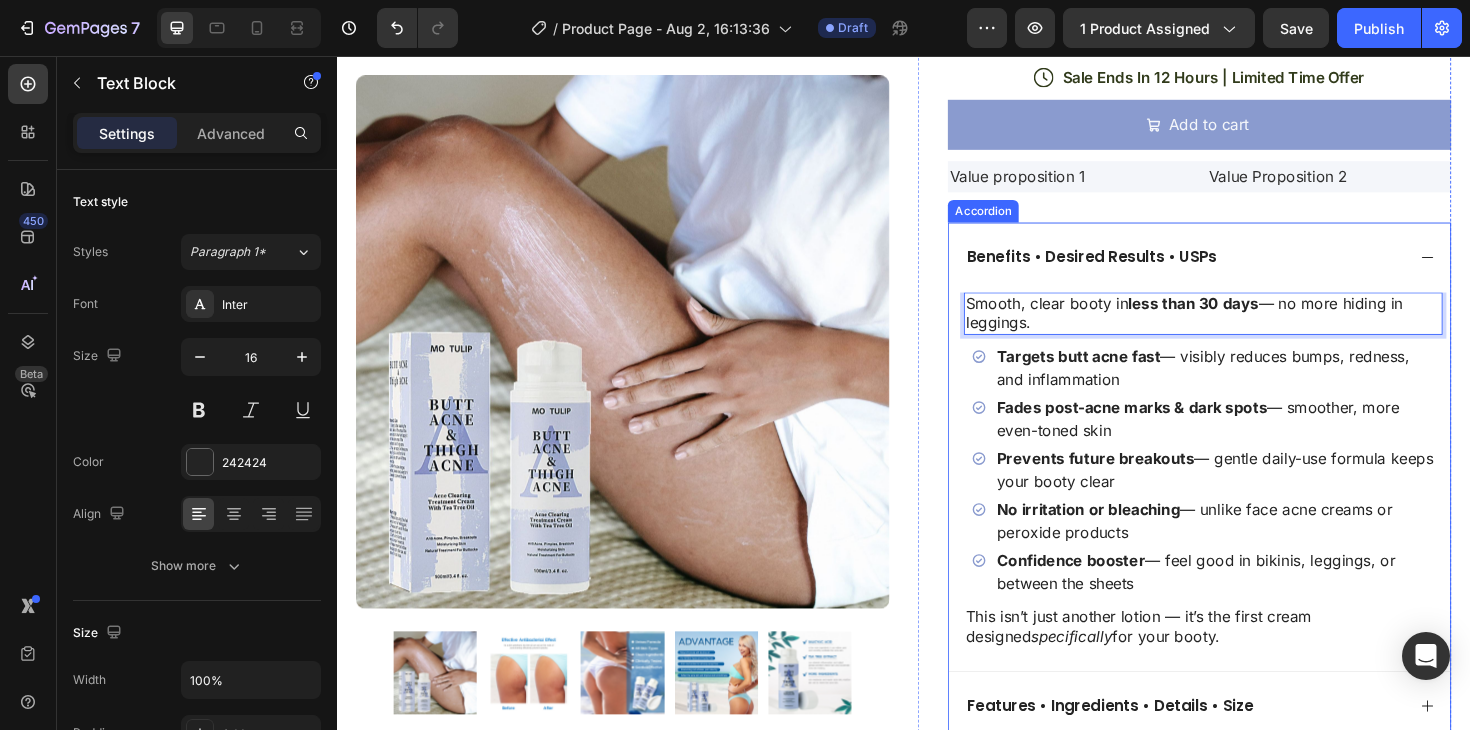click on "Benefits • Desired Results • USPs" at bounding box center [1234, 269] 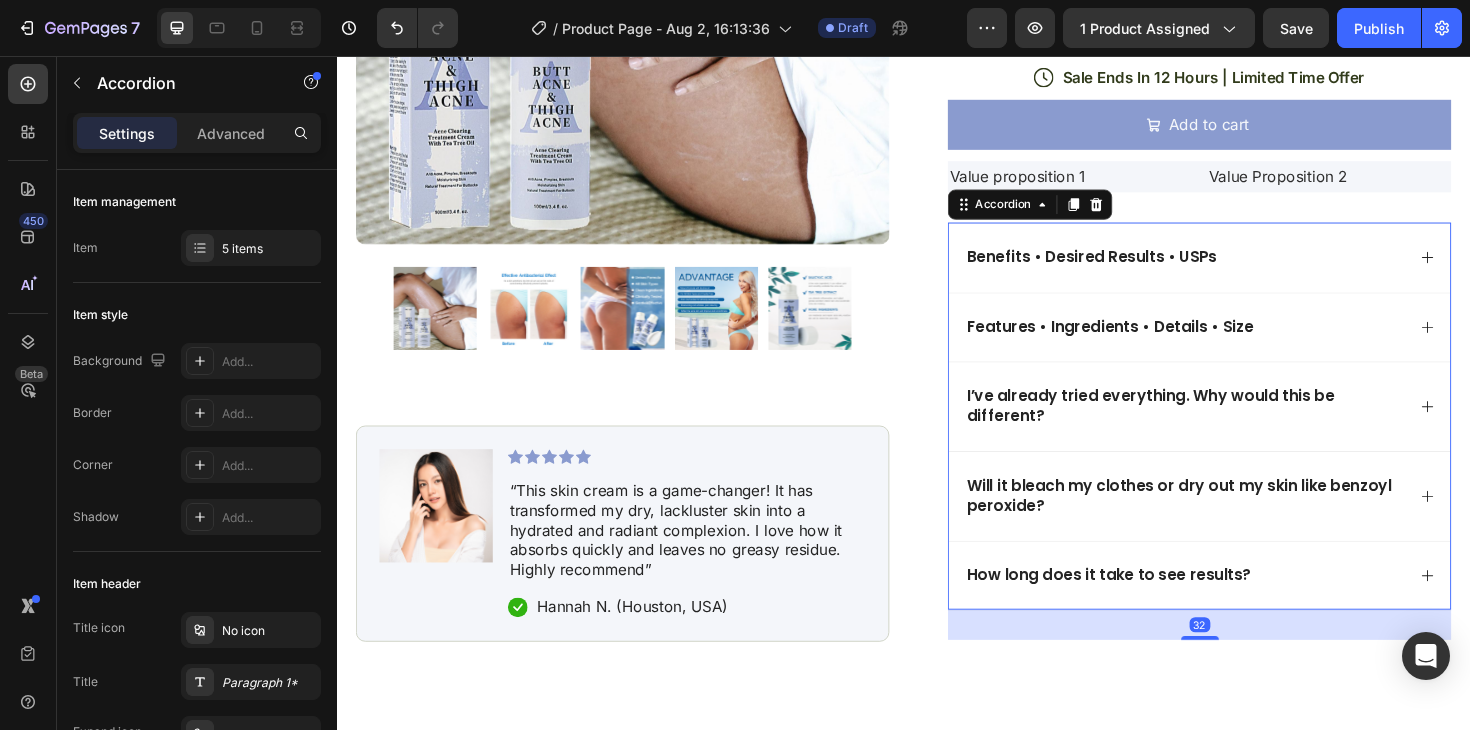 click on "Features • Ingredients • Details • Size" at bounding box center (1250, 343) 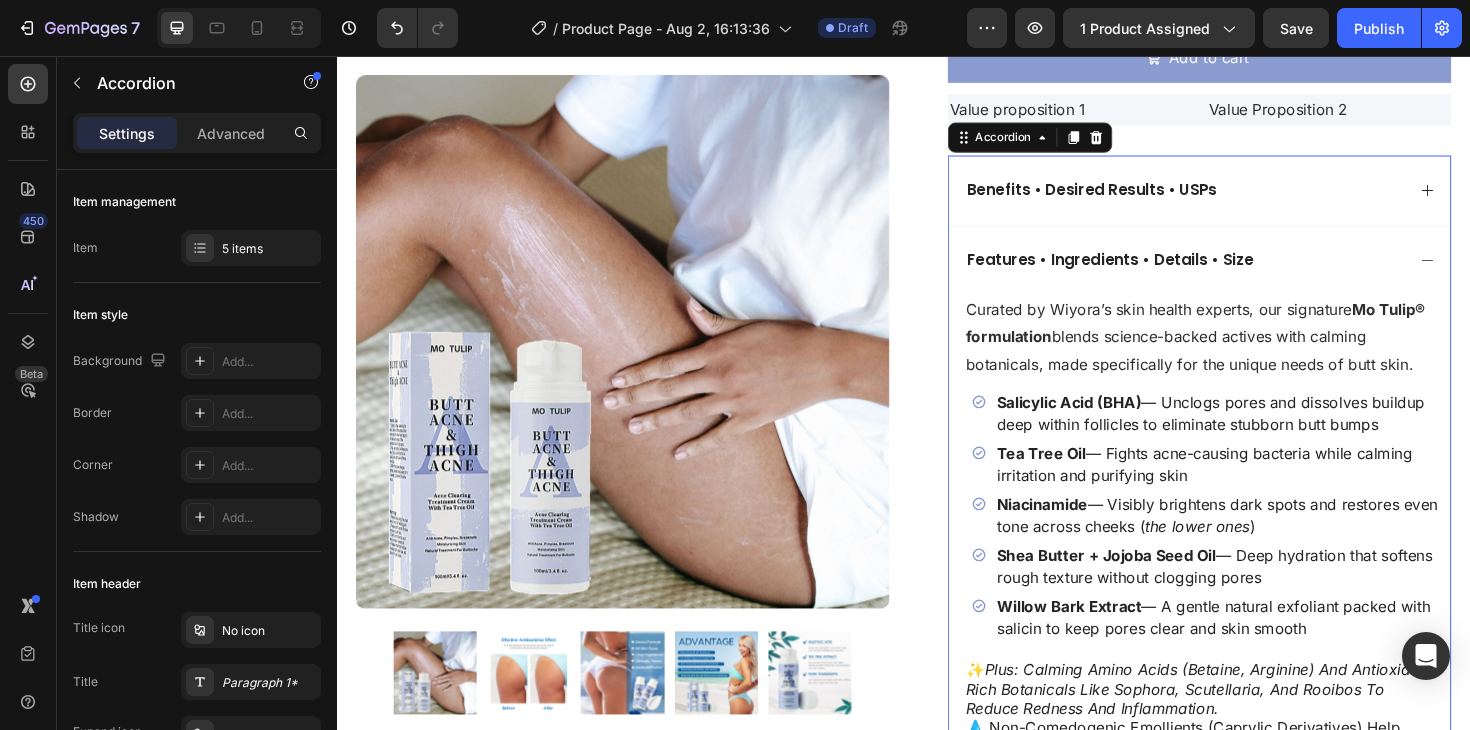 scroll, scrollTop: 736, scrollLeft: 0, axis: vertical 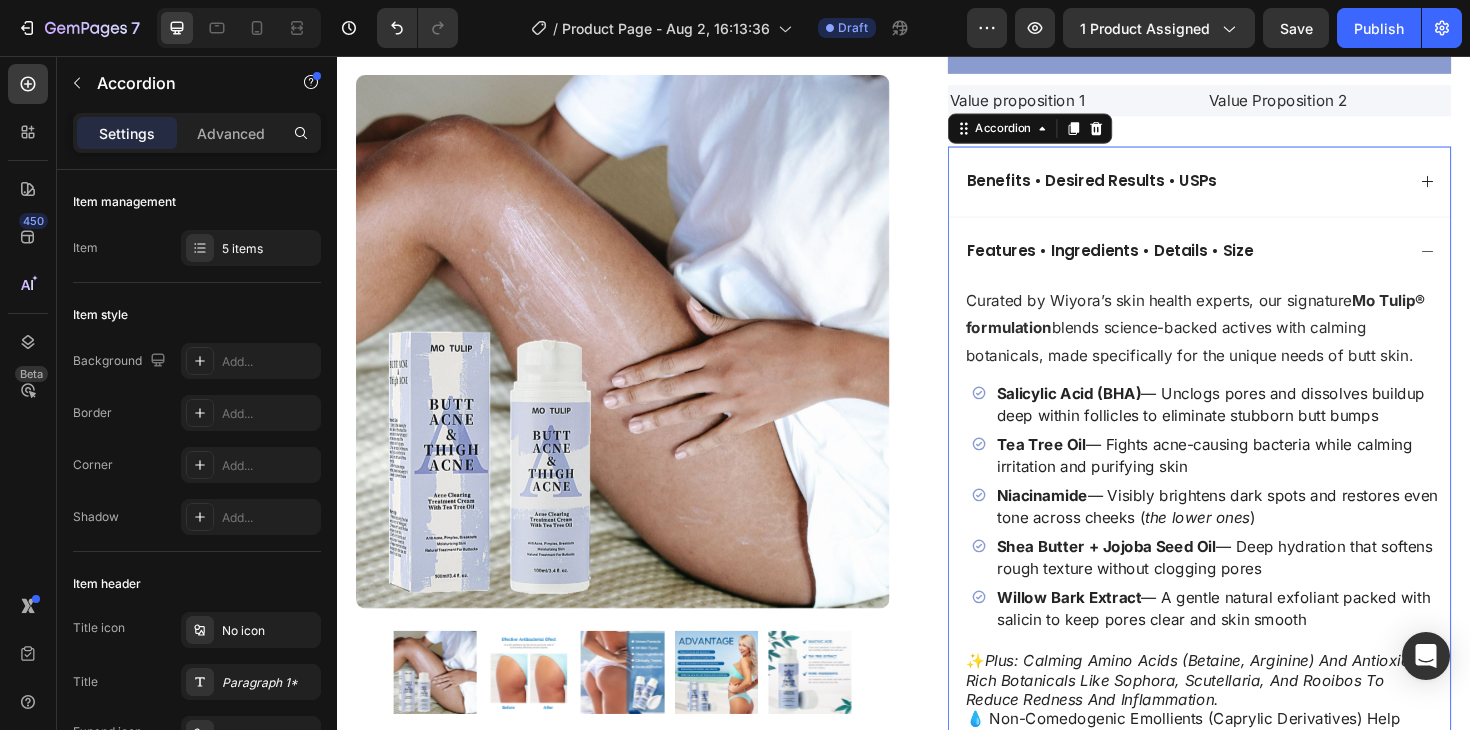 click on "Features • Ingredients • Details • Size" at bounding box center (1250, 263) 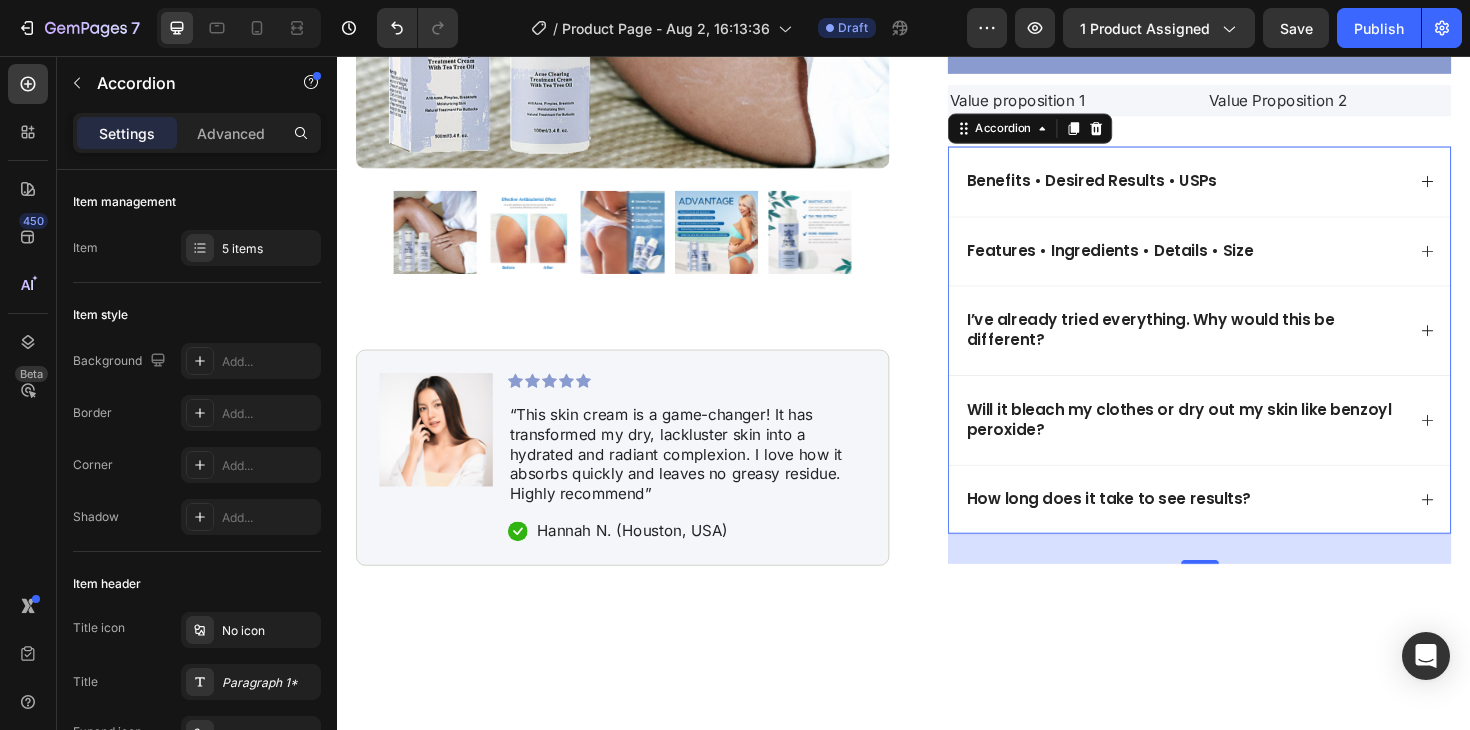 click on "I’ve already tried everything. Why would this be different?" at bounding box center (1250, 346) 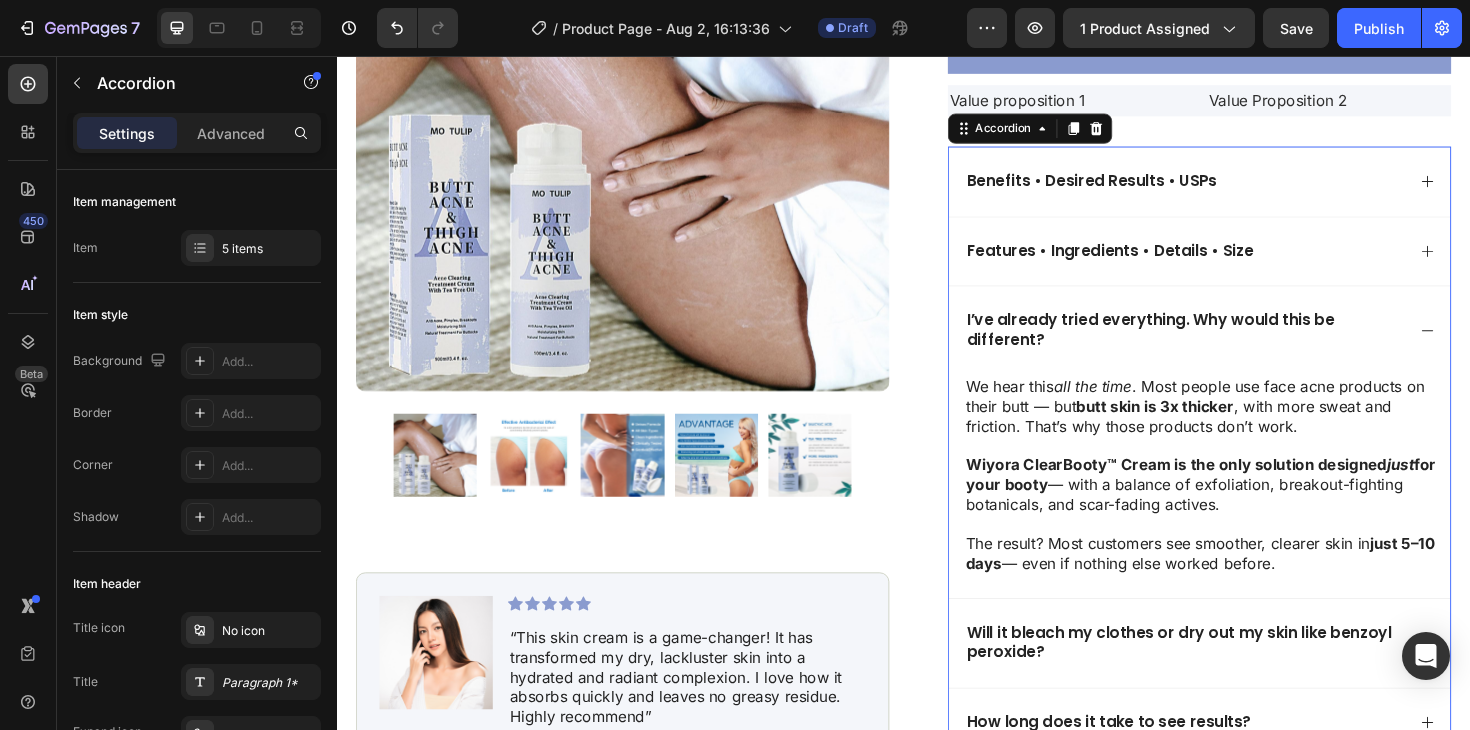 click on "I’ve already tried everything. Why would this be different?" at bounding box center (1250, 346) 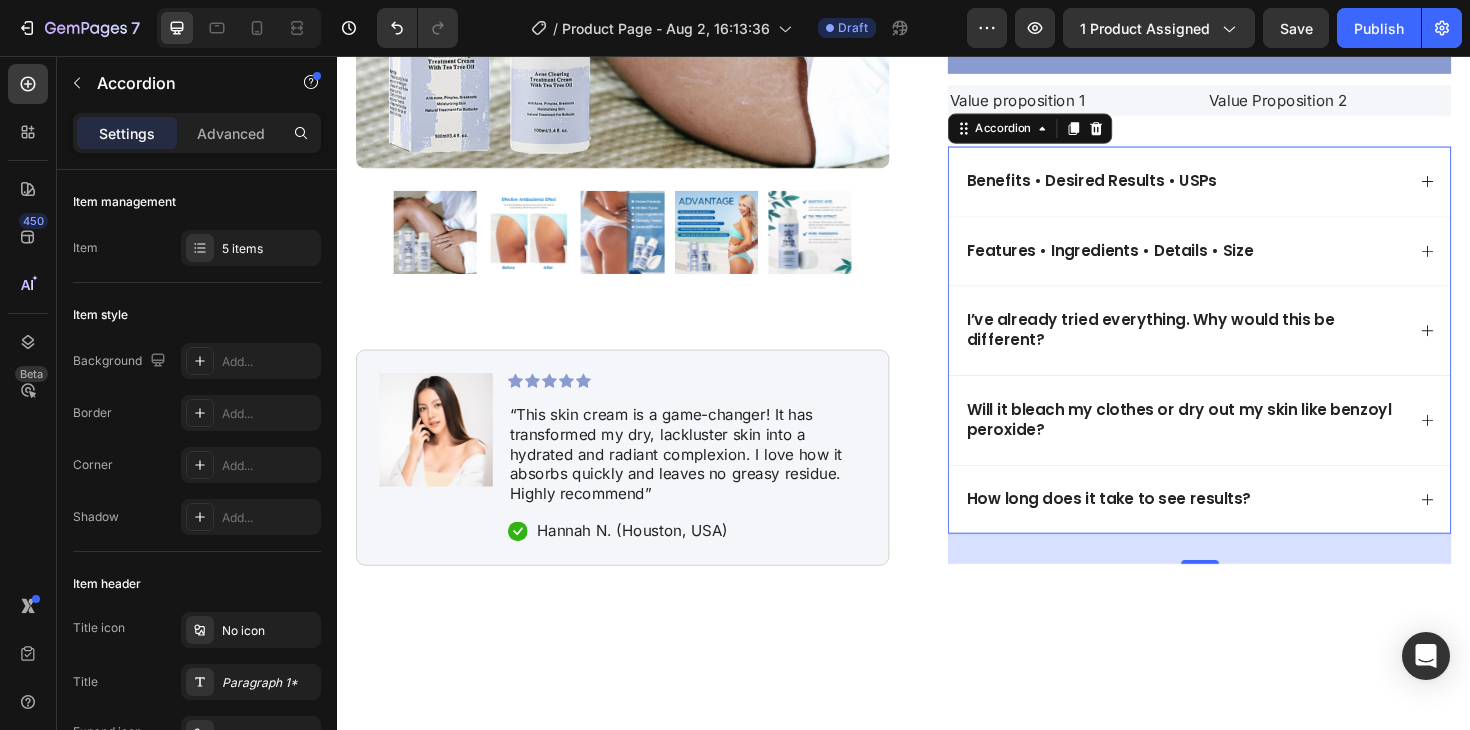 click on "Features • Ingredients • Details • Size" at bounding box center [1250, 263] 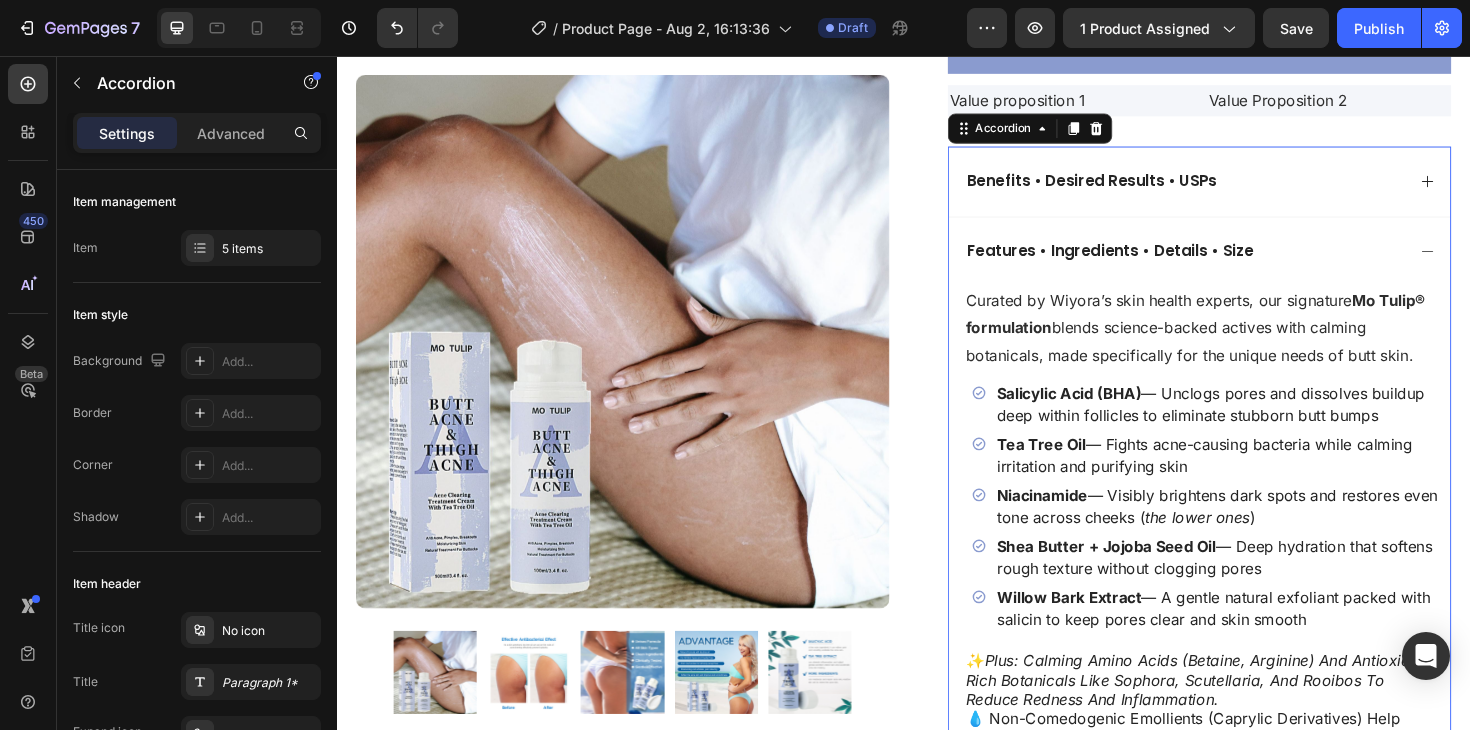 click on "Features • Ingredients • Details • Size" at bounding box center [1250, 263] 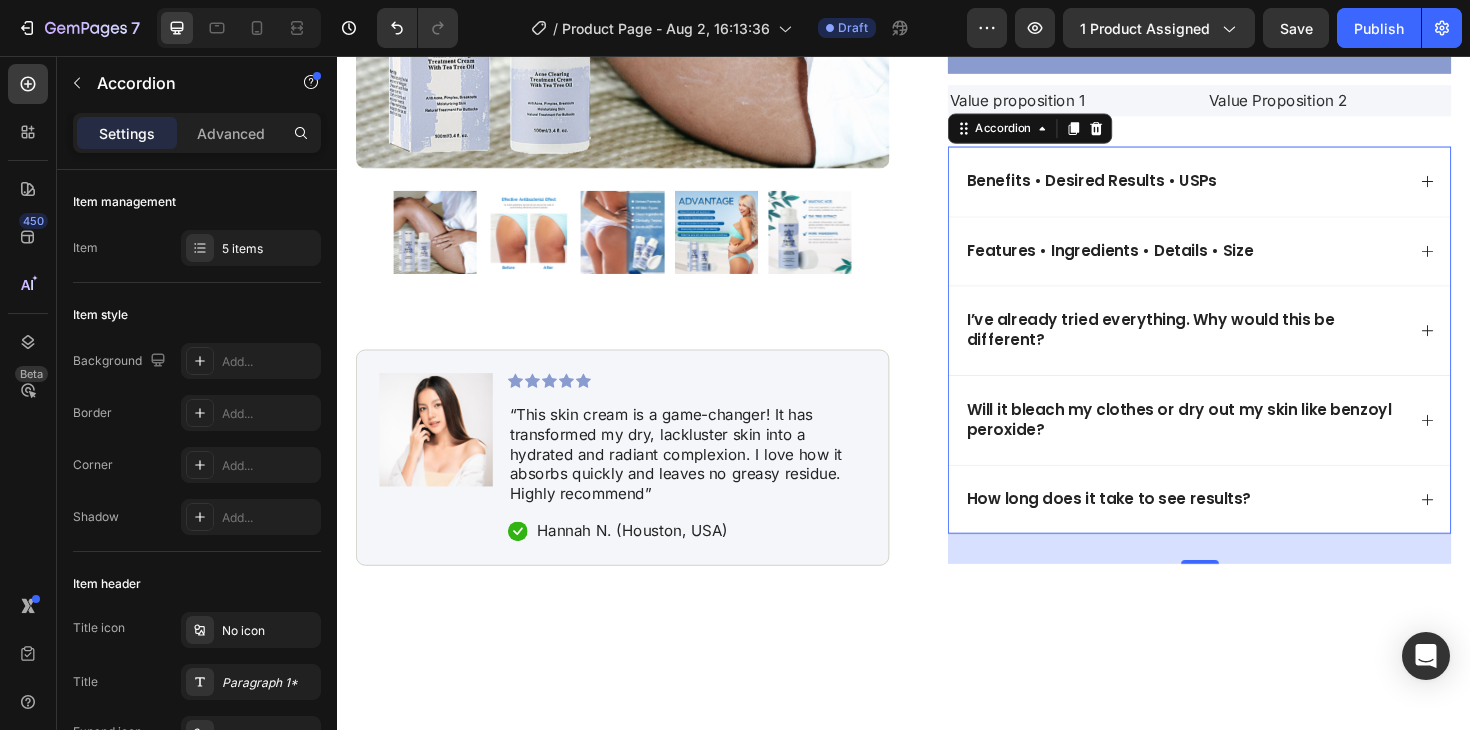 click on "Benefits • Desired Results • USPs" at bounding box center (1234, 189) 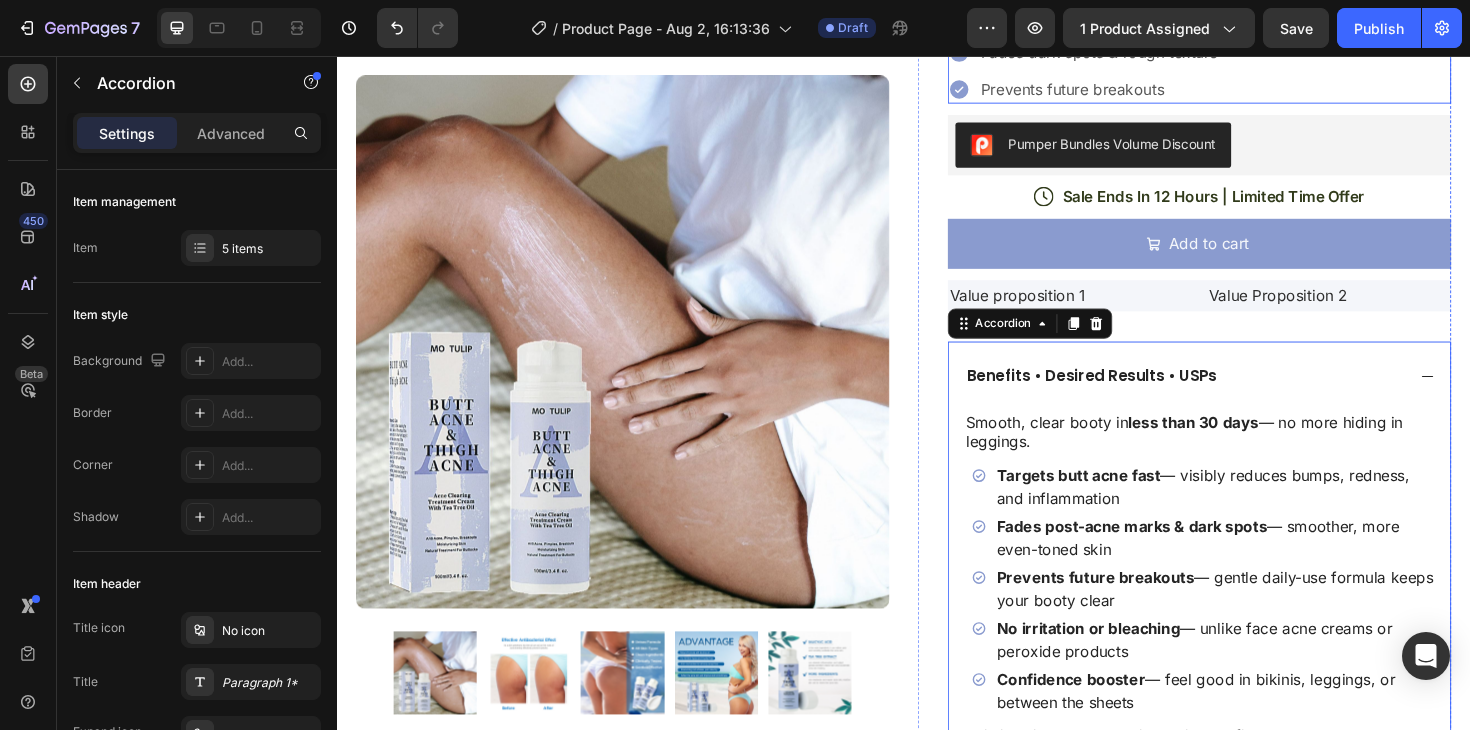 scroll, scrollTop: 544, scrollLeft: 0, axis: vertical 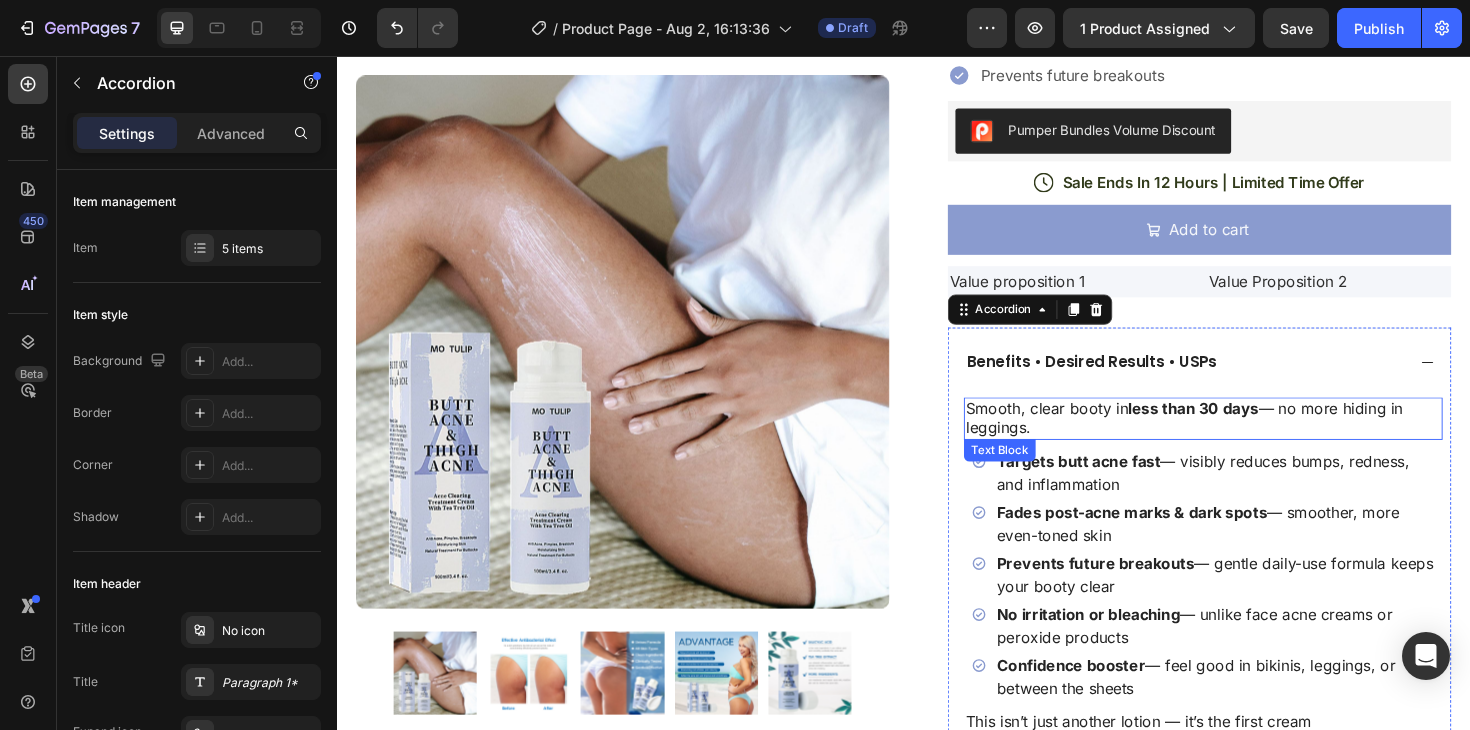 click on "less than 30 days" at bounding box center (1244, 430) 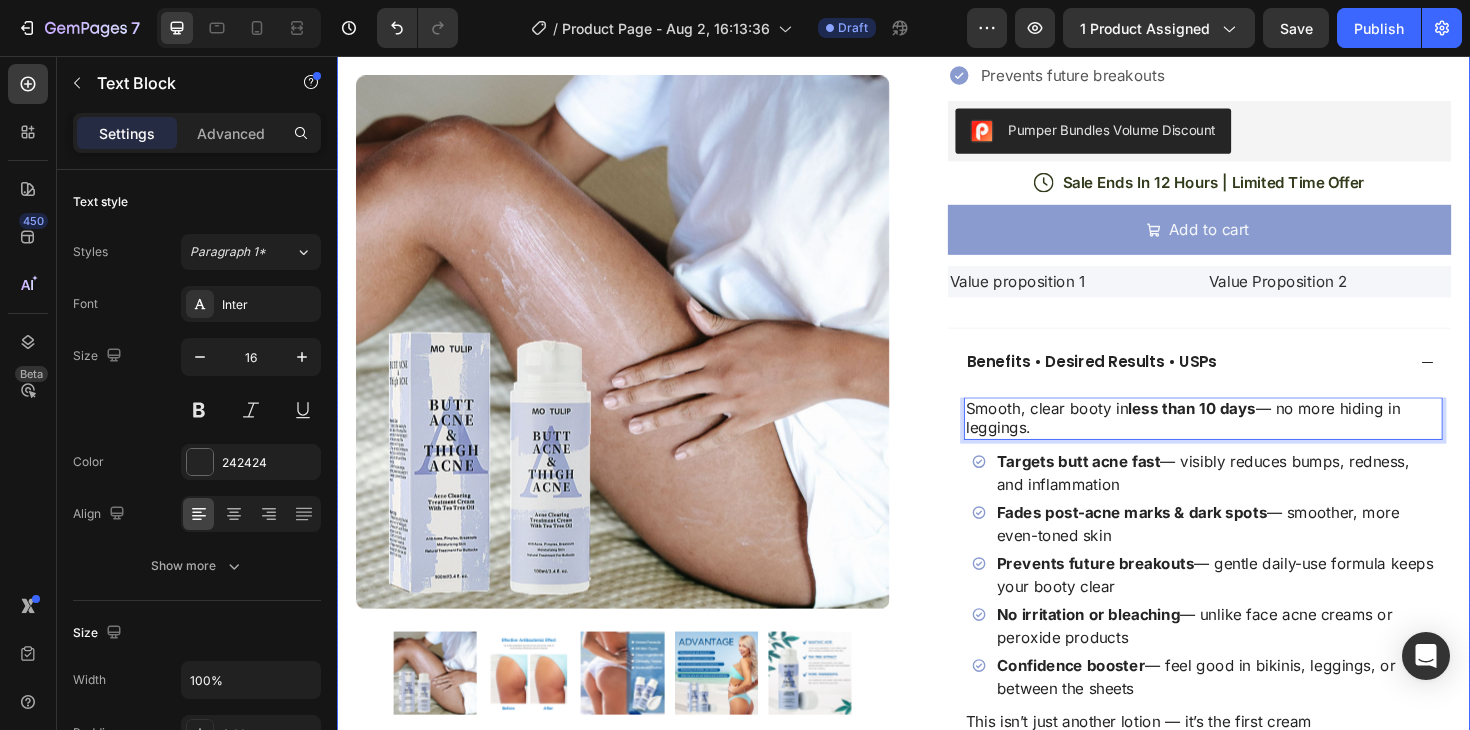 click on "Product Images Image Icon Icon Icon Icon Icon Icon List “This skin cream is a game-changer! It has transformed my dry, lackluster skin into a hydrated and radiant complexion. I love how it absorbs quickly and leaves no greasy residue. Highly recommend” Text Block
Icon [FIRST] [LAST]. ([CITY], [COUNTRY]) Text Block Row Row Row Judge.me - Preview Badge (Stars) Judge.me Helped X Customers solve their Y problems Text Block Wiyora ClearBooty™ Cream Product Title Clear butt skin, even tone, real confidence — in just days. Text Block Judge.me - Verified Review Widget Judge.me
Clears stubborn butt acne fast
Fades dark spots & rough texture
Prevents future breakouts Item List Pumper Bundles Volume Discount Pumper Bundles Volume Discount
Icon Sale Ends In 12 Hours | Limited Time Offer Text Block Row
Add to cart Add to Cart Value proposition 1 Text Block Value Proposition 2 Text Block Row Image Icon Icon" at bounding box center [937, 387] 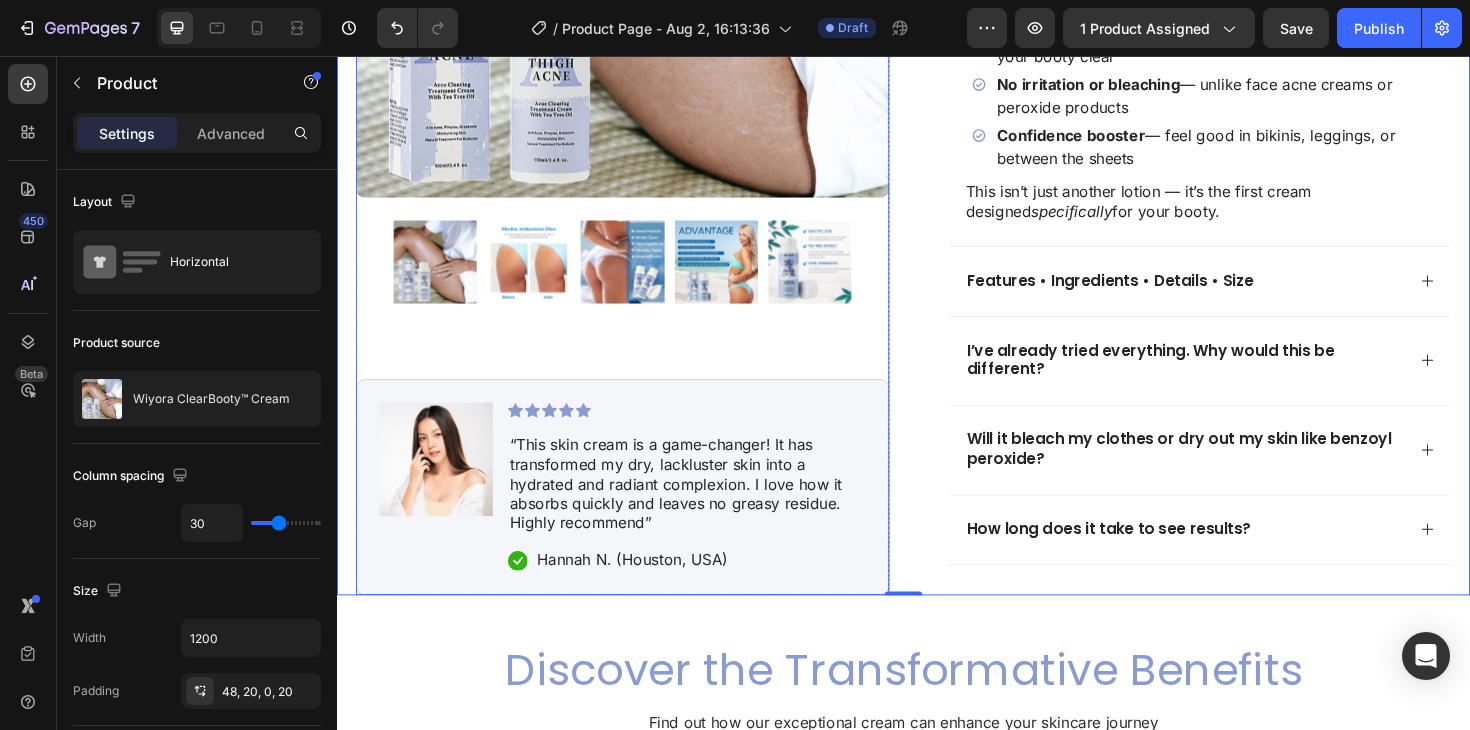 scroll, scrollTop: 1108, scrollLeft: 0, axis: vertical 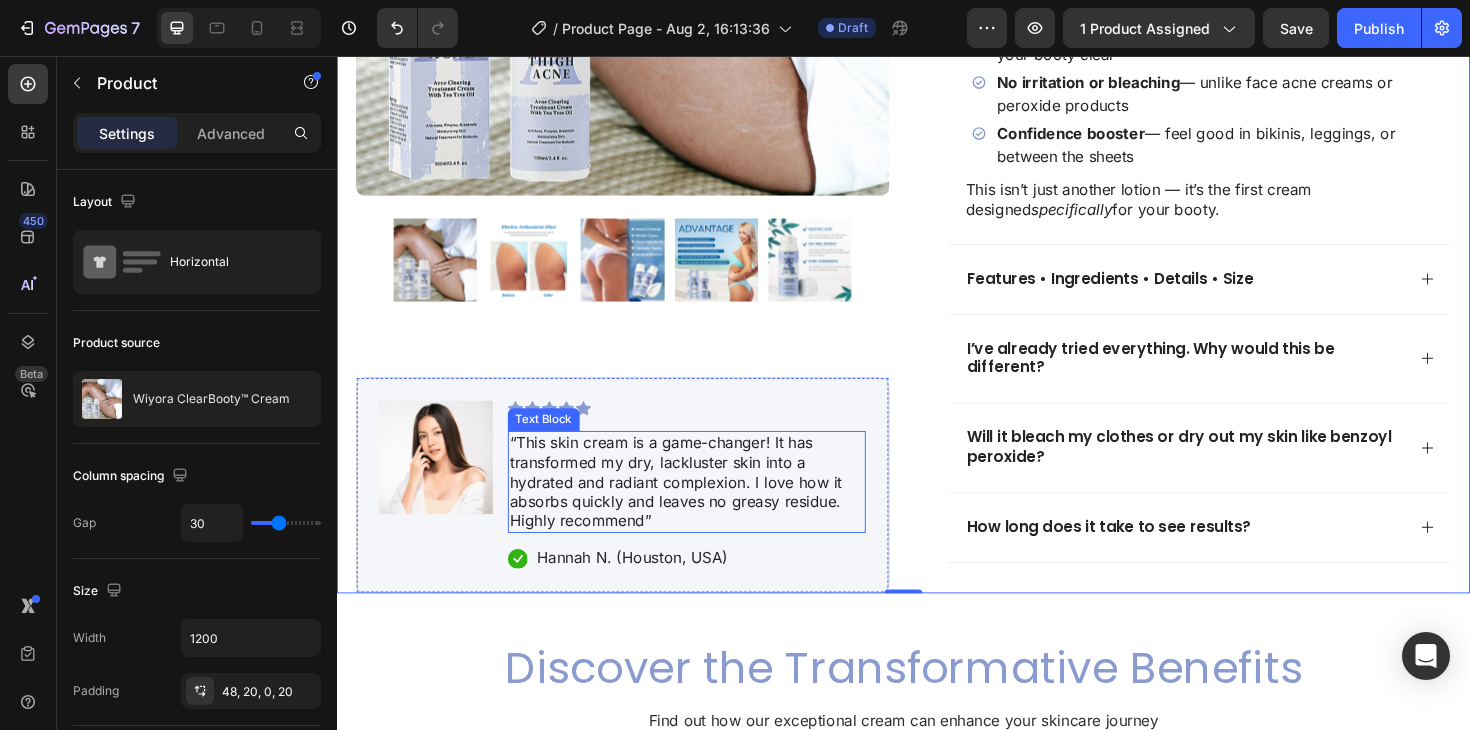 click on "“This skin cream is a game-changer! It has transformed my dry, lackluster skin into a hydrated and radiant complexion. I love how it absorbs quickly and leaves no greasy residue. Highly recommend”" at bounding box center [707, 507] 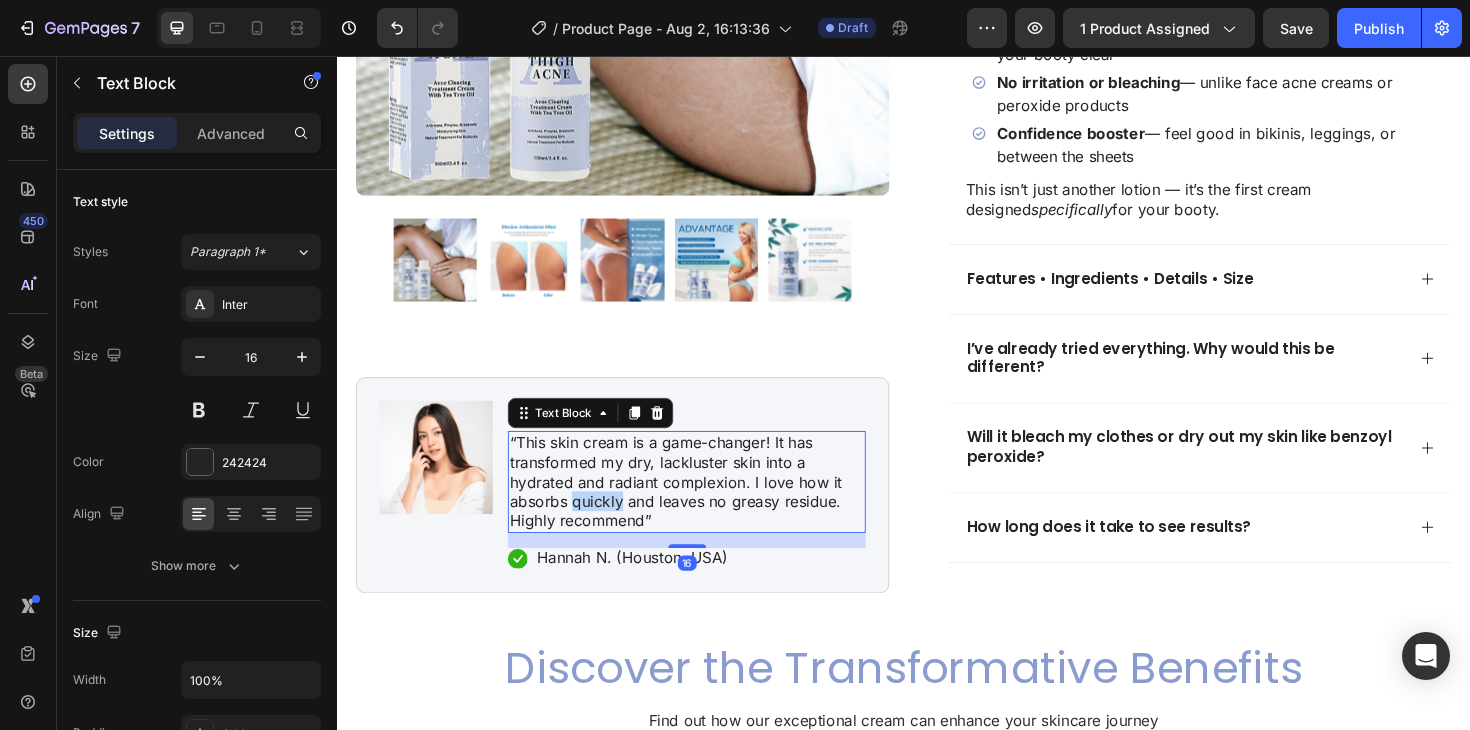 click on "“This skin cream is a game-changer! It has transformed my dry, lackluster skin into a hydrated and radiant complexion. I love how it absorbs quickly and leaves no greasy residue. Highly recommend”" at bounding box center [707, 507] 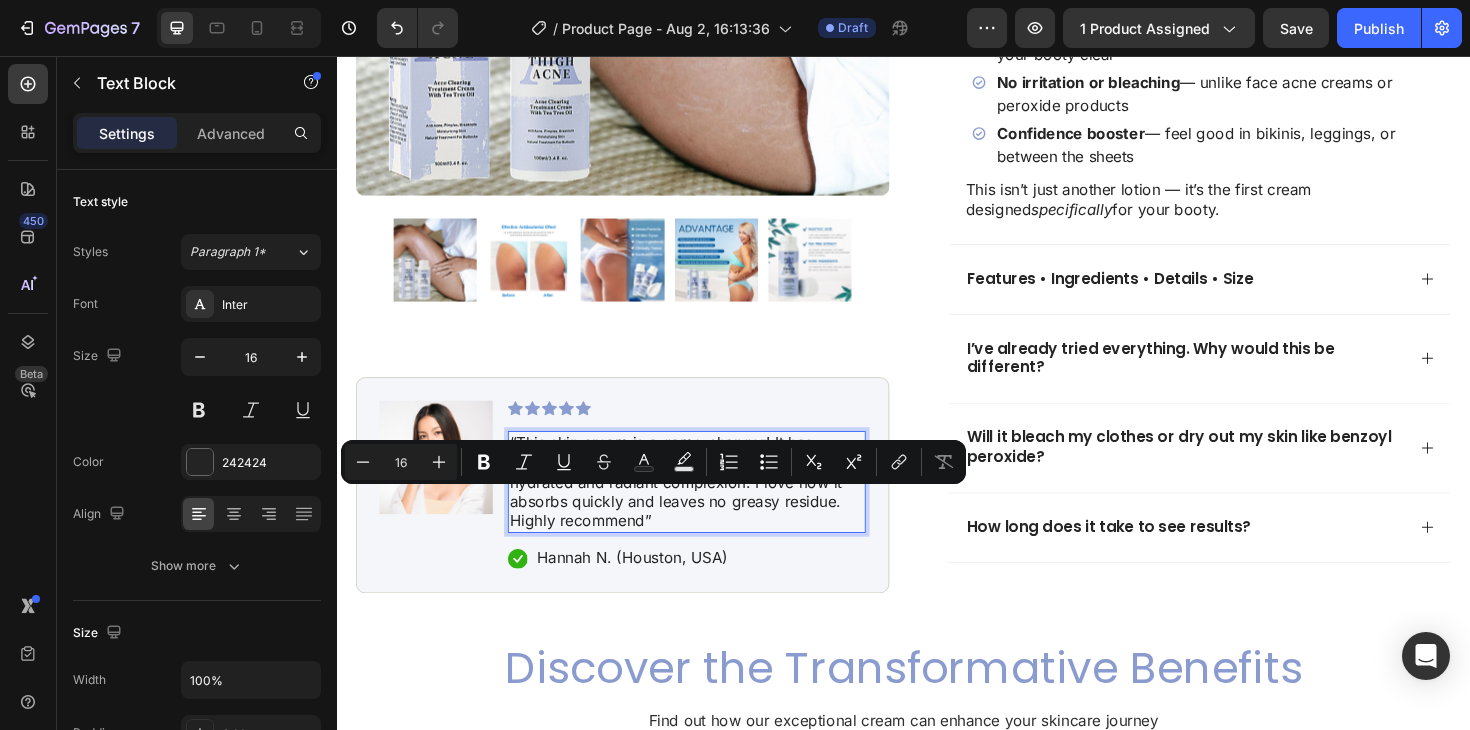 click on "“This skin cream is a game-changer! It has transformed my dry, lackluster skin into a hydrated and radiant complexion. I love how it absorbs quickly and leaves no greasy residue. Highly recommend”" at bounding box center (707, 507) 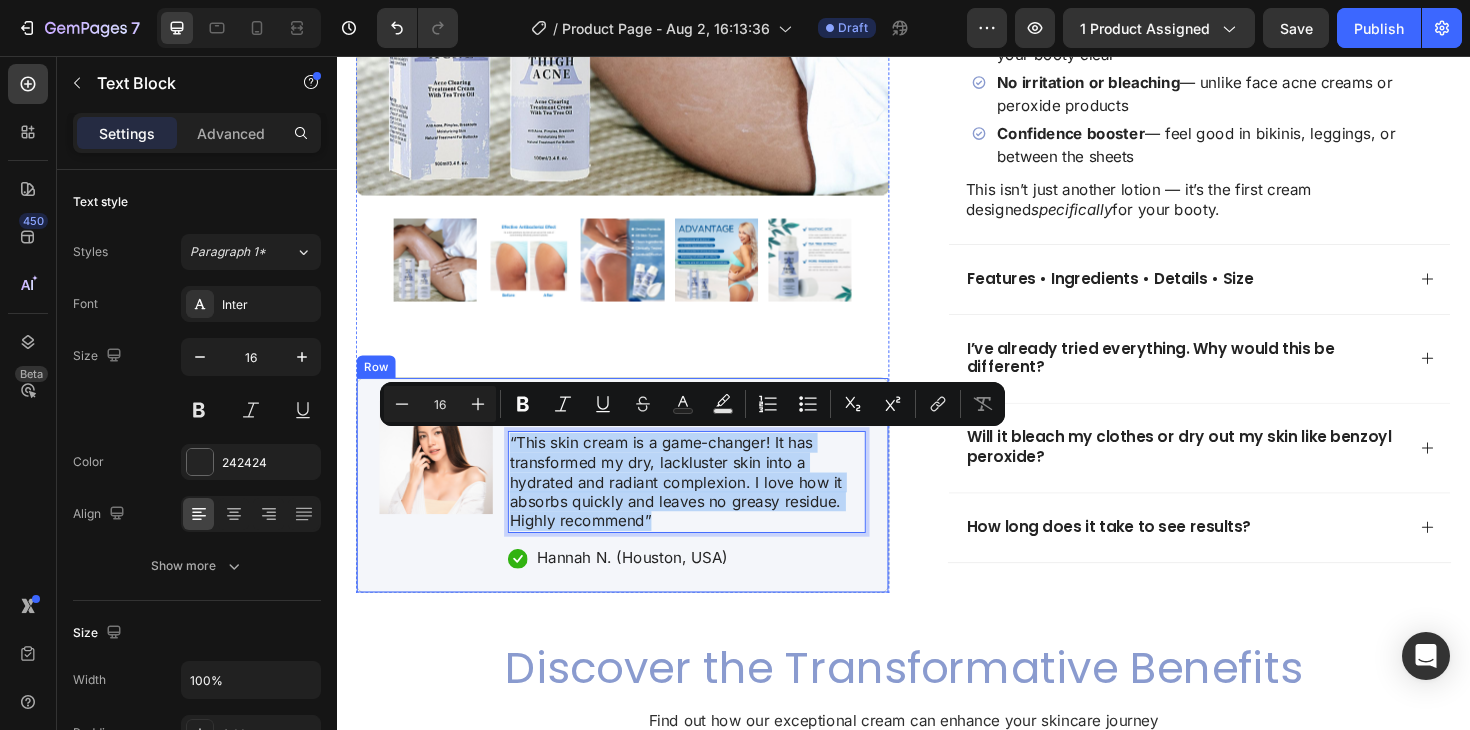 drag, startPoint x: 670, startPoint y: 547, endPoint x: 515, endPoint y: 461, distance: 177.25969 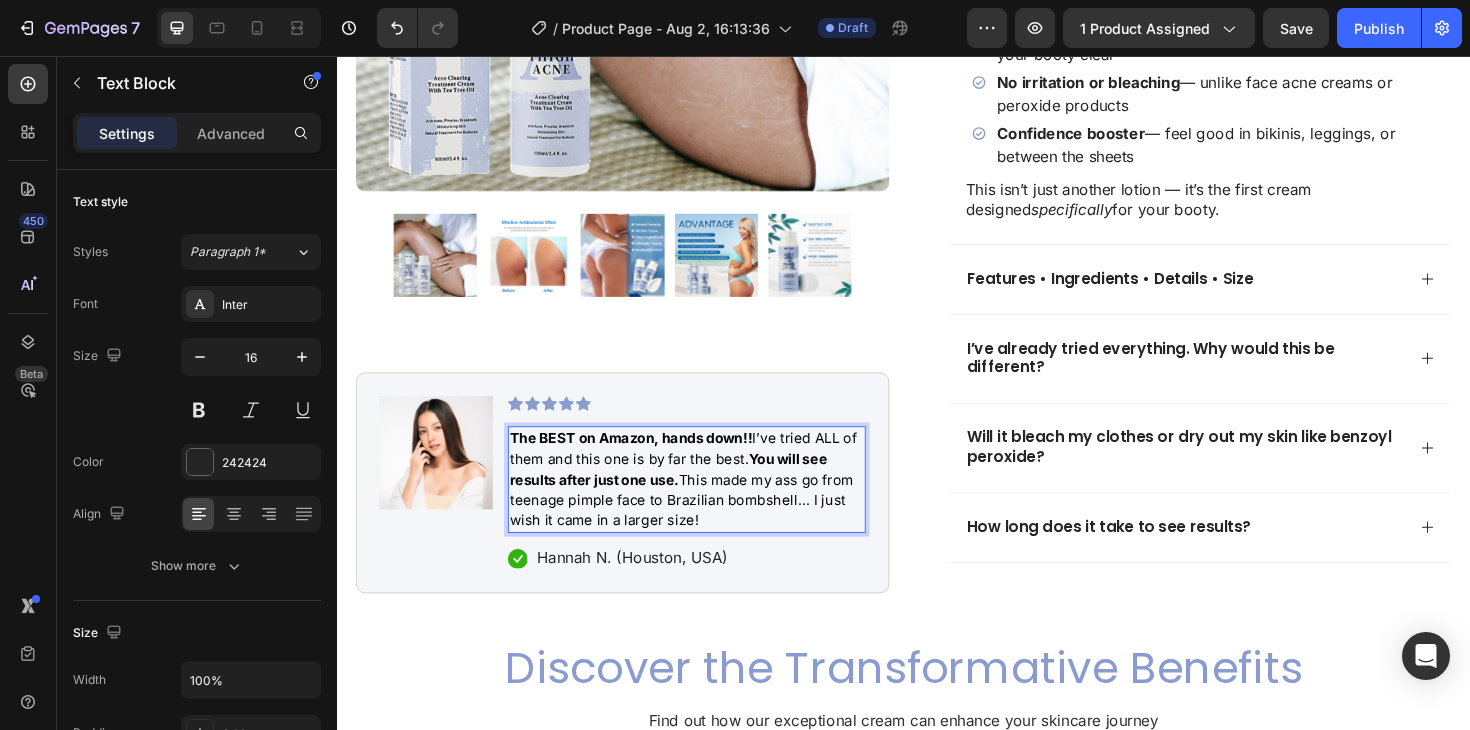 click on "The BEST on Amazon, hands down!!" at bounding box center [648, 461] 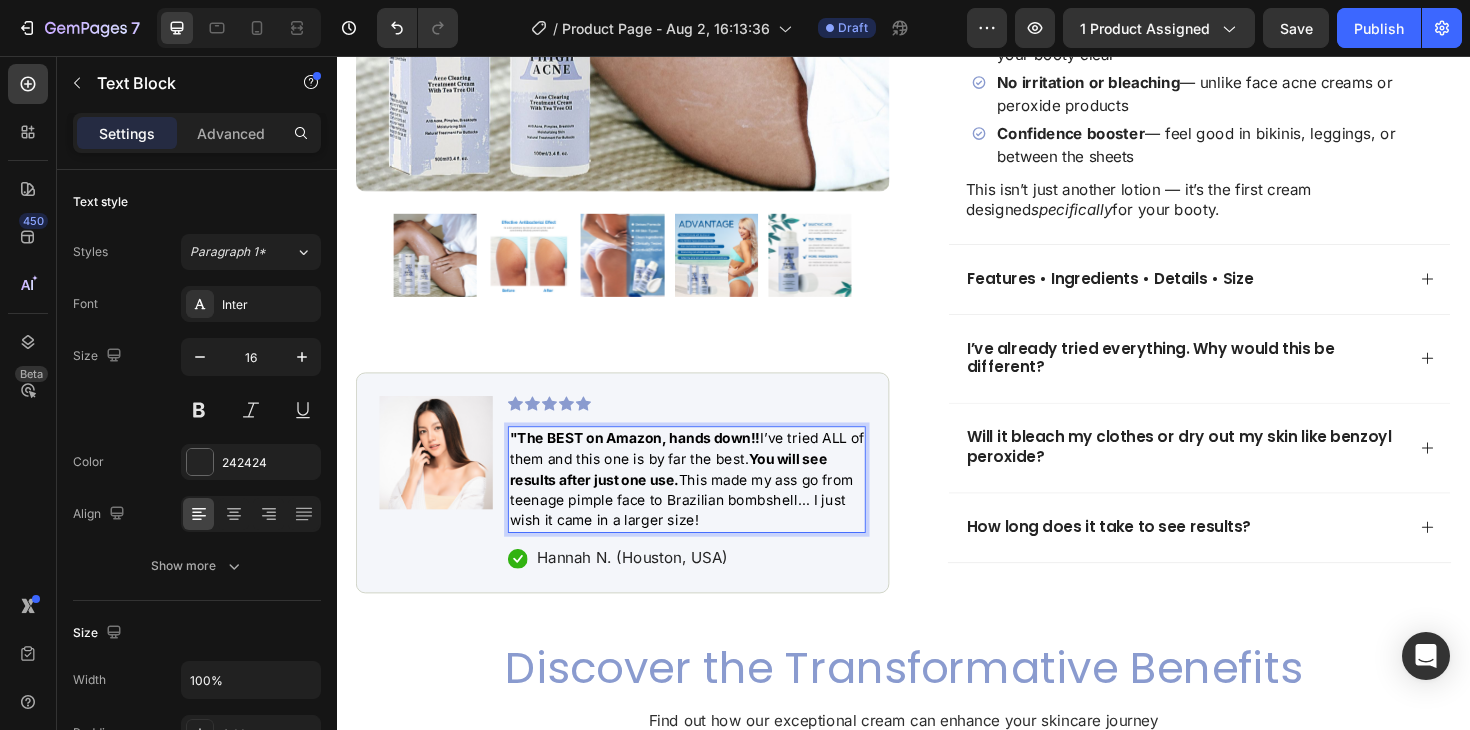 click on ""The BEST on Amazon, hands down!! I’ve tried ALL of them and this one is by far the best. You will see results after just one use. This made my ass go from teenage pimple face to Brazilian bombshell… I just wish it came in a larger size!"" at bounding box center (707, 504) 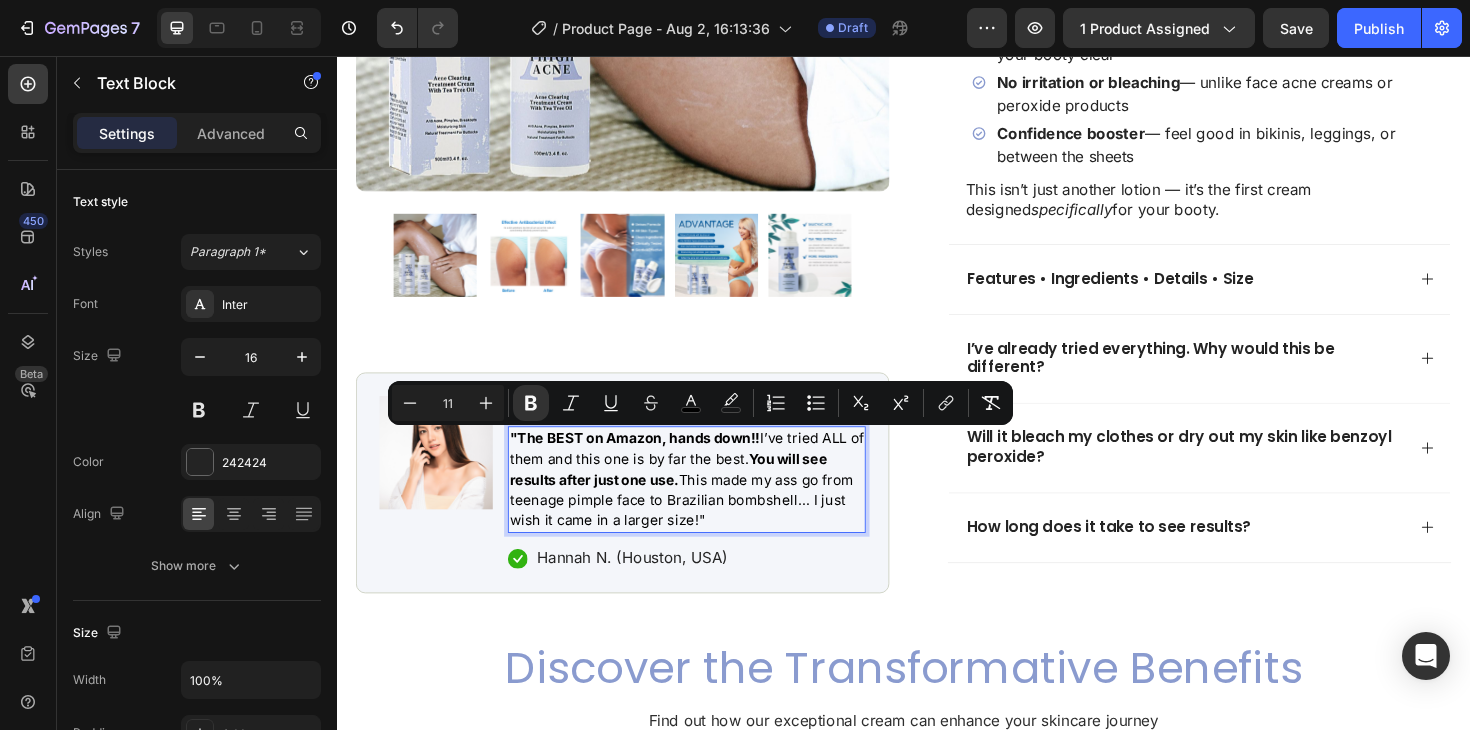 drag, startPoint x: 522, startPoint y: 461, endPoint x: 725, endPoint y: 546, distance: 220.07726 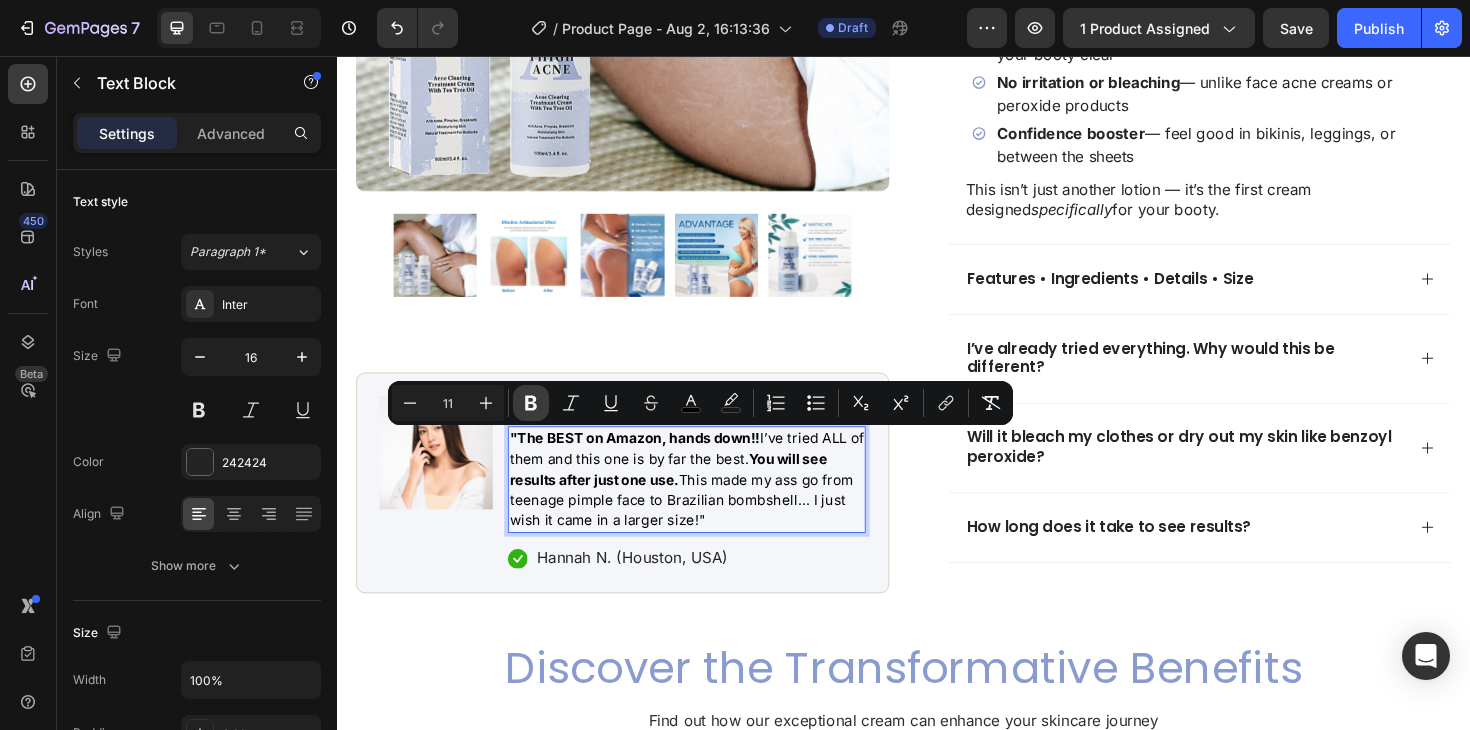 click 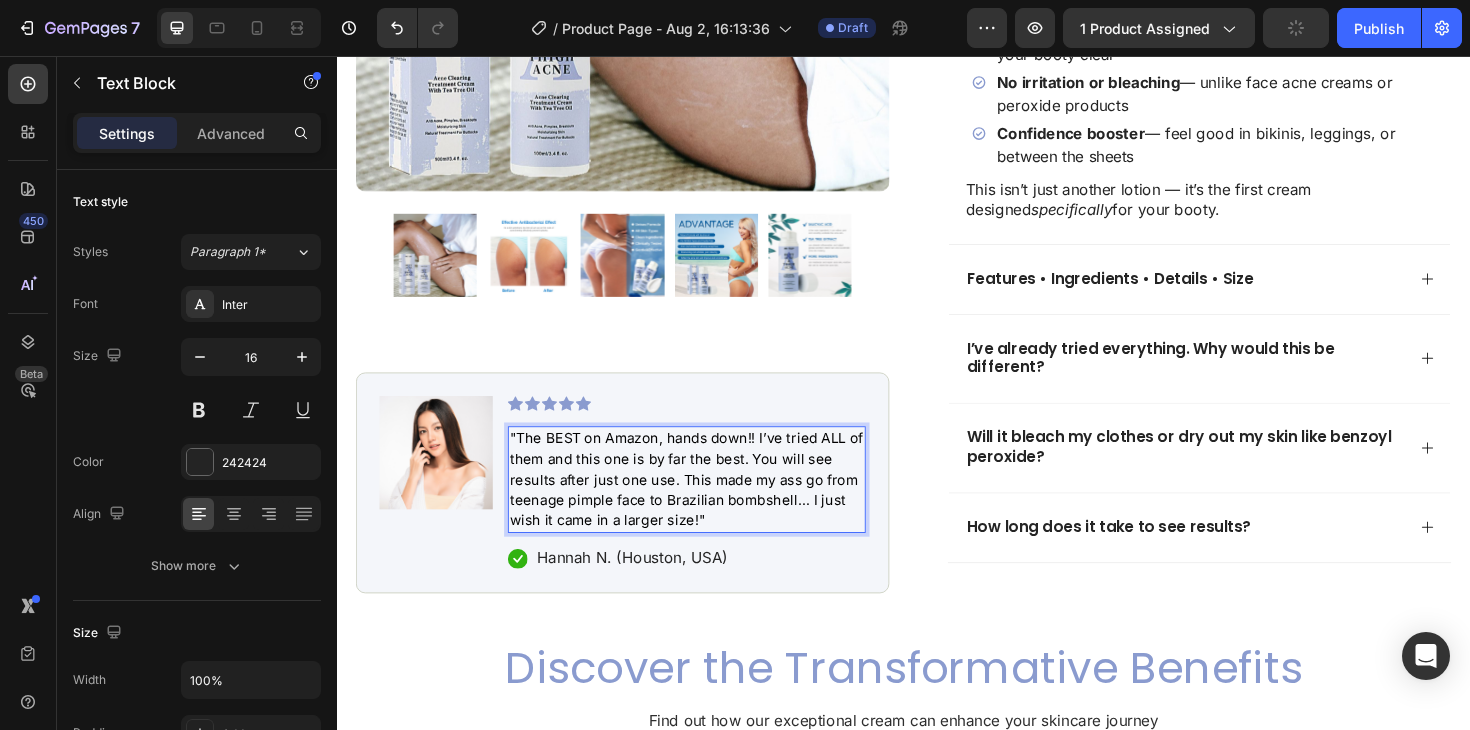 click on ""The BEST on Amazon, hands down!! I’ve tried ALL of them and this one is by far the best. You will see results after just one use. This made my ass go from teenage pimple face to Brazilian bombshell… I just wish it came in a larger size!"" at bounding box center [707, 504] 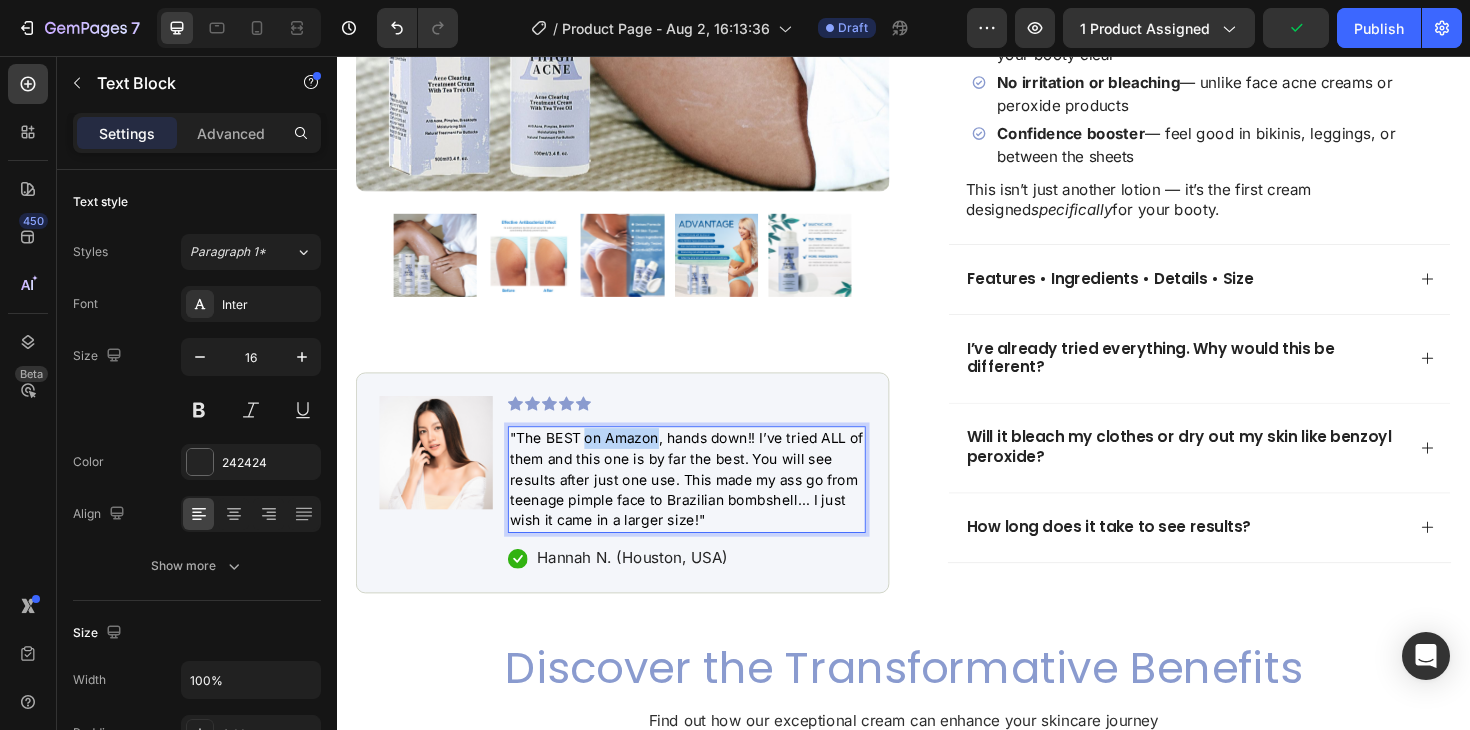 drag, startPoint x: 676, startPoint y: 462, endPoint x: 599, endPoint y: 464, distance: 77.02597 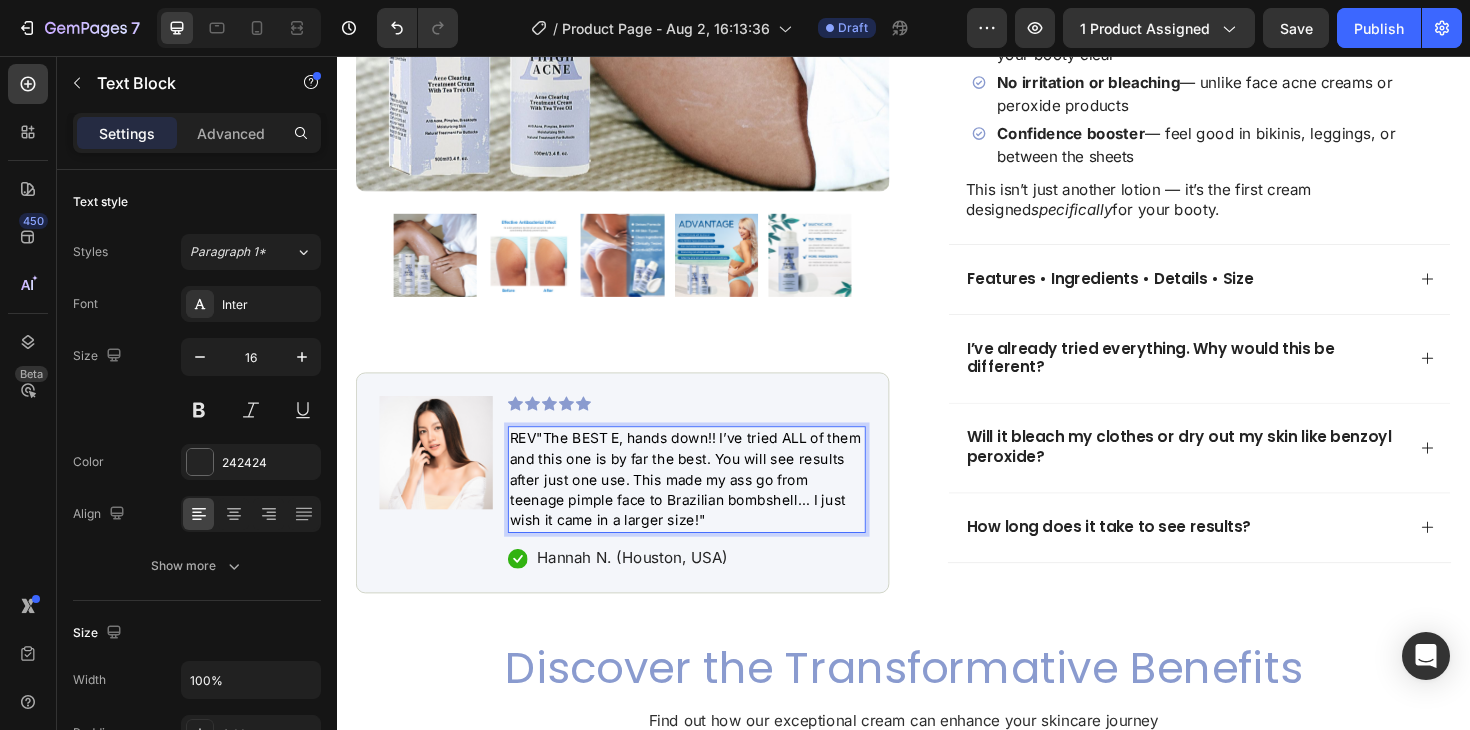click on "REV"The BEST E, hands down!! I’ve tried ALL of them and this one is by far the best. You will see results after just one use. This made my ass go from teenage pimple face to Brazilian bombshell… I just wish it came in a larger size!"" at bounding box center (706, 504) 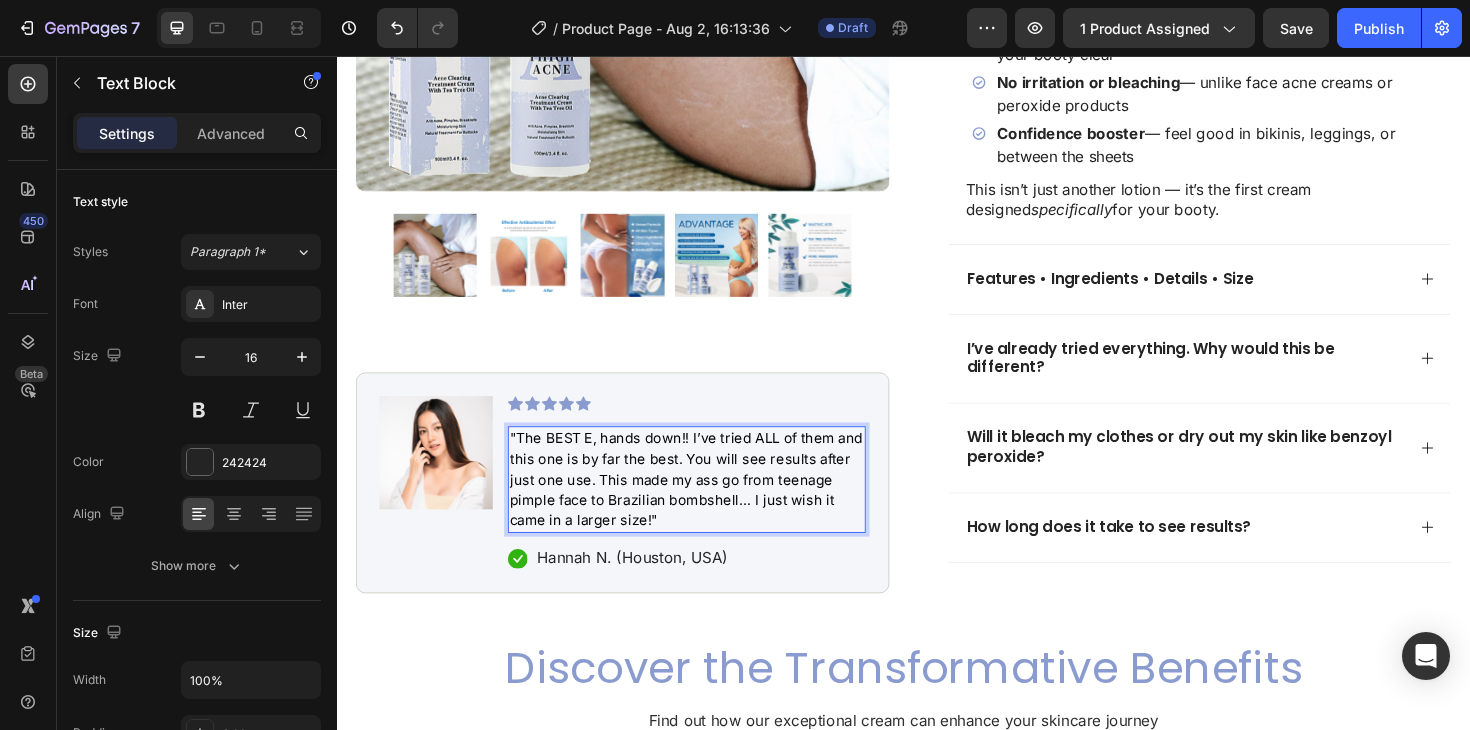 click on ""The BEST E, hands down!! I’ve tried ALL of them and this one is by far the best. You will see results after just one use. This made my ass go from teenage pimple face to Brazilian bombshell… I just wish it came in a larger size!"" at bounding box center [707, 504] 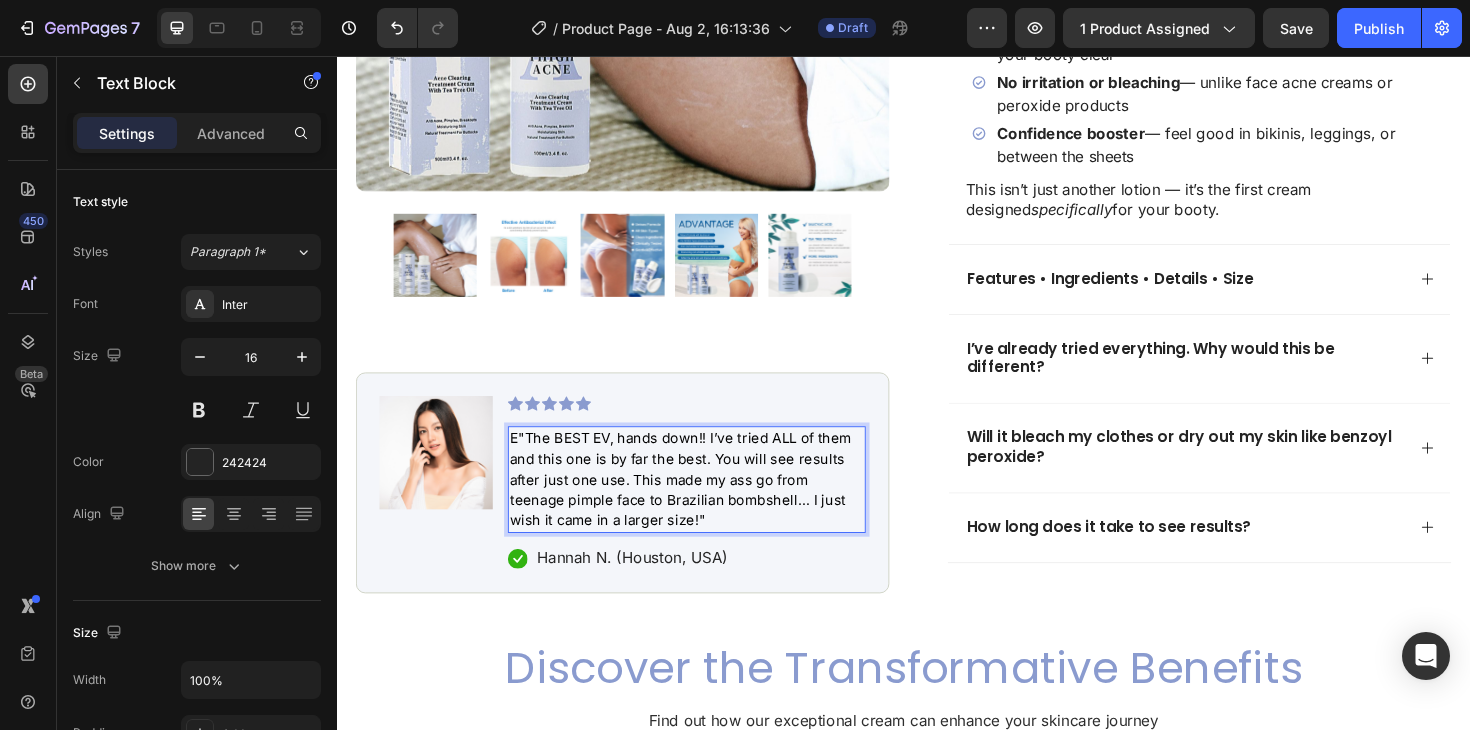 click on "E"The BEST EV, hands down!! I’ve tried ALL of them and this one is by far the best. You will see results after just one use. This made my ass go from teenage pimple face to Brazilian bombshell… I just wish it came in a larger size!"" at bounding box center [701, 504] 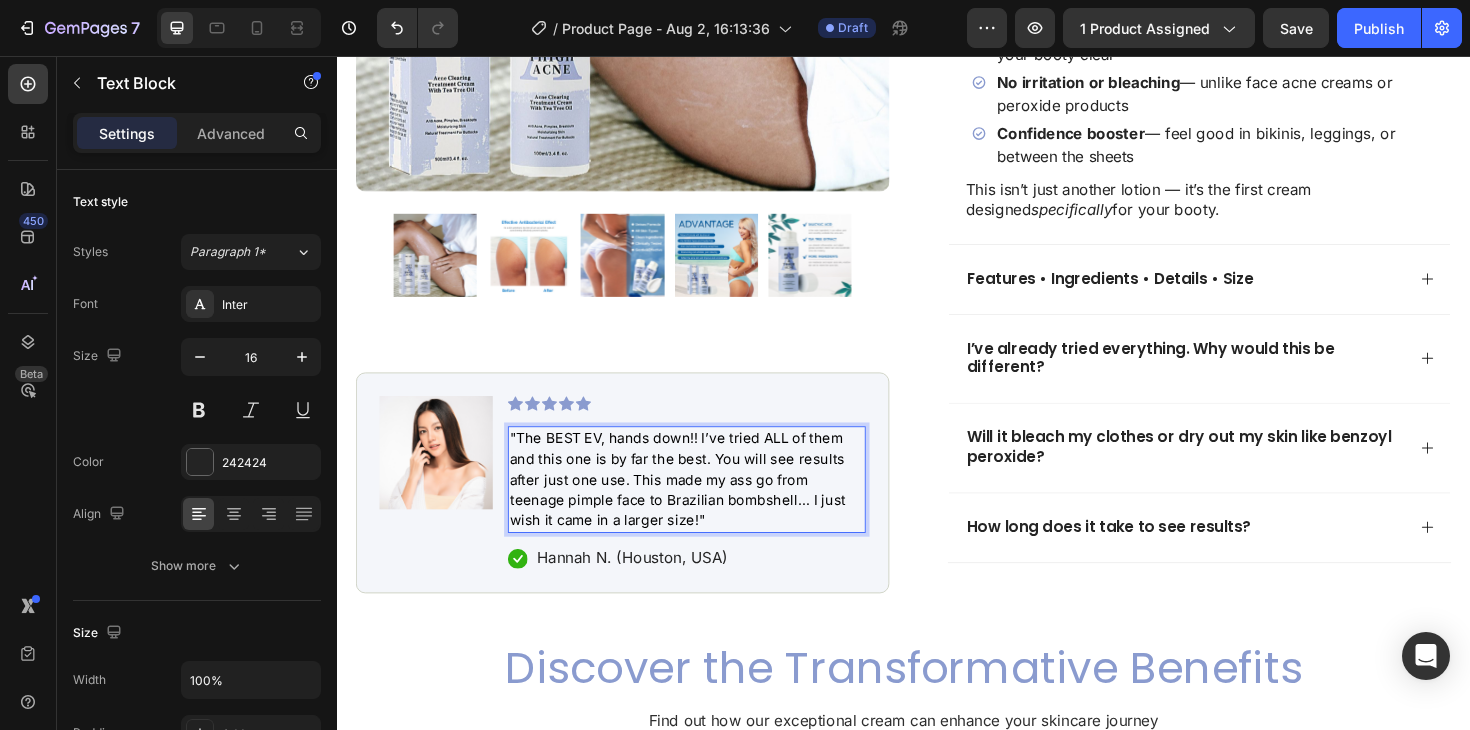 click on ""The BEST EV, hands down!! I’ve tried ALL of them and this one is by far the best. You will see results after just one use. This made my ass go from teenage pimple face to Brazilian bombshell… I just wish it came in a larger size!"" at bounding box center [698, 504] 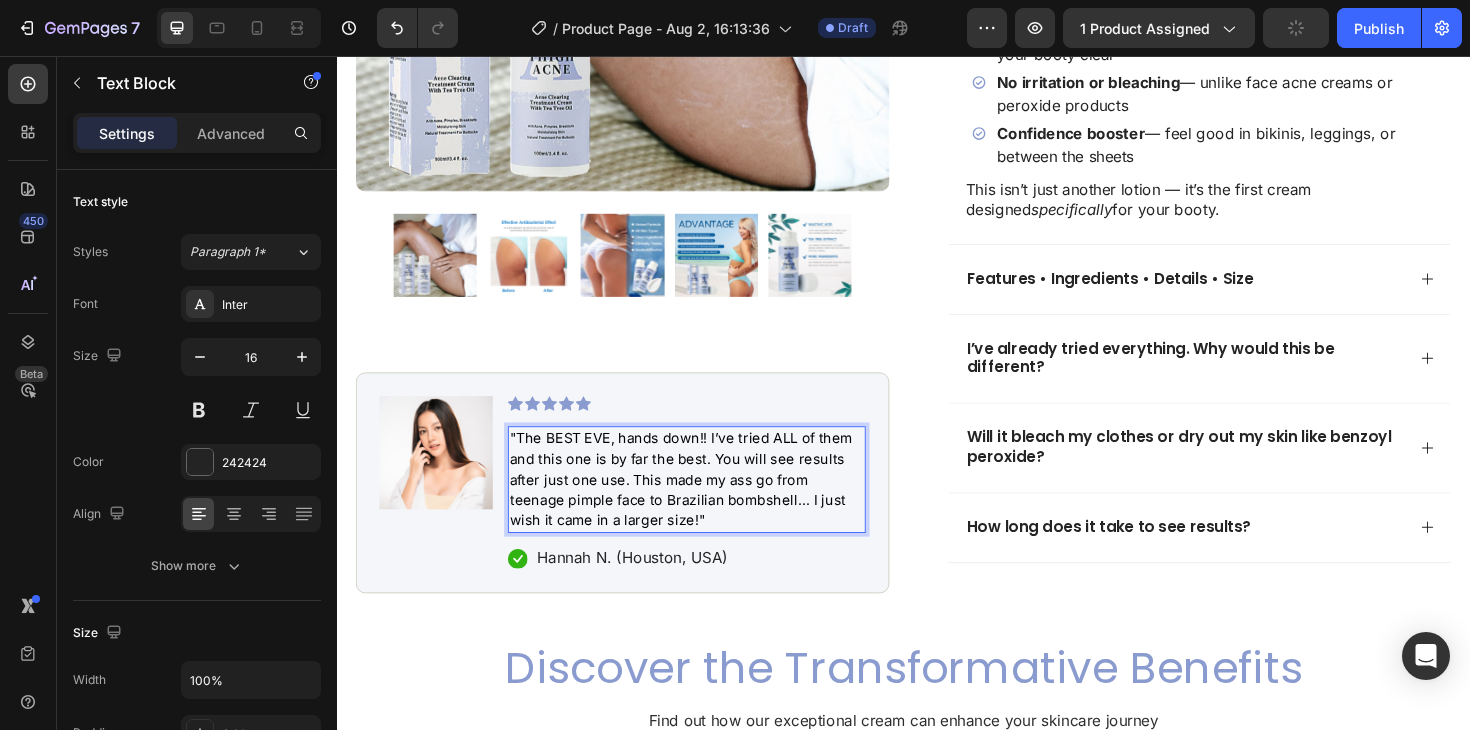 click on ""The BEST EVE, hands down!! I’ve tried ALL of them and this one is by far the best. You will see results after just one use. This made my ass go from teenage pimple face to Brazilian bombshell… I just wish it came in a larger size!"" at bounding box center (701, 504) 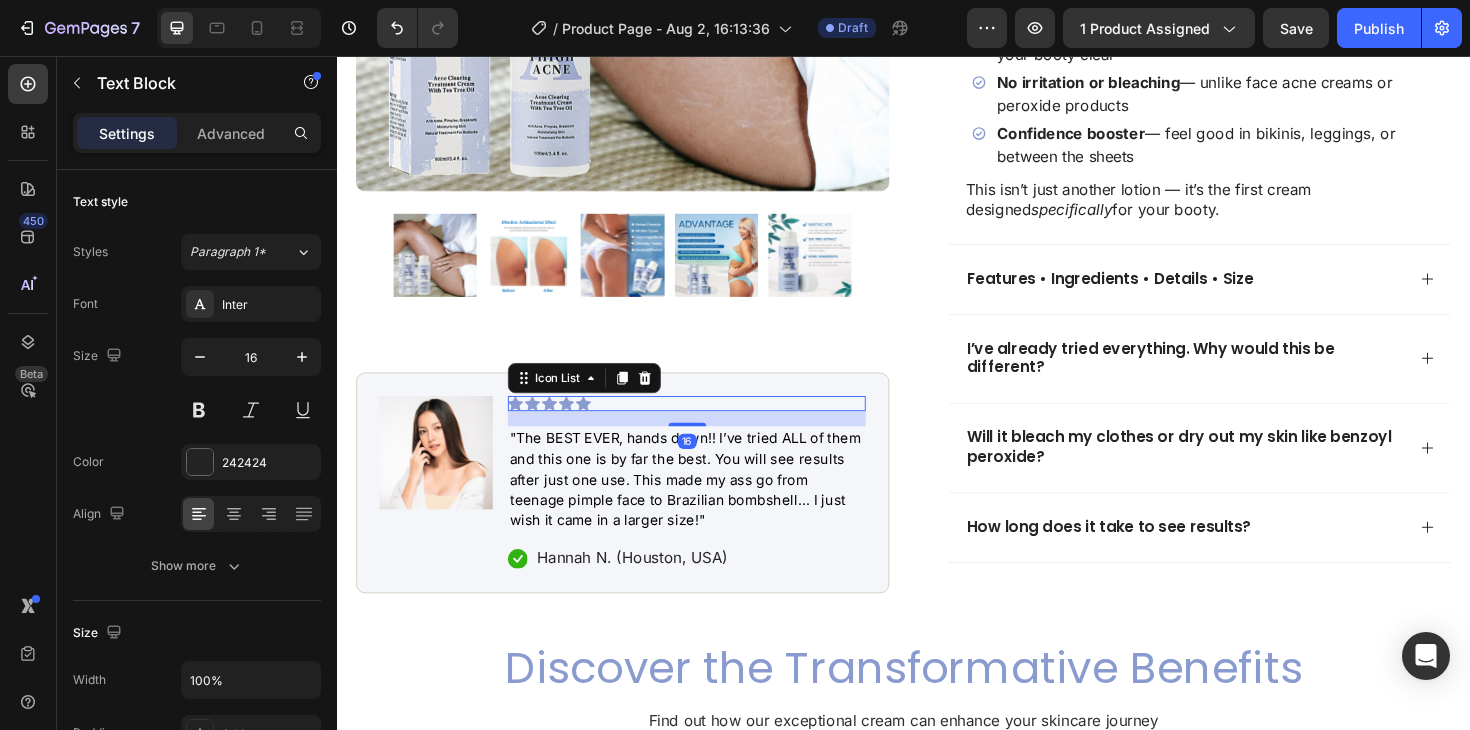 click on "Icon Icon Icon Icon Icon" at bounding box center (707, 424) 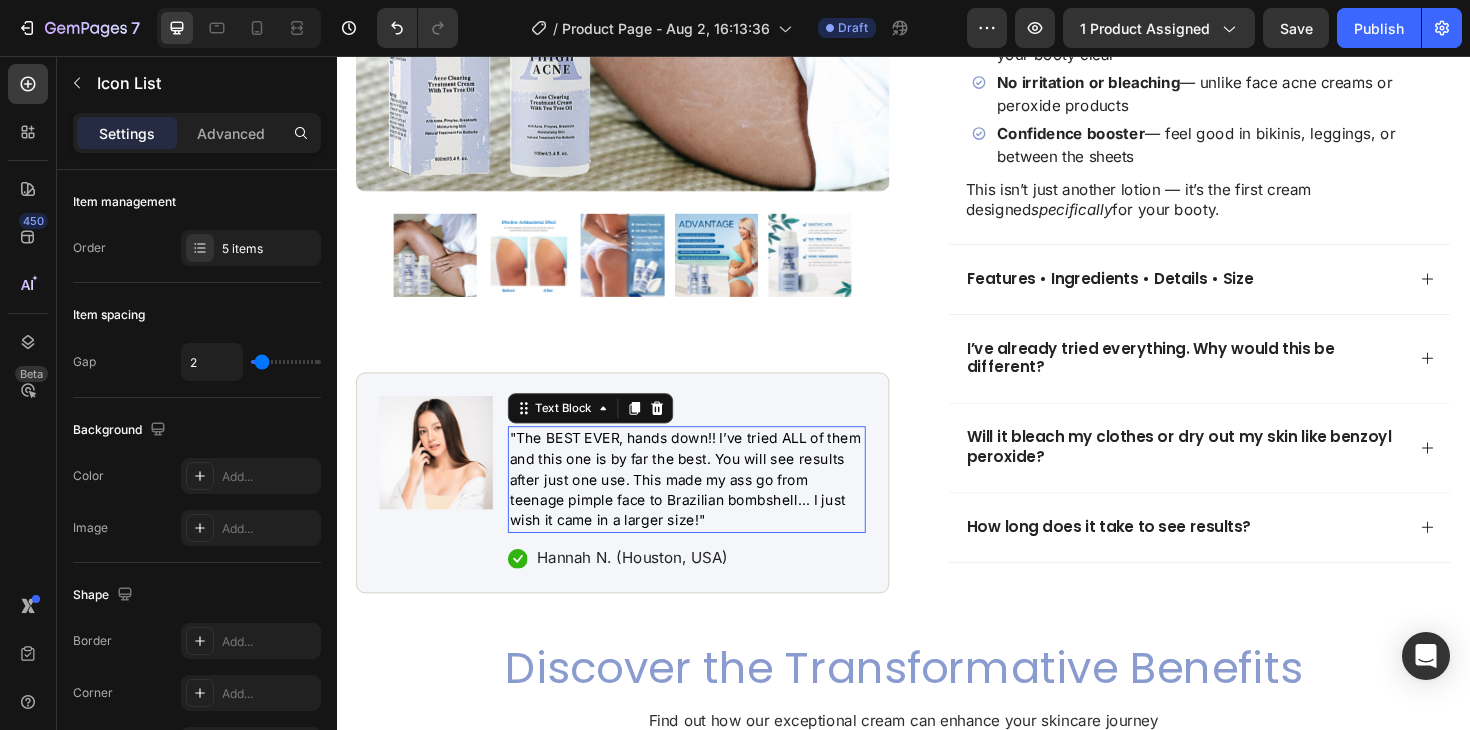 click on ""The BEST EVER, hands down!! I’ve tried ALL of them and this one is by far the best. You will see results after just one use. This made my ass go from teenage pimple face to Brazilian bombshell… I just wish it came in a larger size!"" at bounding box center [707, 504] 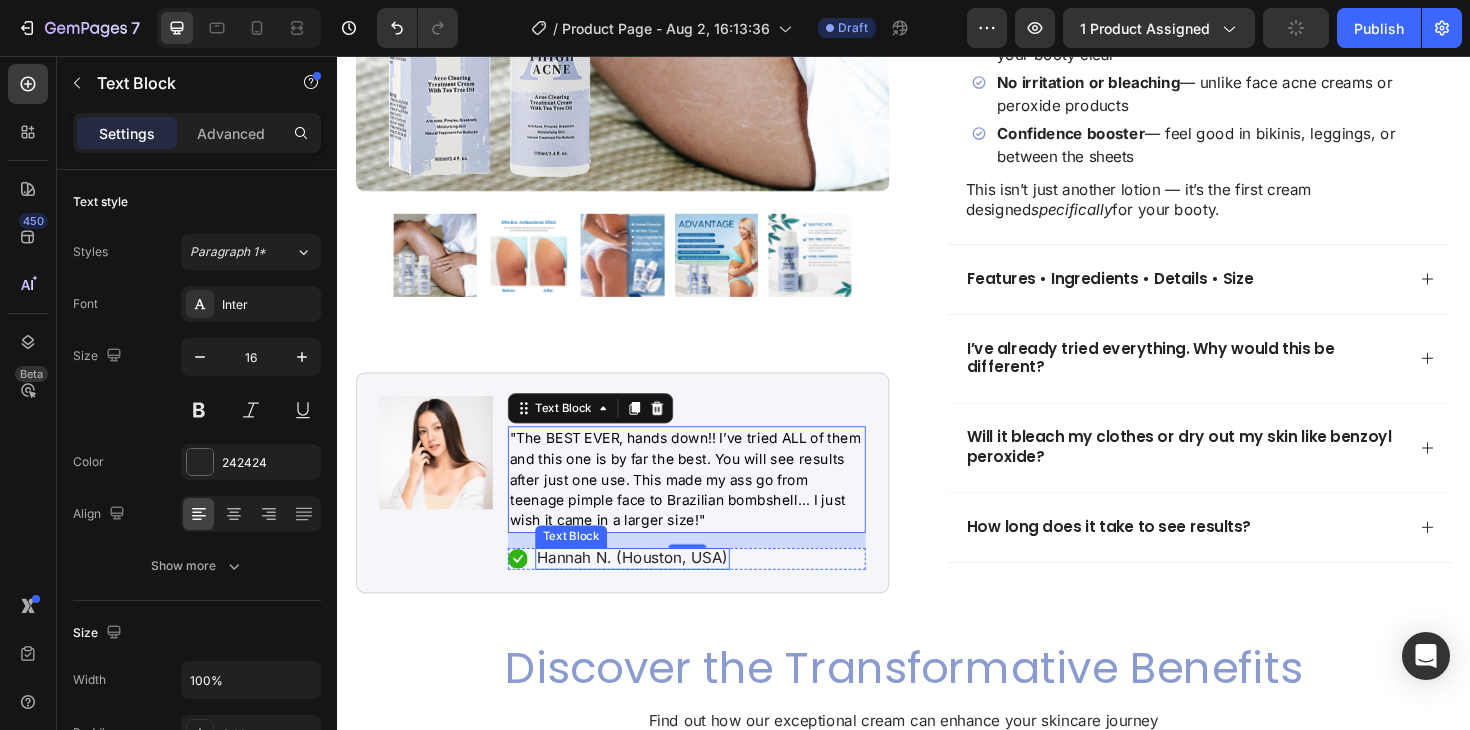click on "Hannah N. (Houston, USA)" at bounding box center [650, 587] 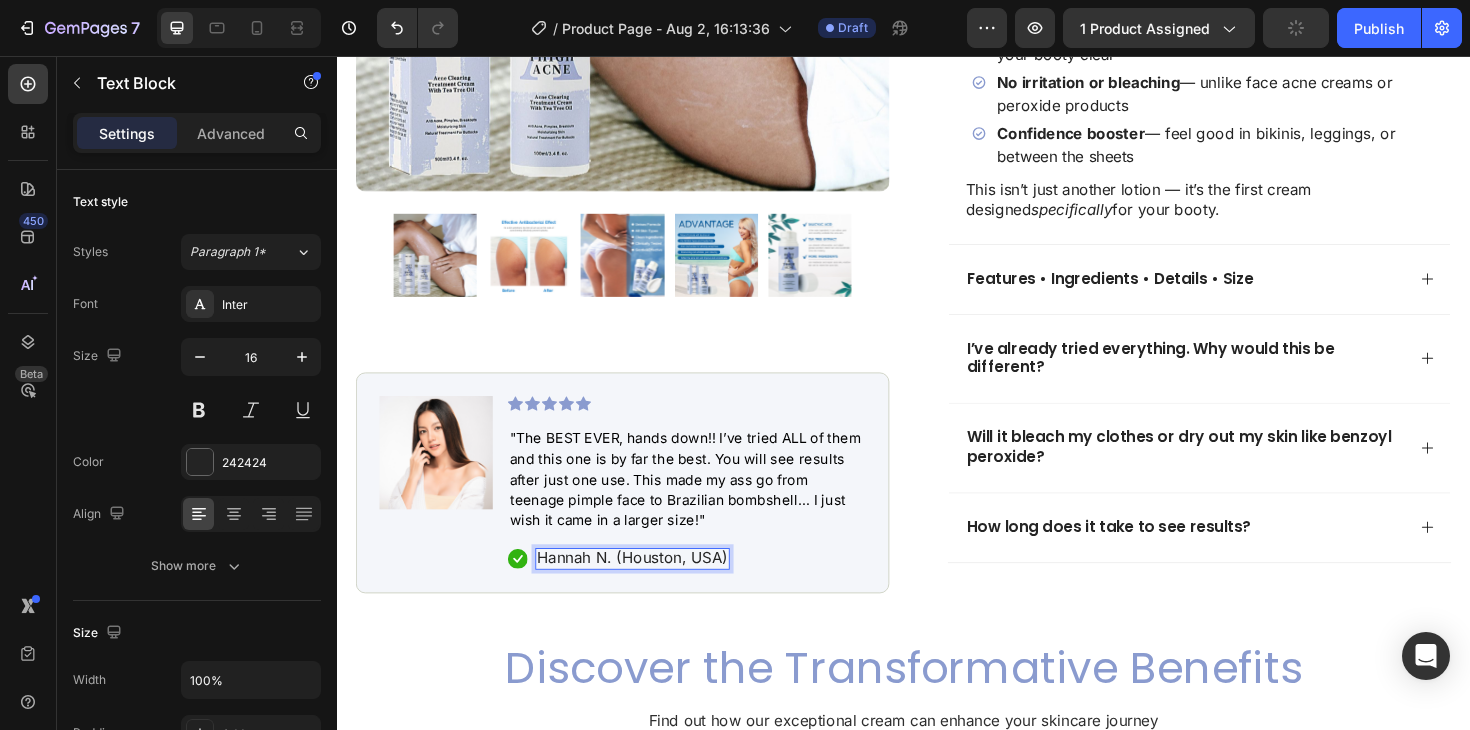 click on "Hannah N. (Houston, USA)" at bounding box center [650, 587] 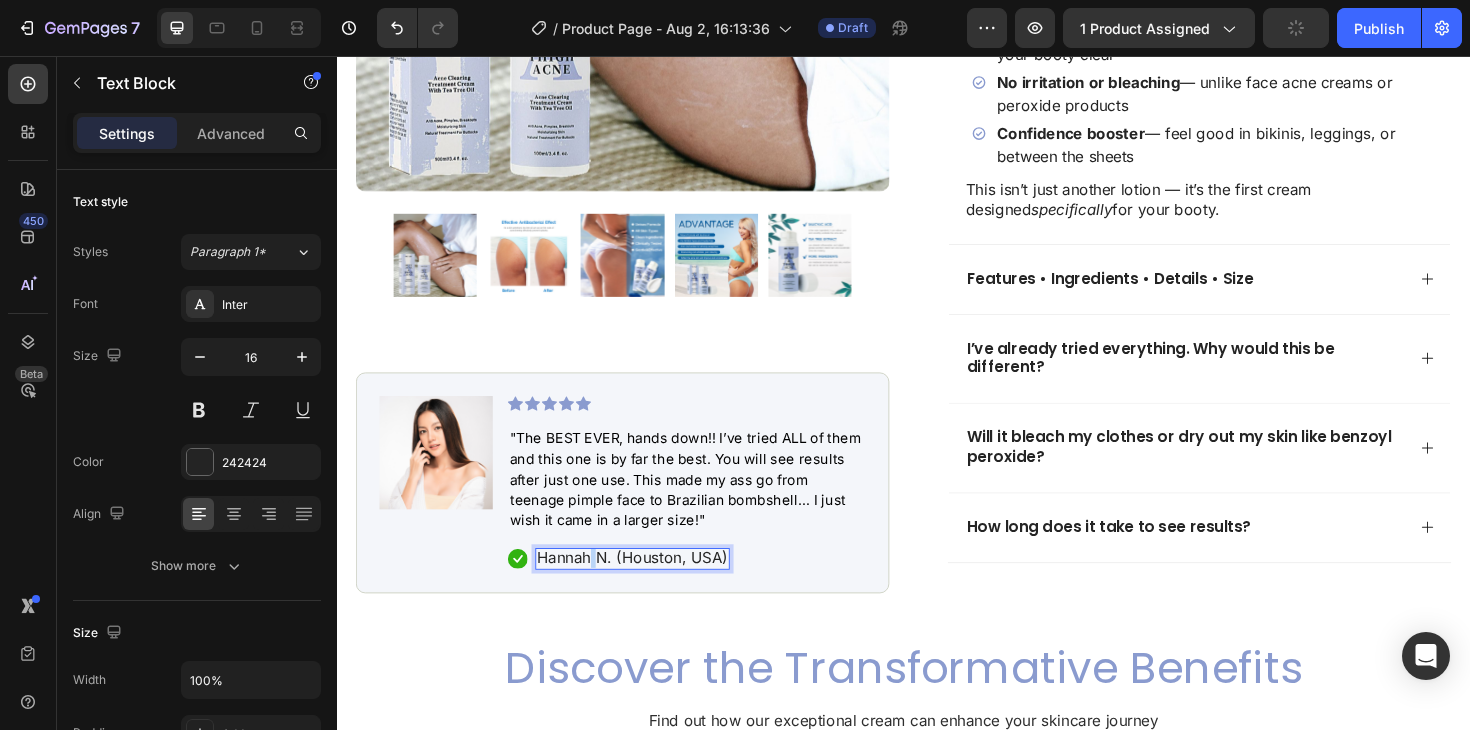 click on "Hannah N. (Houston, USA)" at bounding box center [650, 587] 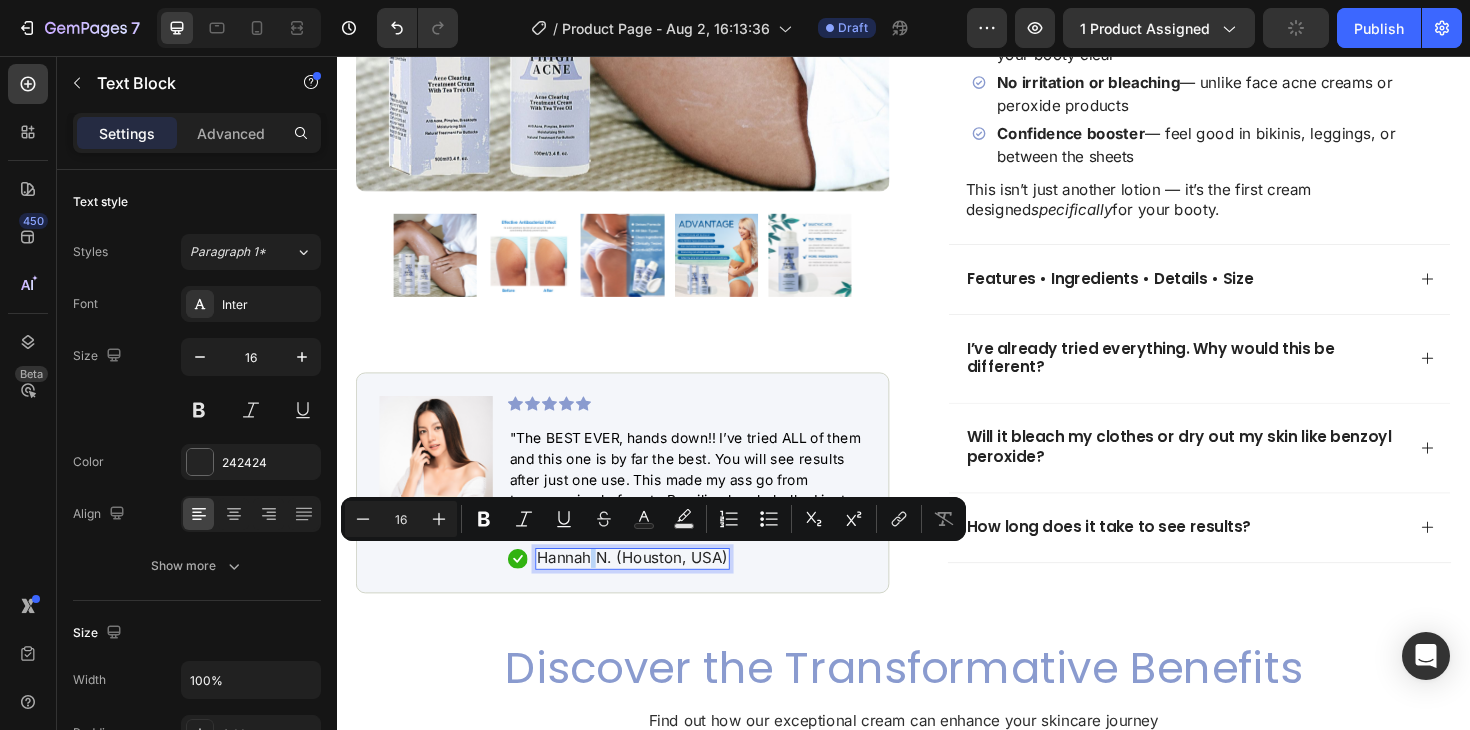 click on "Hannah N. (Houston, USA)" at bounding box center [650, 587] 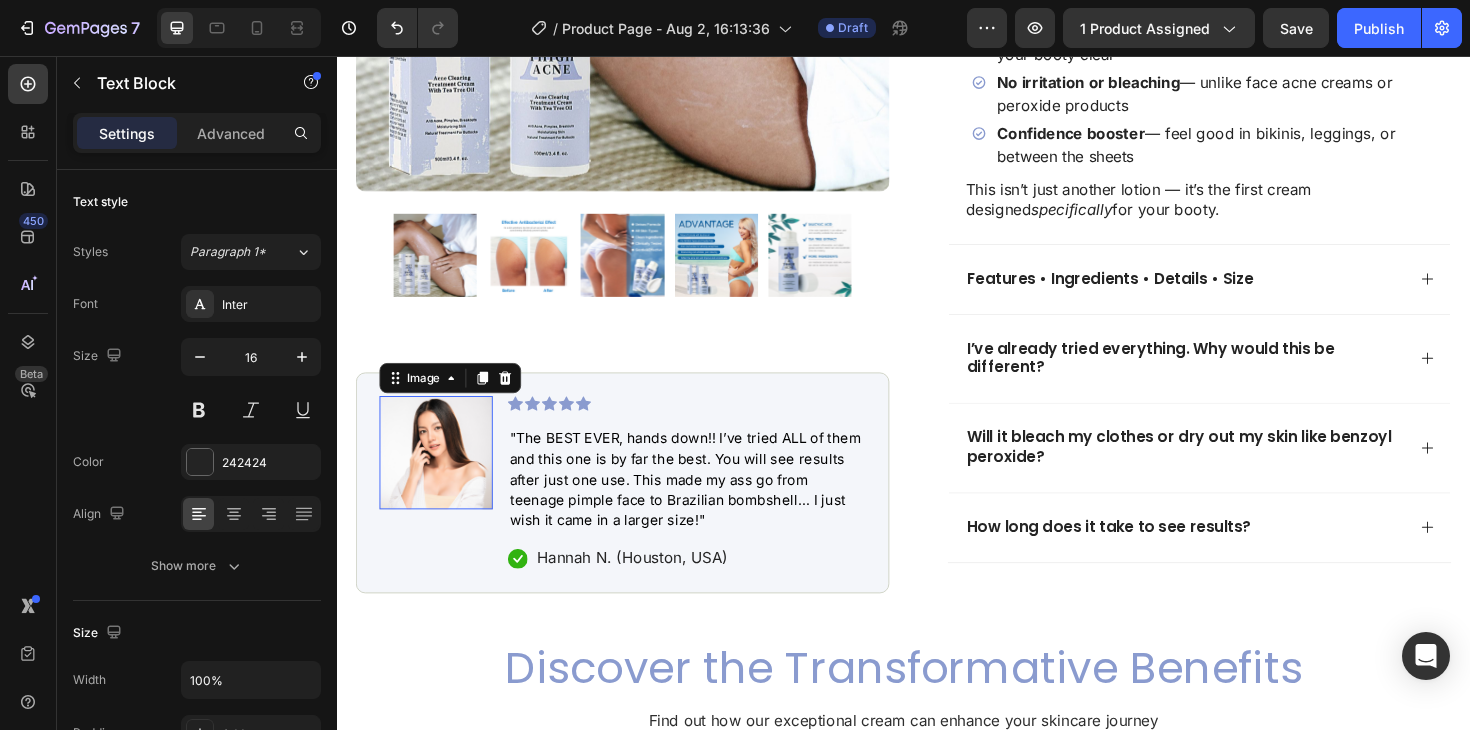 click at bounding box center (442, 476) 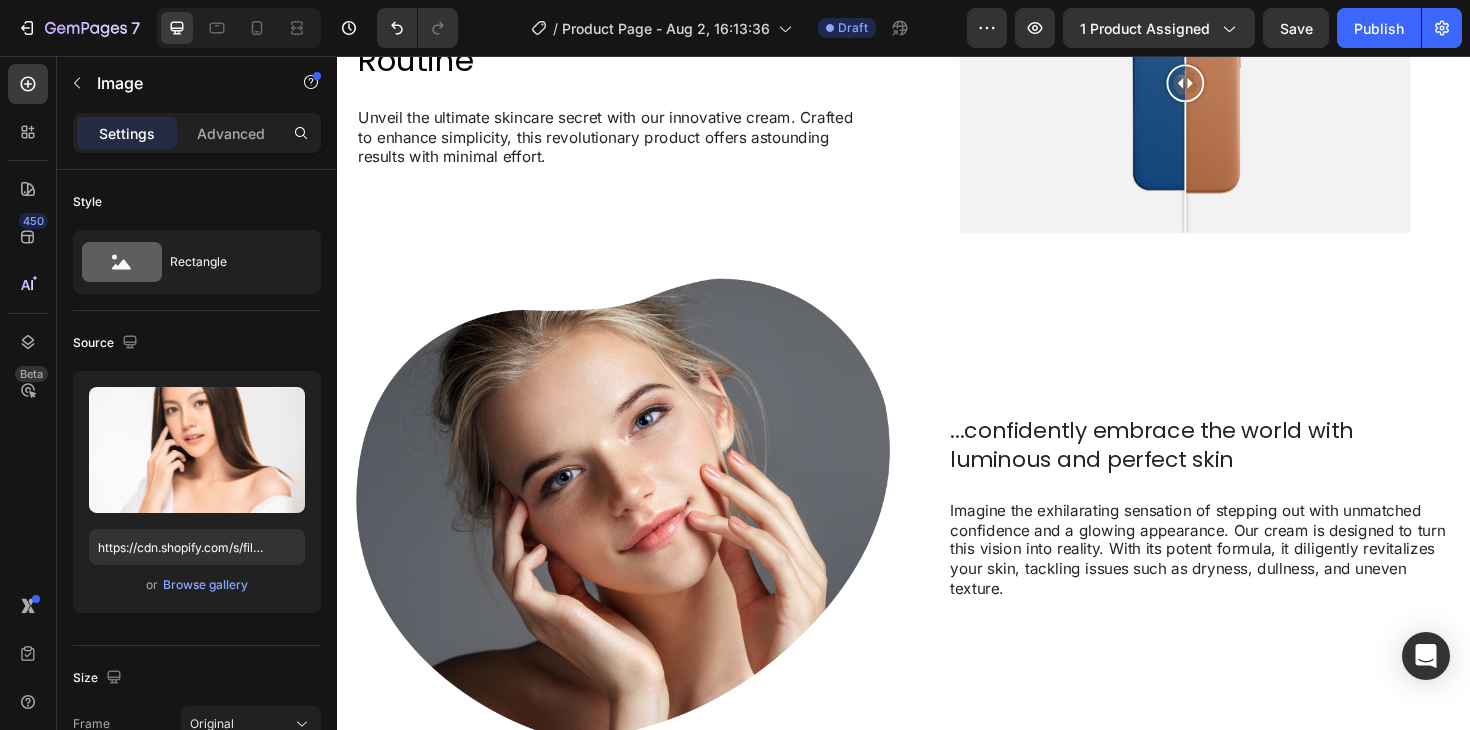 scroll, scrollTop: 1775, scrollLeft: 0, axis: vertical 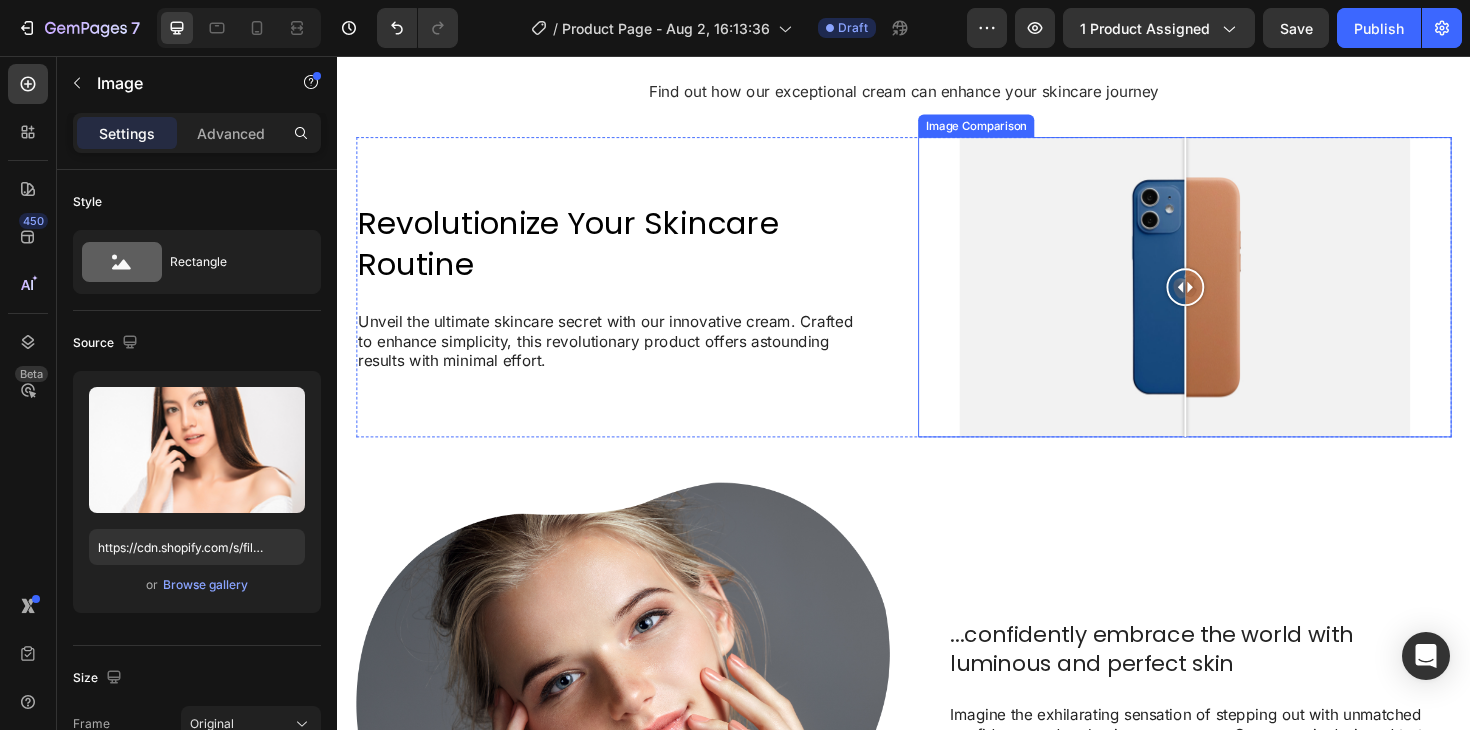 click at bounding box center [1234, 301] 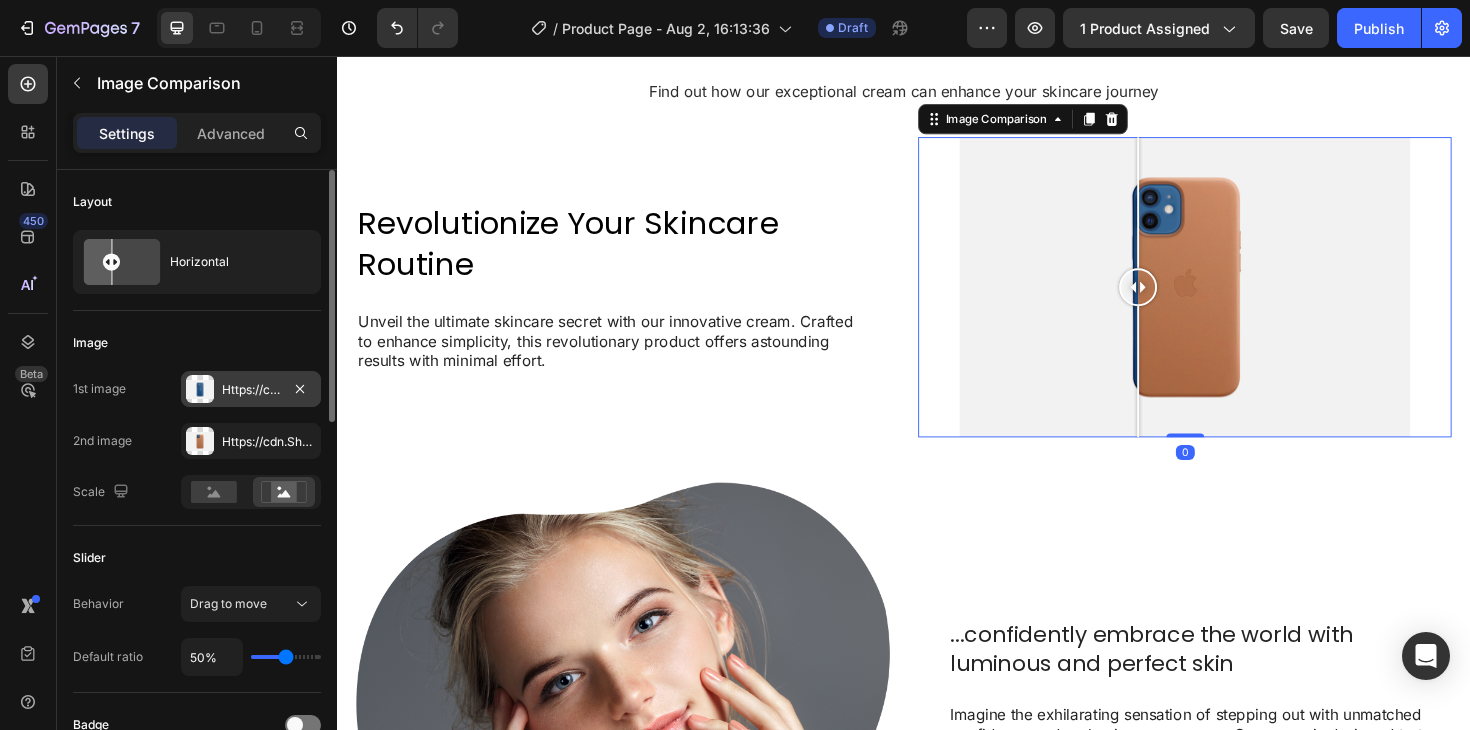 click on "Https://cdn.Shopify.Com/s/files/1/2005/9307/files/image_compare_before.Png" at bounding box center [251, 390] 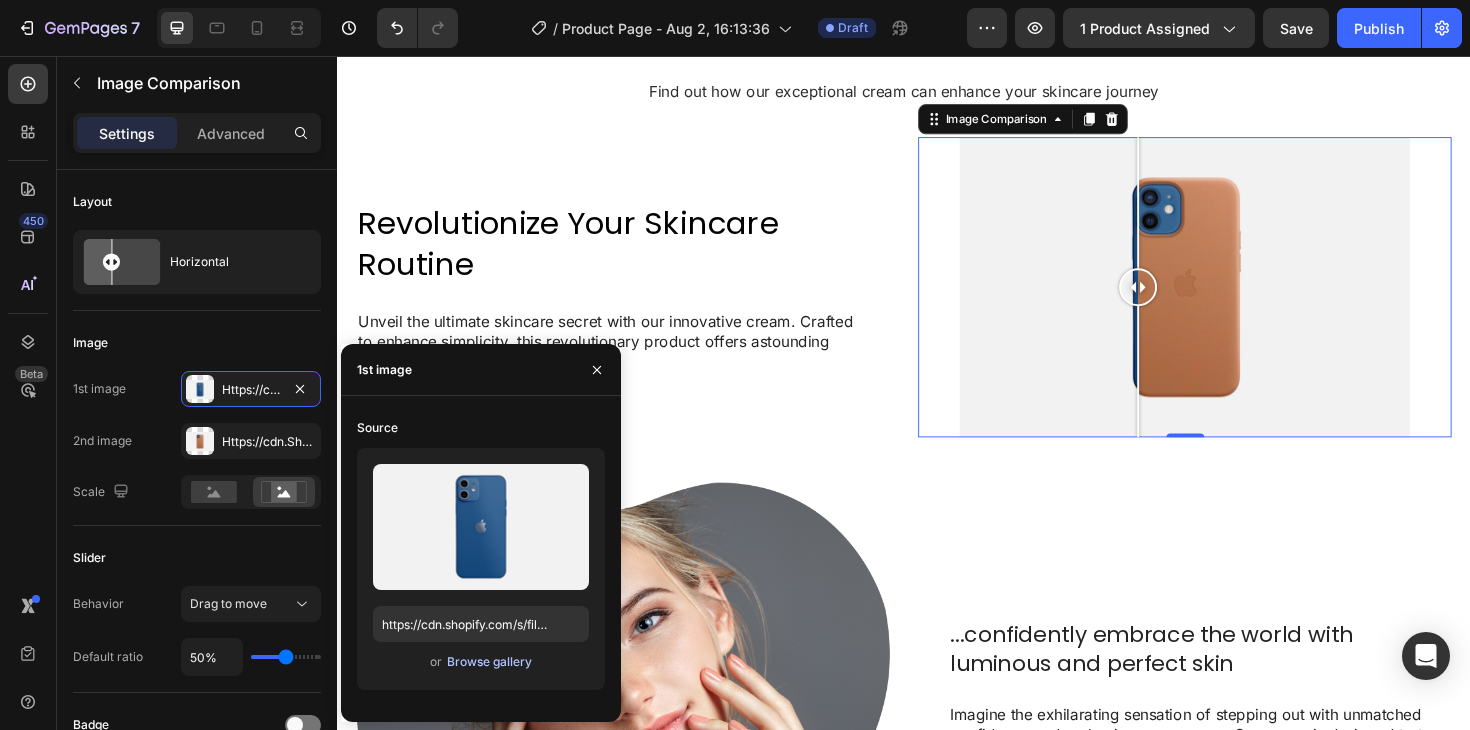 click on "Browse gallery" at bounding box center (489, 662) 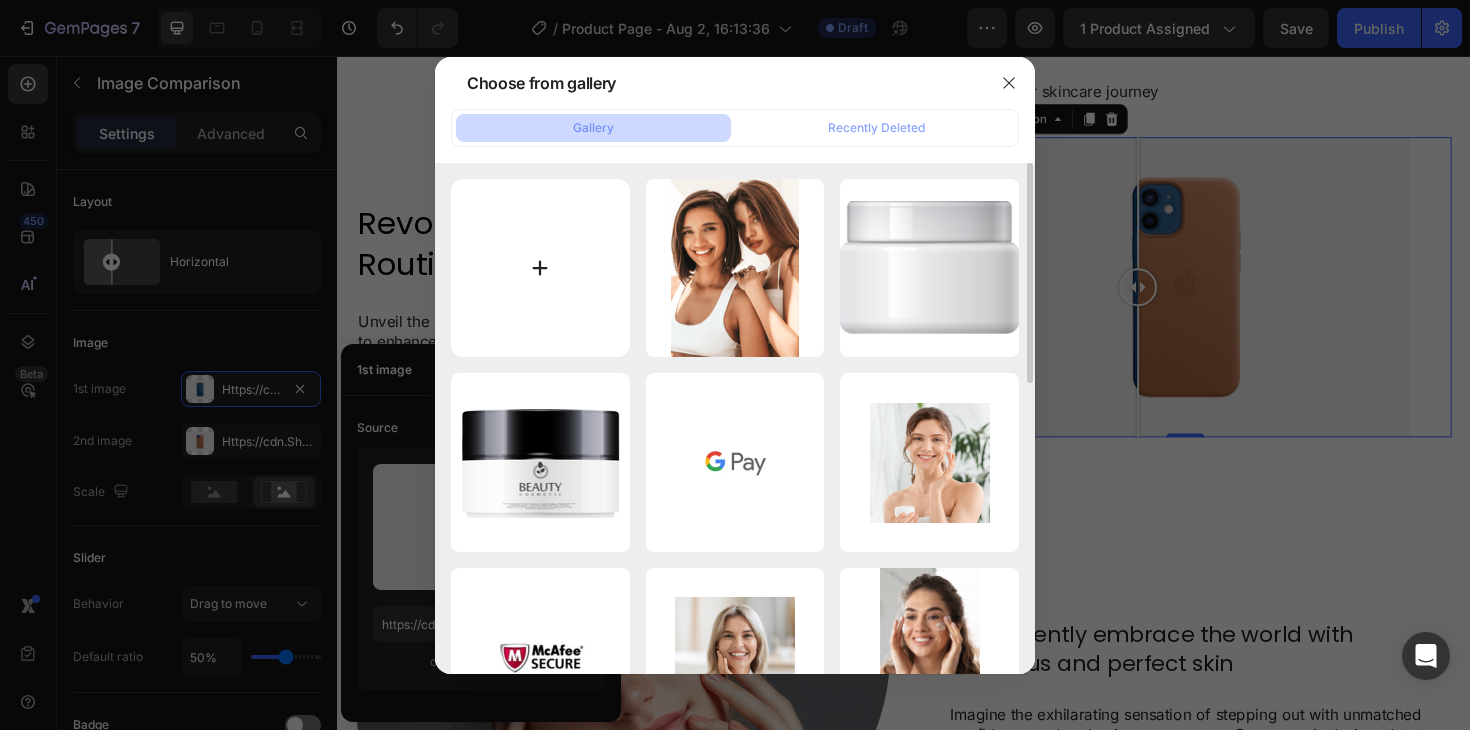 type on "C:\fakepath\pimple butt.jpg" 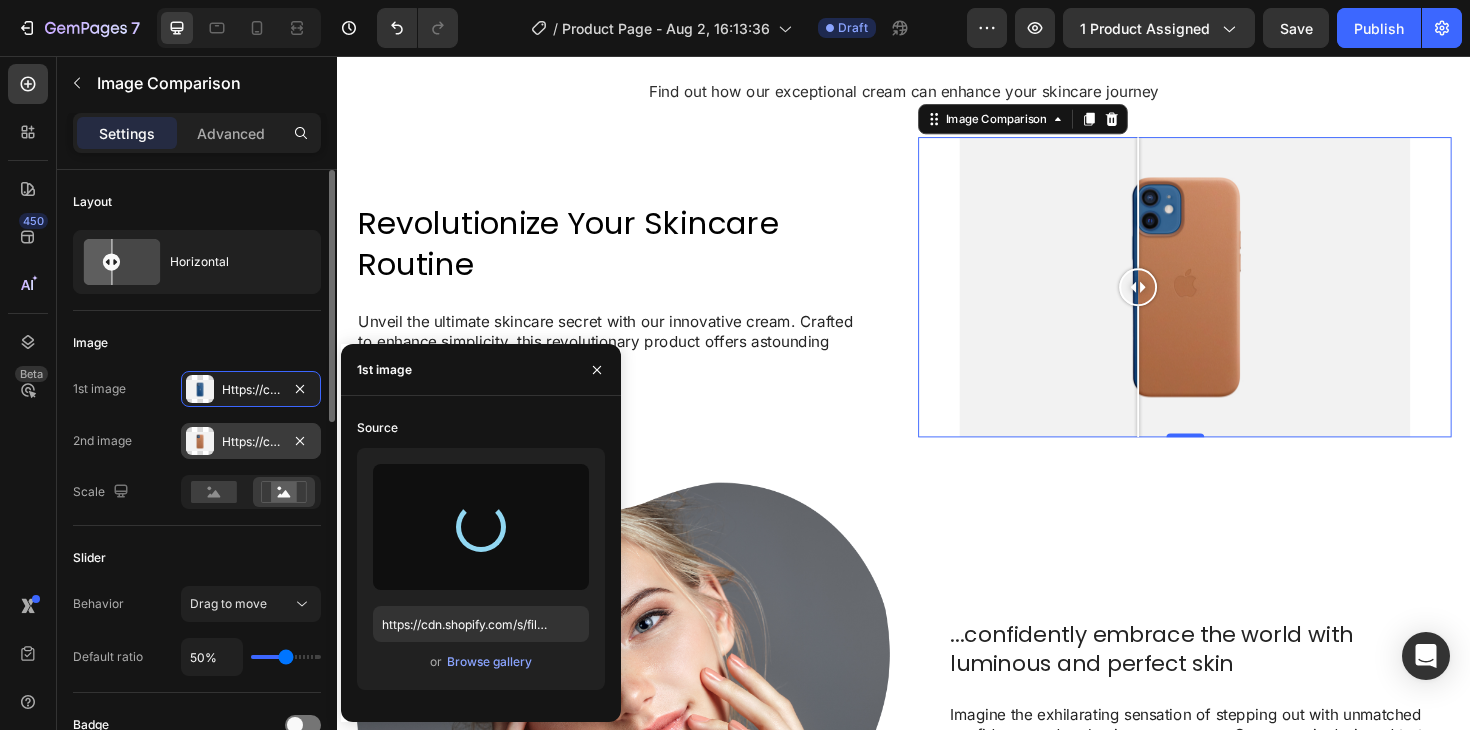 click on "Https://cdn.Shopify.Com/s/files/1/2005/9307/files/image_compare_after.Png" at bounding box center [251, 442] 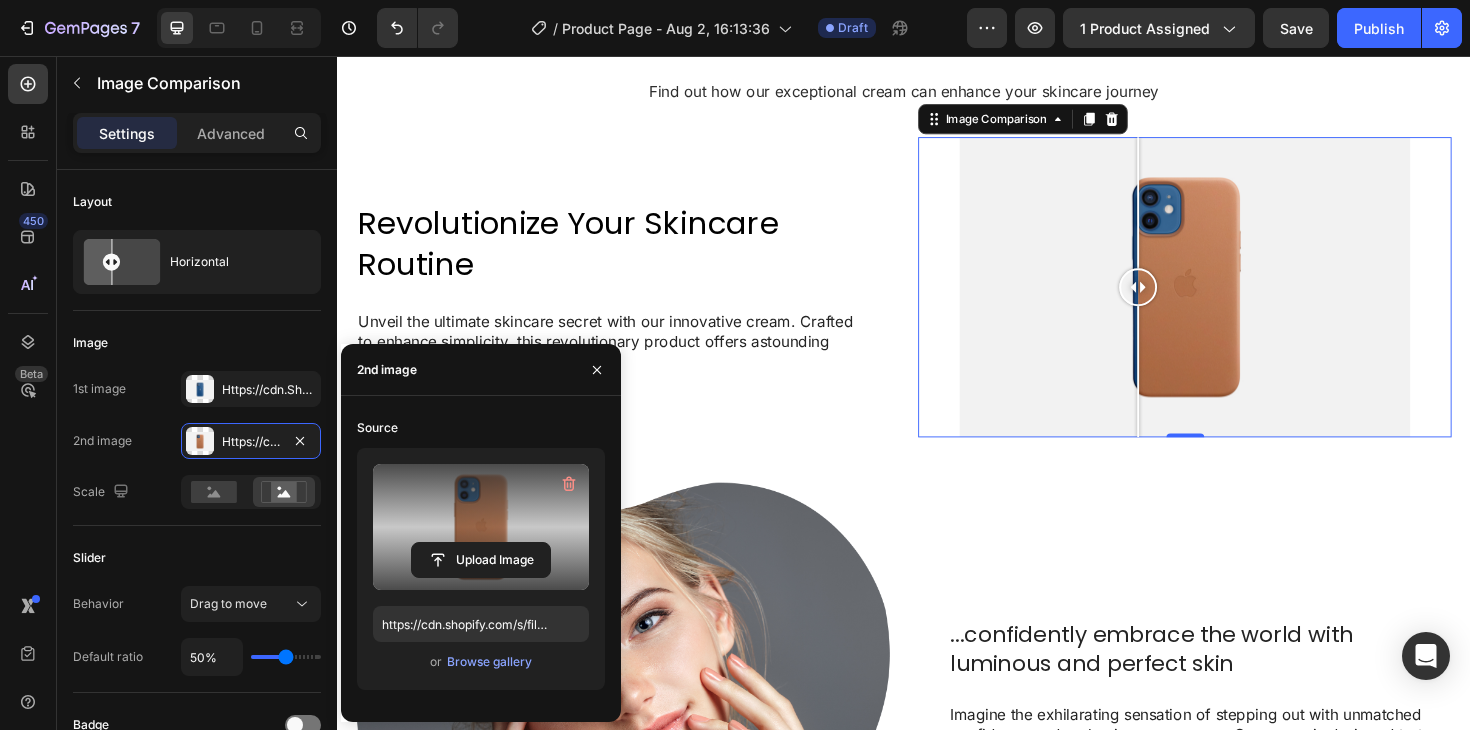 click at bounding box center [481, 527] 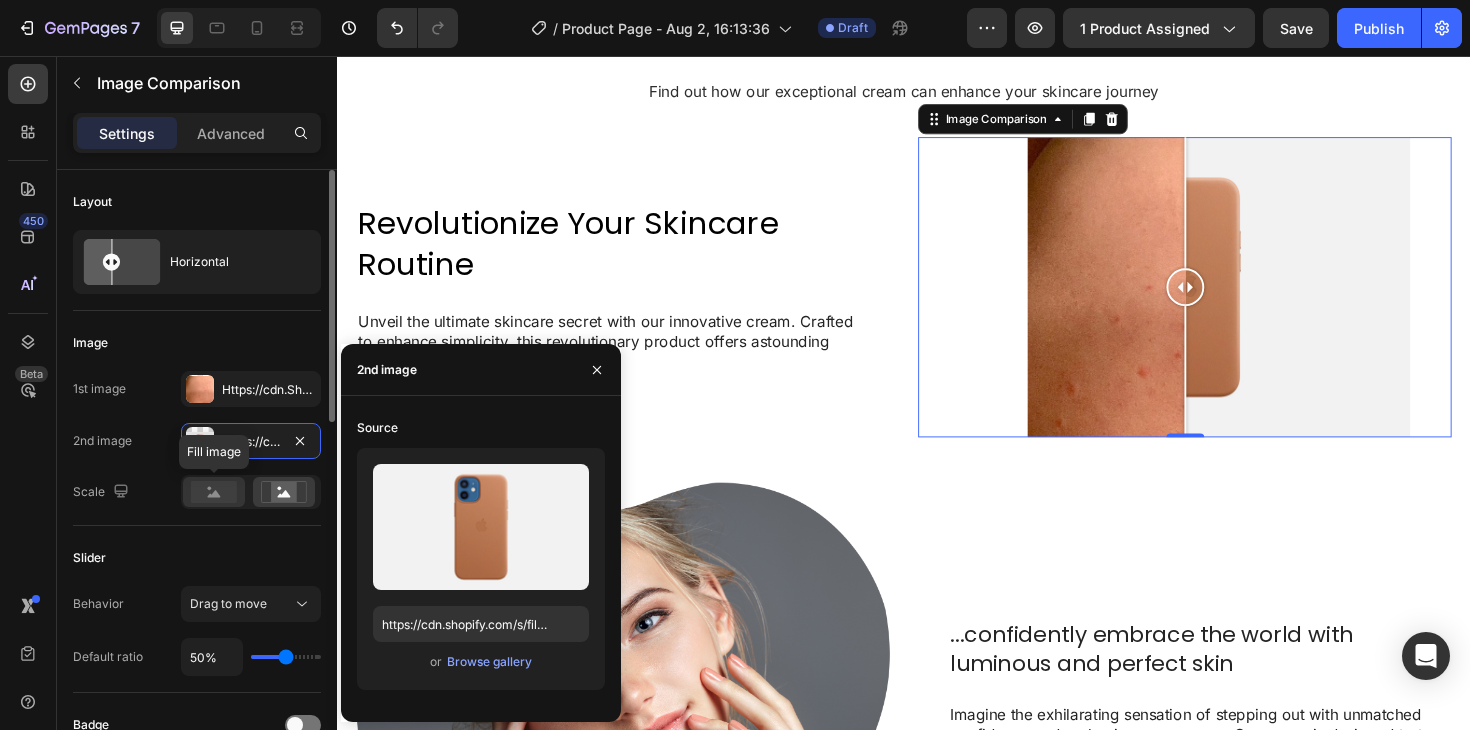 click 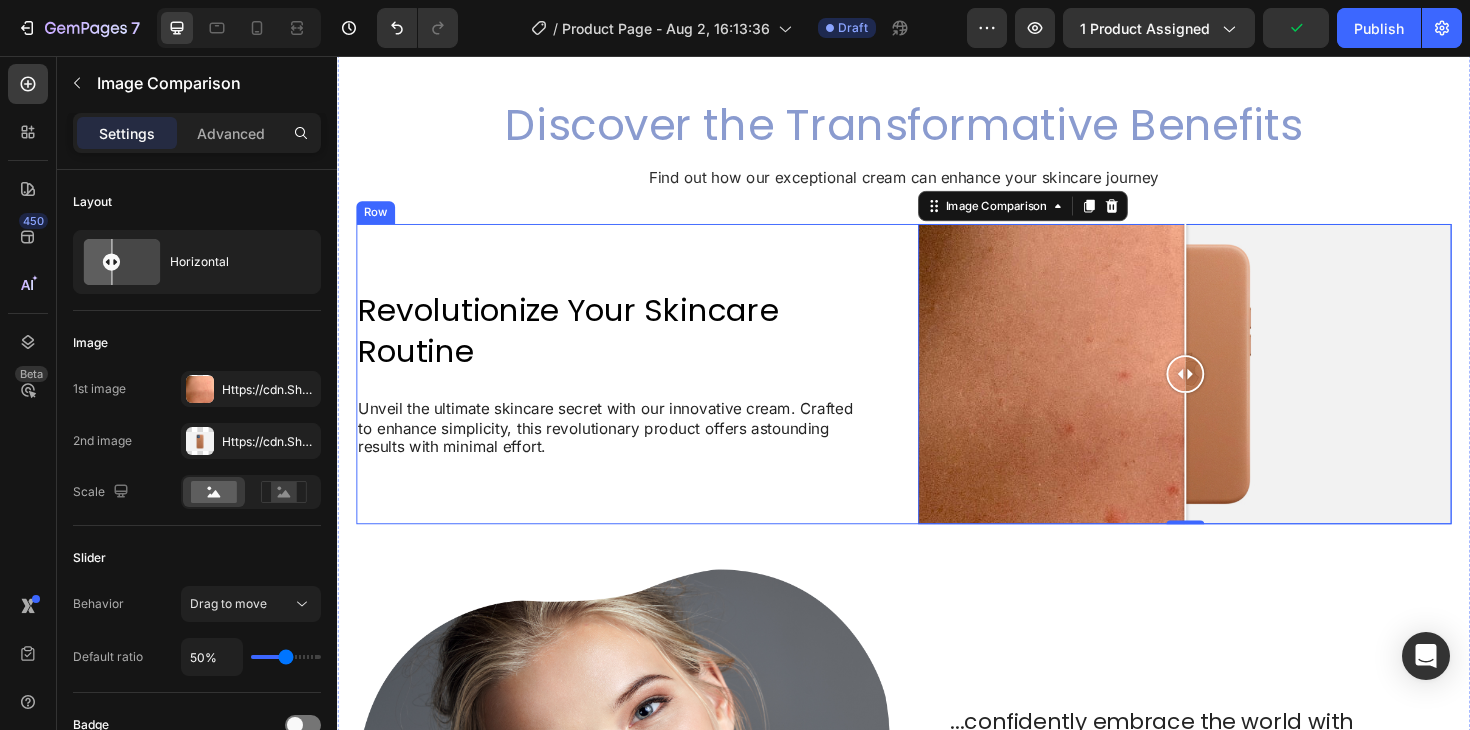 scroll, scrollTop: 1679, scrollLeft: 0, axis: vertical 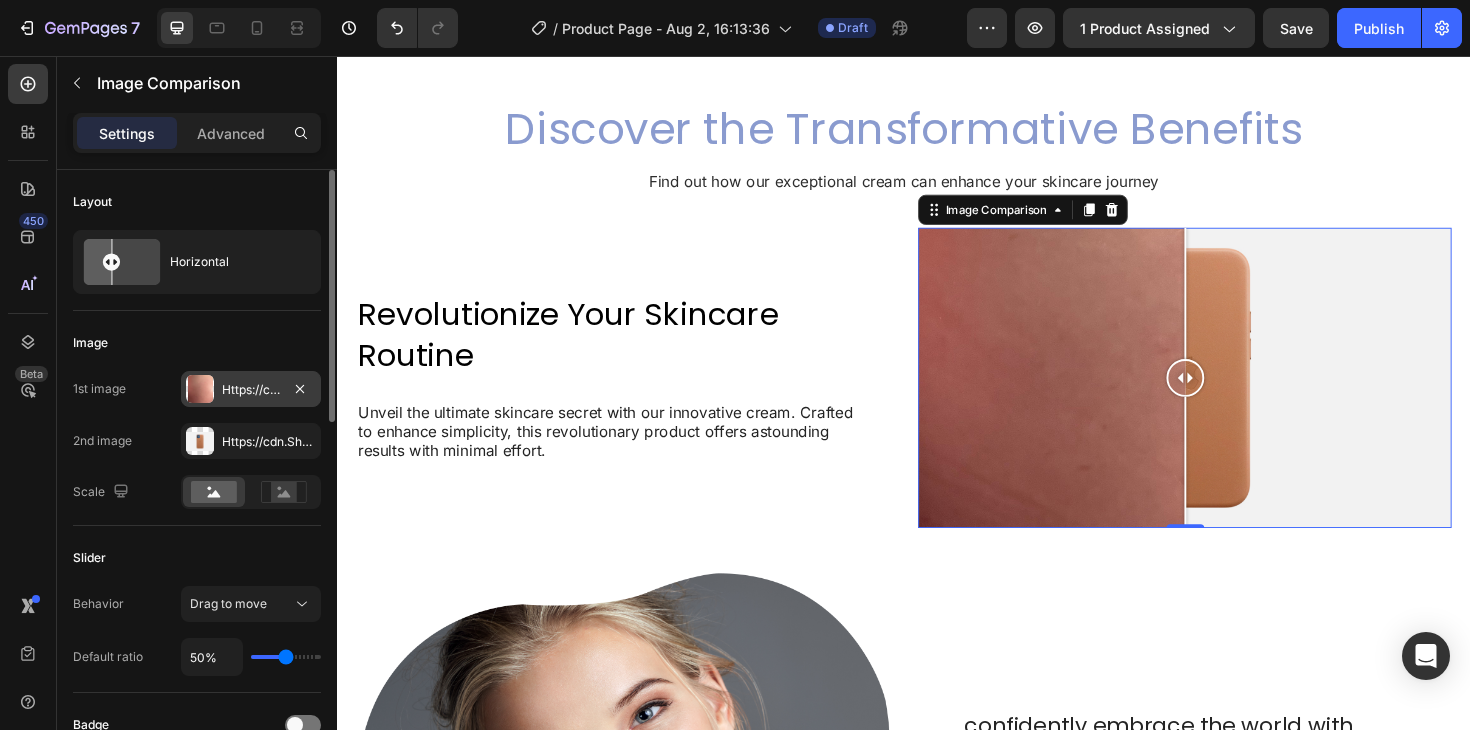 click on "Https://cdn.Shopify.Com/s/files/1/0592/0830/2721/files/gempages_578130549185446588-266273fd-ee02-4a22-90dd-4d0a6f75e4bf.Jpg" at bounding box center [251, 390] 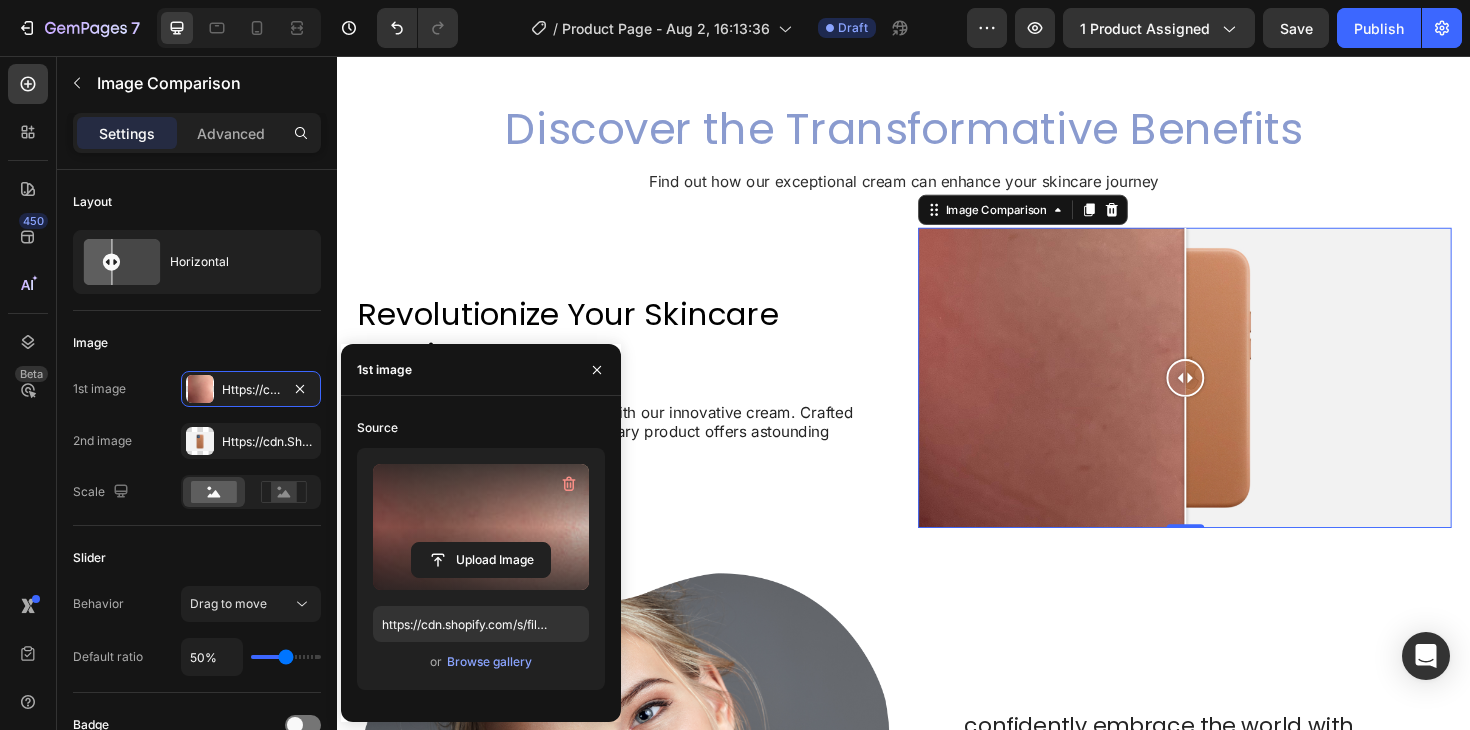 click at bounding box center [481, 527] 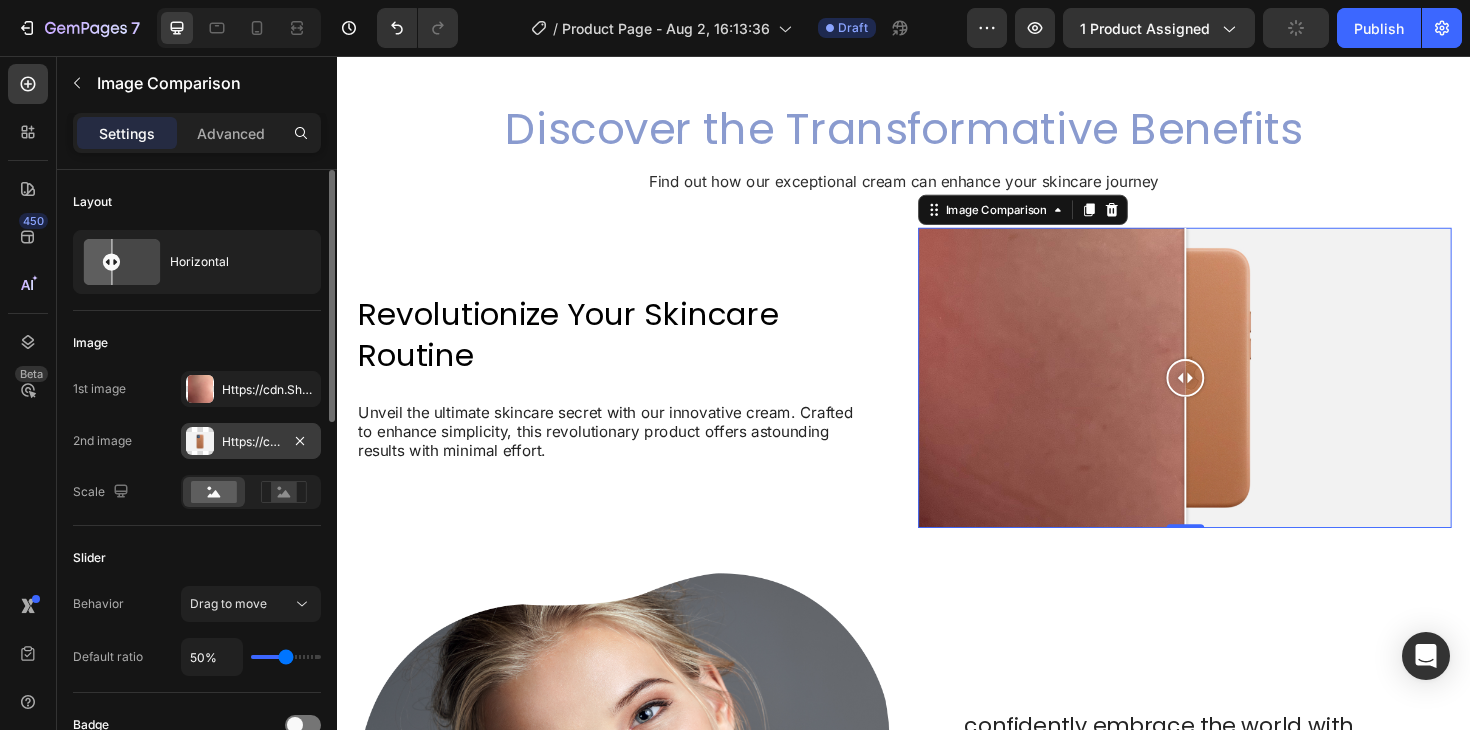 click on "Https://cdn.Shopify.Com/s/files/1/2005/9307/files/image_compare_after.Png" at bounding box center [251, 442] 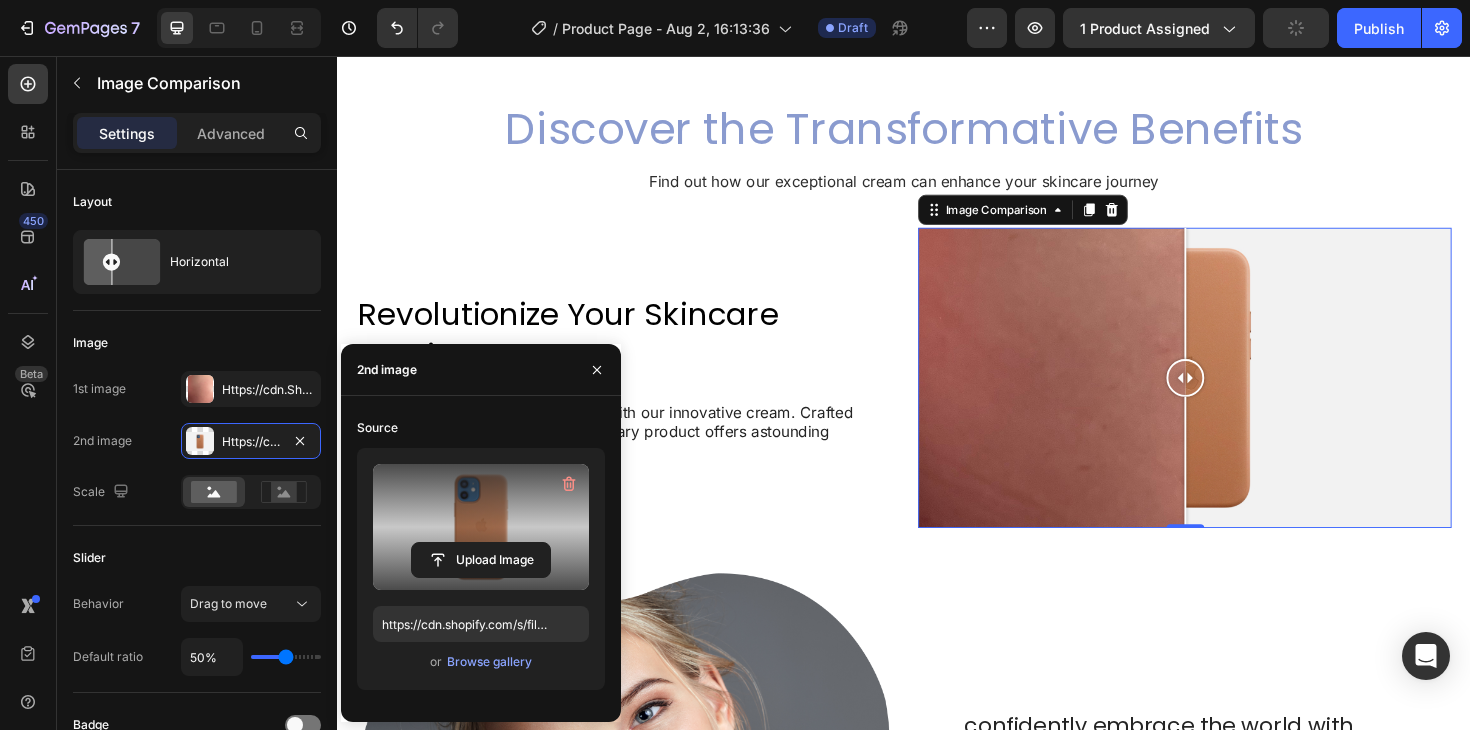 click at bounding box center (481, 527) 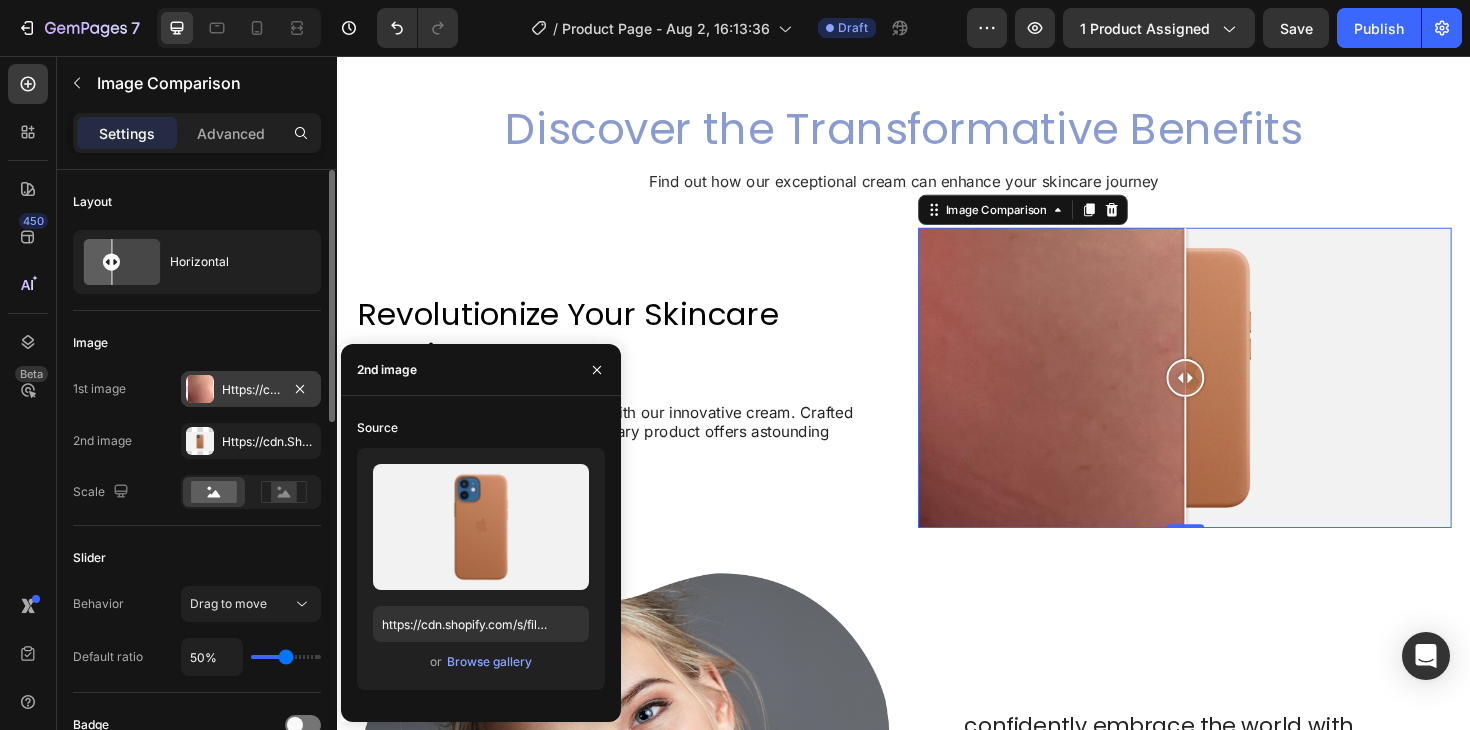 click on "Https://cdn.Shopify.Com/s/files/1/0592/0830/2721/files/gempages_578130549185446588-266273fd-ee02-4a22-90dd-4d0a6f75e4bf.Jpg" at bounding box center (251, 389) 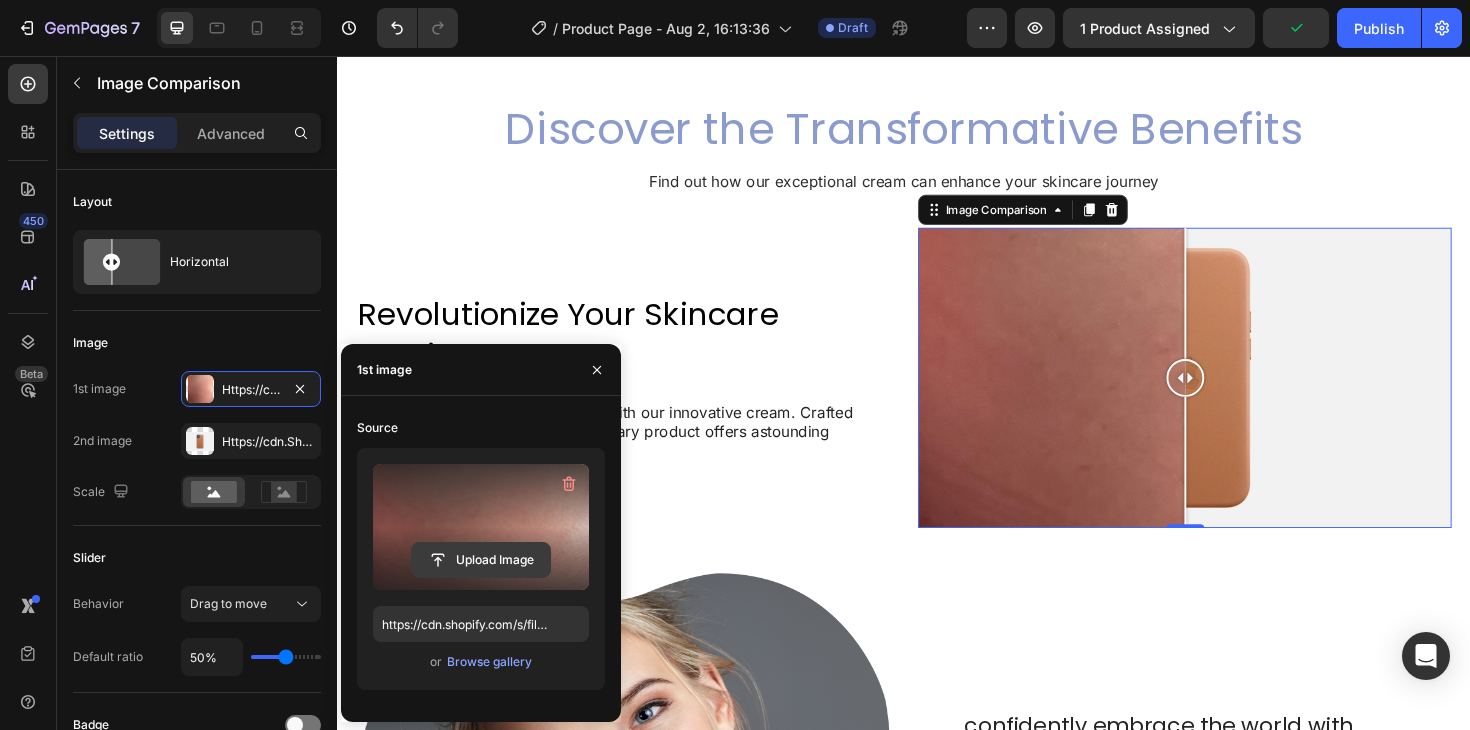 click 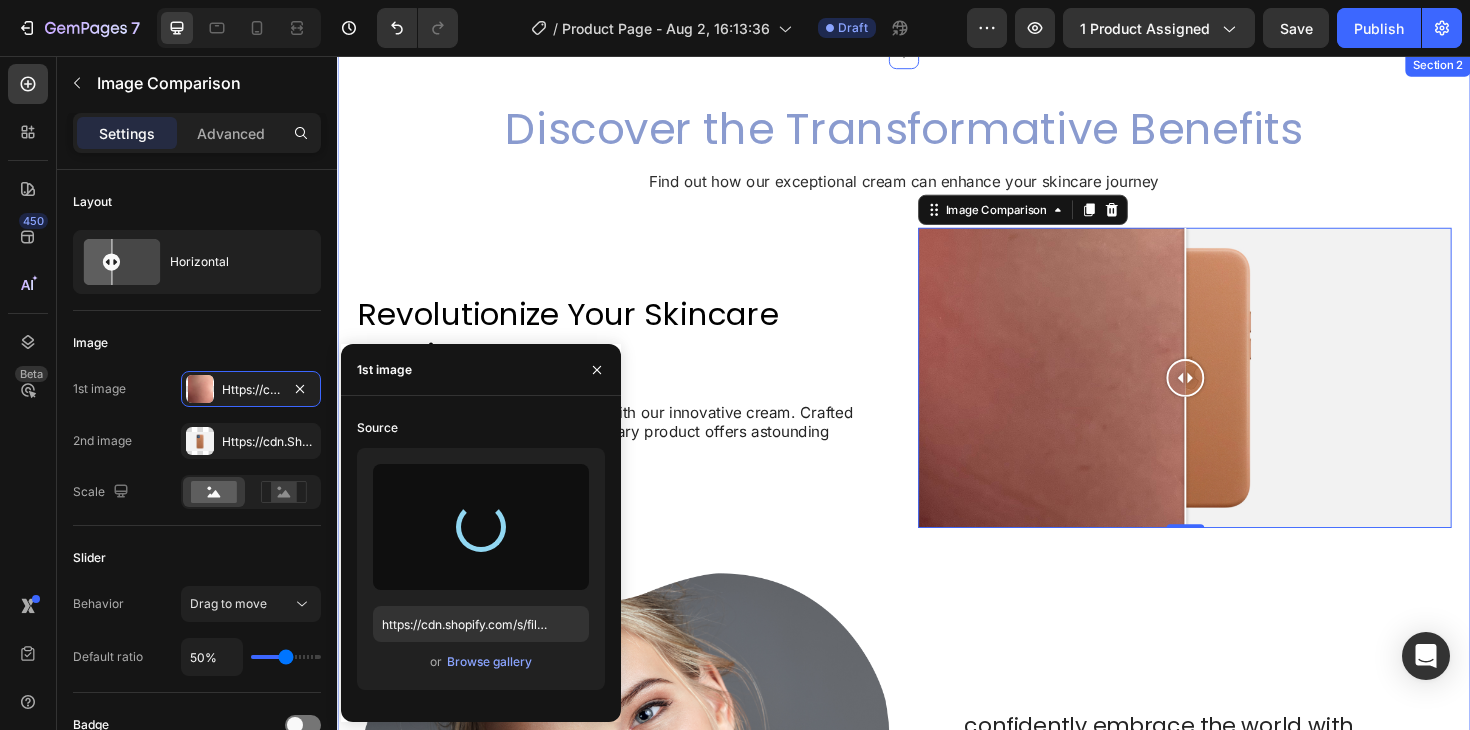 type on "https://cdn.shopify.com/s/files/1/0592/0830/2721/files/gempages_578130549185446588-bcac647b-7660-4b5a-916a-e61e317678af.jpg" 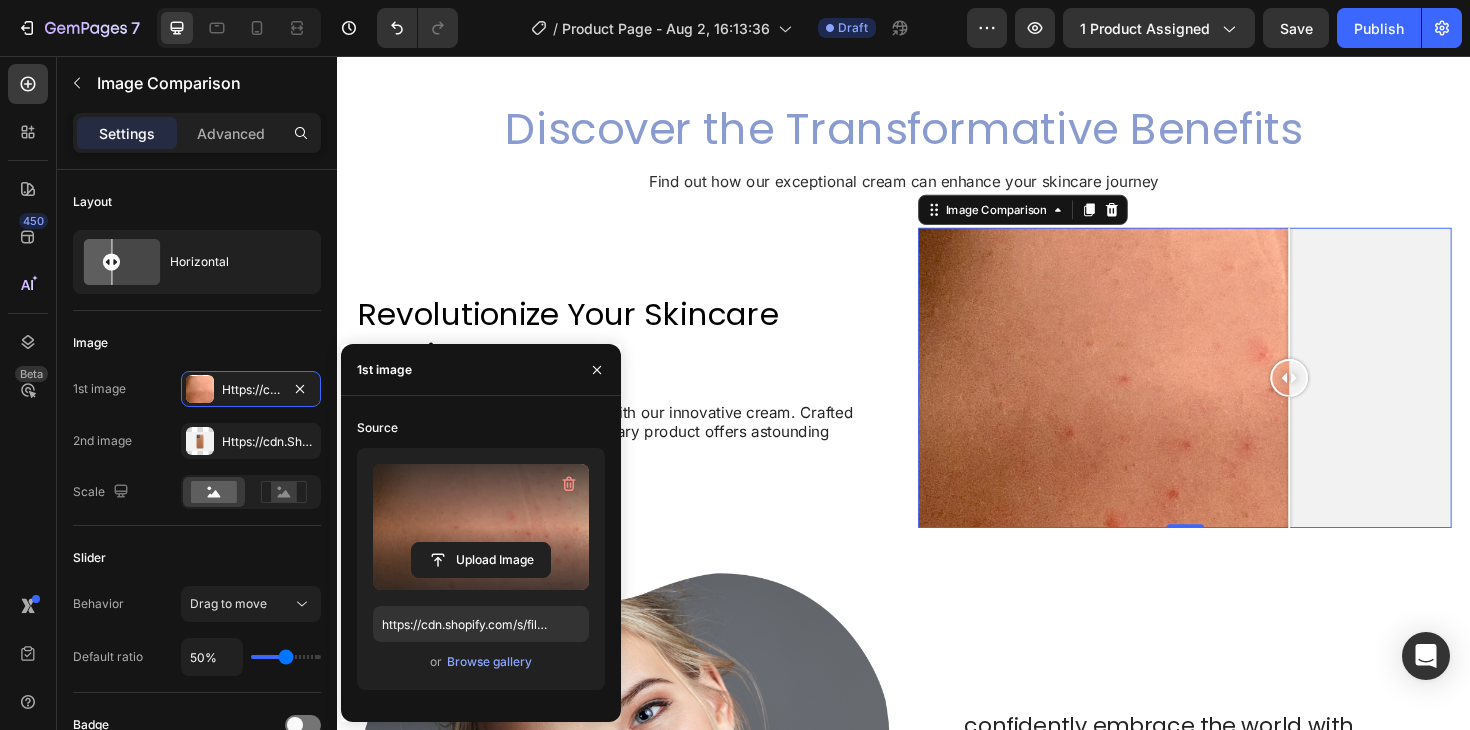 click at bounding box center [1234, 397] 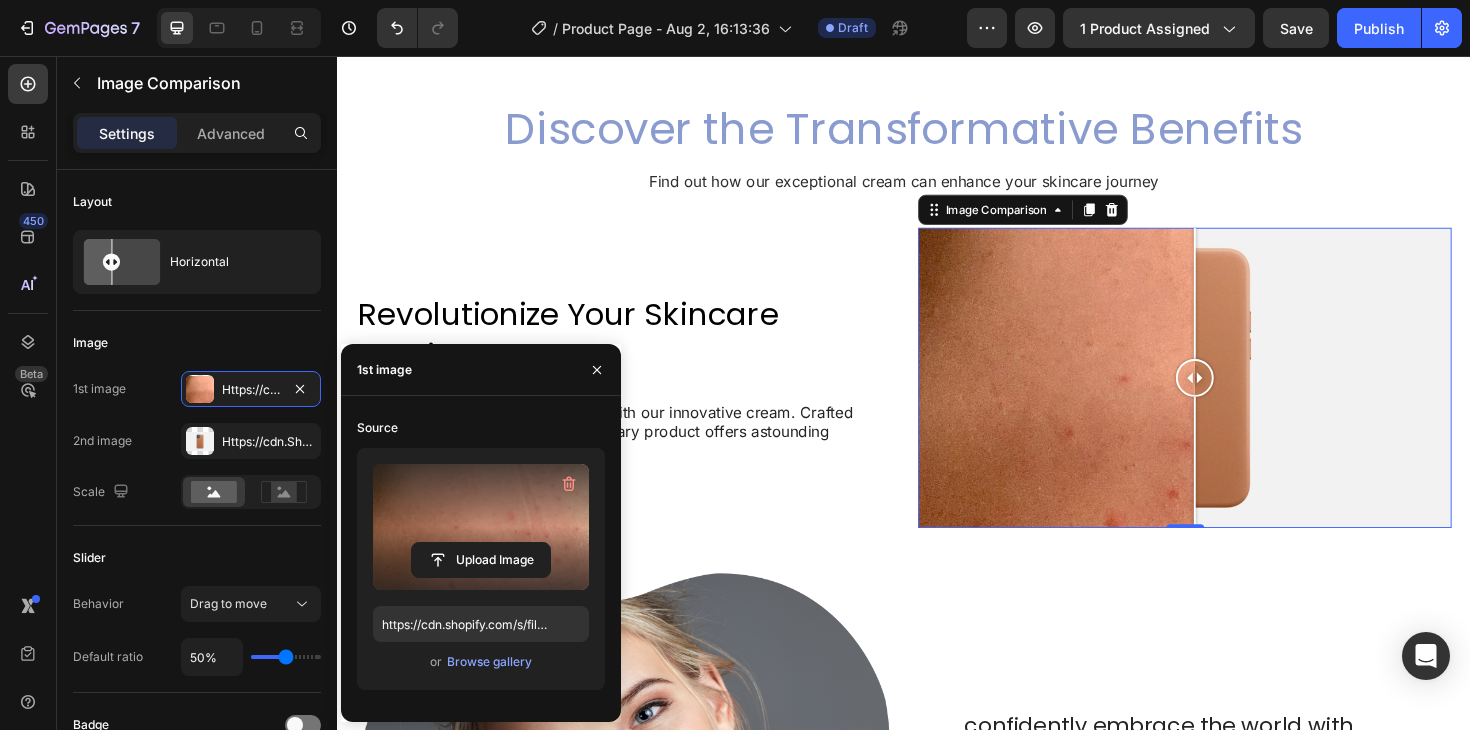 drag, startPoint x: 1334, startPoint y: 396, endPoint x: 1243, endPoint y: 438, distance: 100.22475 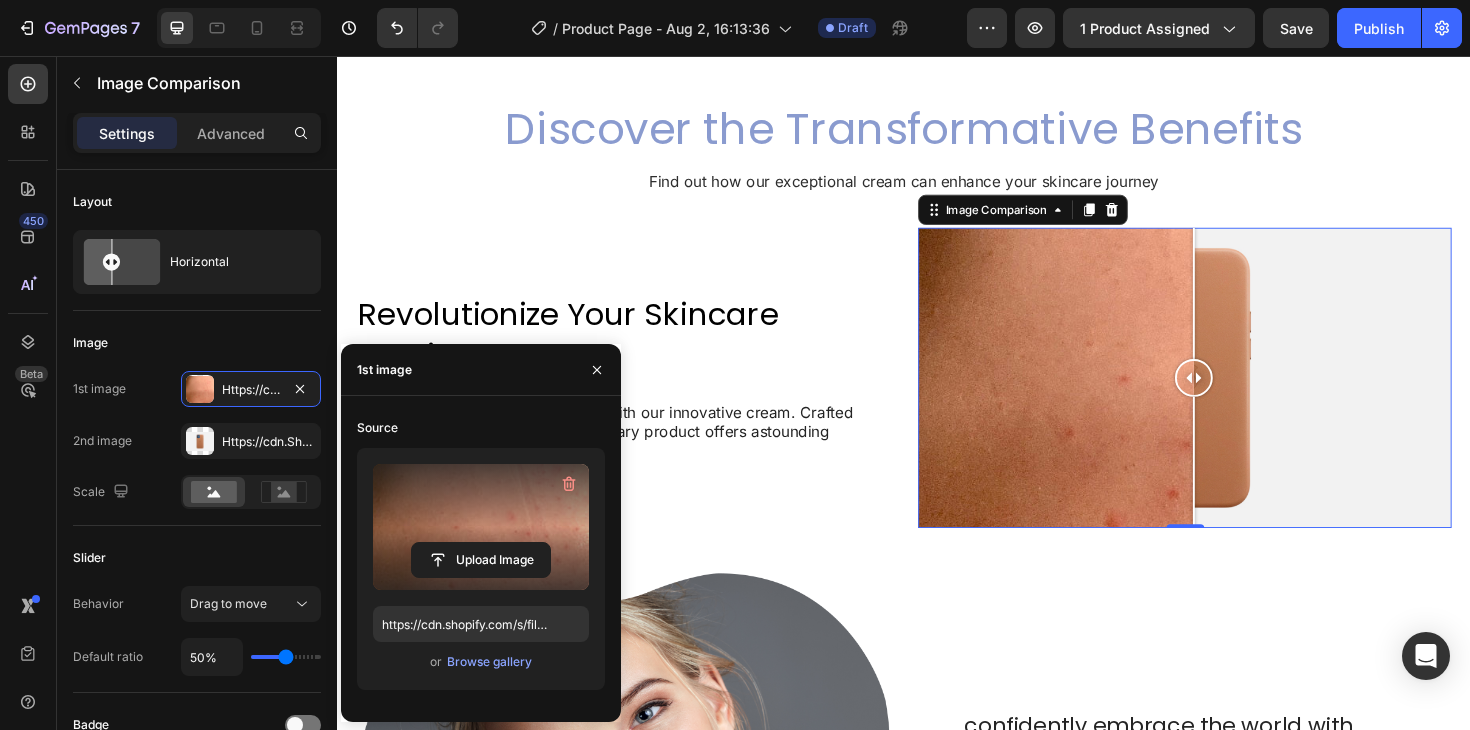 click at bounding box center (481, 527) 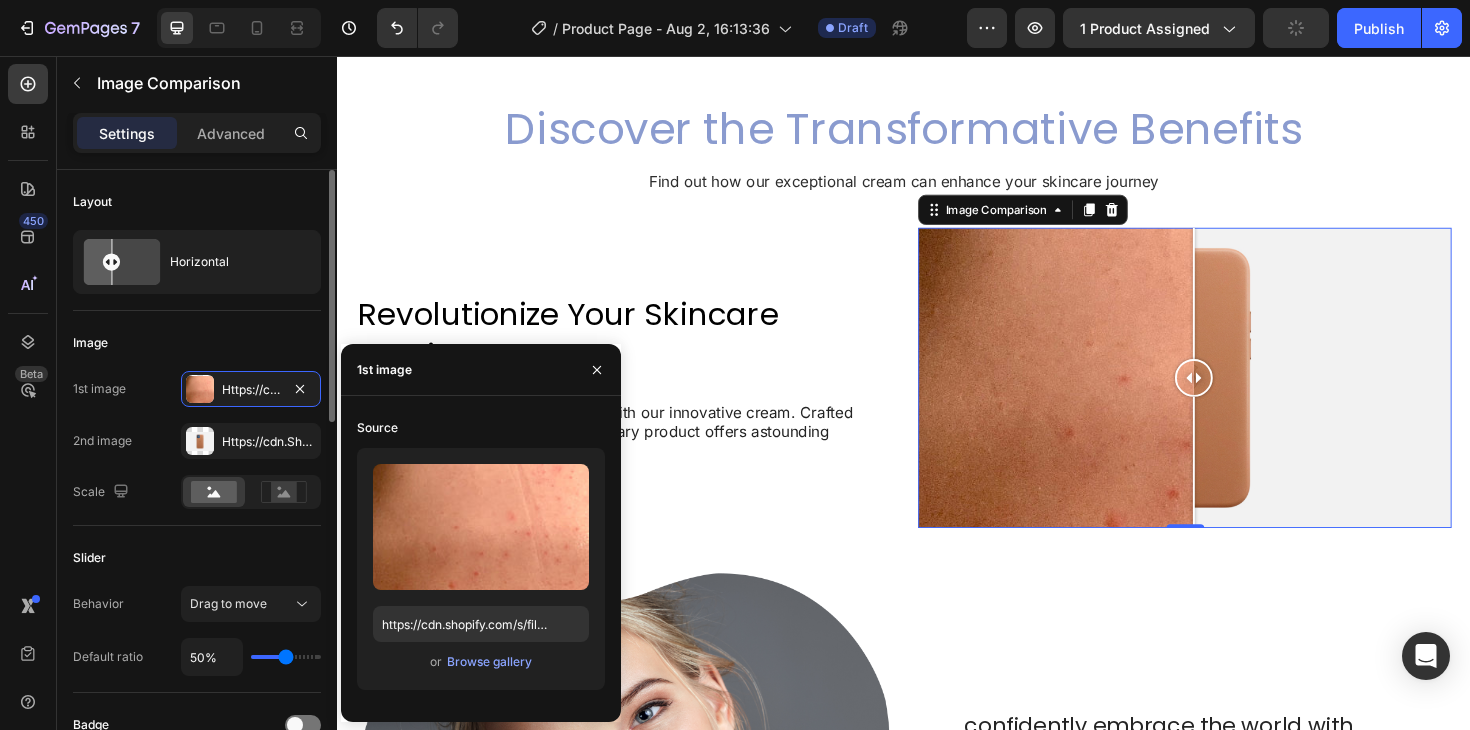 click on "Slider" at bounding box center [197, 558] 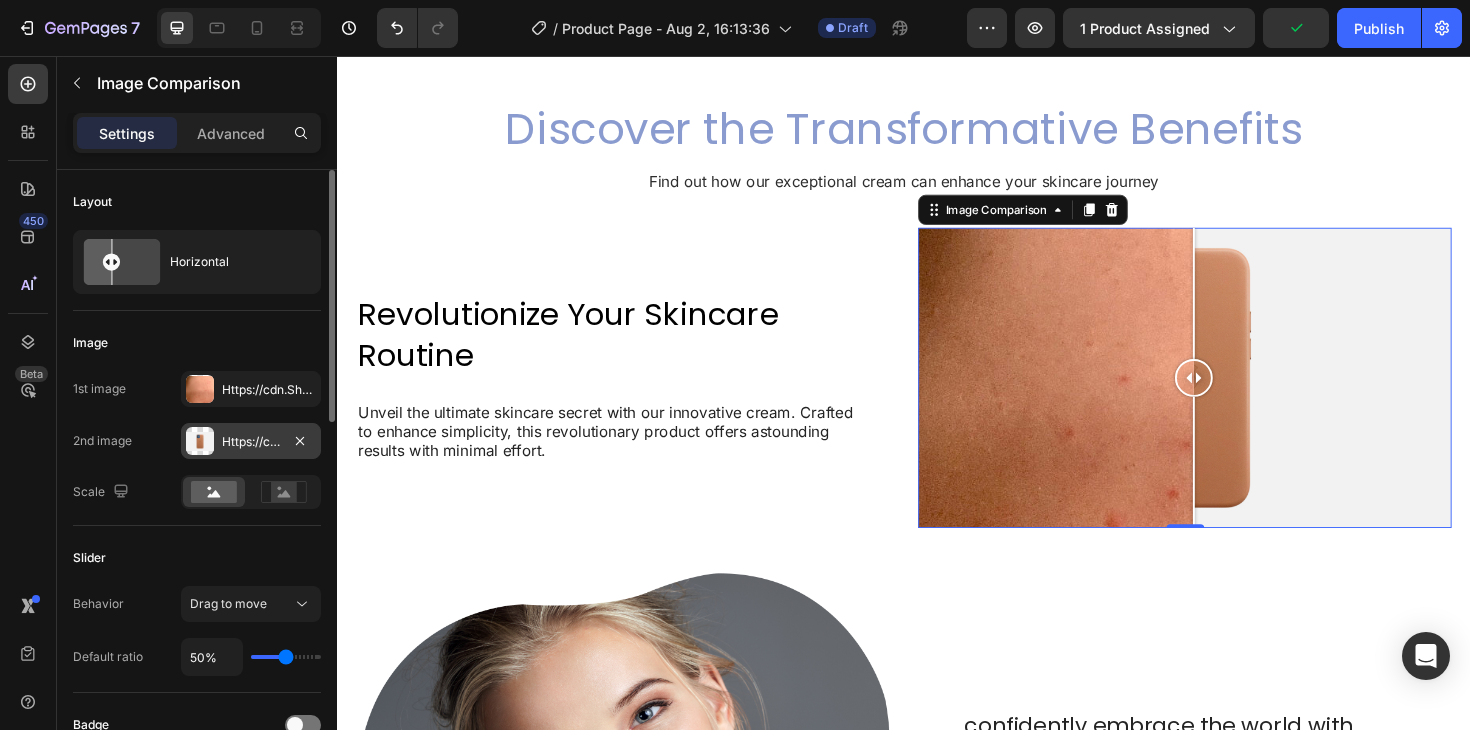 click on "Https://cdn.Shopify.Com/s/files/1/2005/9307/files/image_compare_after.Png" at bounding box center [251, 442] 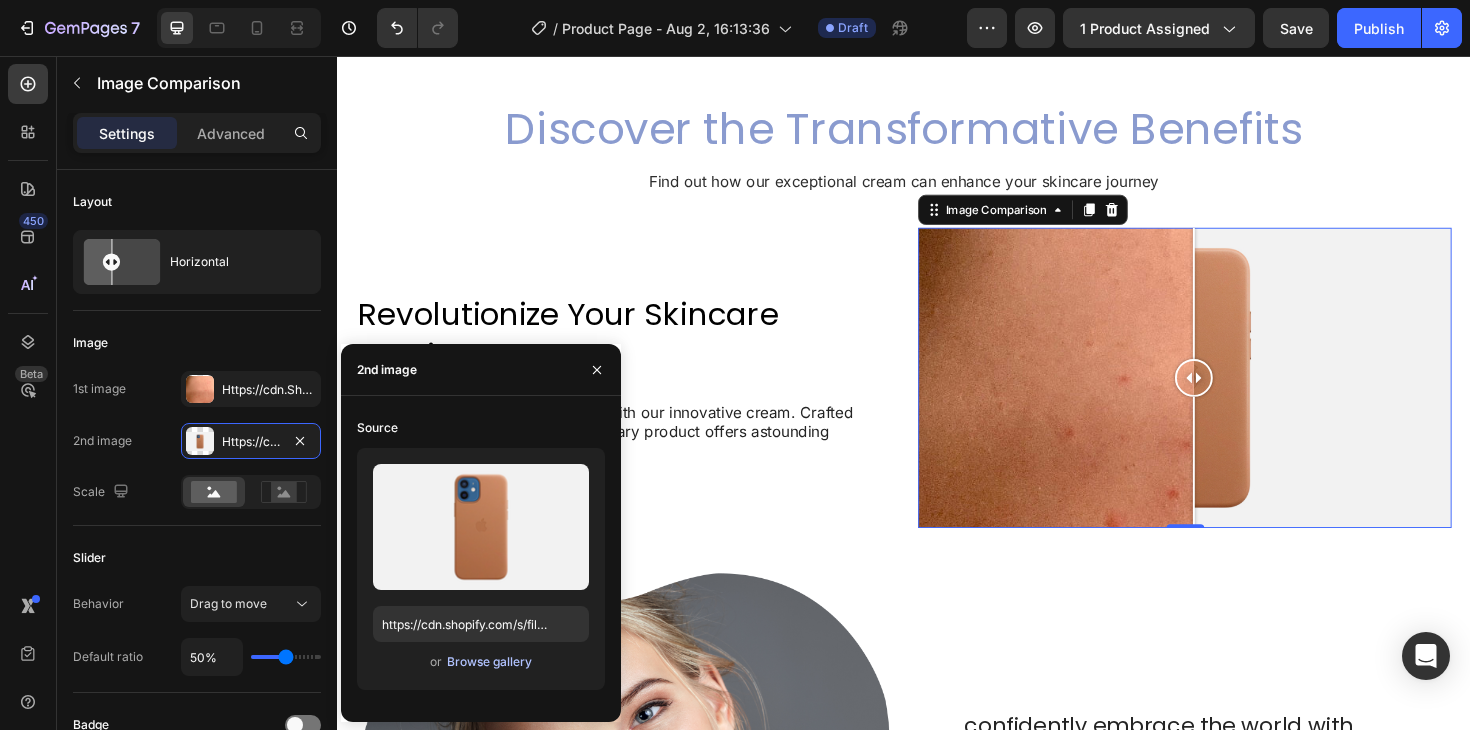 click on "Browse gallery" at bounding box center [489, 662] 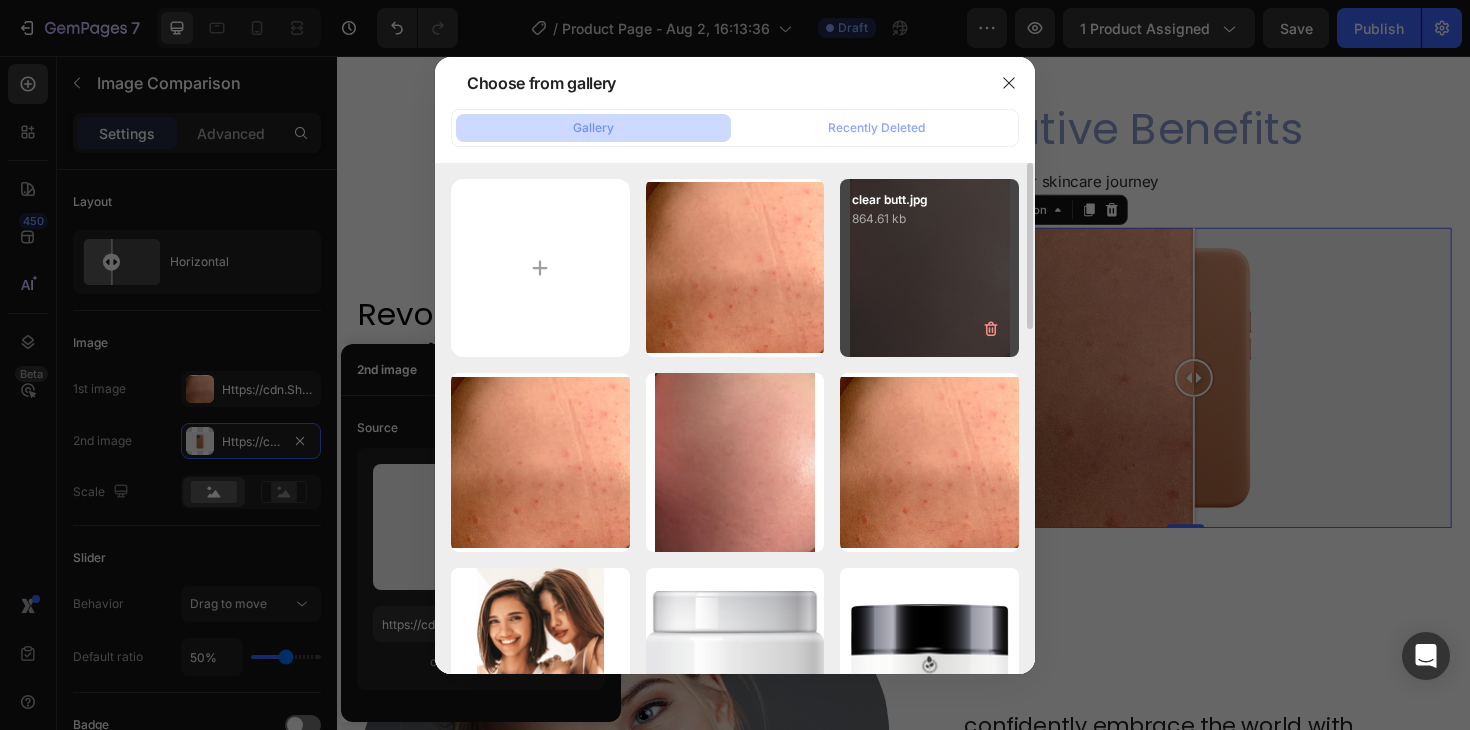 click on "clear butt.jpg 864.61 kb" at bounding box center (929, 268) 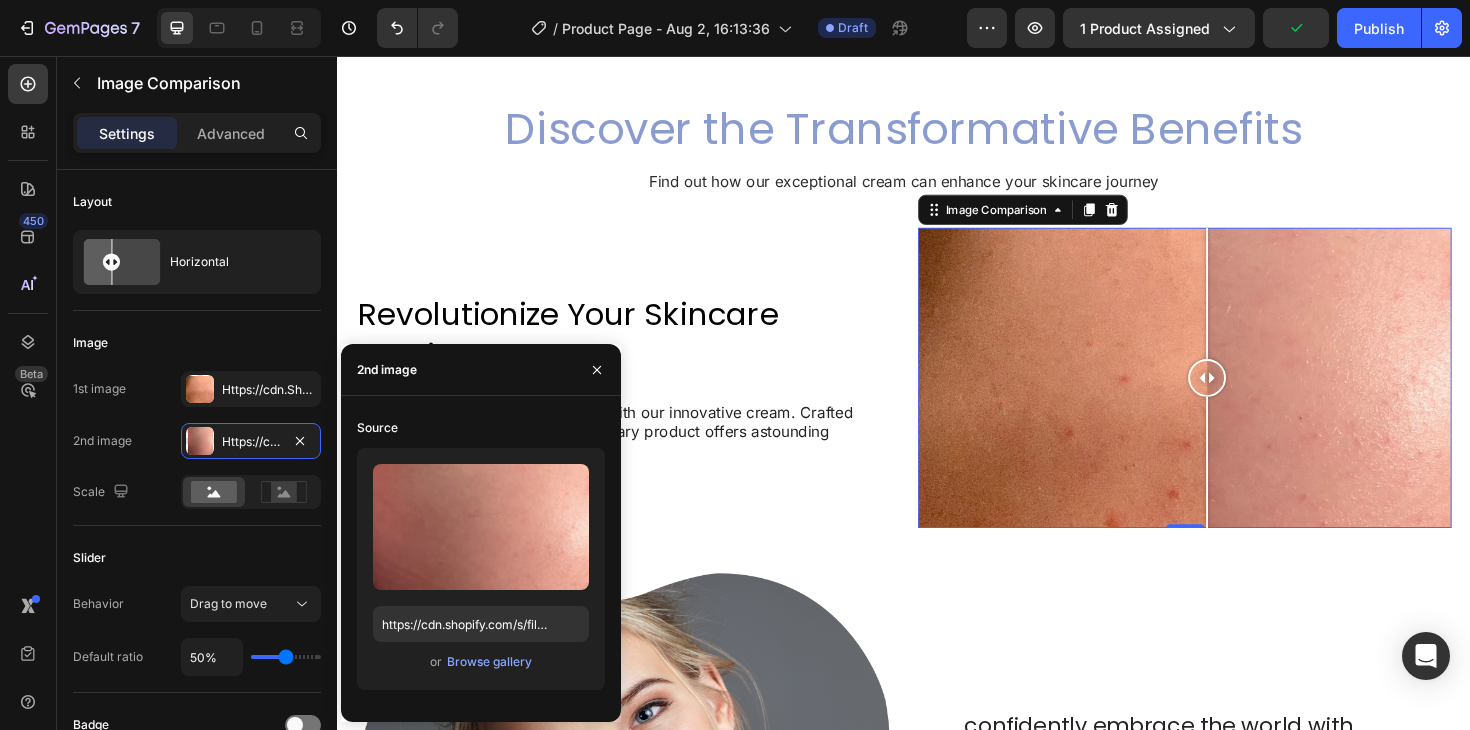 drag, startPoint x: 1245, startPoint y: 406, endPoint x: 1256, endPoint y: 532, distance: 126.47925 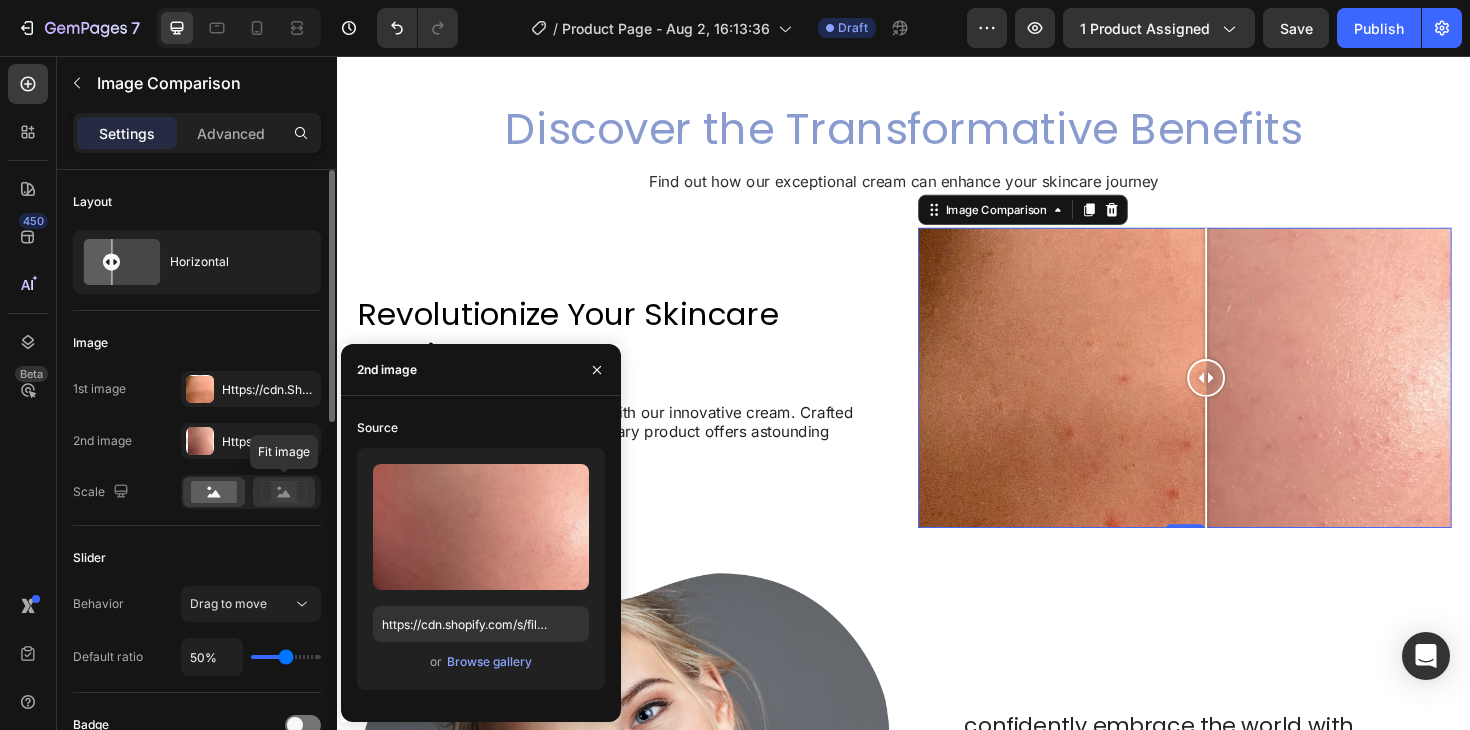 click 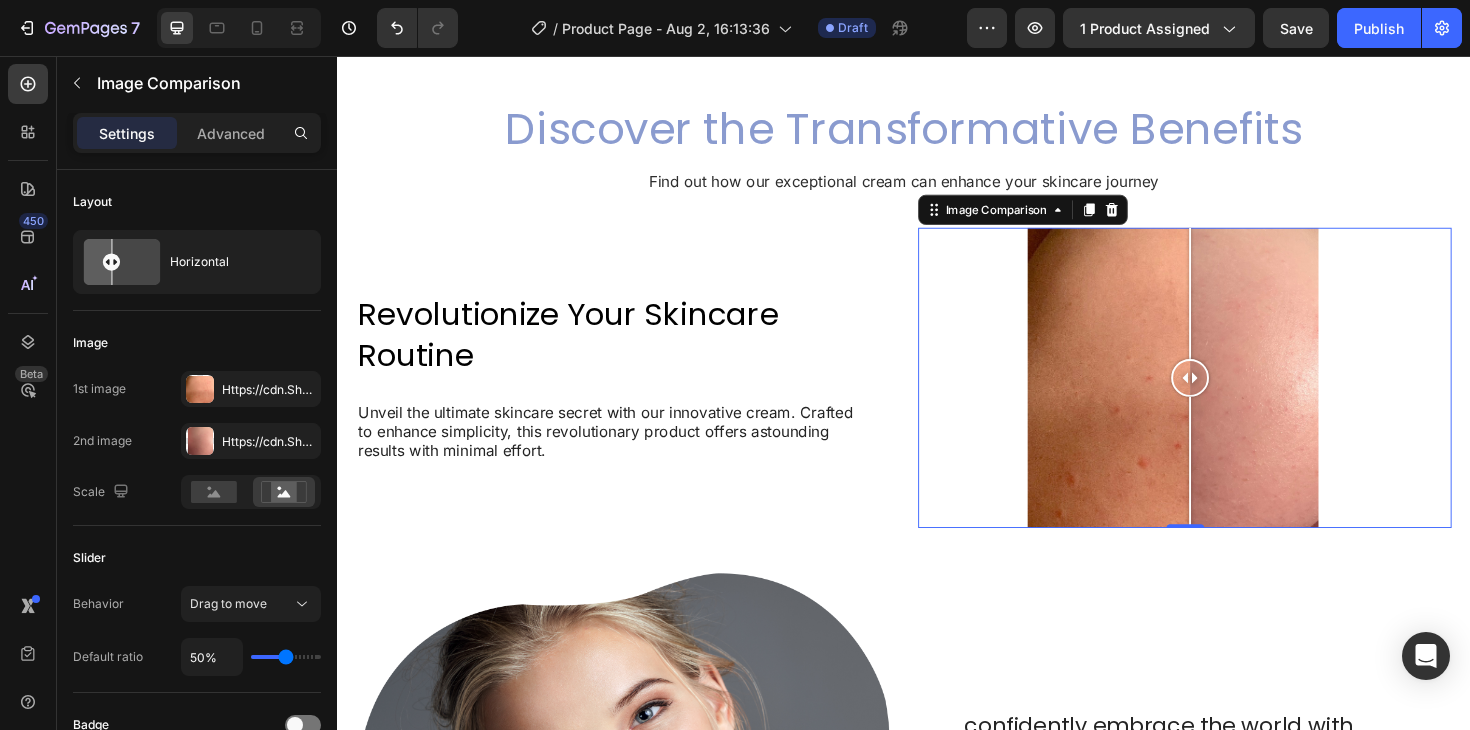drag, startPoint x: 1254, startPoint y: 388, endPoint x: 1240, endPoint y: 478, distance: 91.08238 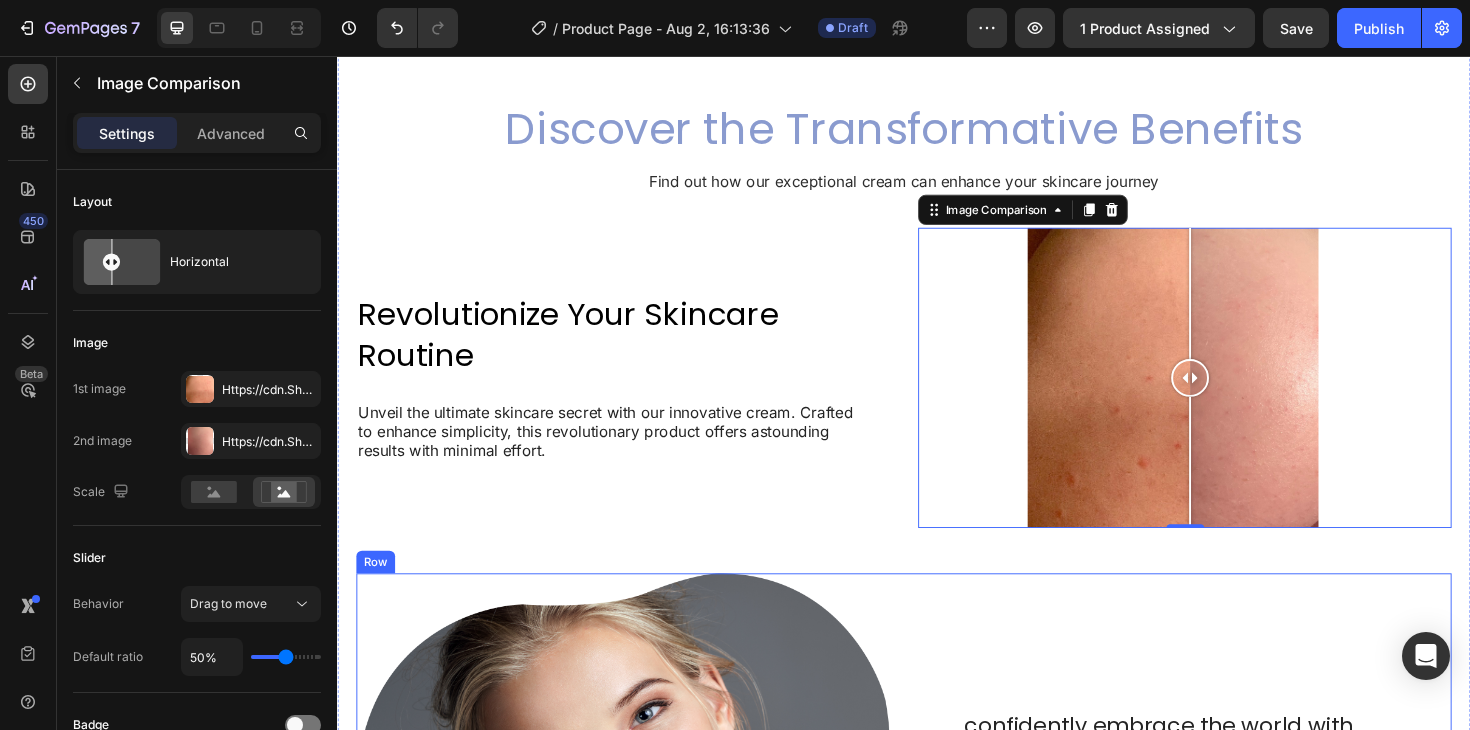 click on "...confidently embrace the world with luminous and perfect skin Heading Imagine the exhilarating sensation of stepping out with unmatched confidence and a glowing appearance. Our cream is designed to turn this vision into reality. With its potent formula, it diligently revitalizes your skin, tackling issues such as dryness, dullness, and uneven texture. Text Block Row" at bounding box center [1234, 847] 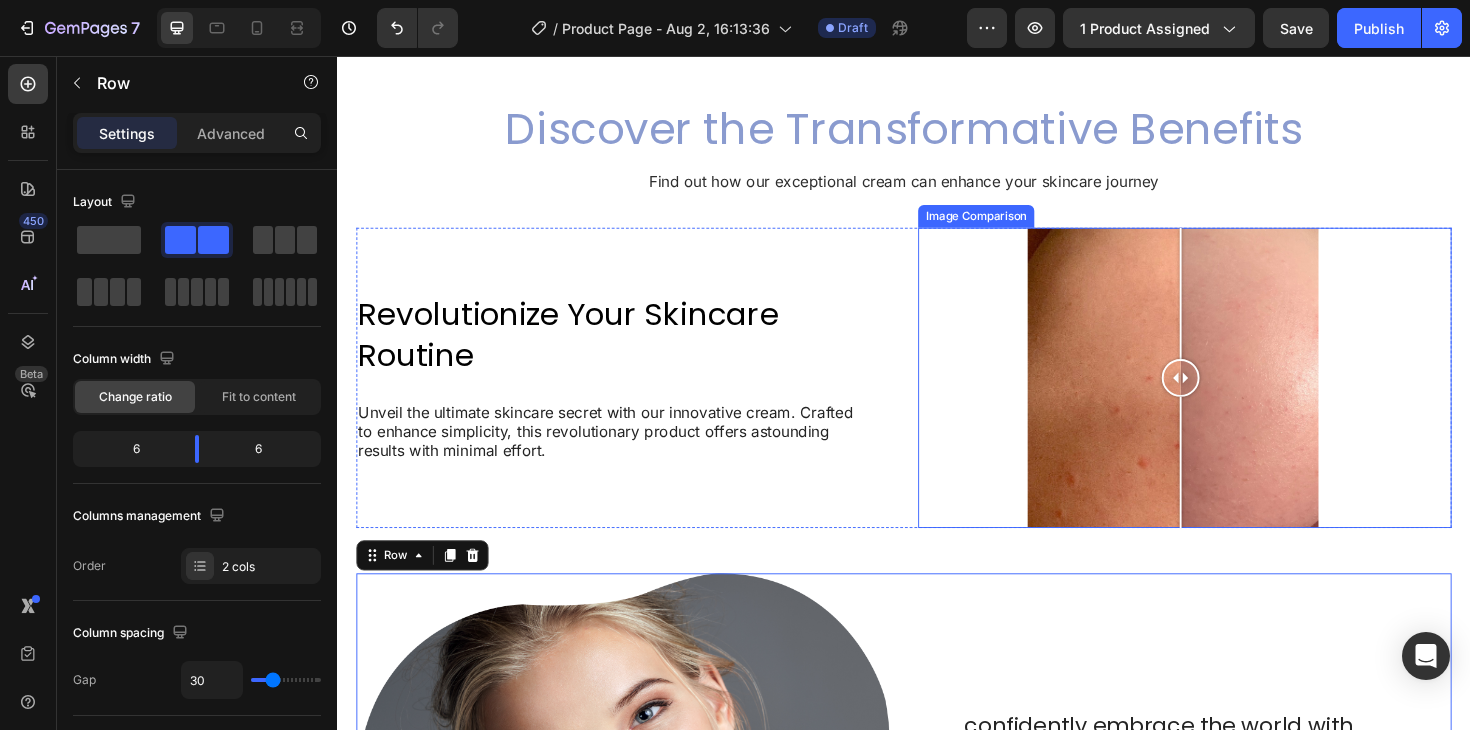 drag, startPoint x: 1243, startPoint y: 397, endPoint x: 1230, endPoint y: 475, distance: 79.07591 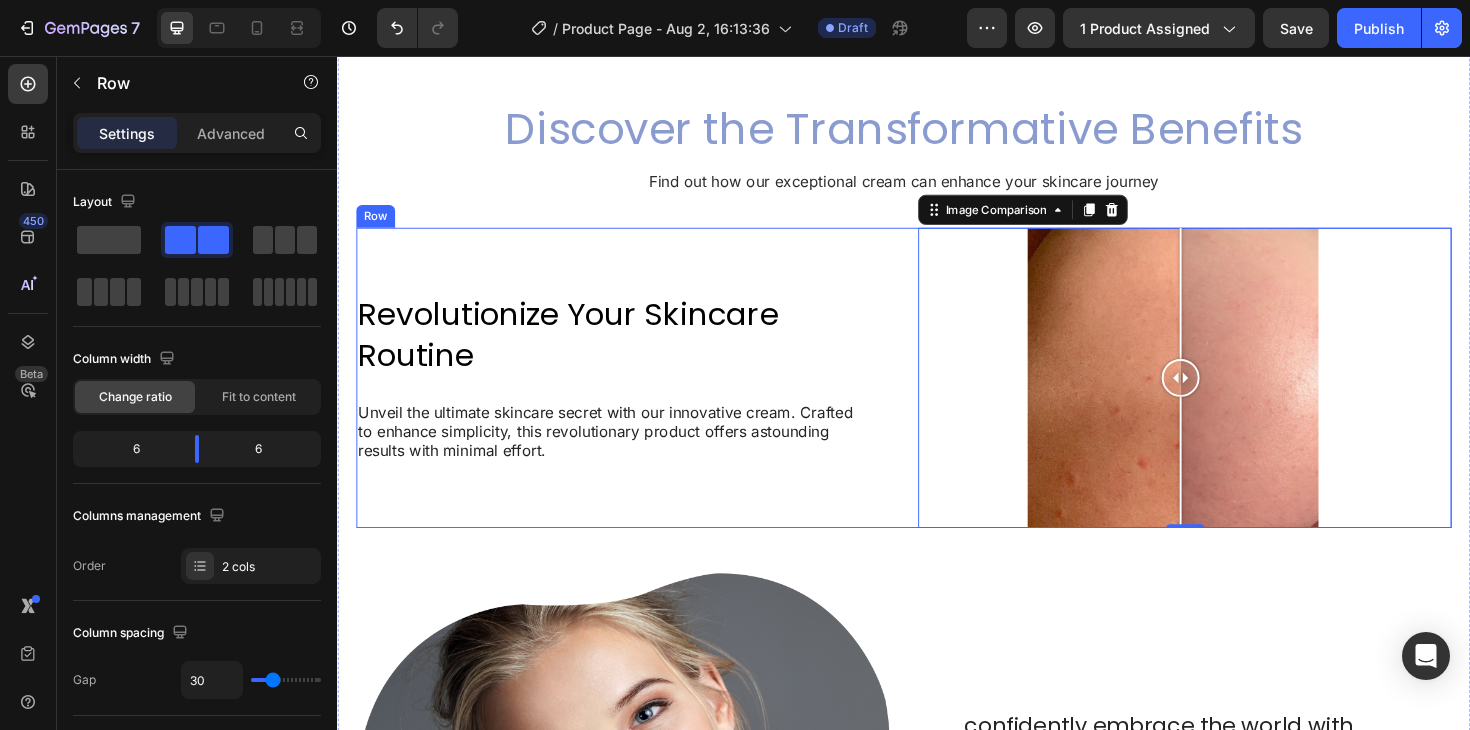 click on "Revolutionize Your Skincare Routine Heading Unveil the ultimate skincare secret with our innovative cream. Crafted to enhance simplicity, this revolutionary product offers astounding results with minimal effort. Text Block Row" at bounding box center [639, 397] 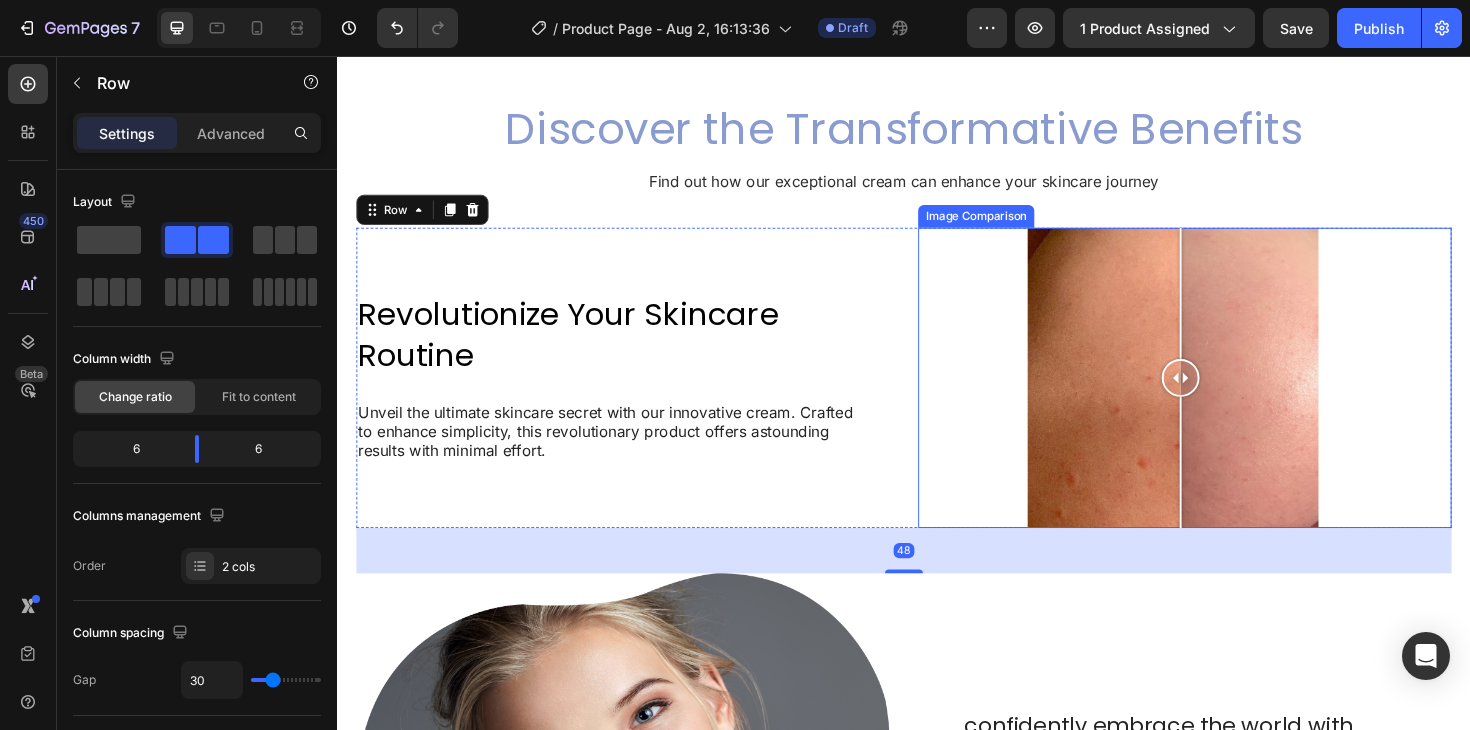 click at bounding box center [1234, 397] 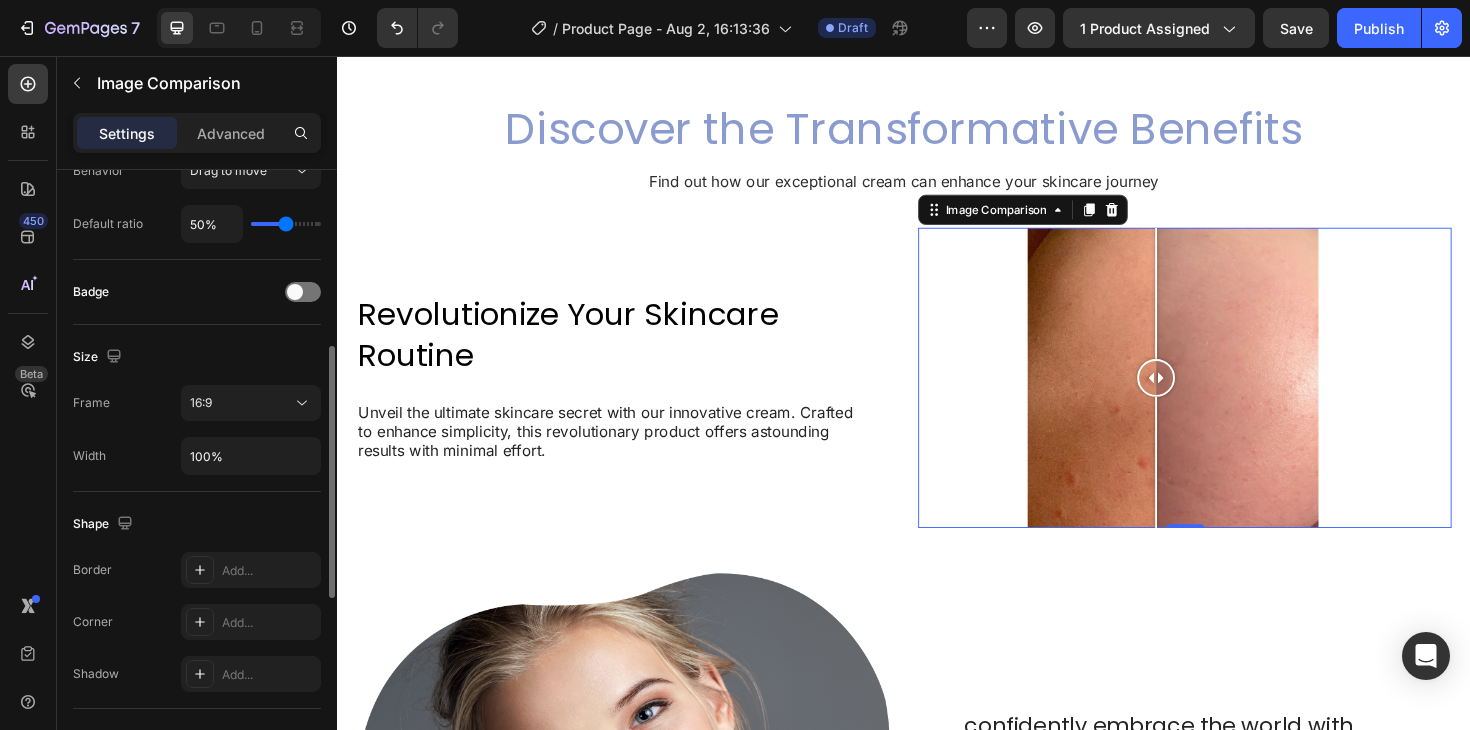 scroll, scrollTop: 432, scrollLeft: 0, axis: vertical 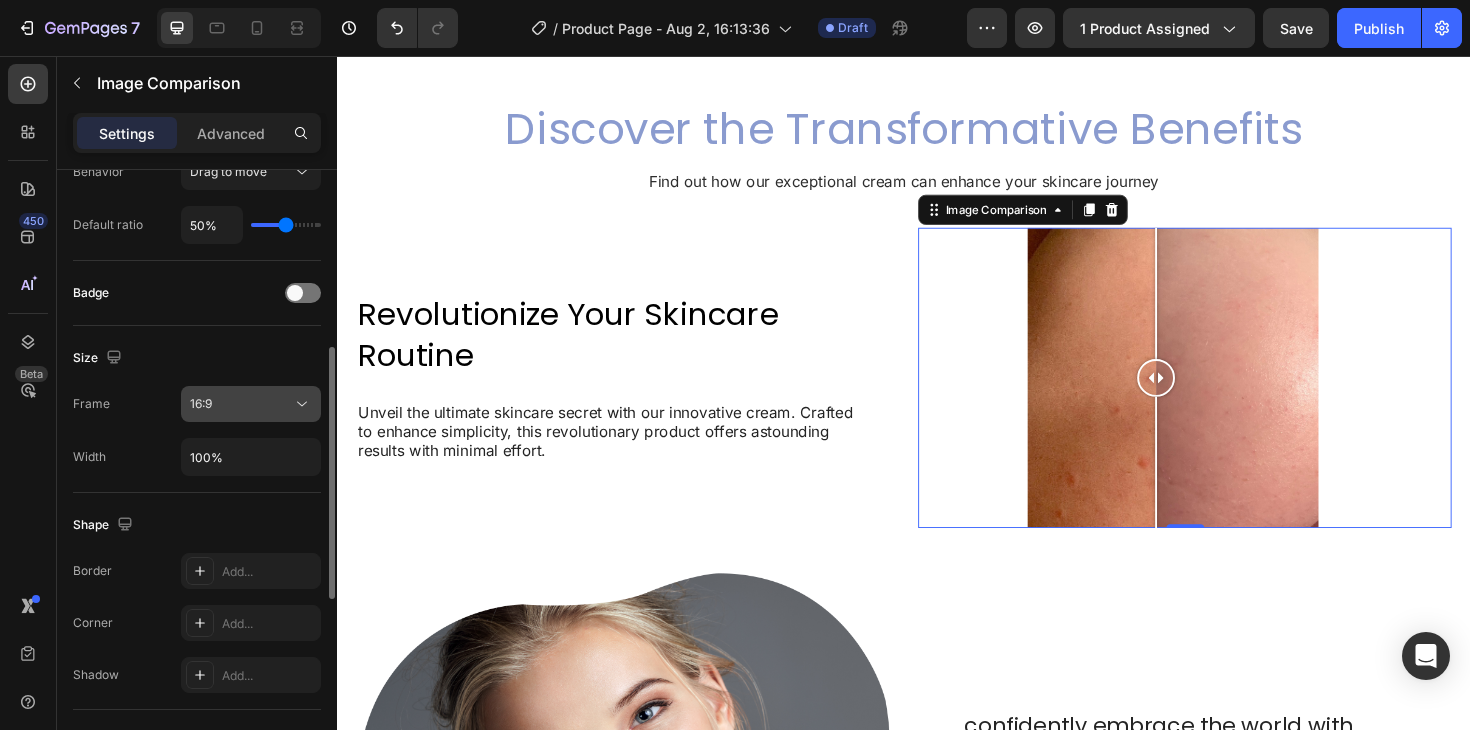 click on "16:9" at bounding box center [241, 404] 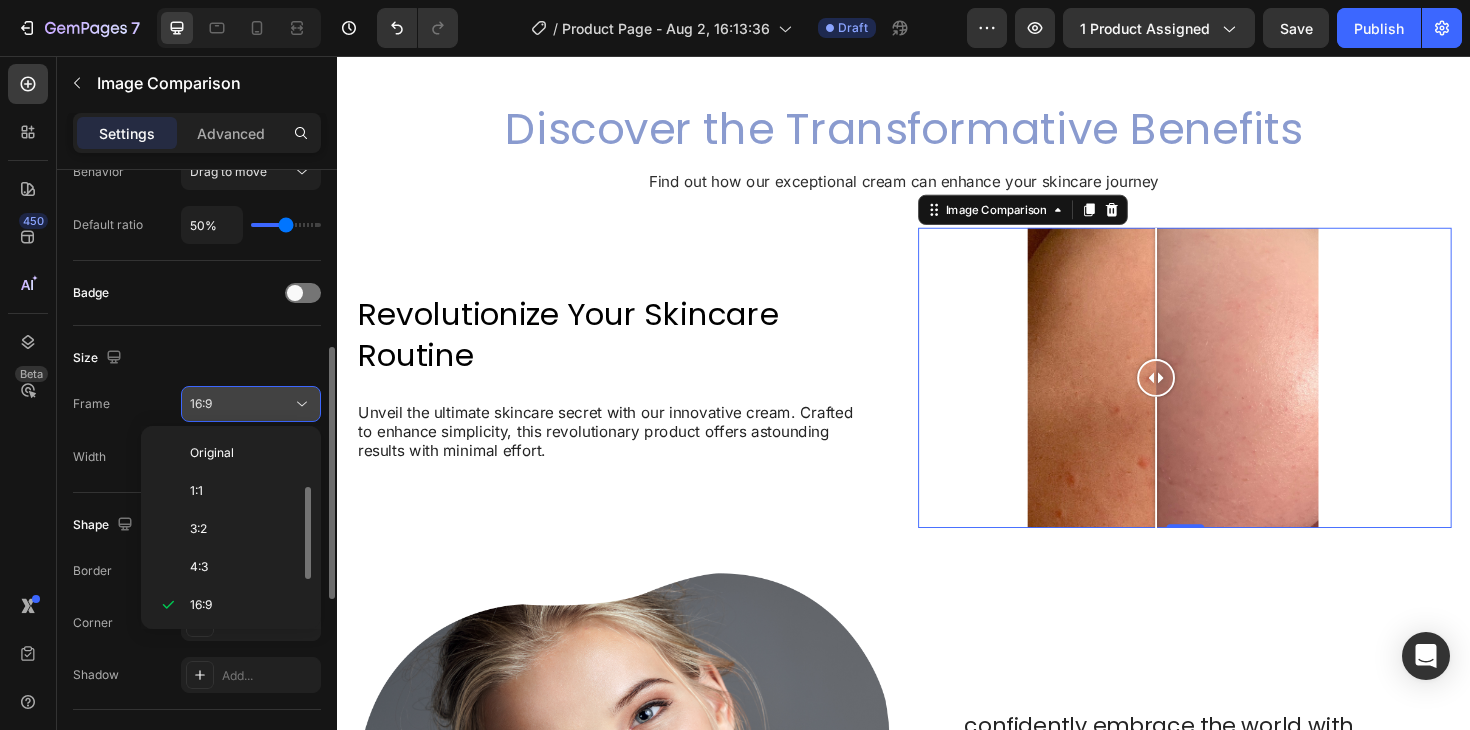 scroll, scrollTop: 36, scrollLeft: 0, axis: vertical 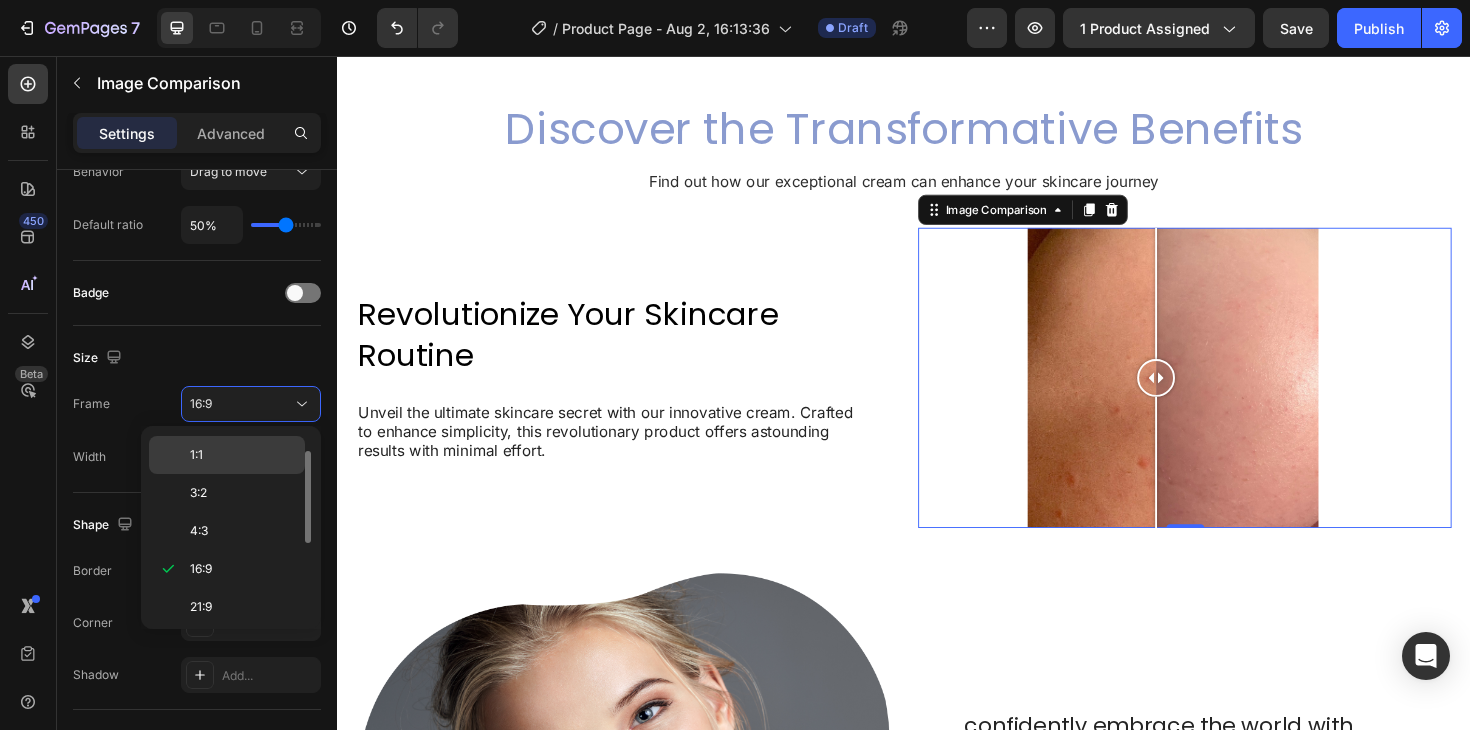 click on "1:1" 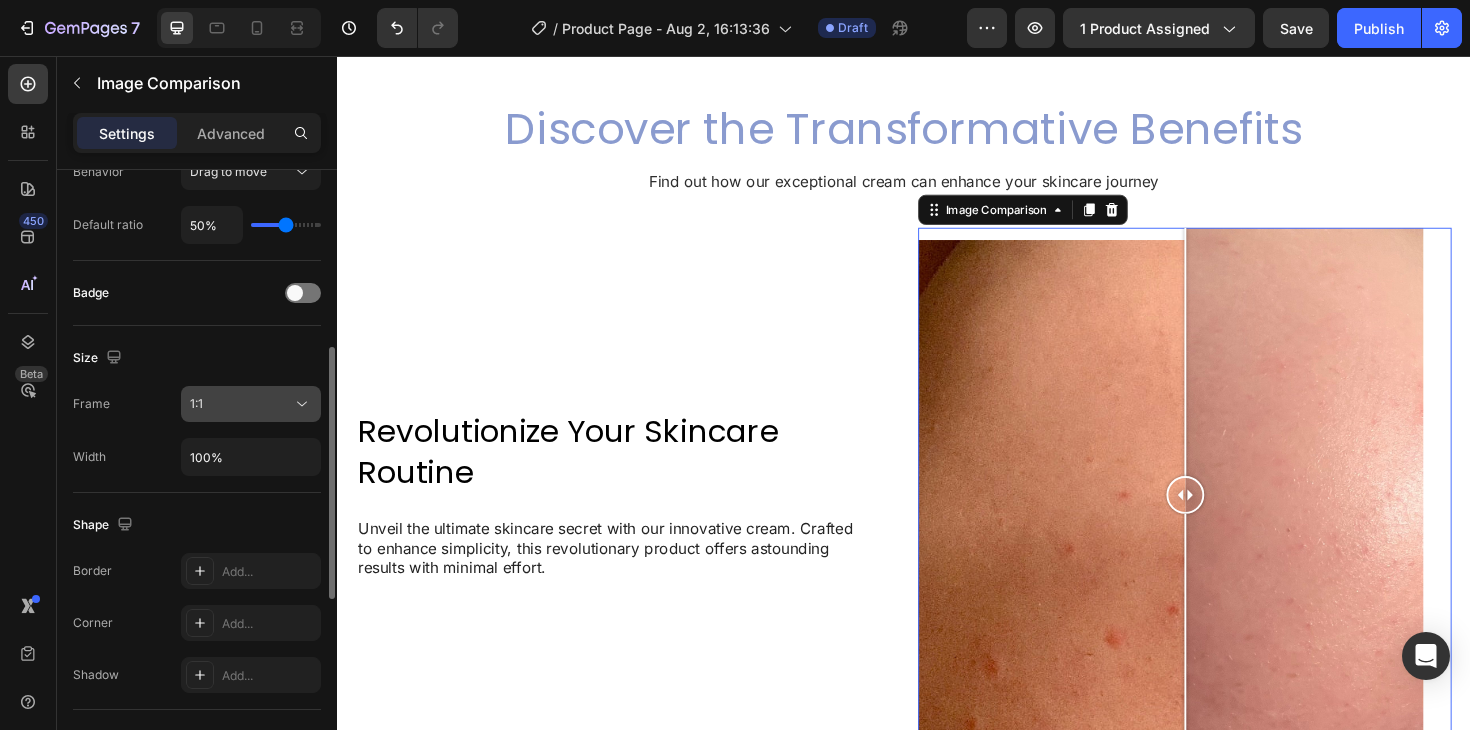 click on "1:1" at bounding box center (241, 404) 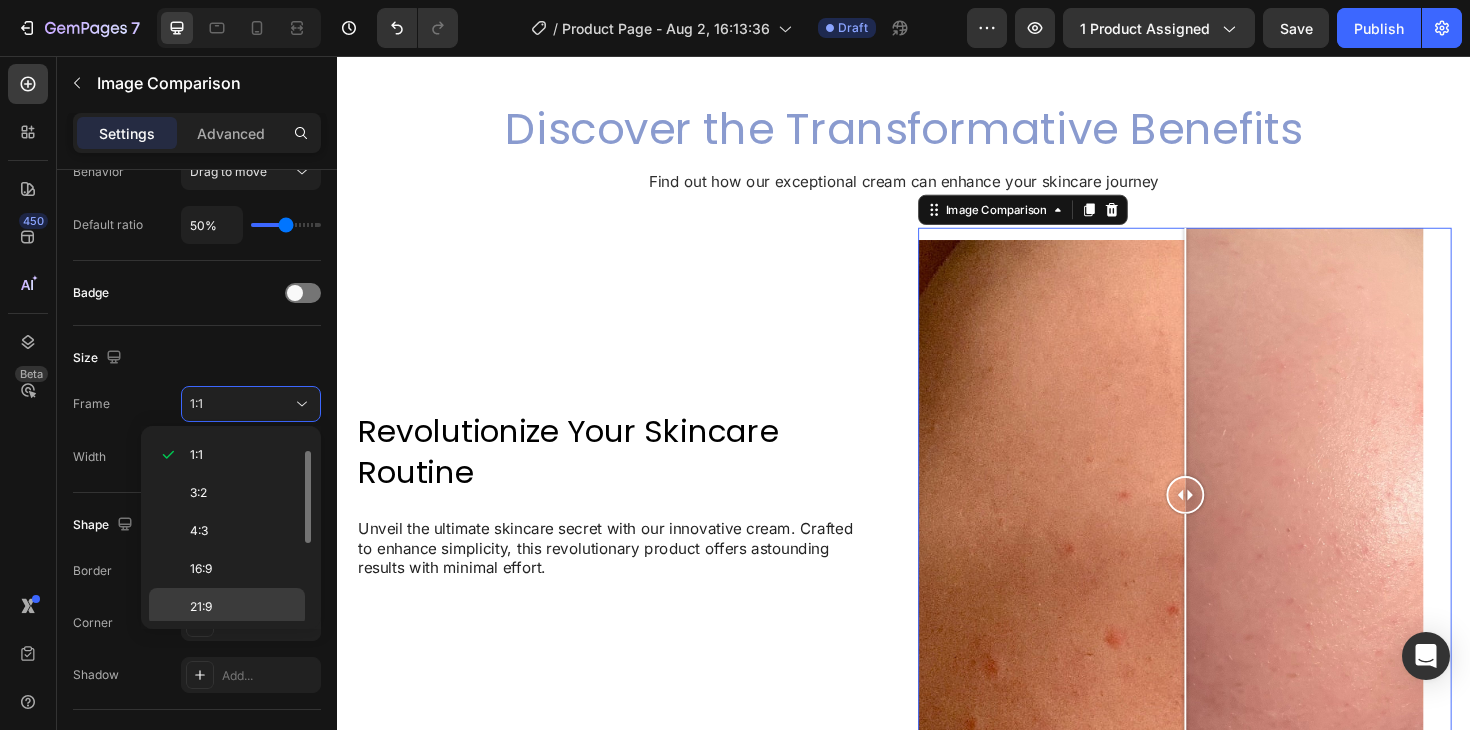click on "21:9" at bounding box center (243, 607) 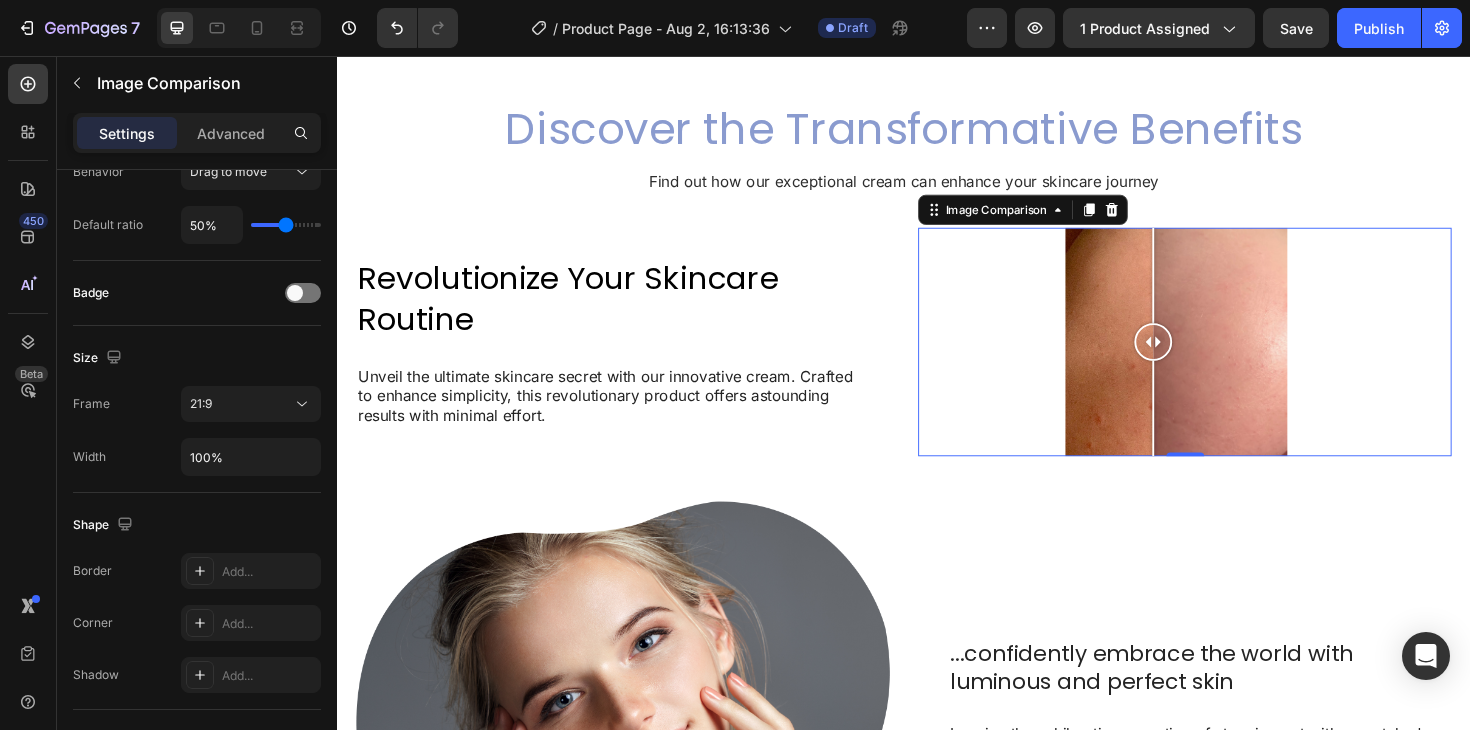 drag, startPoint x: 1222, startPoint y: 357, endPoint x: 1201, endPoint y: 386, distance: 35.805027 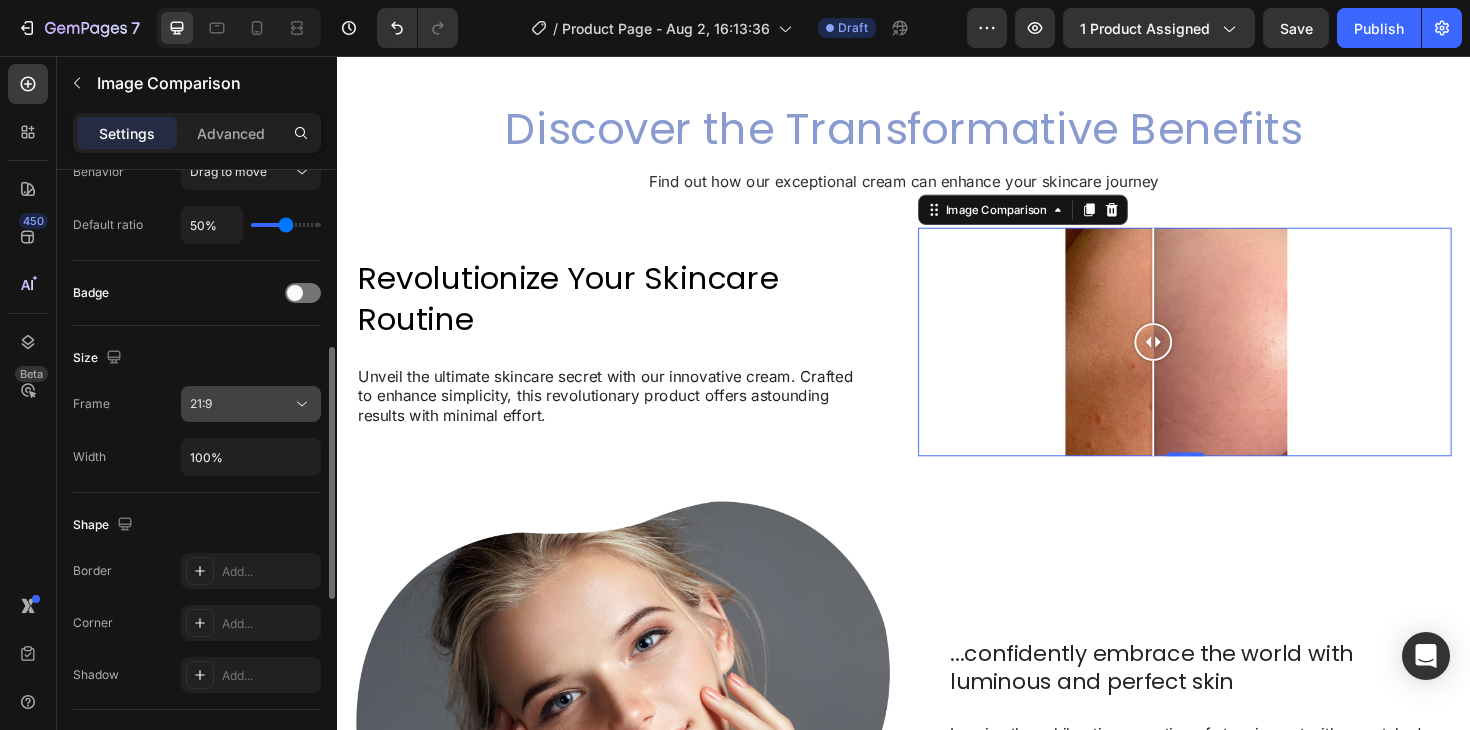 click on "21:9" 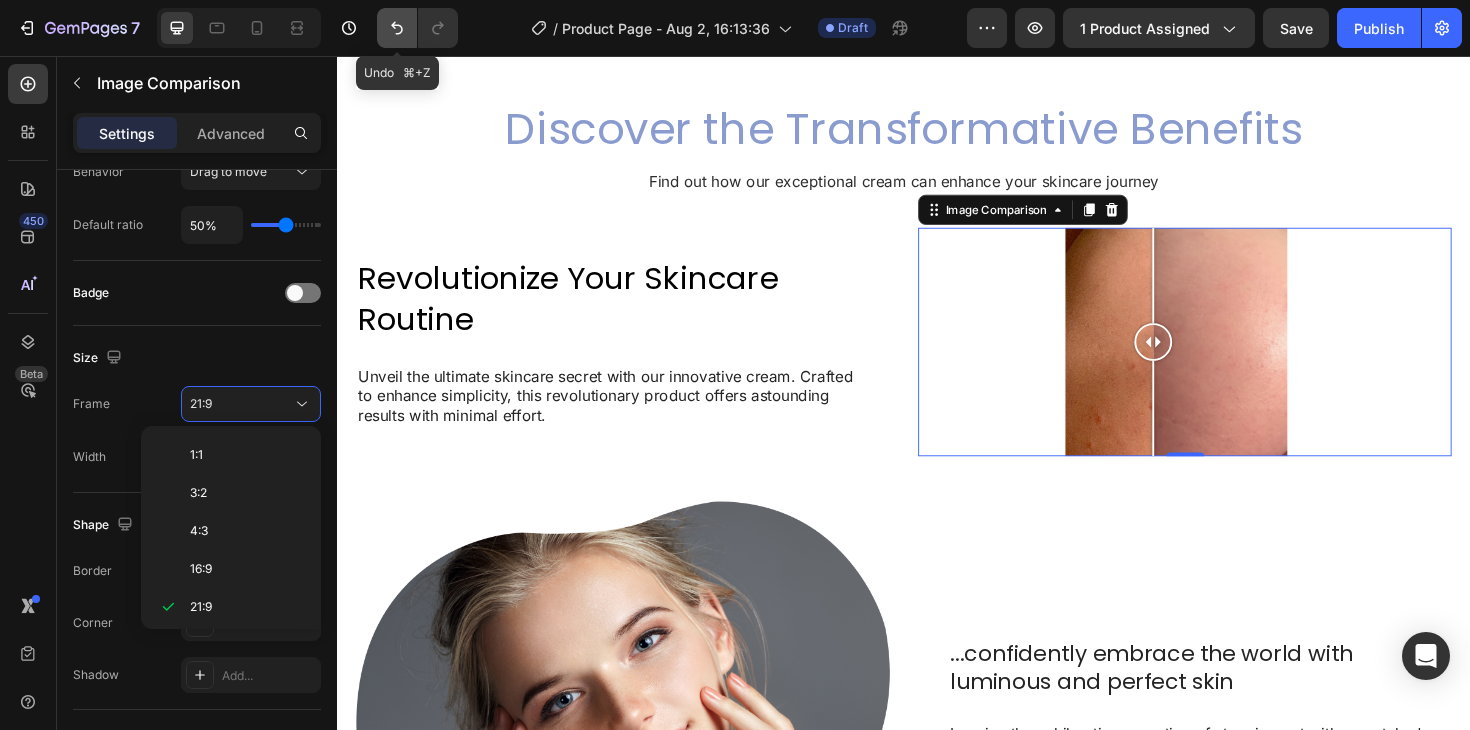 click 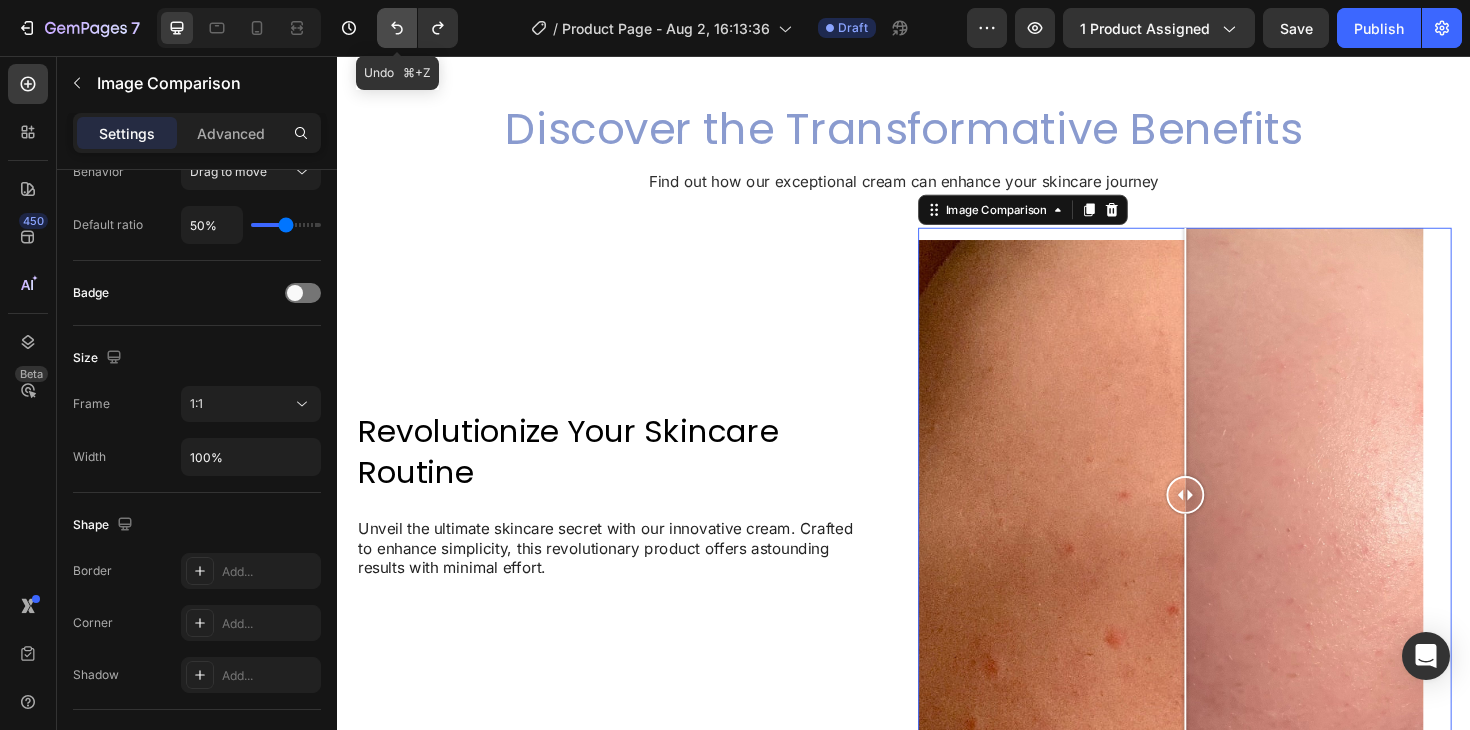 click 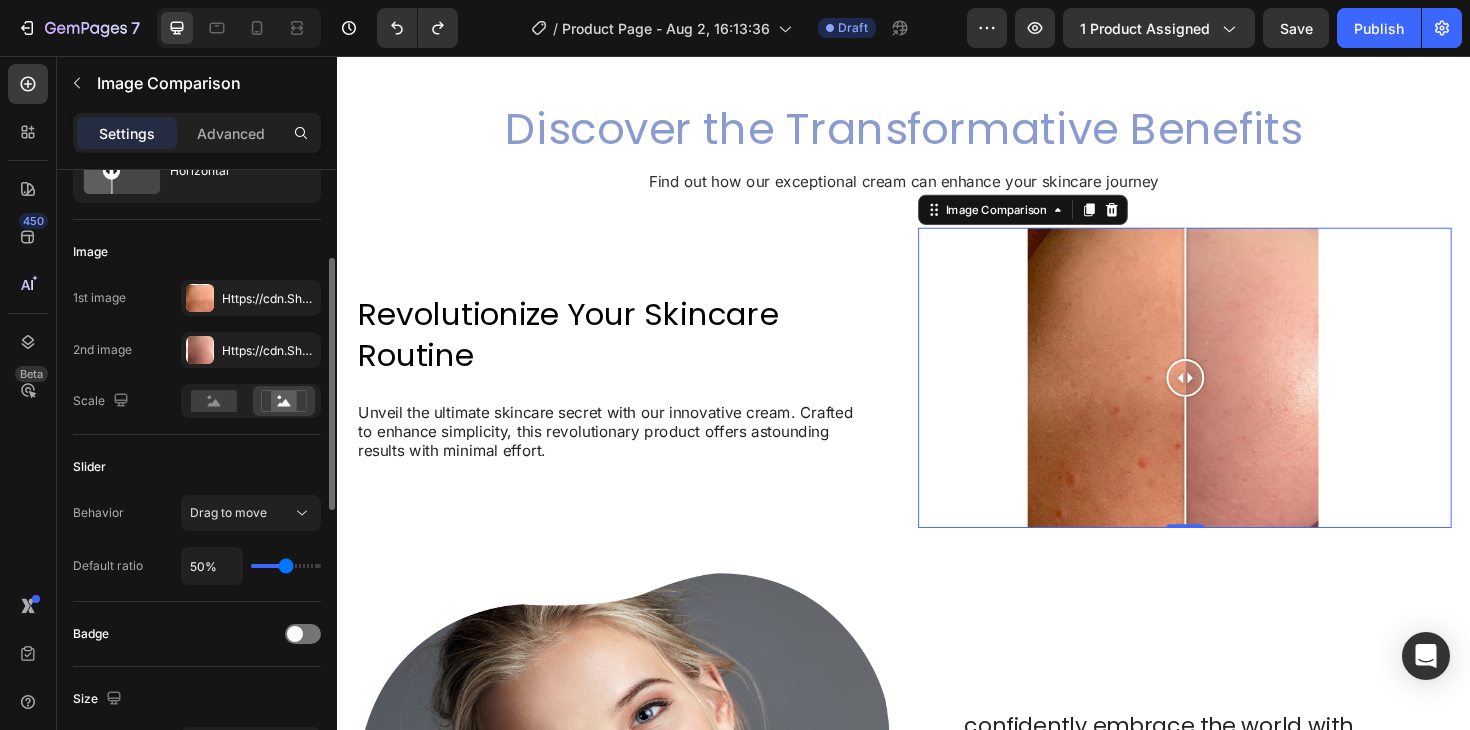 scroll, scrollTop: 0, scrollLeft: 0, axis: both 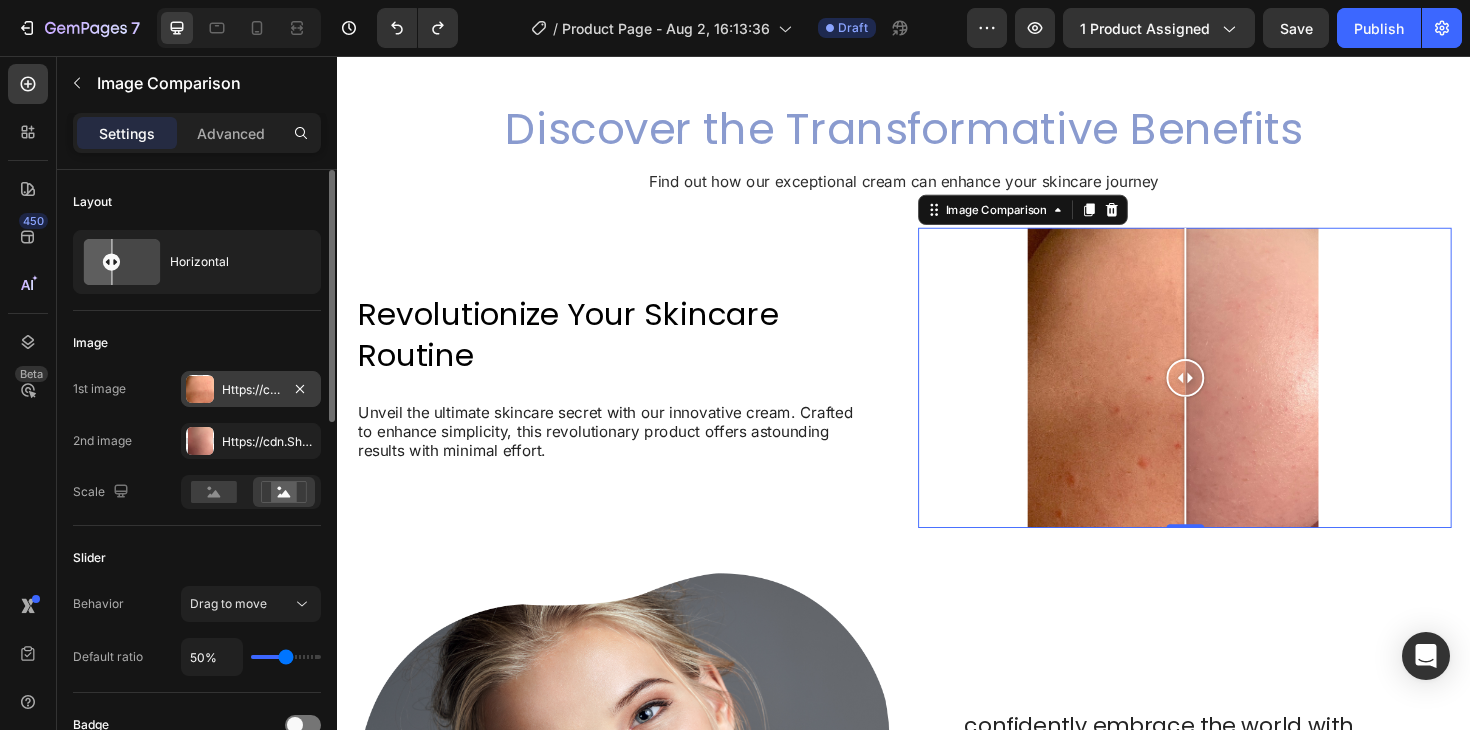 click on "Https://cdn.Shopify.Com/s/files/1/0592/0830/2721/files/gempages_578130549185446588-bcac647b-7660-4b5a-916a-e61e317678af.Jpg" at bounding box center [251, 390] 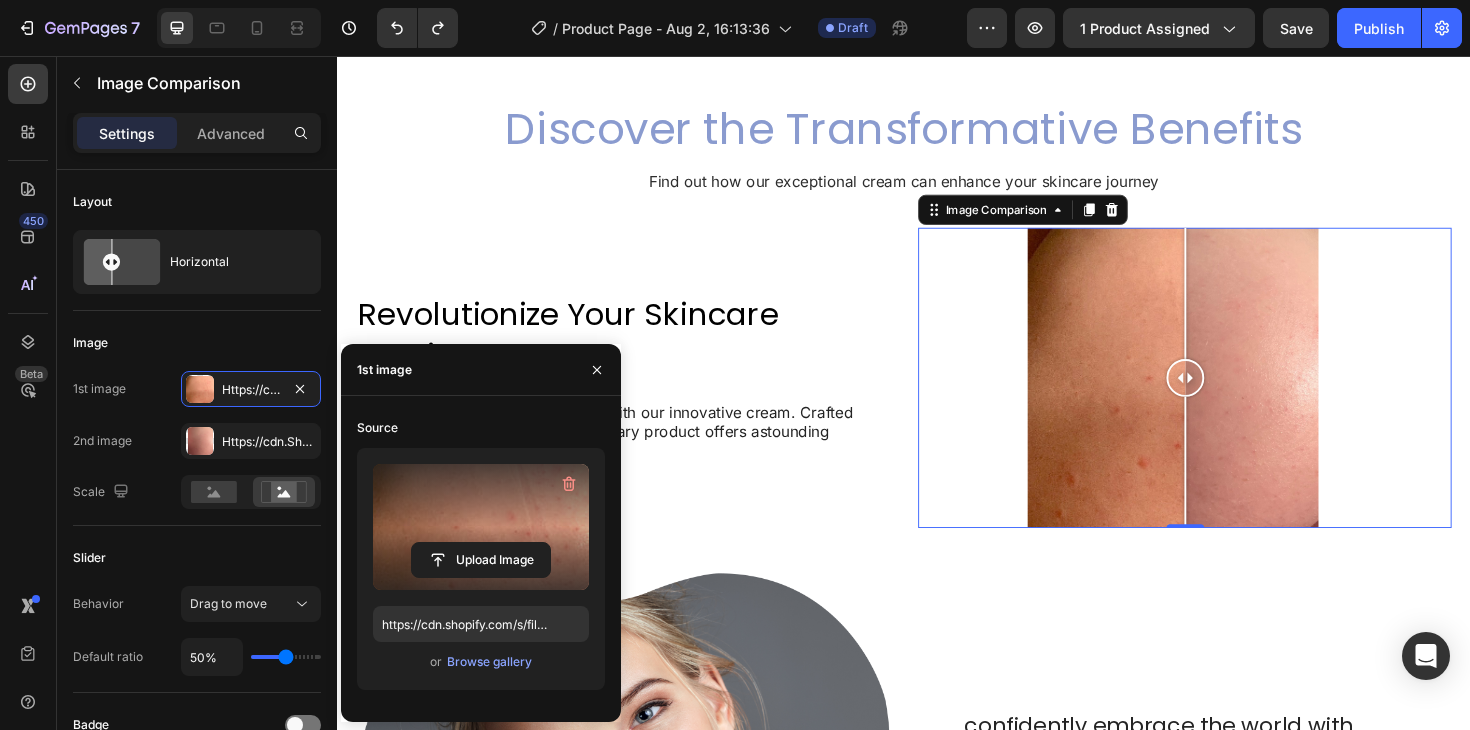 click at bounding box center (481, 527) 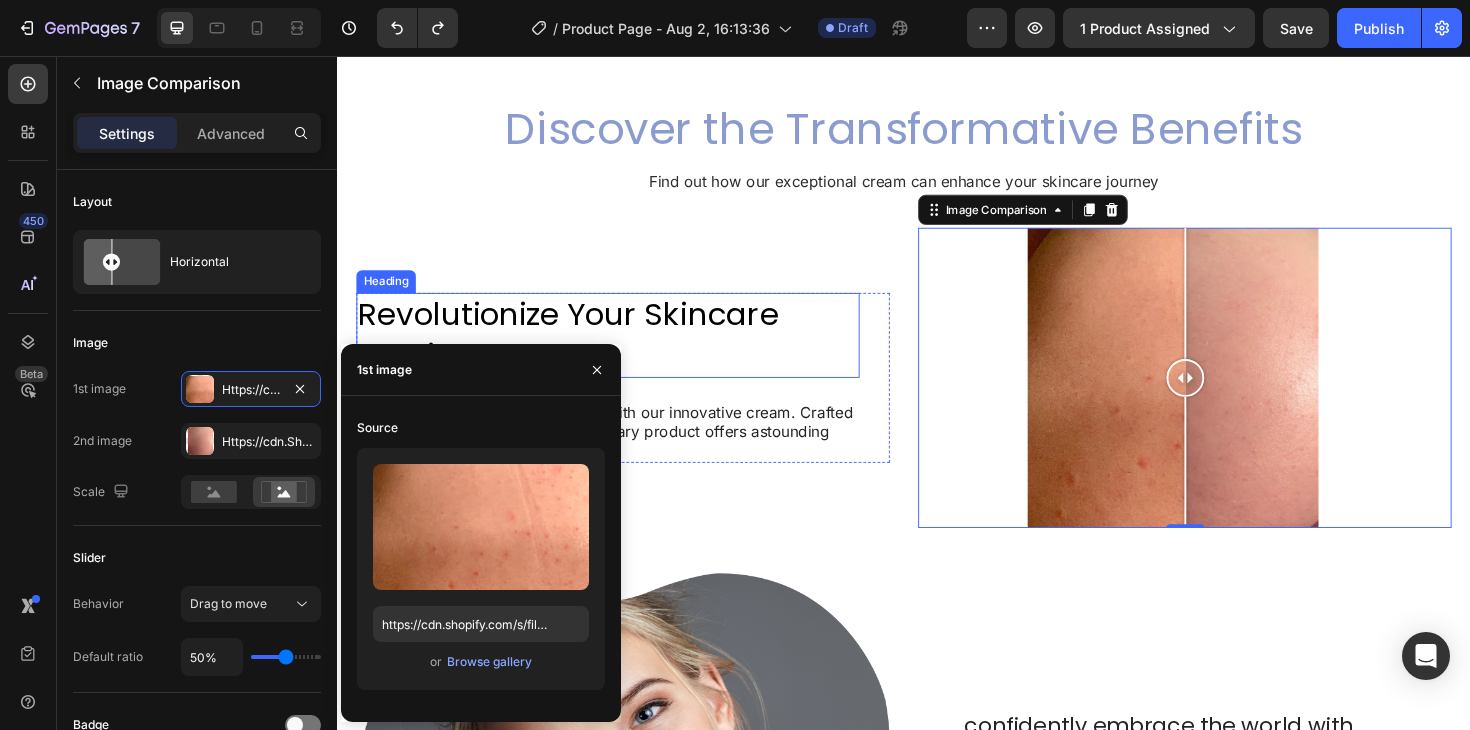 click on "Revolutionize Your Skincare Routine Heading Unveil the ultimate skincare secret with our innovative cream. Crafted to enhance simplicity, this revolutionary product offers astounding results with minimal effort. Text Block Row" at bounding box center [639, 397] 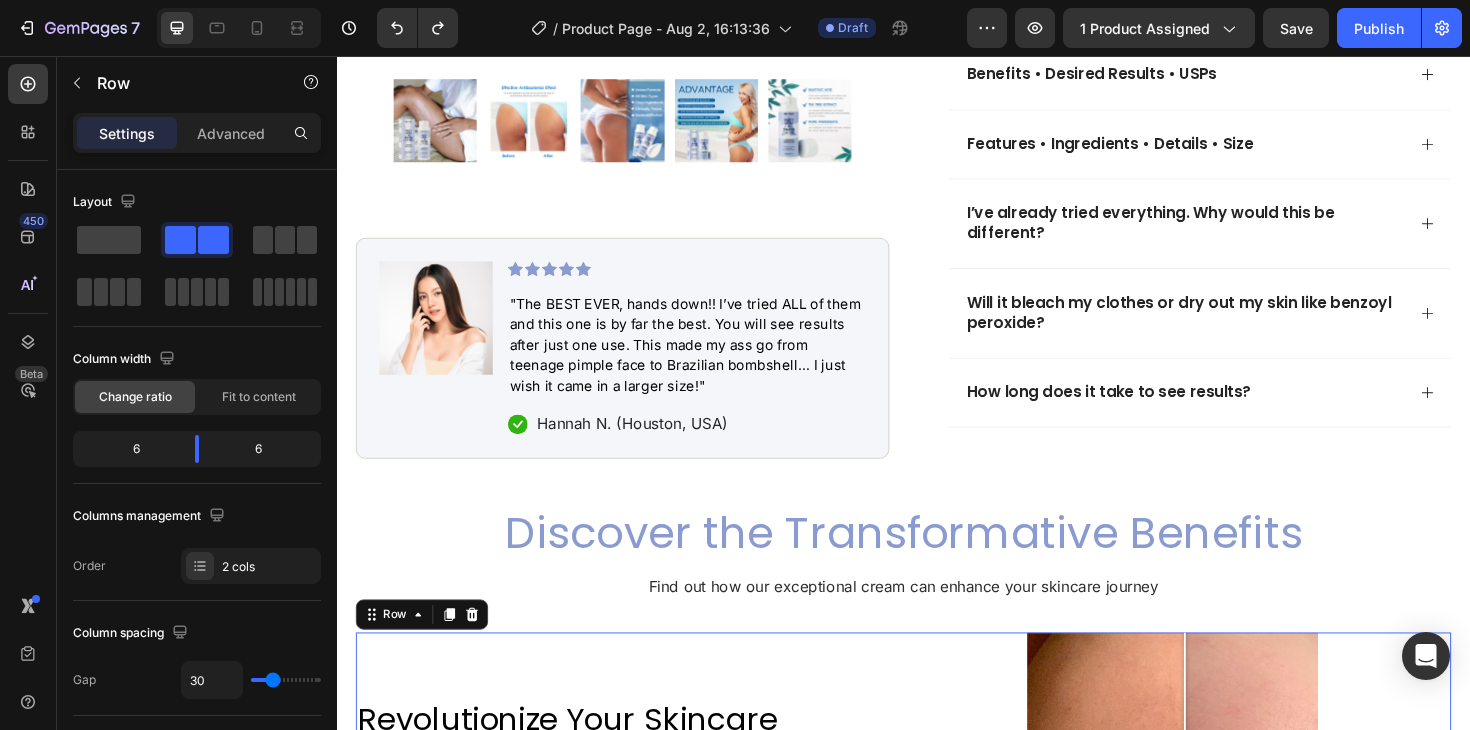 scroll, scrollTop: 853, scrollLeft: 0, axis: vertical 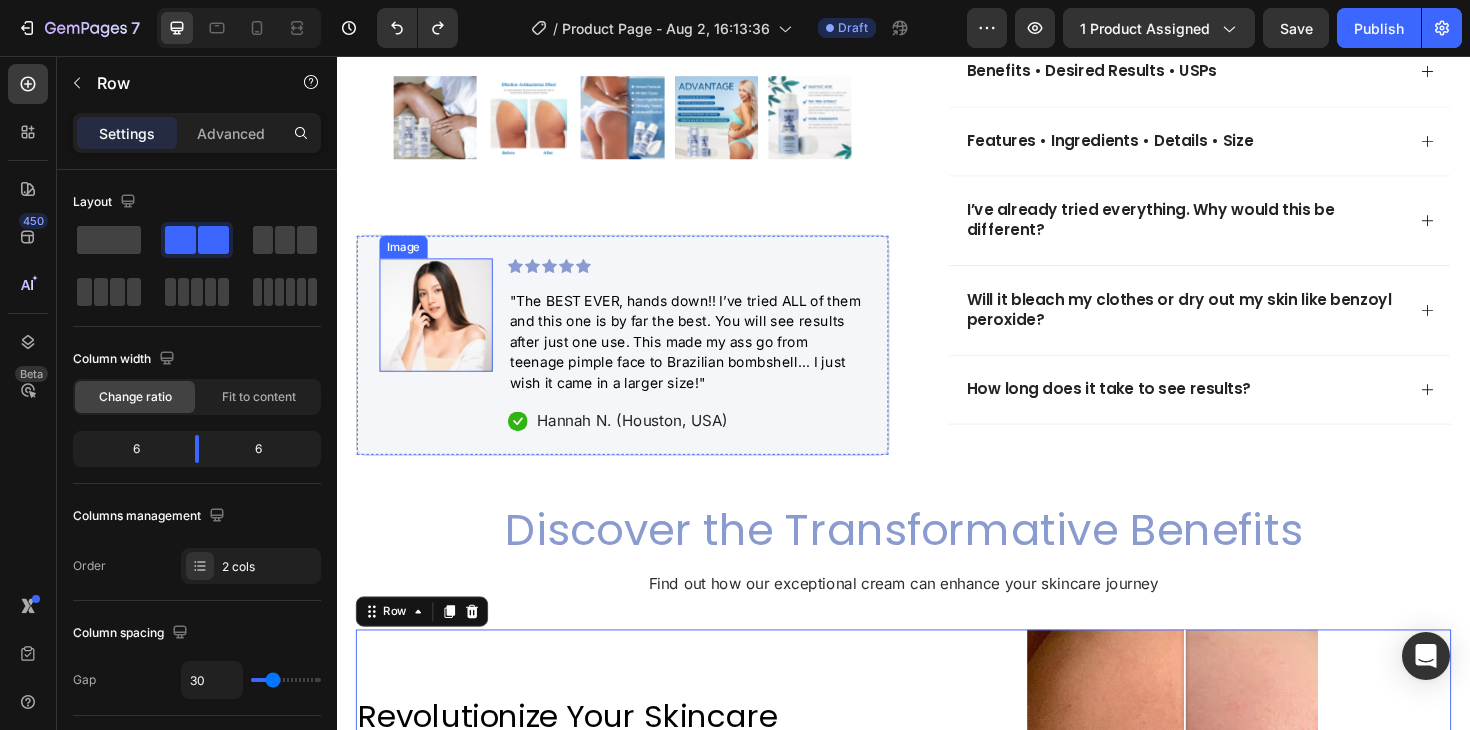 click at bounding box center [442, 330] 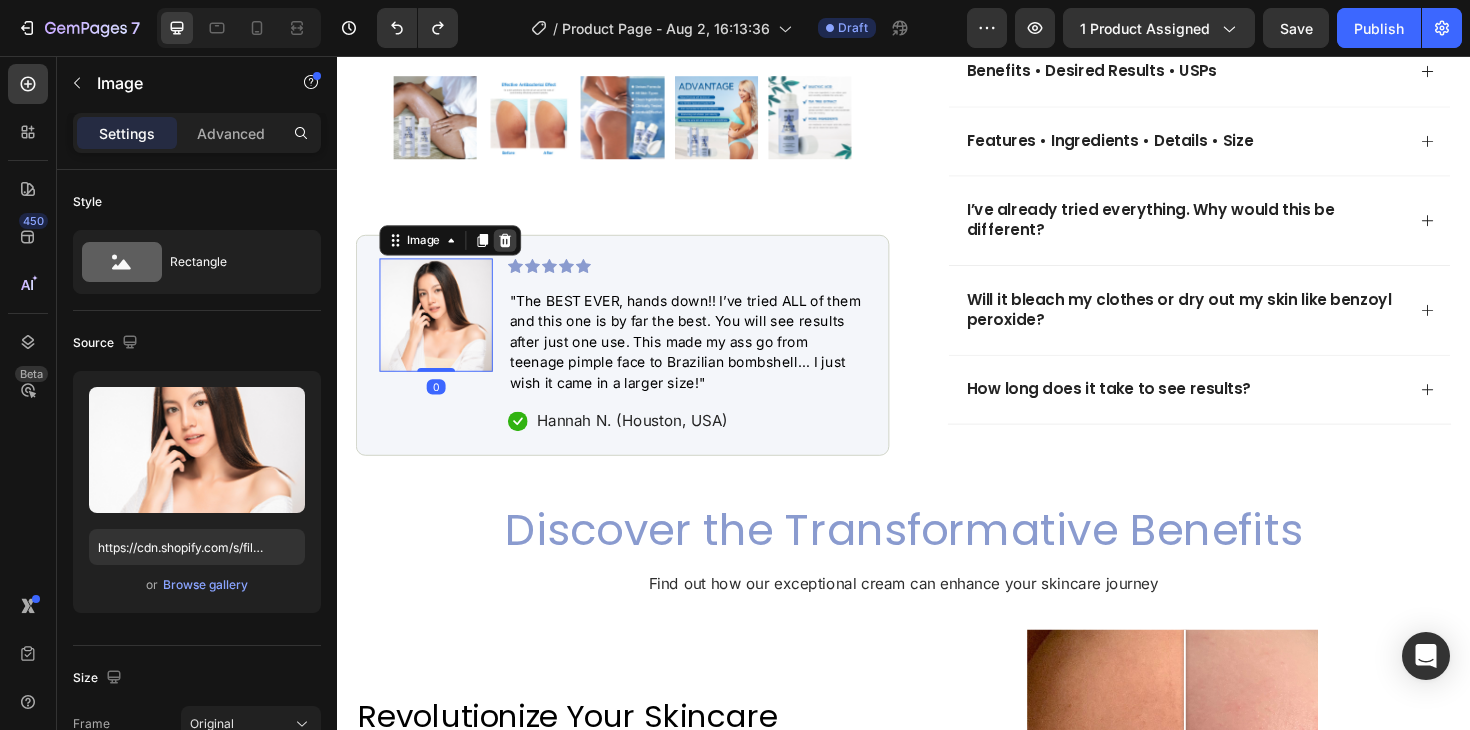click at bounding box center (515, 251) 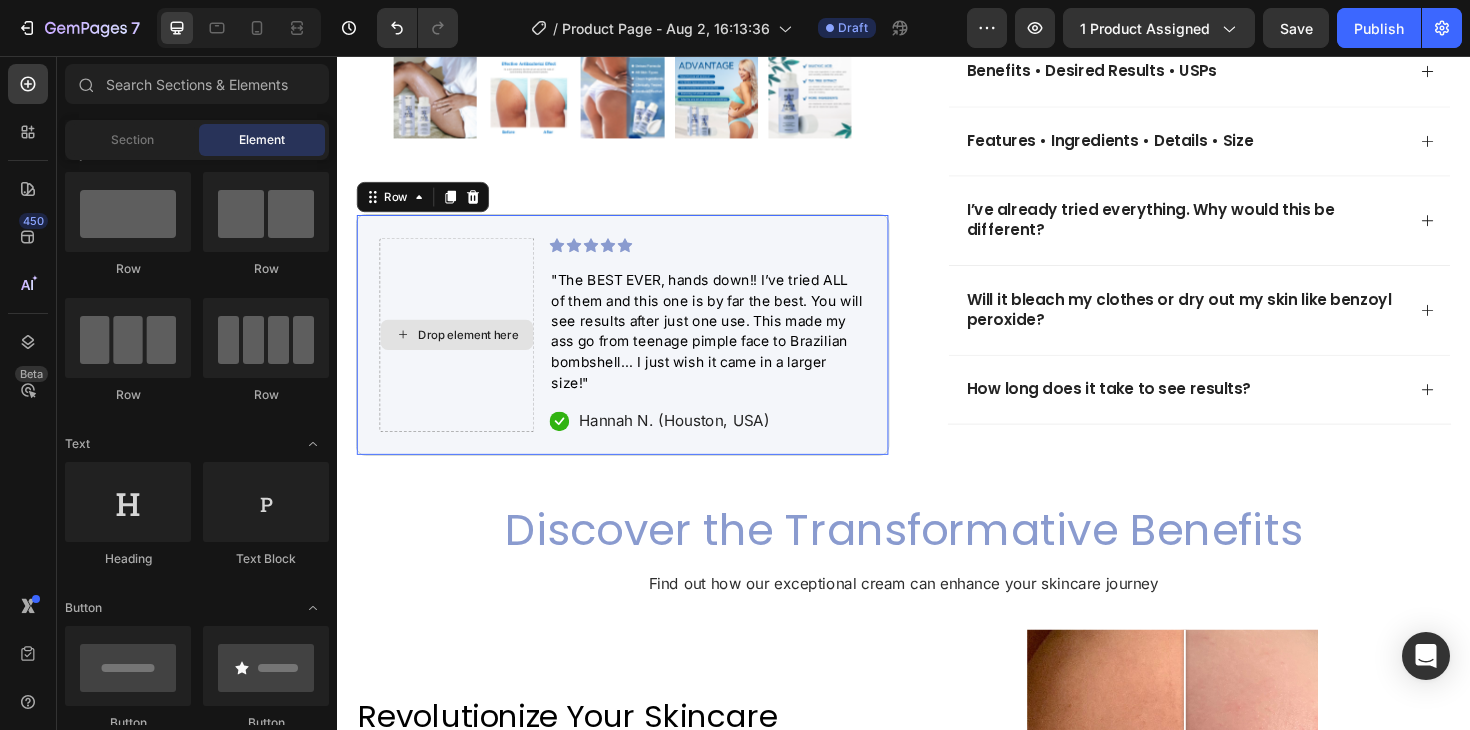 click on "Drop element here" at bounding box center (464, 351) 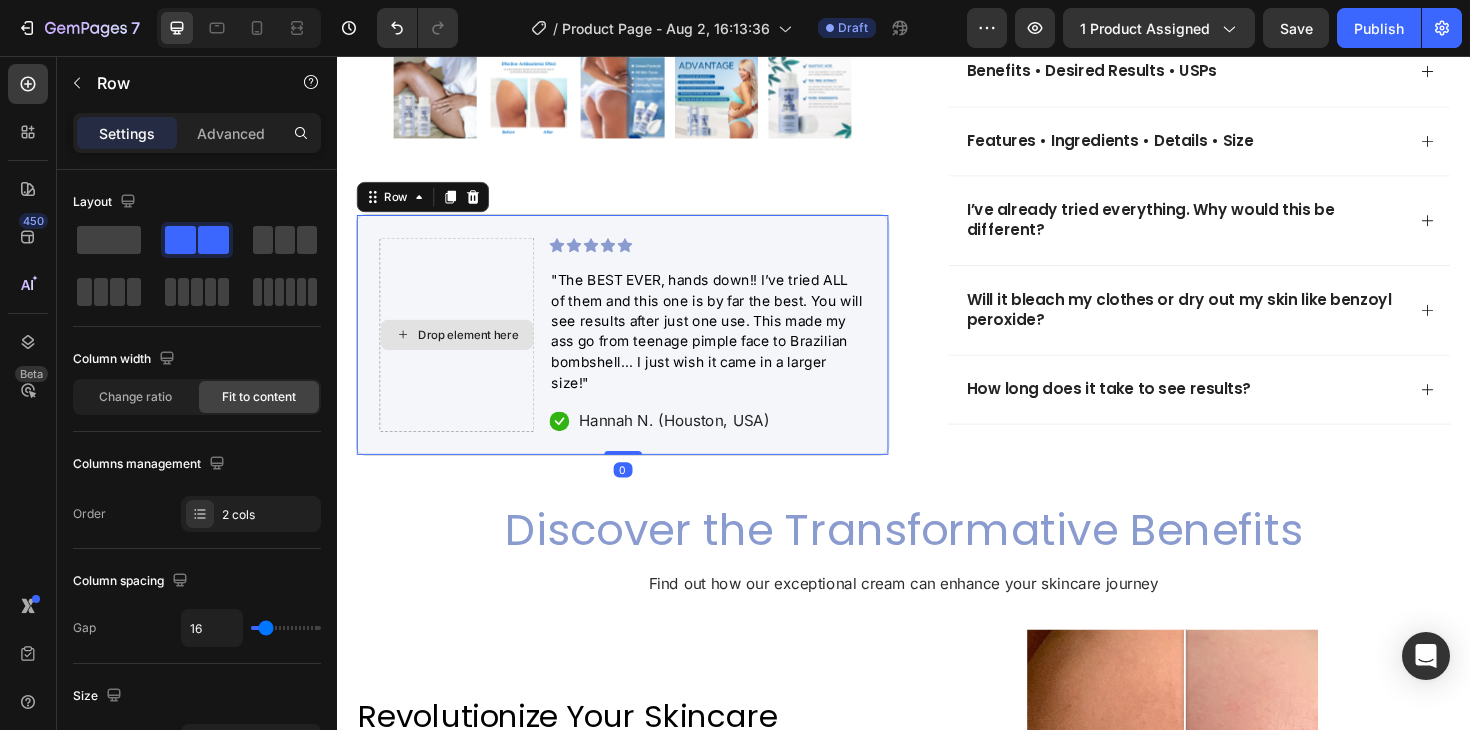 click on "Drop element here" at bounding box center [464, 351] 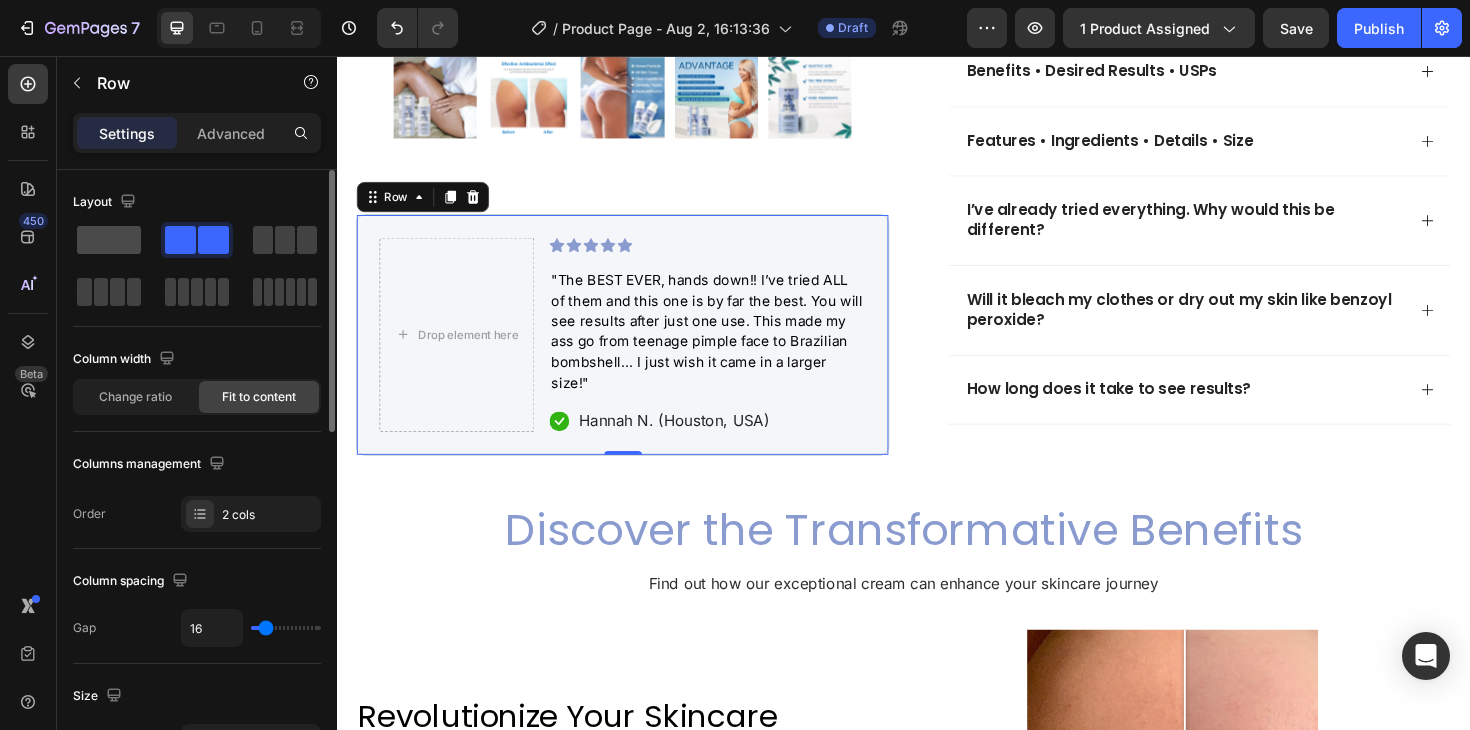 click 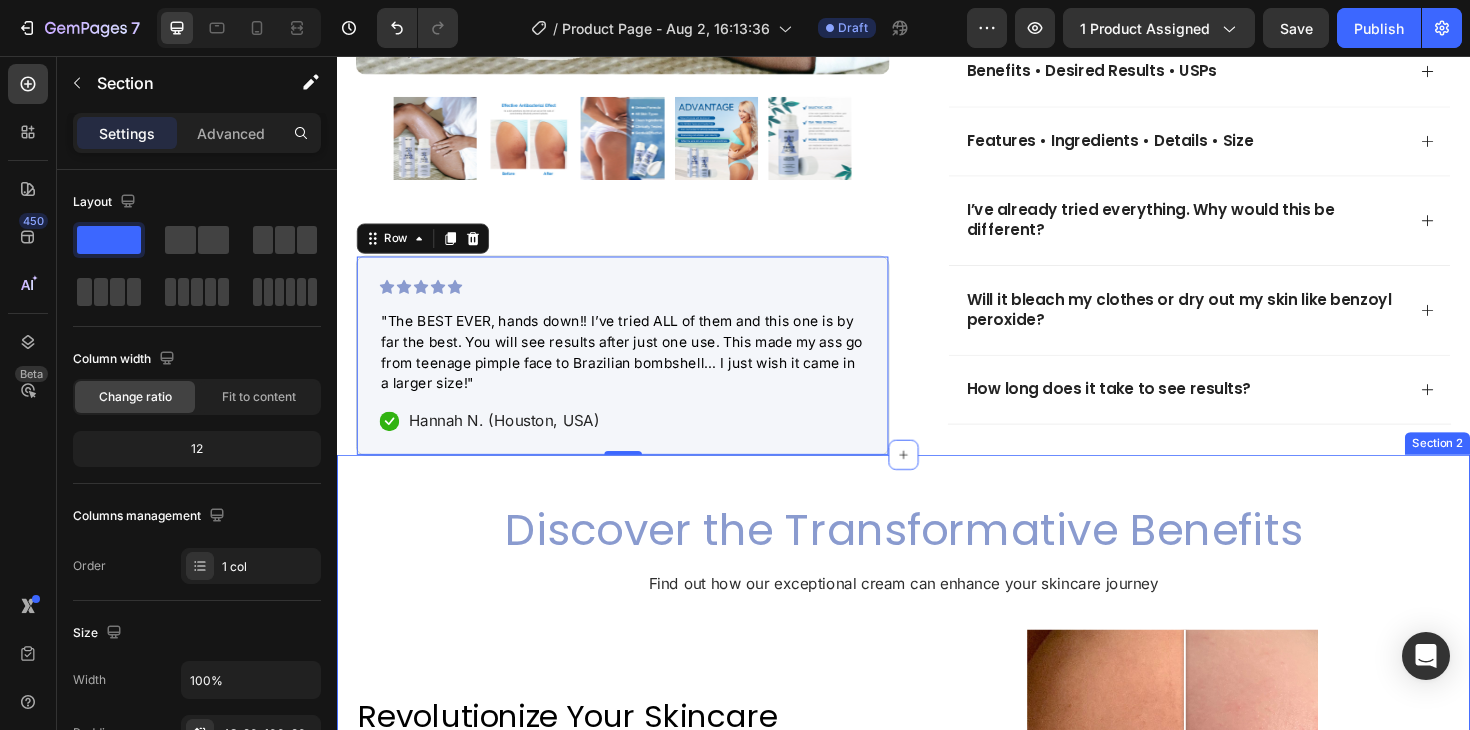 click on "Discover the Transformative Benefits Heading Find out how our exceptional cream can enhance your skincare journey Text Block Revolutionize Your Skincare Routine Heading Unveil the ultimate skincare secret with our innovative cream. Crafted to enhance simplicity, this revolutionary product offers astounding results with minimal effort. Text Block Row Image Comparison Row ...confidently embrace the world with luminous and perfect skin Heading Imagine the exhilarating sensation of stepping out with unmatched confidence and a glowing appearance. Our cream is designed to turn this vision into reality. With its potent formula, it diligently revitalizes your skin, tackling issues such as dryness, dullness, and uneven texture. Text Block Row Image Row Section 2" at bounding box center [937, 1046] 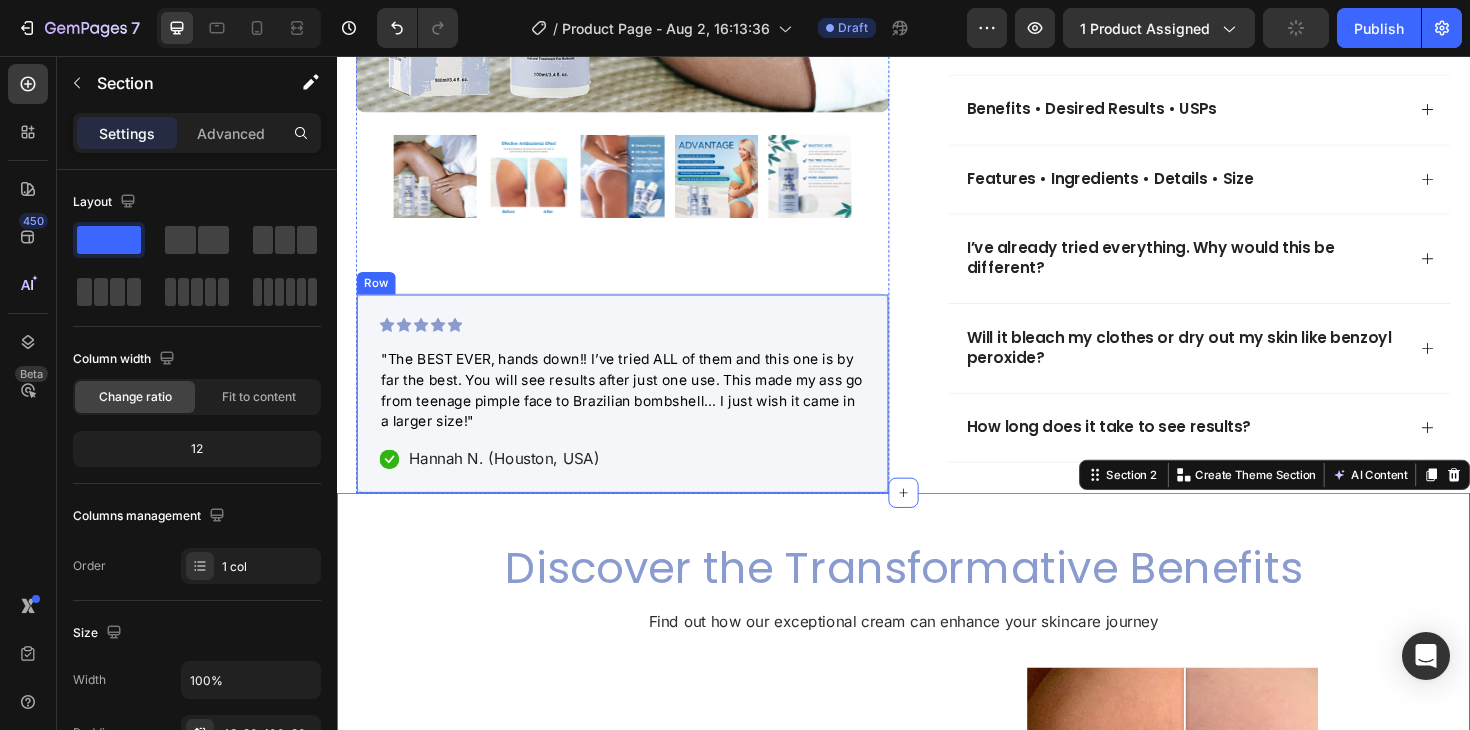 scroll, scrollTop: 806, scrollLeft: 0, axis: vertical 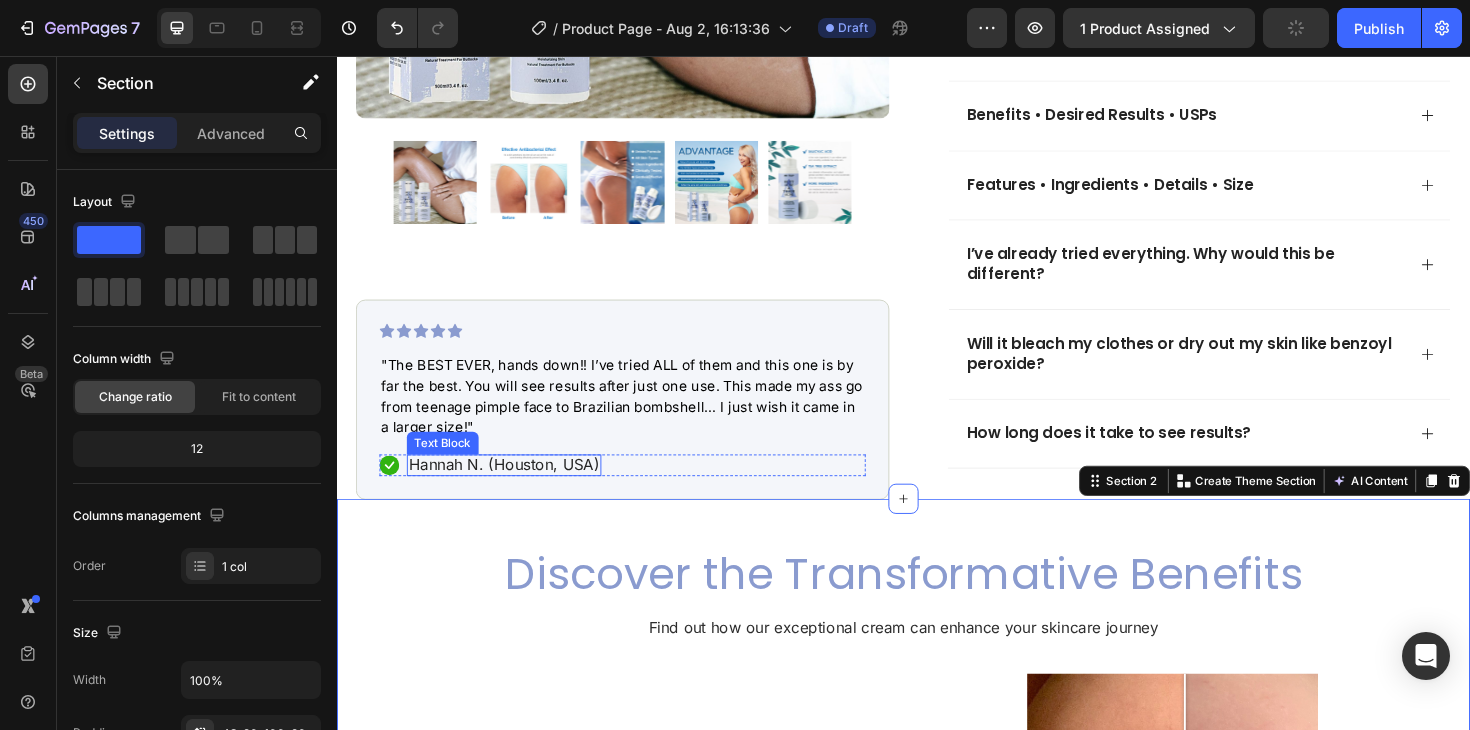 click on "Hannah N. (Houston, USA)" at bounding box center [514, 488] 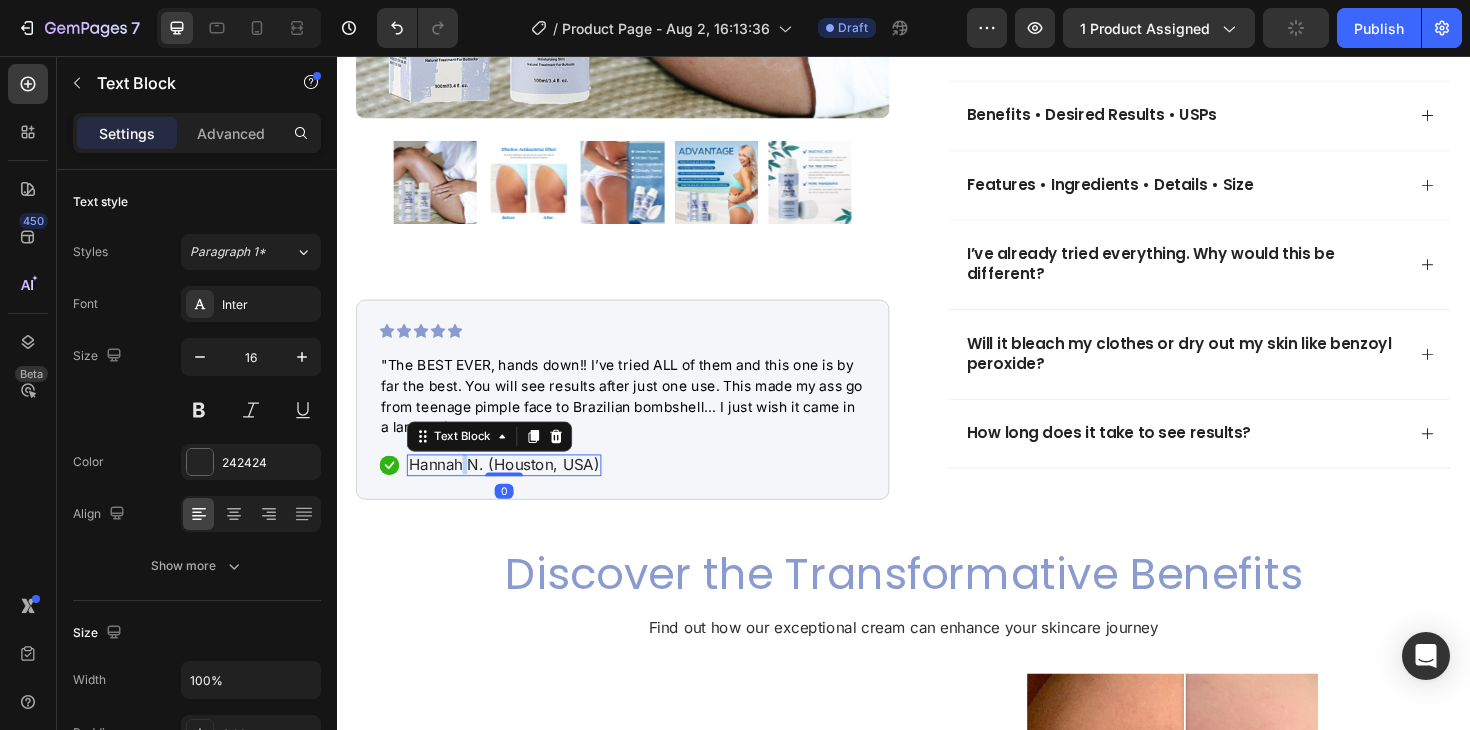 click on "Hannah N. (Houston, USA)" at bounding box center [514, 488] 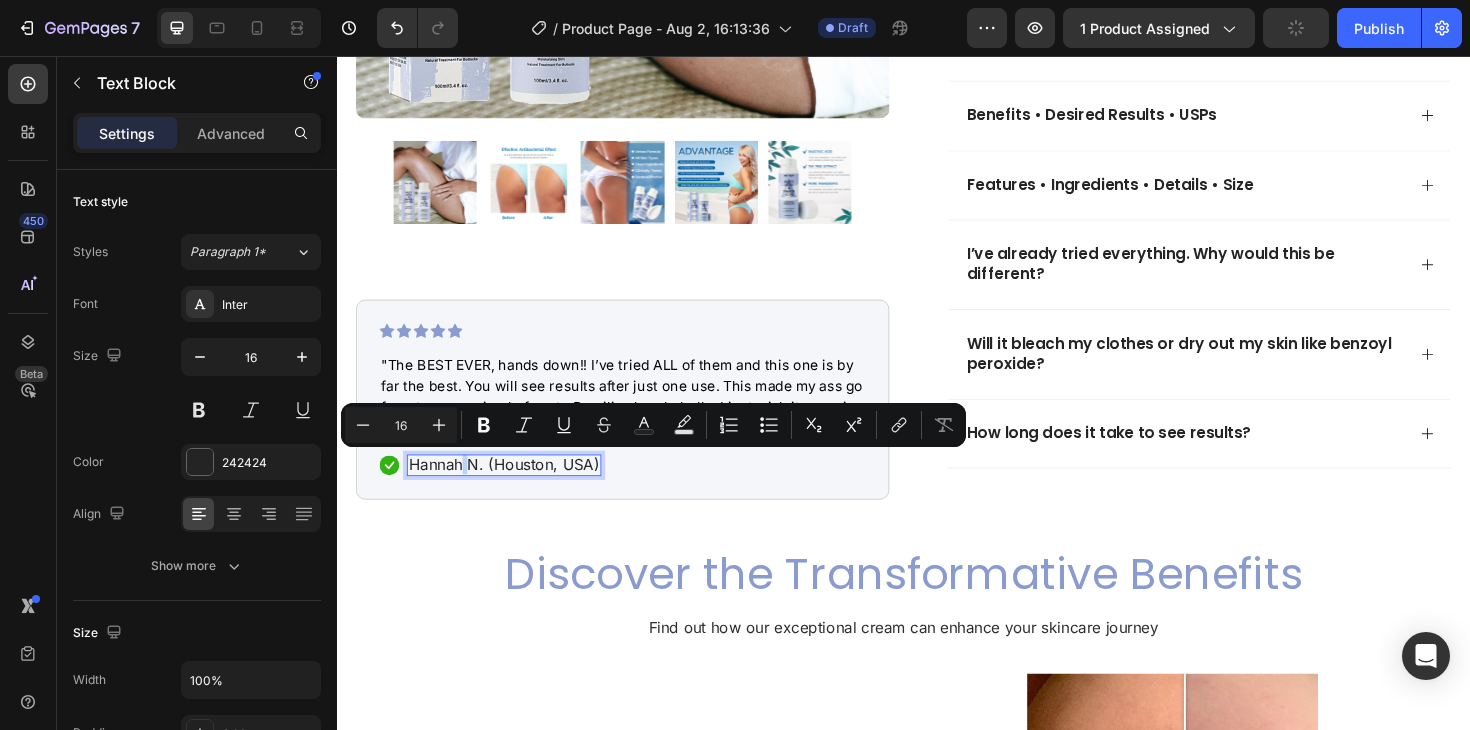 click on "Hannah N. (Houston, USA)" at bounding box center [514, 488] 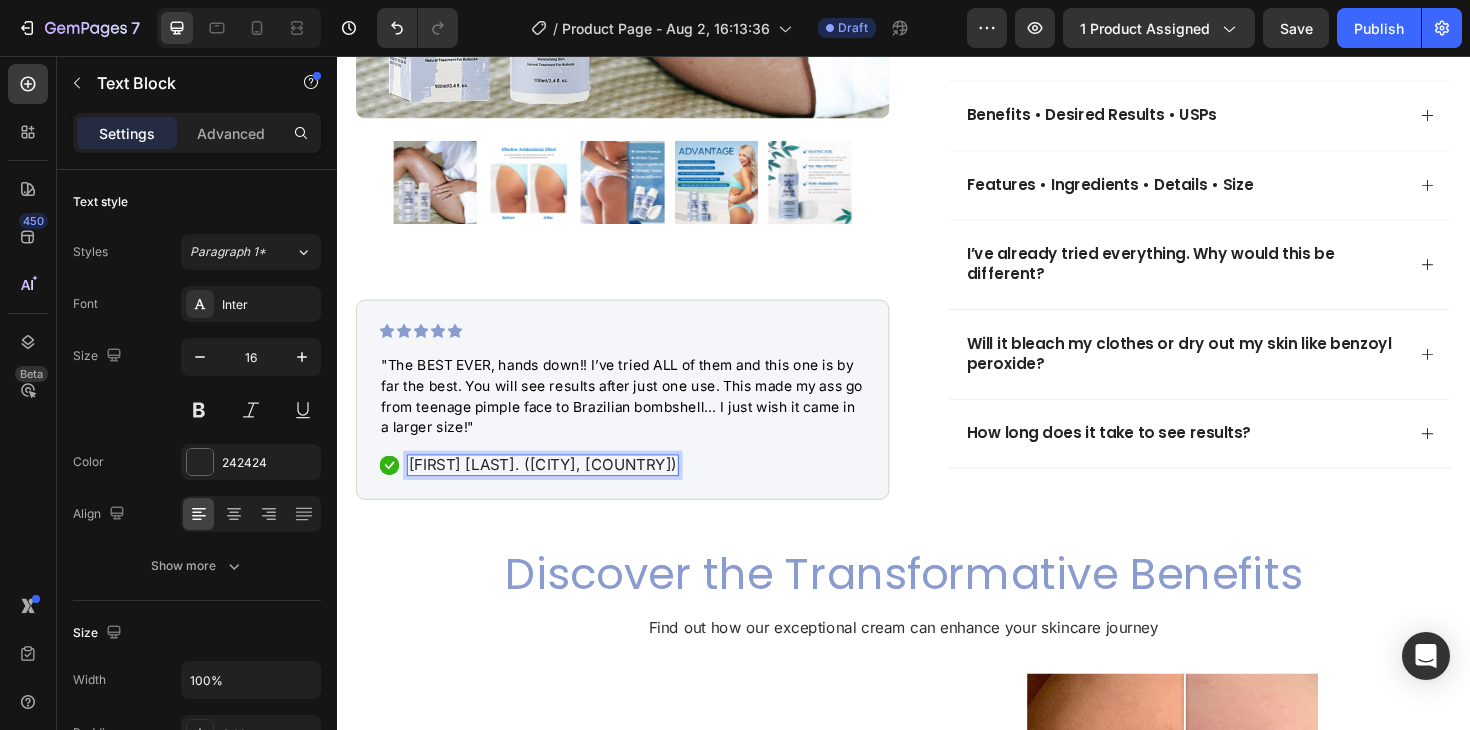 click on "[FIRST] [LAST]. ([CITY], [COUNTRY])" at bounding box center (555, 488) 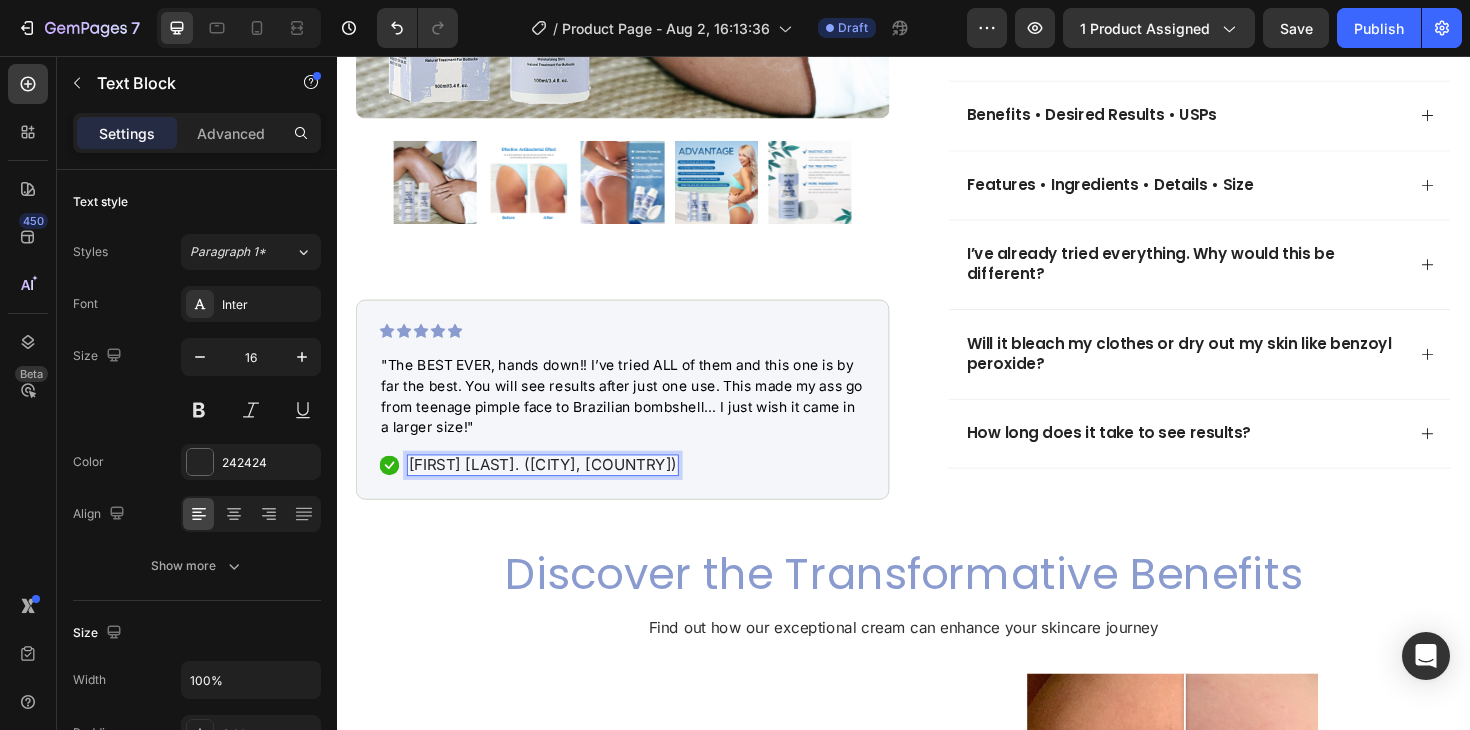 click on "[FIRST] [LAST]. ([CITY], [COUNTRY])" at bounding box center (555, 488) 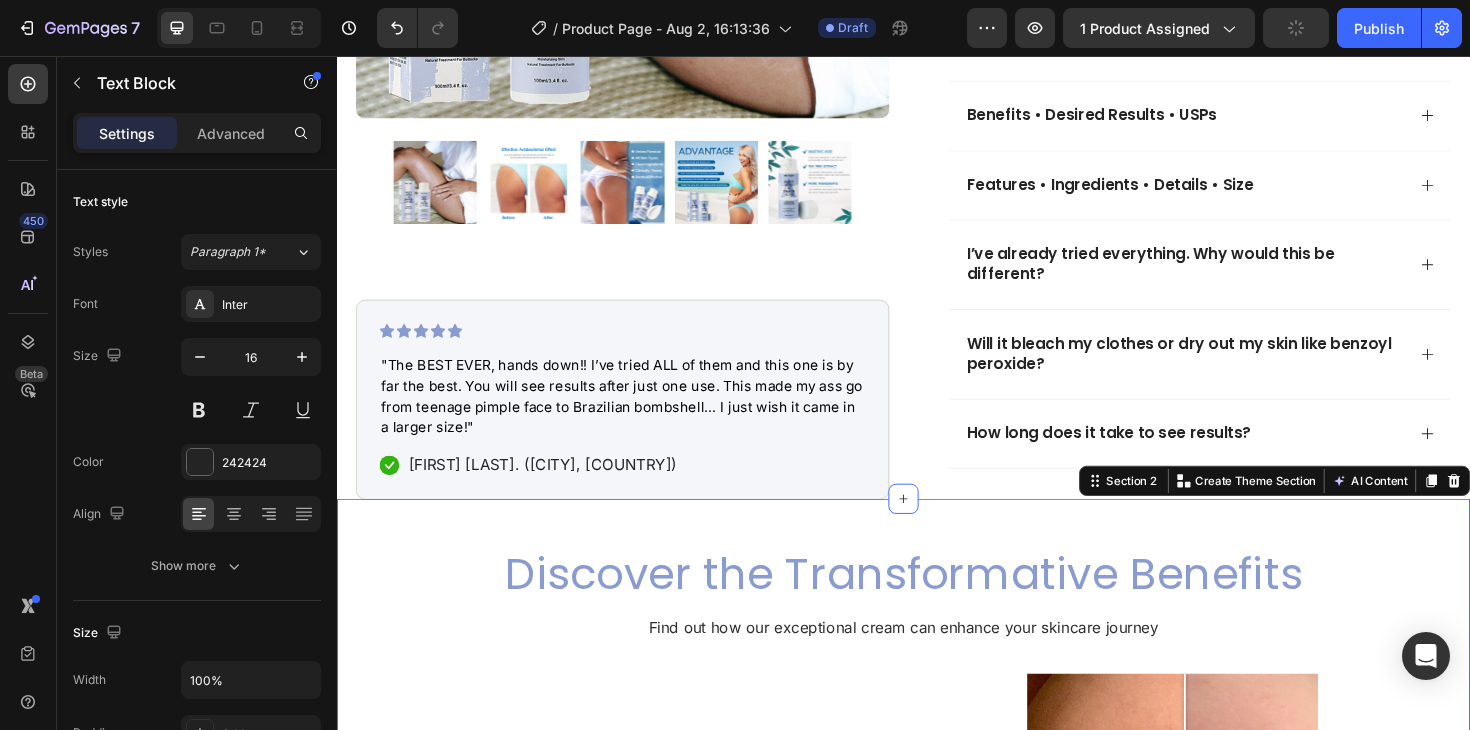 click on "Discover the Transformative Benefits Heading Find out how our exceptional cream can enhance your skincare journey Text Block Revolutionize Your Skincare Routine Heading Unveil the ultimate skincare secret with our innovative cream. Crafted to enhance simplicity, this revolutionary product offers astounding results with minimal effort. Text Block Row Image Comparison Row ...confidently embrace the world with luminous and perfect skin Heading Imagine the exhilarating sensation of stepping out with unmatched confidence and a glowing appearance. Our cream is designed to turn this vision into reality. With its potent formula, it diligently revitalizes your skin, tackling issues such as dryness, dullness, and uneven texture. Text Block Row Image Row Section 2   You can create reusable sections Create Theme Section AI Content Write with GemAI What would you like to describe here? Tone and Voice Persuasive Product Show more Generate" at bounding box center [937, 1093] 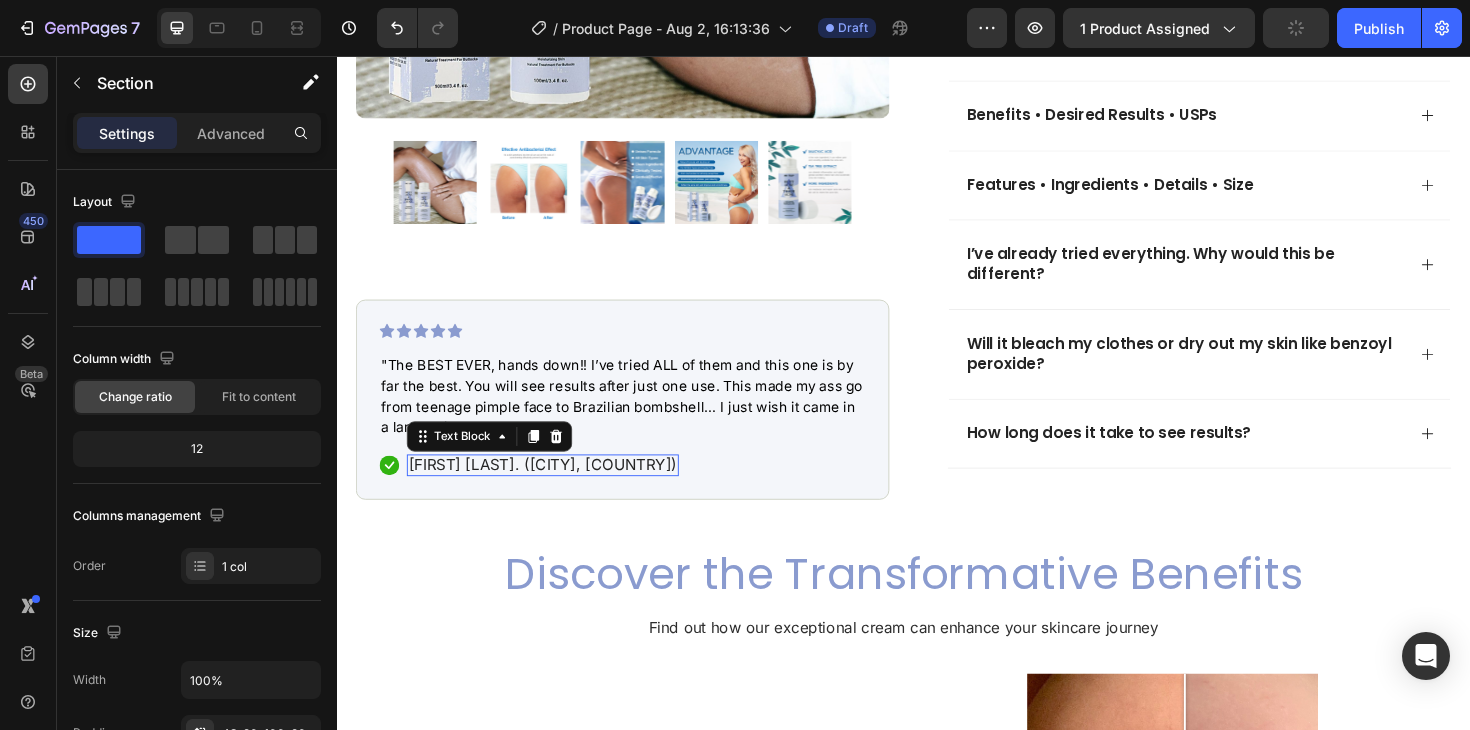 click on "[FIRST] [LAST]. ([CITY], [COUNTRY])" at bounding box center [555, 488] 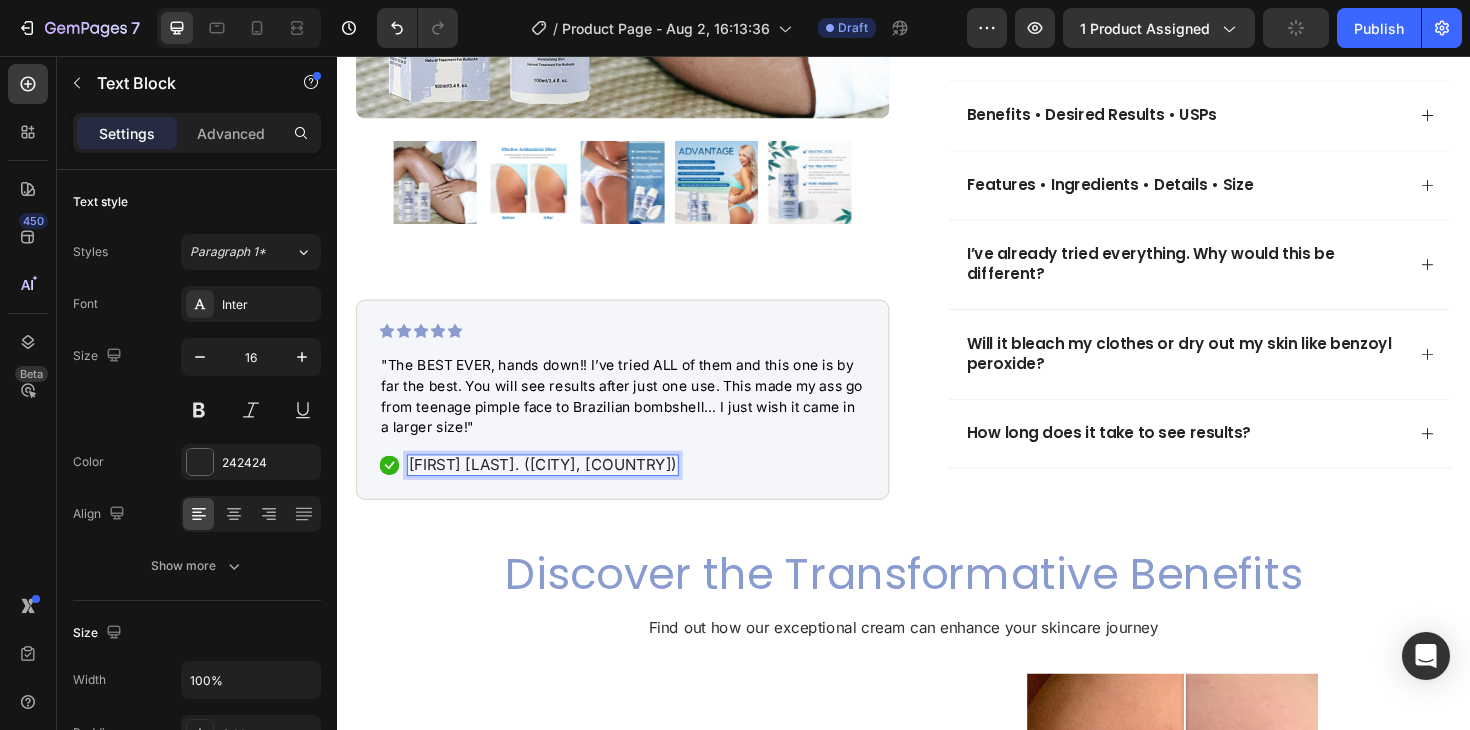 click on "[FIRST] [LAST]. ([CITY], [COUNTRY])" at bounding box center [555, 488] 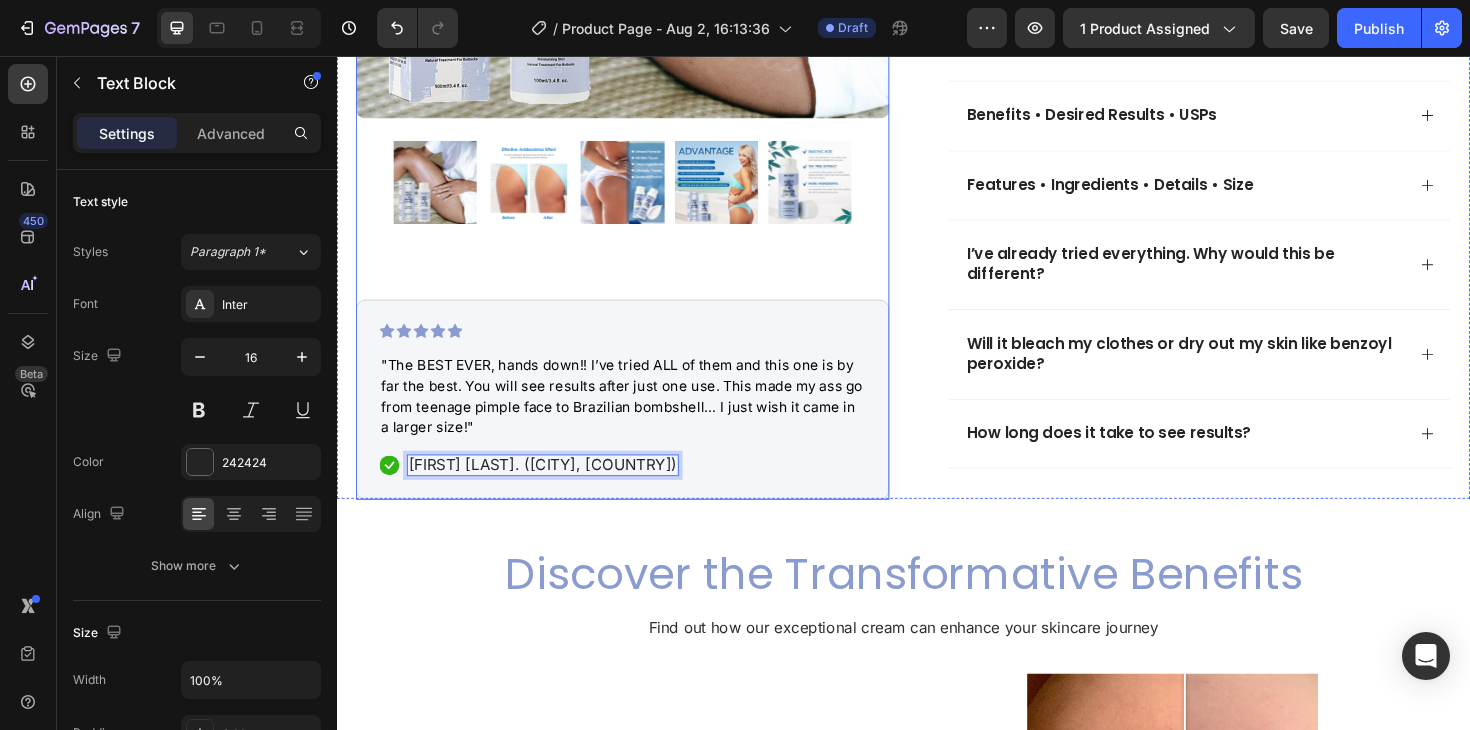click on "Product Images Icon Icon Icon Icon Icon Icon List "The BEST EVER, hands down!! I’ve tried ALL of them and this one is by far the best. You will see results after just one use. This made my ass go from teenage pimple face to Brazilian bombshell… I just wish it came in a larger size!" Text Block
Icon [FIRST] [LAST]. ([CITY], [COUNTRY]) Text Block   0 Row Row" at bounding box center (639, 40) 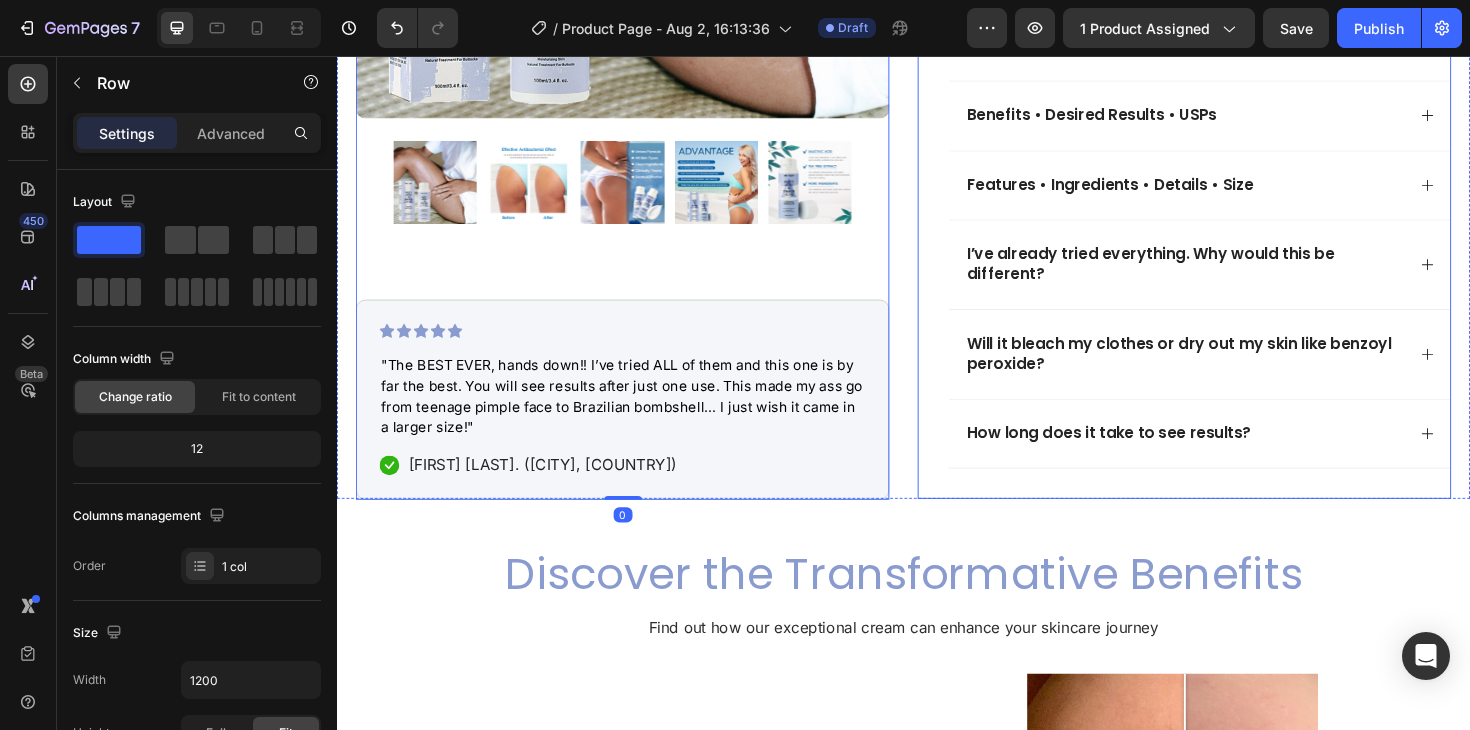 click on "Product Images Icon Icon Icon Icon Icon Icon List "The BEST EVER, hands down!! I’ve tried ALL of them and this one is by far the best. You will see results after just one use. This made my ass go from teenage pimple face to Brazilian bombshell… I just wish it came in a larger size!" Text Block
Icon [FIRST] [LAST]. ([CITY], [COUNTRY]) Text Block Row Row Row 0 Judge.me - Preview Badge (Stars) Judge.me Helped X Customers solve their Y problems Text Block Wiyora ClearBooty™ Cream Product Title Clear butt skin, even tone, real confidence — in just days. Text Block Judge.me - Verified Review Widget Judge.me
Clears stubborn butt acne fast
Fades dark spots & rough texture
Prevents future breakouts Item List Pumper Bundles Volume Discount Pumper Bundles Volume Discount
Icon Sale Ends In 12 Hours | Limited Time Offer Text Block Row
Add to cart Add to Cart Value proposition 1 Text Block Text Block Row" at bounding box center [937, -75] 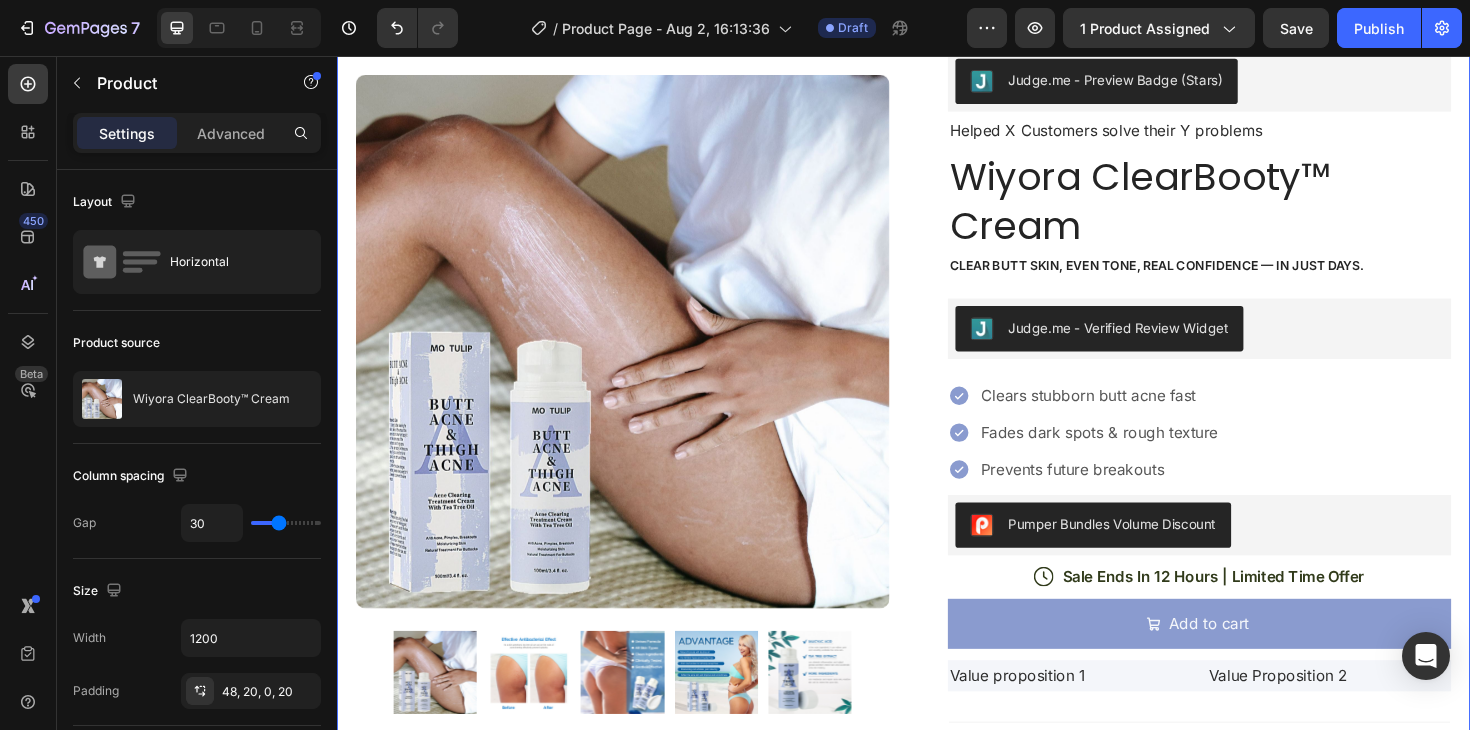 scroll, scrollTop: 115, scrollLeft: 0, axis: vertical 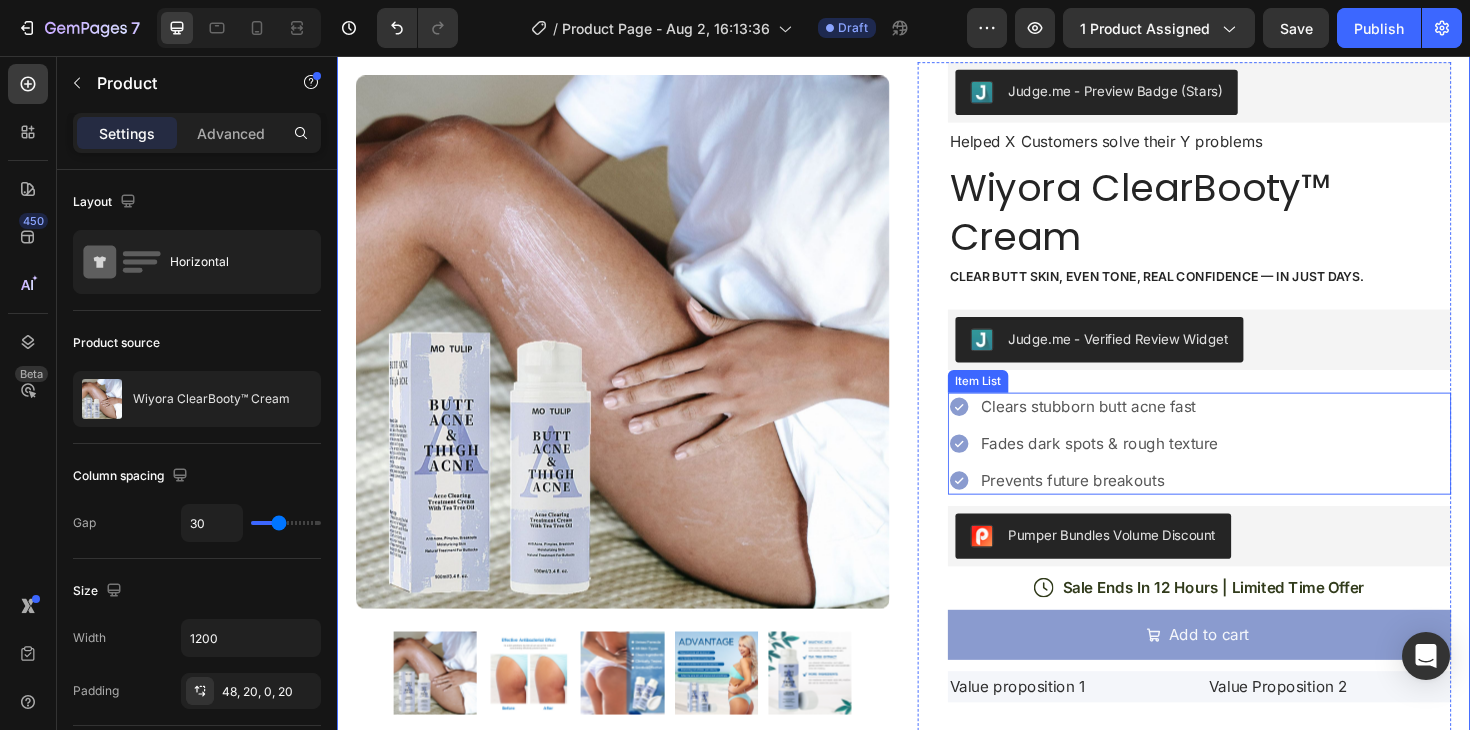 click on "Clears stubborn butt acne fast" at bounding box center [1144, 428] 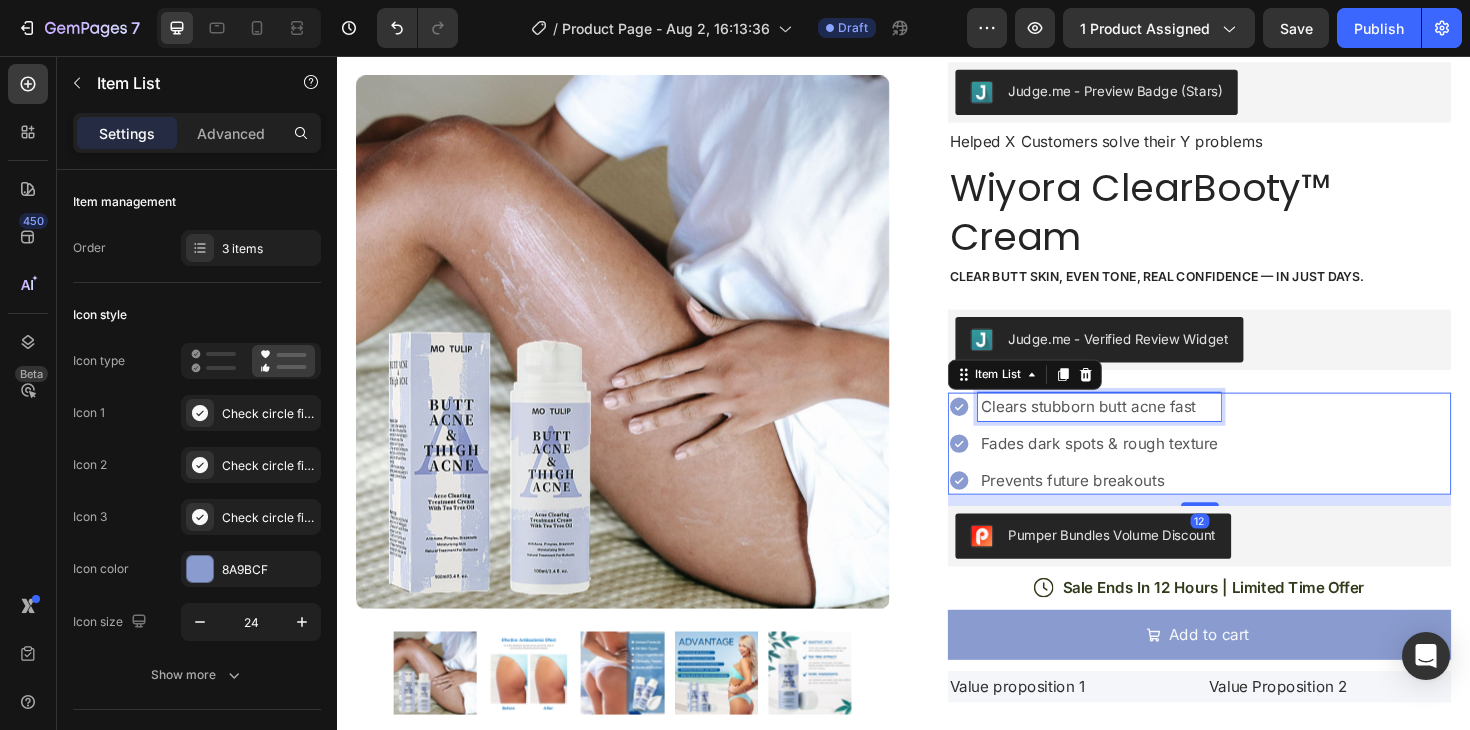 click on "Clears stubborn butt acne fast" at bounding box center [1144, 428] 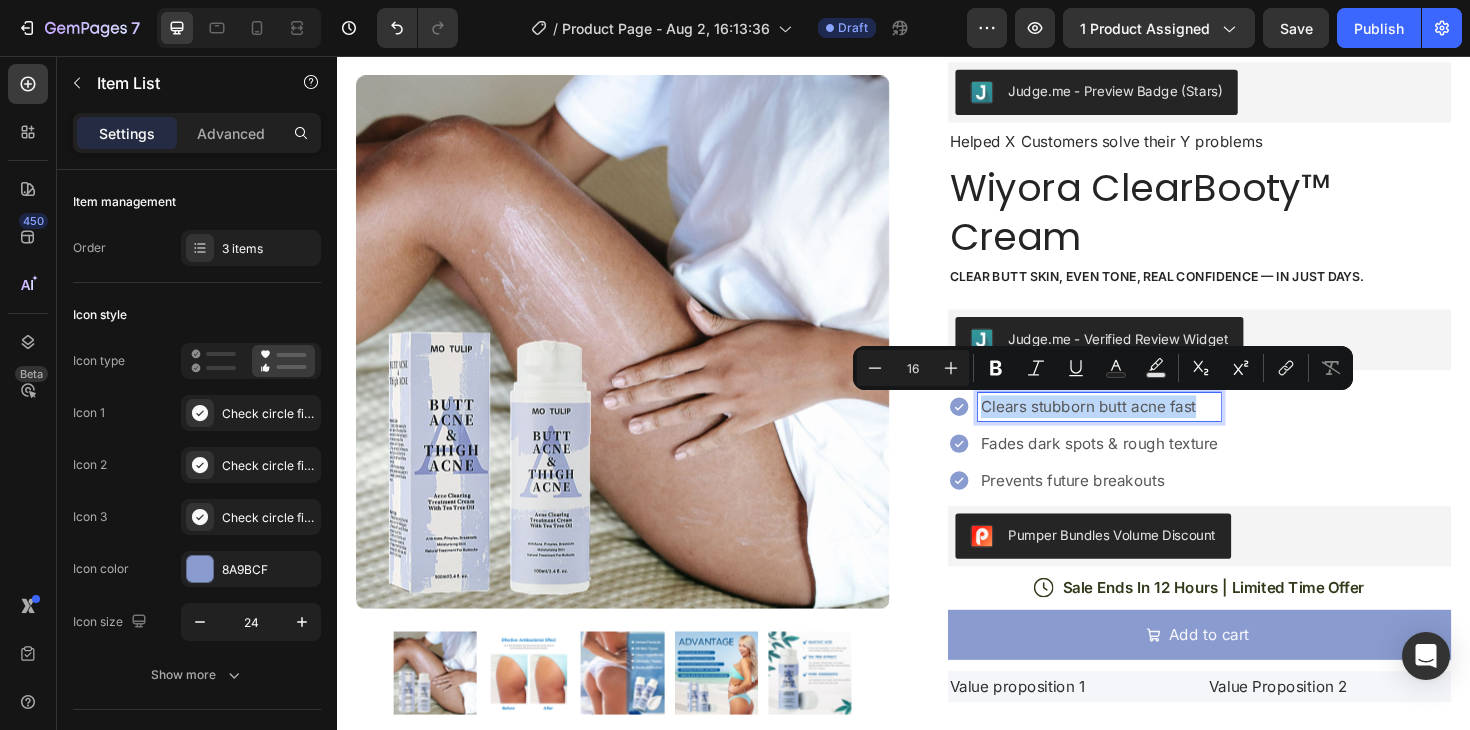 drag, startPoint x: 1251, startPoint y: 431, endPoint x: 1025, endPoint y: 427, distance: 226.0354 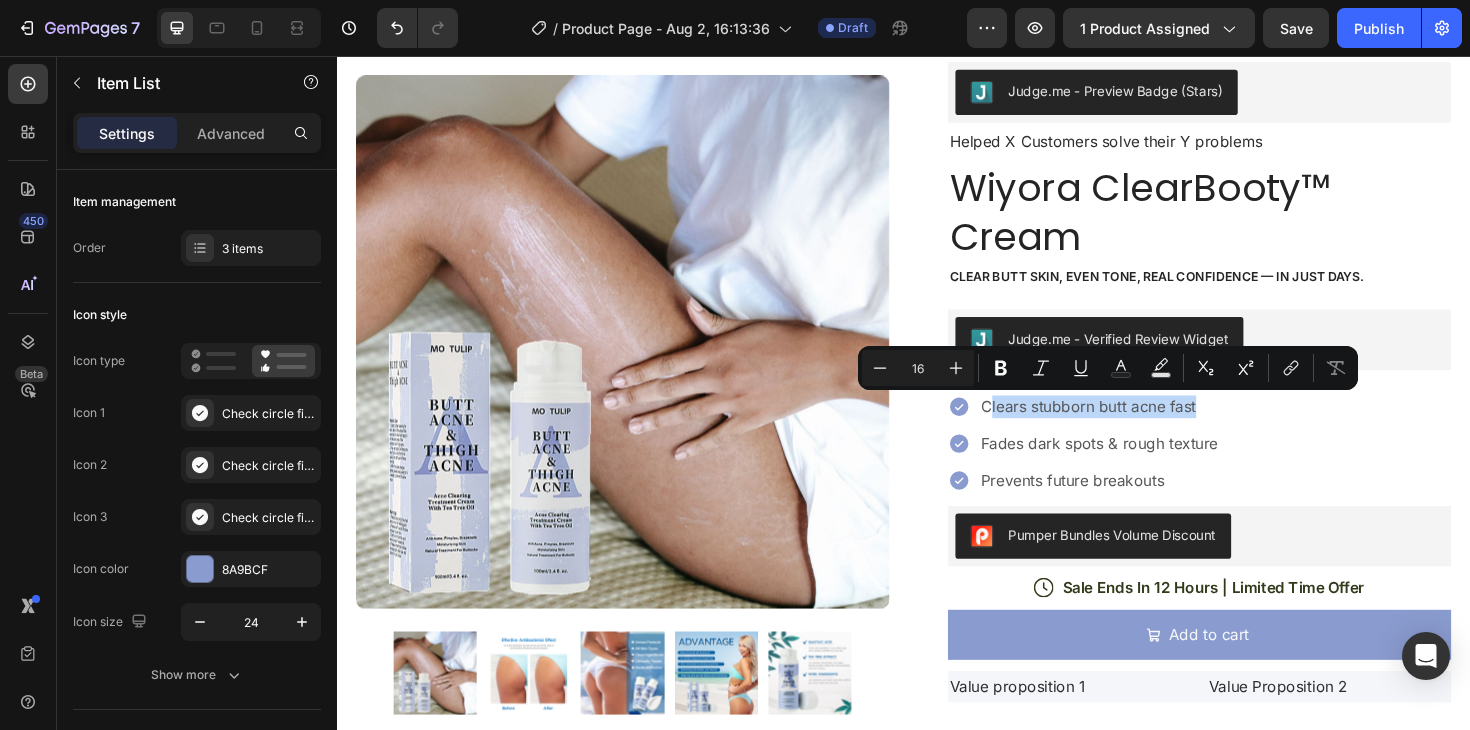 click on "Clears stubborn butt acne fast
Fades dark spots & rough texture
Prevents future breakouts" at bounding box center [1250, 467] 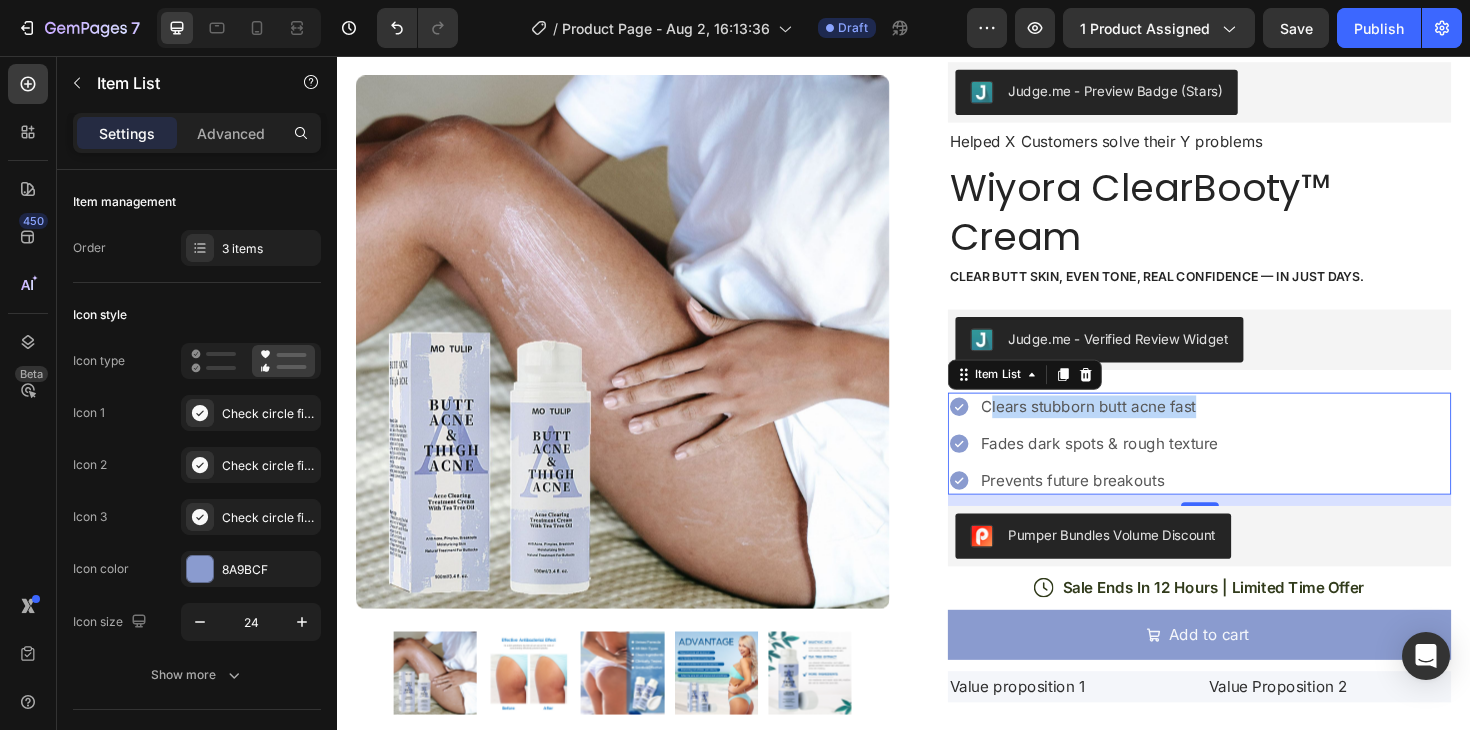 click on "Clears stubborn butt acne fast
Fades dark spots & rough texture
Prevents future breakouts" at bounding box center (1250, 467) 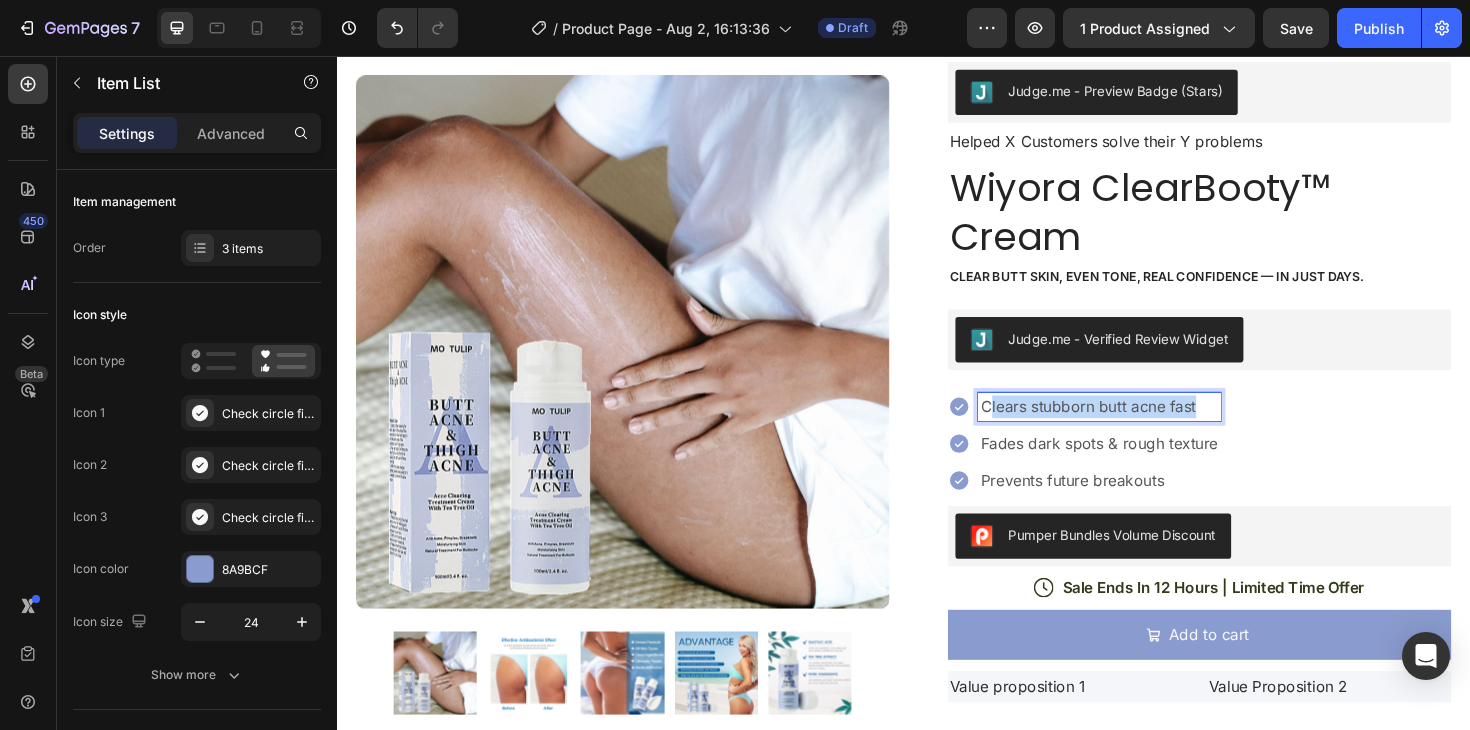 click on "Clears stubborn butt acne fast" at bounding box center (1144, 428) 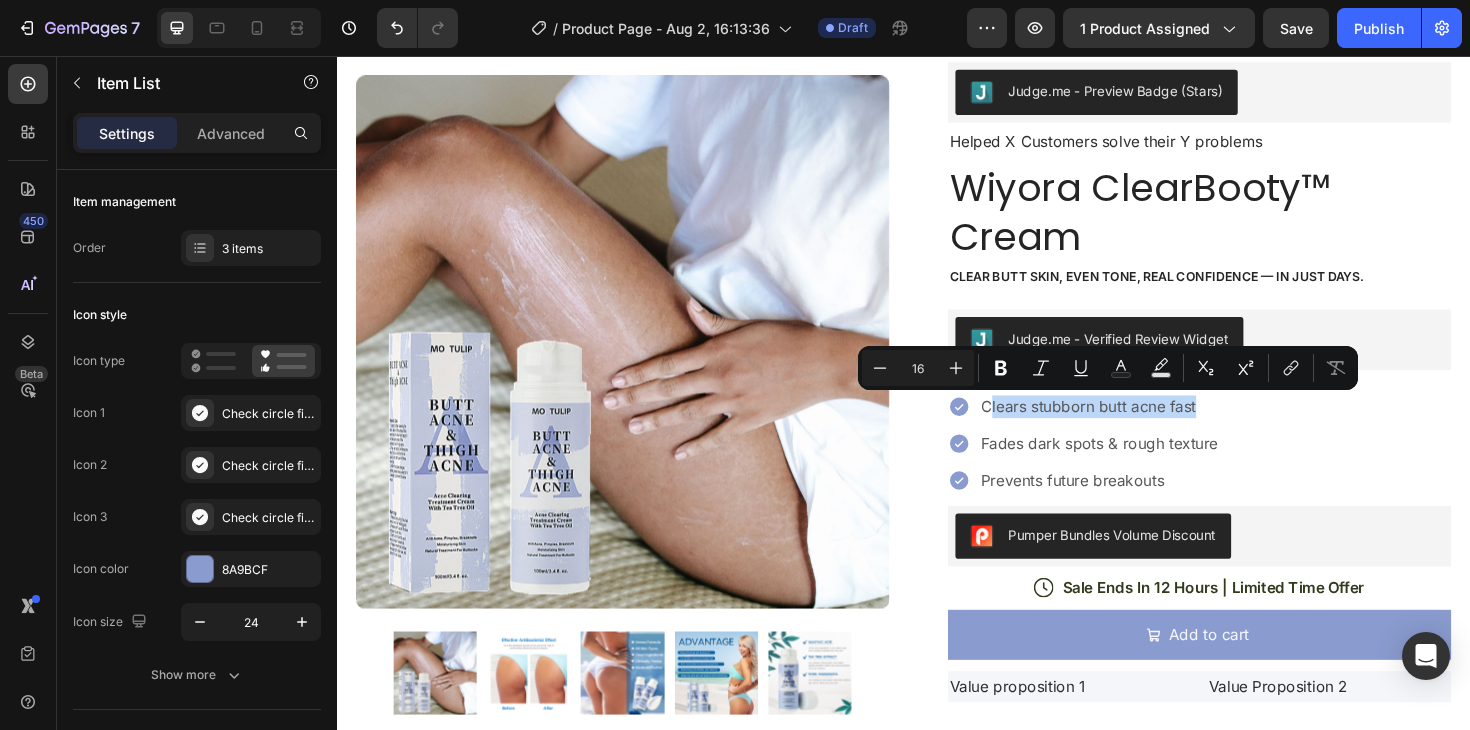 click on "Clears stubborn butt acne fast
Fades dark spots & rough texture
Prevents future breakouts" at bounding box center [1250, 467] 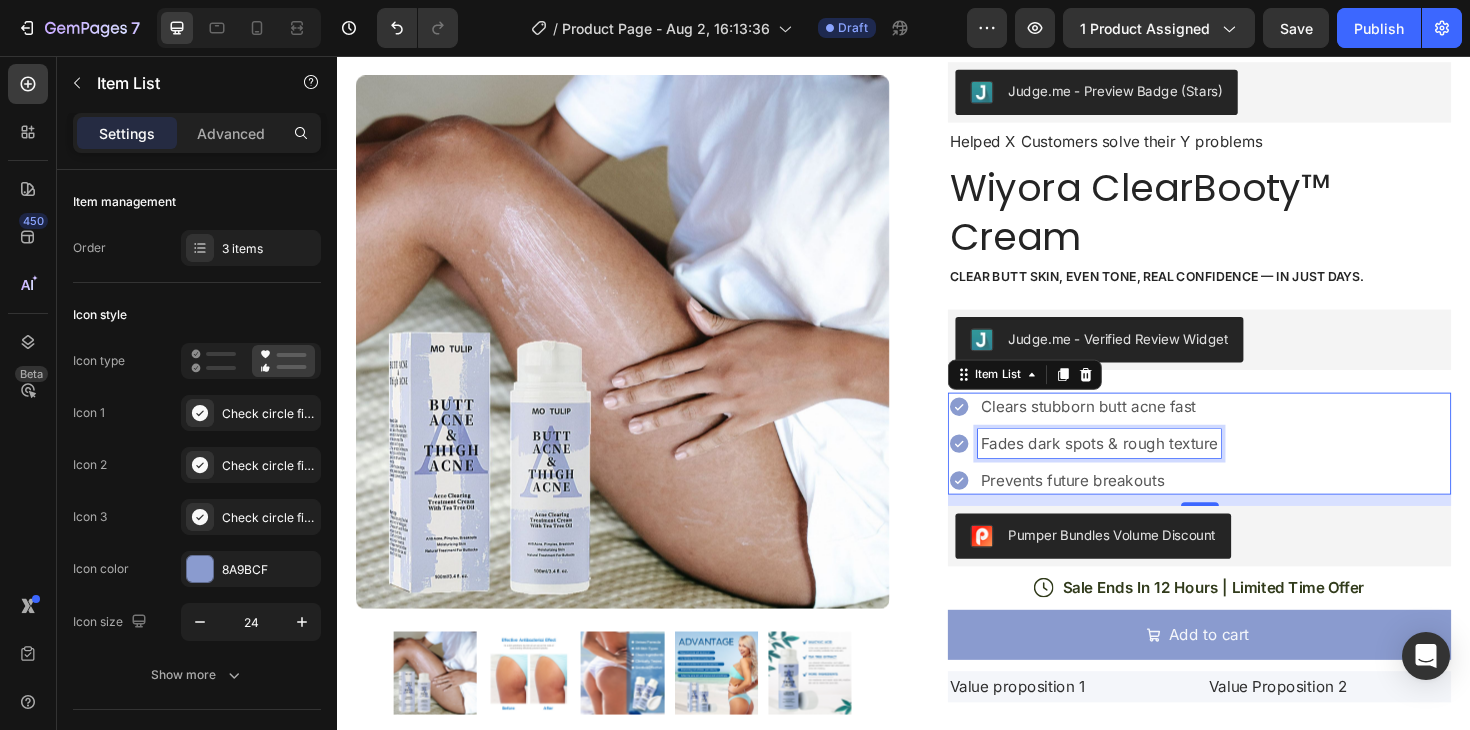 click on "Fades dark spots & rough texture" at bounding box center [1144, 467] 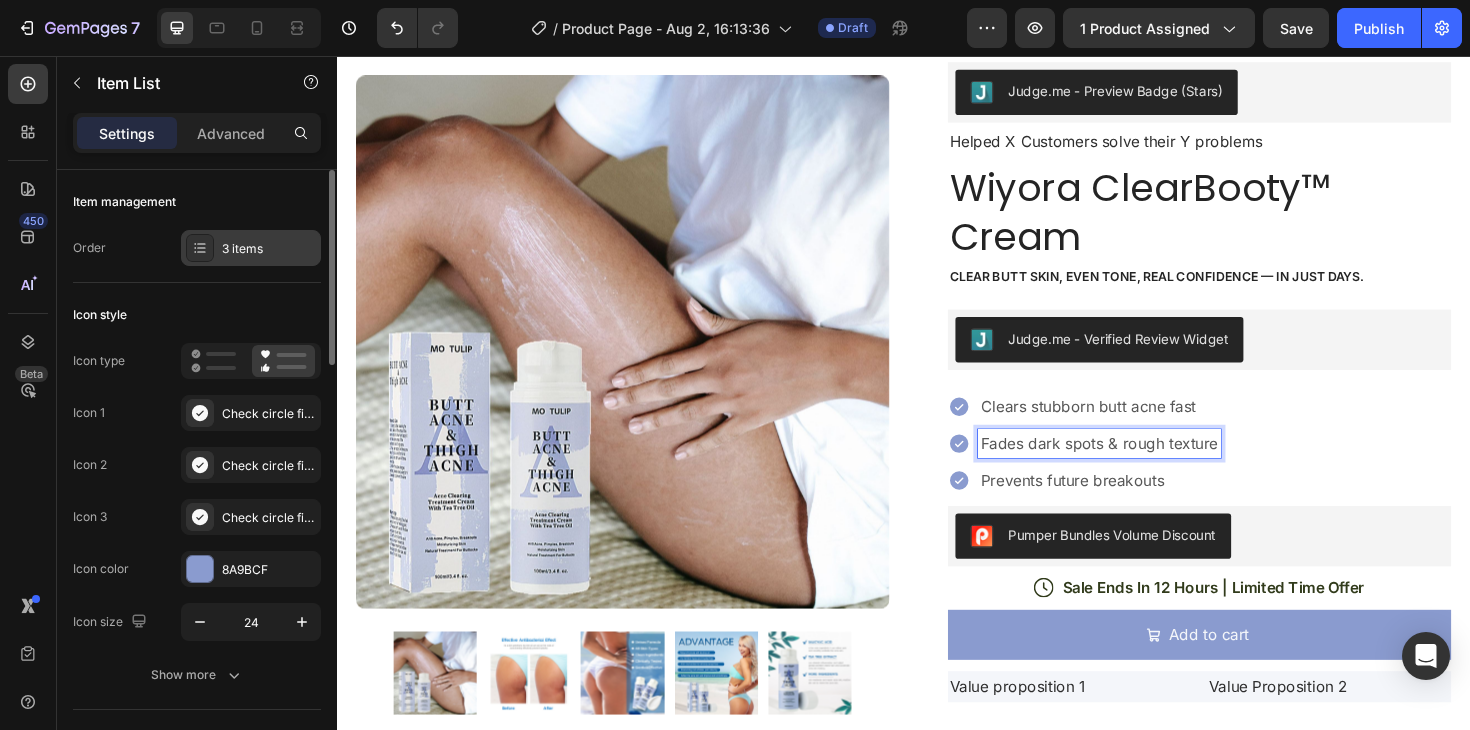 click on "3 items" at bounding box center (269, 249) 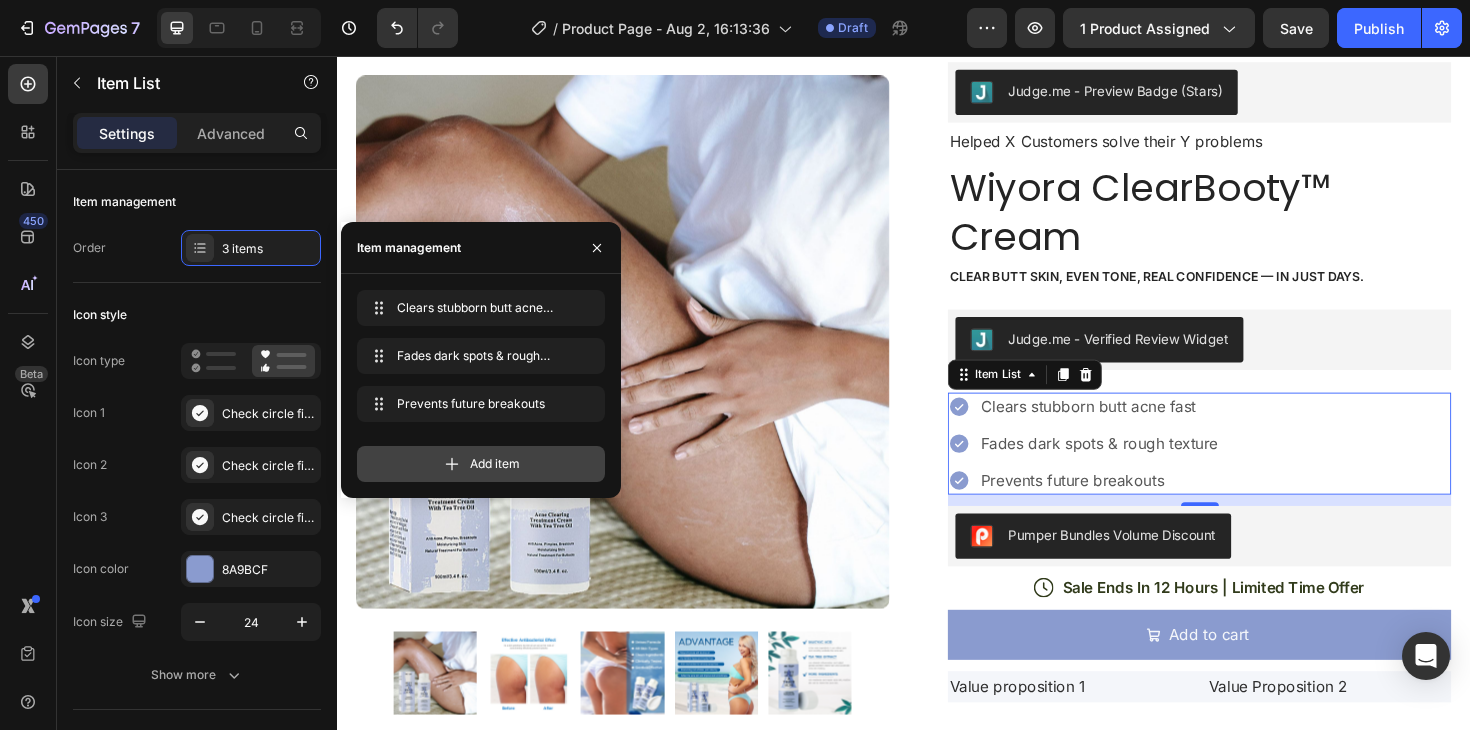 click on "Add item" at bounding box center [495, 464] 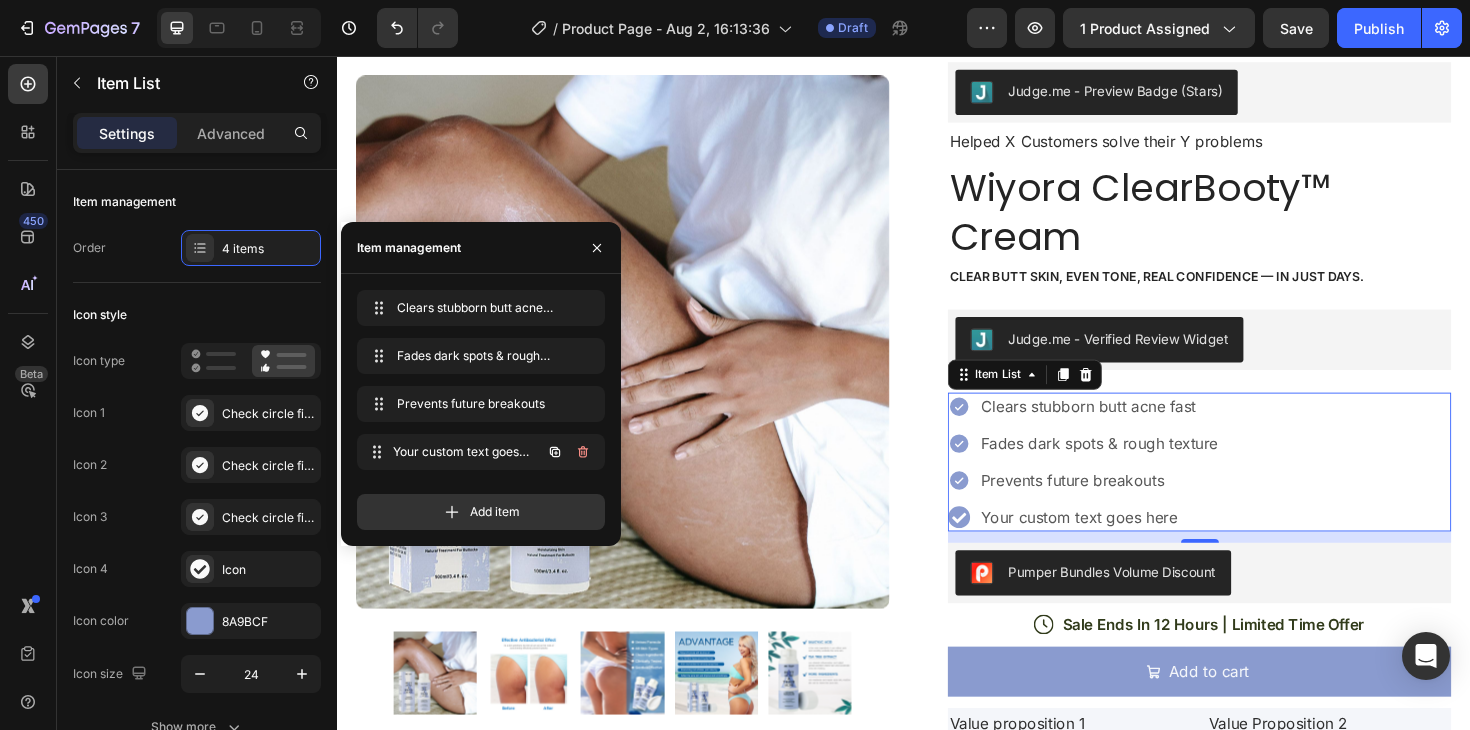 type 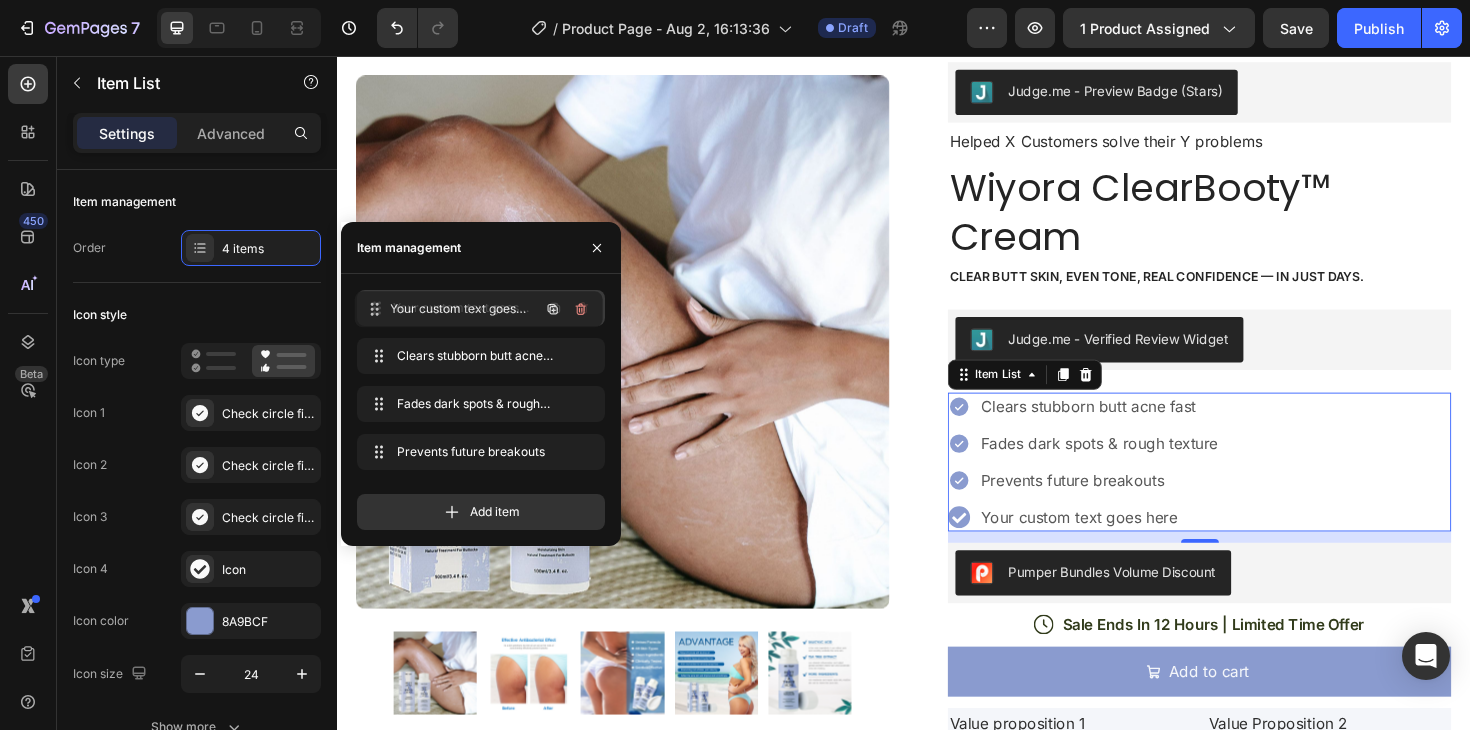 drag, startPoint x: 467, startPoint y: 447, endPoint x: 465, endPoint y: 304, distance: 143.01399 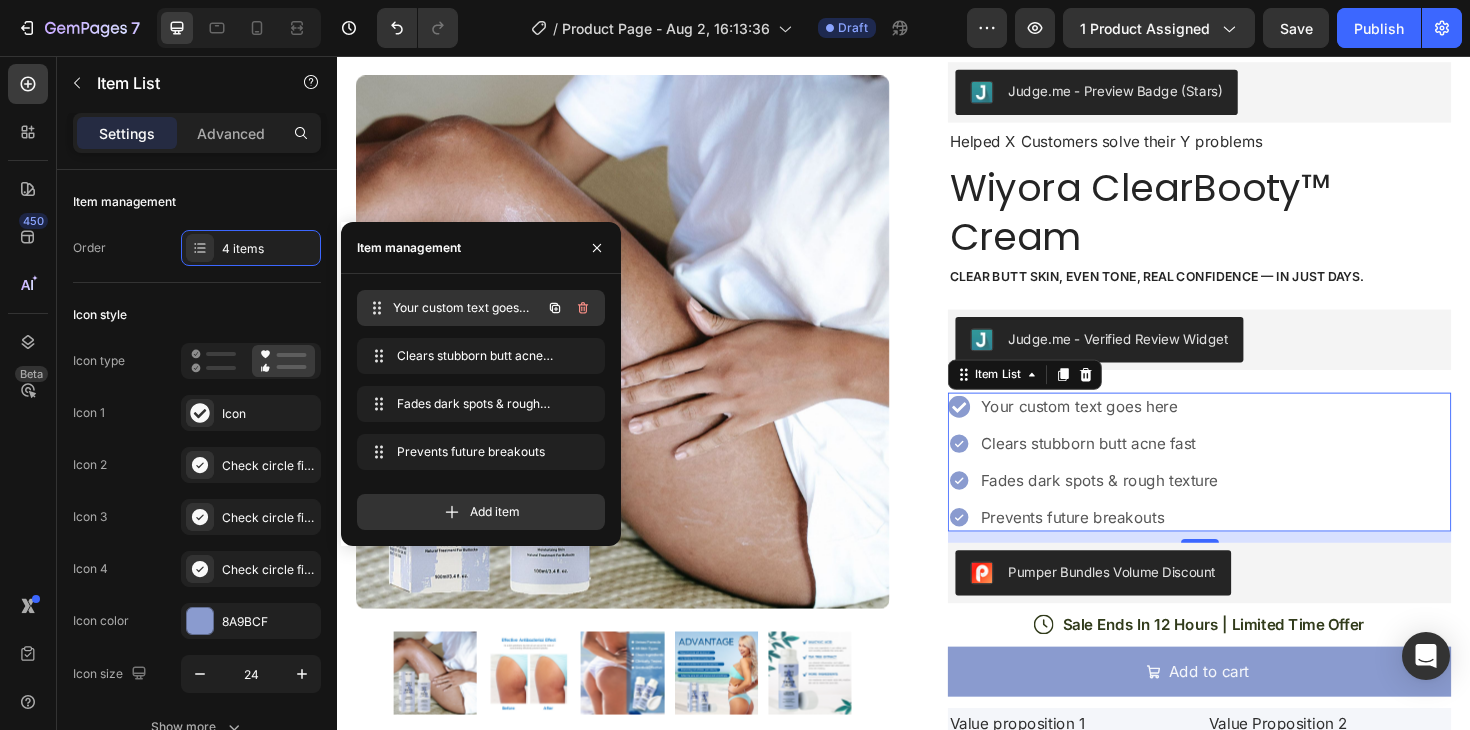 click on "Your custom text goes here" at bounding box center [467, 308] 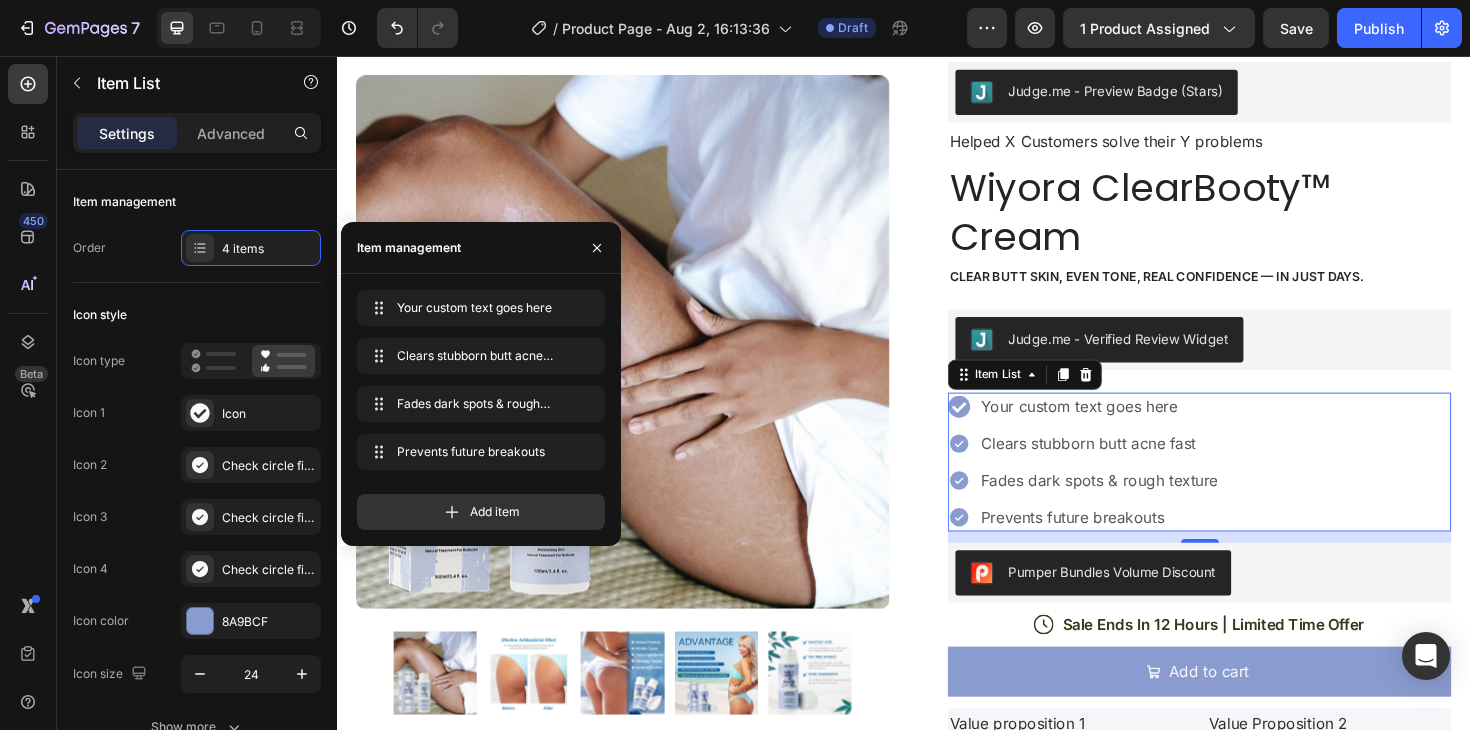 click on "Your custom text goes here" at bounding box center [1144, 428] 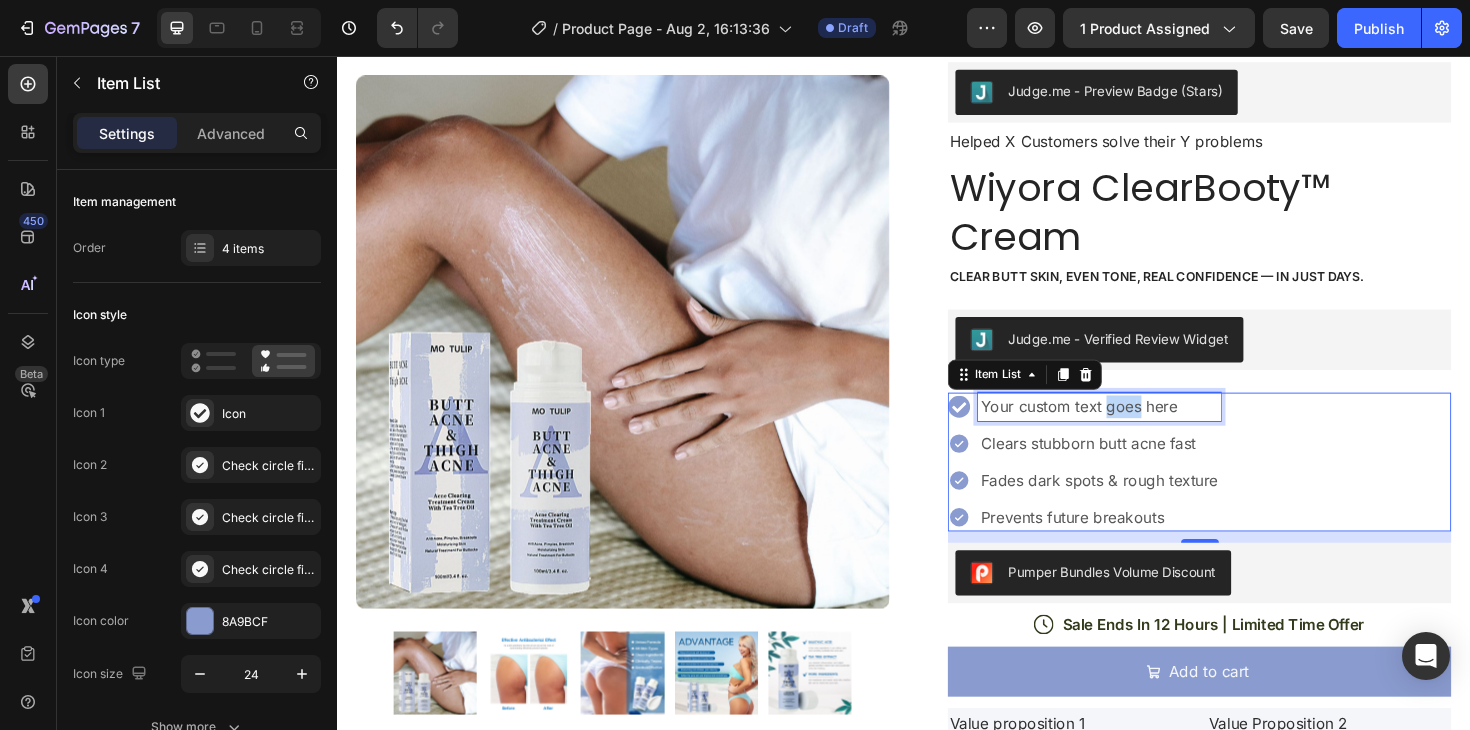click on "Your custom text goes here" at bounding box center [1144, 428] 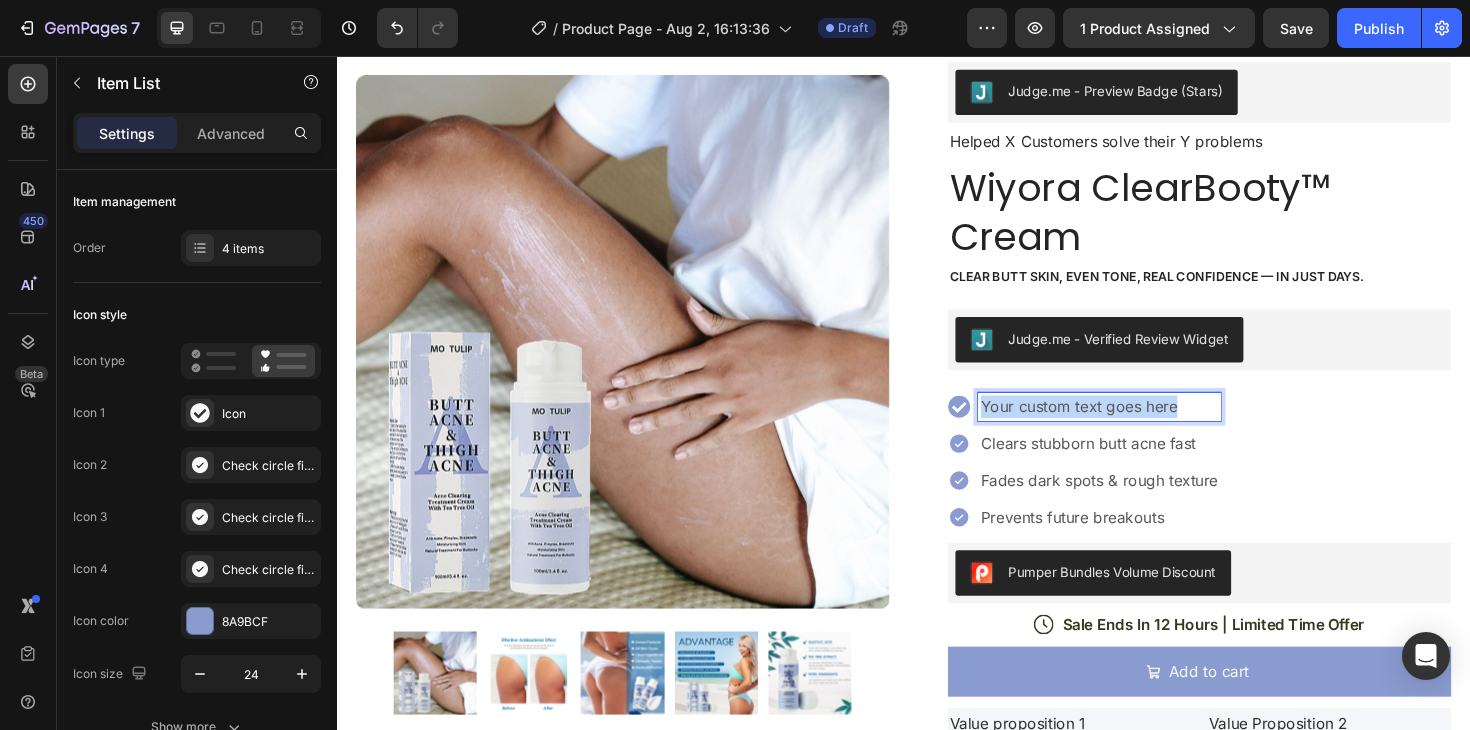 click on "Your custom text goes here" at bounding box center [1144, 428] 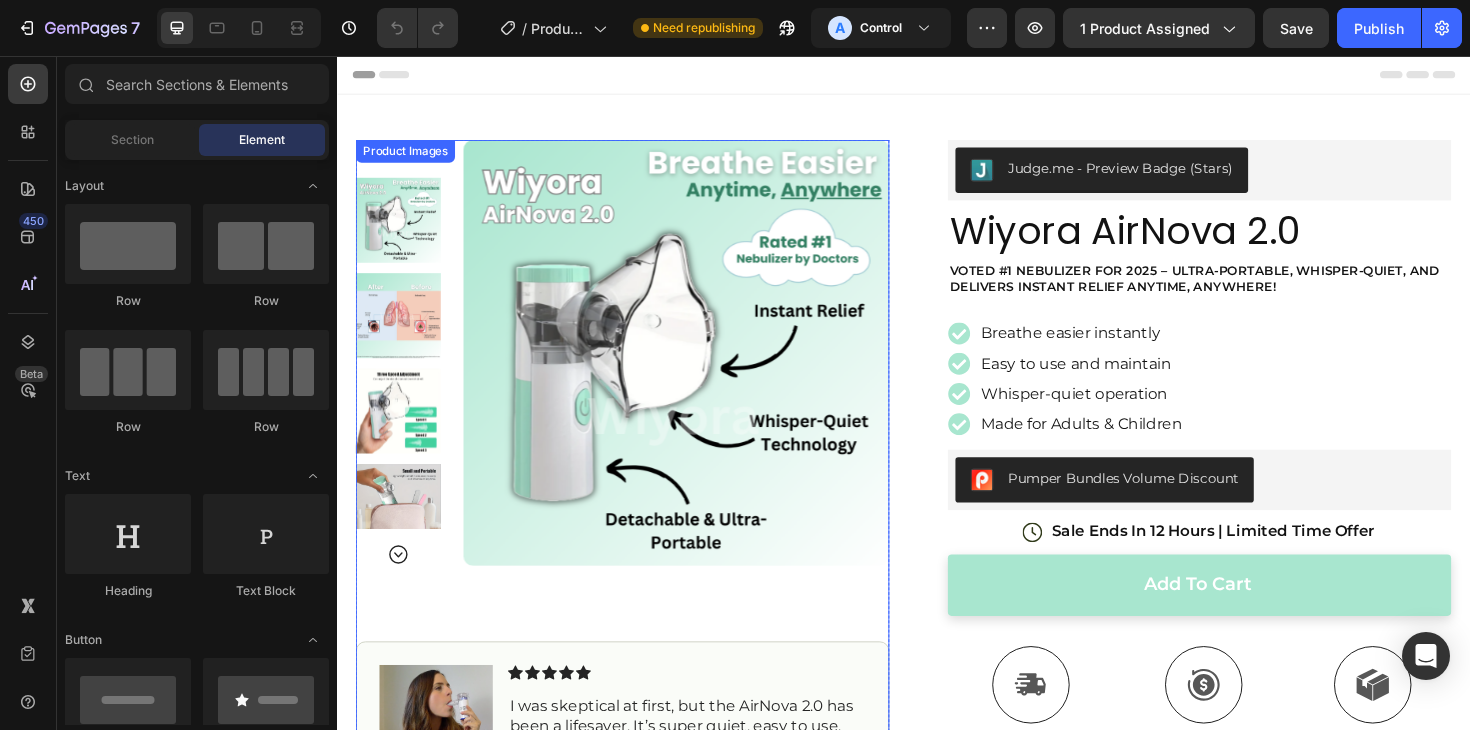 scroll, scrollTop: 0, scrollLeft: 0, axis: both 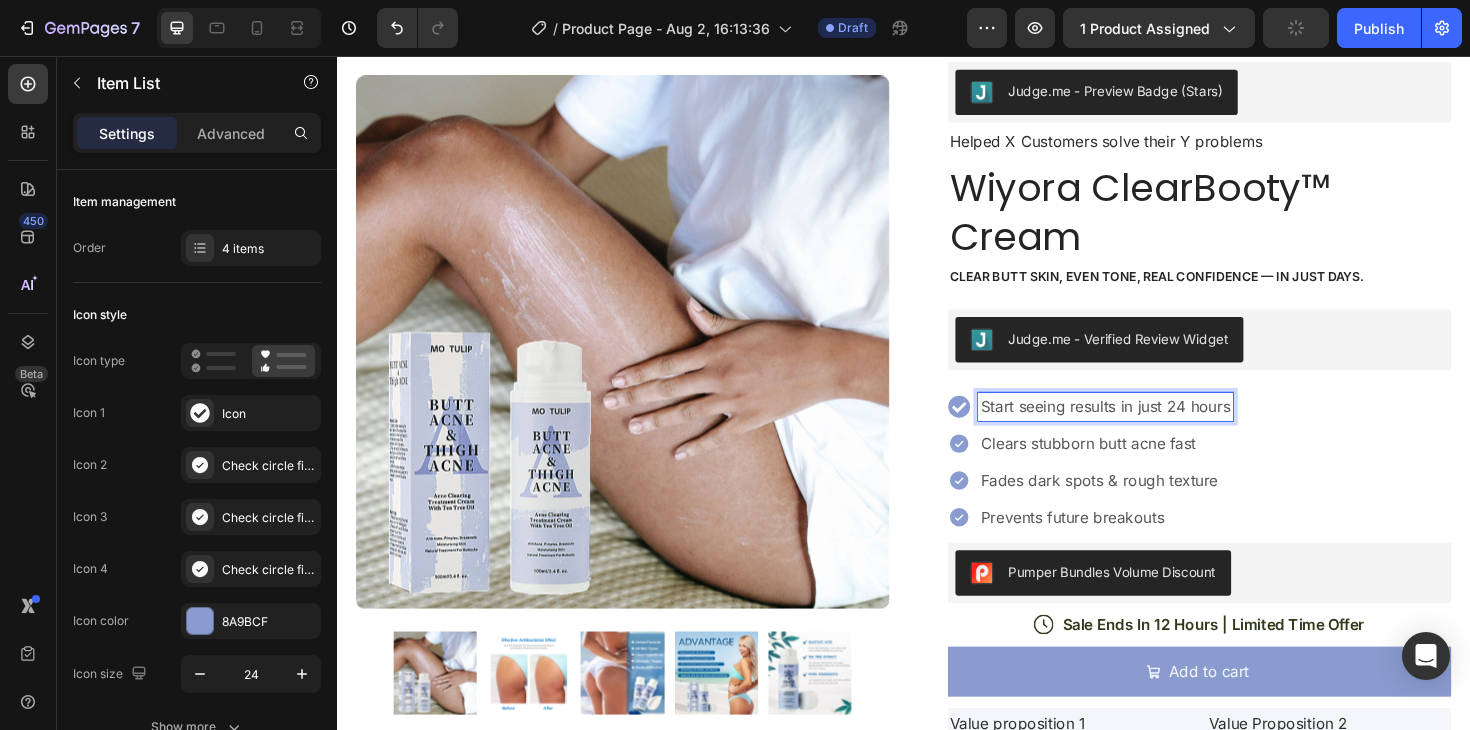 click on "Start seeing results in just 24 hours
Clears stubborn butt acne fast
Fades dark spots & rough texture
Prevents future breakouts" at bounding box center (1250, 486) 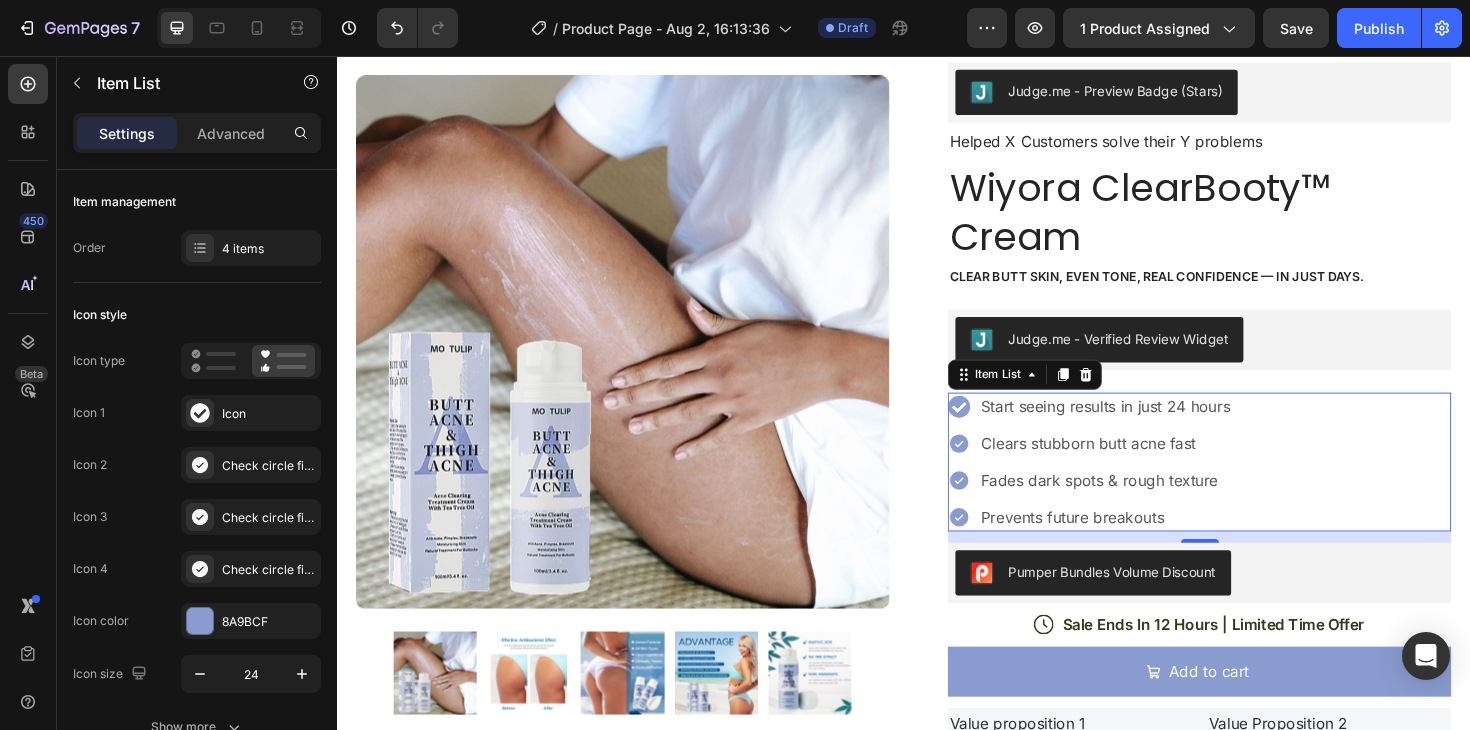 click 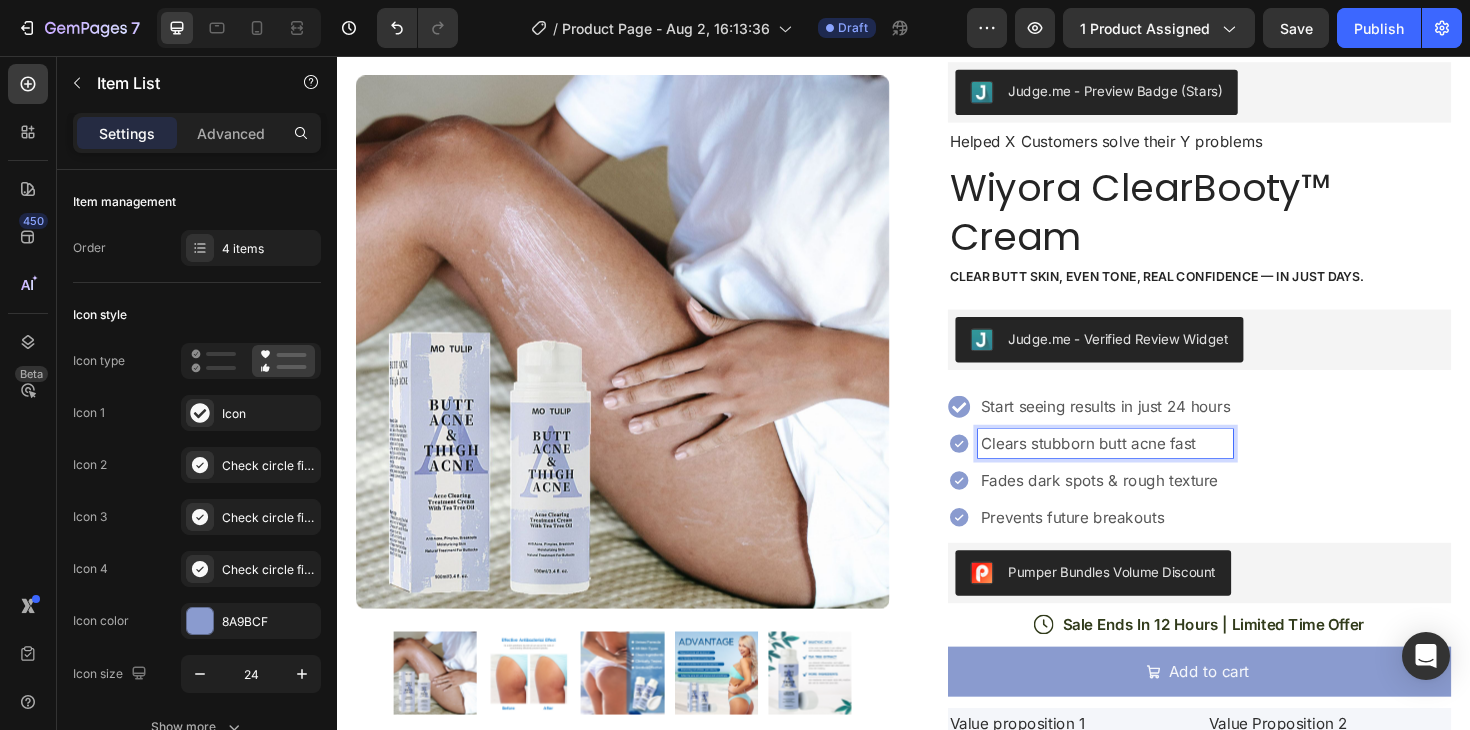 click 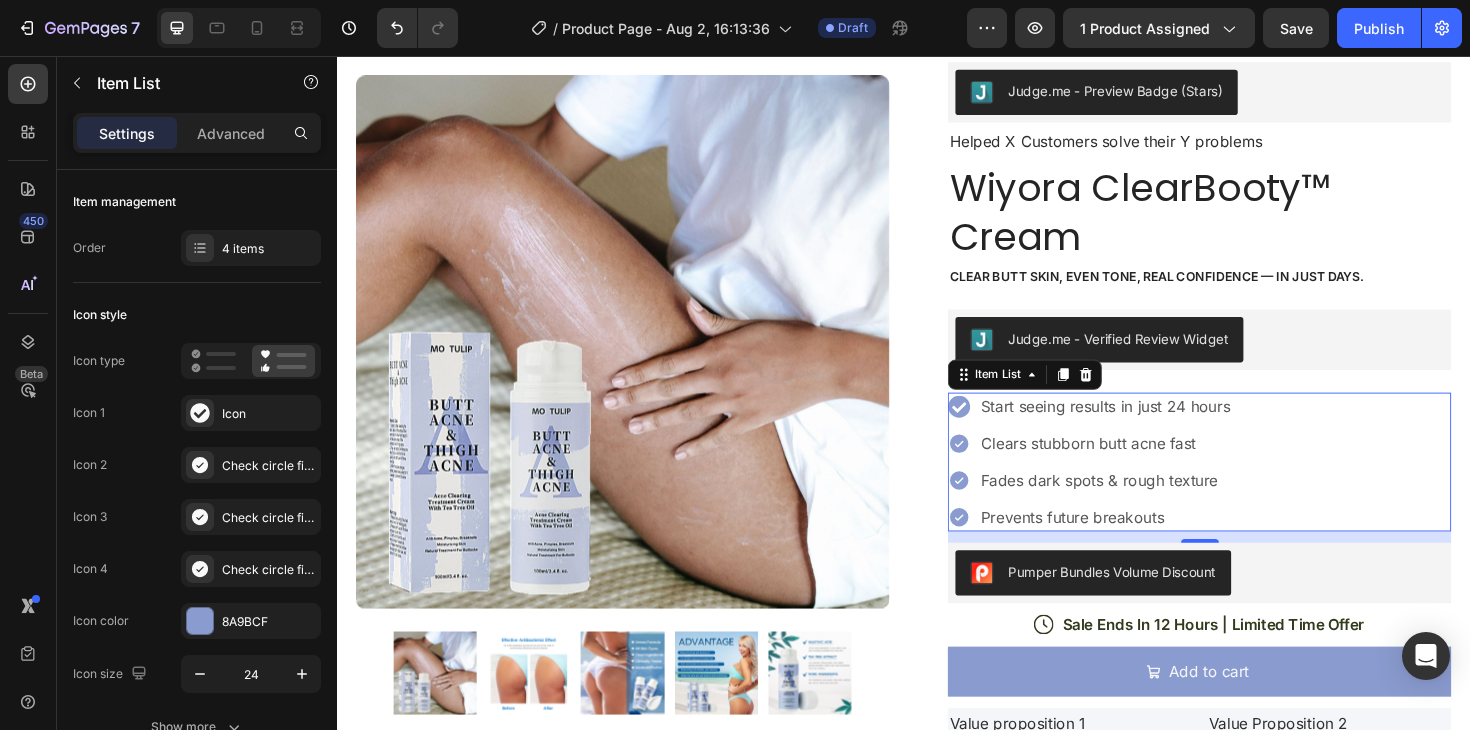 click 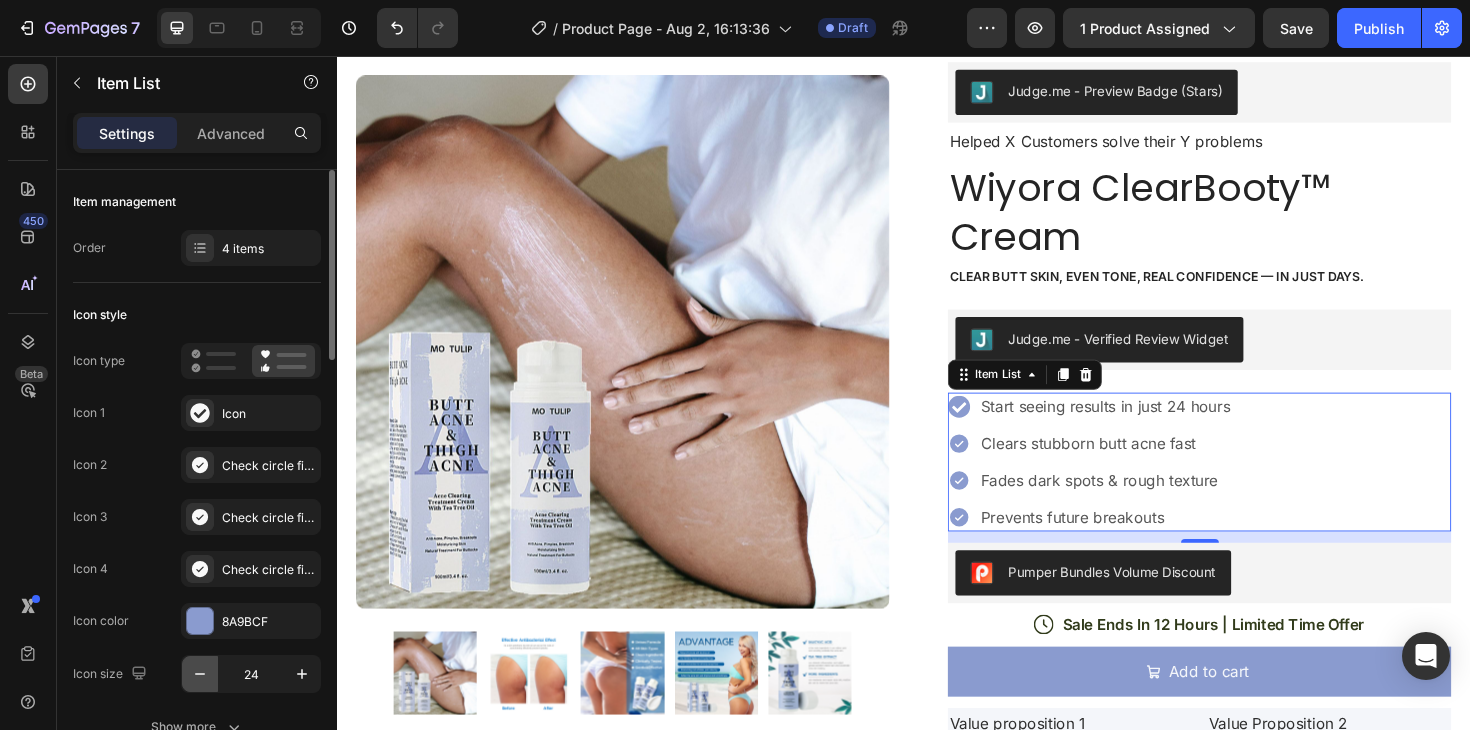 click 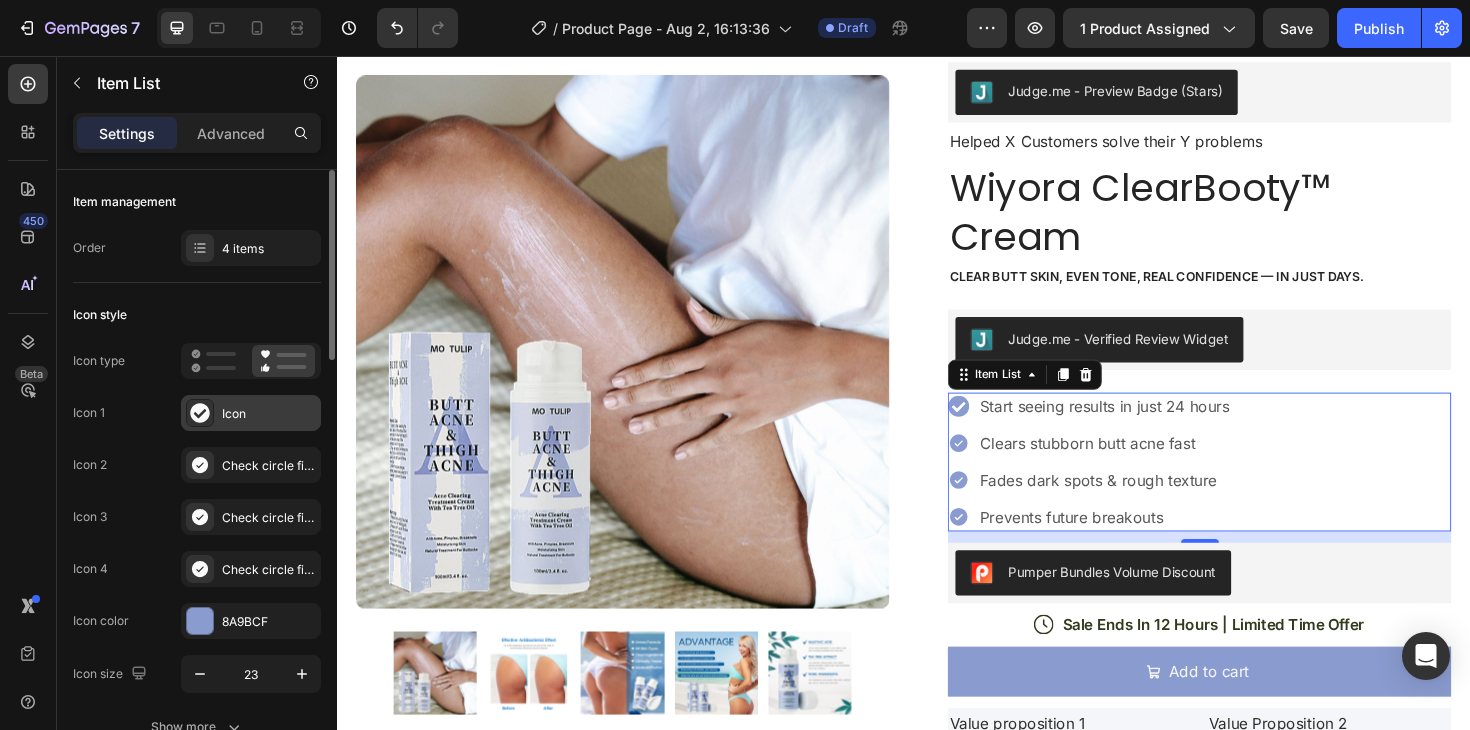 click on "Icon" at bounding box center (269, 414) 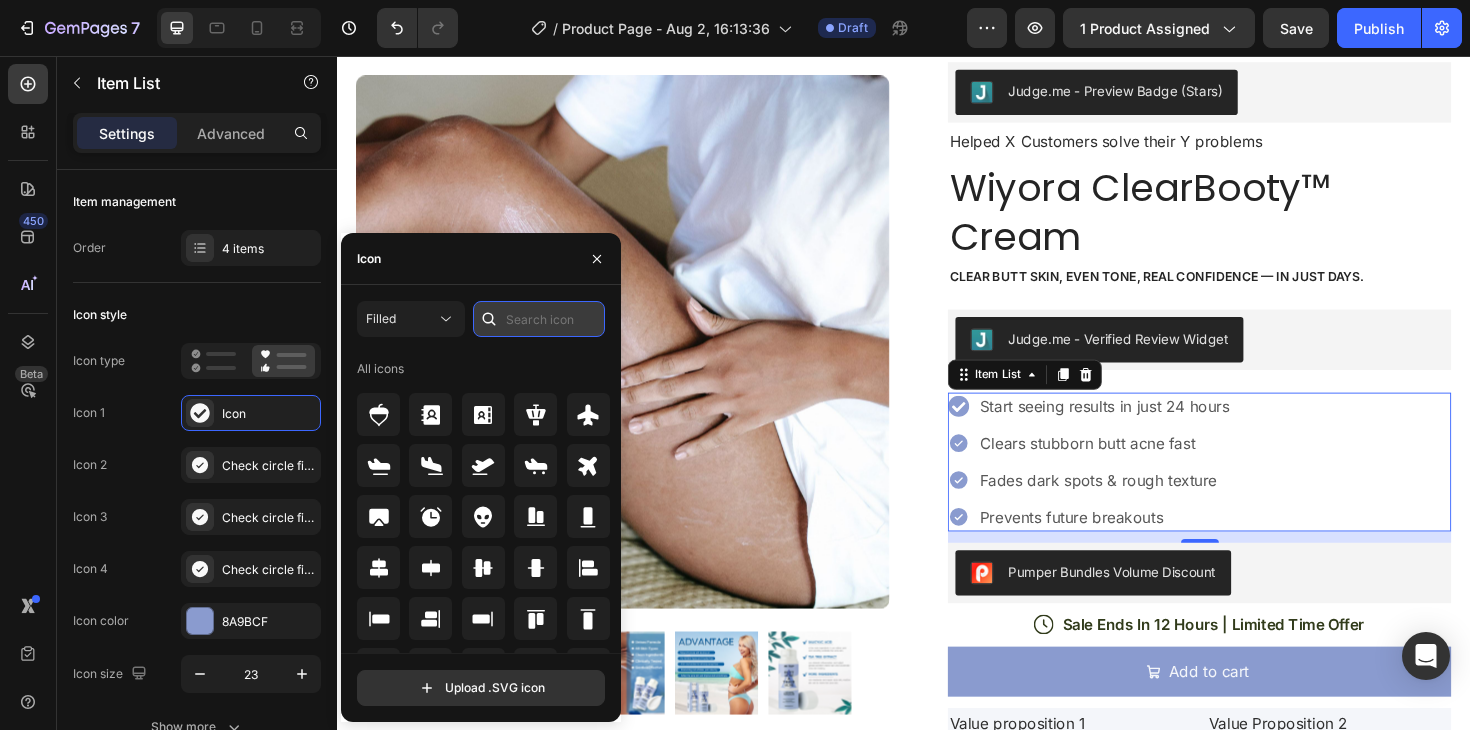 click at bounding box center (539, 319) 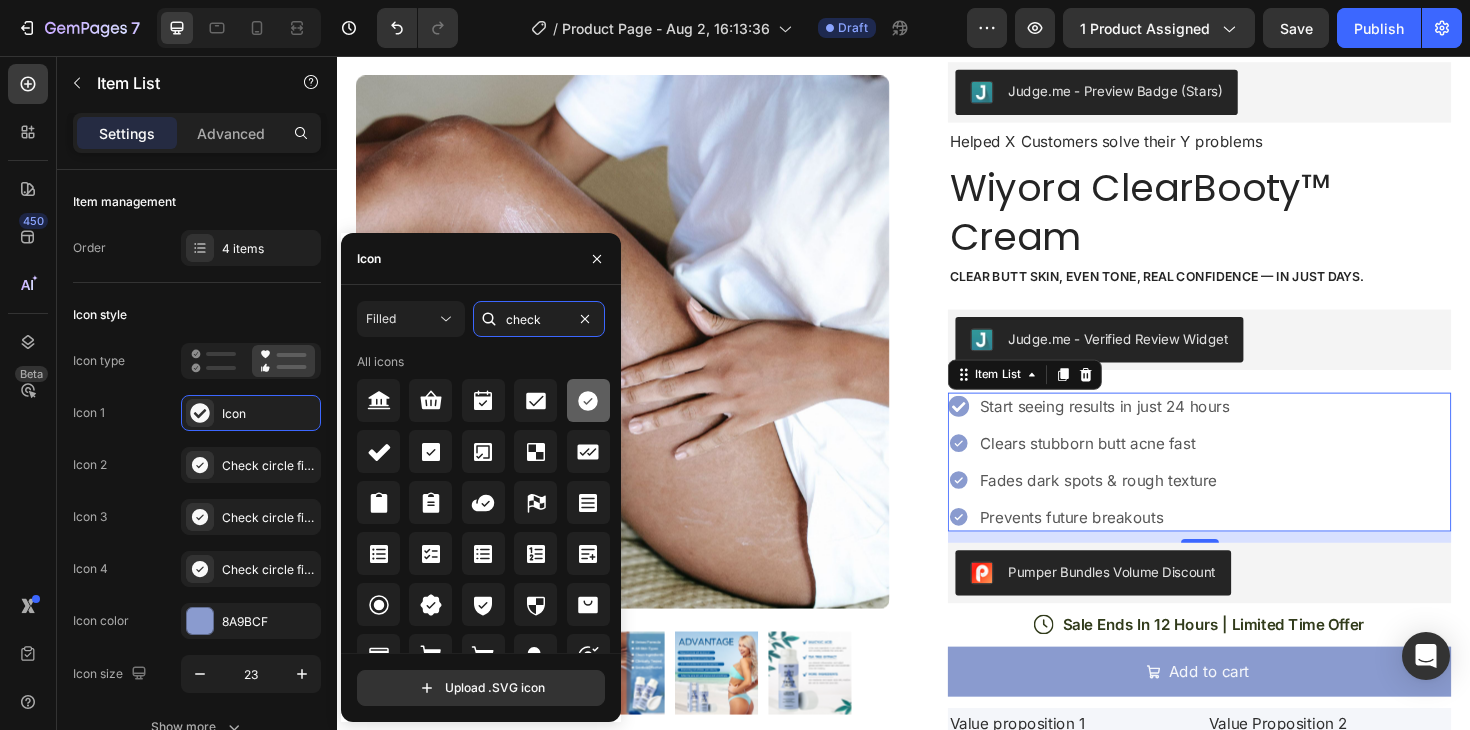 type on "check" 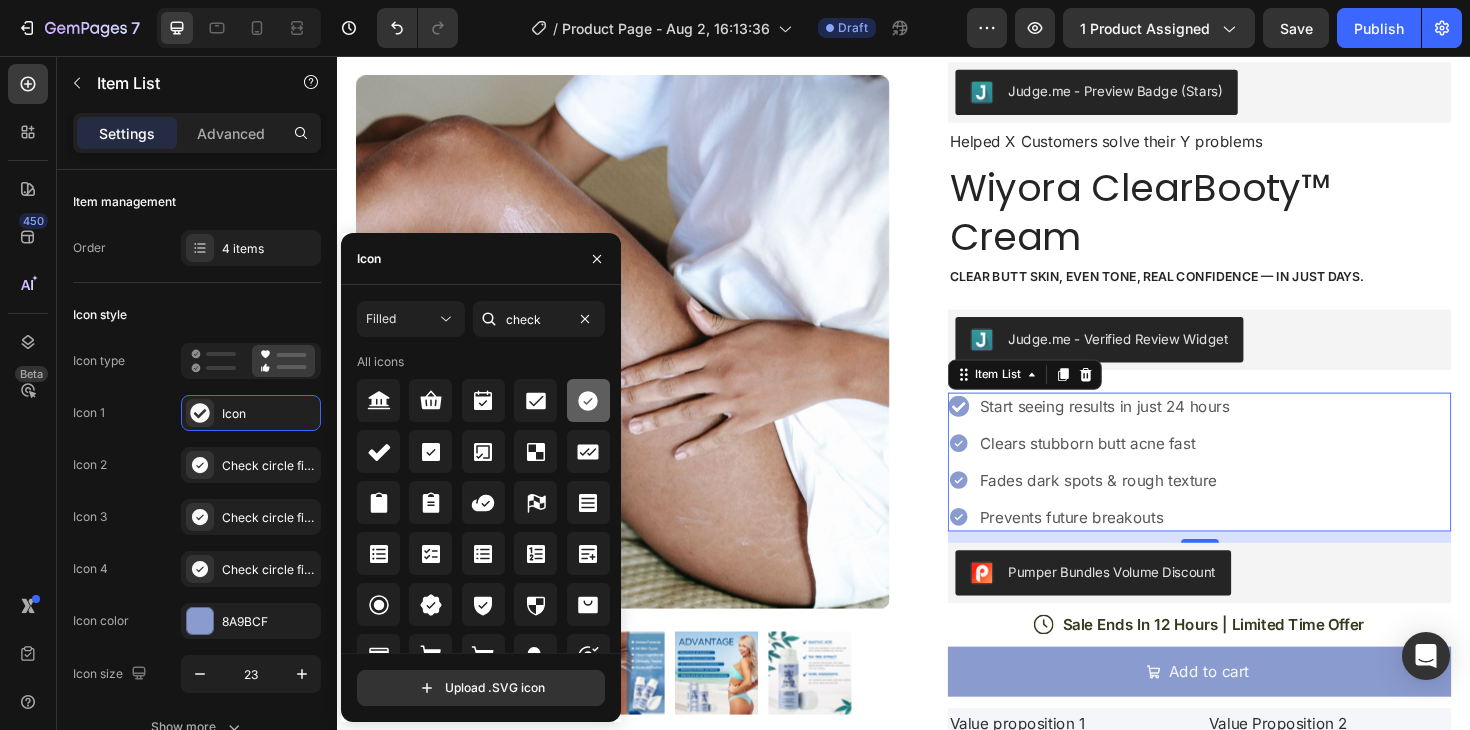 click 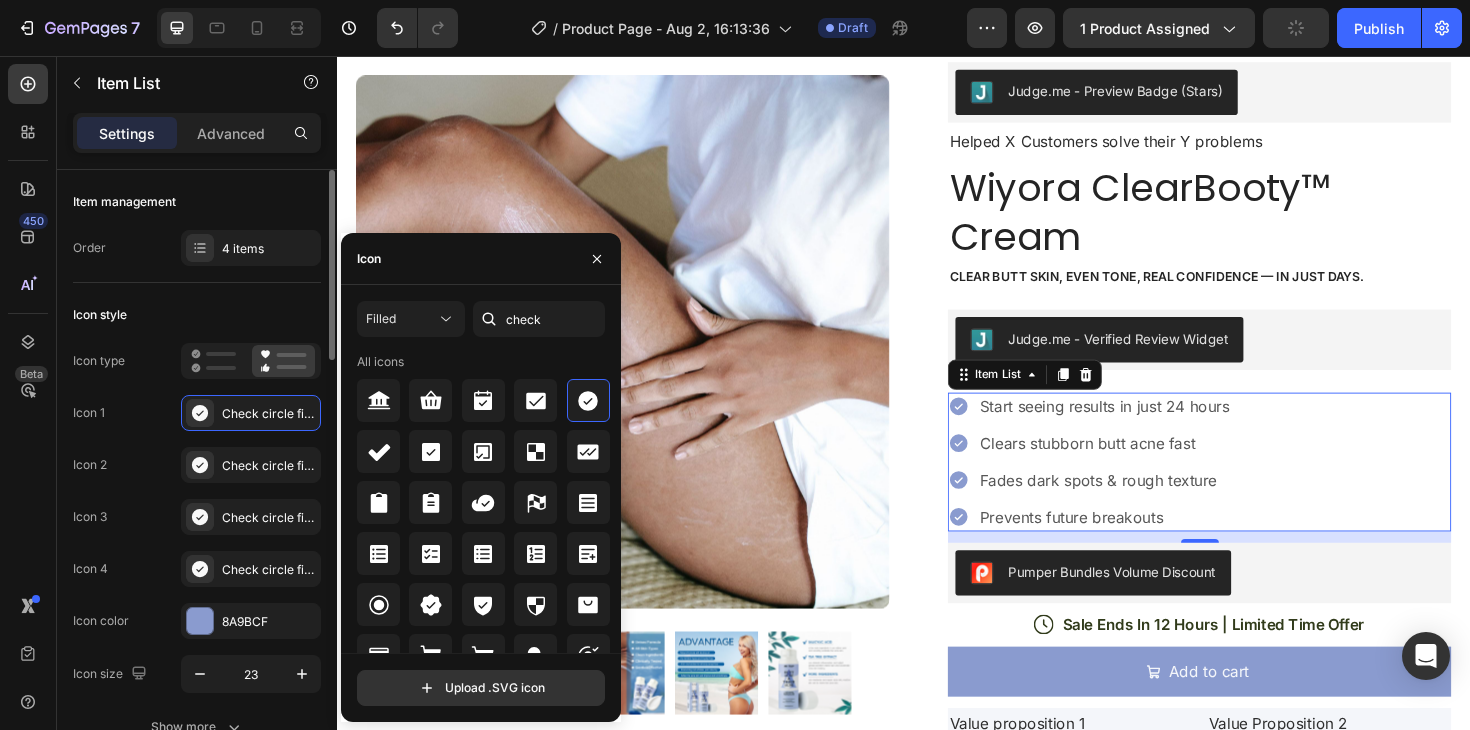 click on "Icon type  Icon 1
Check circle filled Icon 2
Check circle filled Icon 3
Check circle filled Icon 4
Check circle filled Icon color 8A9BCF Icon size 23" at bounding box center (197, 518) 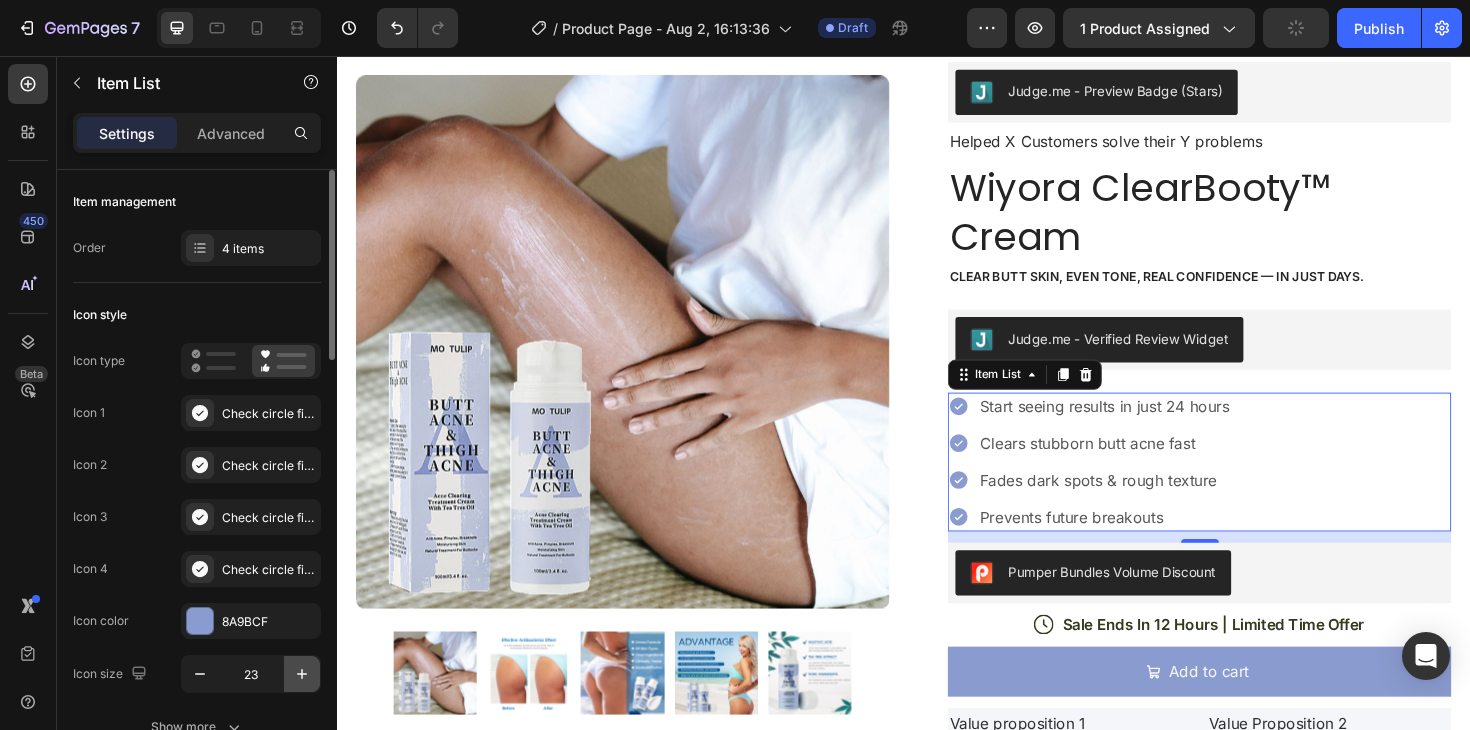 click at bounding box center (302, 674) 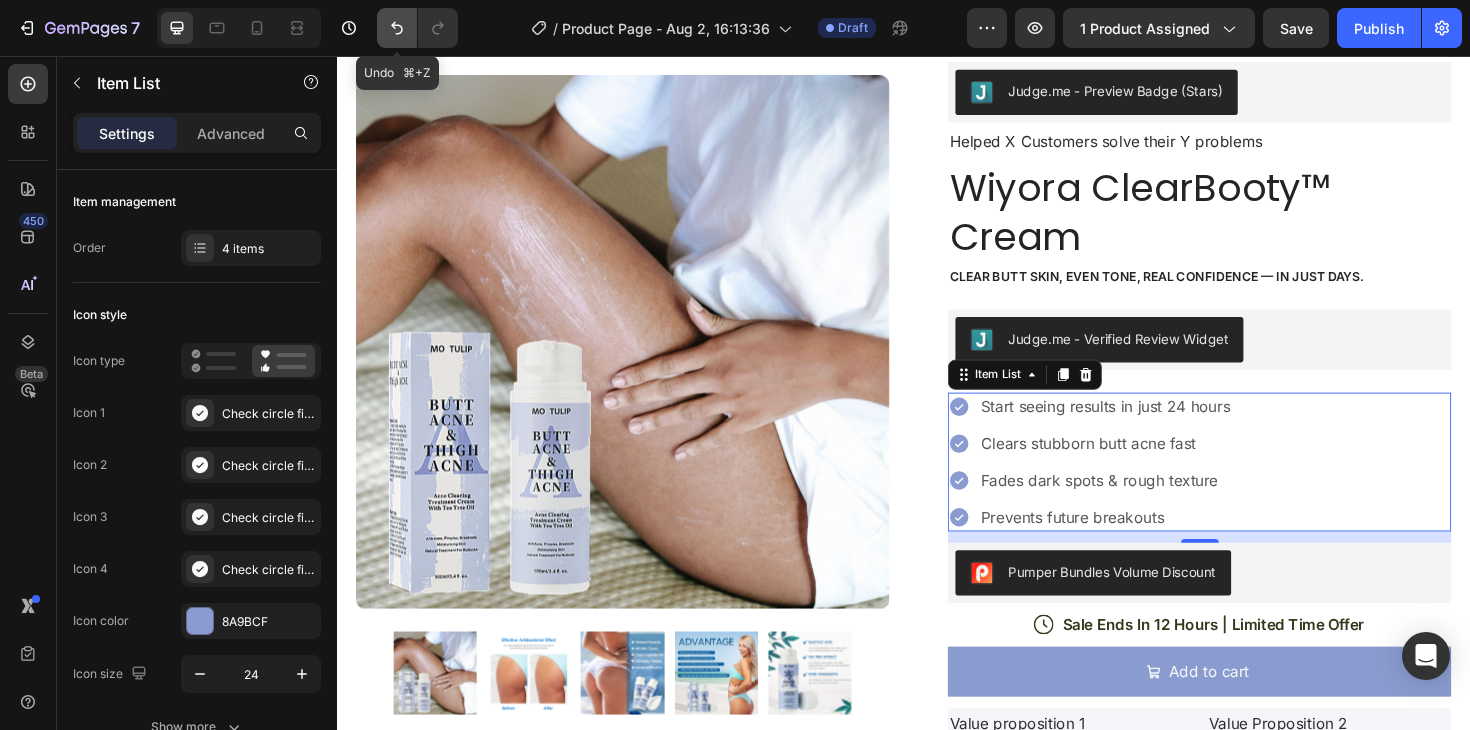 click 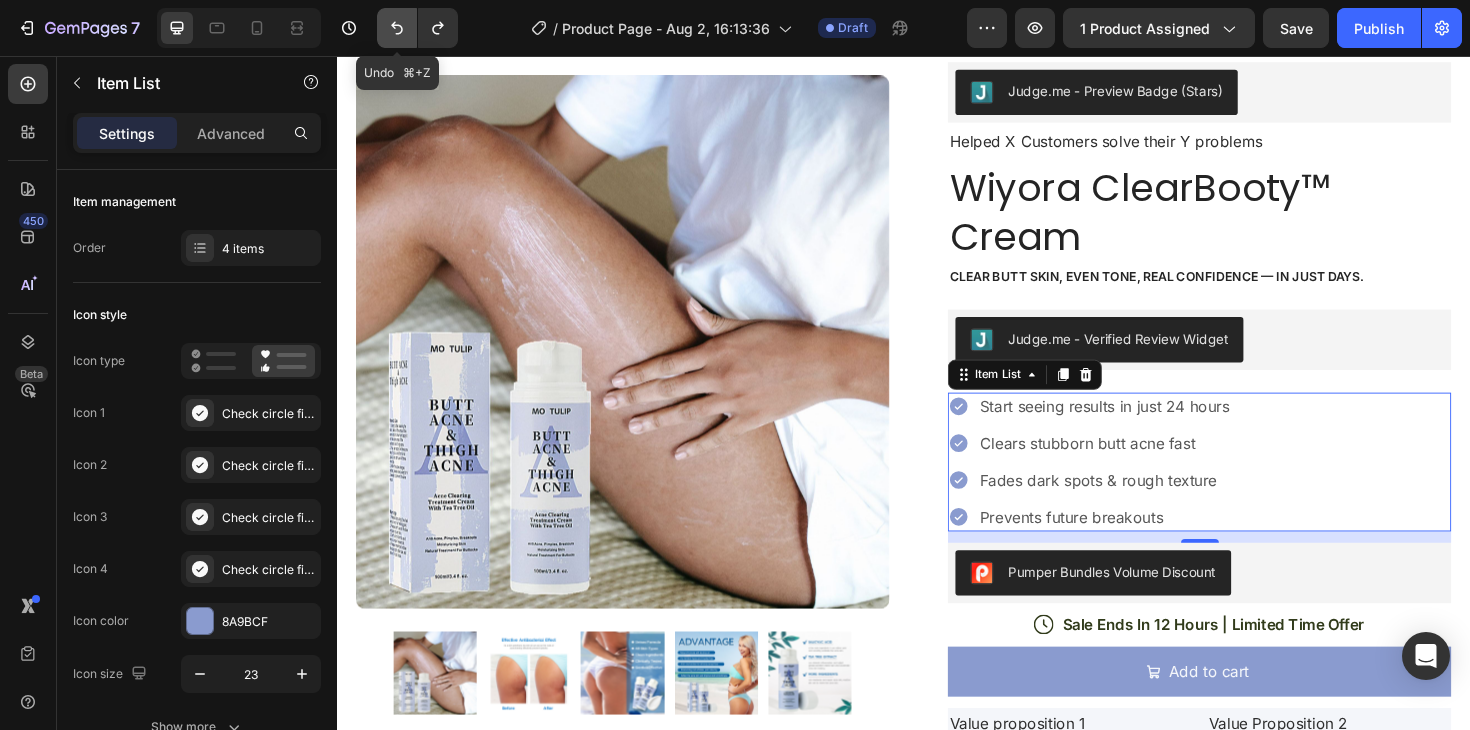 click 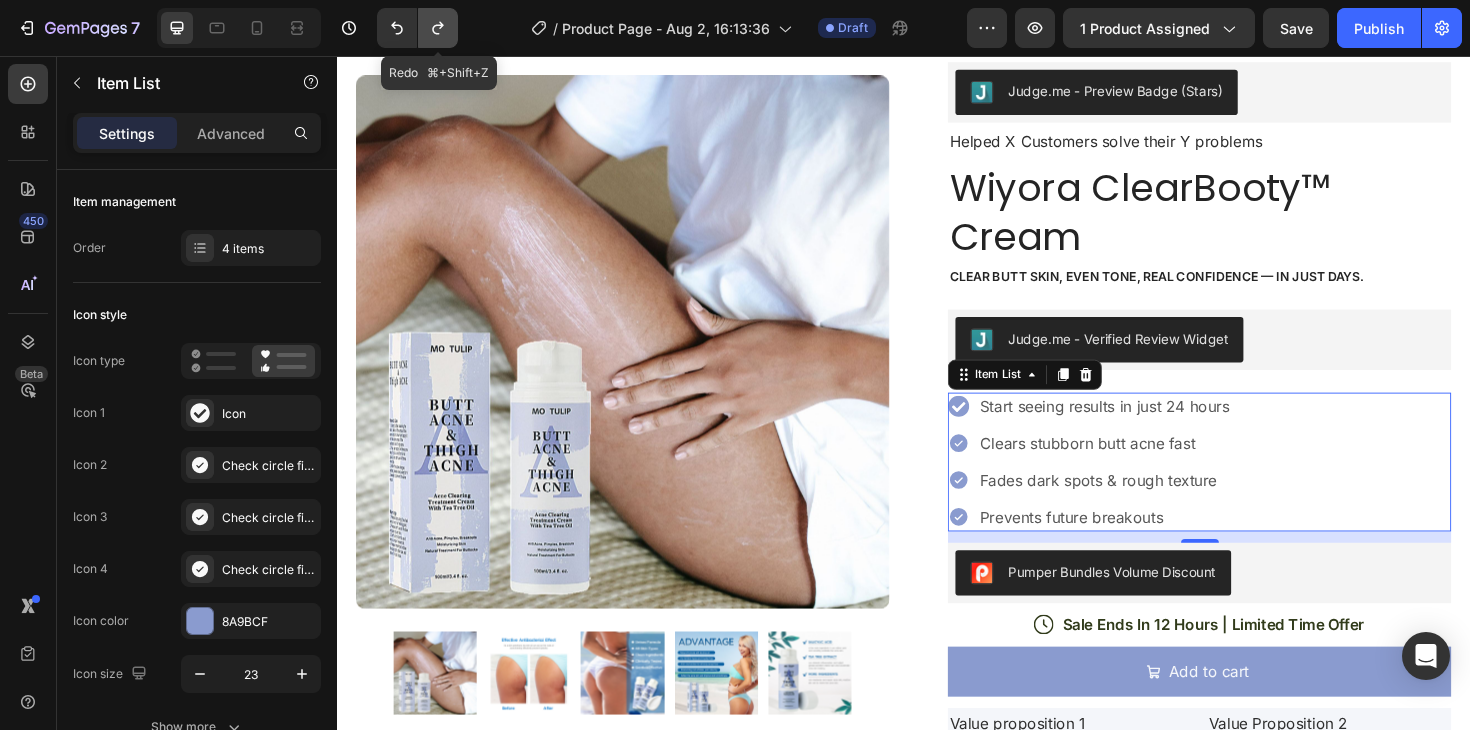 click 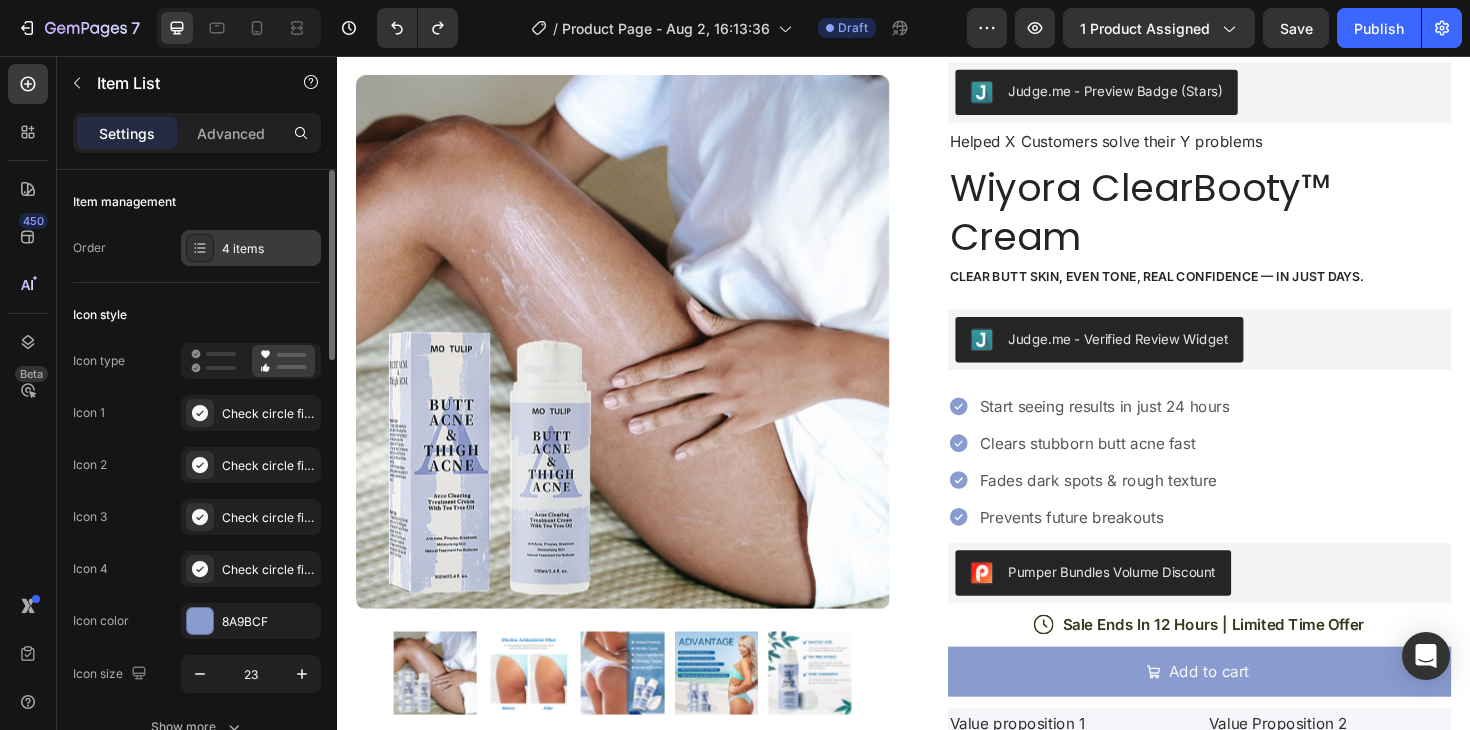 click on "4 items" at bounding box center [251, 248] 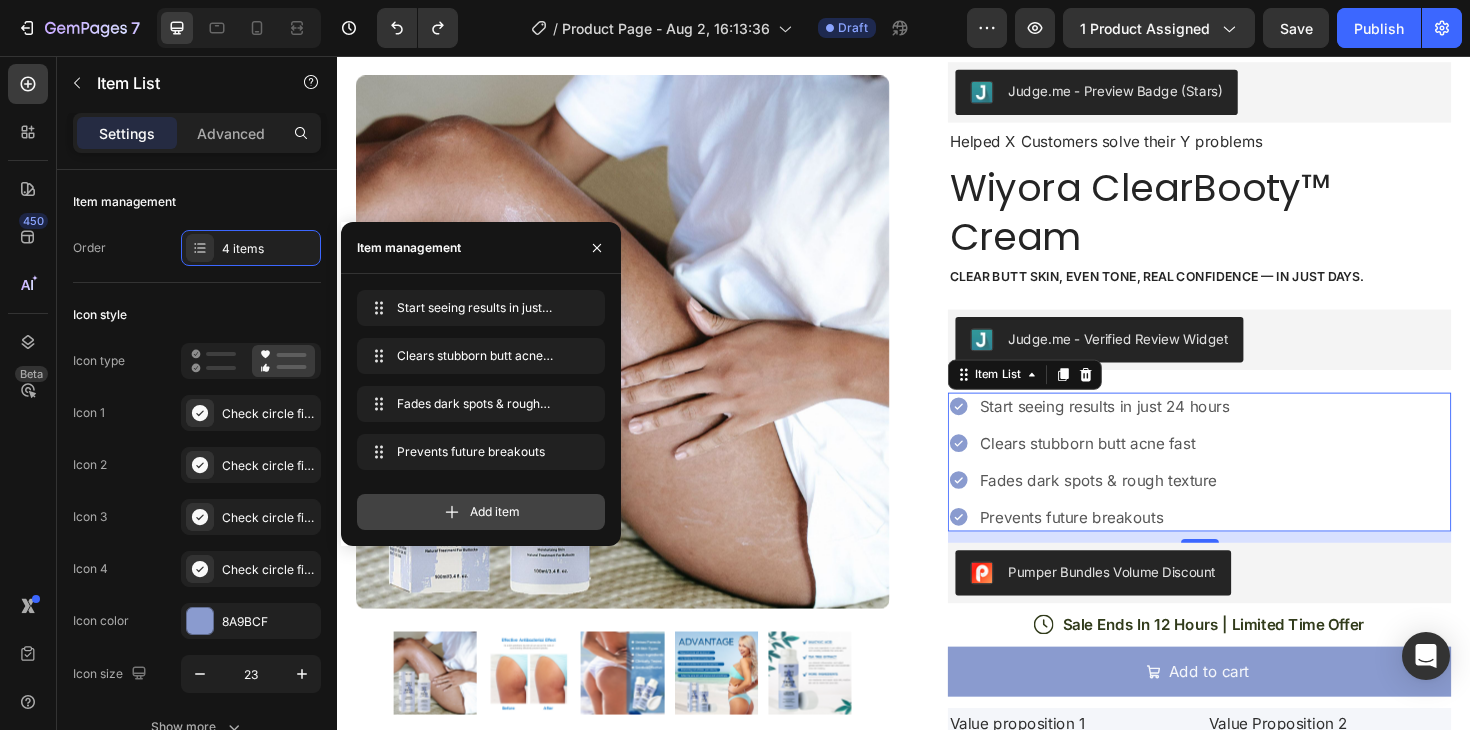 click 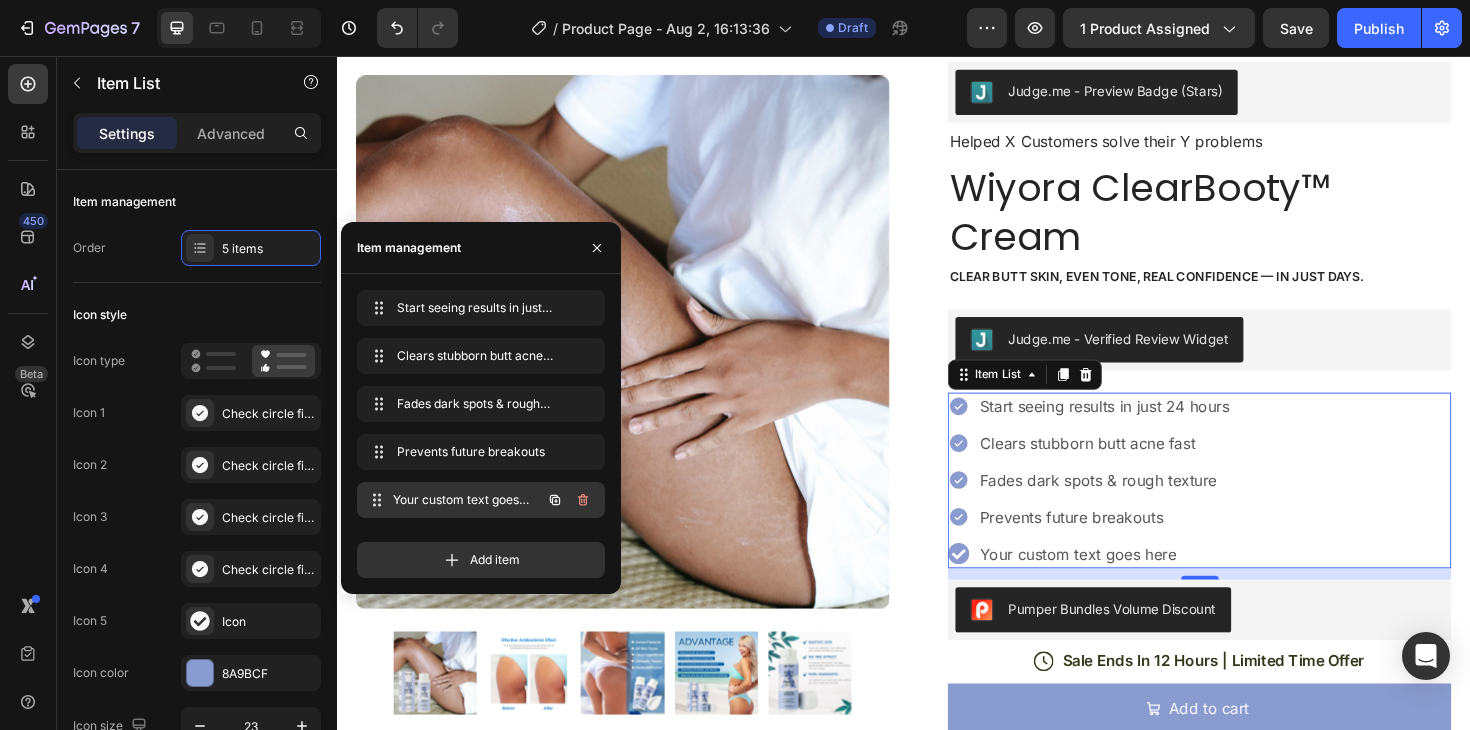 click on "Your custom text goes here" at bounding box center (467, 500) 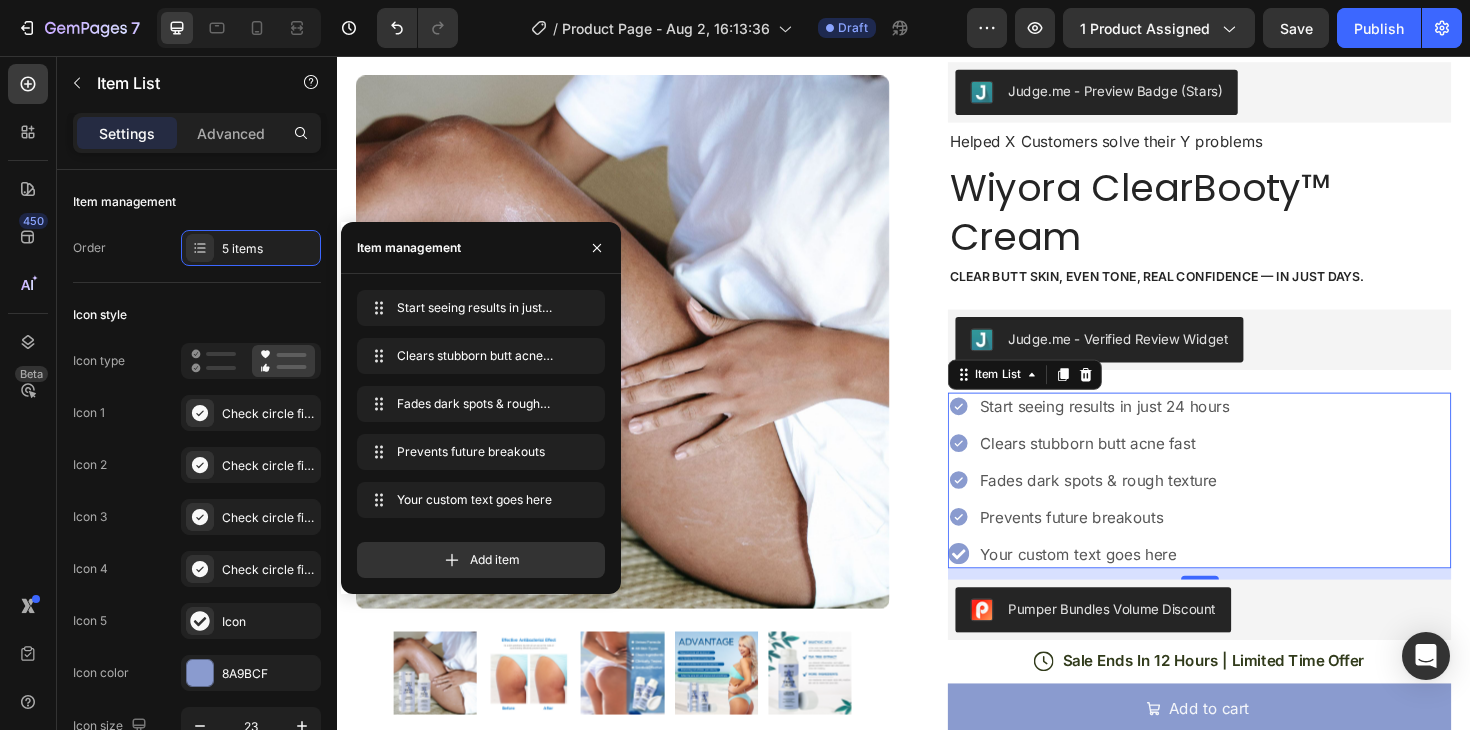click on "Your custom text goes here" at bounding box center (1150, 584) 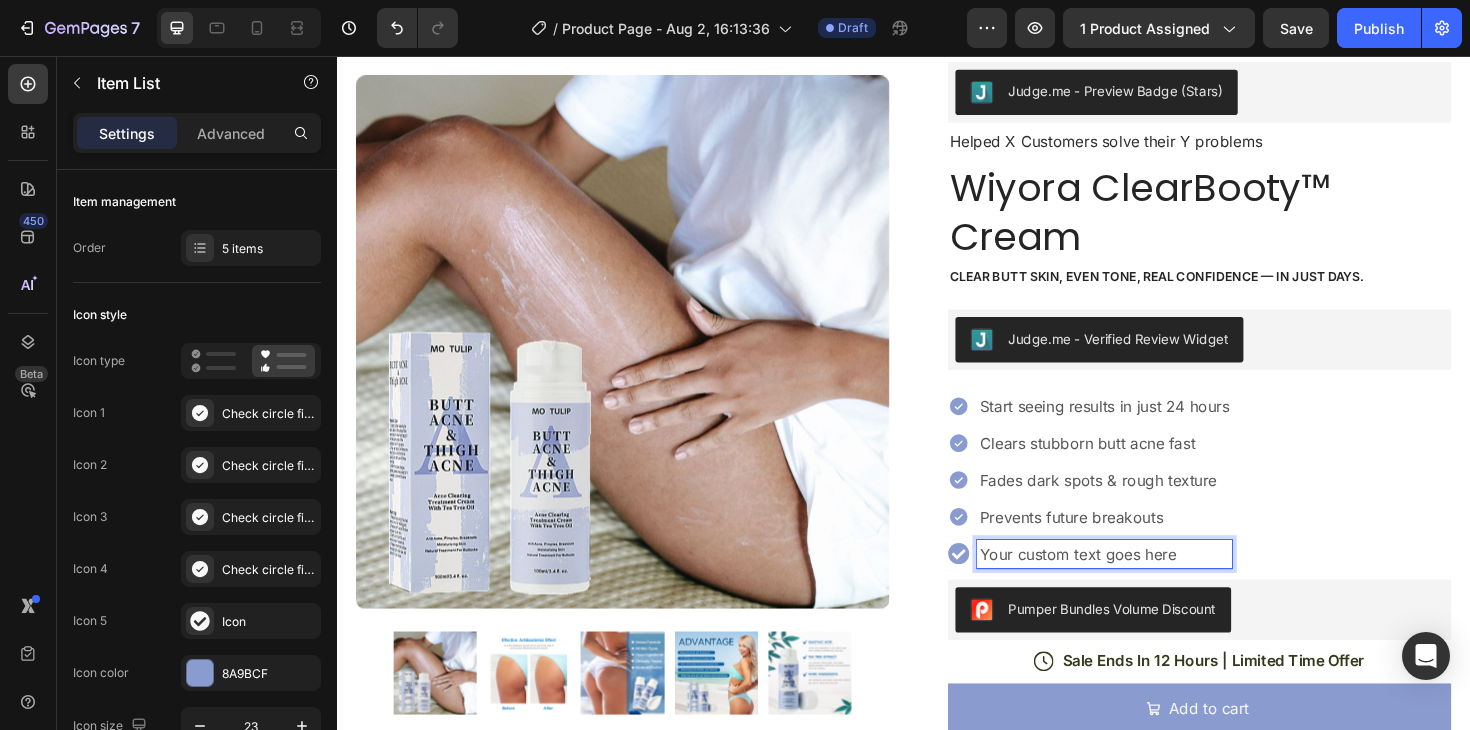 click on "Your custom text goes here" at bounding box center [1150, 584] 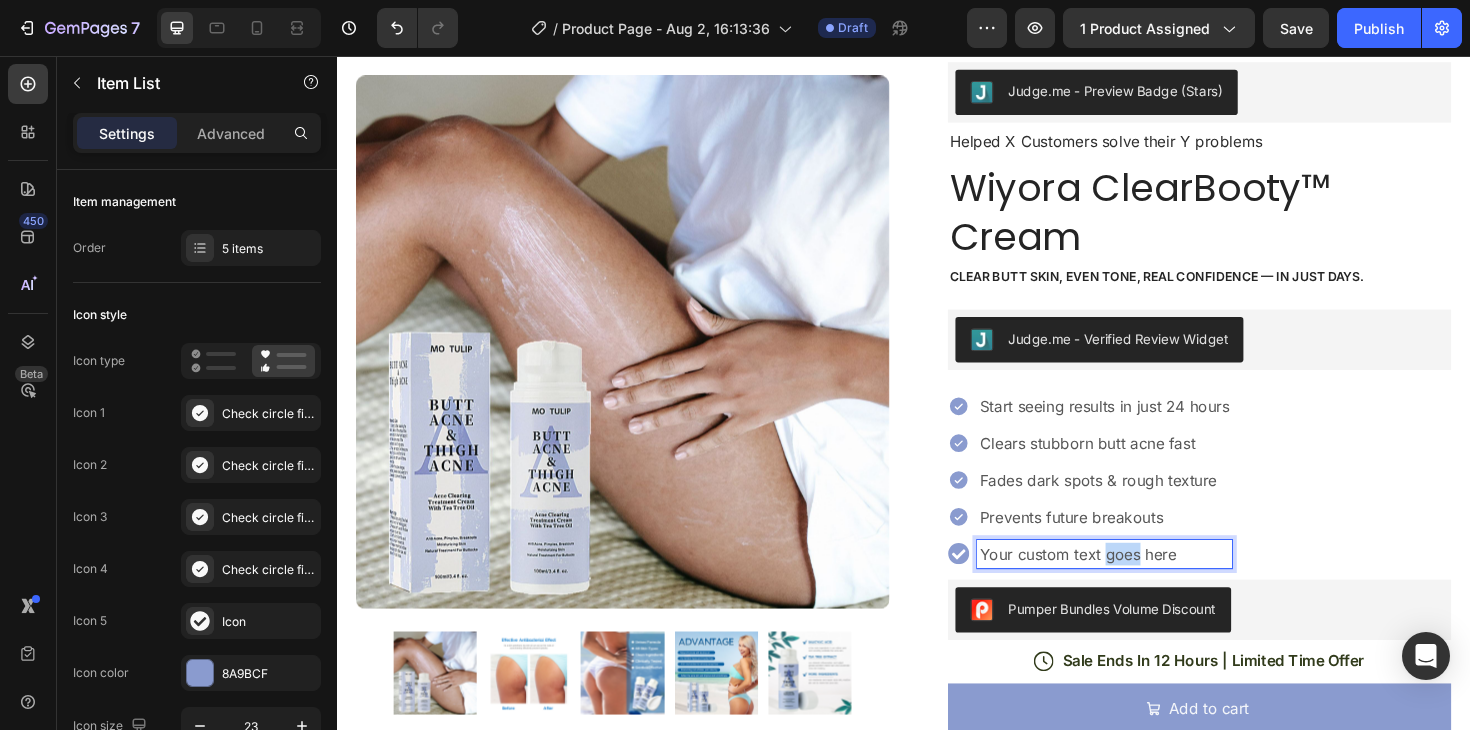 click on "Your custom text goes here" at bounding box center [1150, 584] 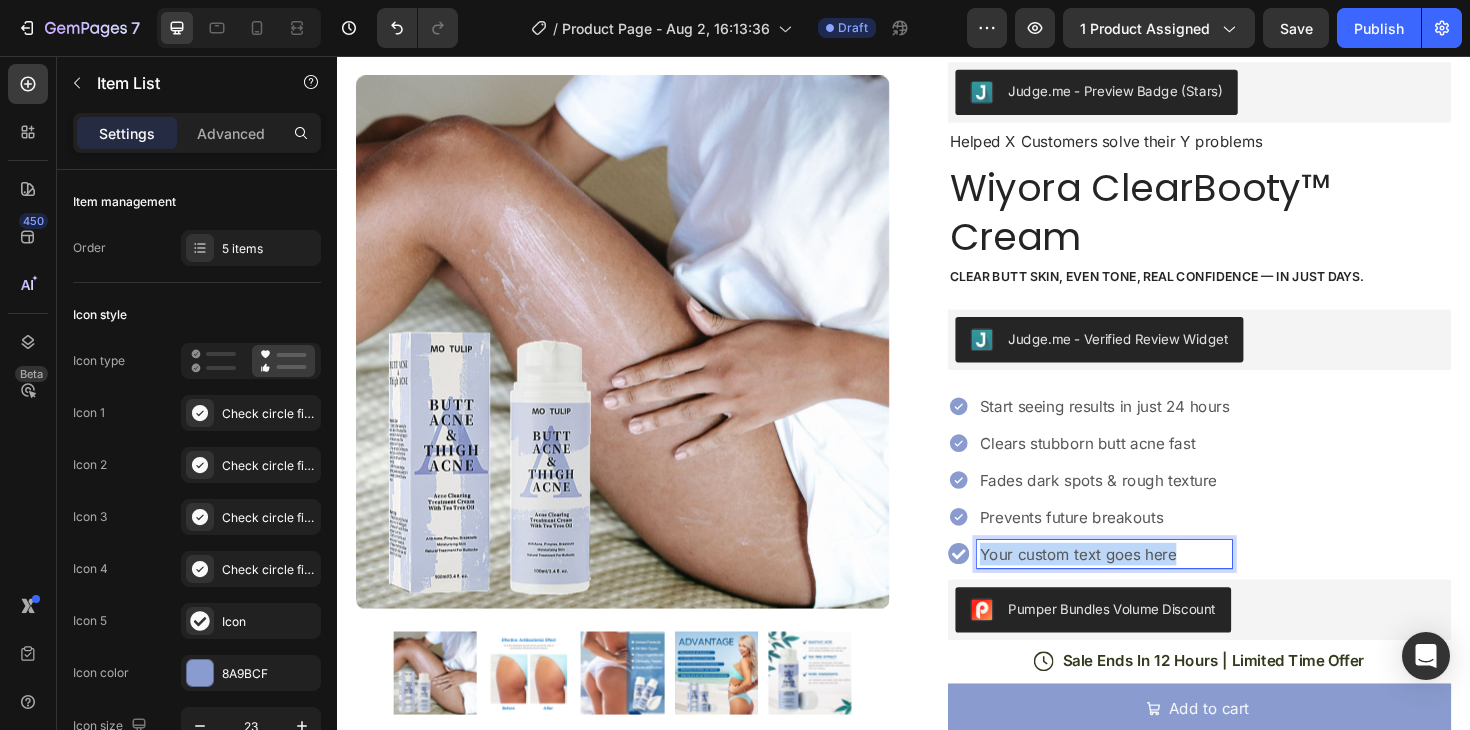 click on "Your custom text goes here" at bounding box center (1150, 584) 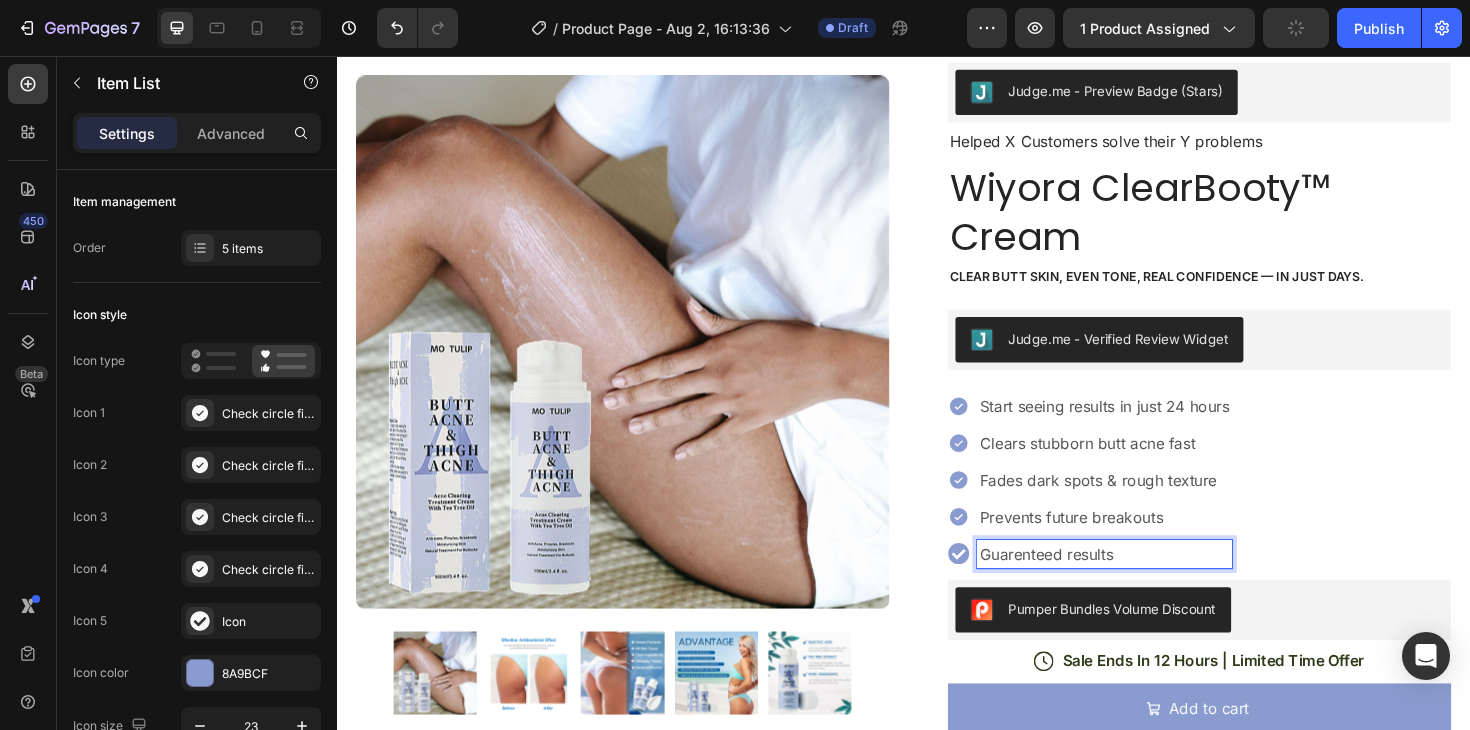 click on "Guarenteed results" at bounding box center [1150, 584] 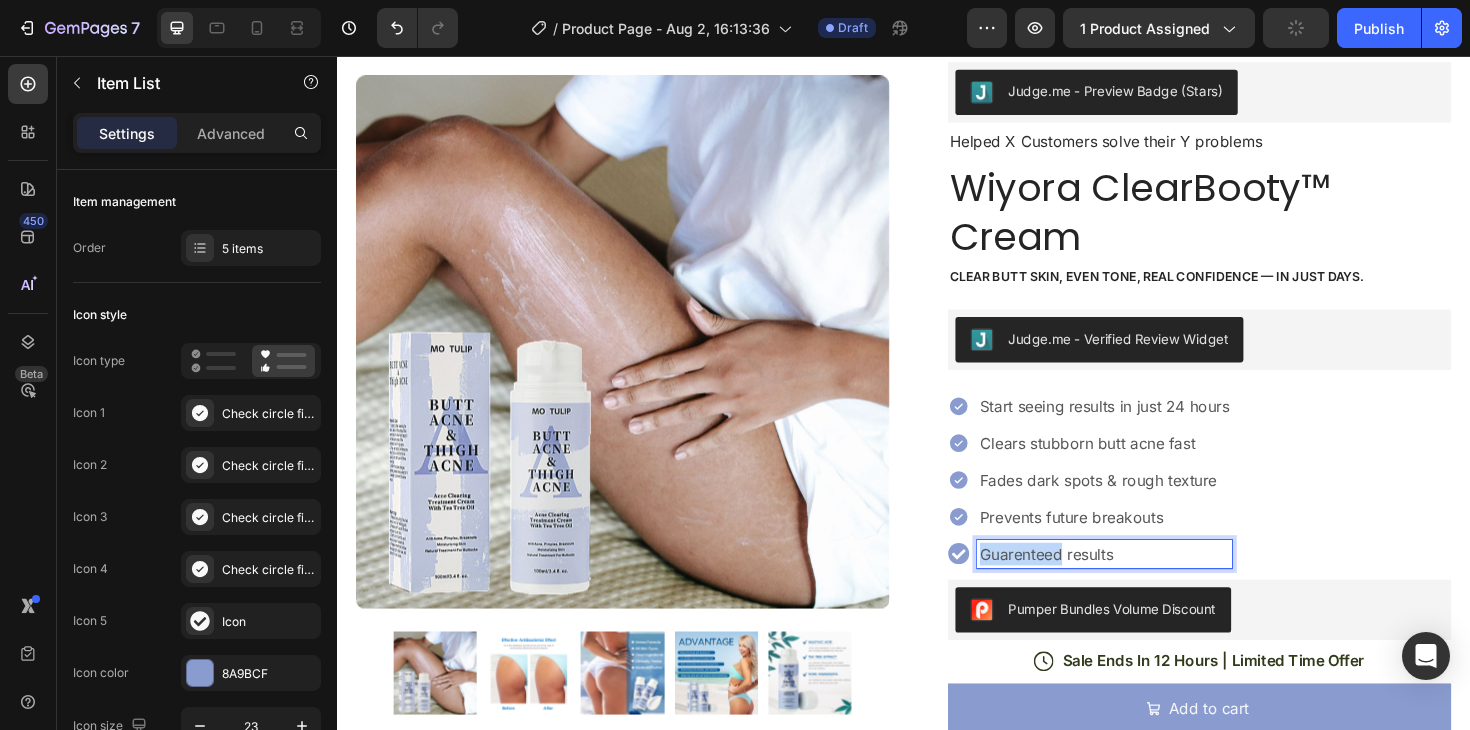 click on "Guarenteed results" at bounding box center (1150, 584) 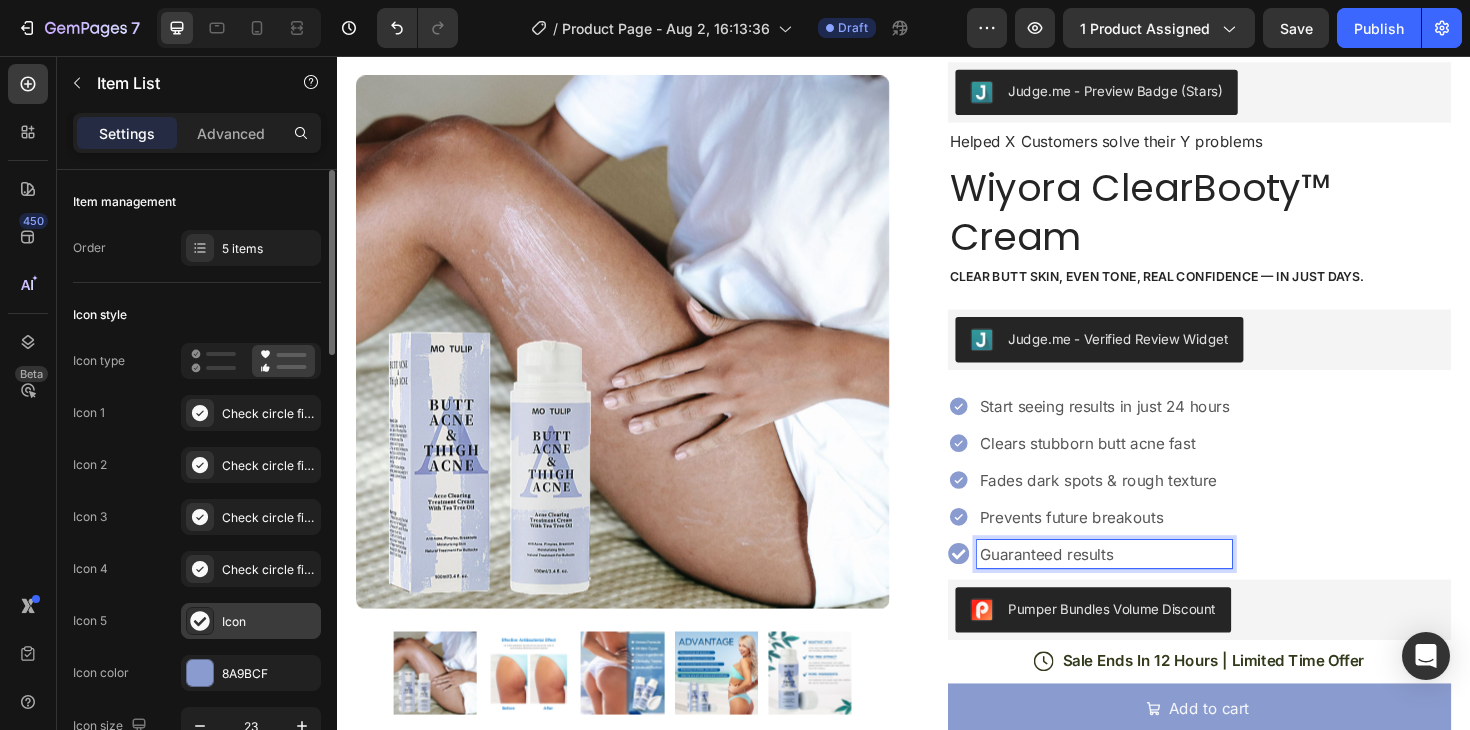 click on "Icon" at bounding box center (269, 622) 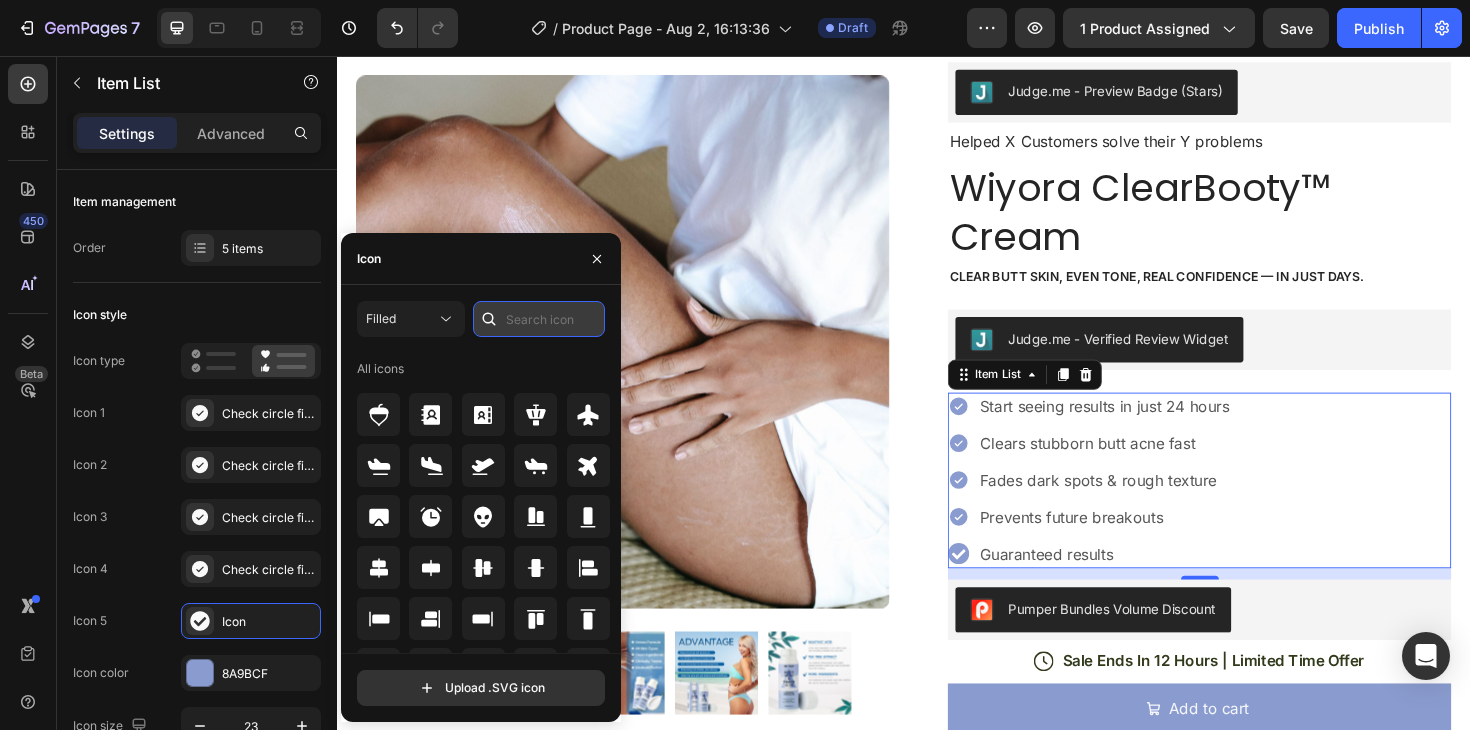 click at bounding box center (539, 319) 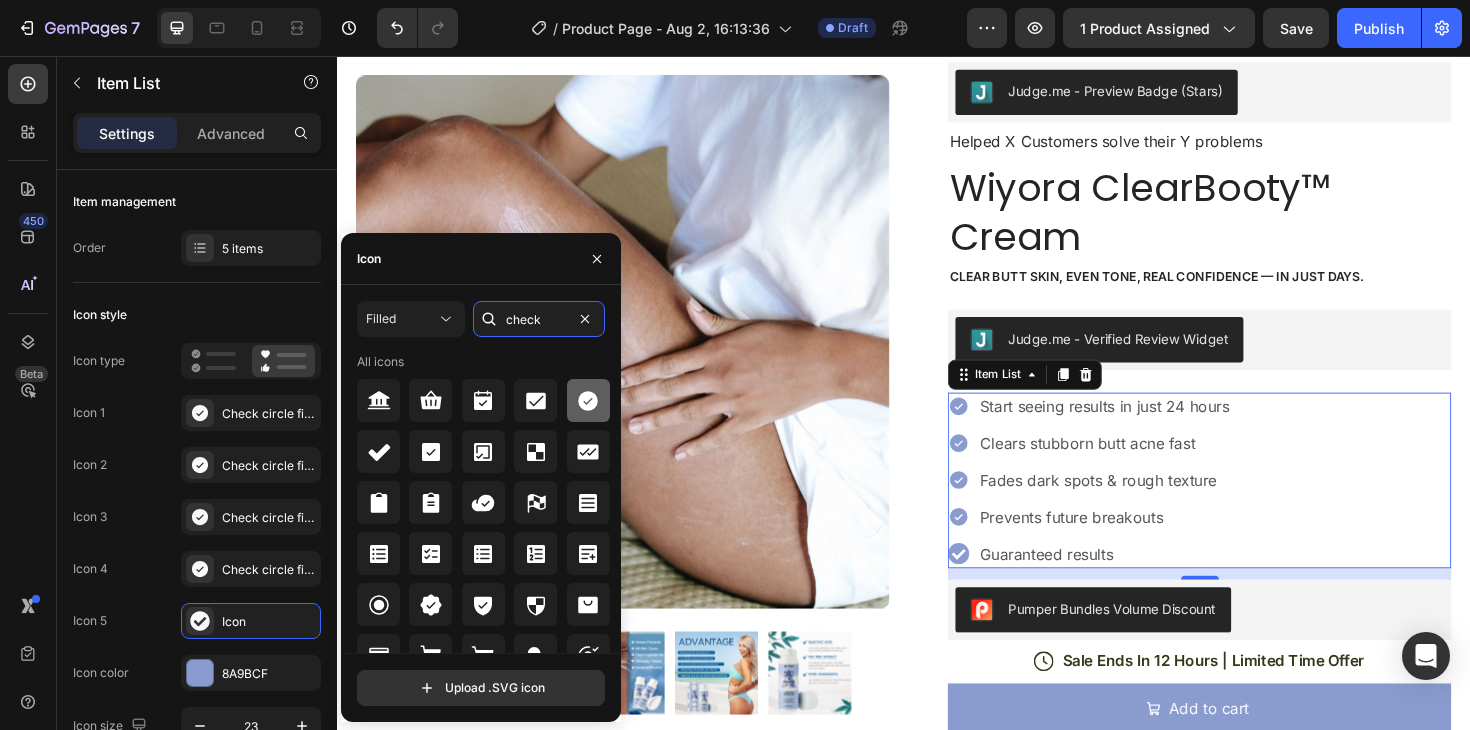 type on "check" 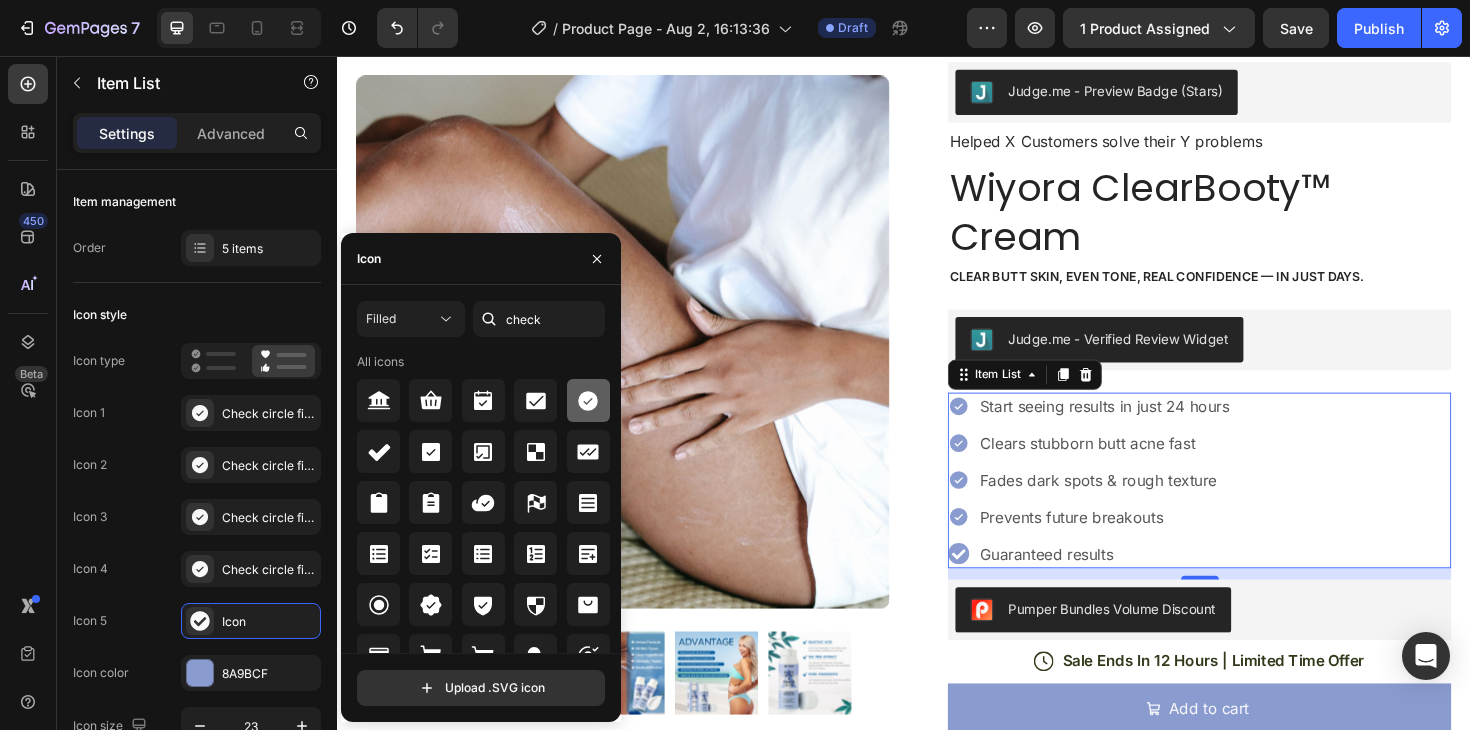 click 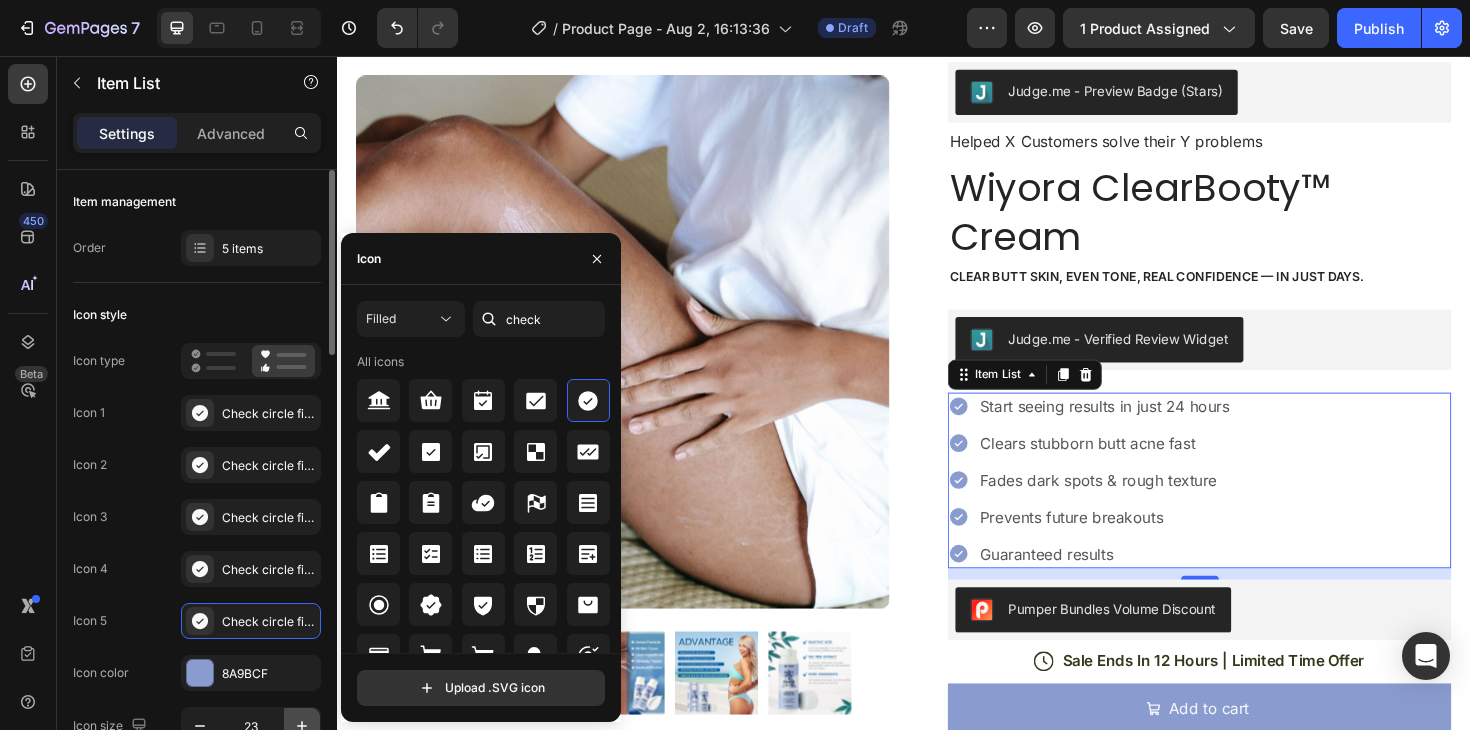 click 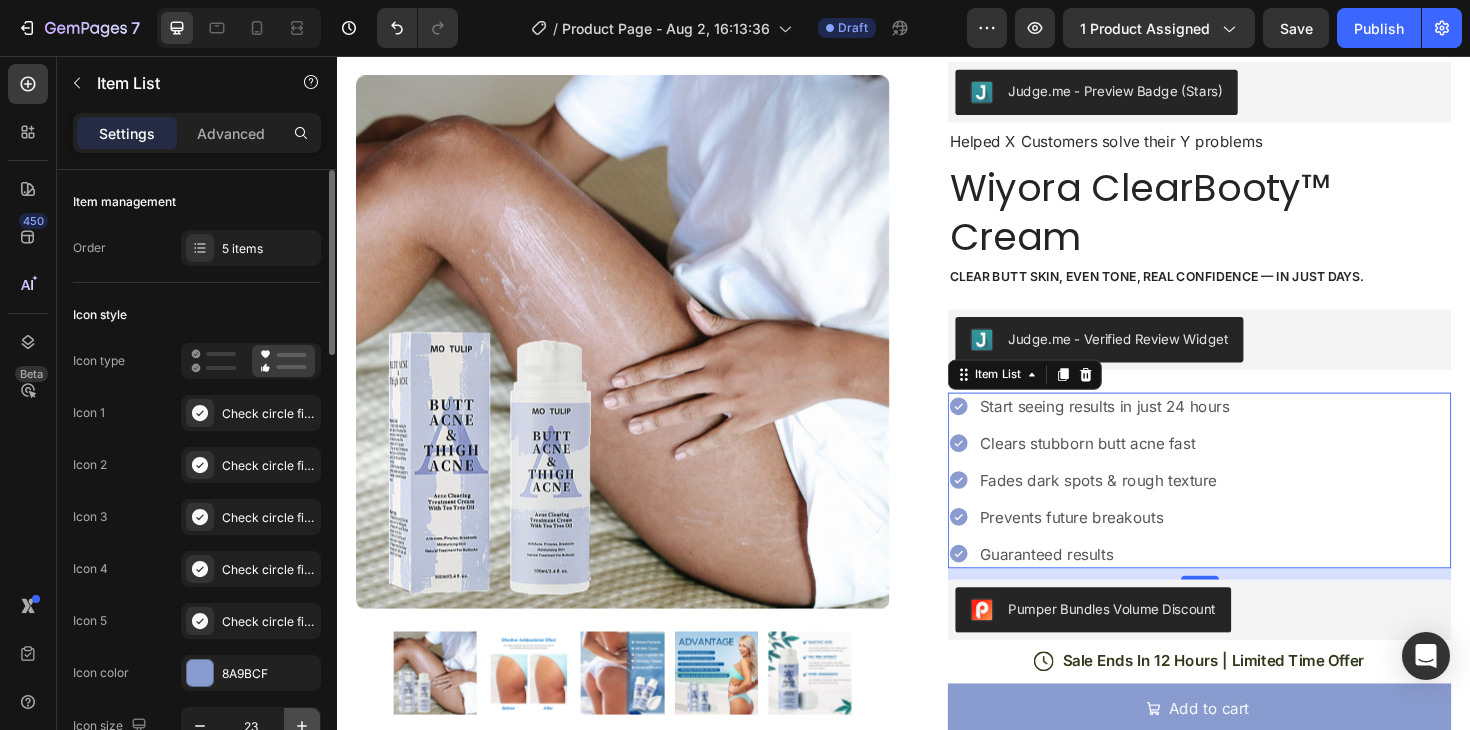 type on "24" 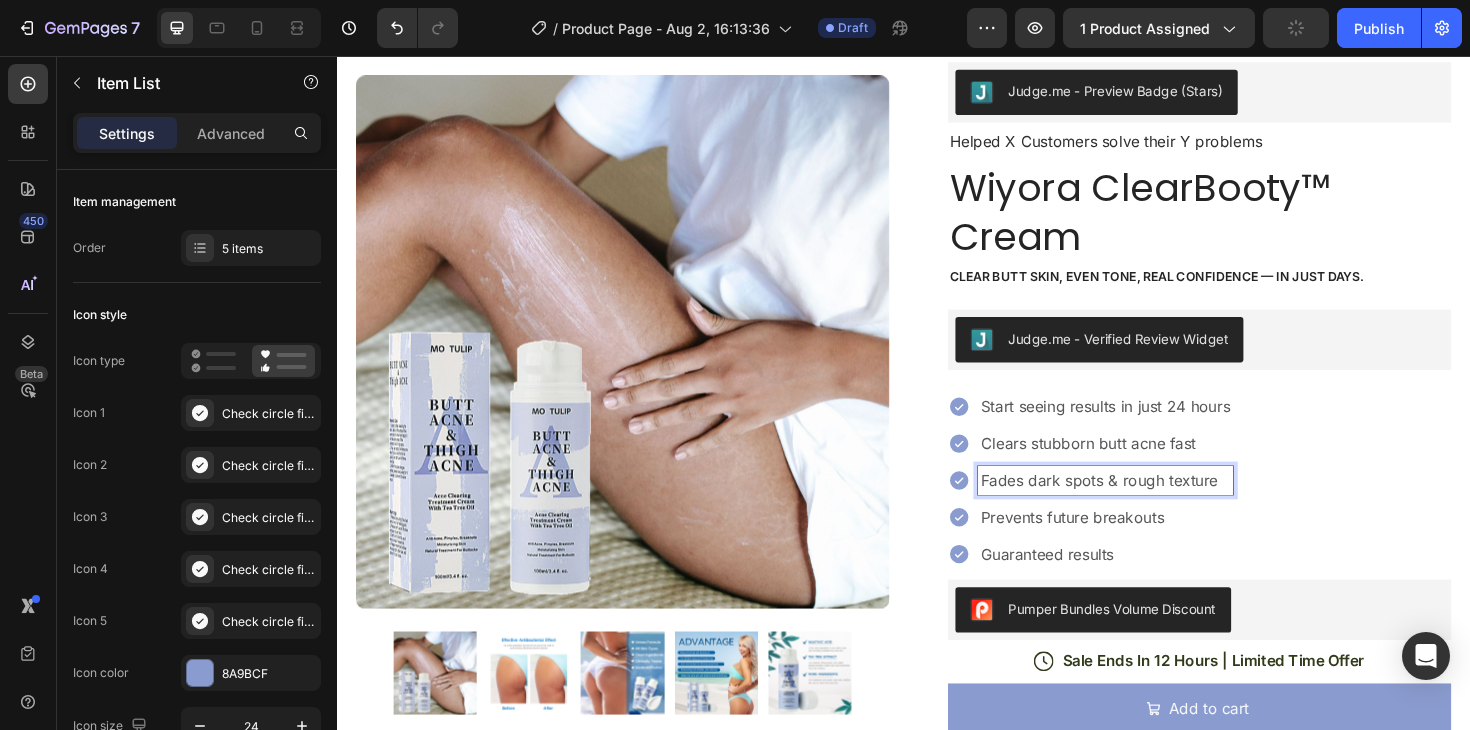 click on "Fades dark spots & rough texture" at bounding box center (1151, 506) 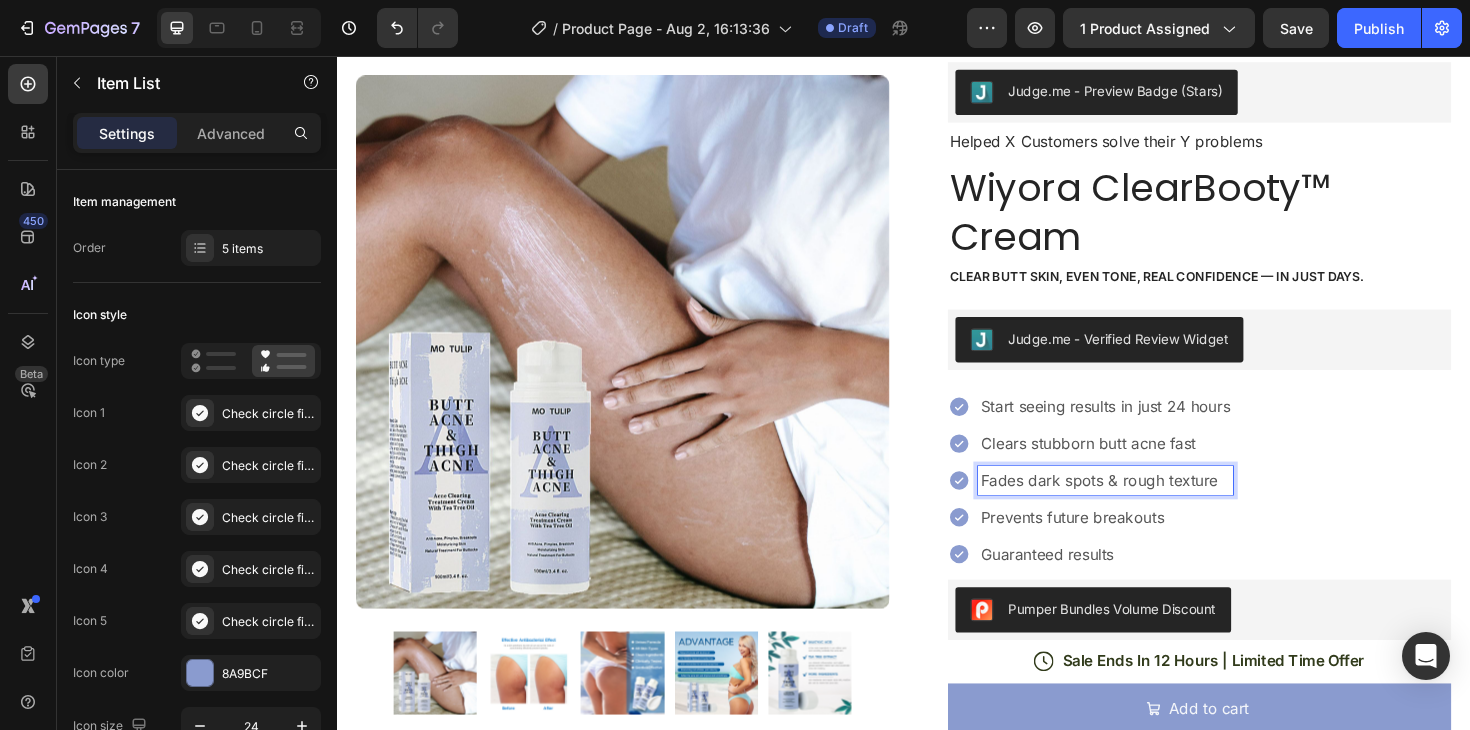 click on "Start seeing results in just 24 hours
Clears stubborn butt acne fast
Fades dark spots & rough texture
Prevents future breakouts
Guaranteed results" at bounding box center [1250, 506] 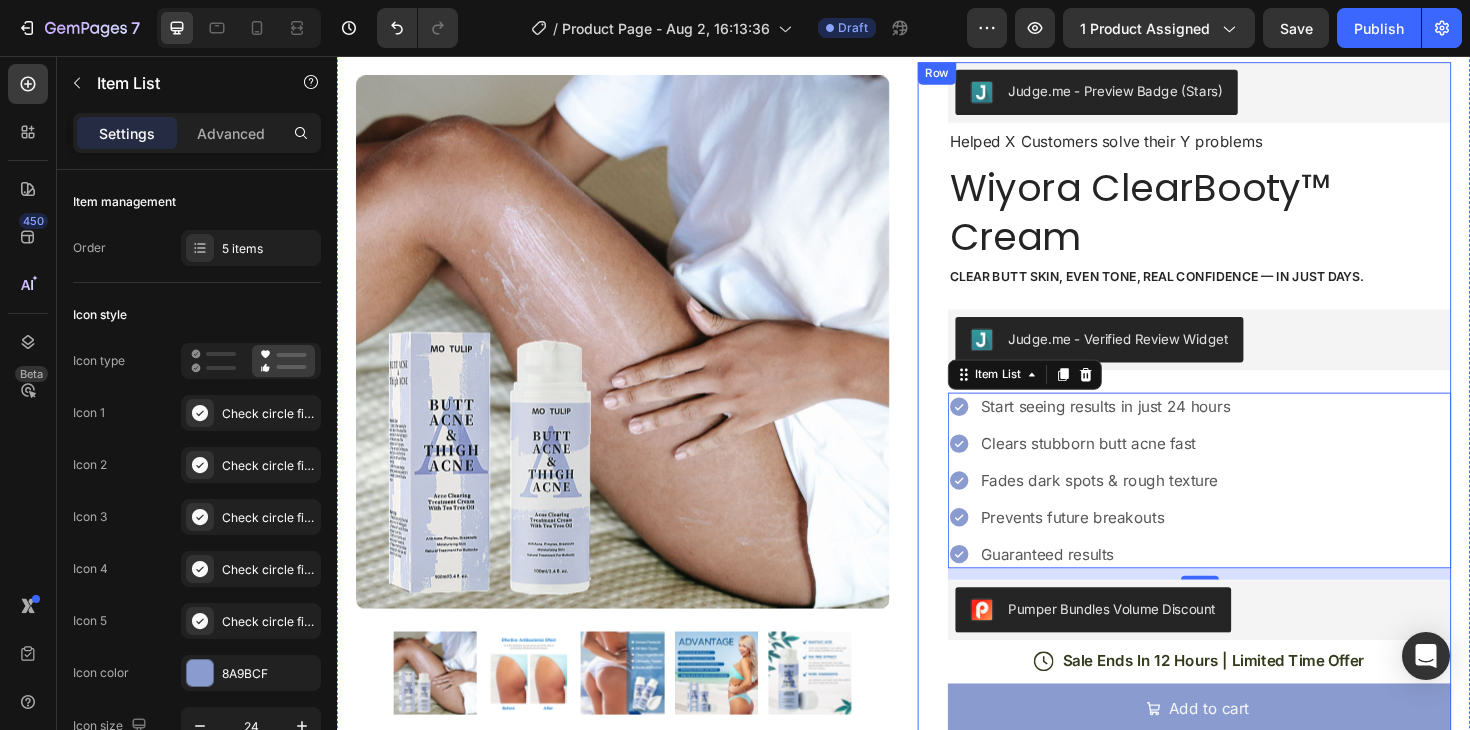 click on "Judge.me - Preview Badge (Stars) Judge.me Helped X Customers solve their Y problems Text Block Wiyora ClearBooty™ Cream Product Title Clear butt skin, even tone, real confidence — in just days. Text Block Judge.me - Verified Review Widget Judge.me
Start seeing results in just 24 hours
Clears stubborn butt acne fast
Fades dark spots & rough texture
Prevents future breakouts
Guaranteed results Item List   12 Pumper Bundles Volume Discount Pumper Bundles Volume Discount
Icon Sale Ends In 12 Hours | Limited Time Offer Text Block Row
Add to cart Add to Cart Value proposition 1 Text Block Value Proposition 2 Text Block Row Image Icon Icon Icon Icon Icon Icon List “this skin cream is a game-changer! it has transformed my dry, lackluster skin into a hydrated and radiant complexion. i love how it absorbs quickly and leaves no greasy residue. highly recommend” Text Block
Icon Row Row" at bounding box center (1250, 679) 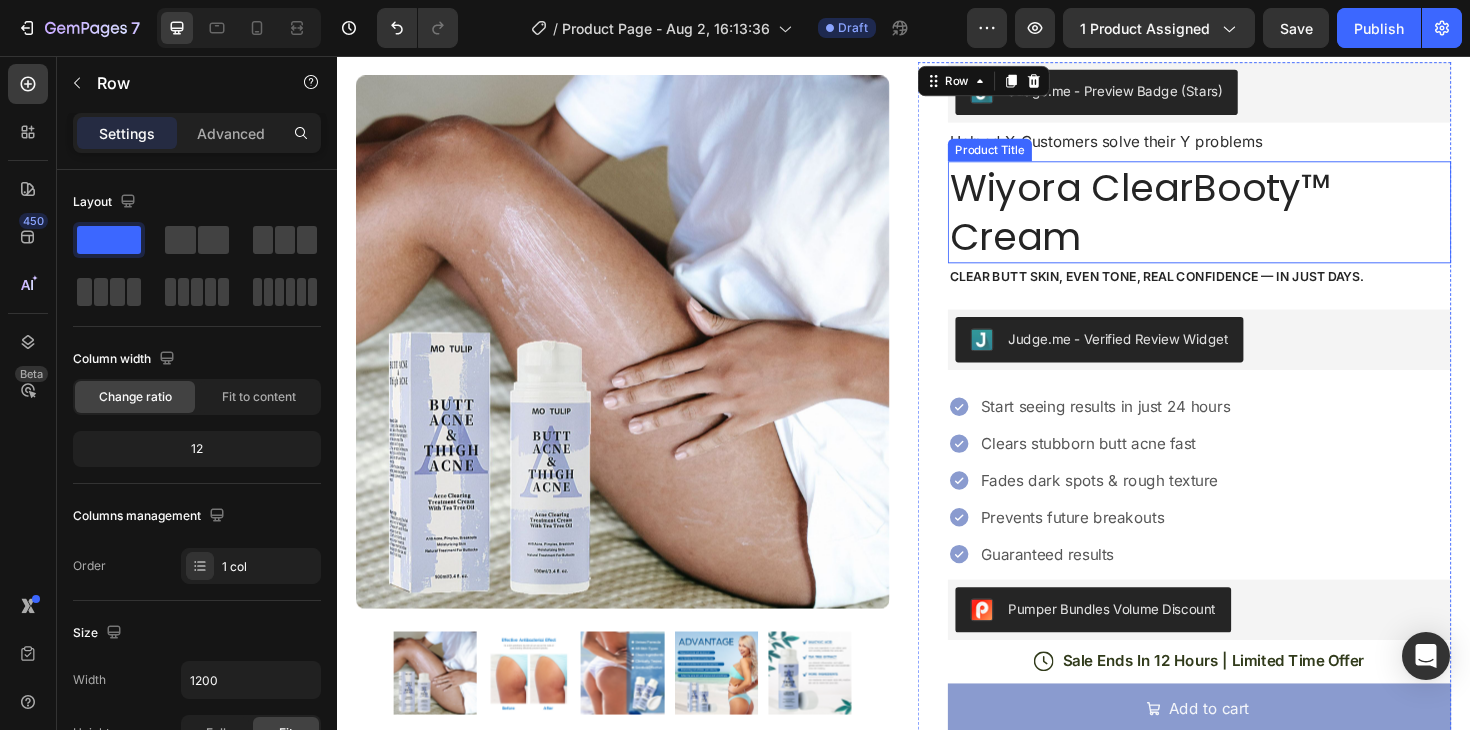 click on "Wiyora ClearBooty™ Cream" at bounding box center (1250, 222) 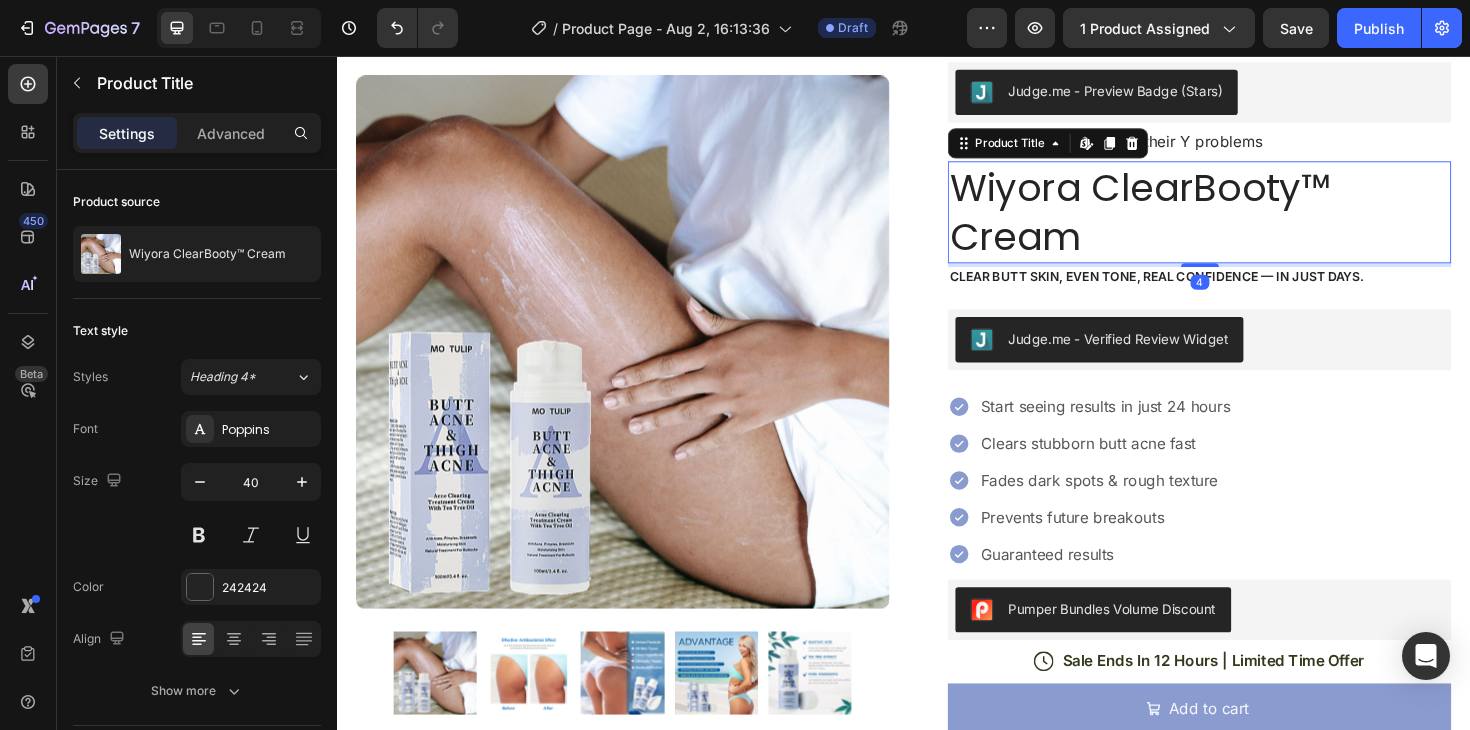 click on "Wiyora ClearBooty™ Cream" at bounding box center (1250, 222) 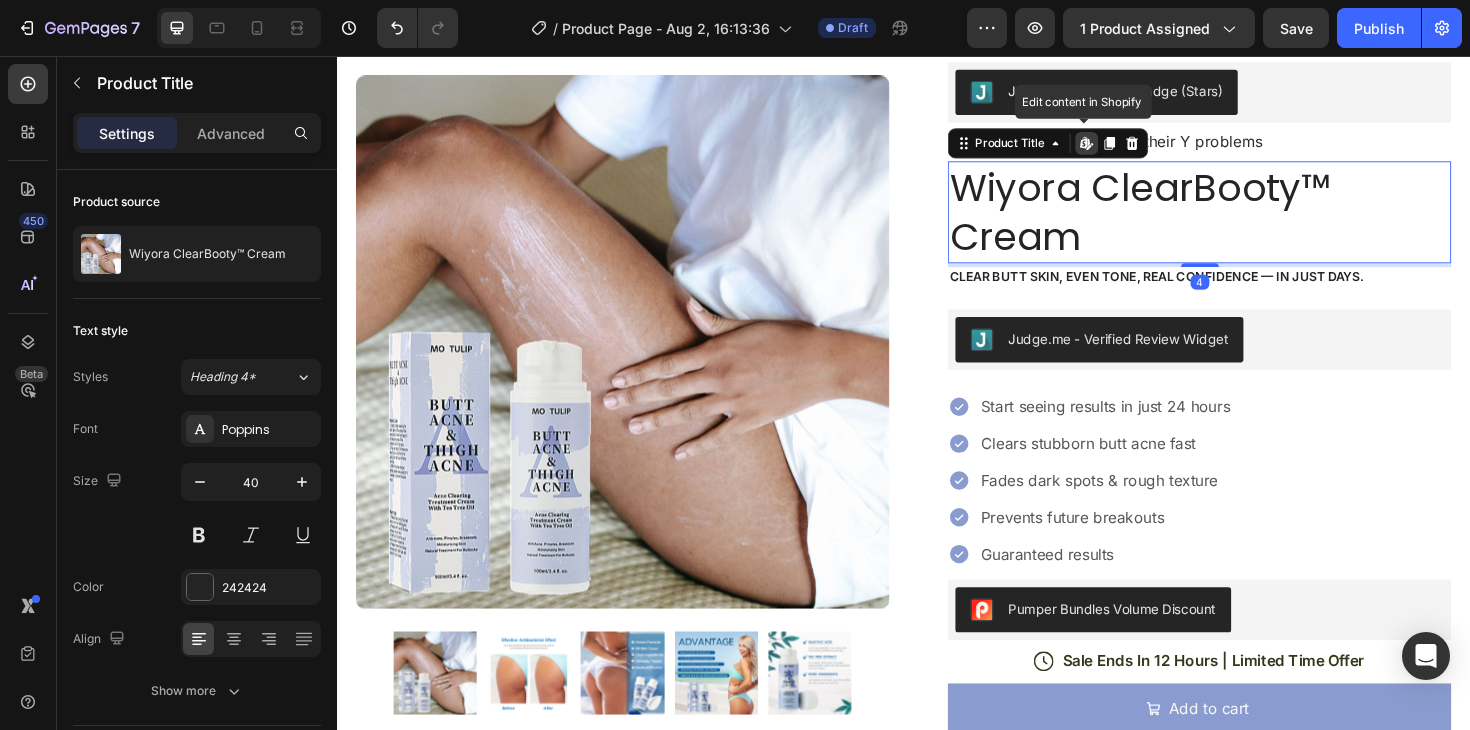 click on "Wiyora ClearBooty™ Cream" at bounding box center [1250, 222] 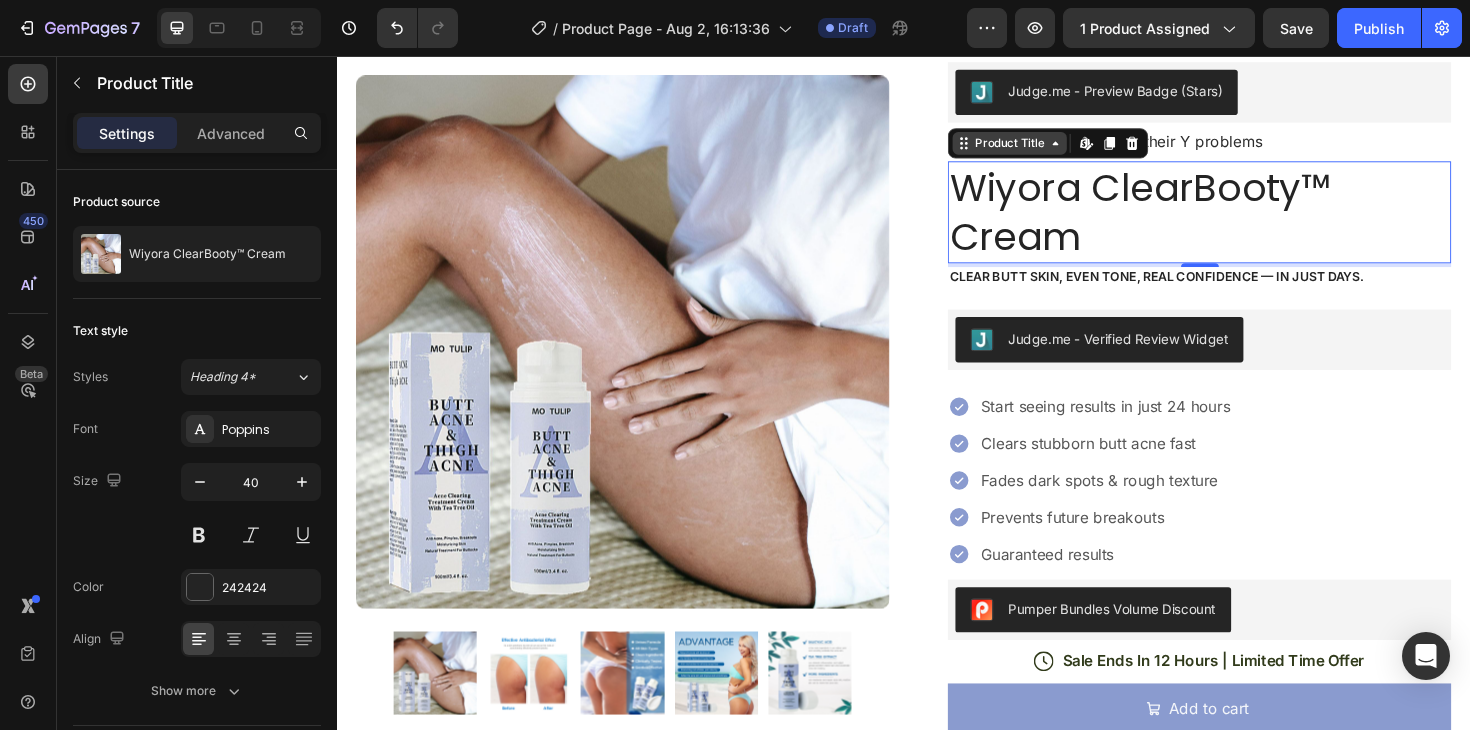 click 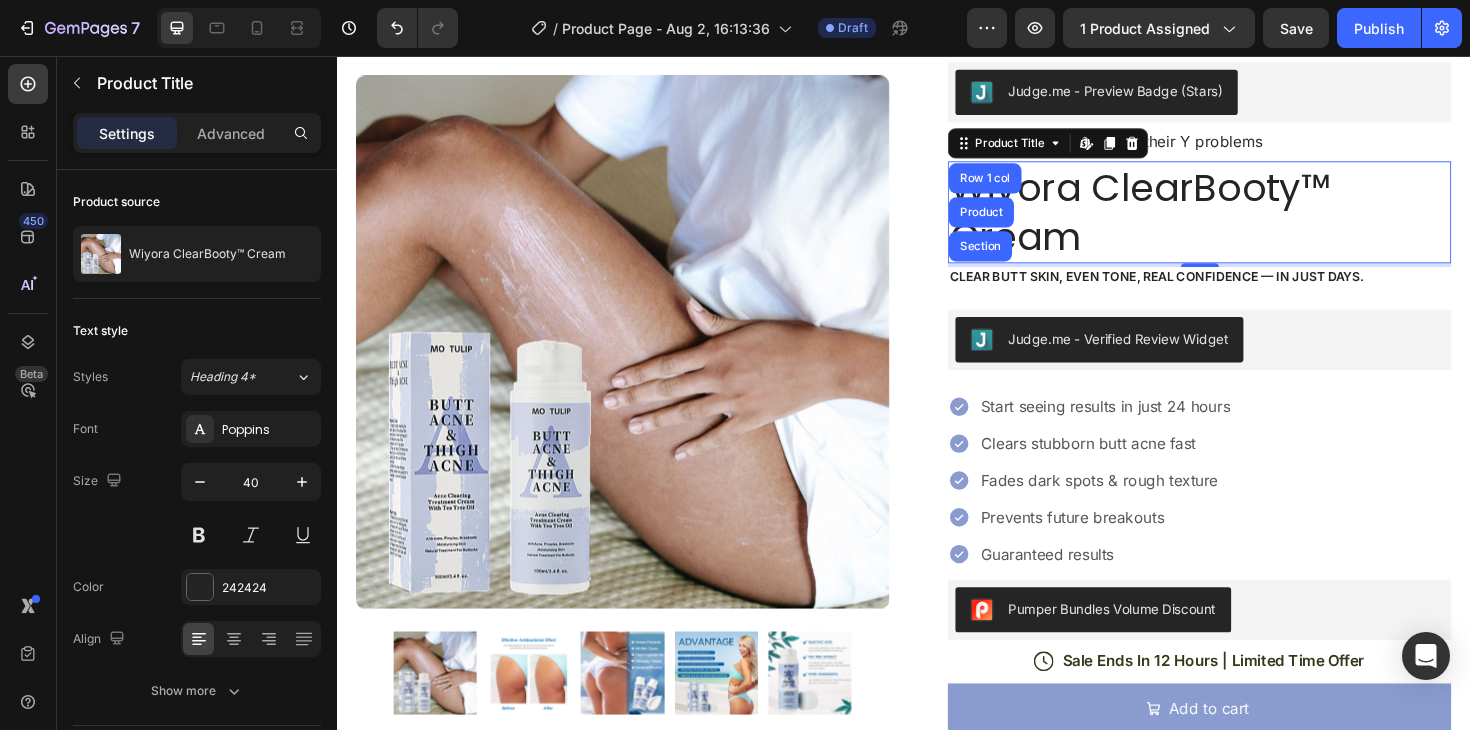 click on "Wiyora ClearBooty™ Cream" at bounding box center (1250, 222) 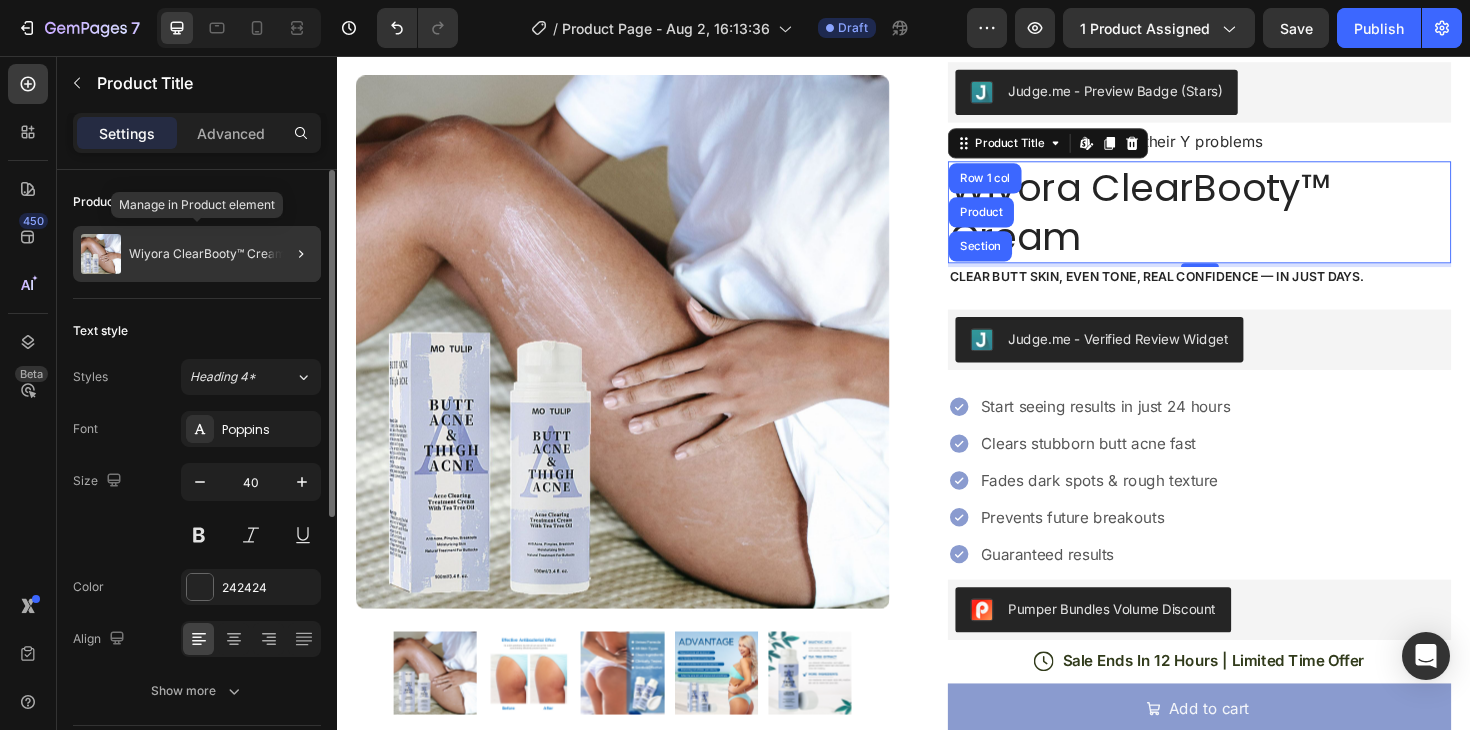 click on "Wiyora ClearBooty™ Cream" at bounding box center [207, 254] 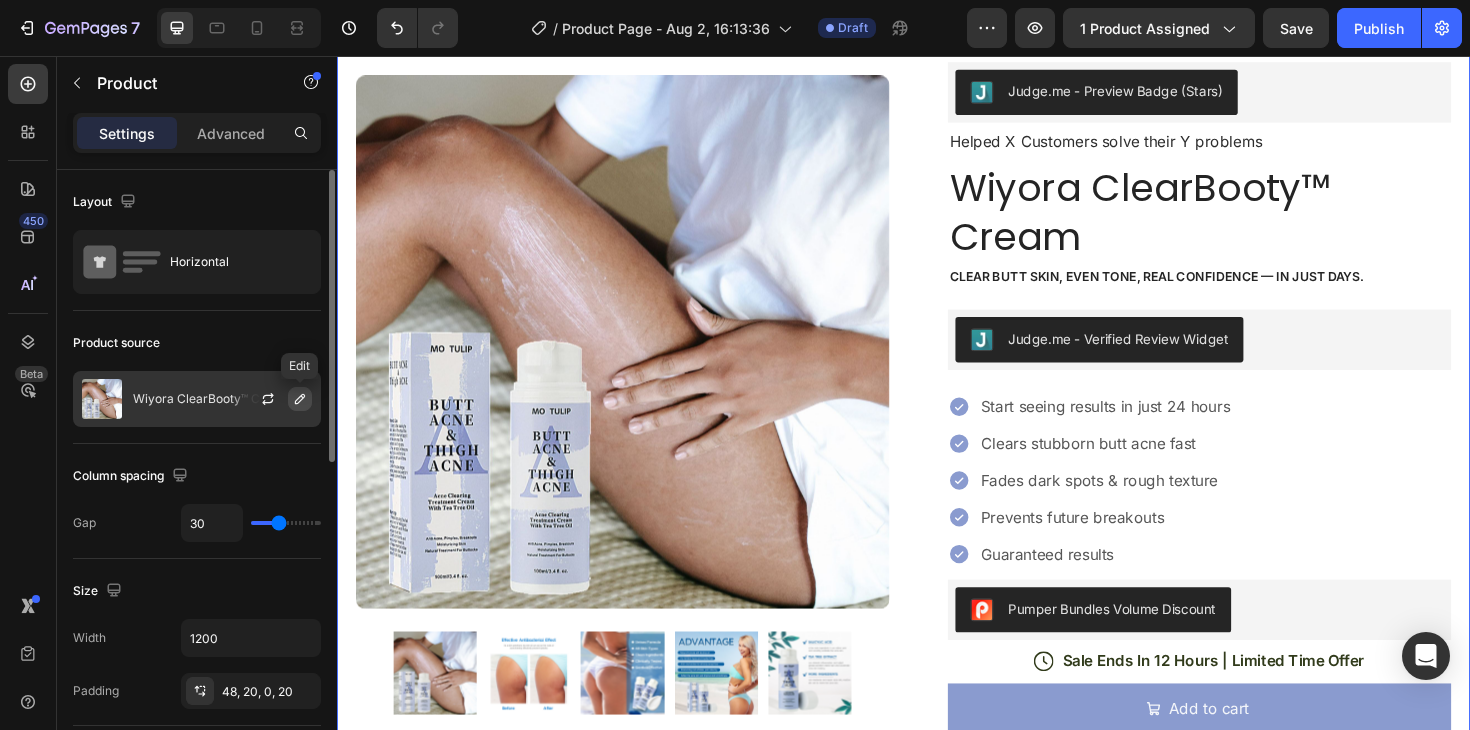 click 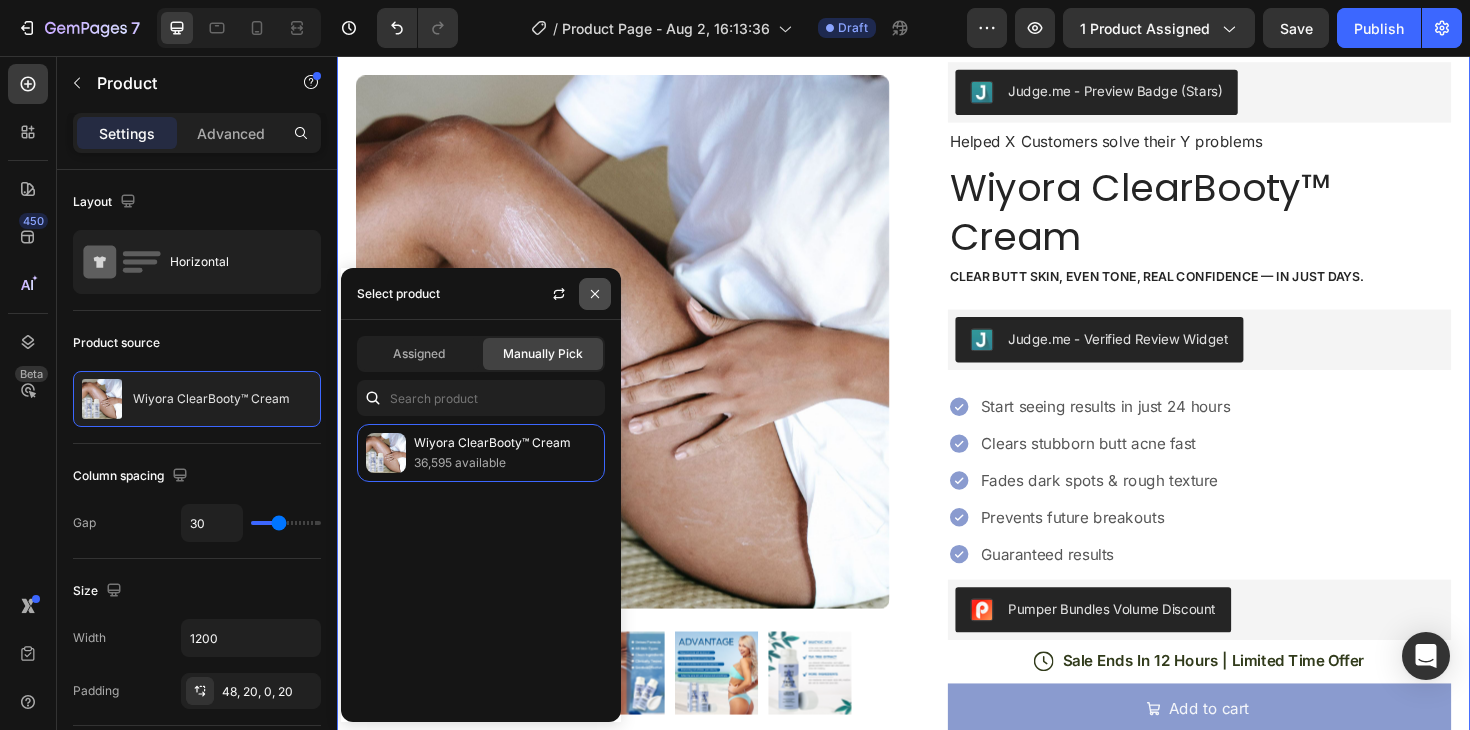 click 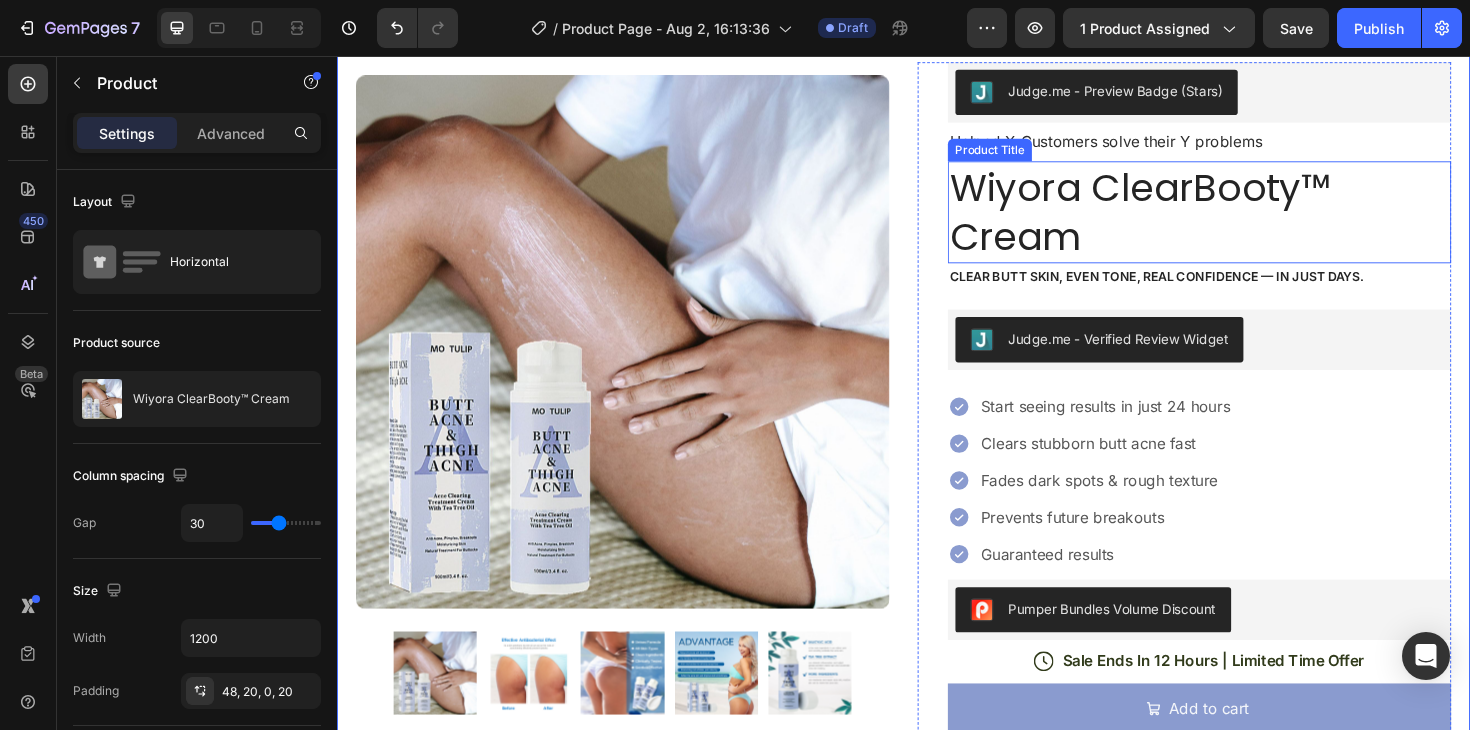 click on "Wiyora ClearBooty™ Cream" at bounding box center (1250, 222) 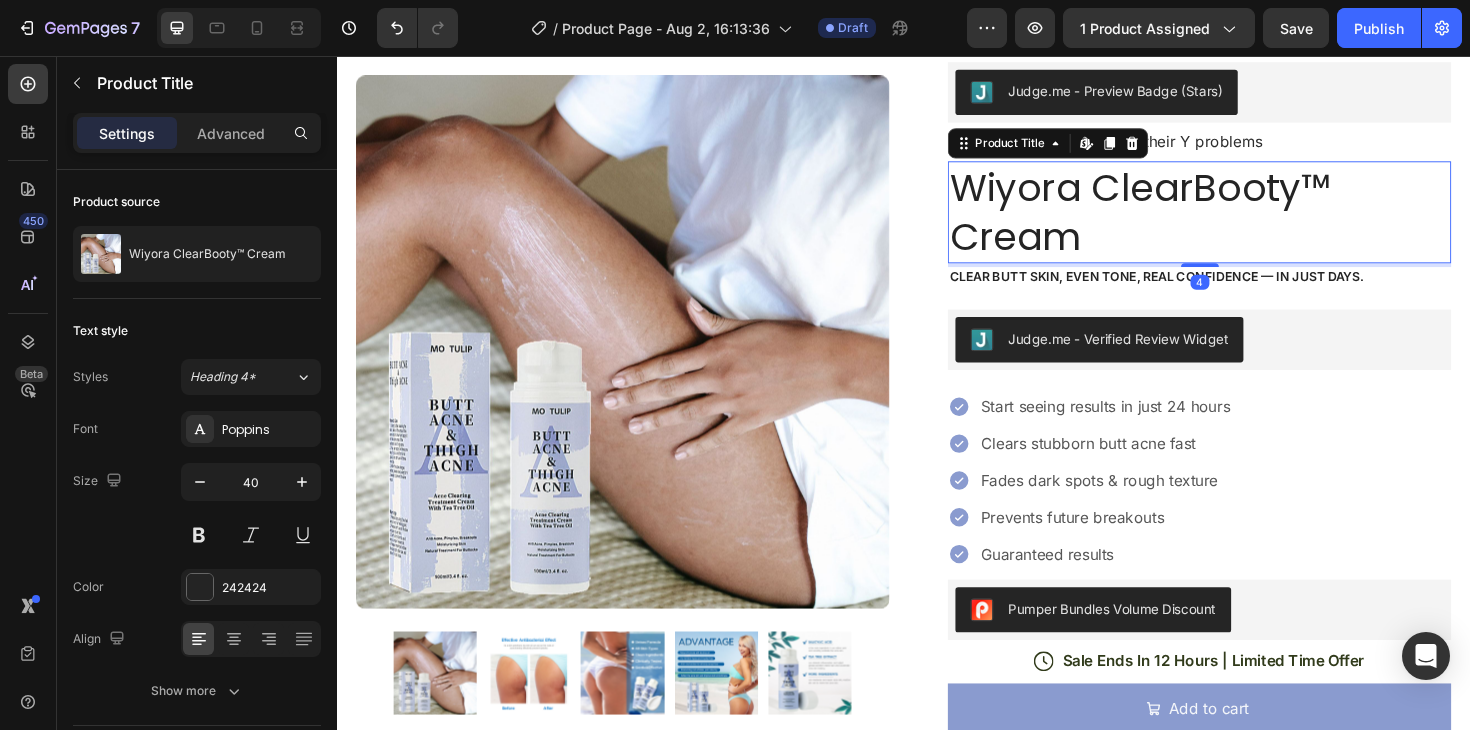 click on "Wiyora ClearBooty™ Cream" at bounding box center (1250, 222) 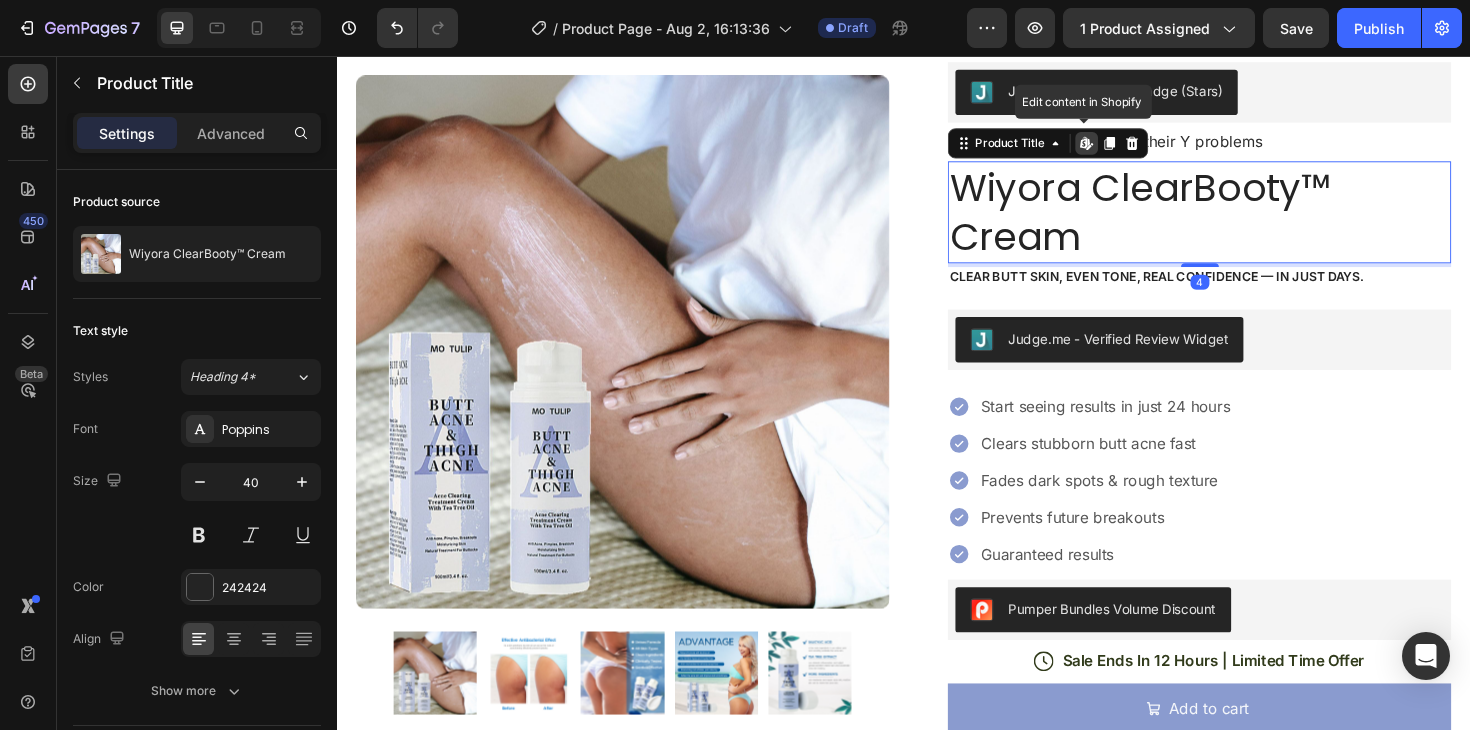 click on "Wiyora ClearBooty™ Cream" at bounding box center [1250, 222] 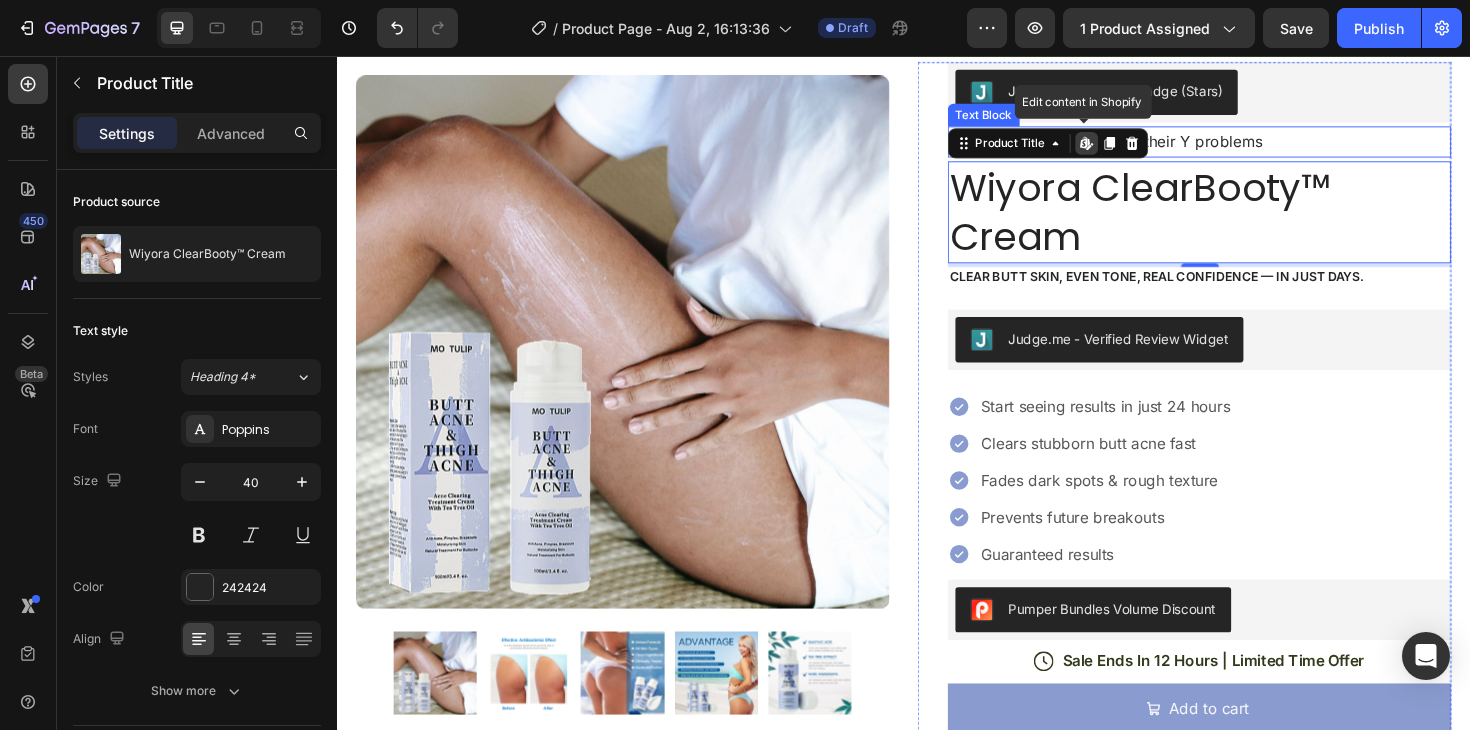 click on "Helped X Customers solve their Y problems" at bounding box center [1250, 147] 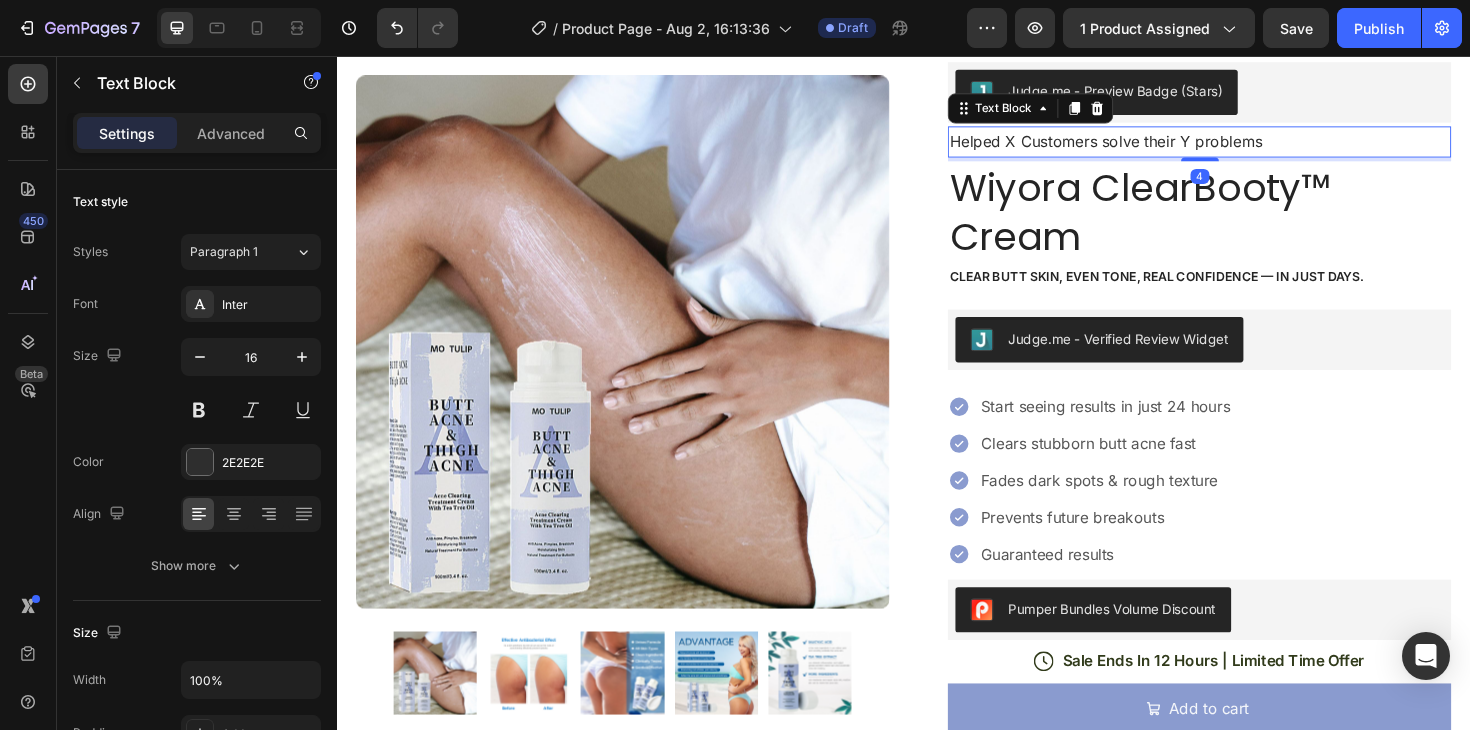 click on "Helped X Customers solve their Y problems" at bounding box center [1250, 147] 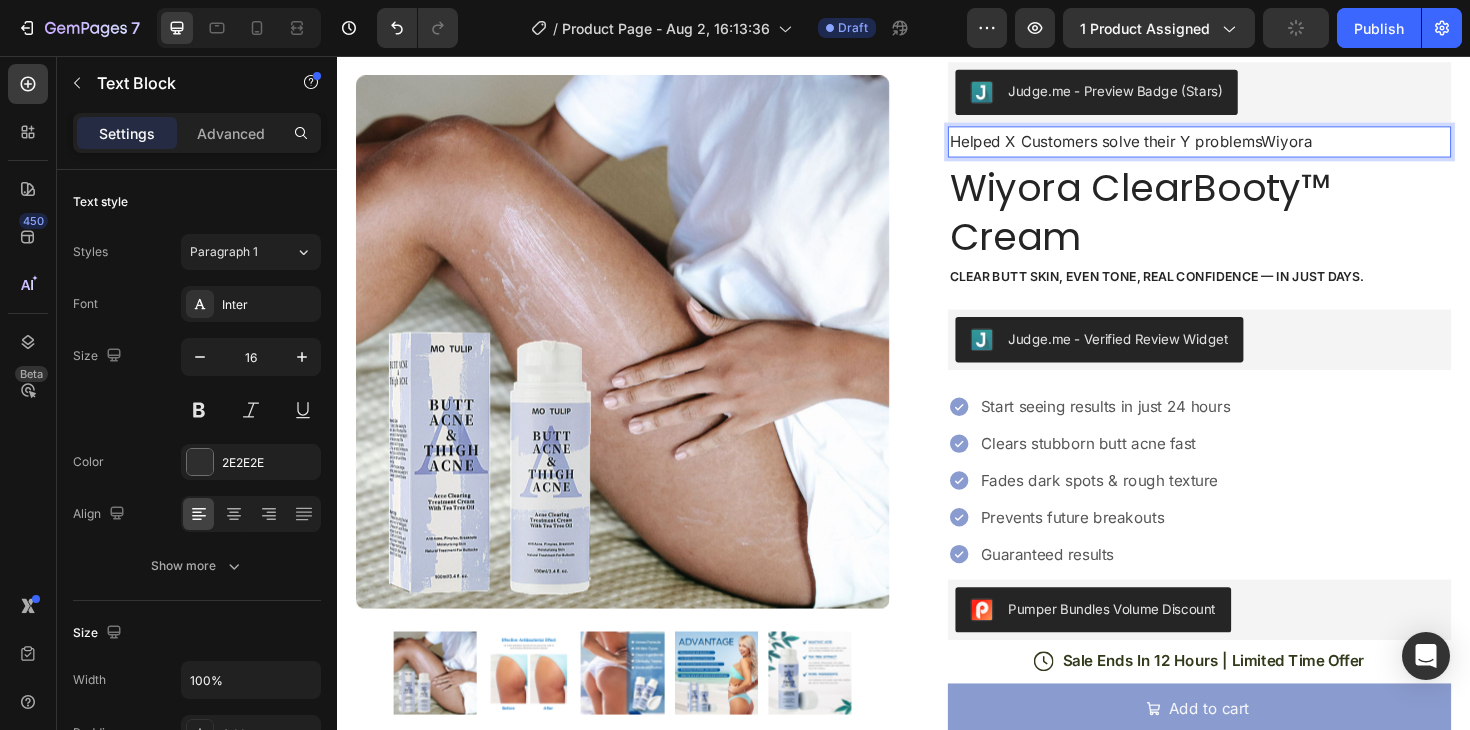click on "Helped X Customers solve their Y problemsWiyora" at bounding box center (1250, 147) 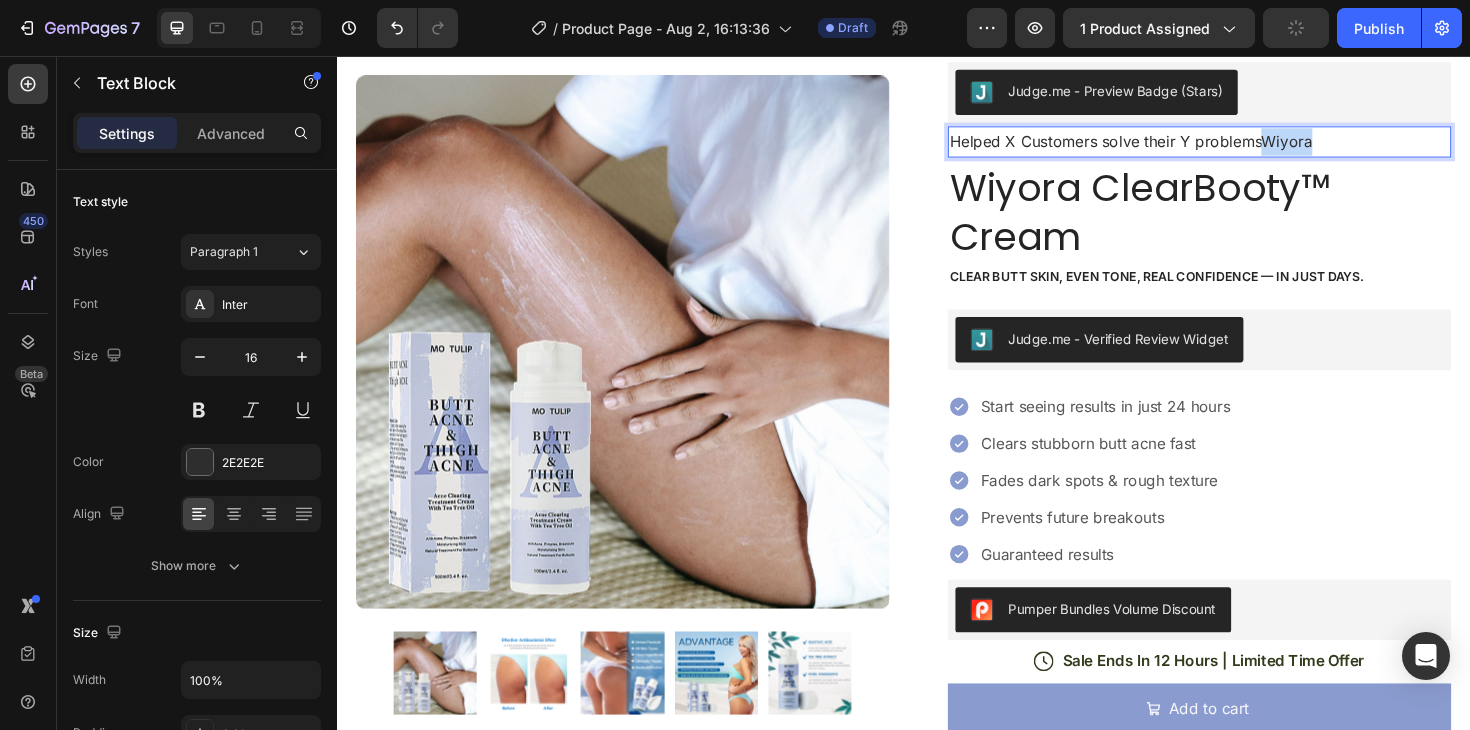 drag, startPoint x: 1369, startPoint y: 148, endPoint x: 1319, endPoint y: 148, distance: 50 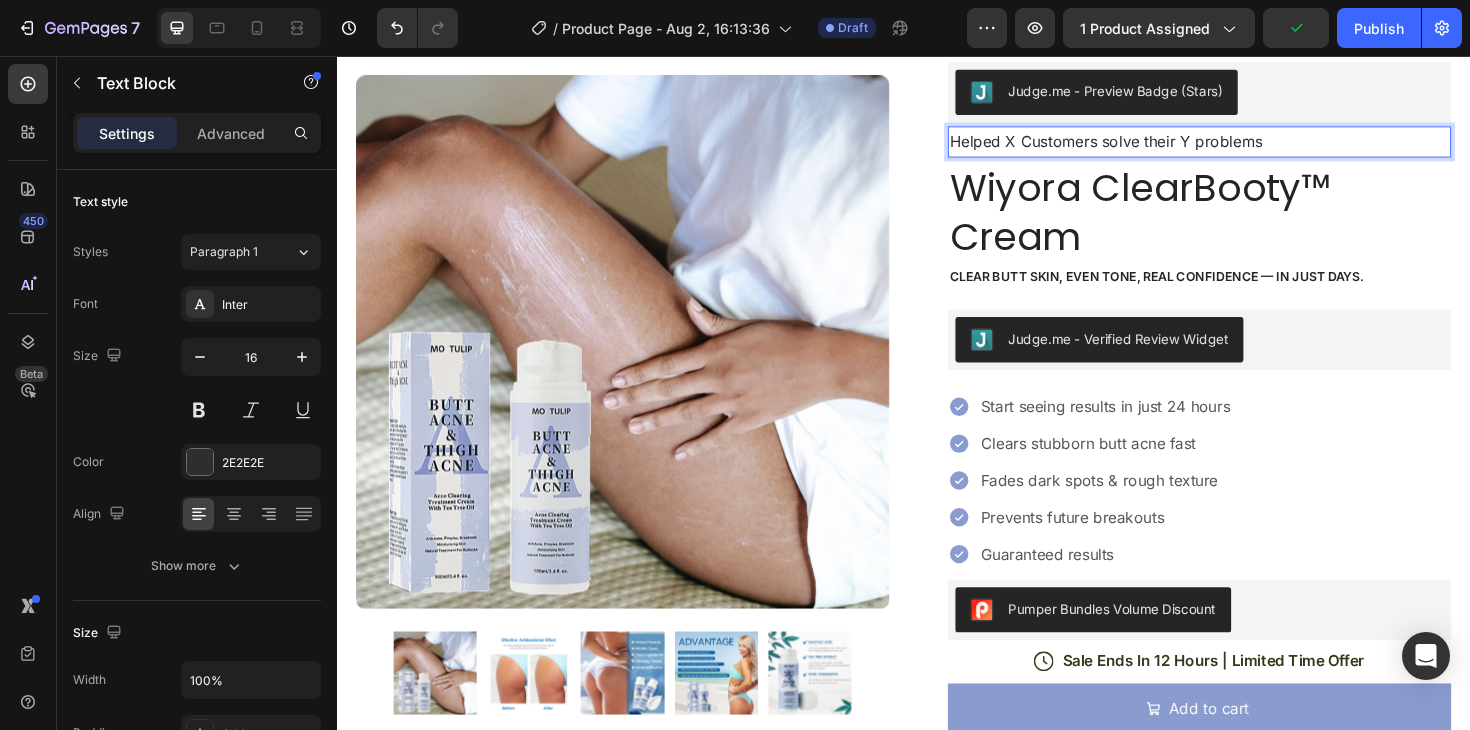 click on "Helped X Customers solve their Y problems" at bounding box center (1250, 147) 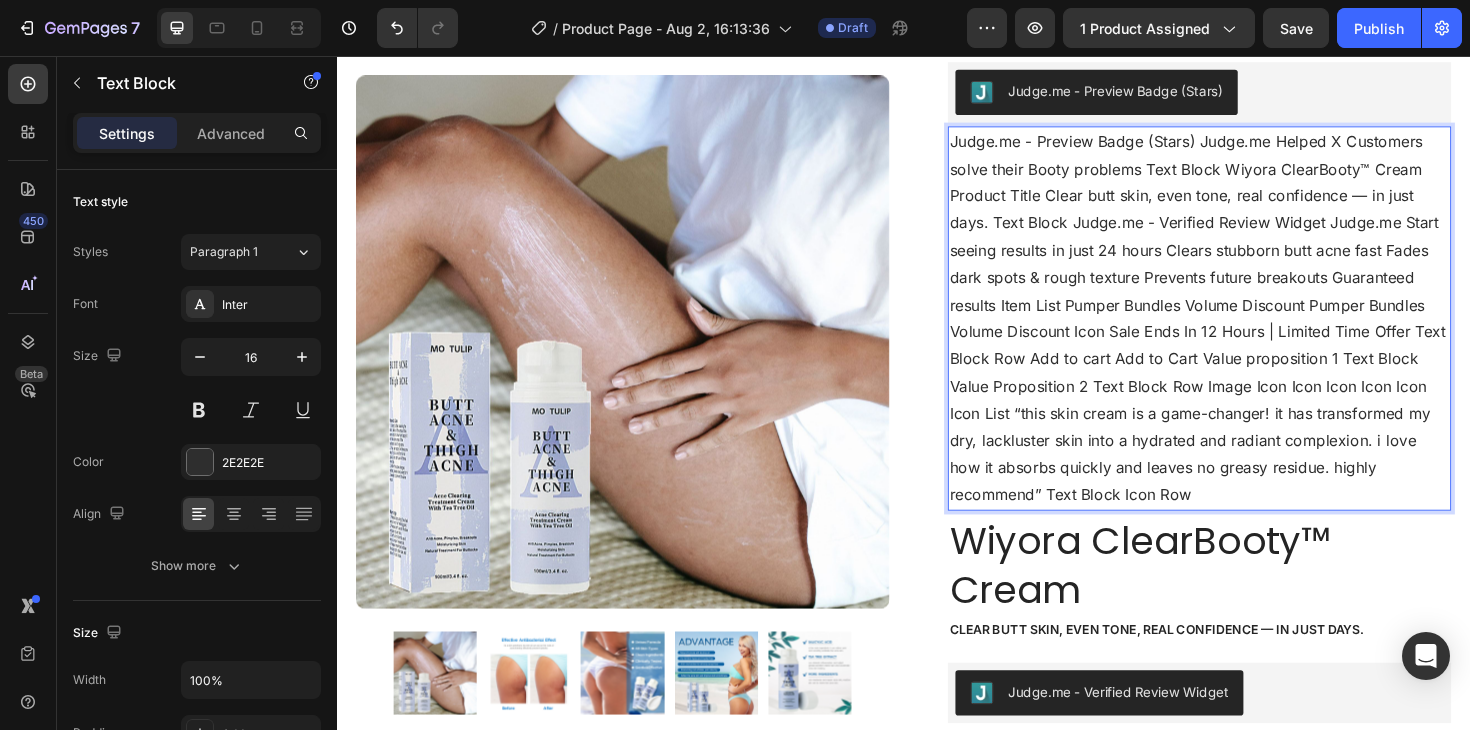 click on "Helped X Customers solve their Booty problems" at bounding box center [1250, 334] 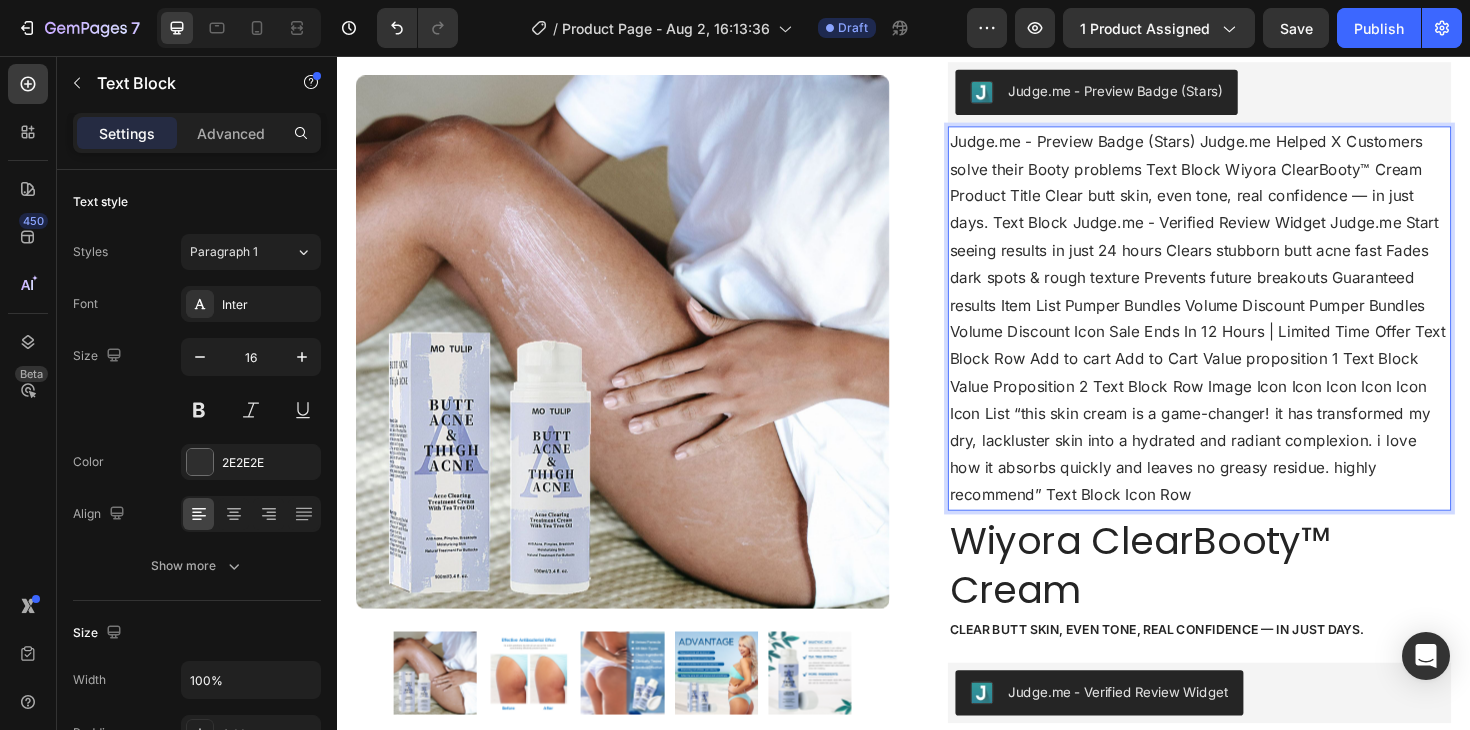 click on "Helped X Customers solve their Booty problems" at bounding box center [1250, 334] 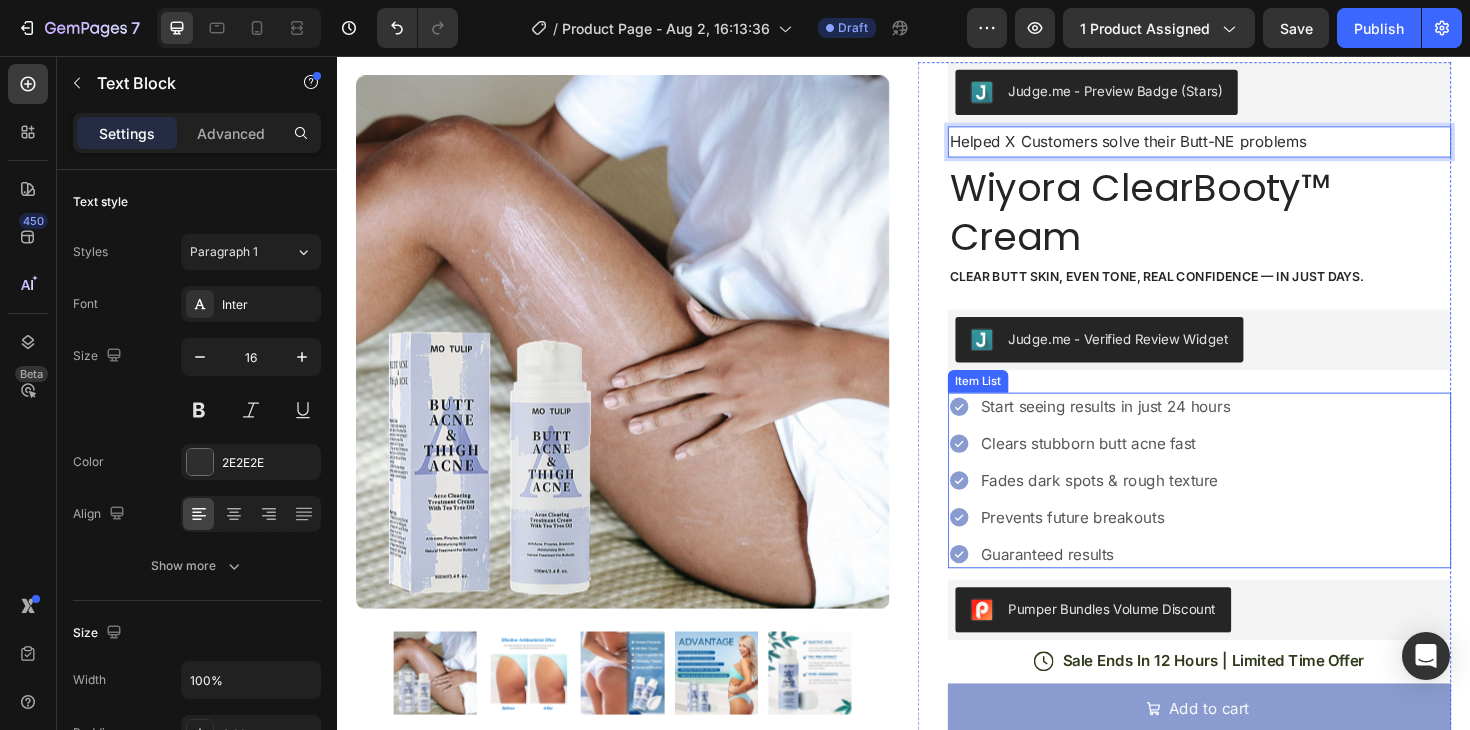 click on "Start seeing results in just 24 hours
Clears stubborn butt acne fast
Fades dark spots & rough texture
Prevents future breakouts
Guaranteed results" at bounding box center [1250, 506] 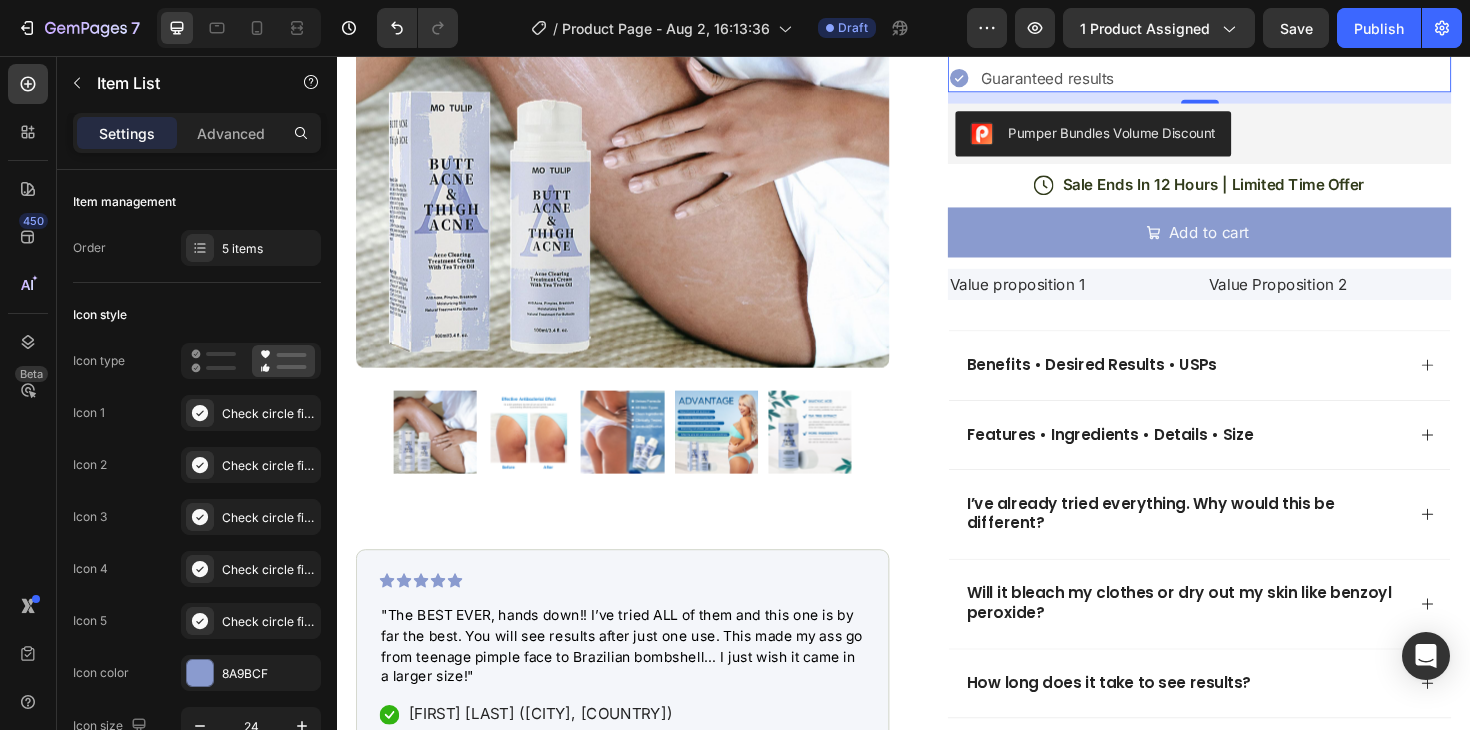 scroll, scrollTop: 634, scrollLeft: 0, axis: vertical 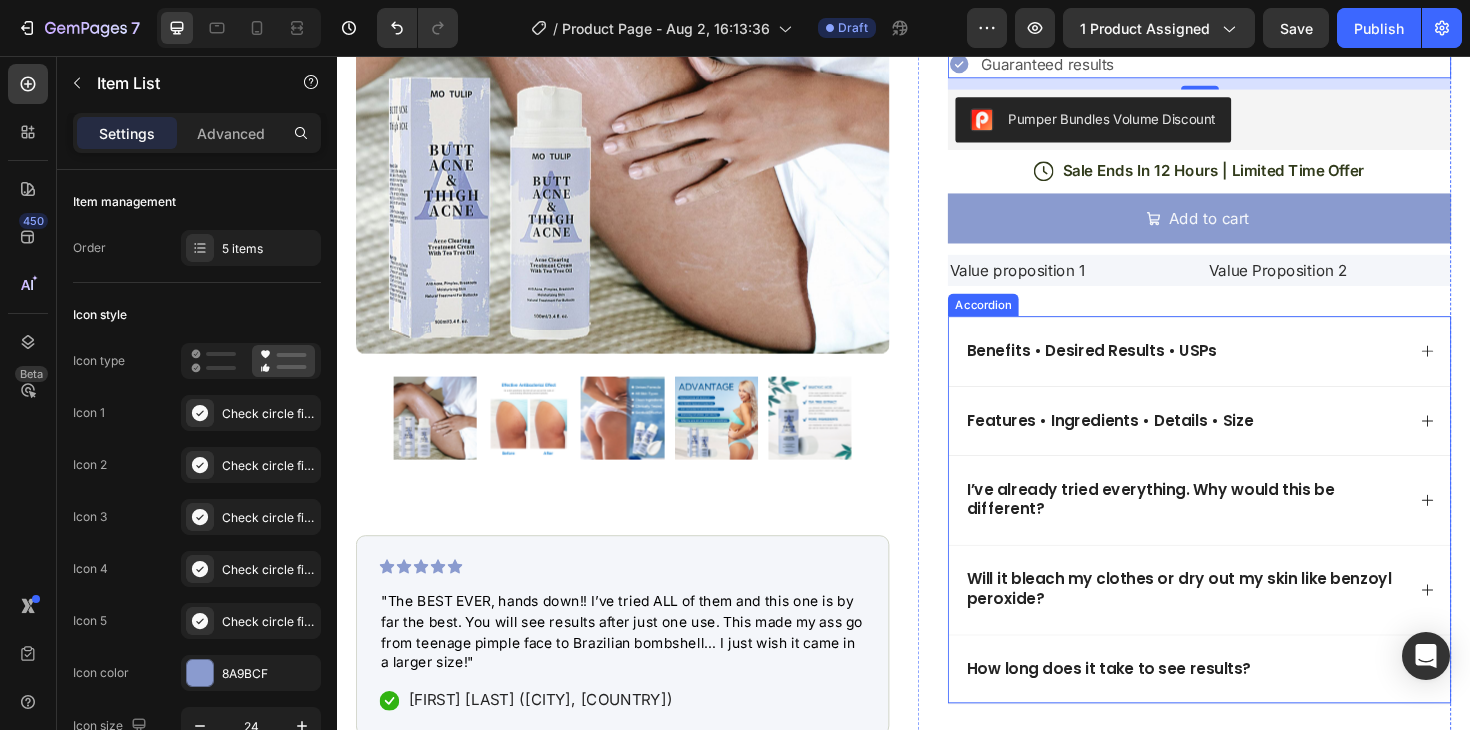 click on "Features • Ingredients • Details • Size" at bounding box center (1250, 443) 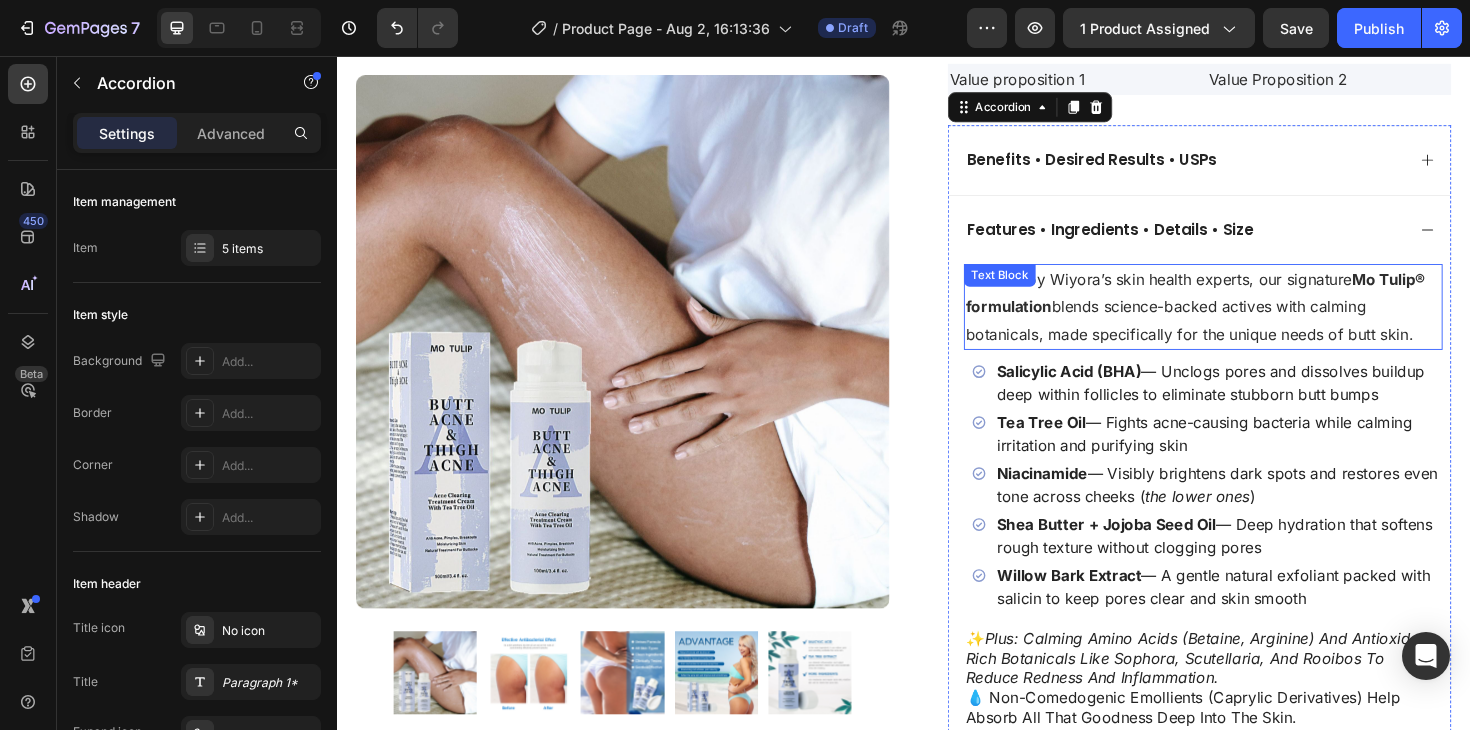 scroll, scrollTop: 839, scrollLeft: 0, axis: vertical 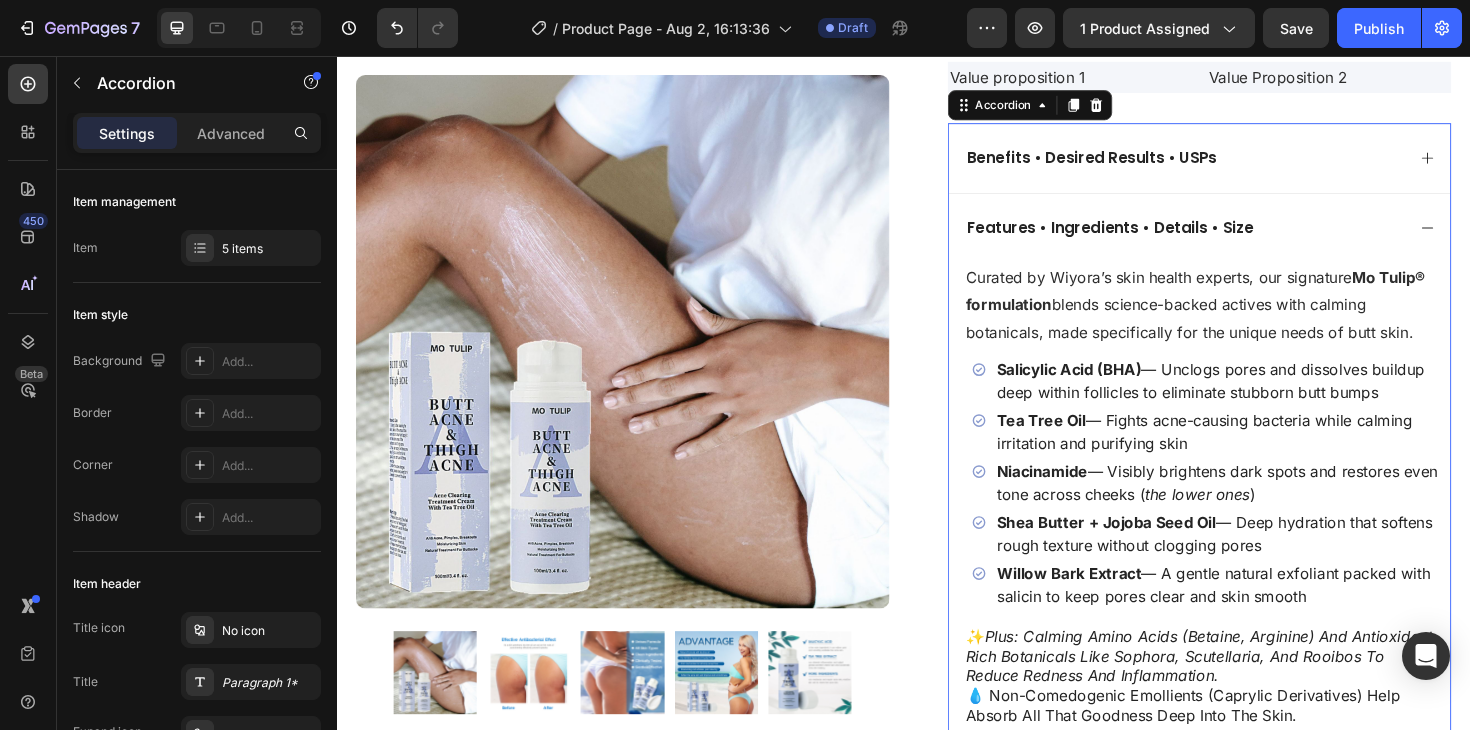 click on "Features • Ingredients • Details • Size" at bounding box center (1250, 238) 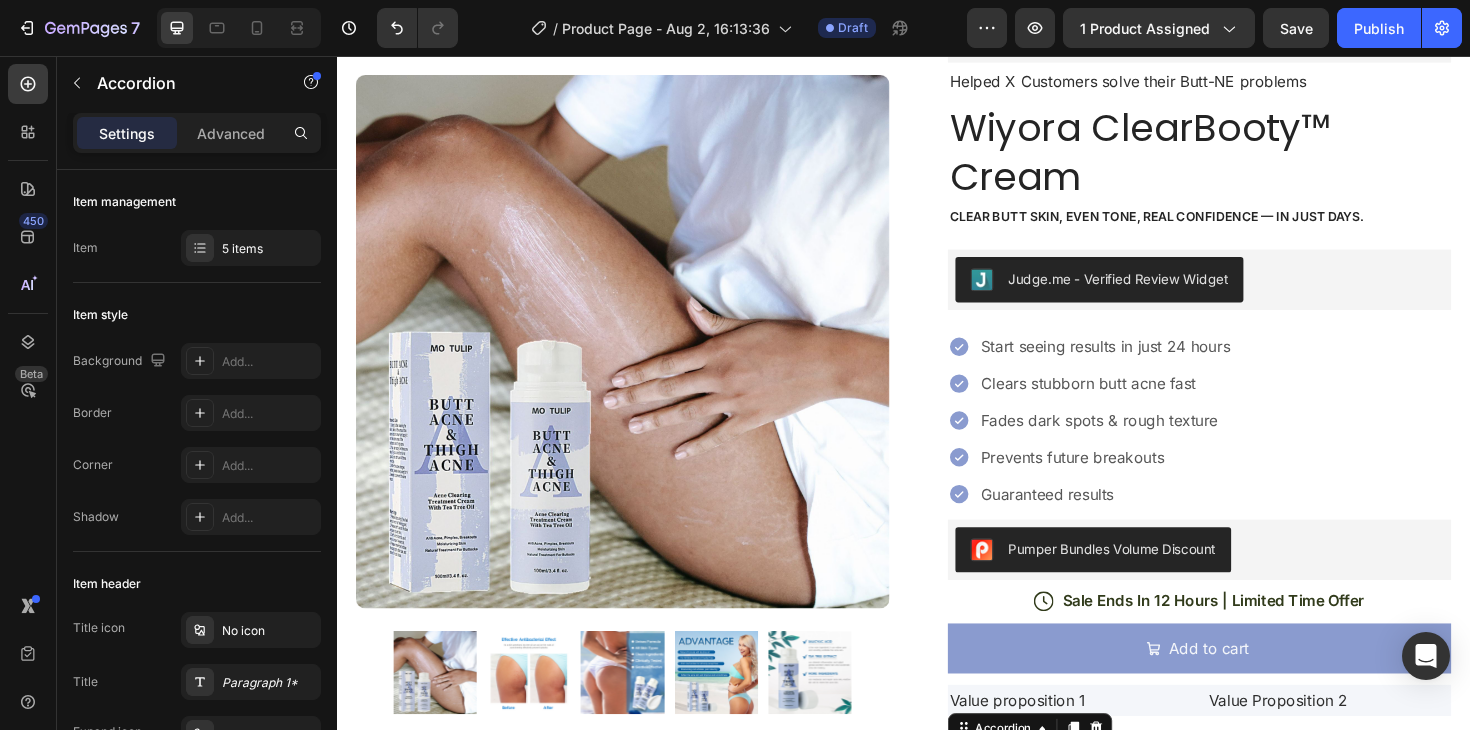 scroll, scrollTop: 161, scrollLeft: 0, axis: vertical 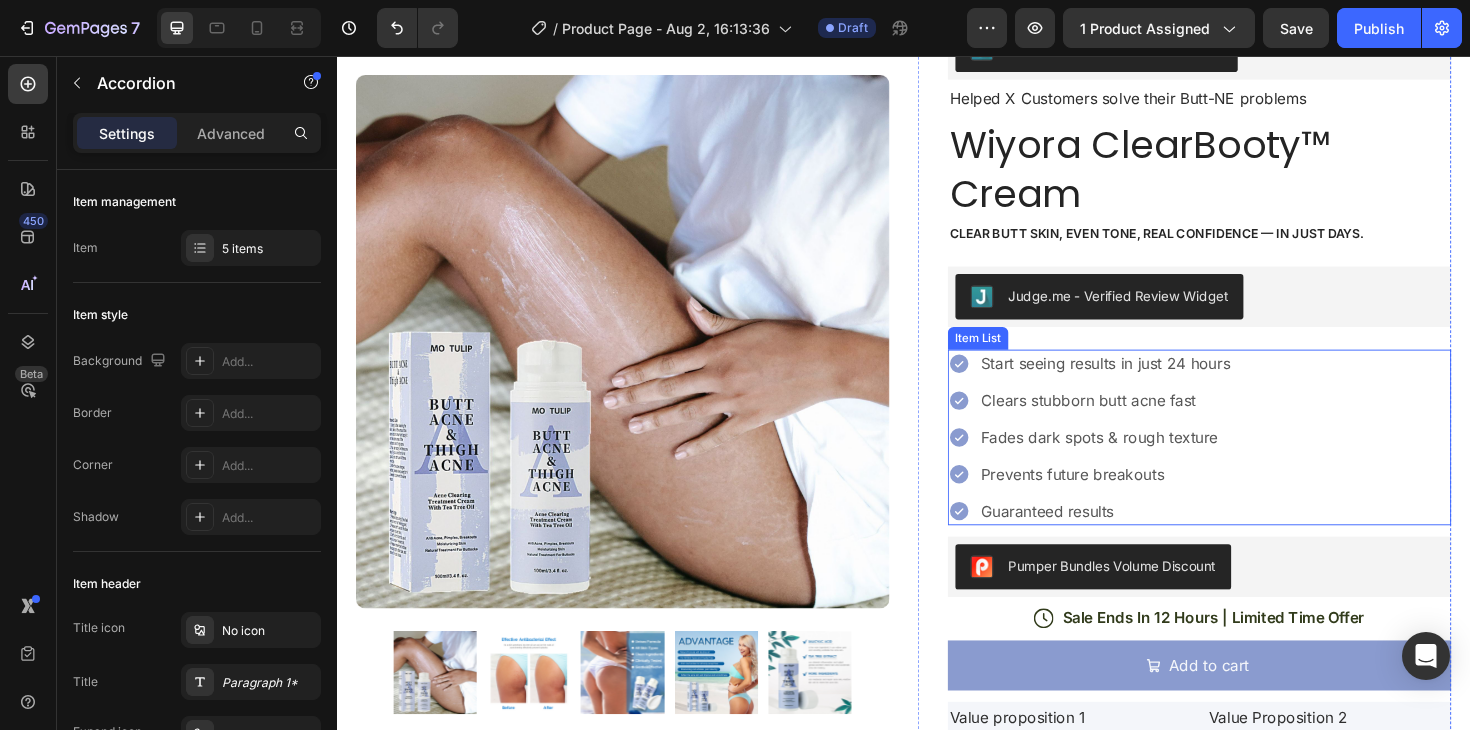 click on "Clears stubborn butt acne fast" at bounding box center [1151, 421] 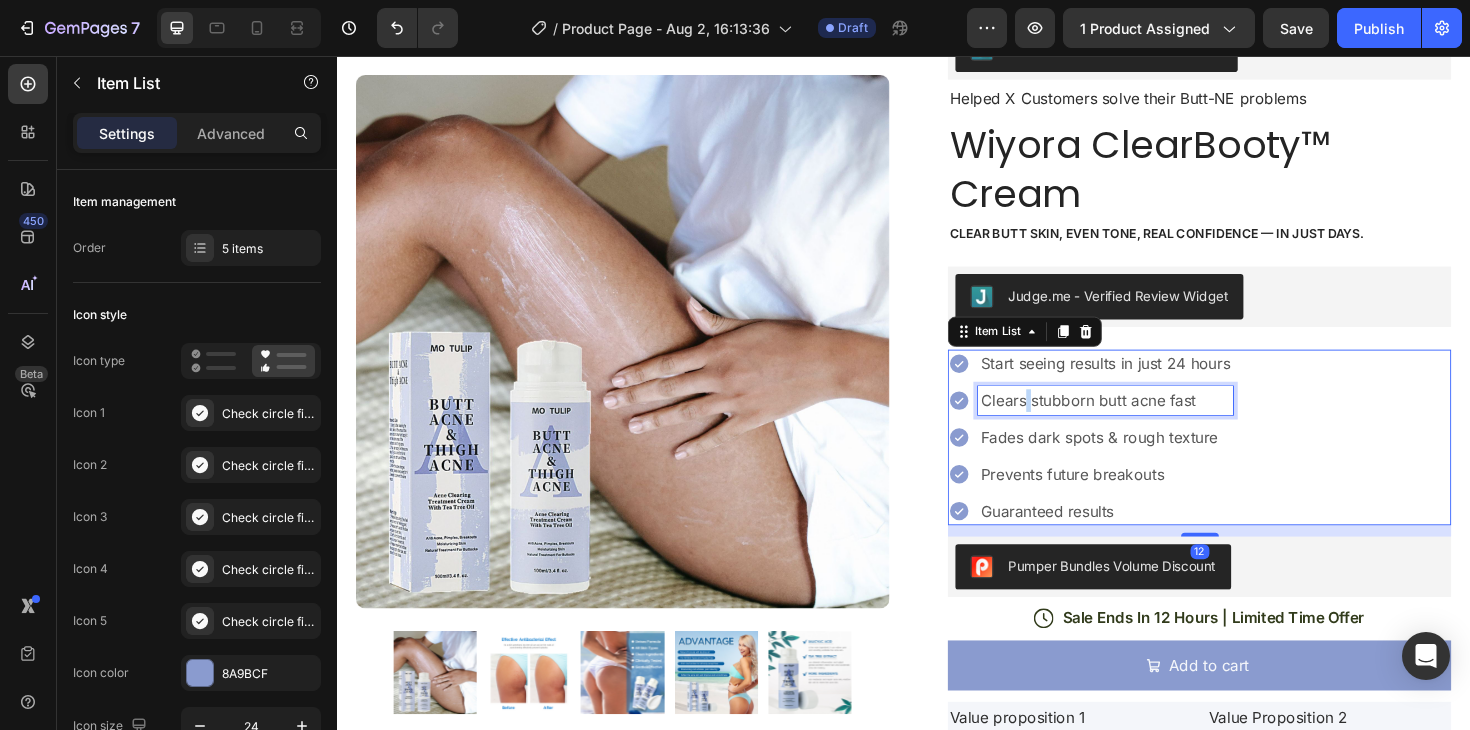 click on "Clears stubborn butt acne fast" at bounding box center [1151, 421] 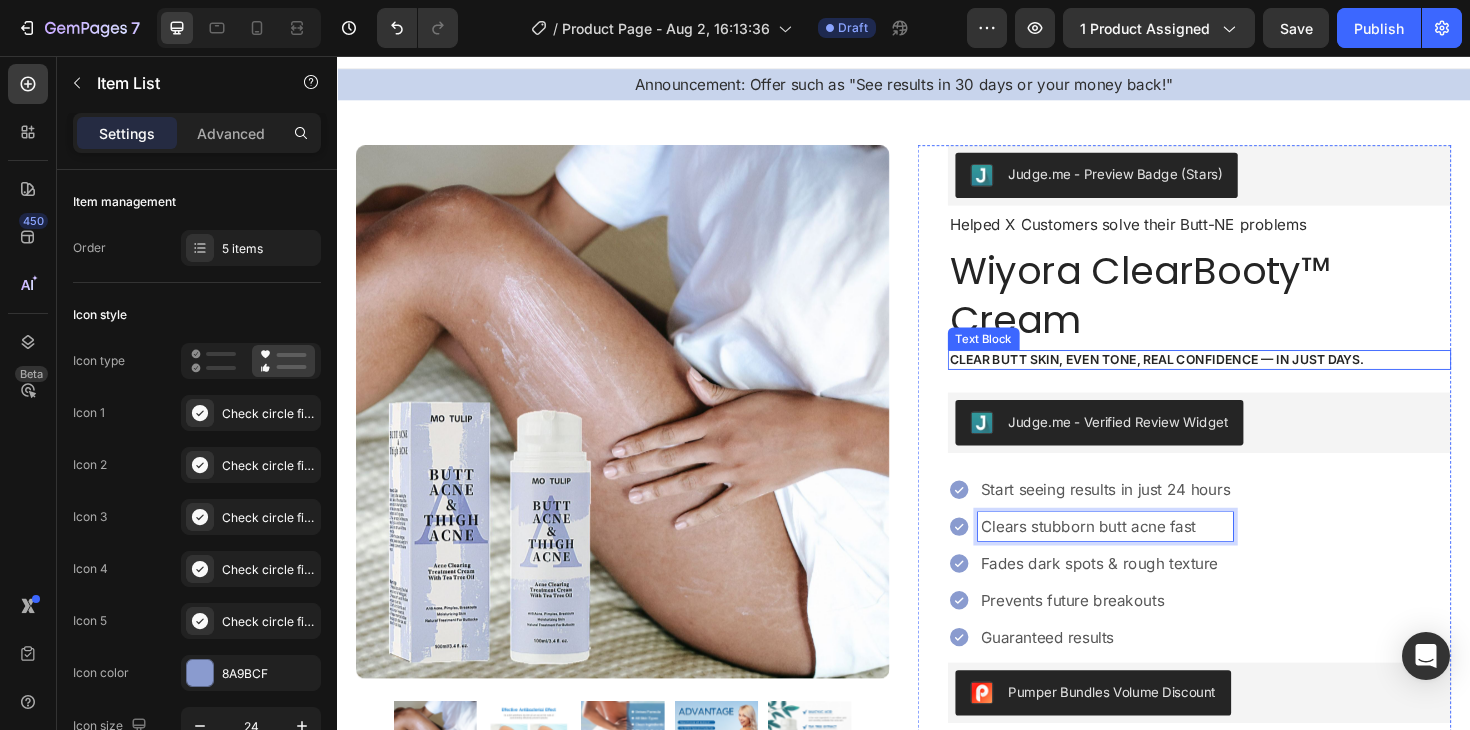 scroll, scrollTop: 0, scrollLeft: 0, axis: both 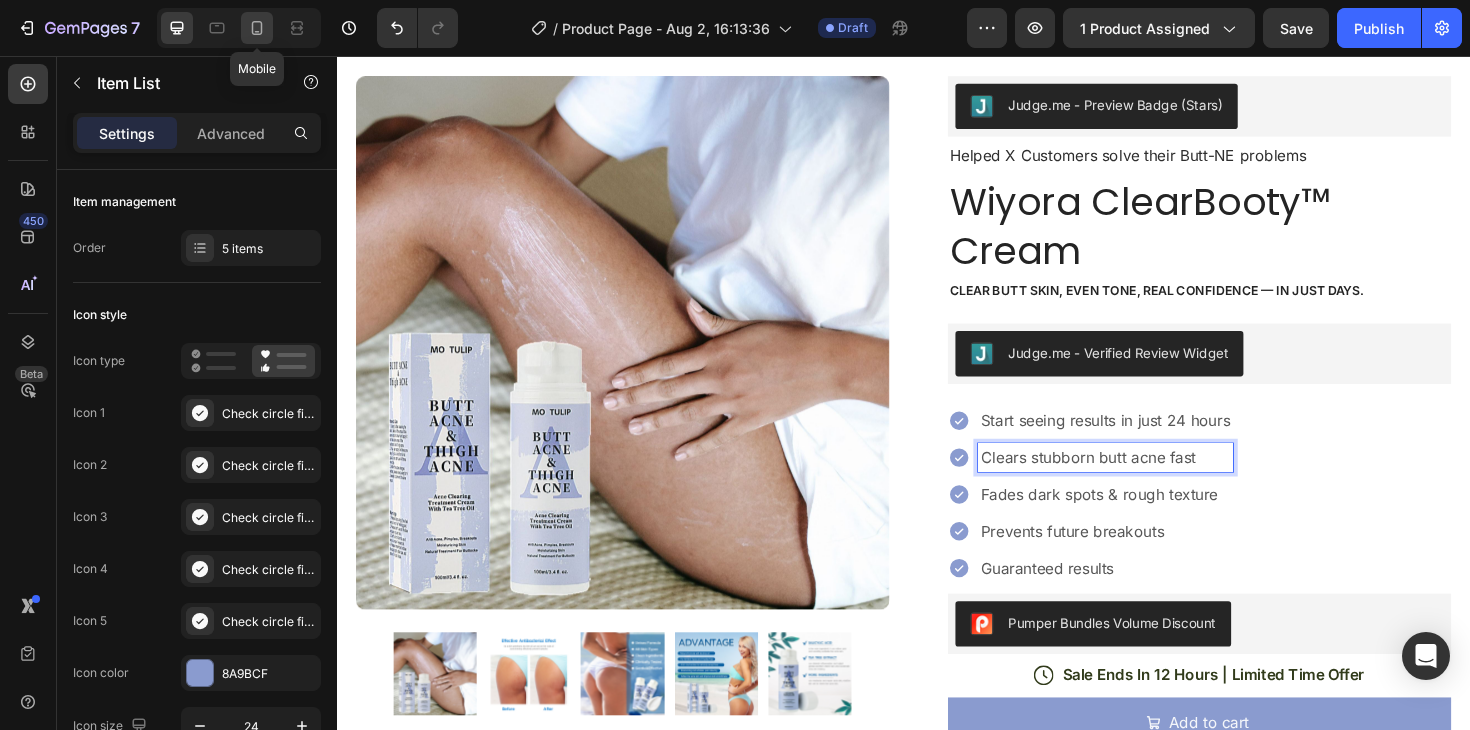 drag, startPoint x: 257, startPoint y: 28, endPoint x: 655, endPoint y: 244, distance: 452.8355 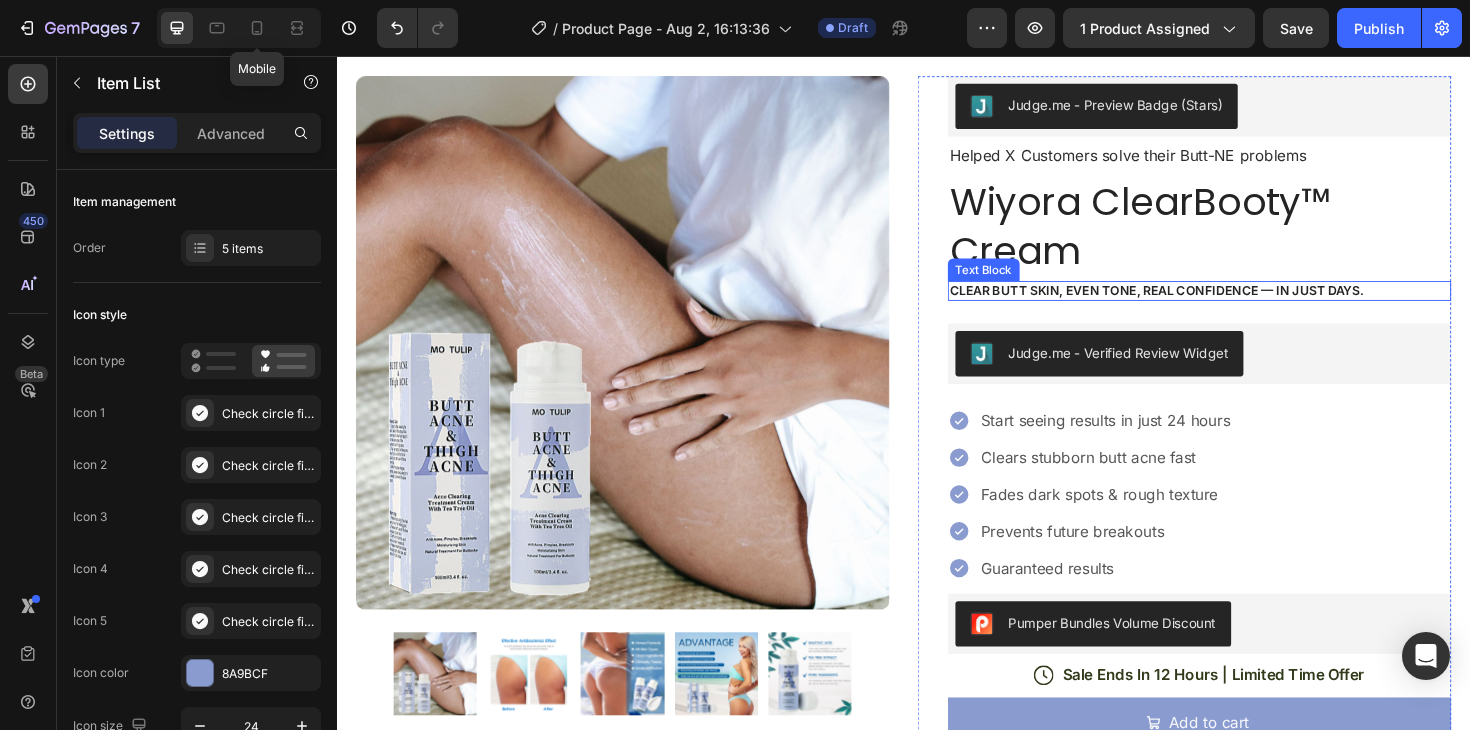 type on "14" 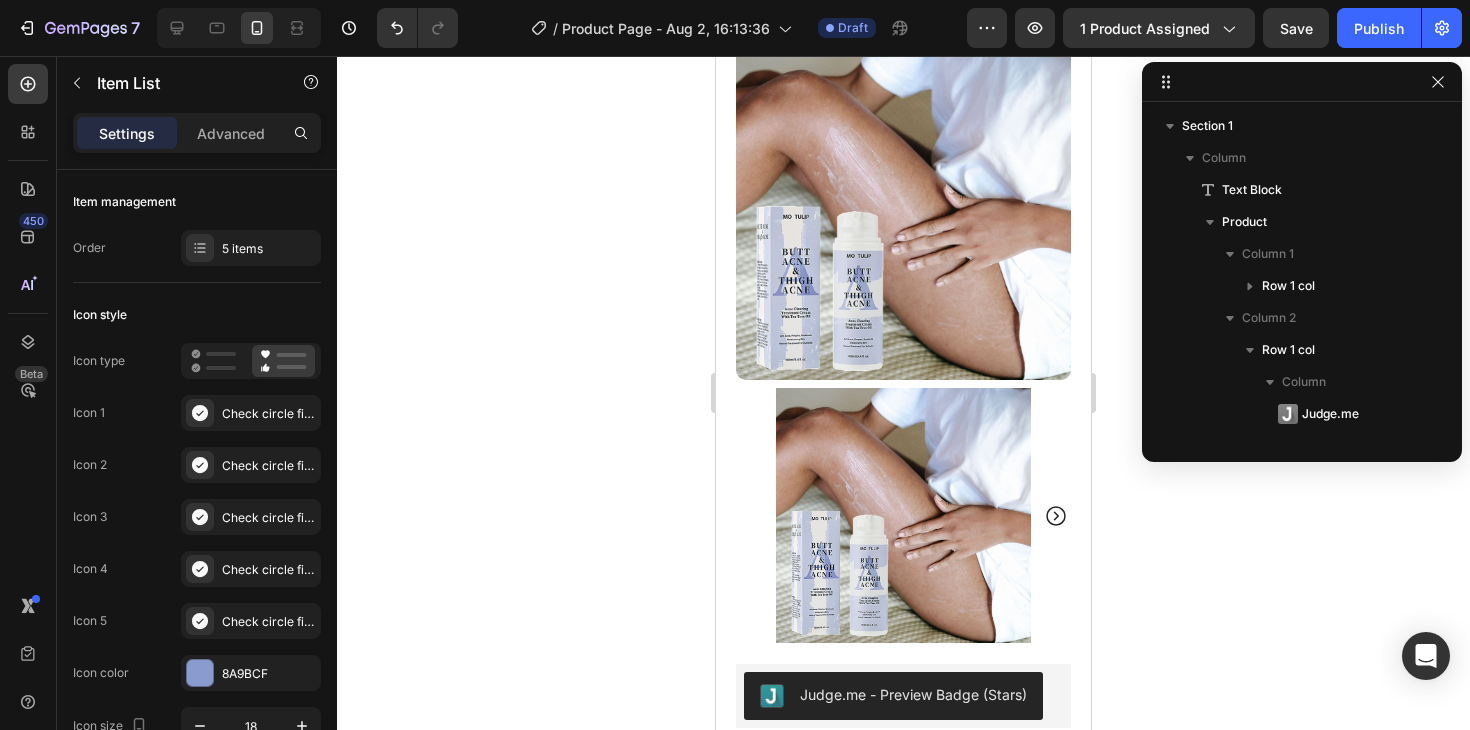 scroll, scrollTop: 314, scrollLeft: 0, axis: vertical 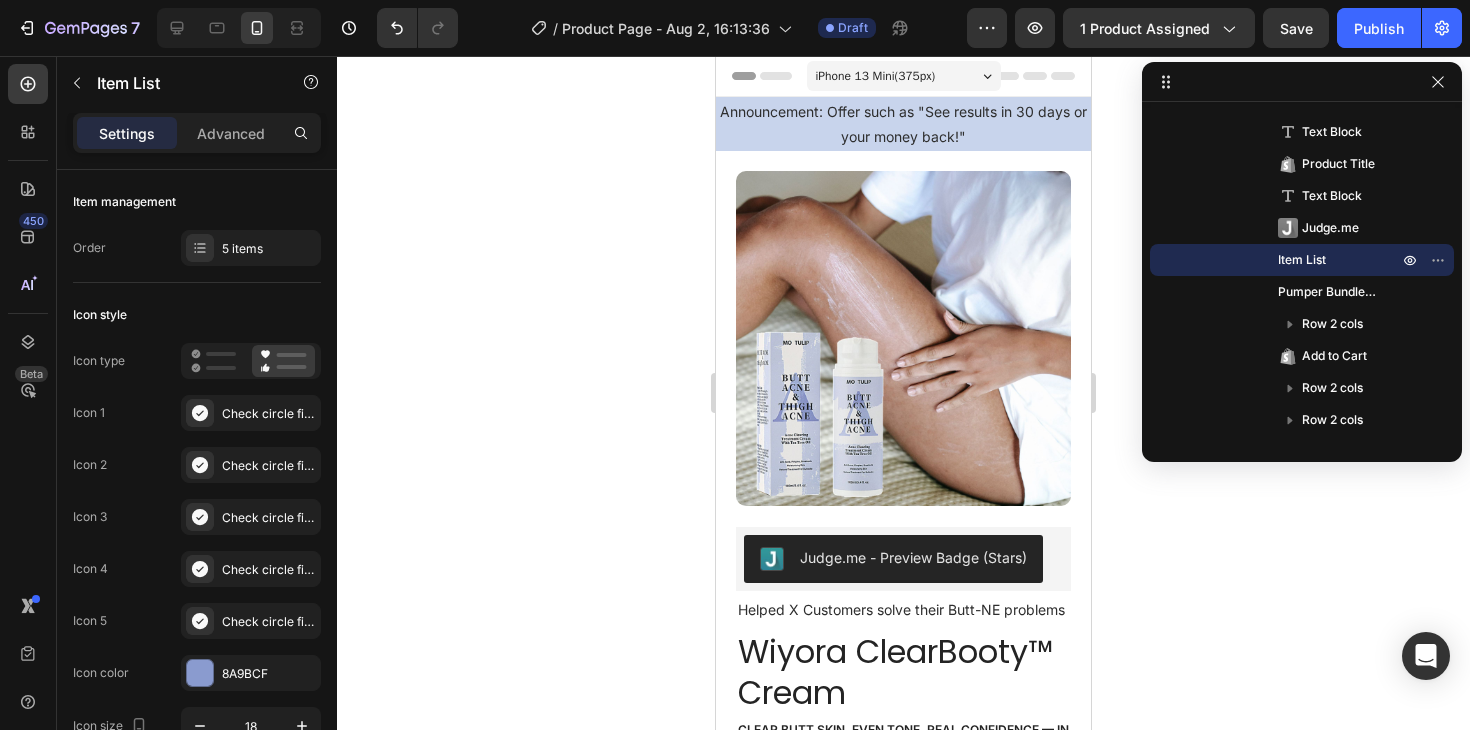 click 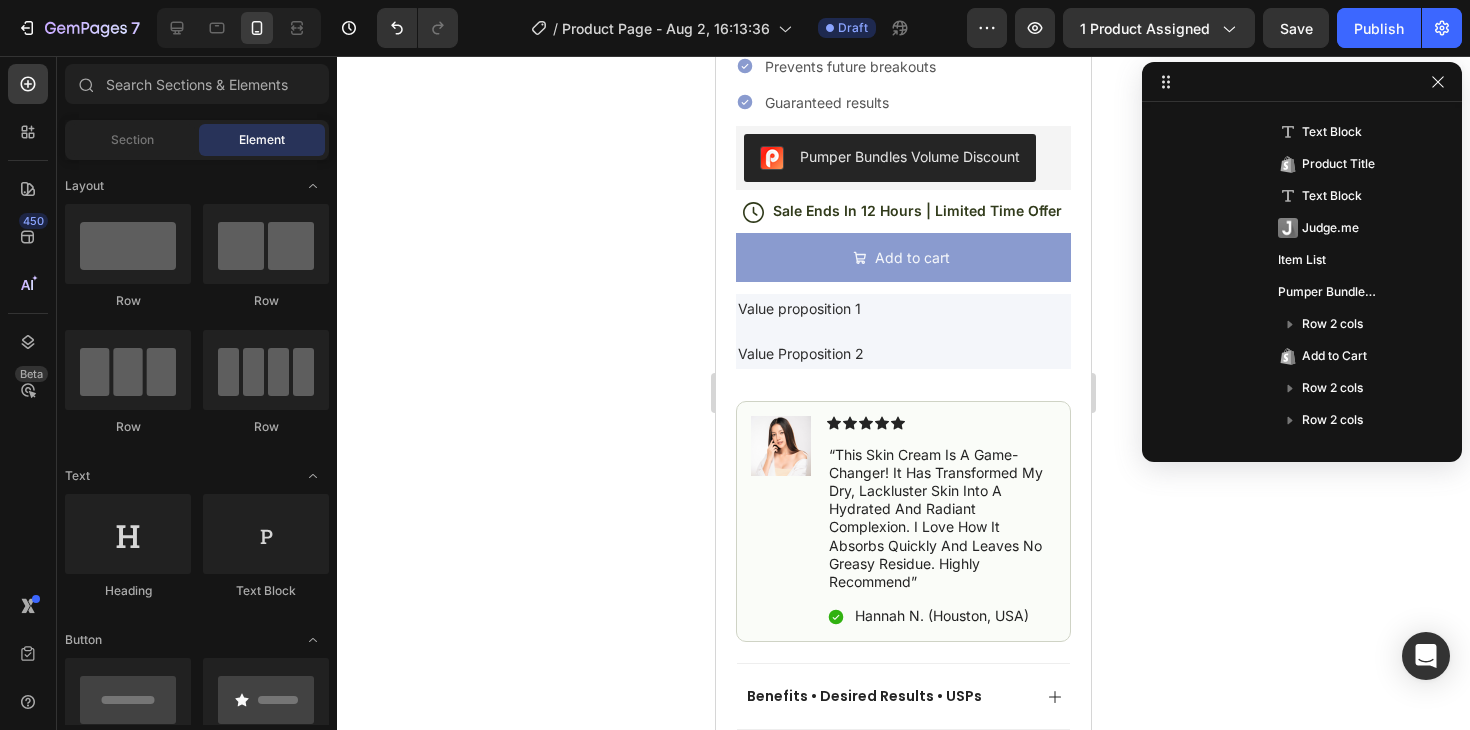 scroll, scrollTop: 926, scrollLeft: 0, axis: vertical 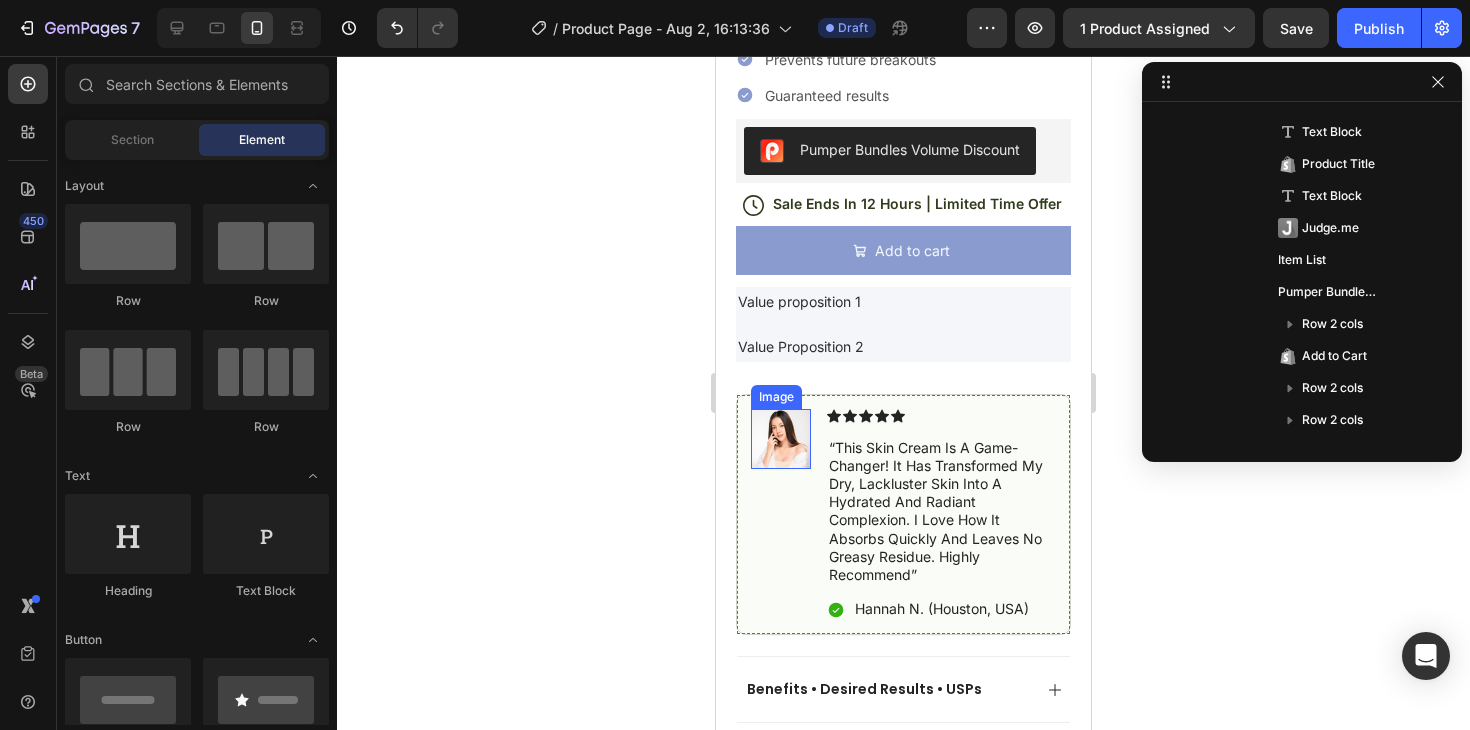 click at bounding box center [781, 439] 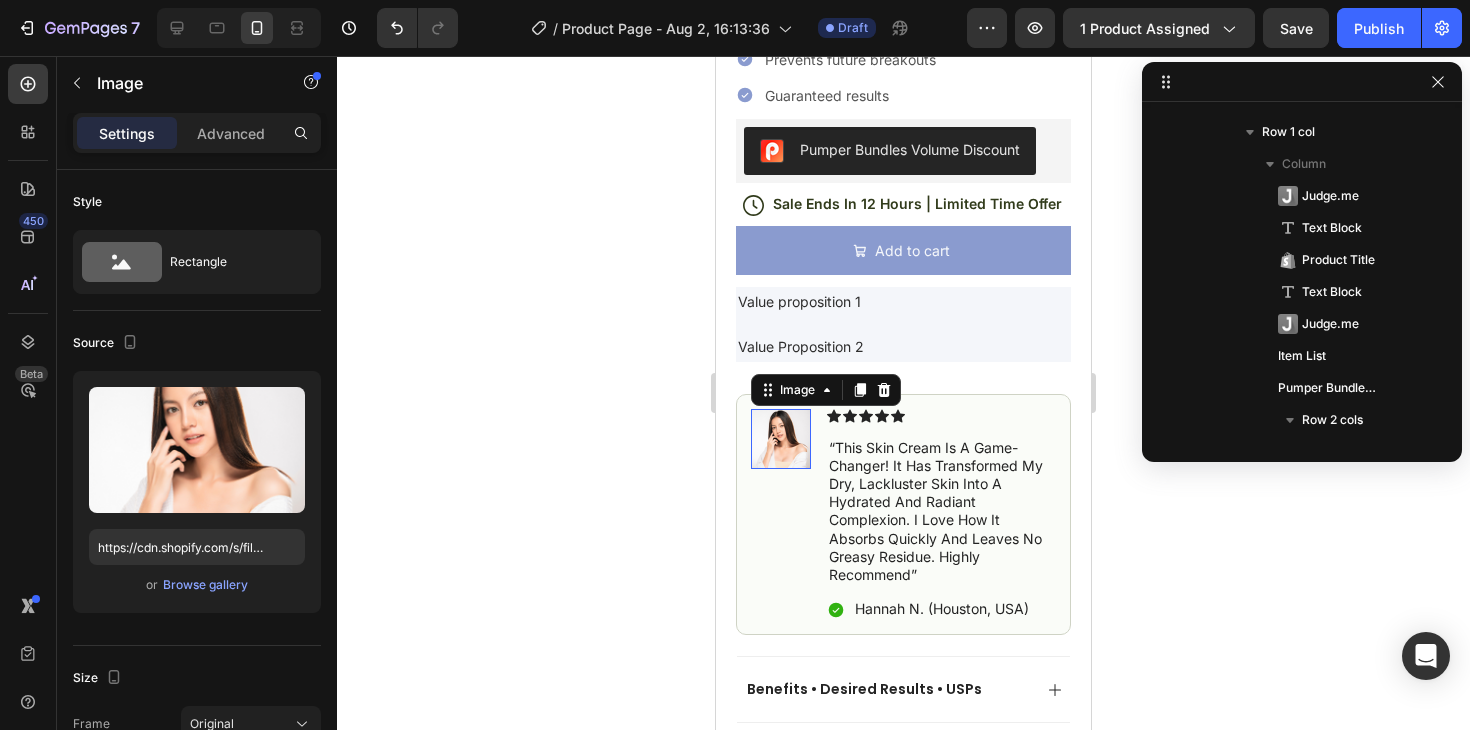 scroll, scrollTop: 890, scrollLeft: 0, axis: vertical 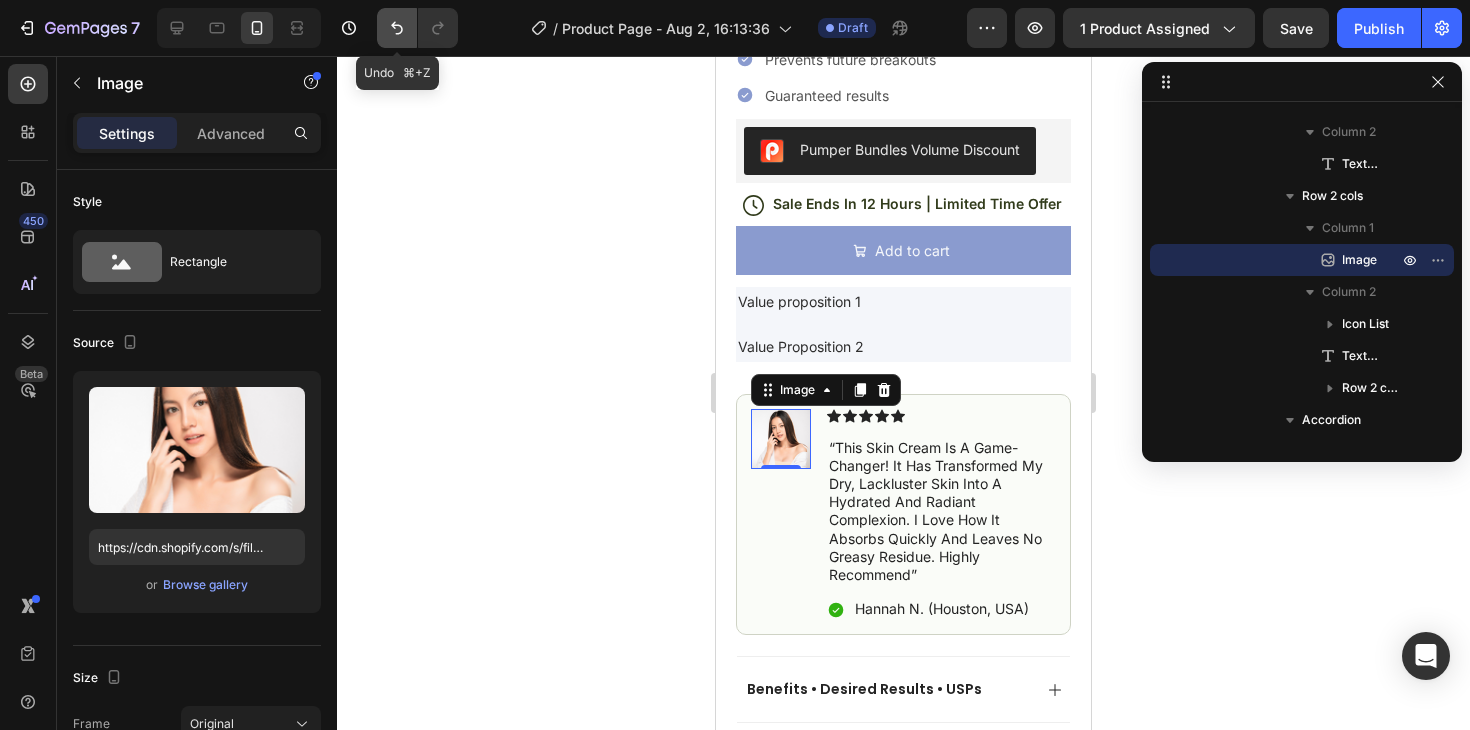 click 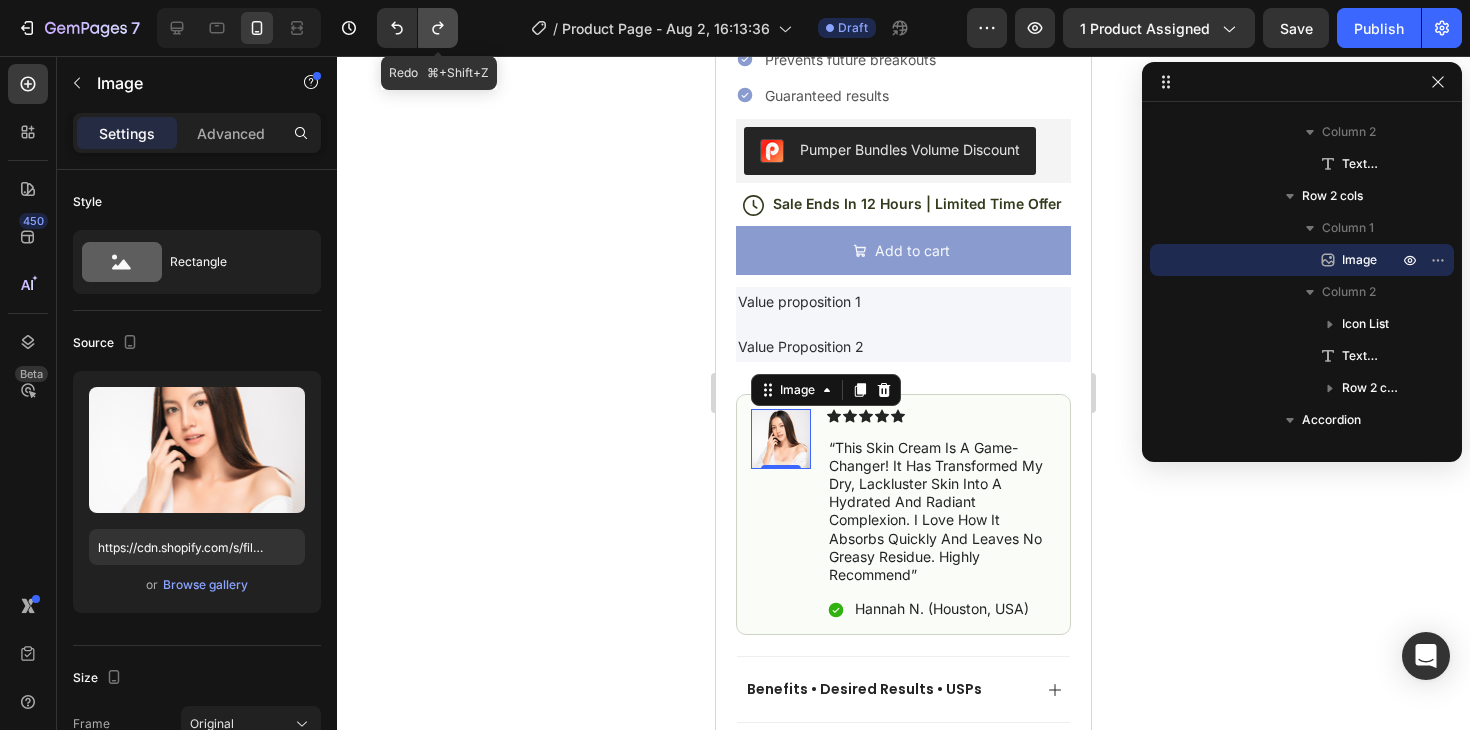 click 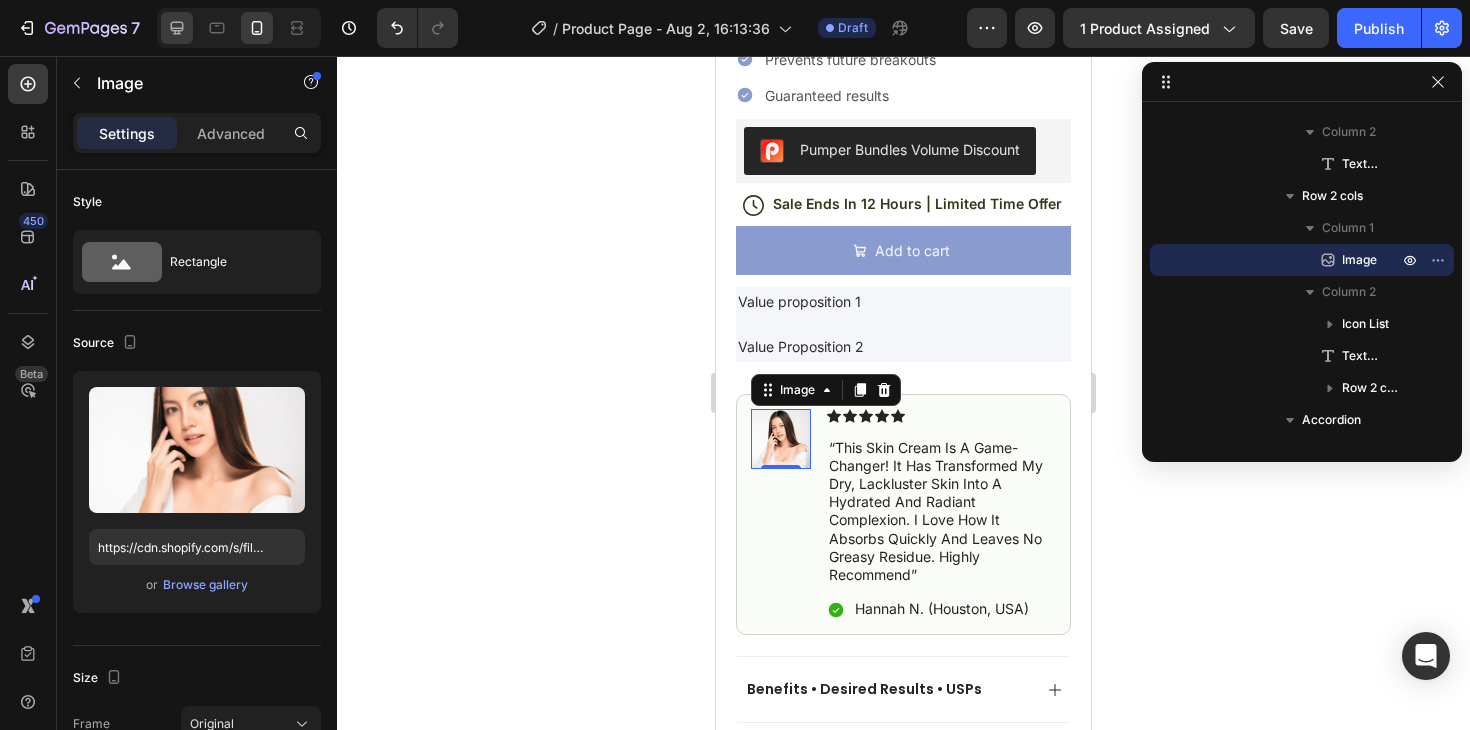 click 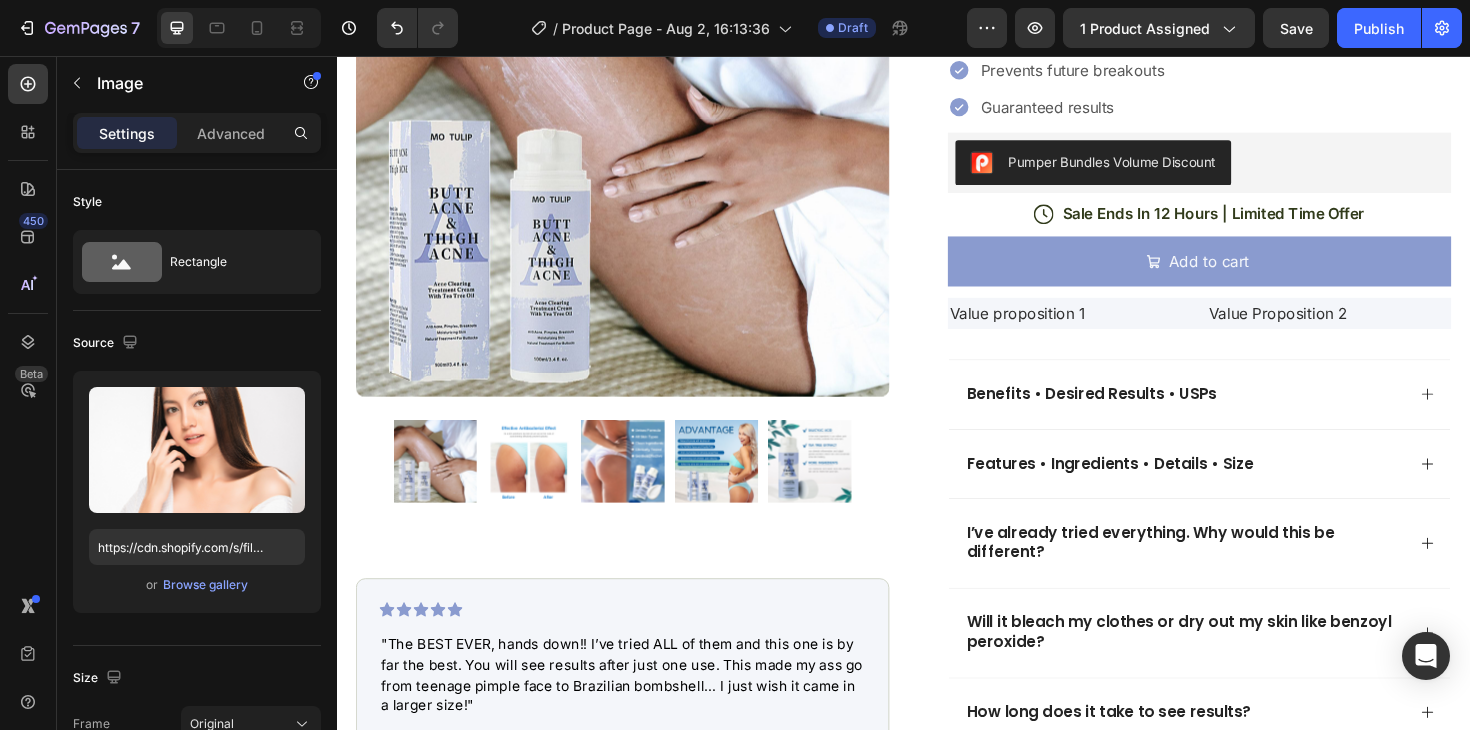 scroll, scrollTop: 544, scrollLeft: 0, axis: vertical 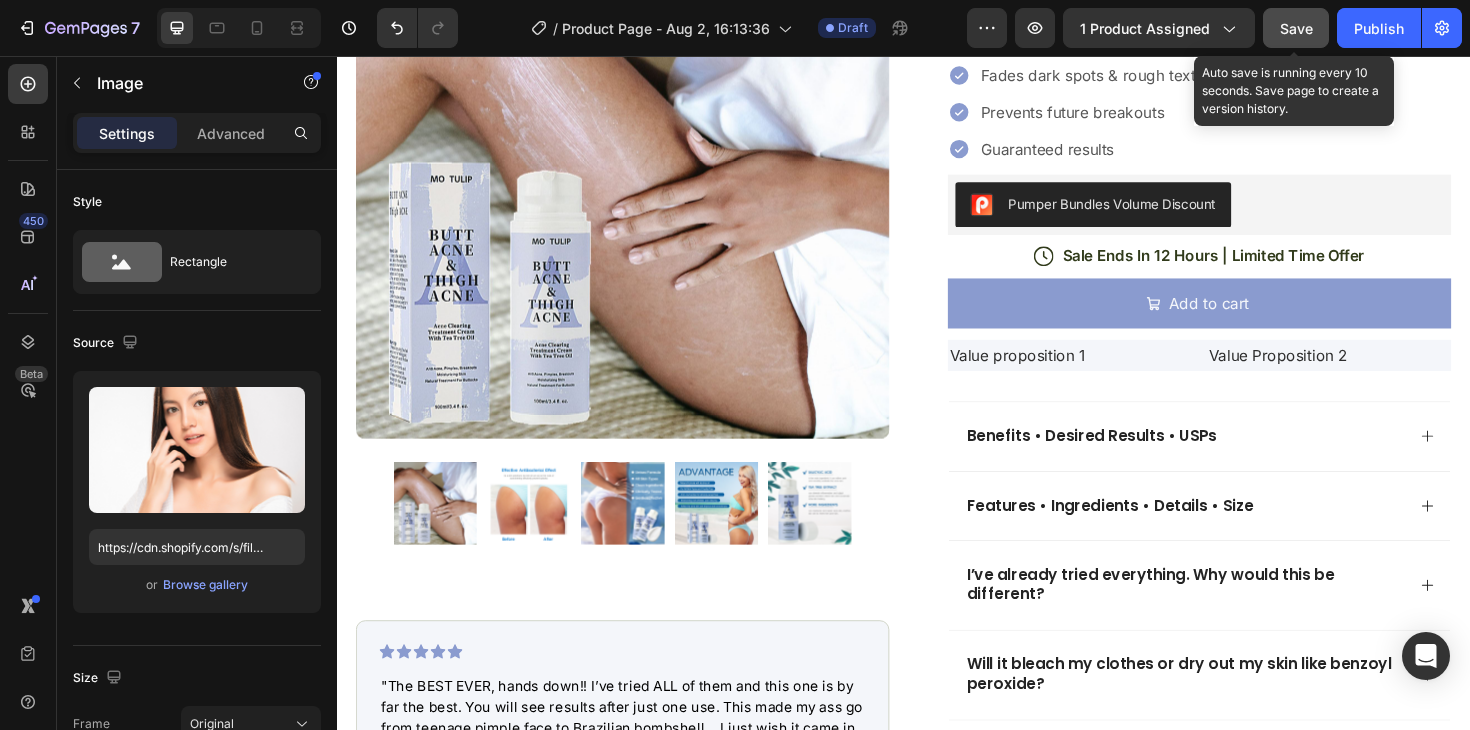 click on "Save" at bounding box center (1296, 28) 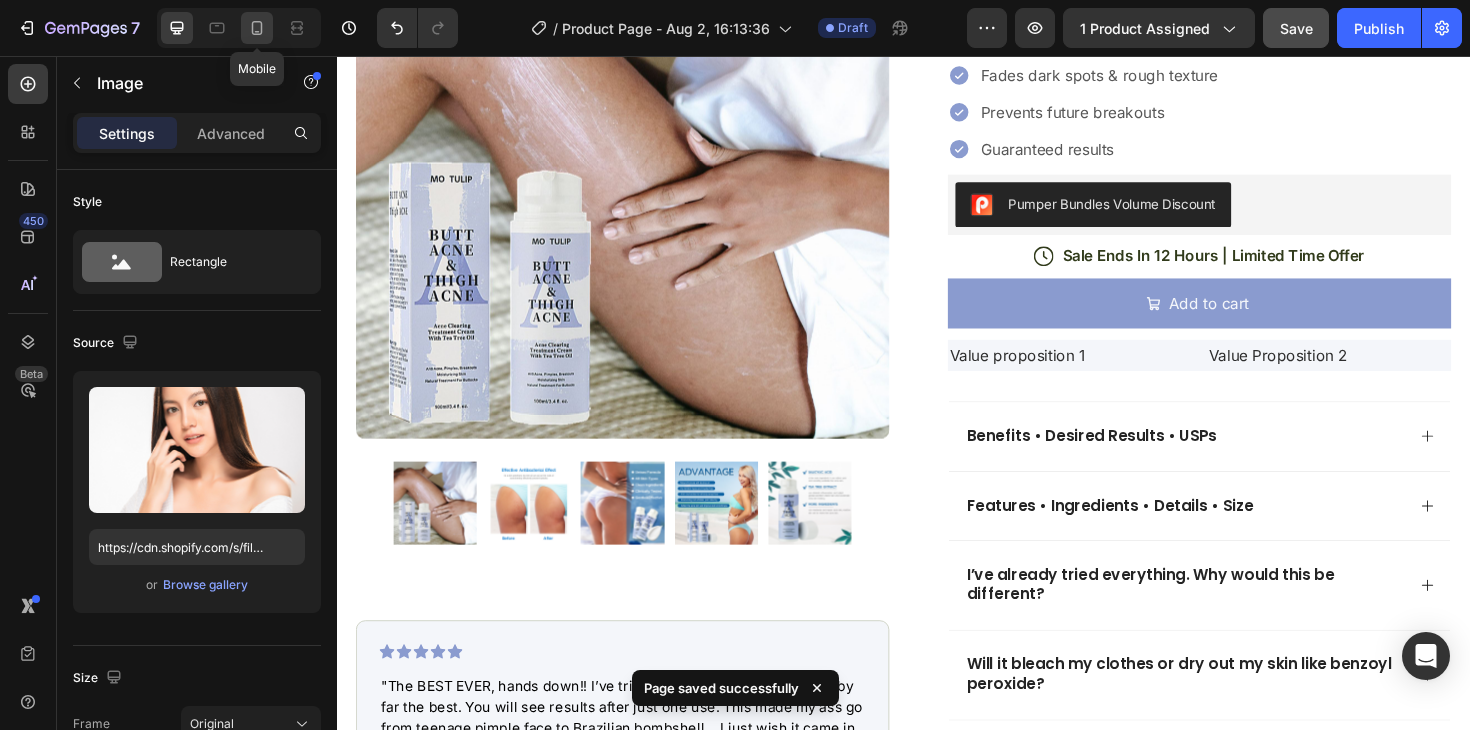 drag, startPoint x: 269, startPoint y: 32, endPoint x: 137, endPoint y: 290, distance: 289.80682 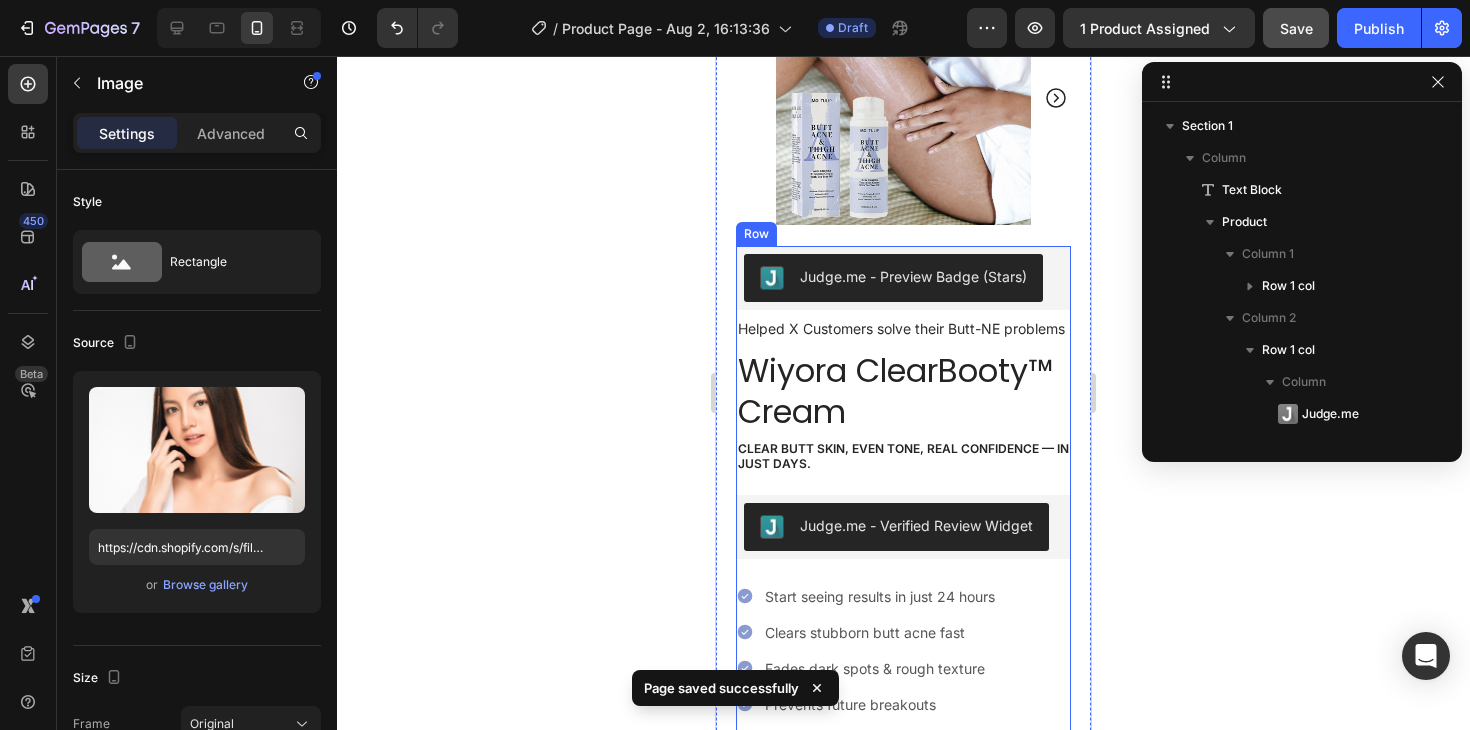 scroll, scrollTop: 596, scrollLeft: 0, axis: vertical 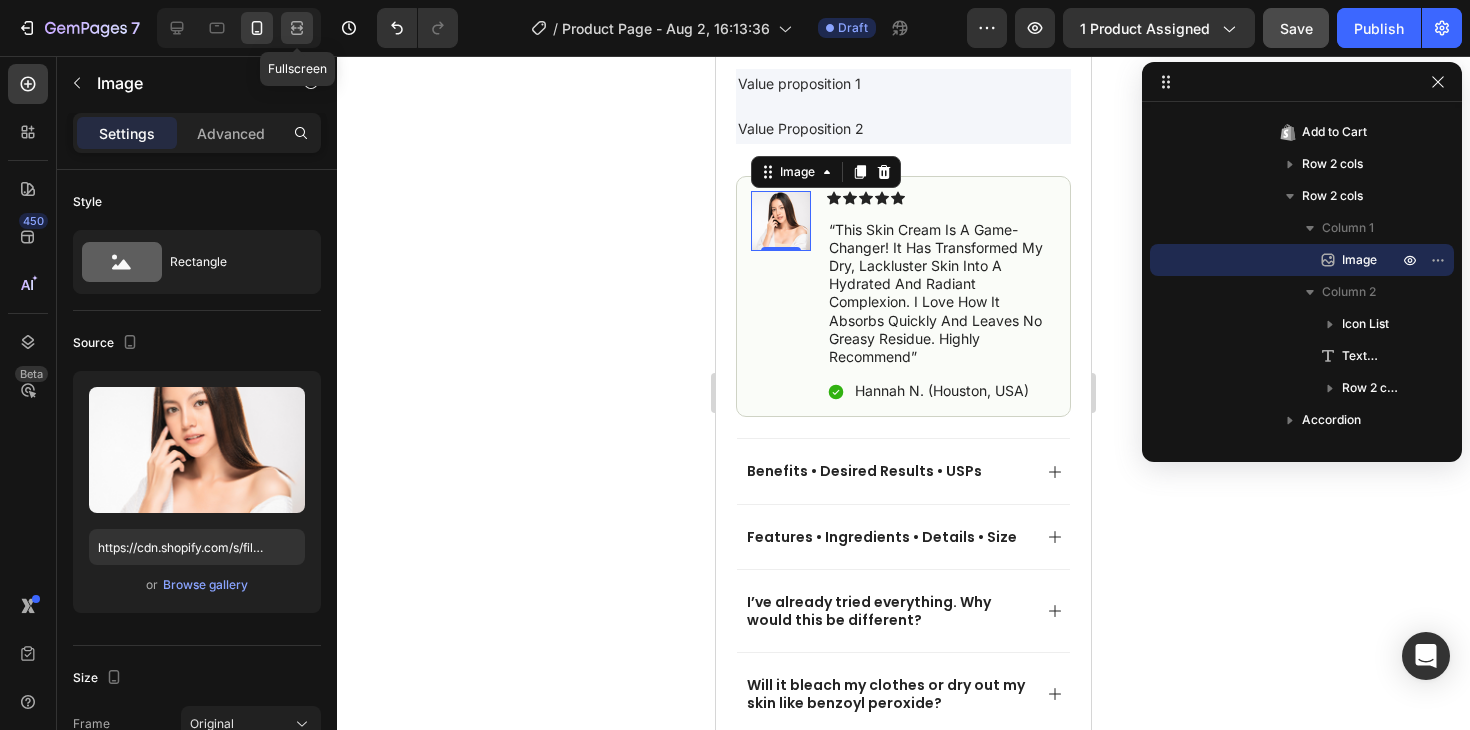 click 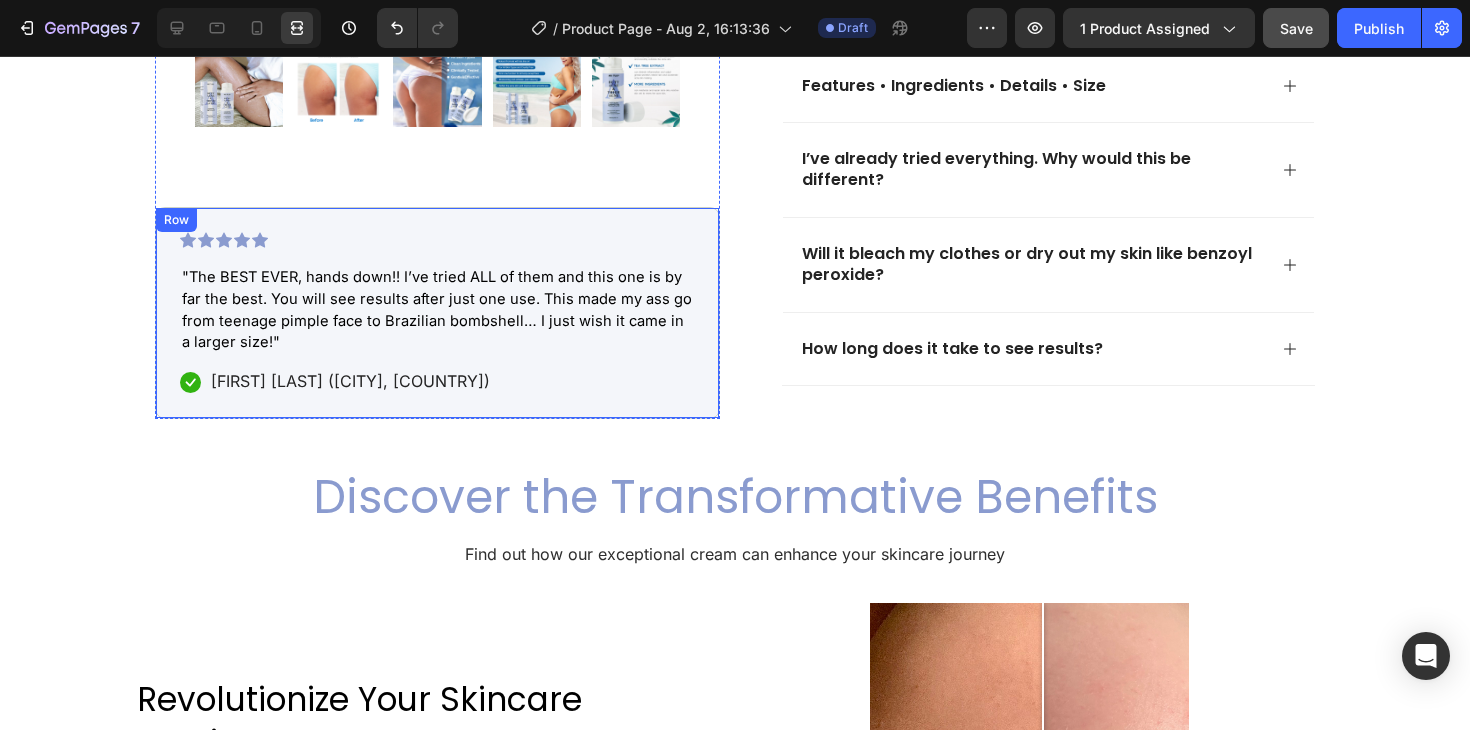 scroll, scrollTop: 974, scrollLeft: 0, axis: vertical 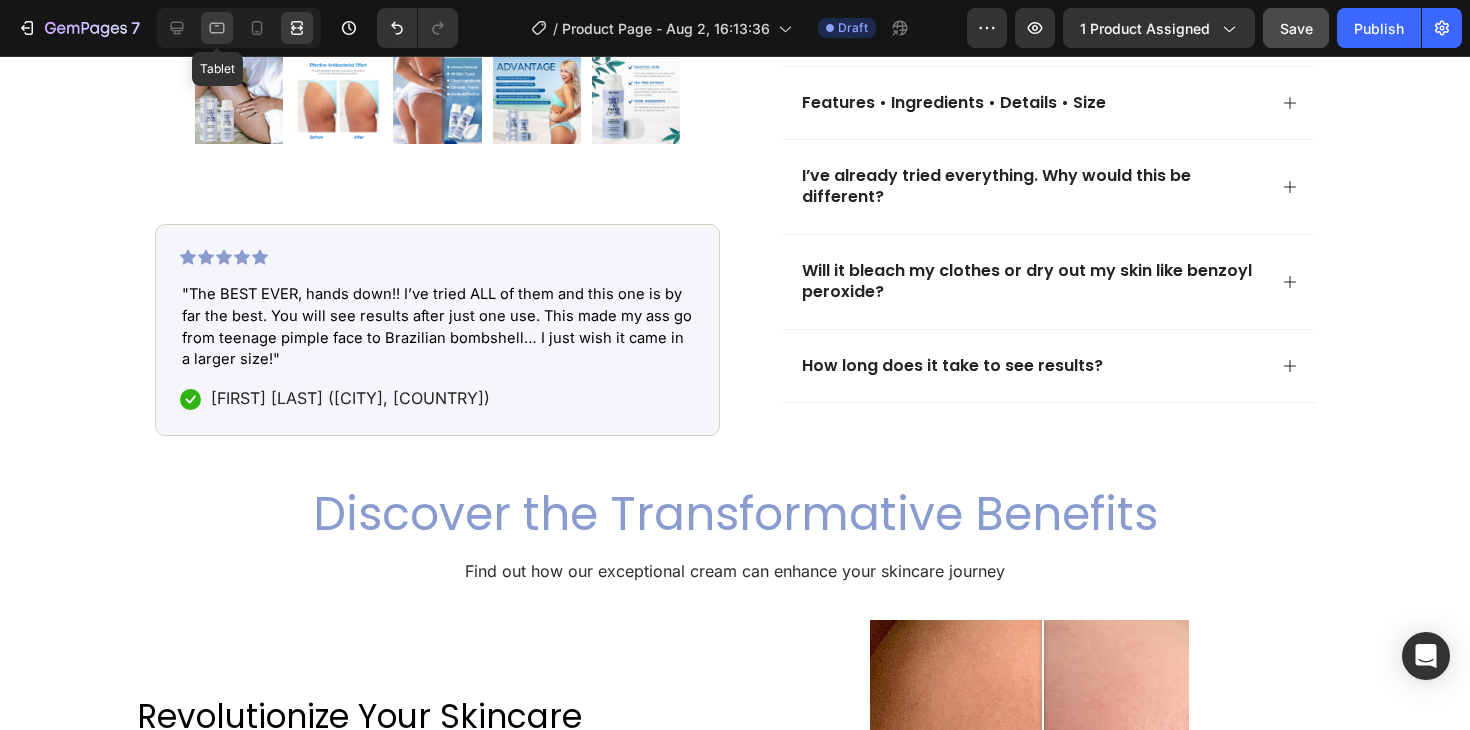 click 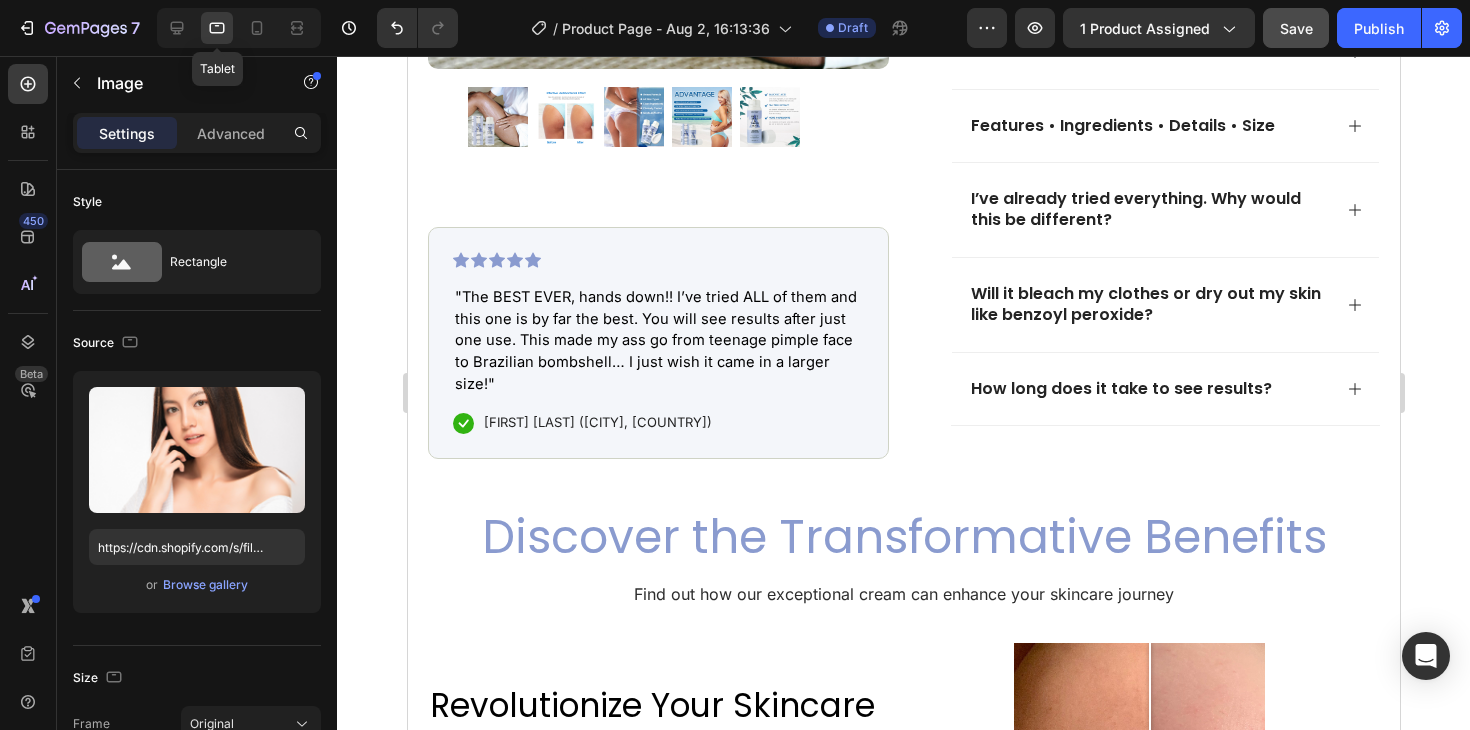 scroll, scrollTop: 904, scrollLeft: 0, axis: vertical 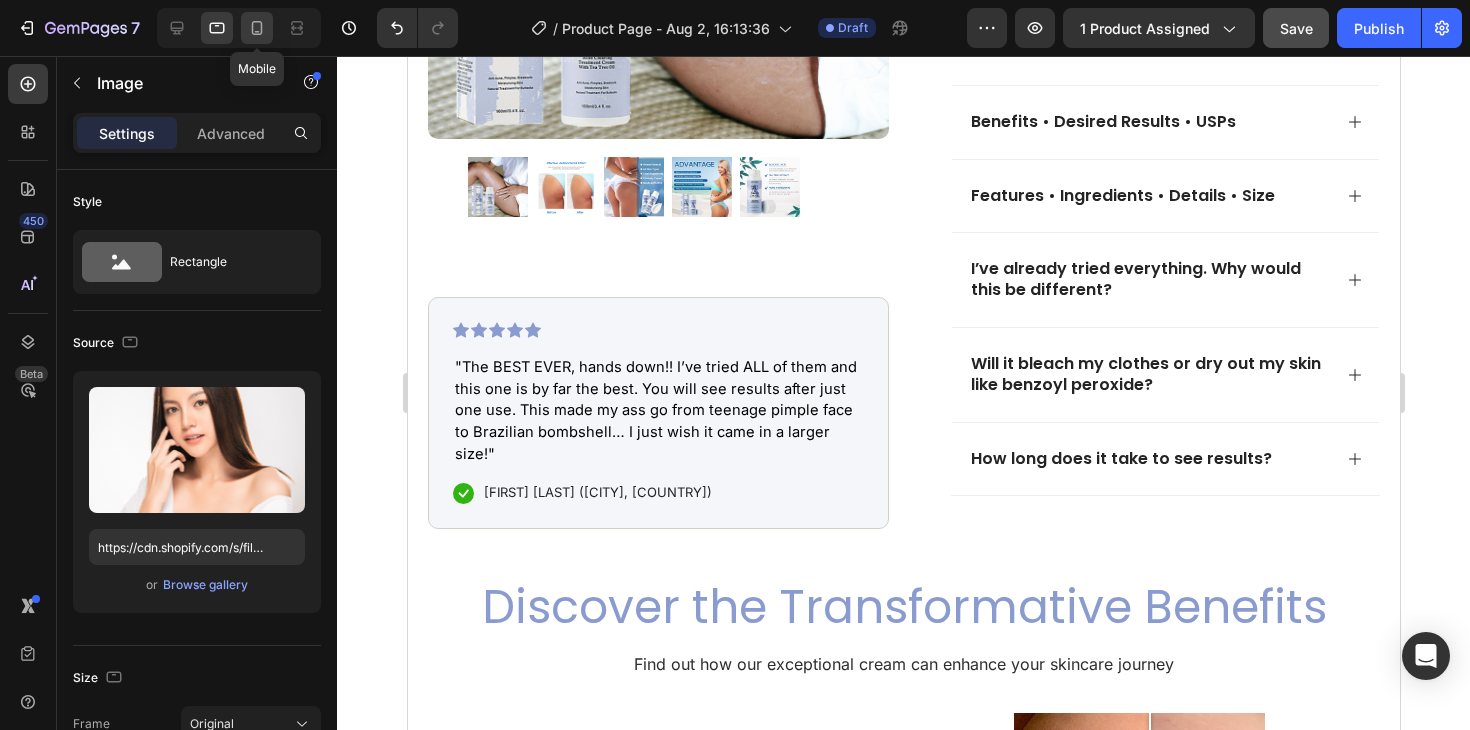 click 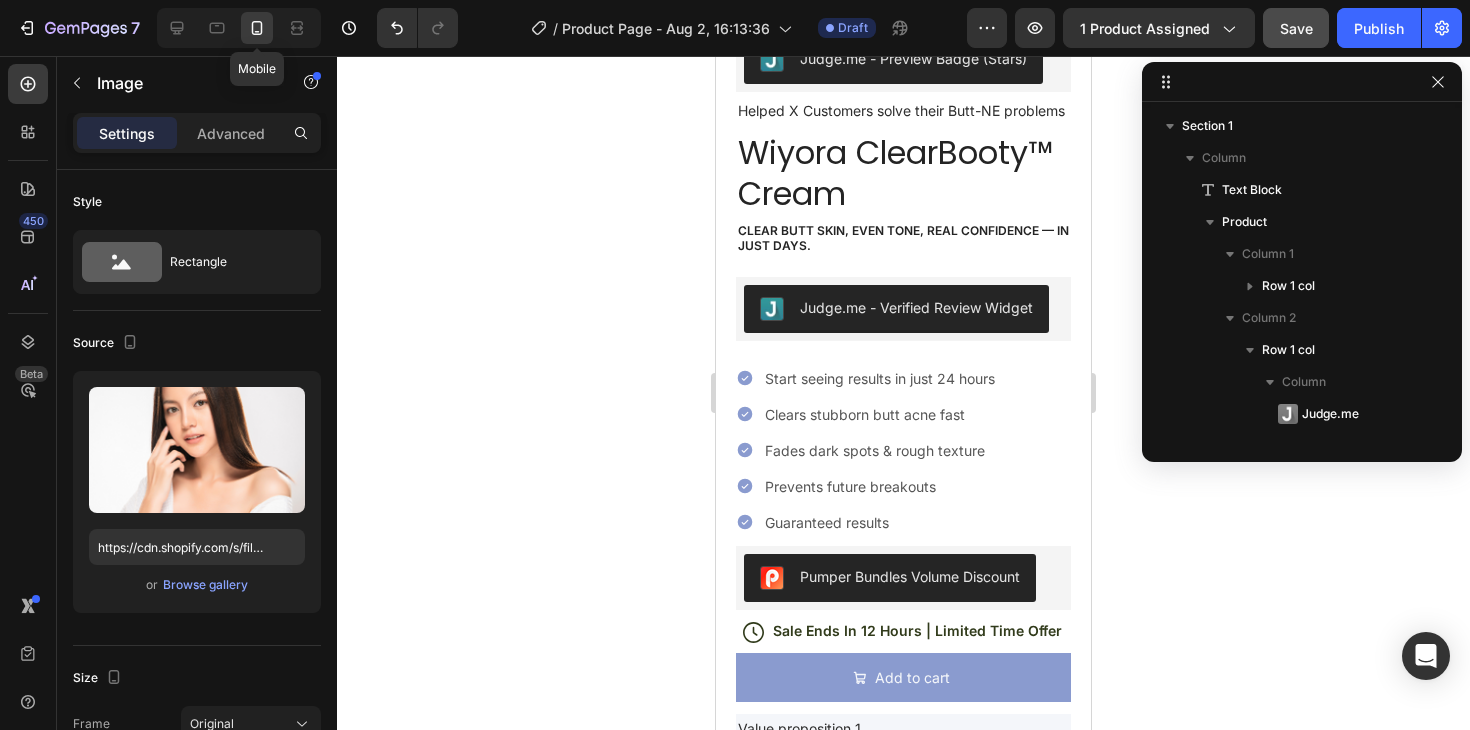 scroll, scrollTop: 538, scrollLeft: 0, axis: vertical 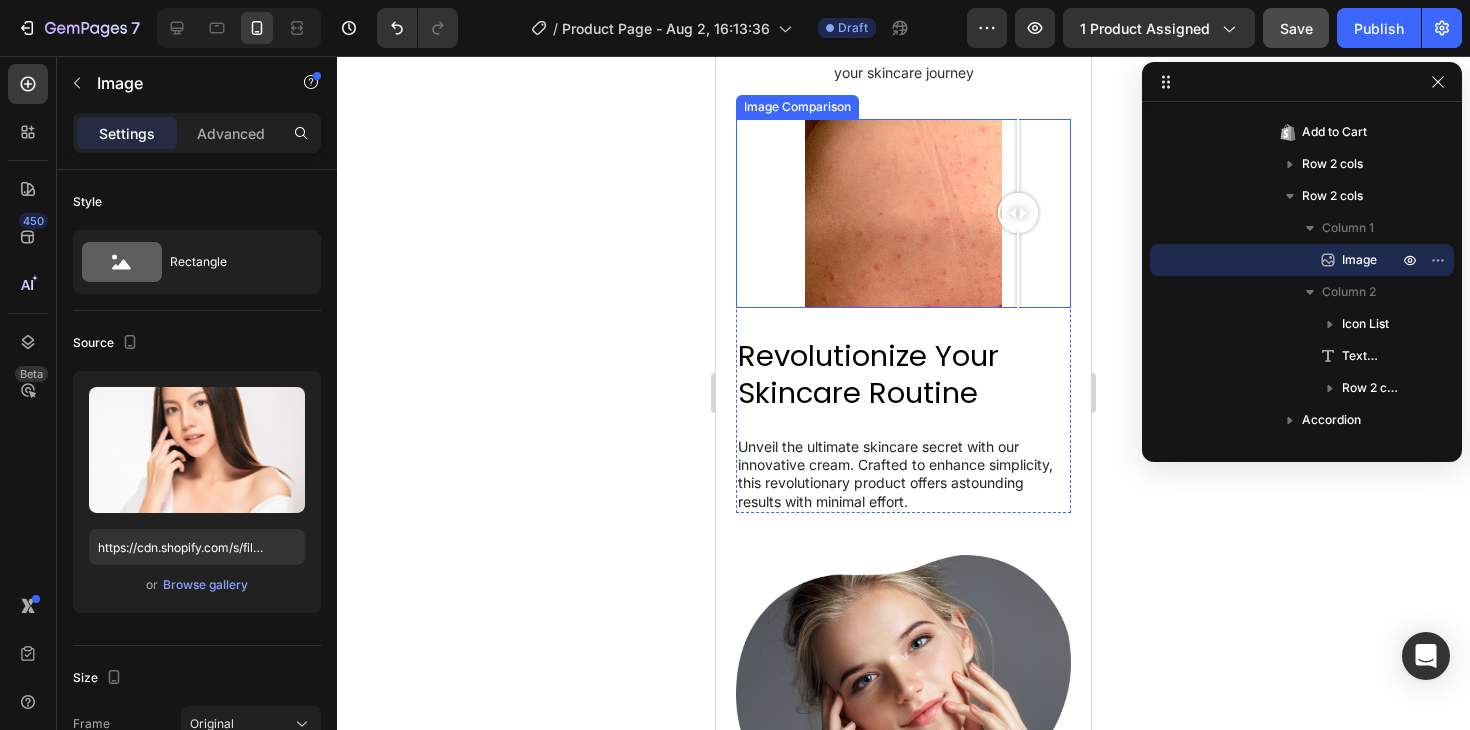 drag, startPoint x: 898, startPoint y: 216, endPoint x: 835, endPoint y: 162, distance: 82.9759 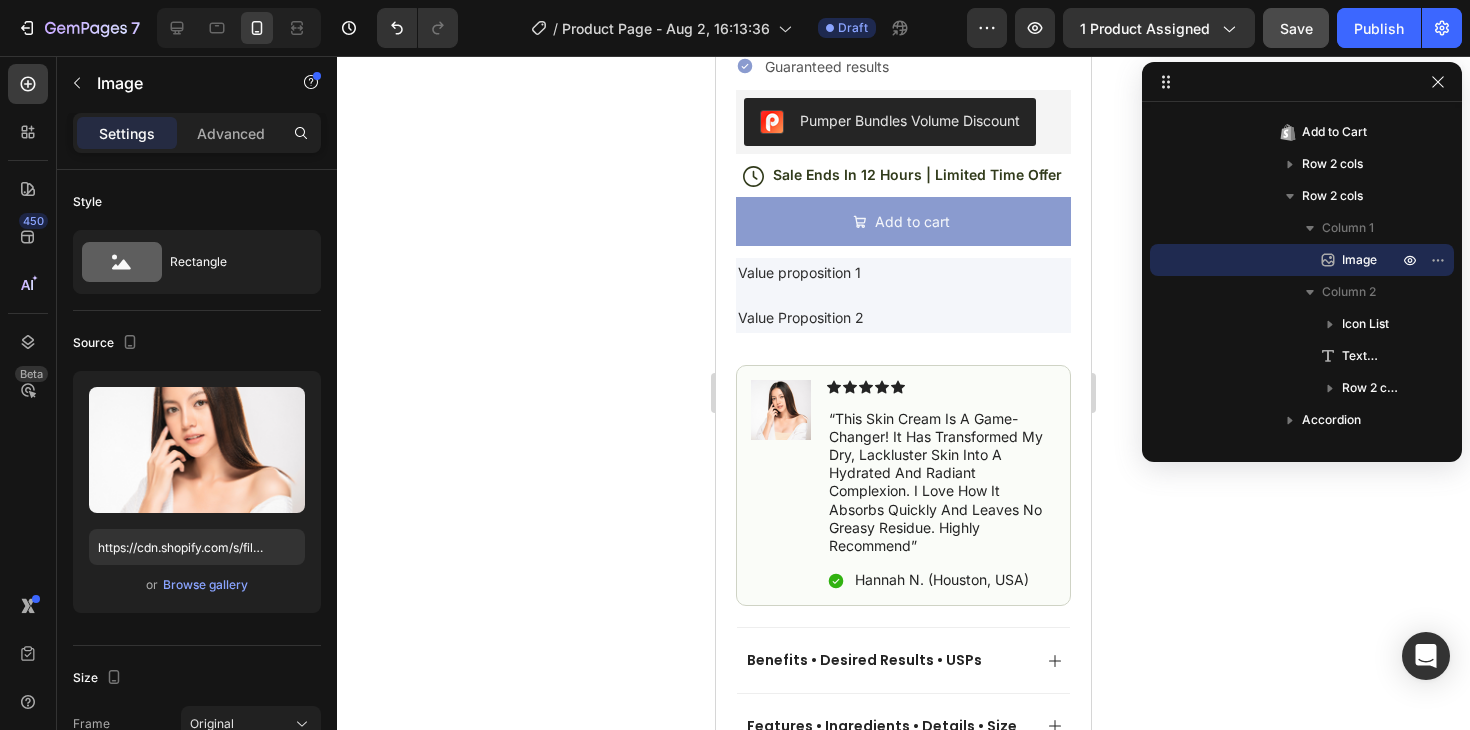 scroll, scrollTop: 977, scrollLeft: 0, axis: vertical 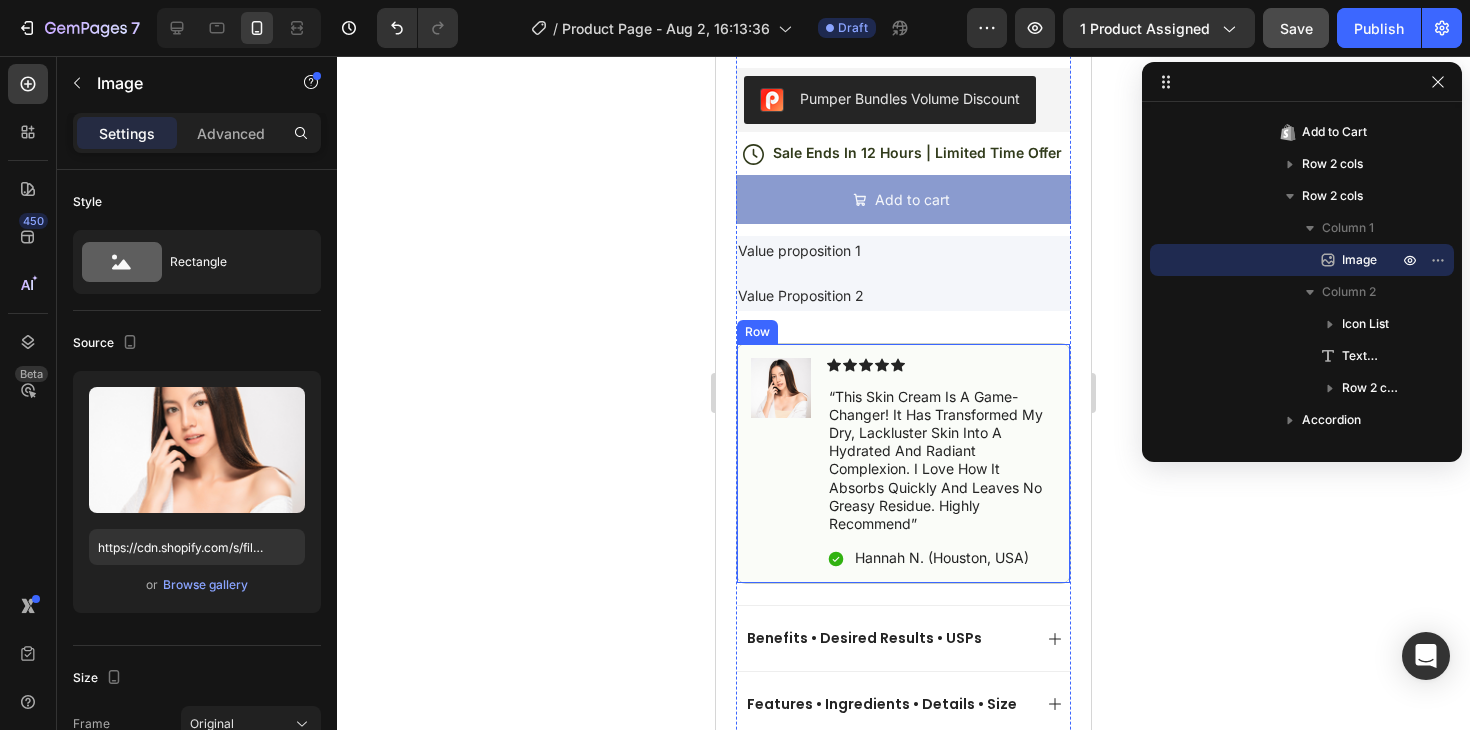 click on "Image" at bounding box center (781, 464) 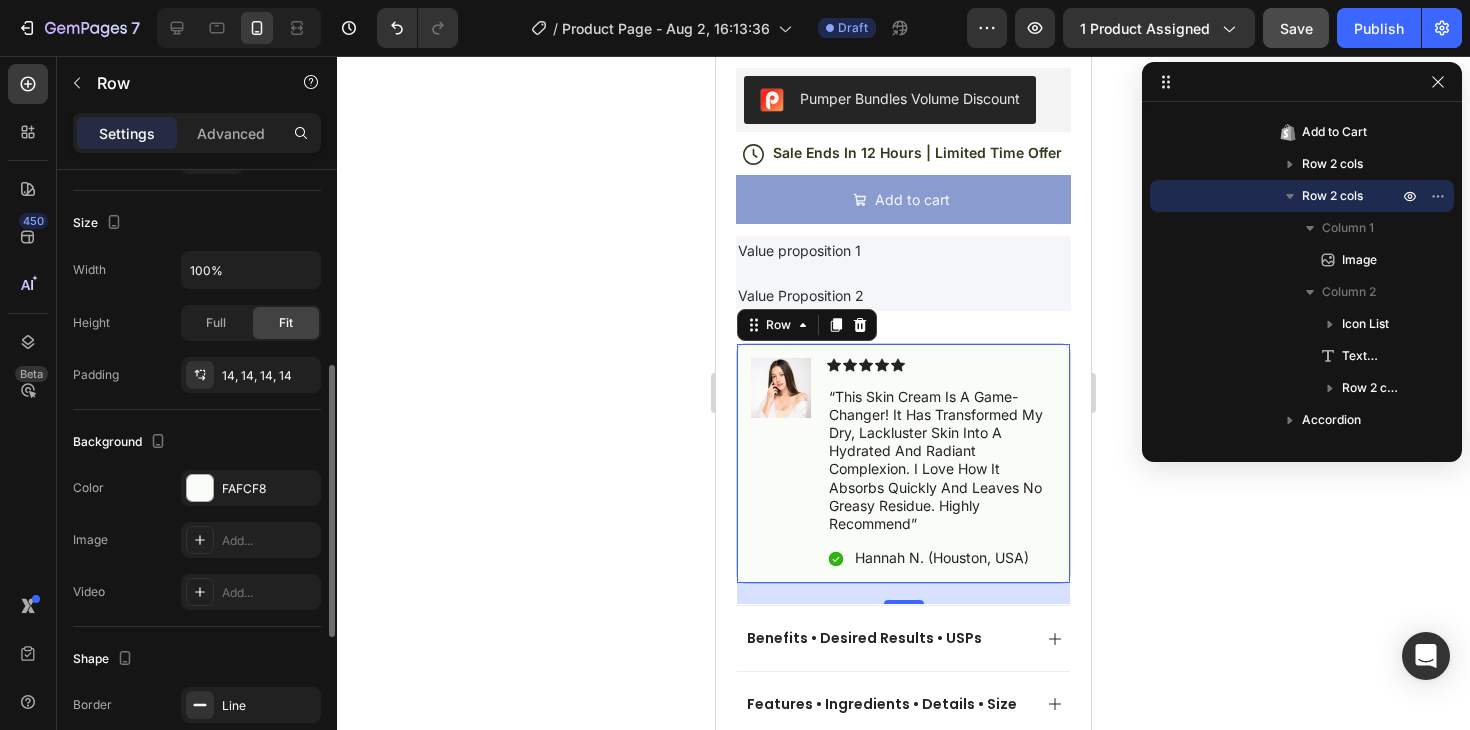 scroll, scrollTop: 435, scrollLeft: 0, axis: vertical 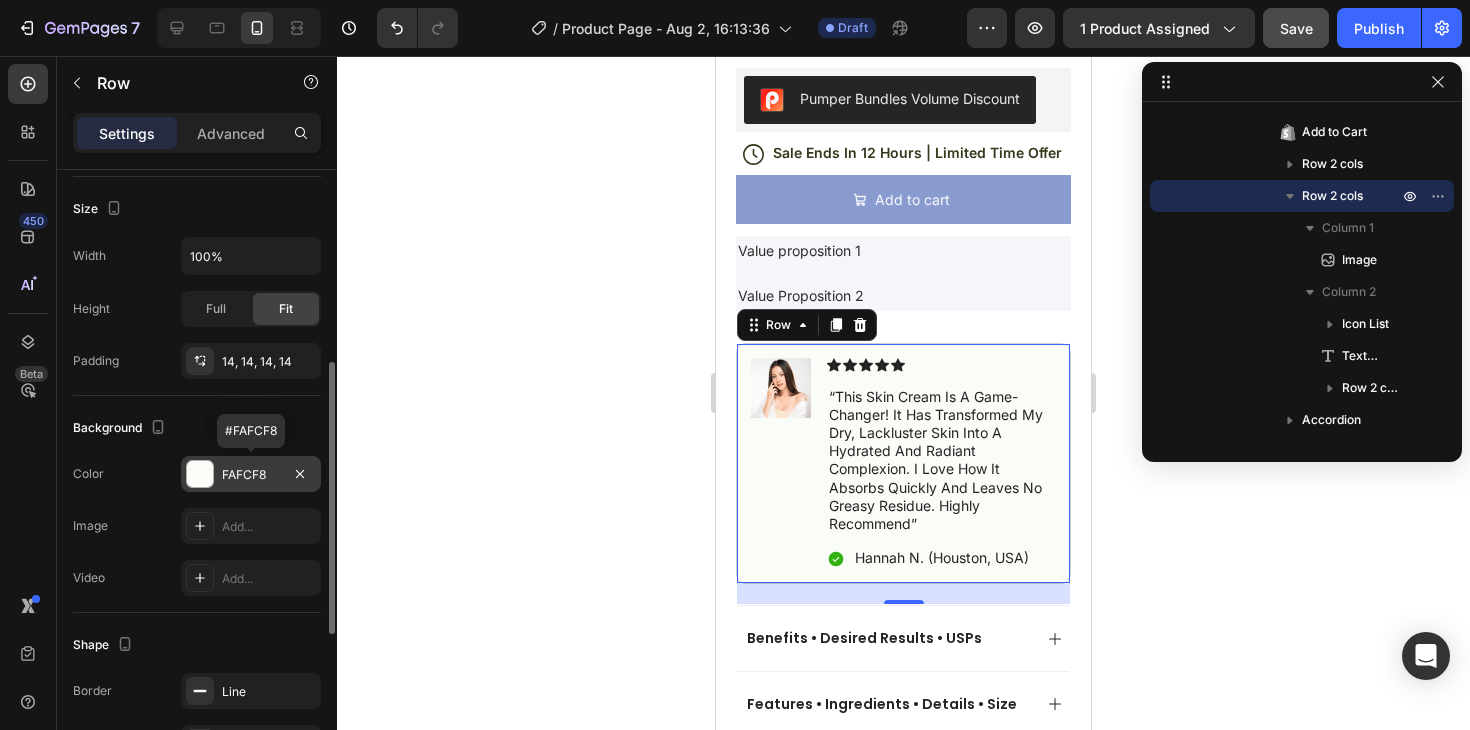 click on "FAFCF8" at bounding box center [251, 475] 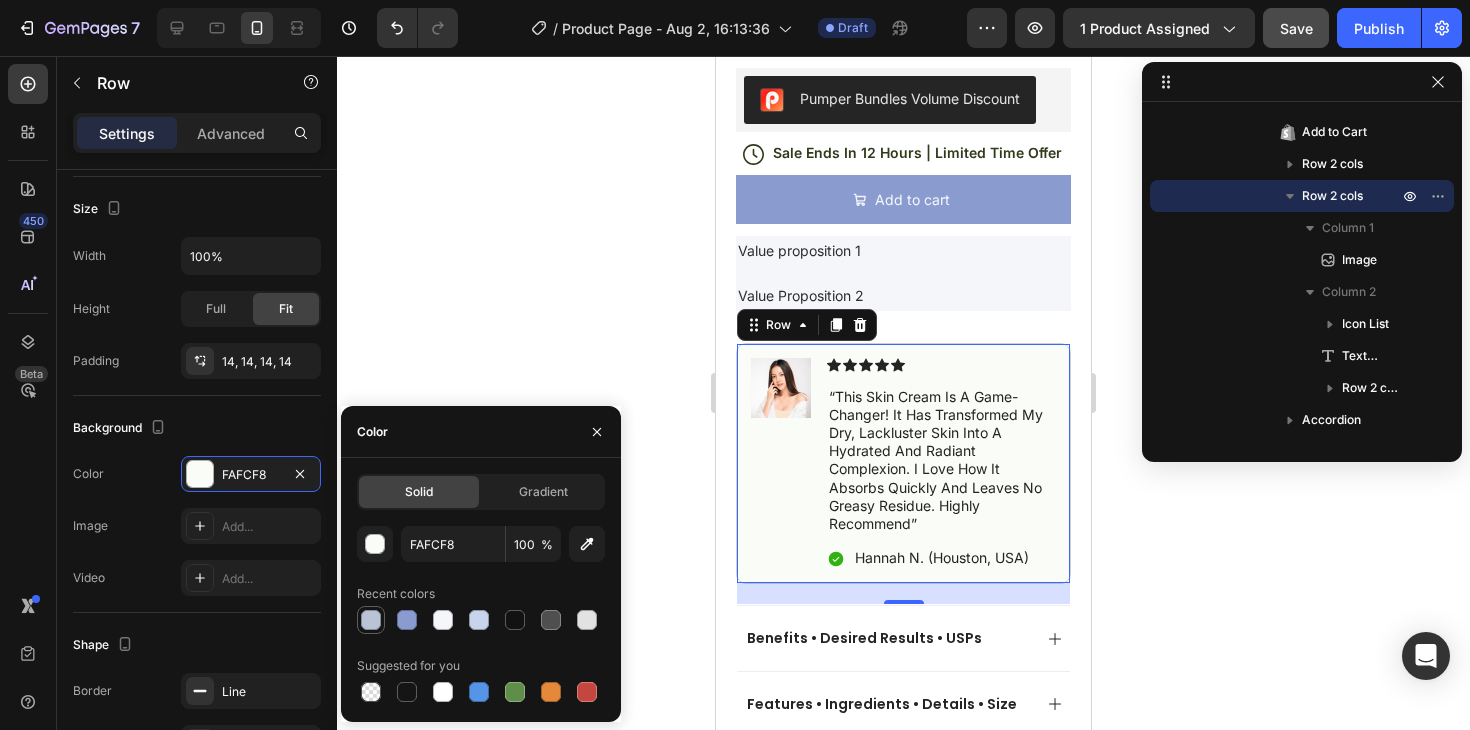 click at bounding box center [371, 620] 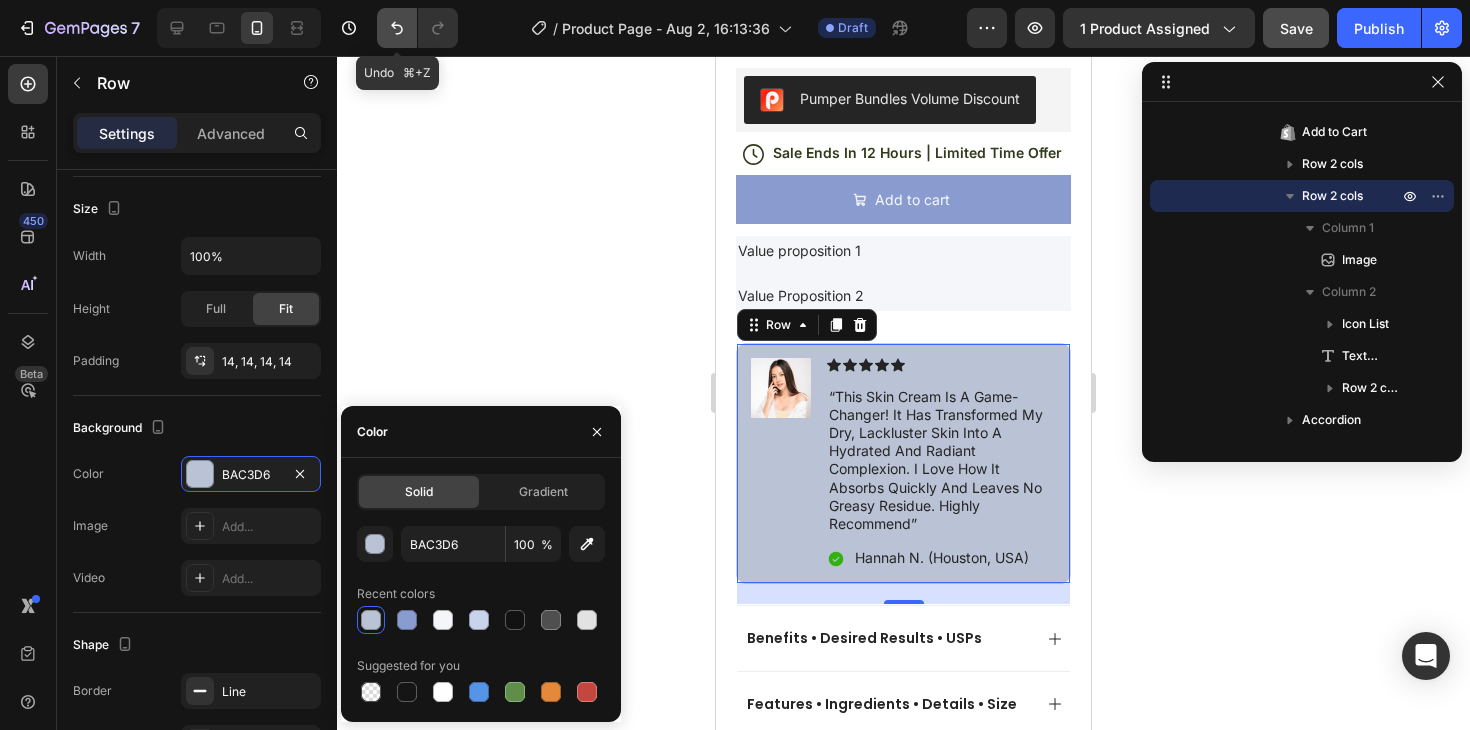 click 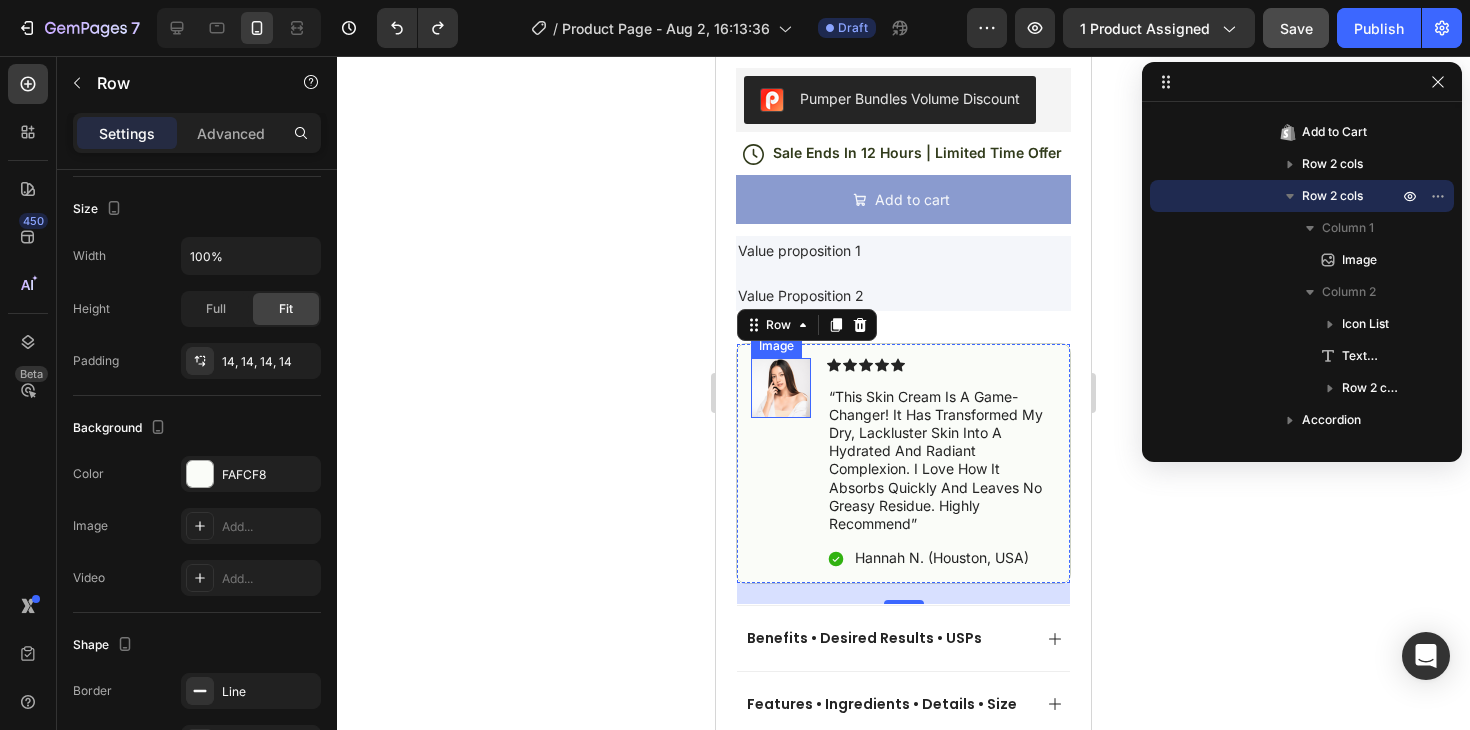 click at bounding box center [781, 388] 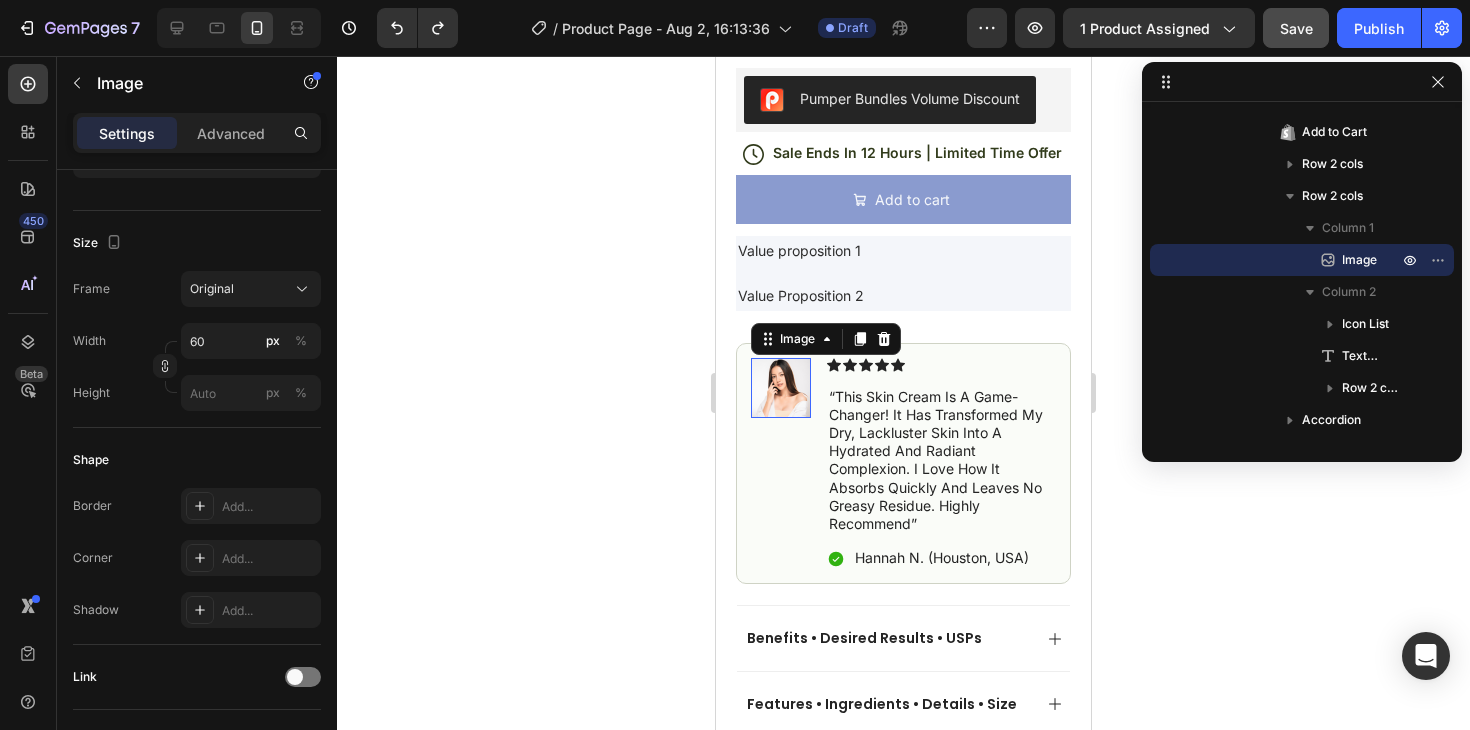 scroll, scrollTop: 0, scrollLeft: 0, axis: both 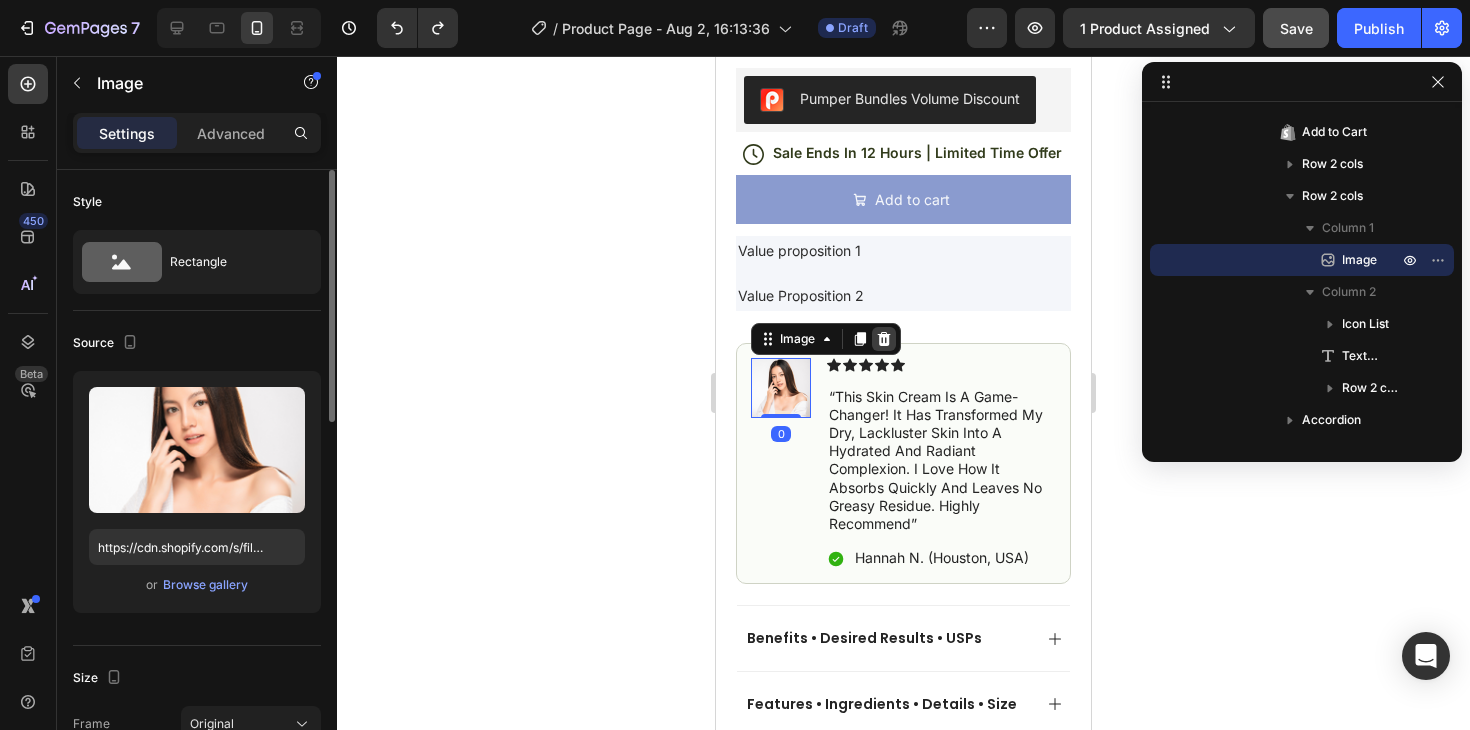 click 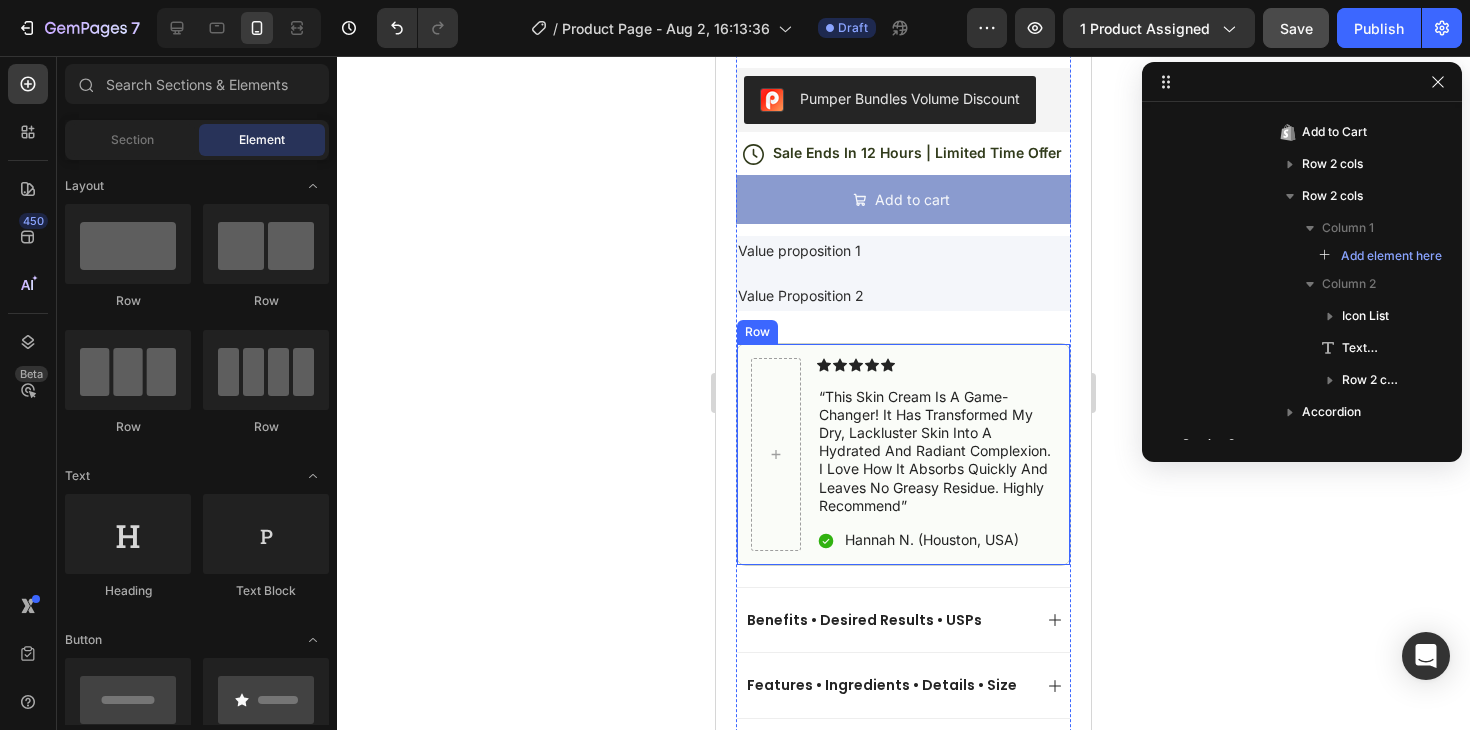 click on "Icon Icon Icon Icon Icon Icon List “this skin cream is a game-changer! it has transformed my dry, lackluster skin into a hydrated and radiant complexion. i love how it absorbs quickly and leaves no greasy residue. highly recommend” Text Block
Icon Hannah N. (Houston, USA) Text Block Row Row" at bounding box center (903, 455) 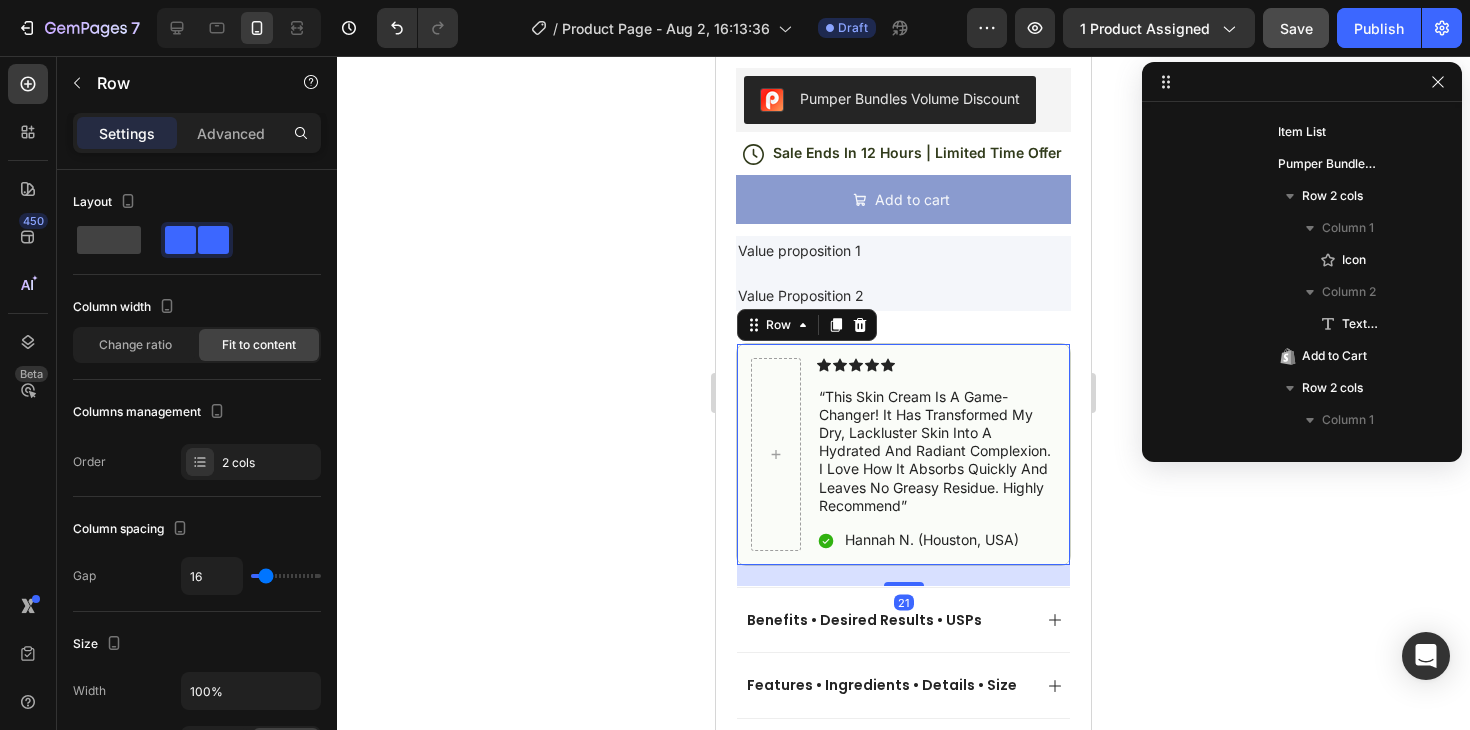 scroll, scrollTop: 826, scrollLeft: 0, axis: vertical 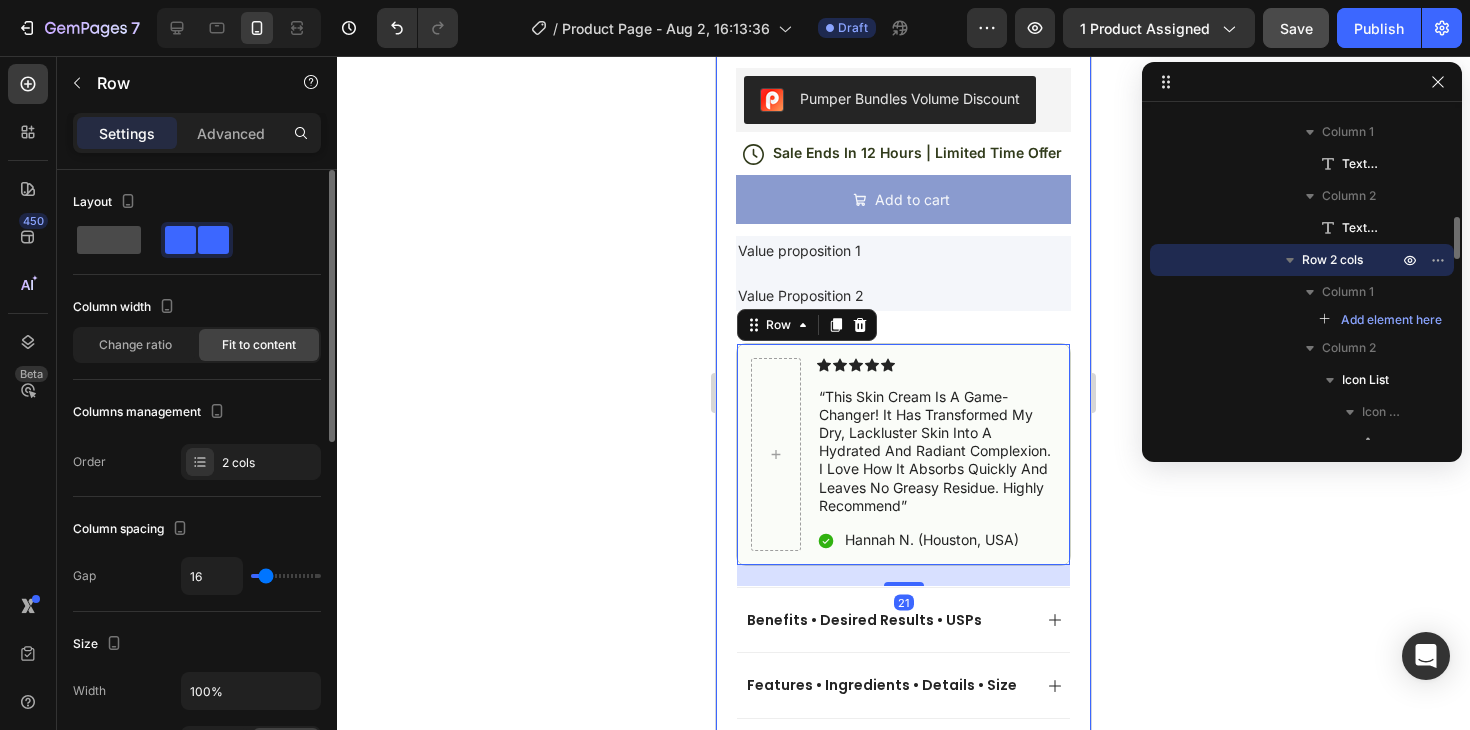 click 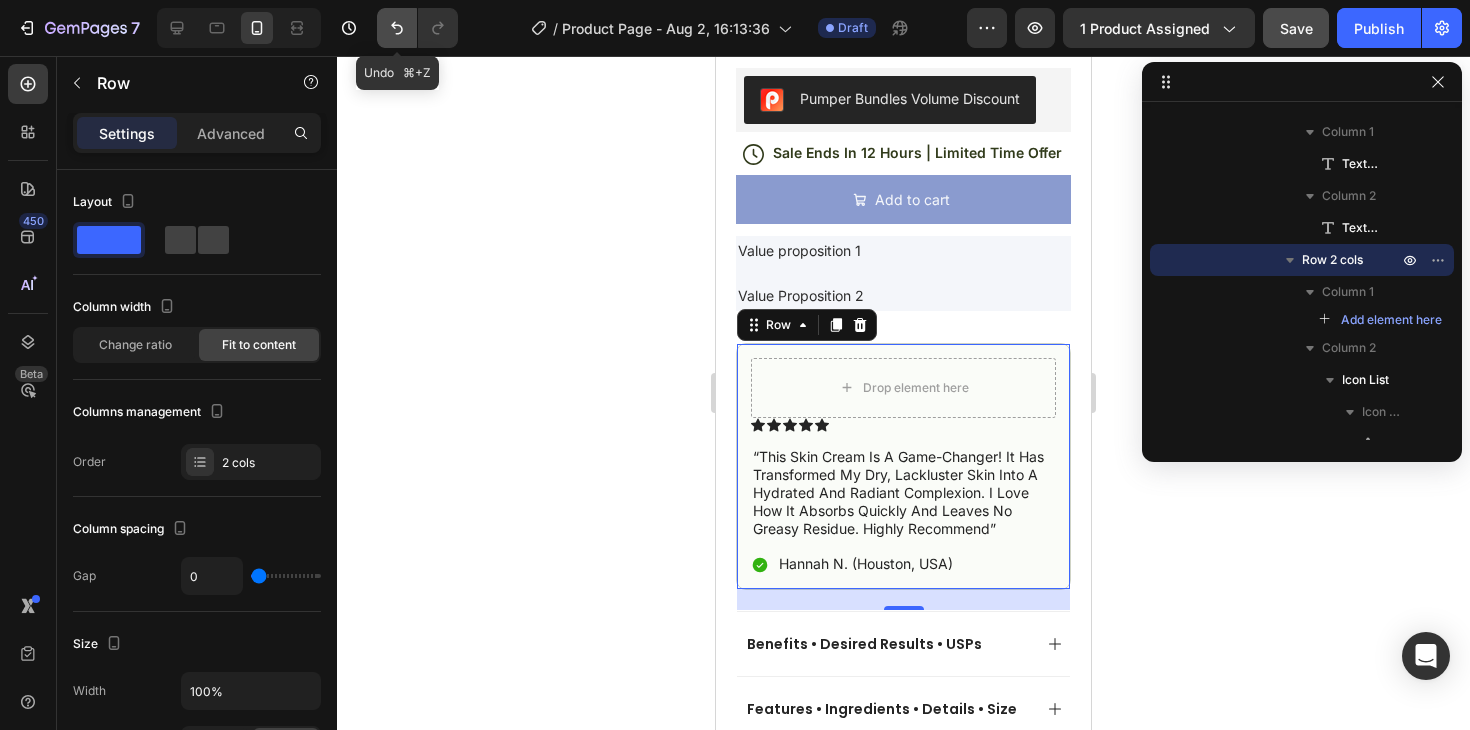 click 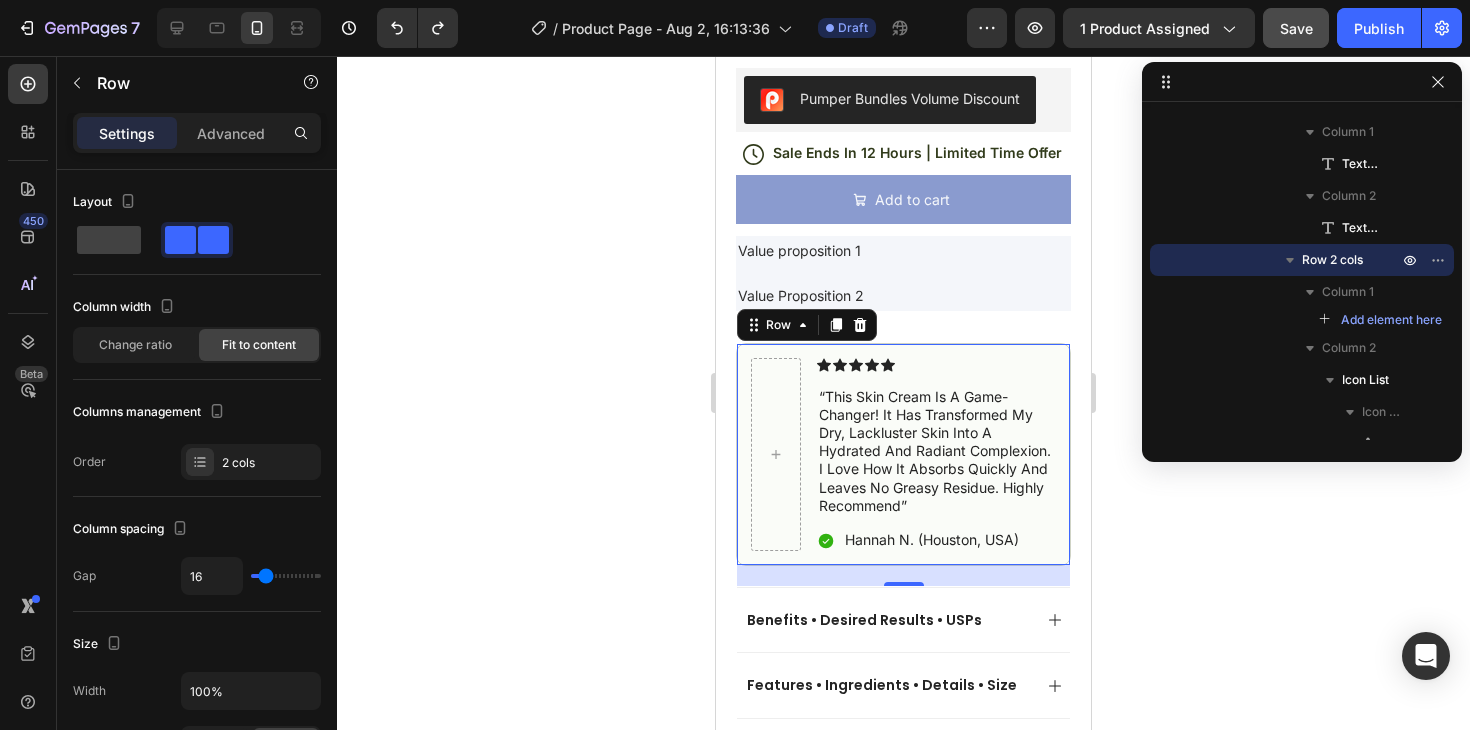 click on "Icon Icon Icon Icon Icon Icon List “this skin cream is a game-changer! it has transformed my dry, lackluster skin into a hydrated and radiant complexion. i love how it absorbs quickly and leaves no greasy residue. highly recommend” Text Block
Icon Hannah N. (Houston, USA) Text Block Row Row   21" at bounding box center (903, 455) 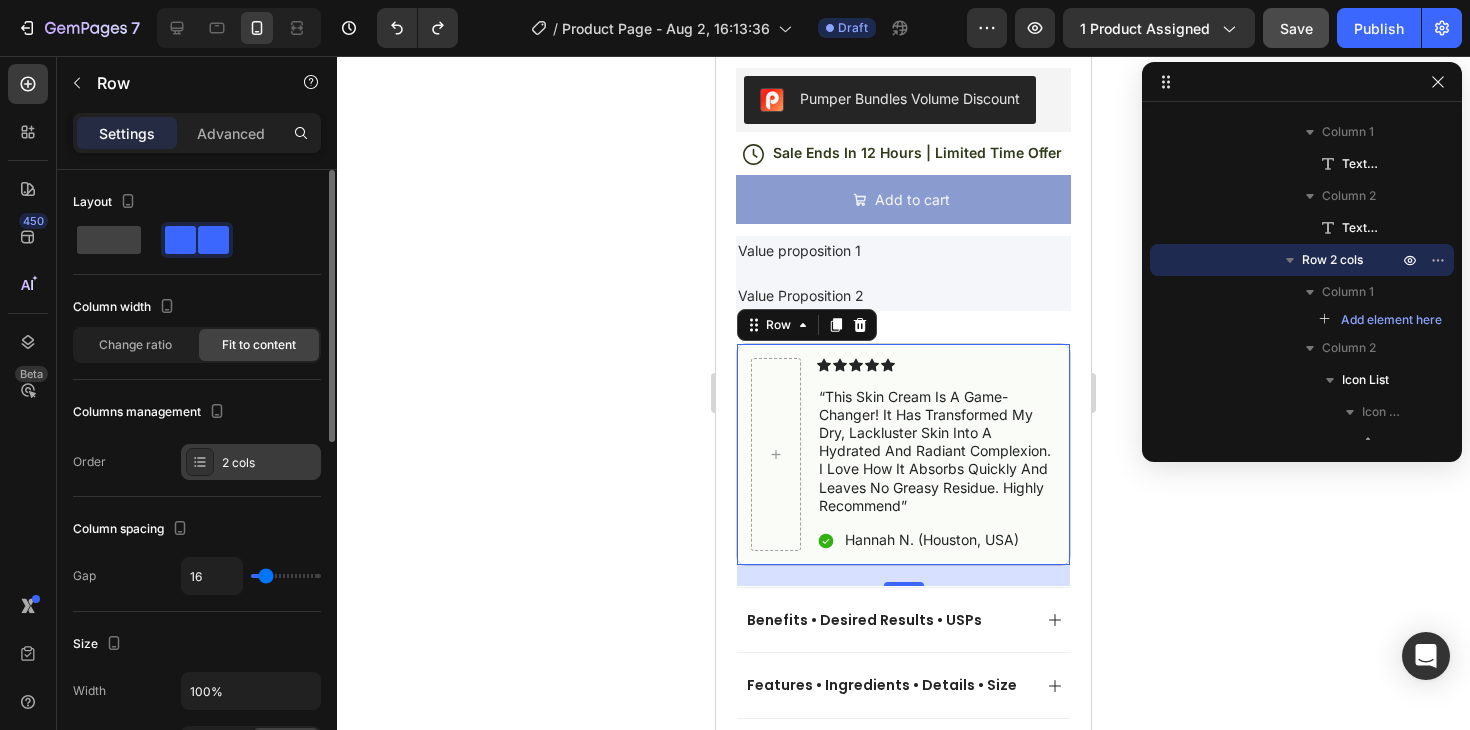 click on "2 cols" at bounding box center [269, 463] 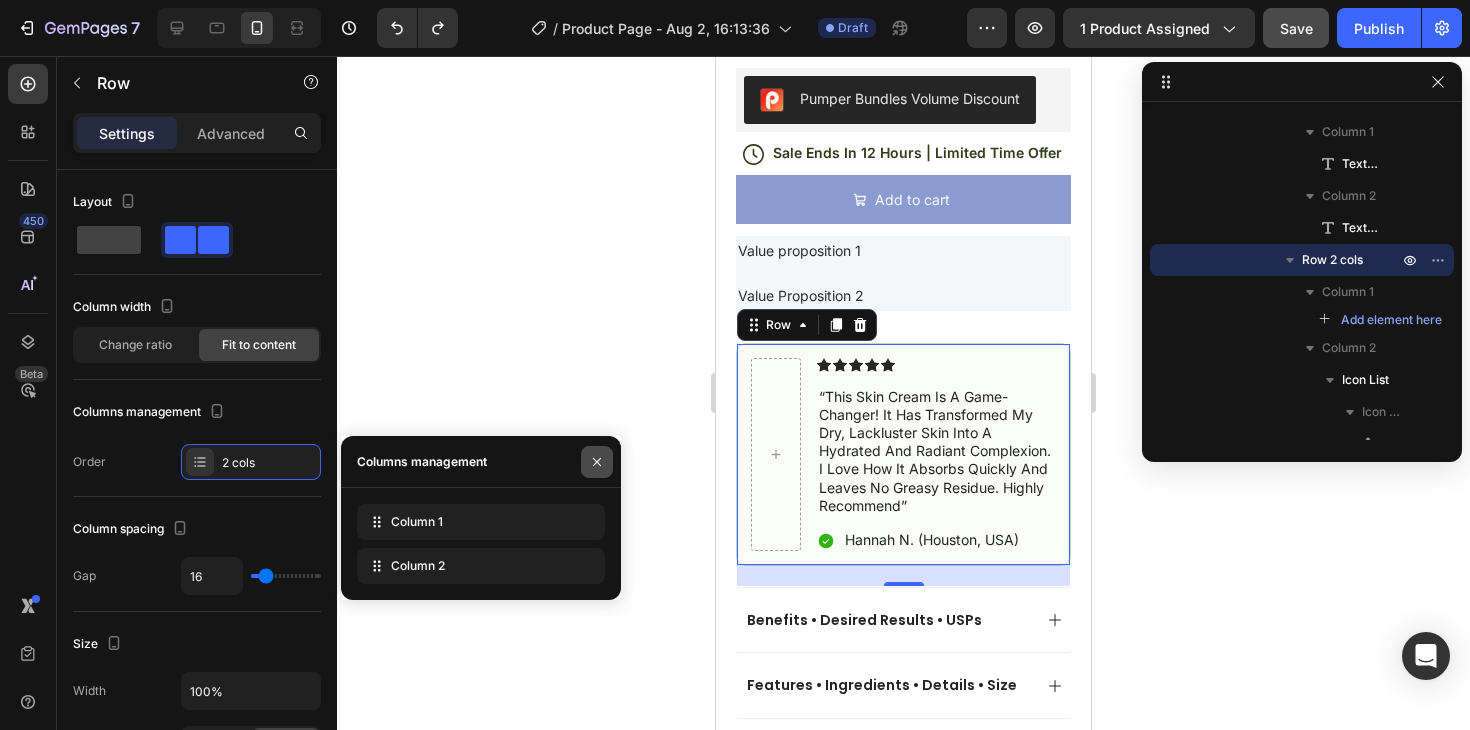 click 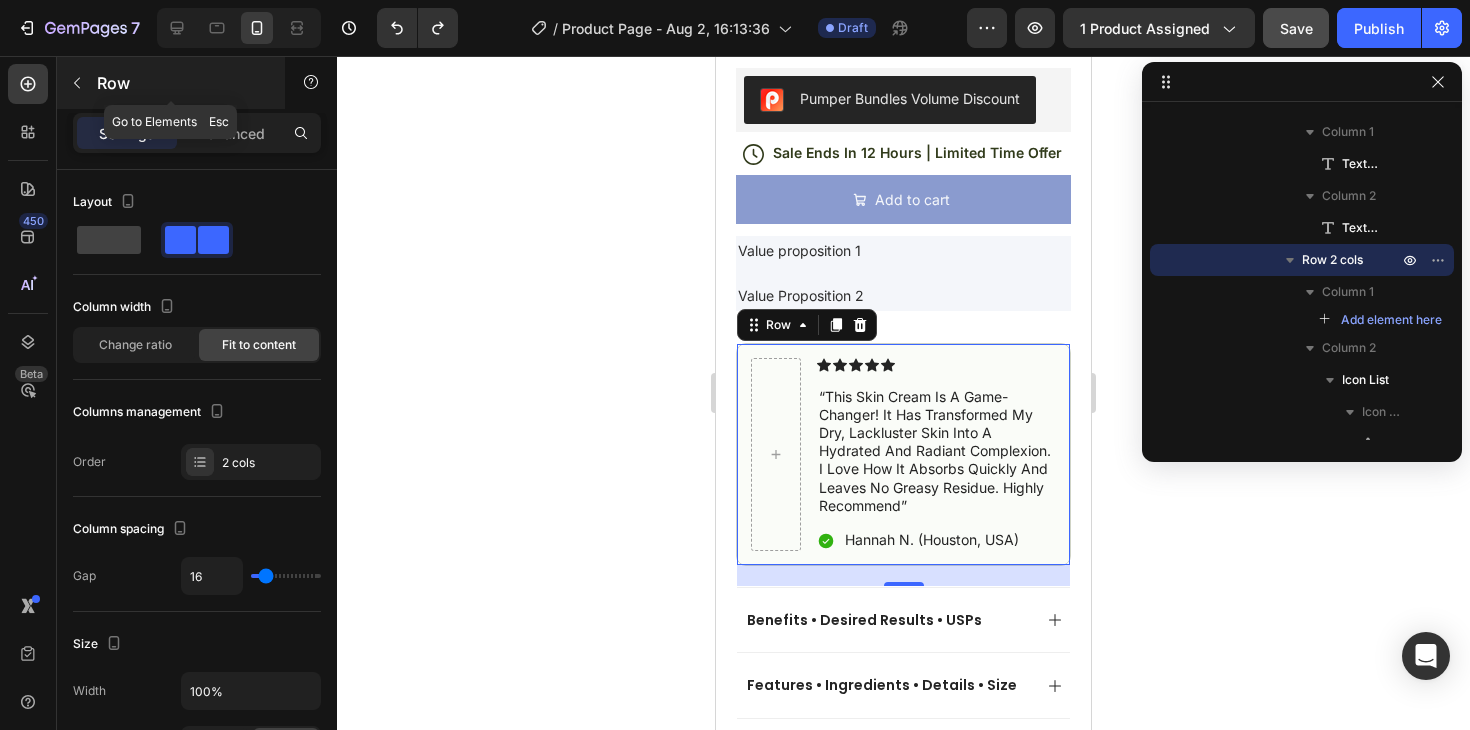 click at bounding box center [77, 83] 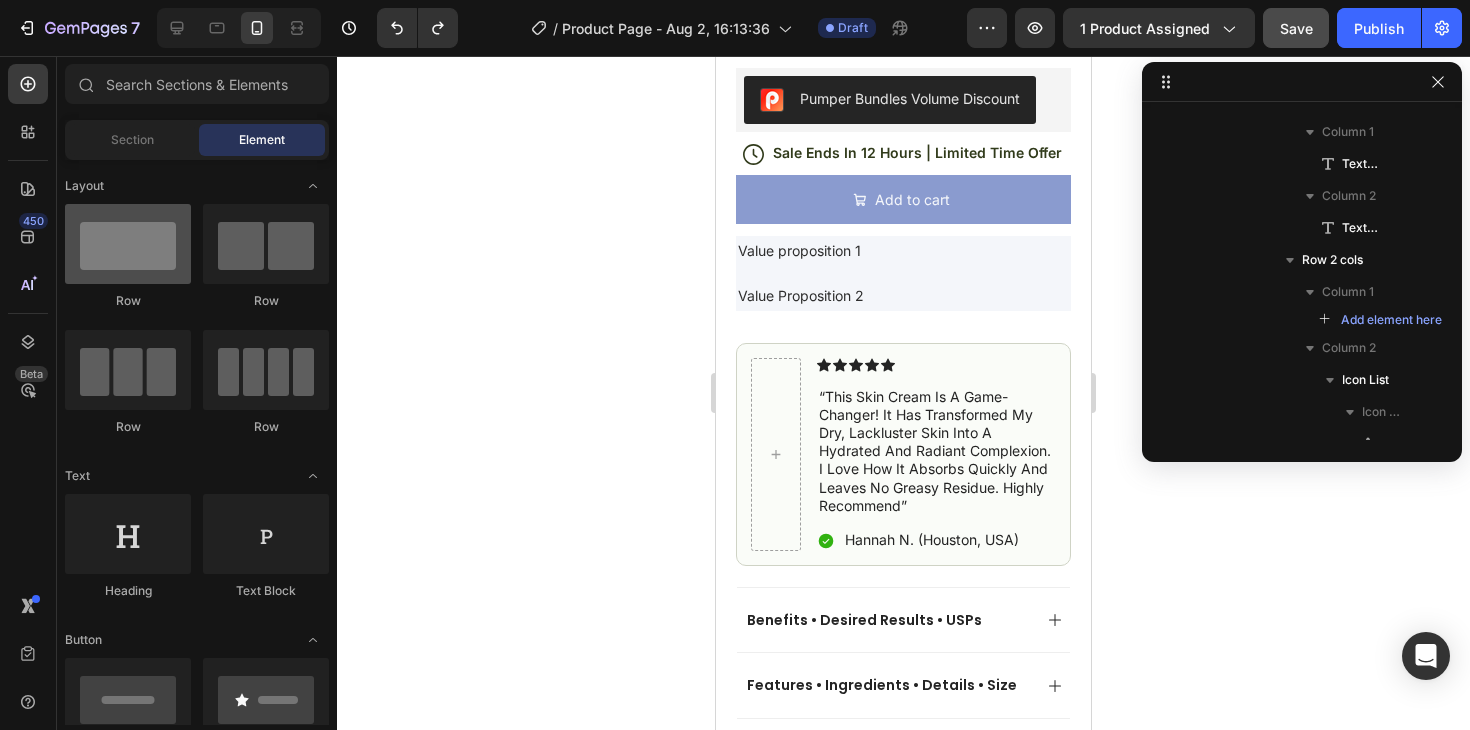 click at bounding box center (128, 244) 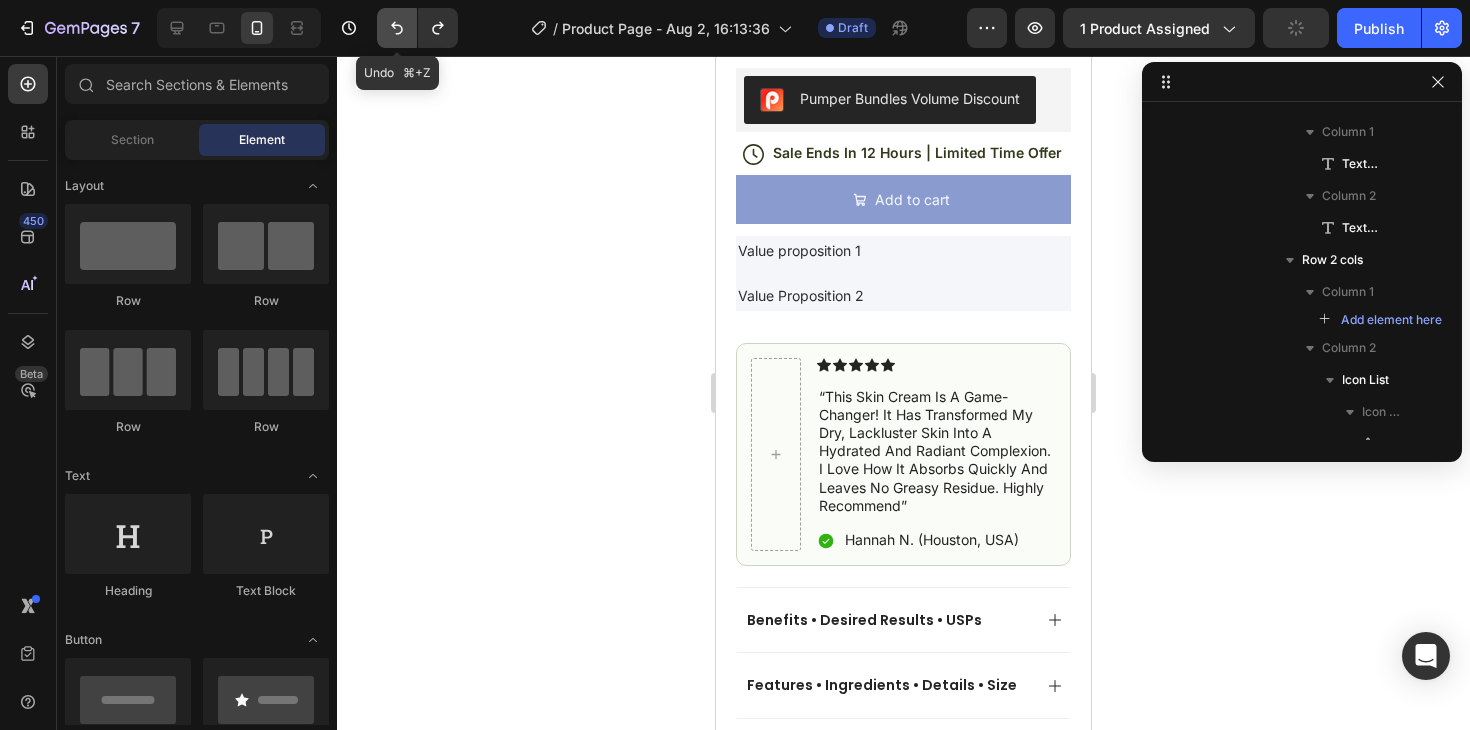 click 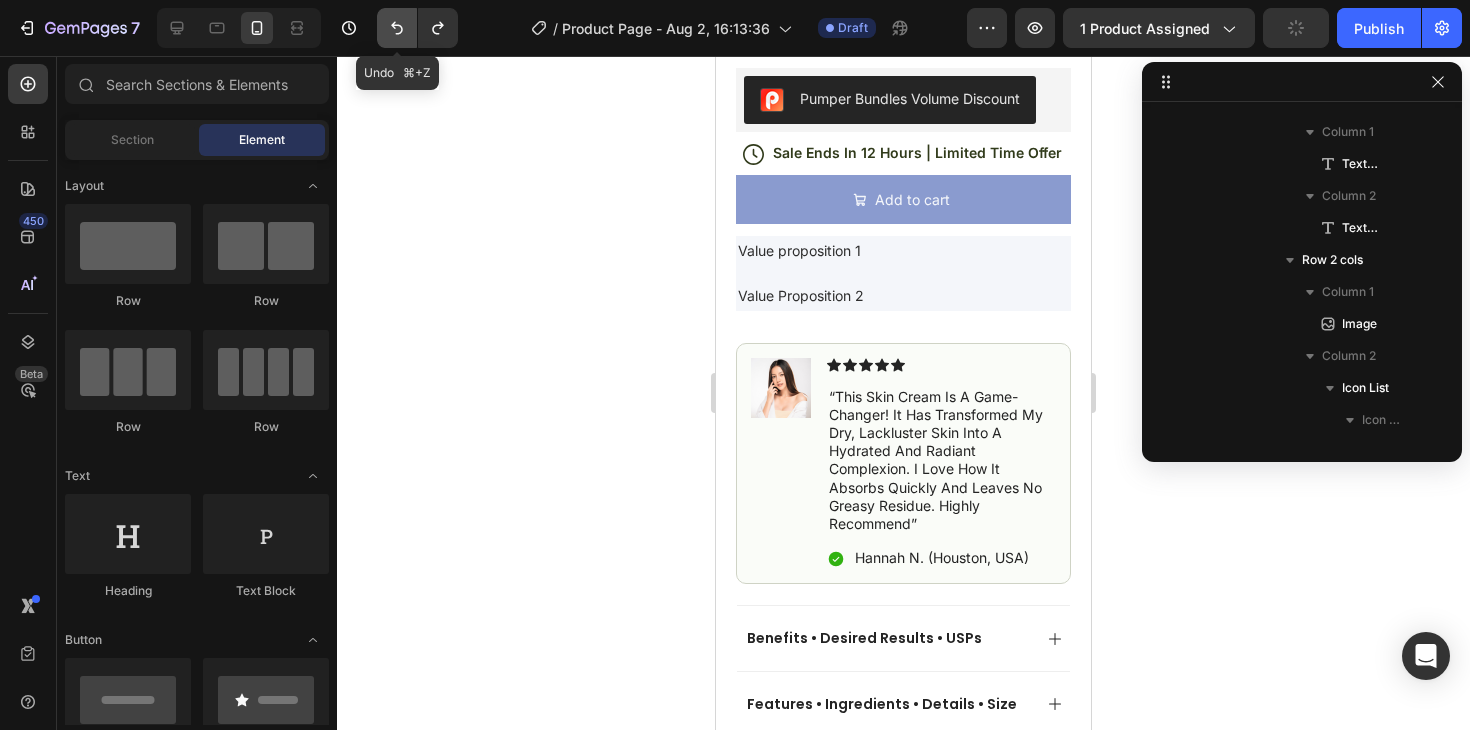 click 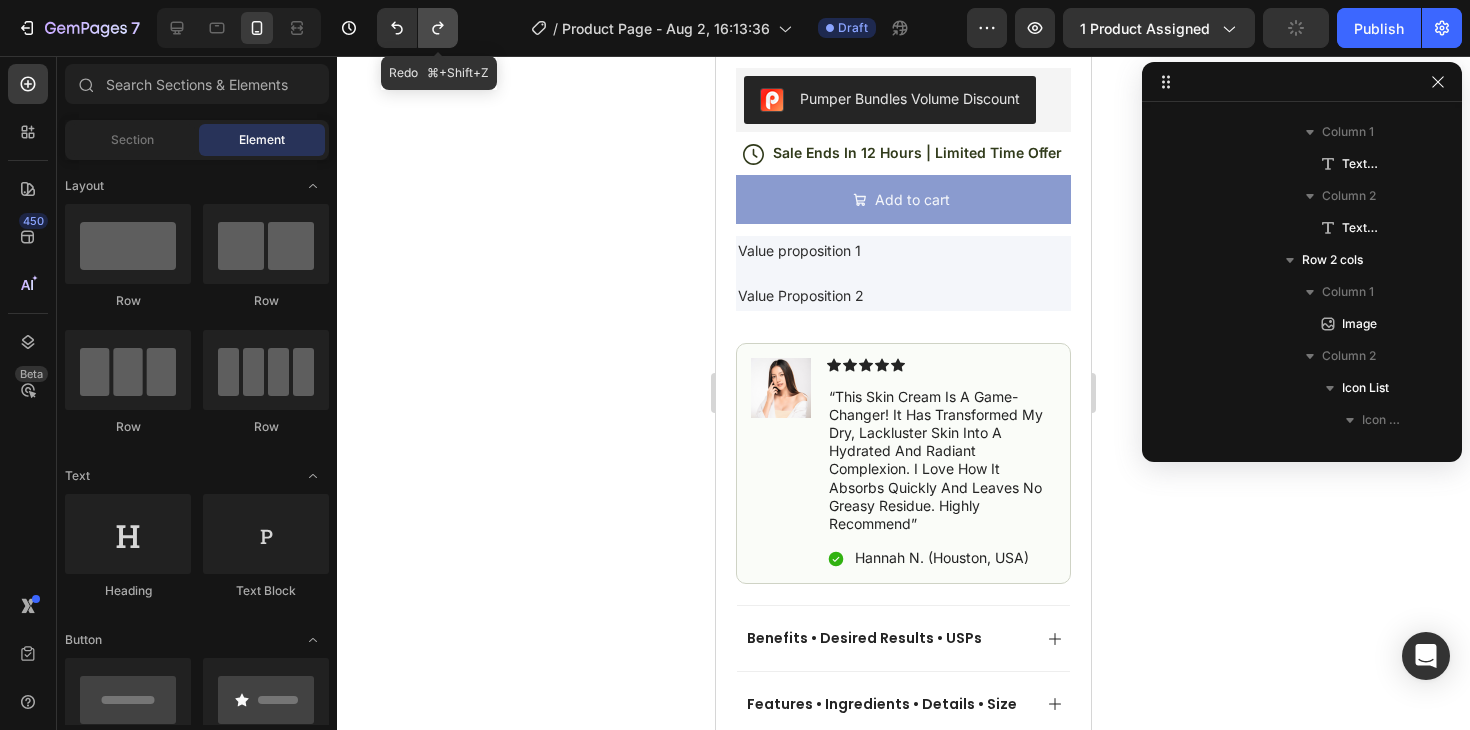 click 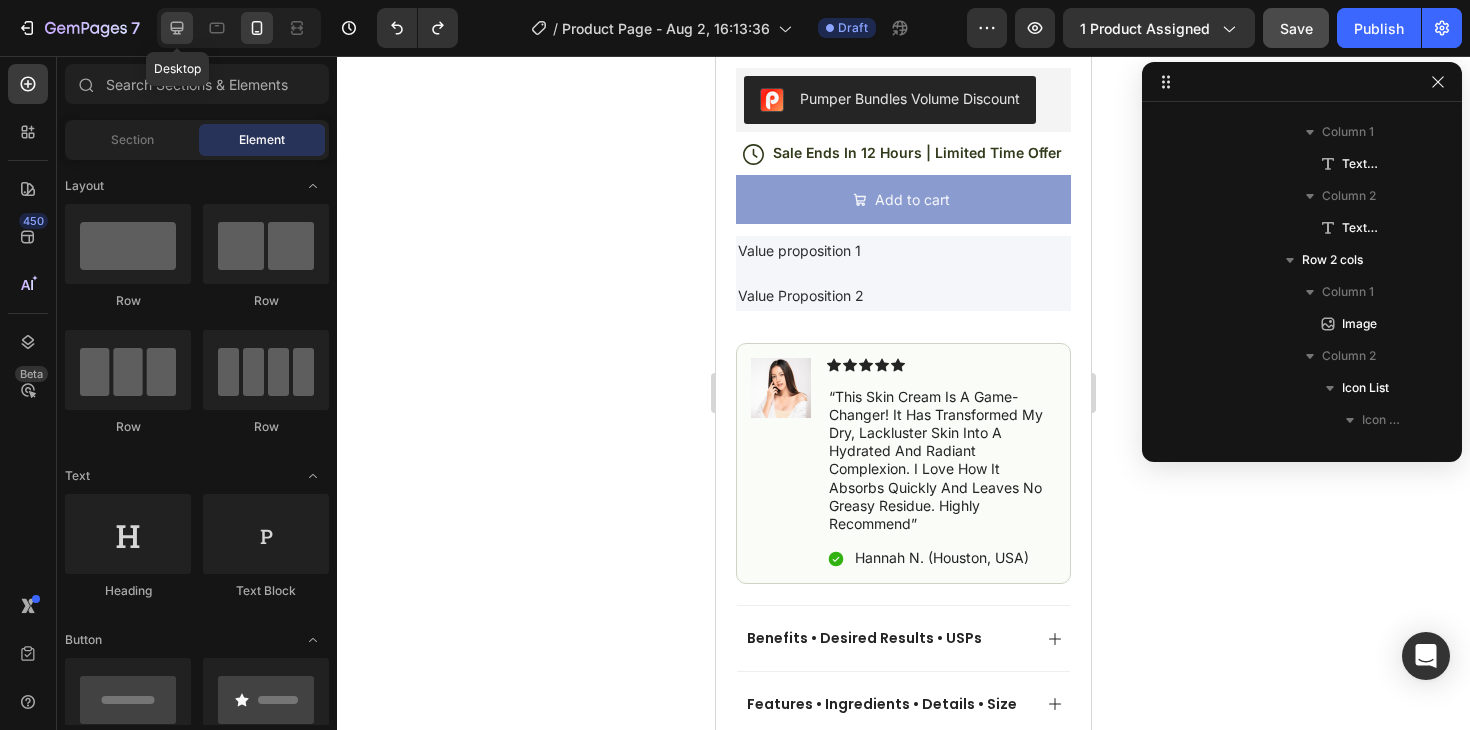 click 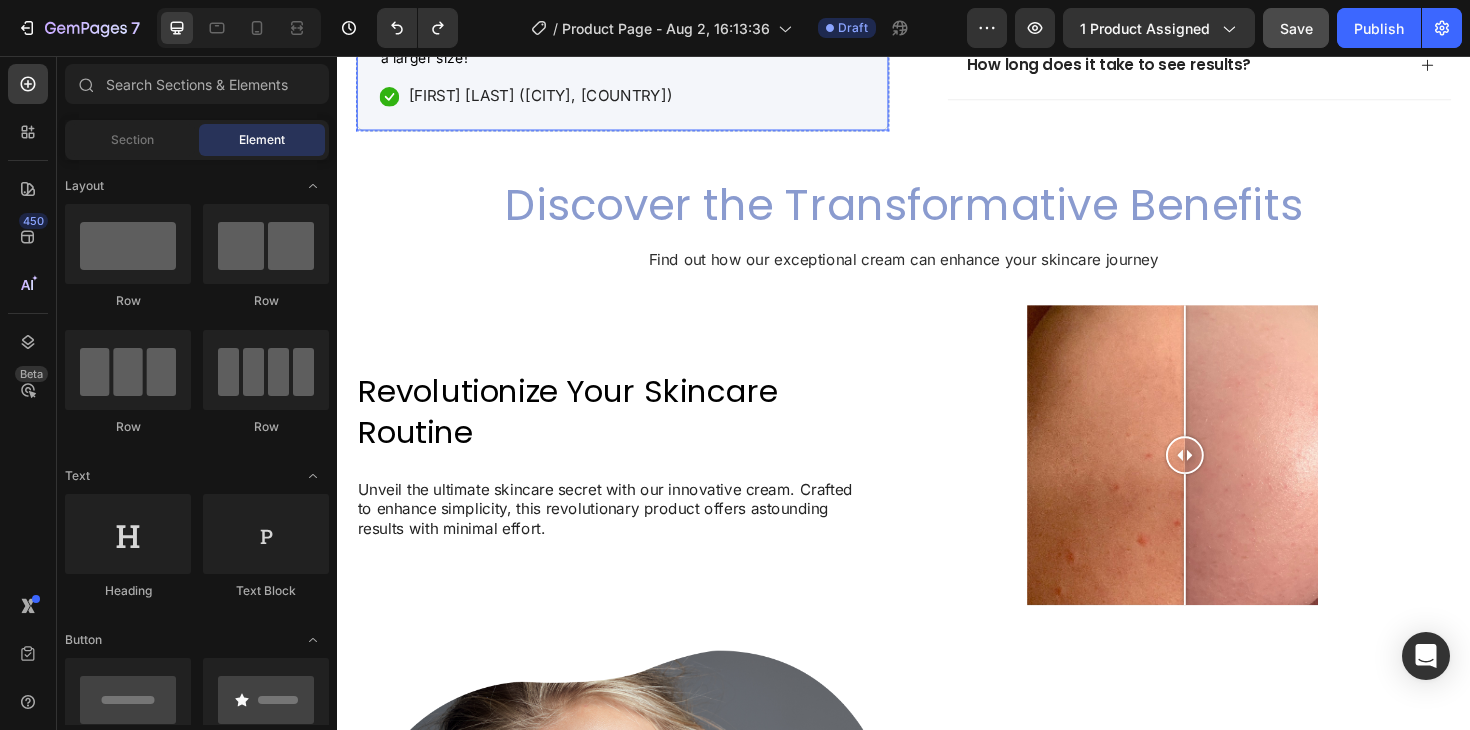 scroll, scrollTop: 1282, scrollLeft: 0, axis: vertical 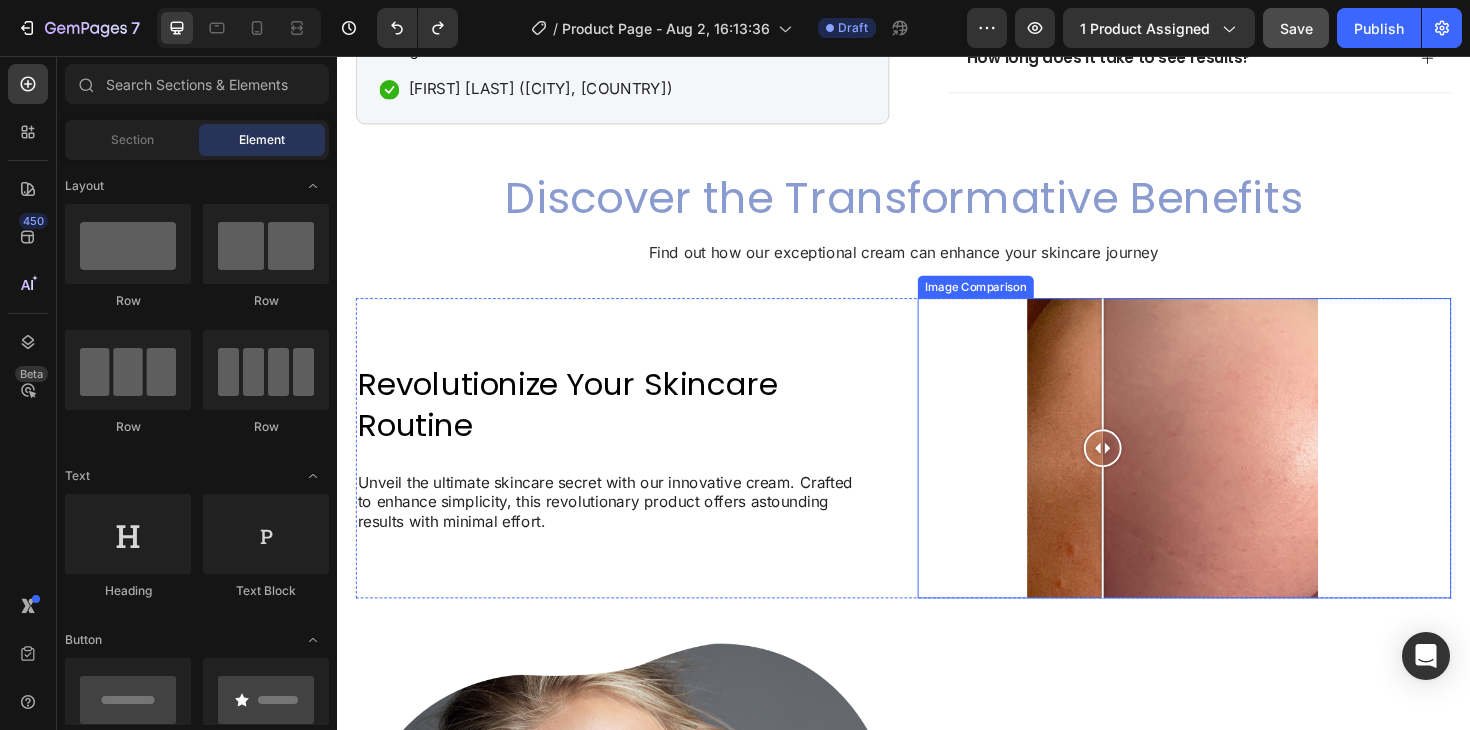 click at bounding box center [1234, 471] 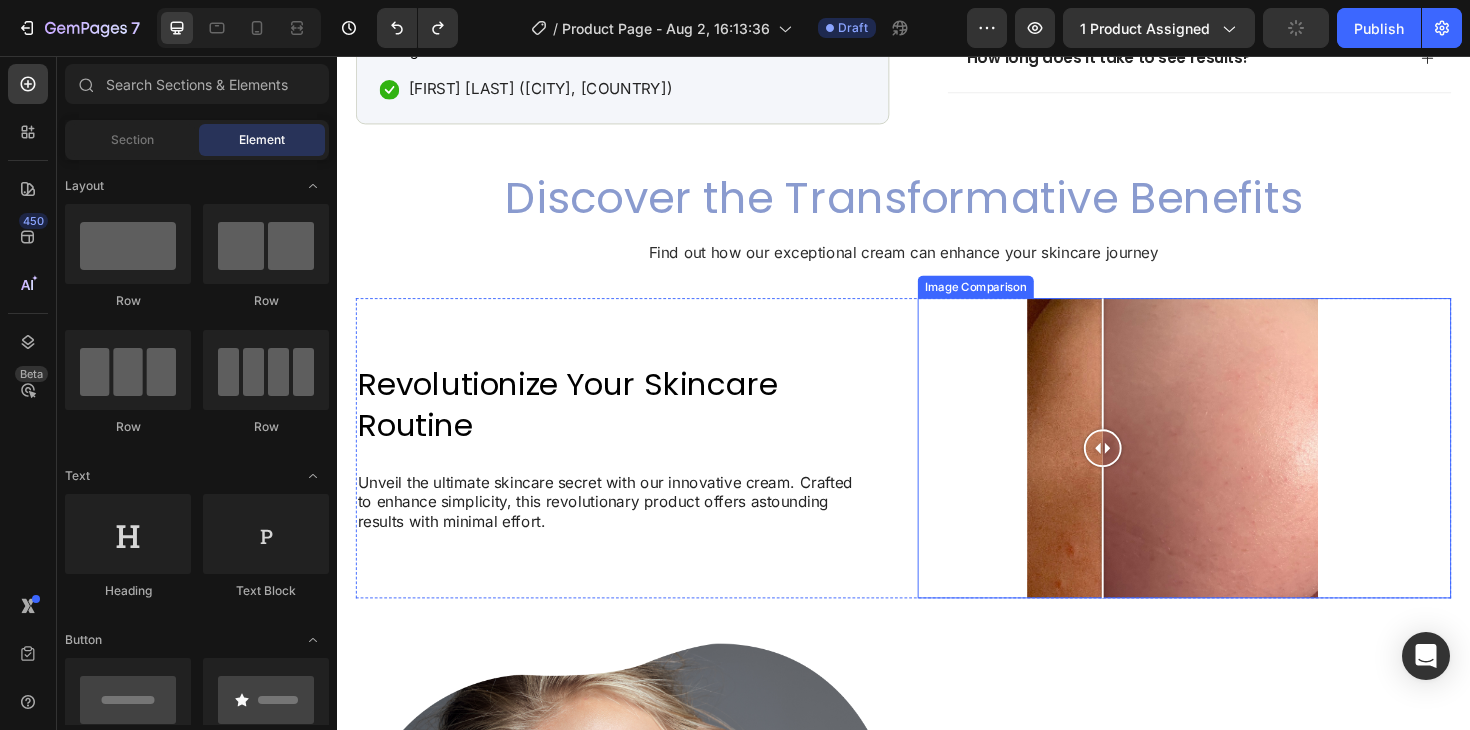 click at bounding box center [1234, 471] 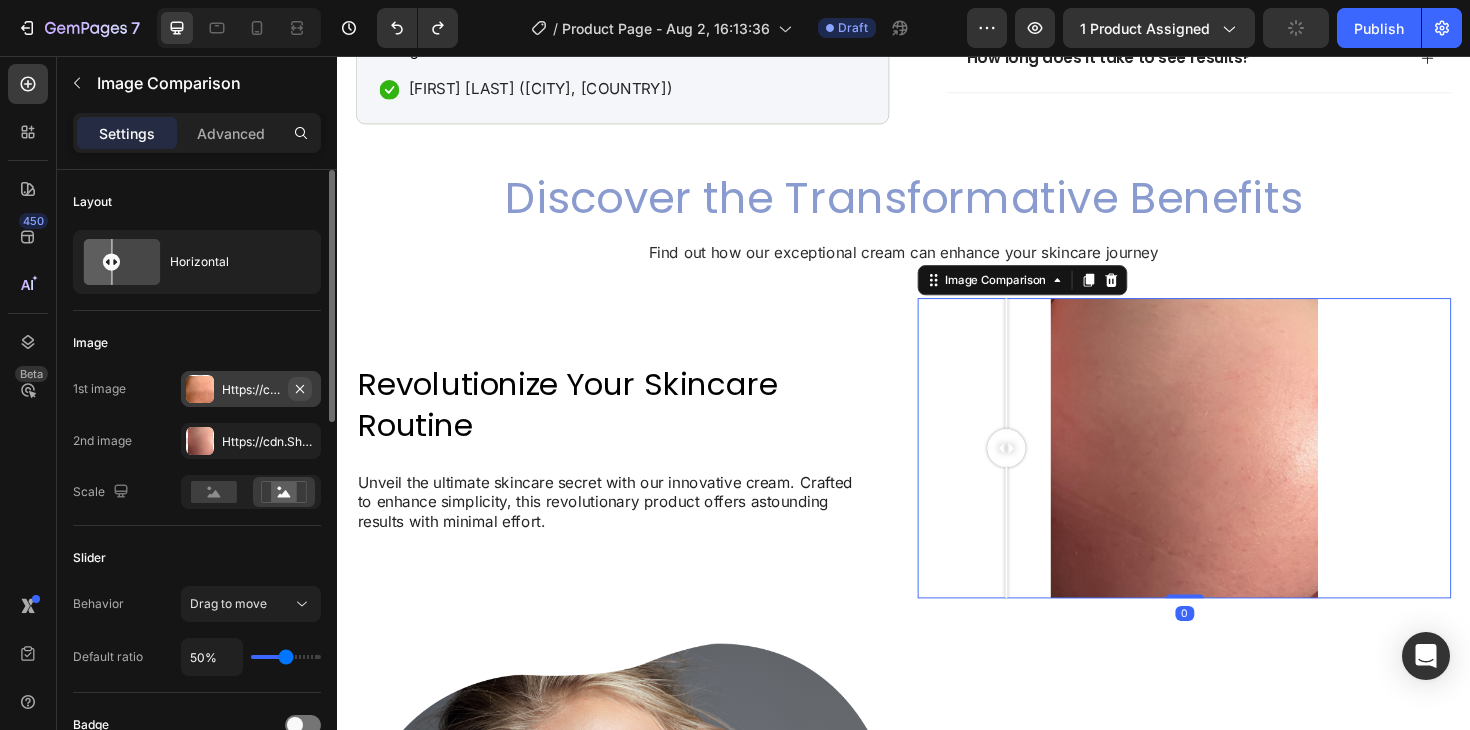 click 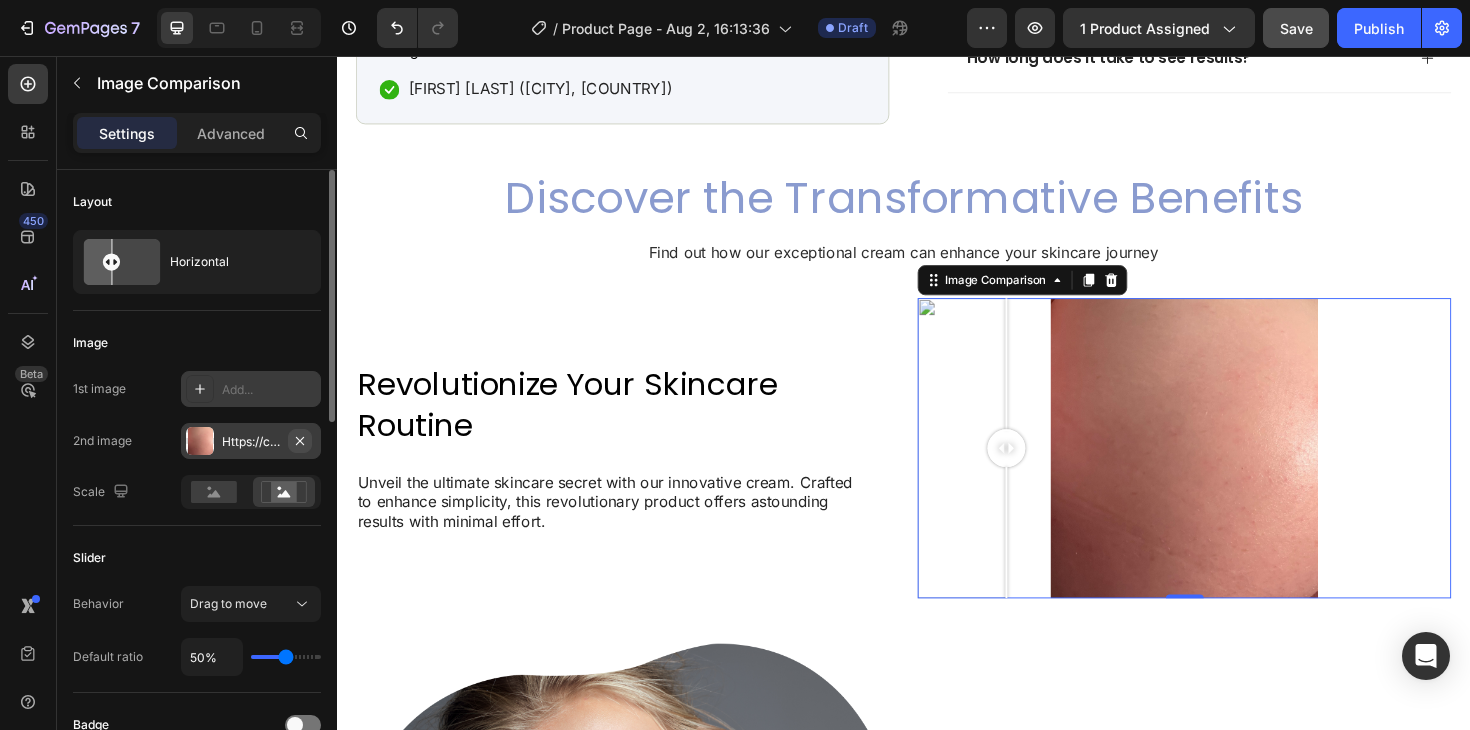 click 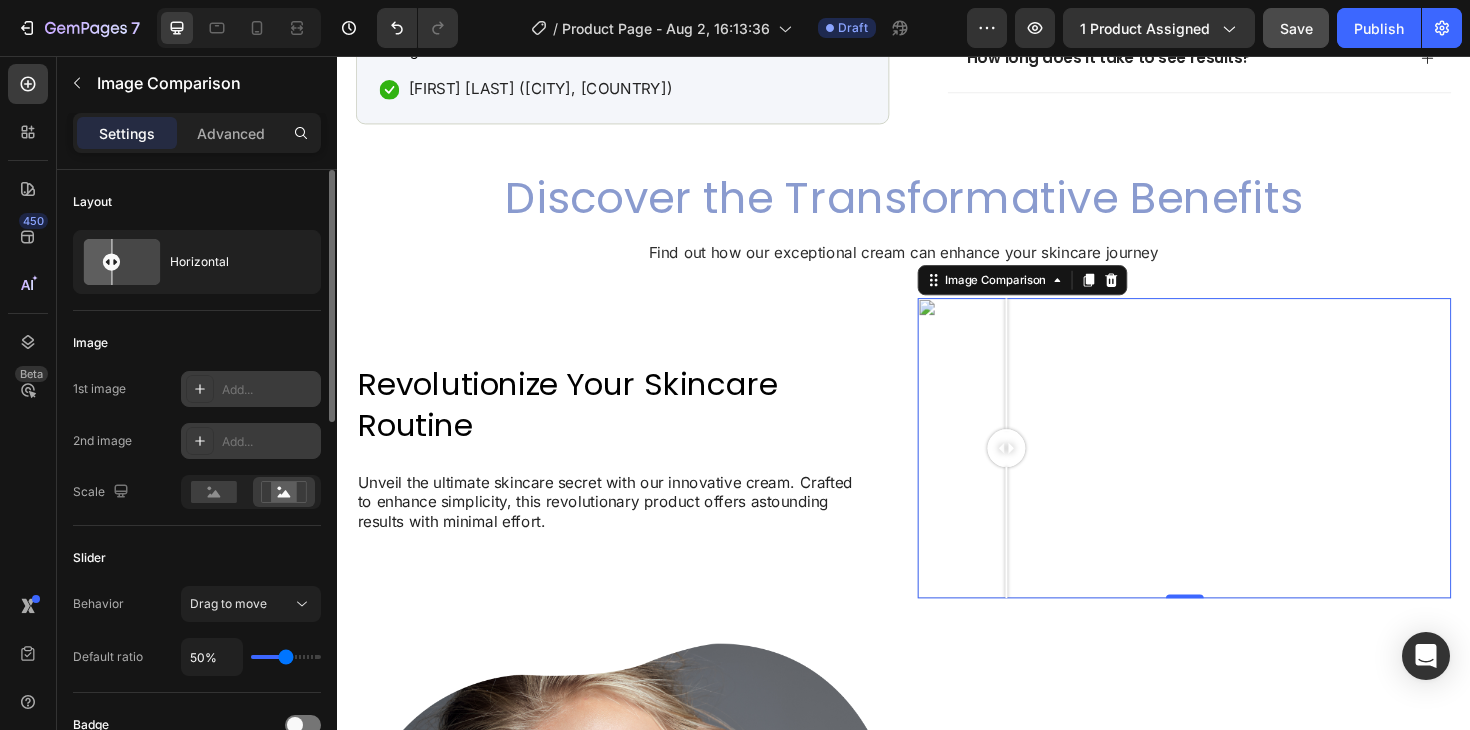 click on "Add..." at bounding box center [269, 390] 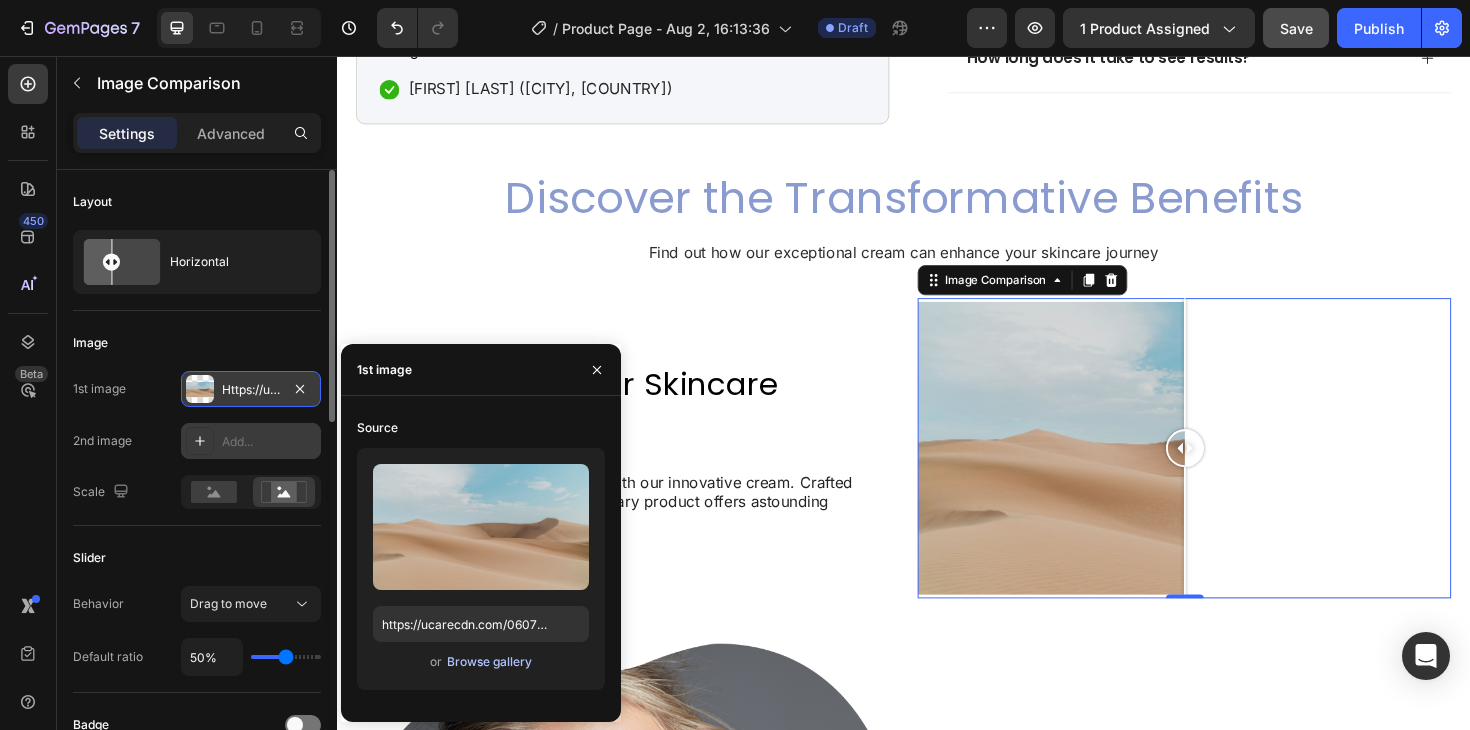 click on "Browse gallery" at bounding box center [489, 662] 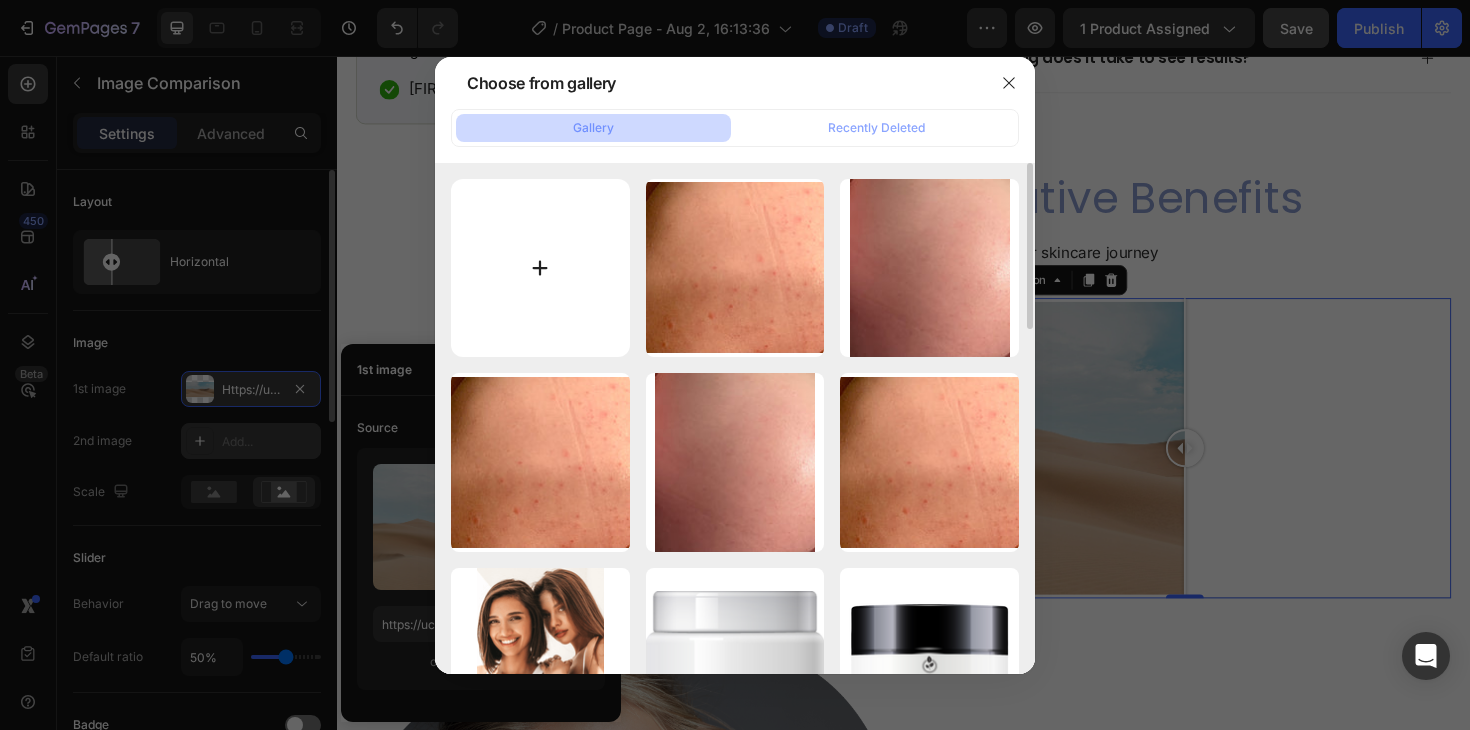 click at bounding box center [540, 268] 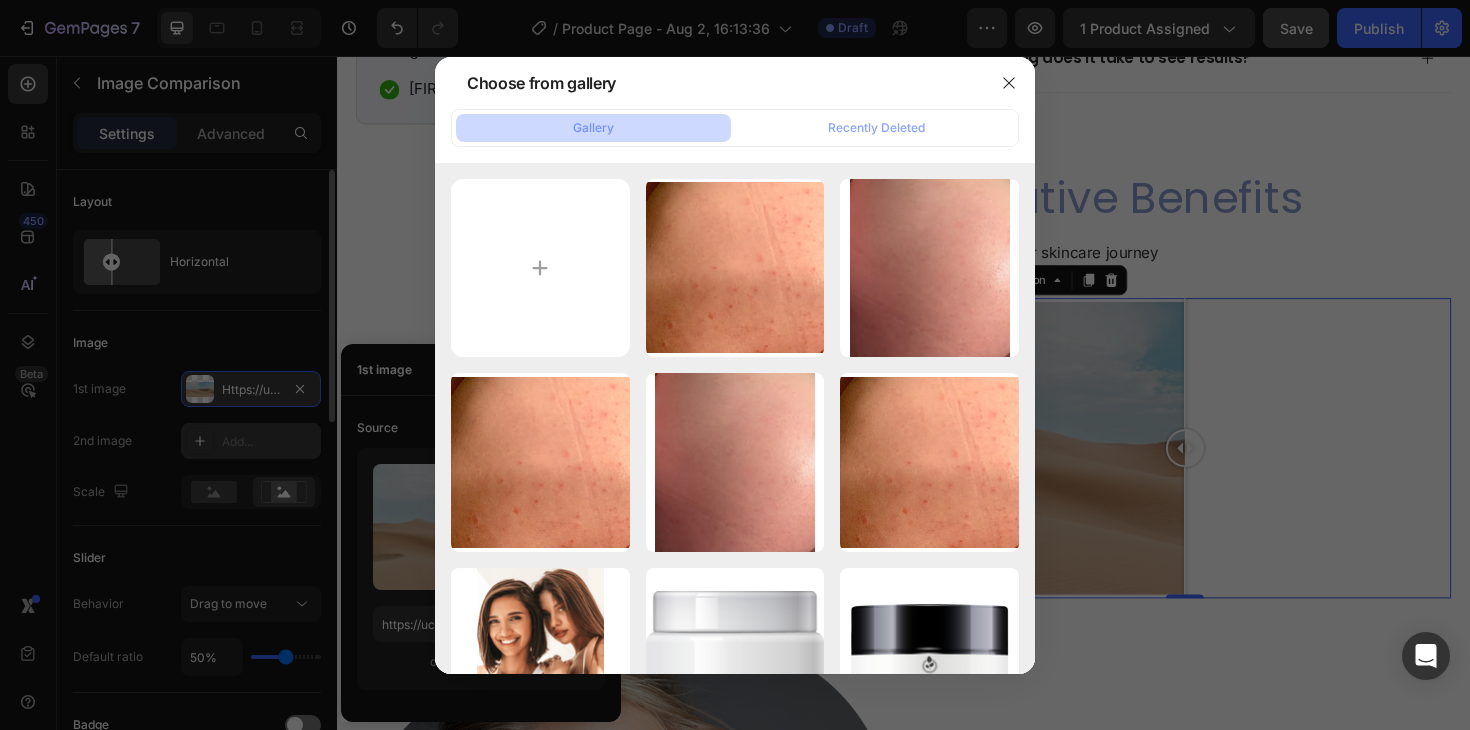 type on "C:\fakepath\Screenshot 2025-08-04 at 8.16.51 pm.png" 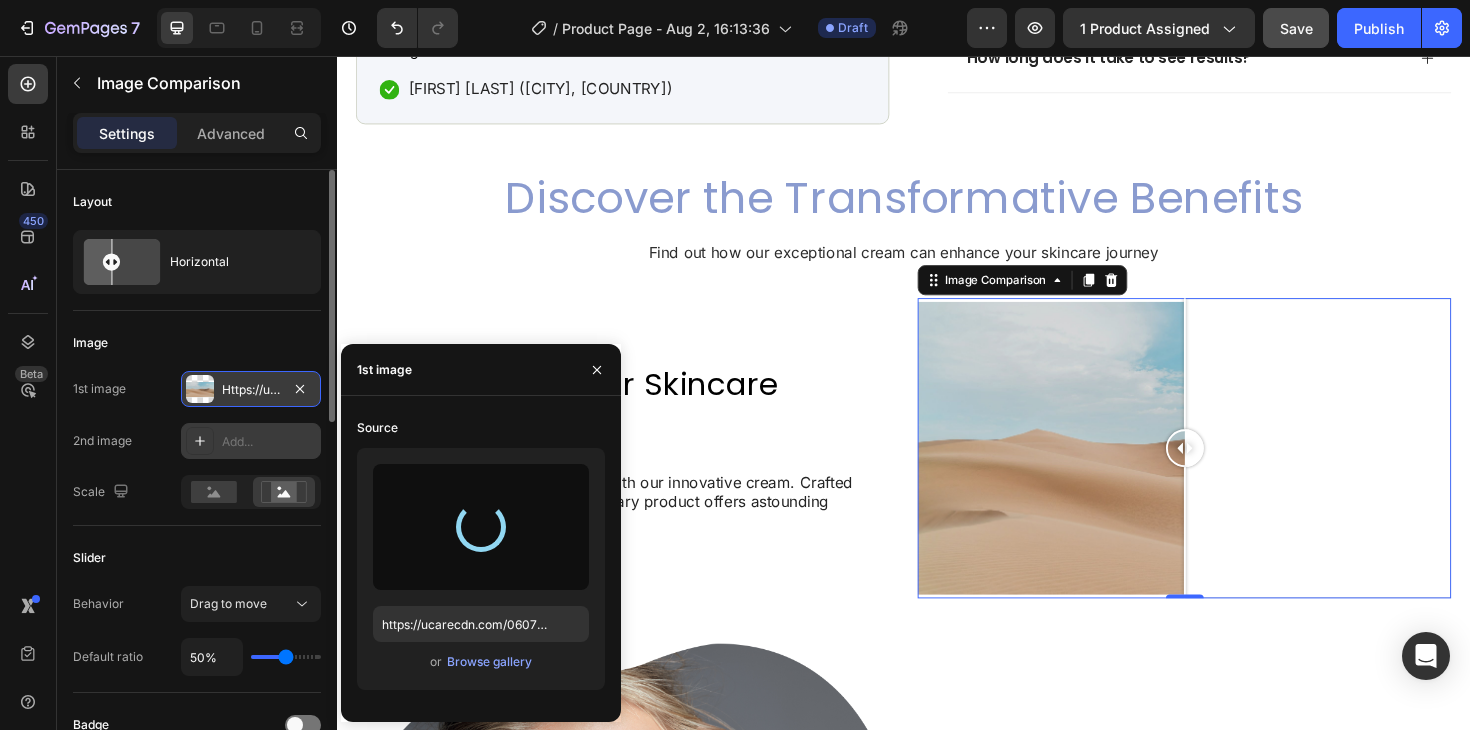 type on "https://cdn.shopify.com/s/files/1/0592/0830/2721/files/gempages_578130549185446588-64ca5045-25a9-47b0-9082-01e2c6235a9e.png" 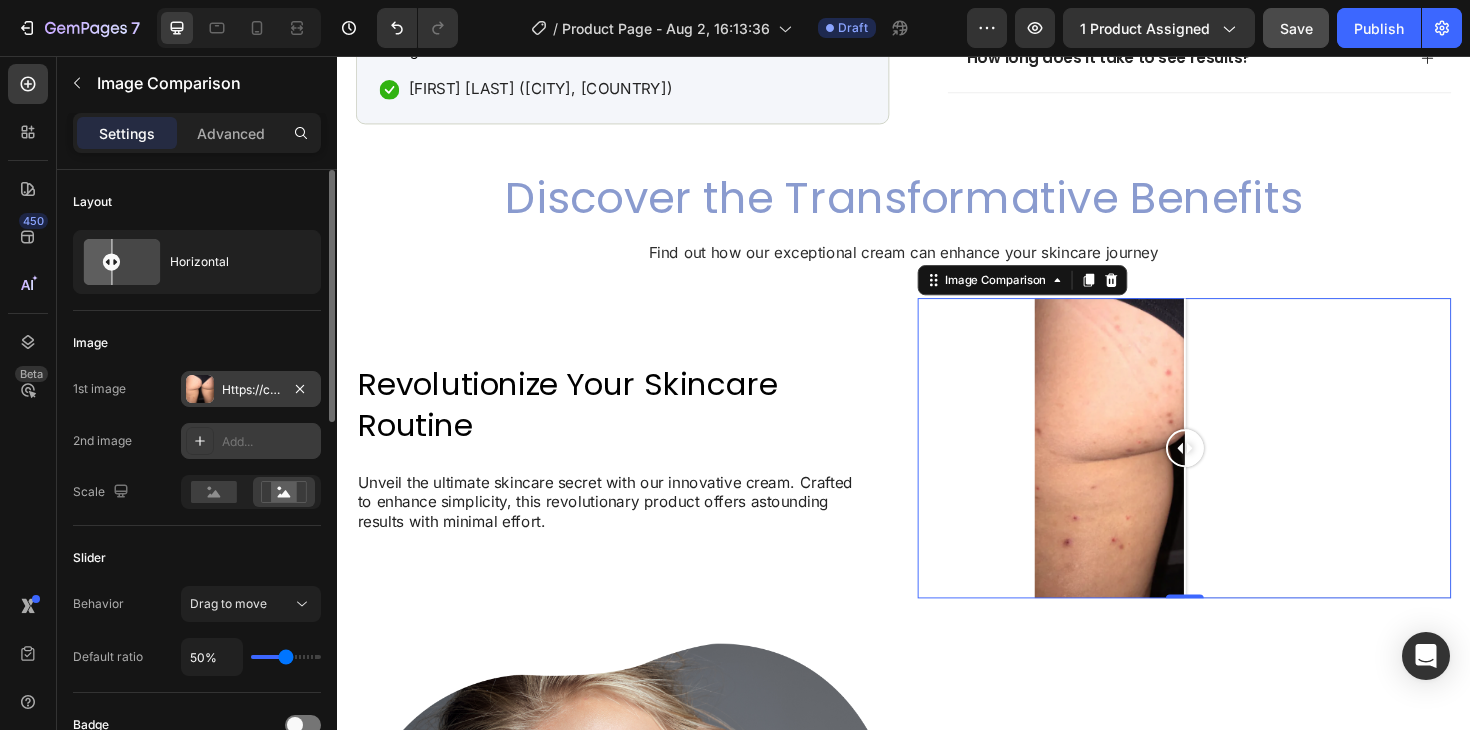 click on "Add..." at bounding box center [269, 442] 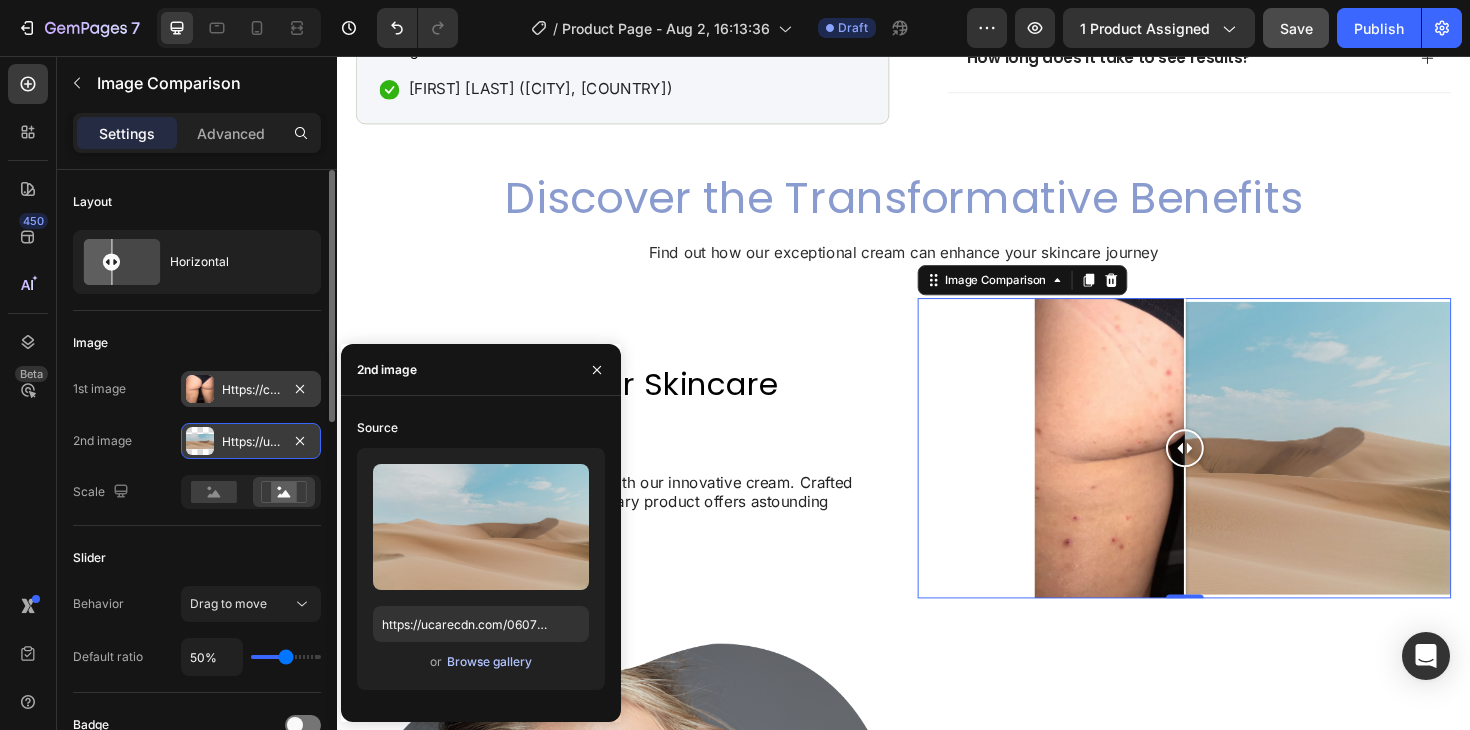 click on "Browse gallery" at bounding box center [489, 662] 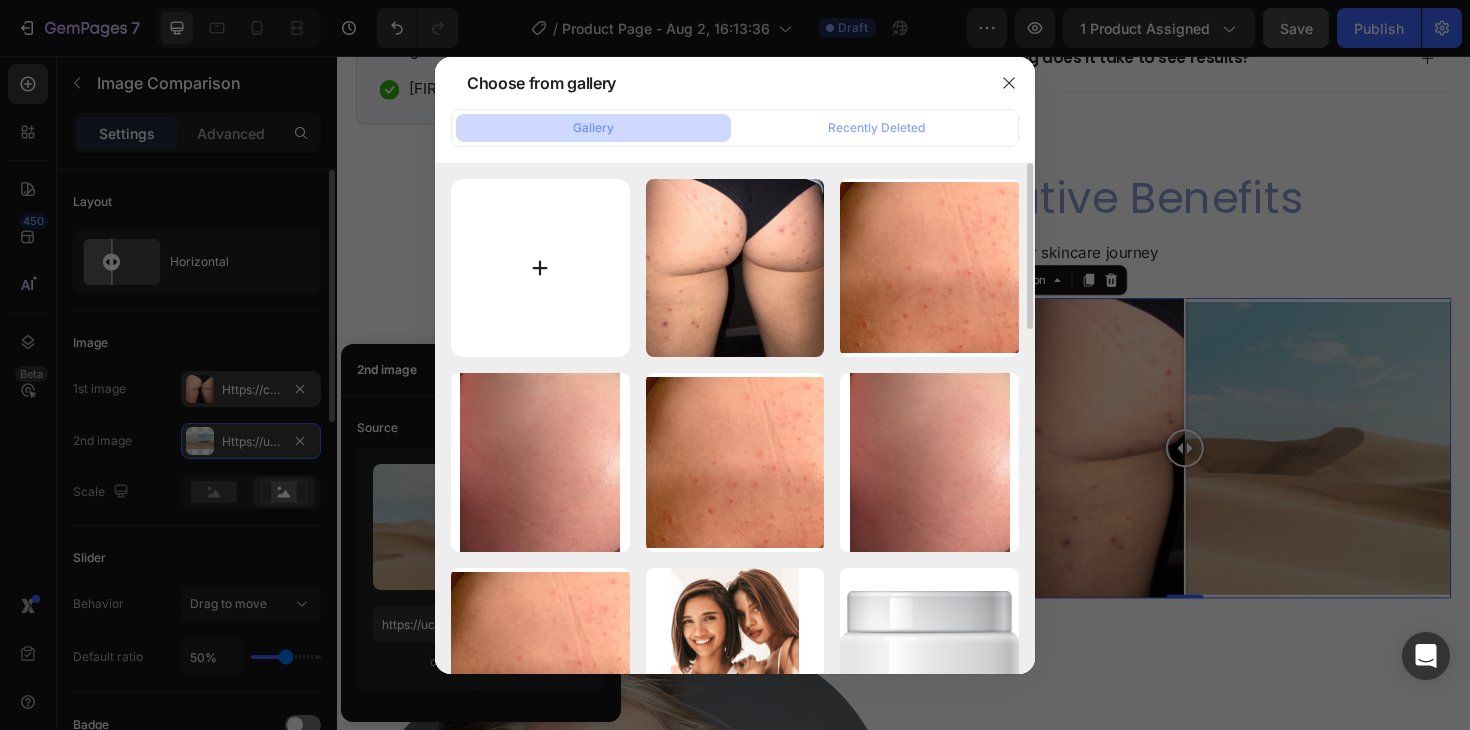click at bounding box center (540, 268) 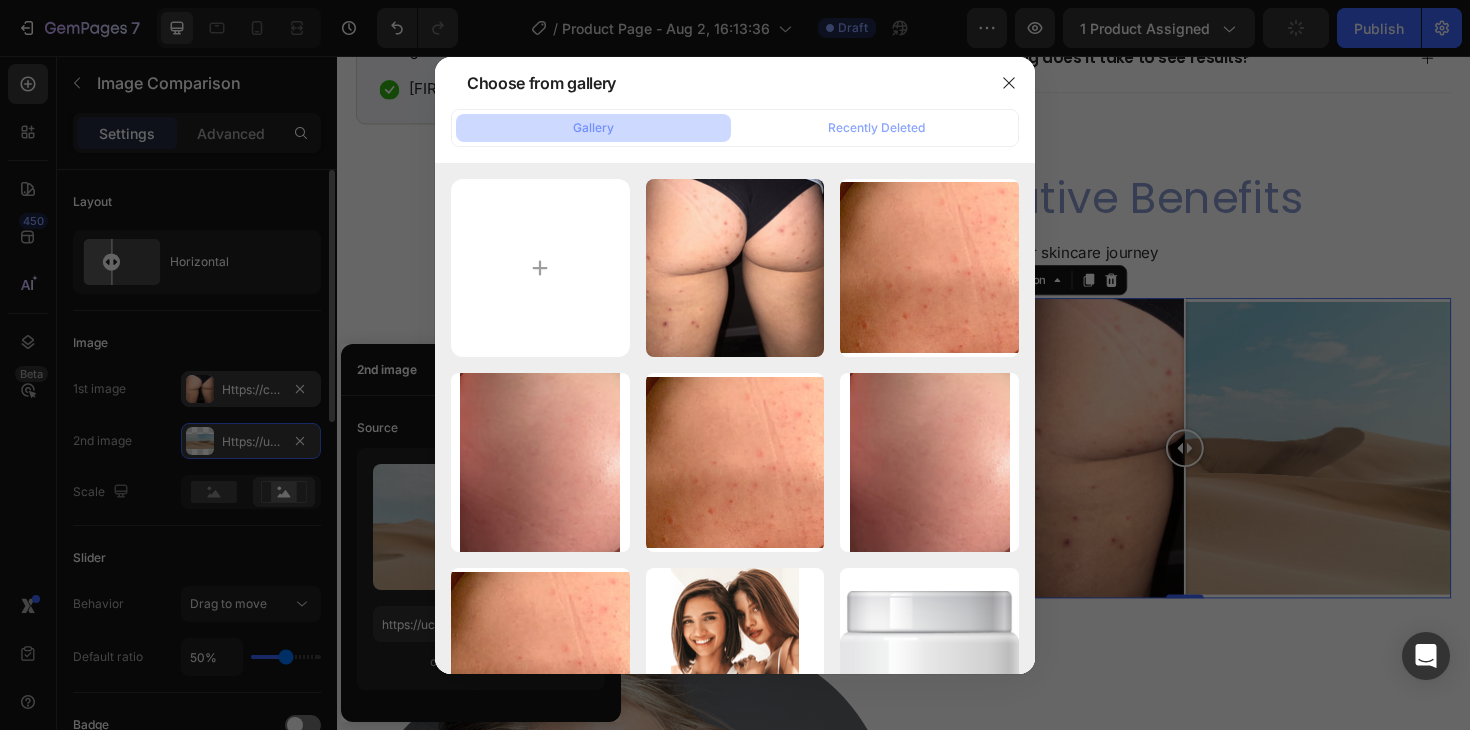 type on "C:\fakepath\Screenshot 2025-08-04 at 8.18.16 pm.png" 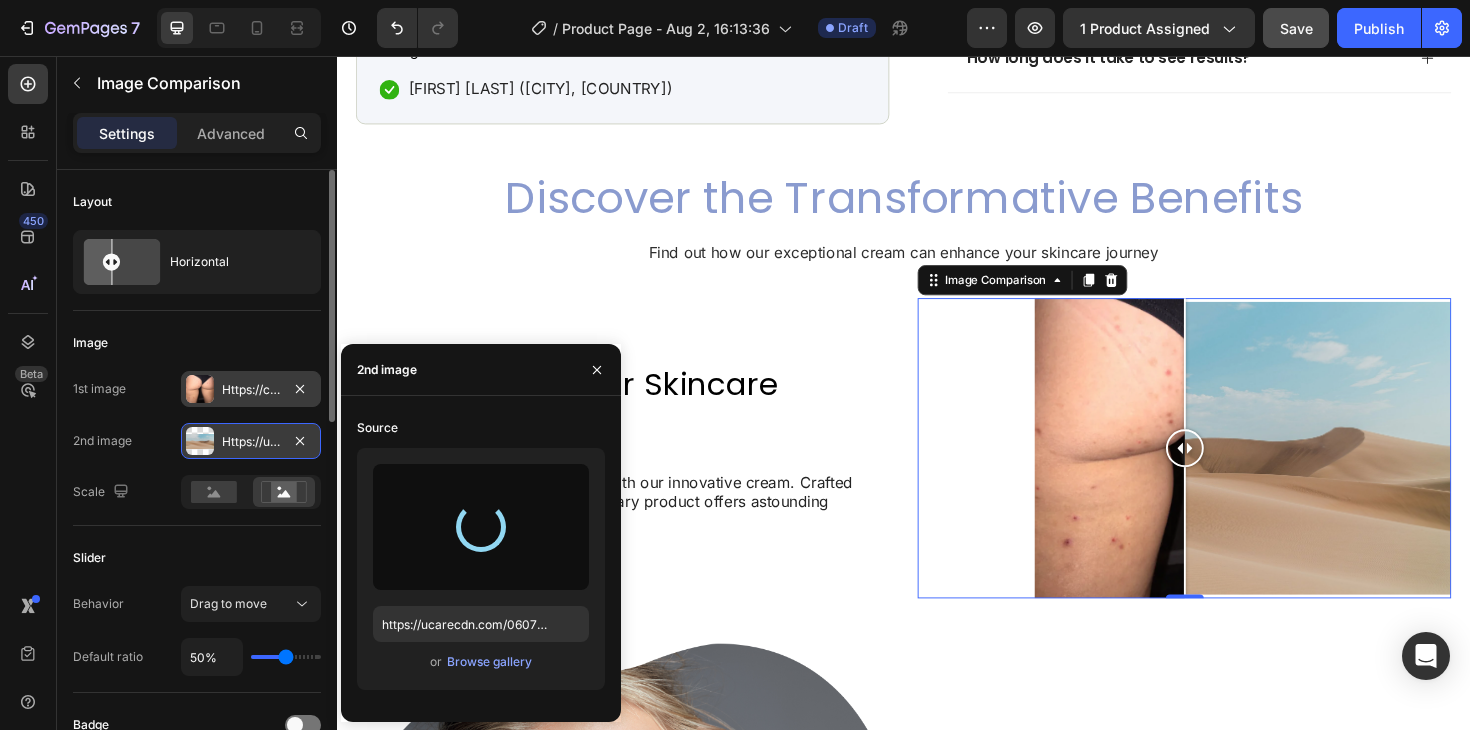 type on "https://cdn.shopify.com/s/files/1/0592/0830/2721/files/gempages_578130549185446588-2b998bc5-aa0f-4d55-a1b0-9afc66cb72e4.png" 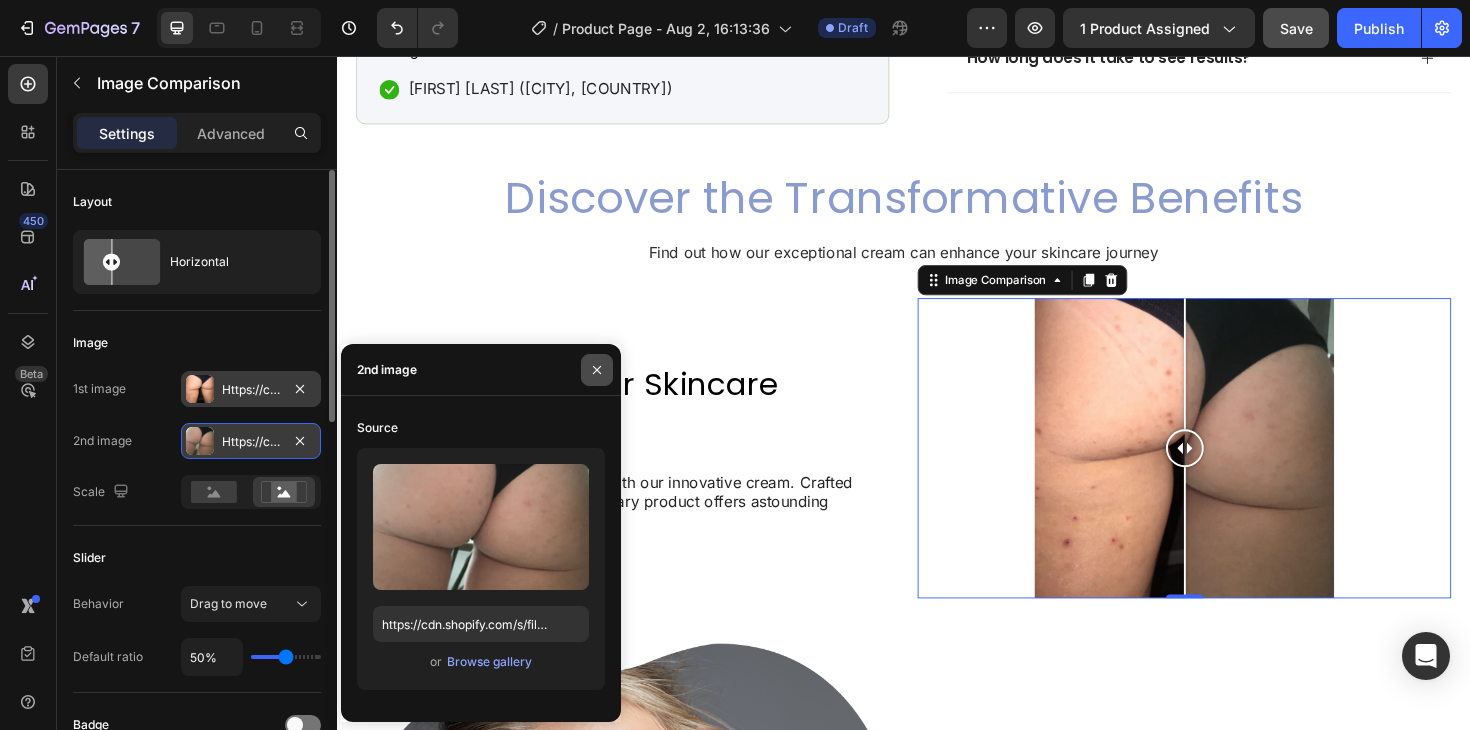 click at bounding box center (597, 370) 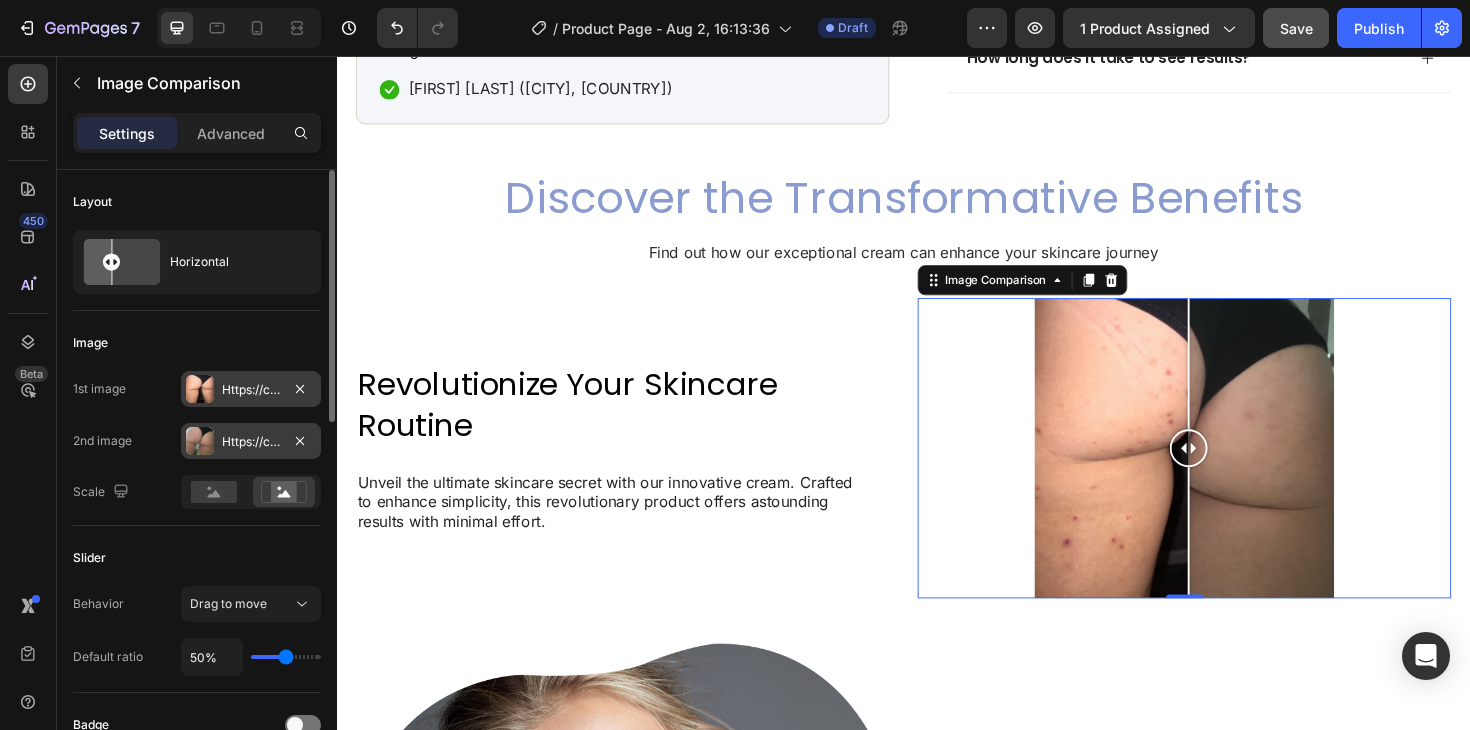 drag, startPoint x: 1229, startPoint y: 468, endPoint x: 1239, endPoint y: 543, distance: 75.66373 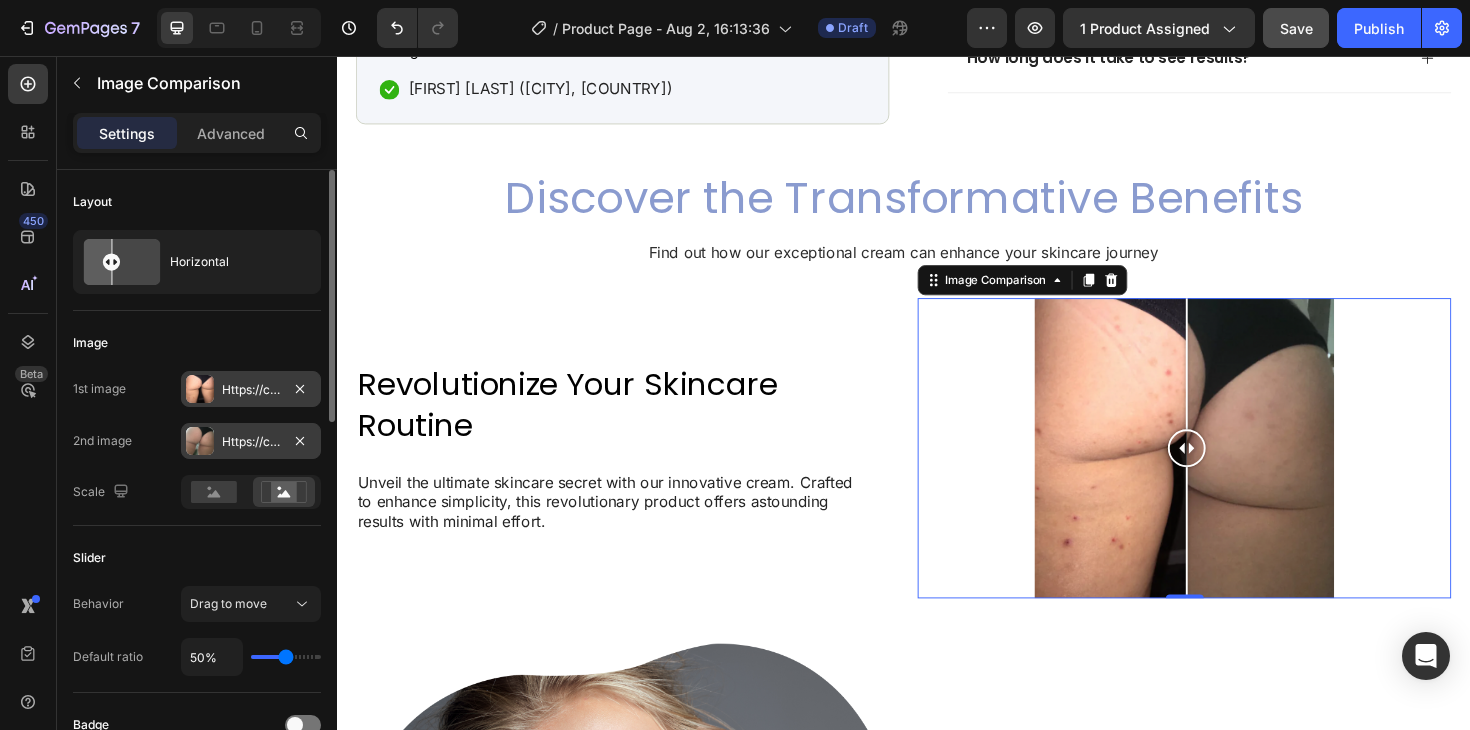 drag, startPoint x: 1228, startPoint y: 470, endPoint x: 1237, endPoint y: 511, distance: 41.976185 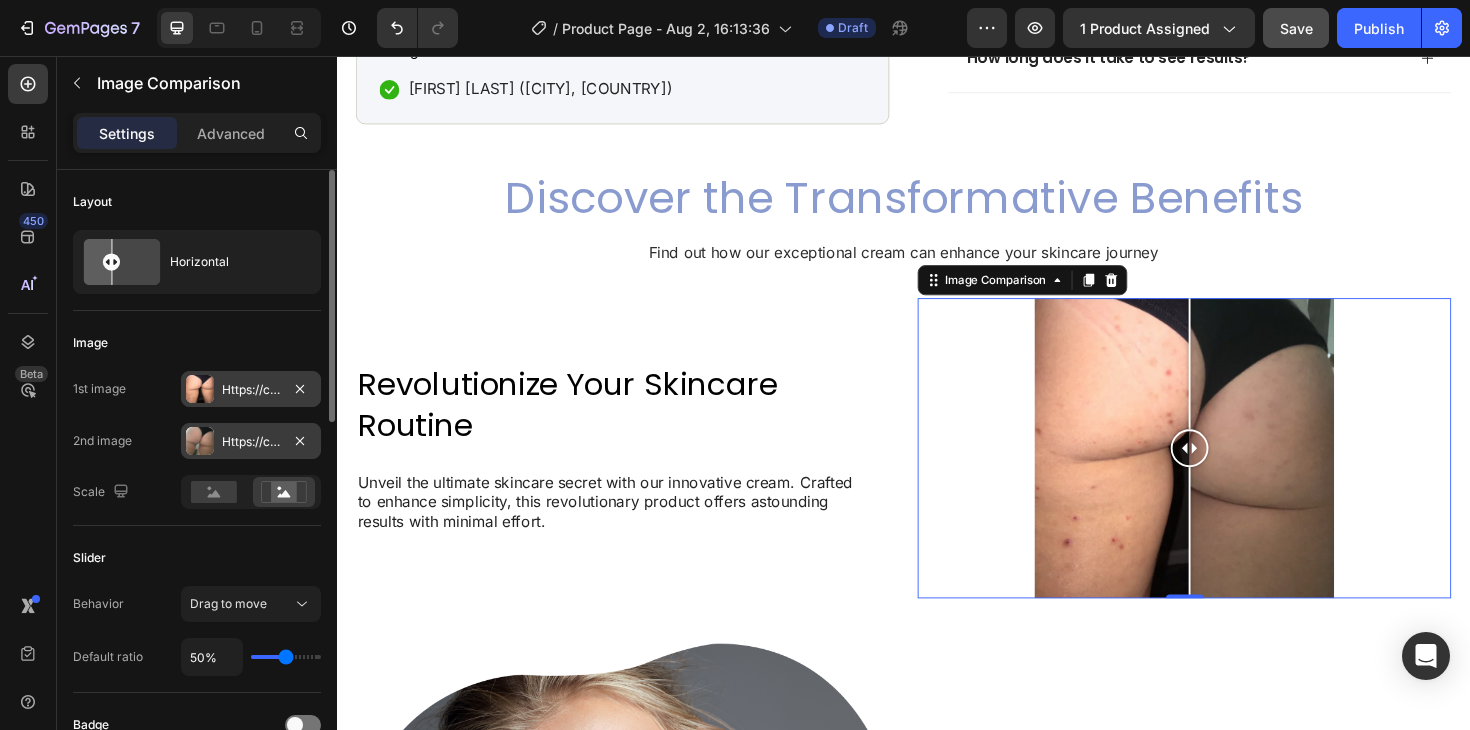 drag, startPoint x: 1466, startPoint y: 471, endPoint x: 1240, endPoint y: 476, distance: 226.0553 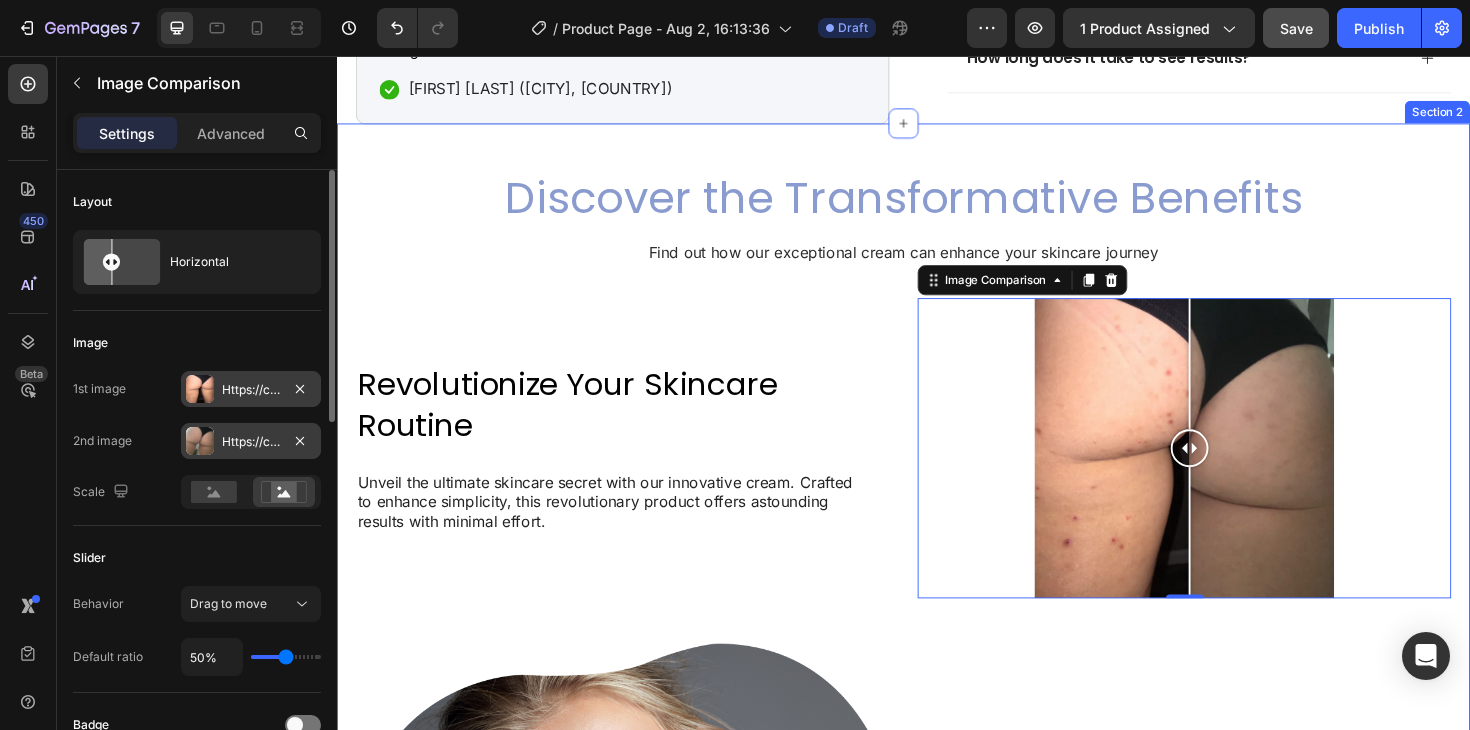 click on "Discover the Transformative Benefits Heading Find out how our exceptional cream can enhance your skincare journey Text Block Revolutionize Your Skincare Routine Heading Unveil the ultimate skincare secret with our innovative cream. Crafted to enhance simplicity, this revolutionary product offers astounding results with minimal effort. Text Block Row Image Comparison   0 Row ...confidently embrace the world with luminous and perfect skin Heading Imagine the exhilarating sensation of stepping out with unmatched confidence and a glowing appearance. Our cream is designed to turn this vision into reality. With its potent formula, it diligently revitalizes your skin, tackling issues such as dryness, dullness, and uneven texture. Text Block Row Image Row" at bounding box center [937, 669] 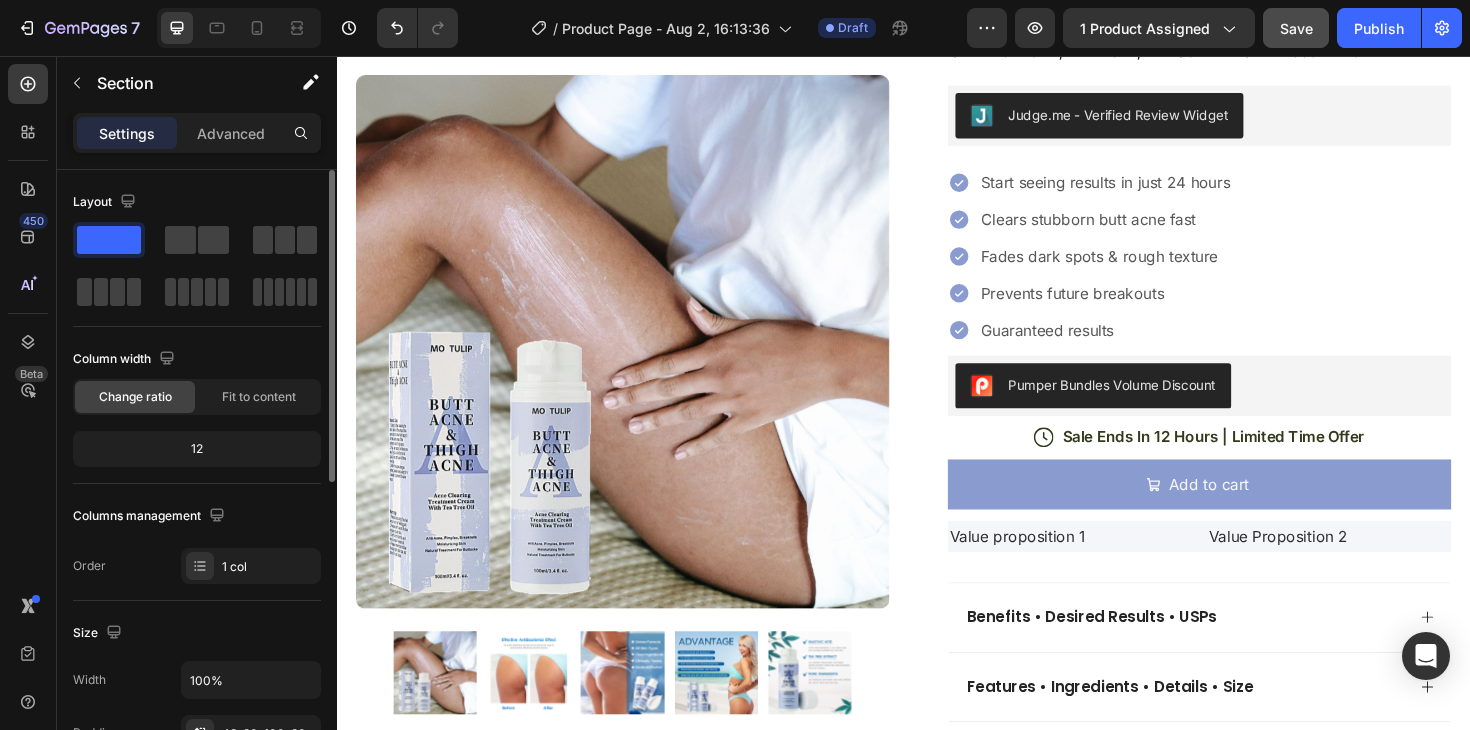 scroll, scrollTop: 317, scrollLeft: 0, axis: vertical 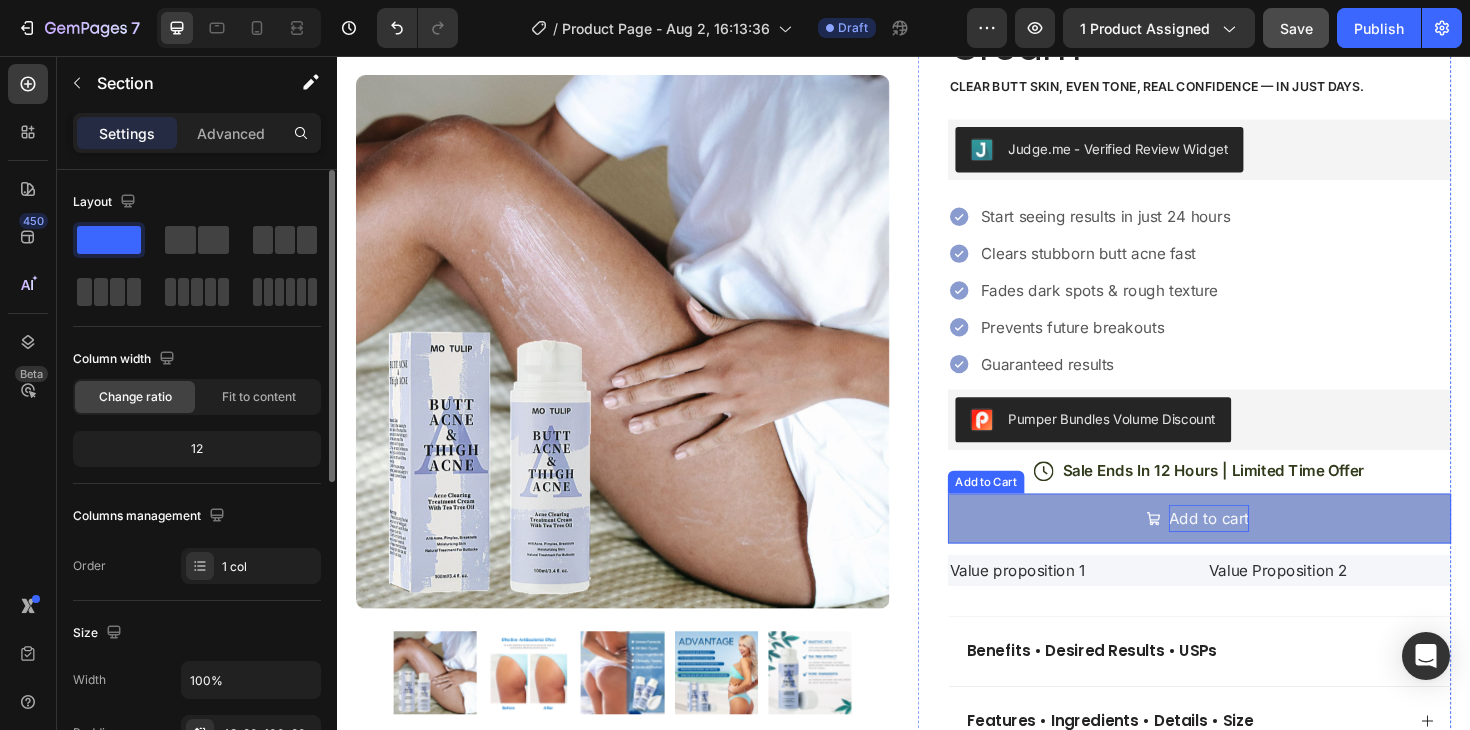 click on "Add to cart" at bounding box center [1260, 545] 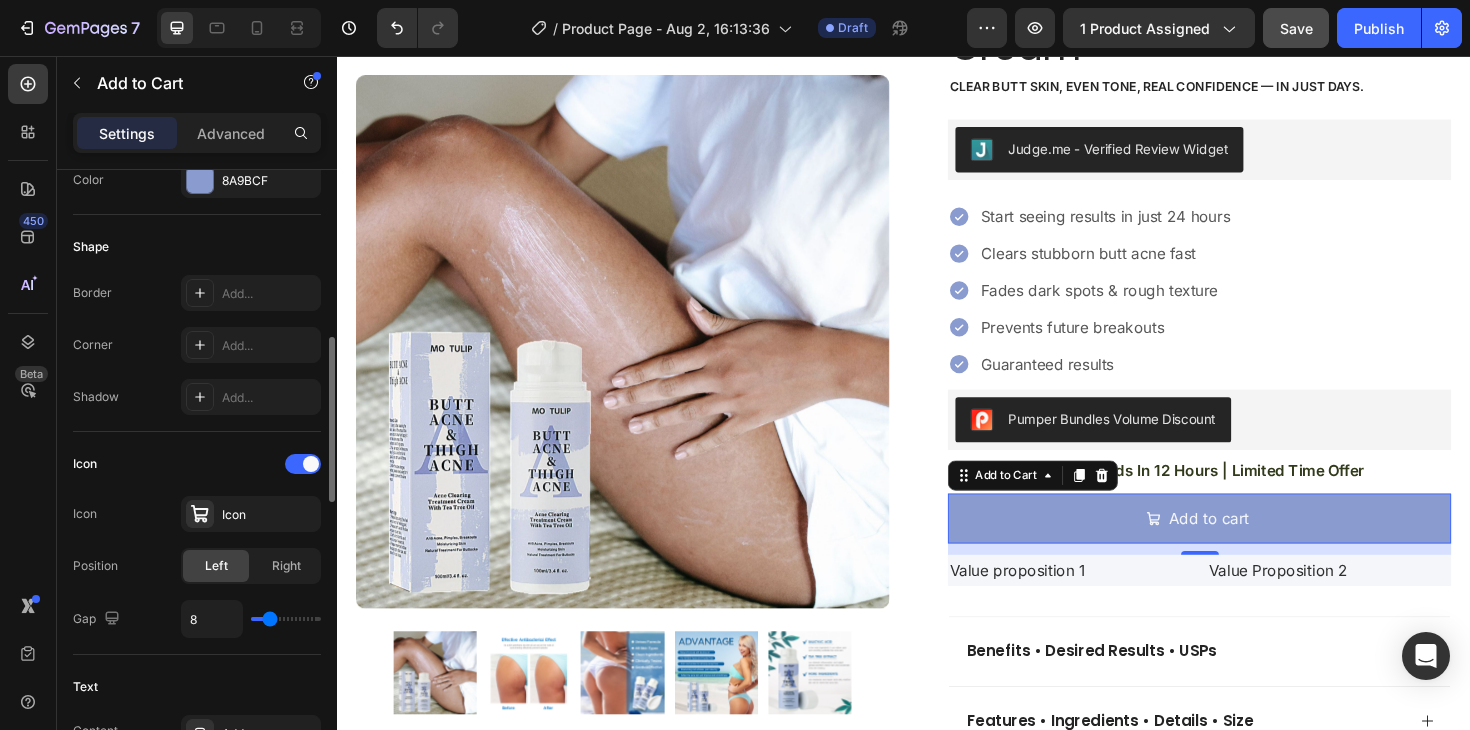 scroll, scrollTop: 573, scrollLeft: 0, axis: vertical 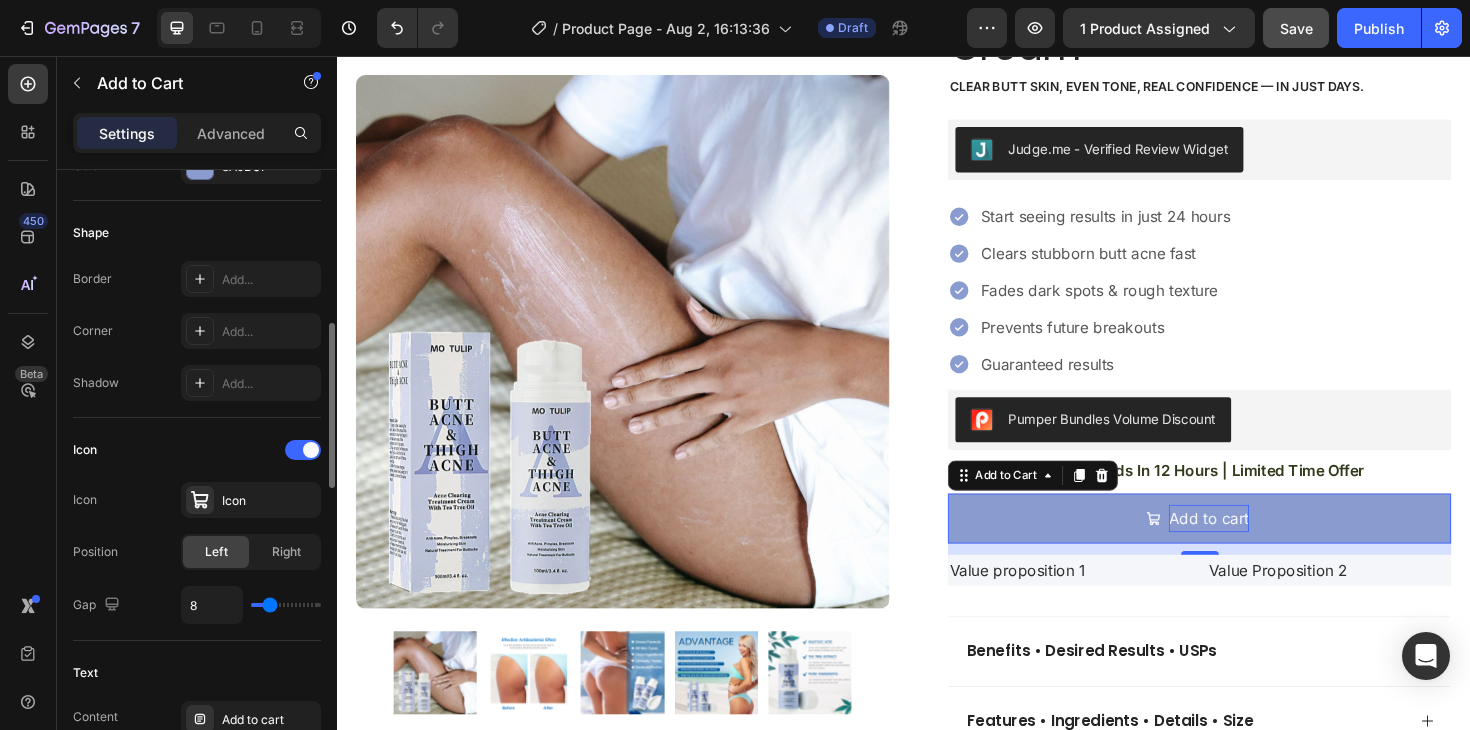 click on "Add to cart" at bounding box center [1260, 545] 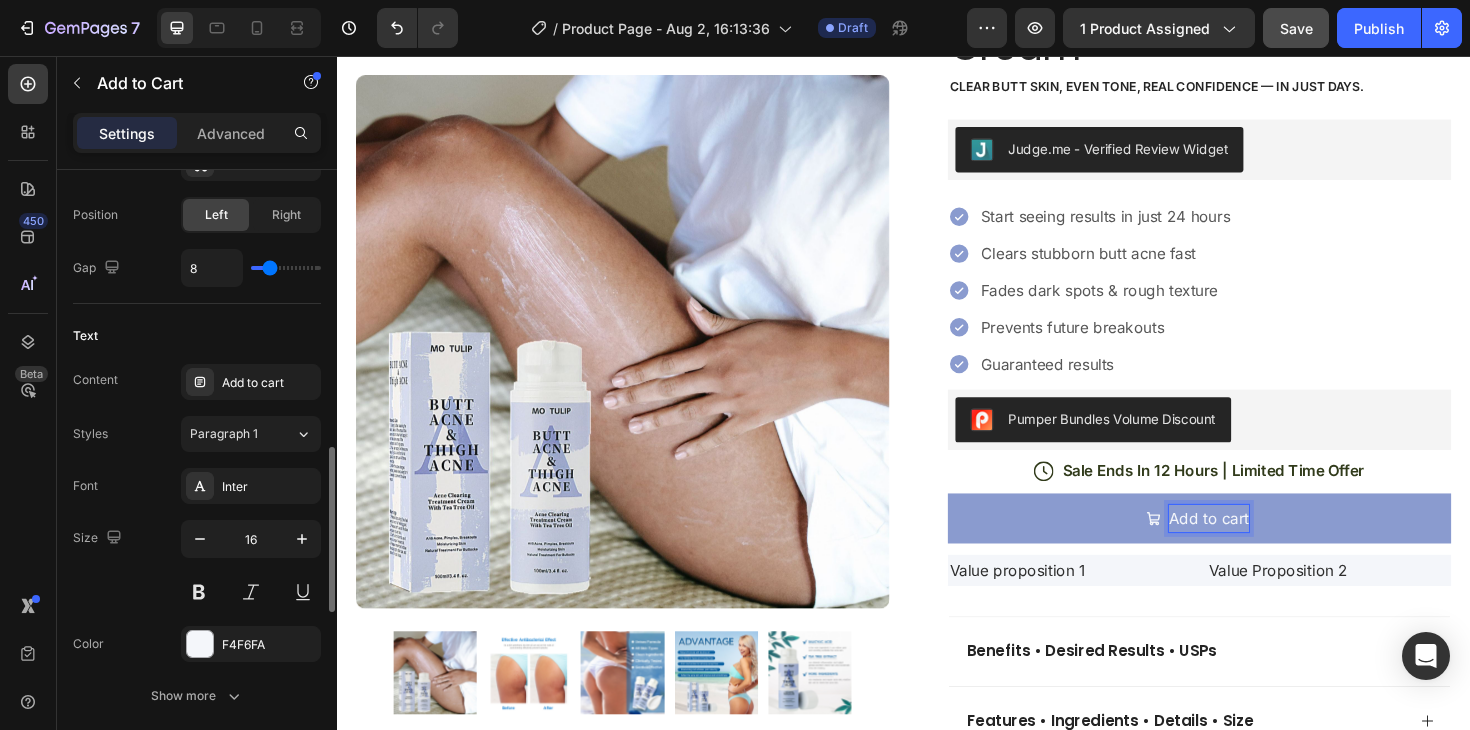 scroll, scrollTop: 973, scrollLeft: 0, axis: vertical 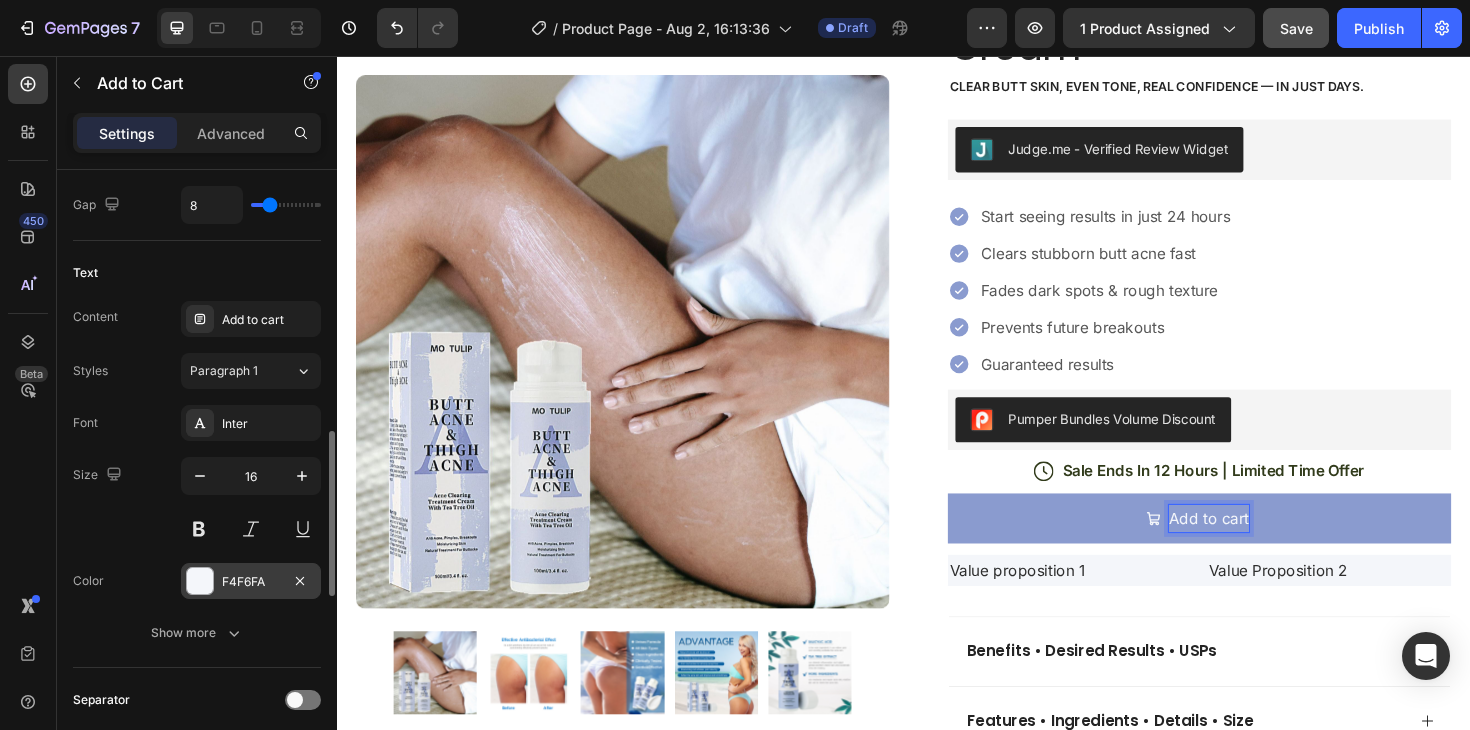 click on "F4F6FA" at bounding box center [251, 581] 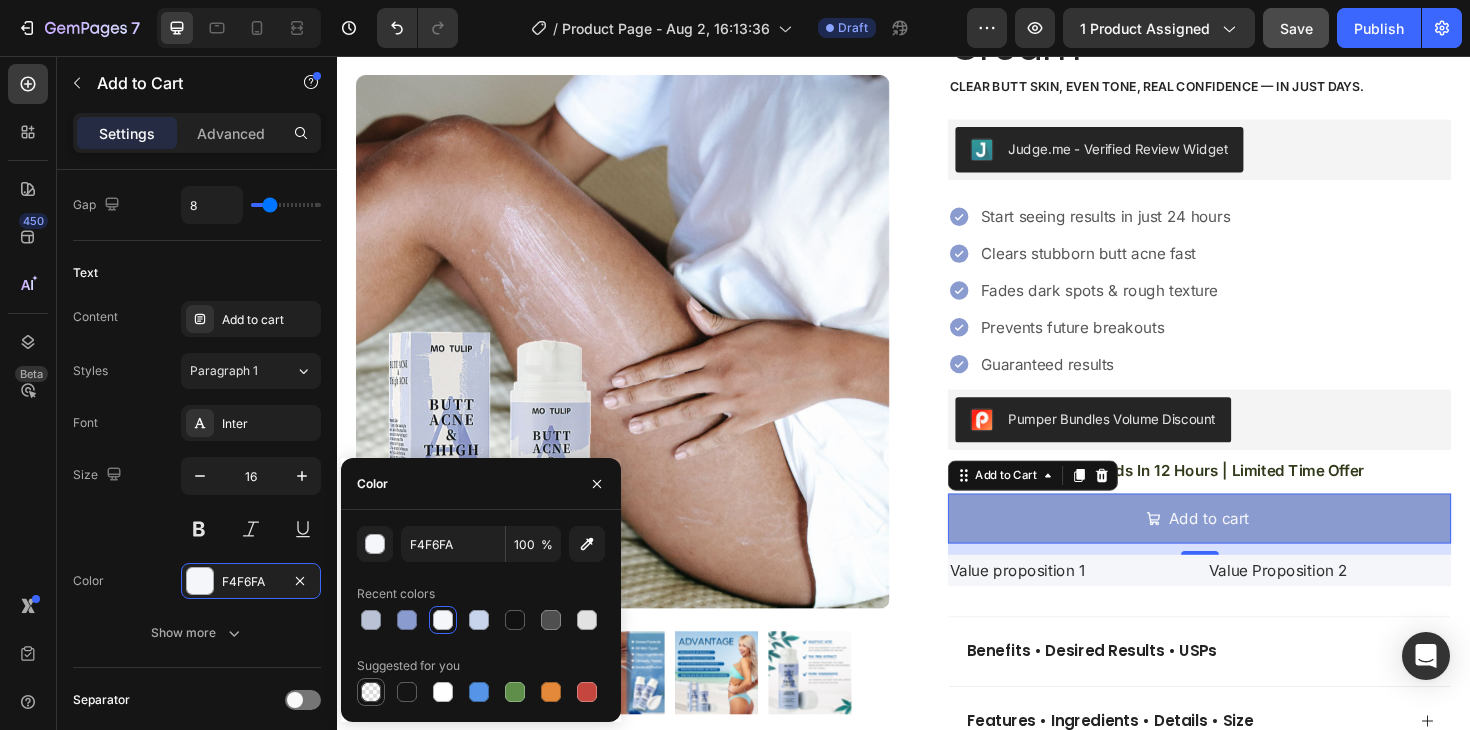 click at bounding box center [371, 692] 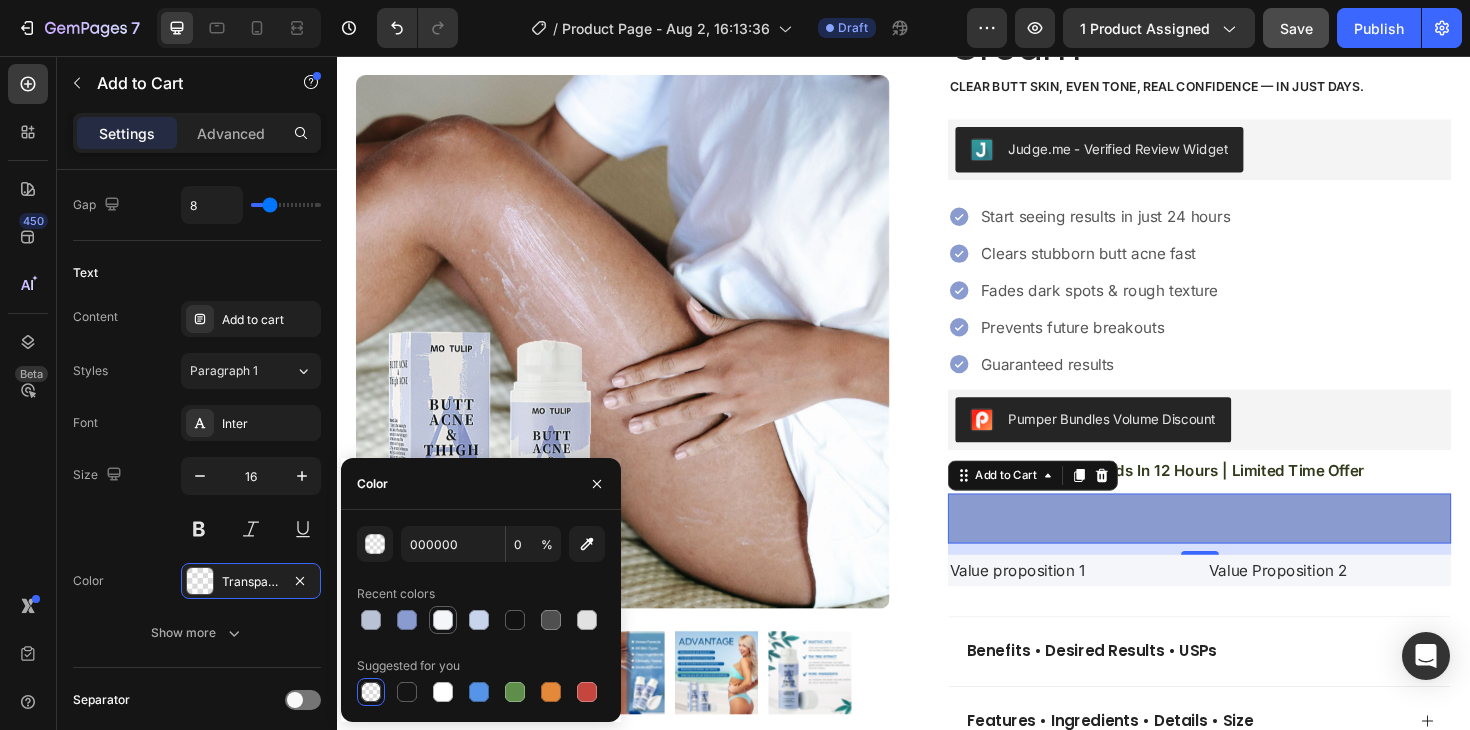 click at bounding box center (443, 620) 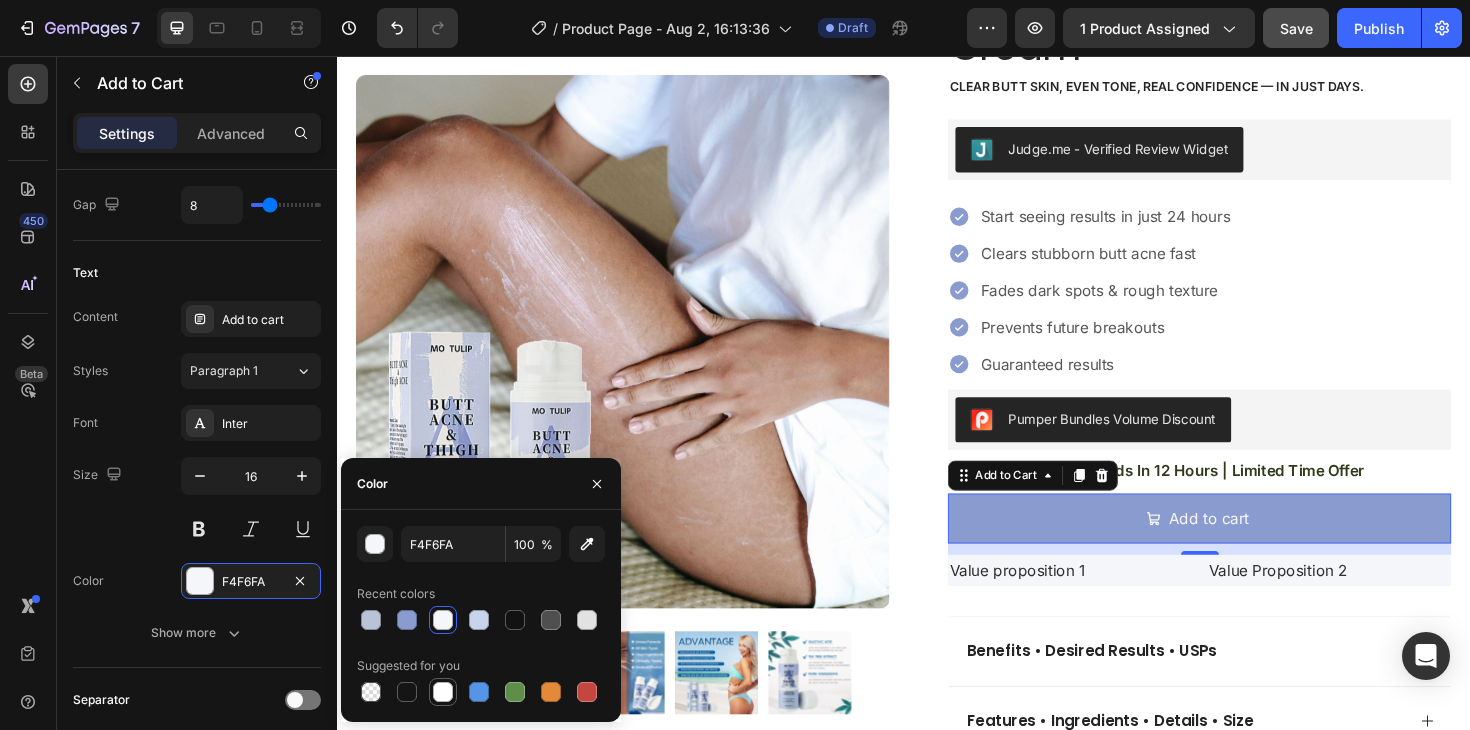 click at bounding box center (443, 692) 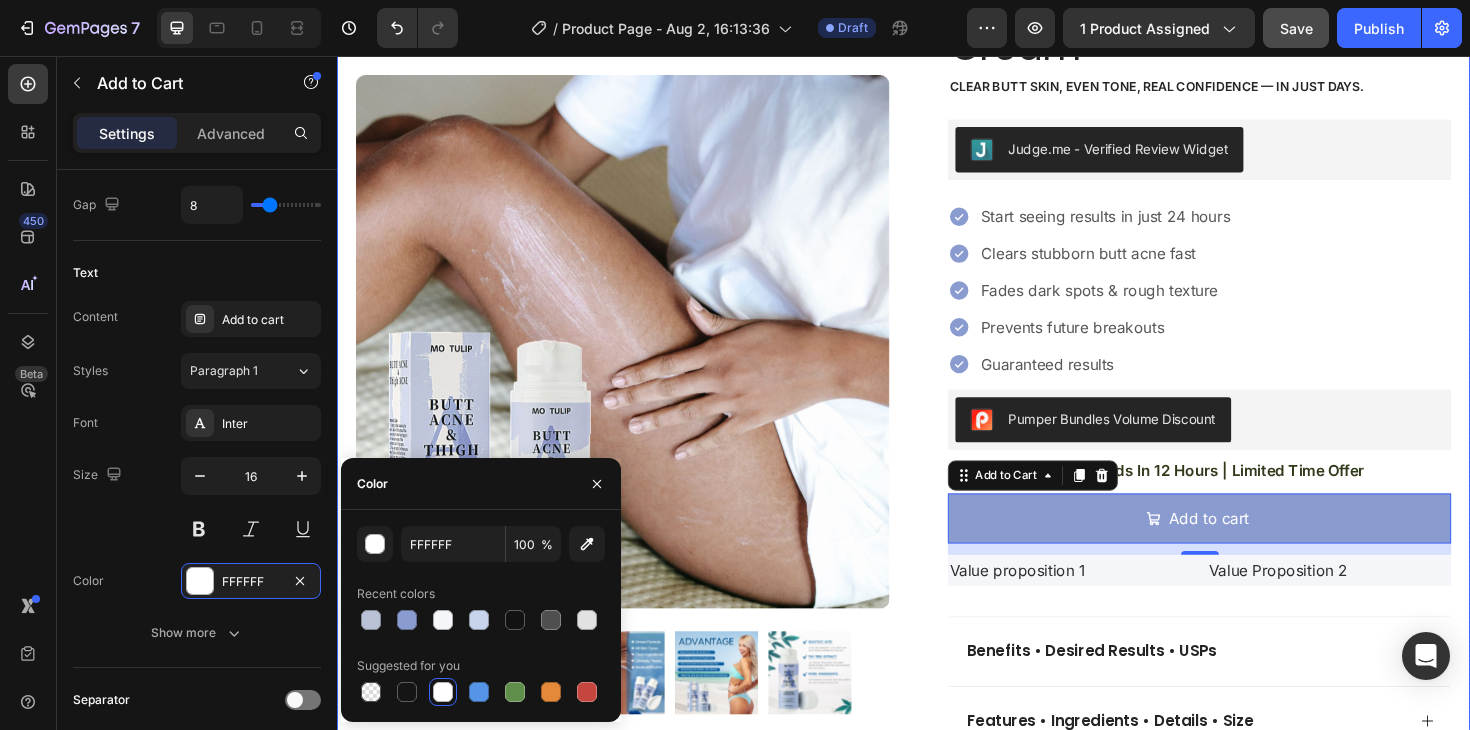 click on "Product Images Icon Icon Icon Icon Icon Icon List "The BEST EVER, hands down!! I’ve tried ALL of them and this one is by far the best. You will see results after just one use. This made my ass go from teenage pimple face to Brazilian bombshell… I just wish it came in a larger size!" Text Block
Icon Anastasia F. (Miami, USA) Text Block Row Row Row Judge.me - Preview Badge (Stars) Judge.me Helped X Customers solve their Butt-NE problems Text Block Wiyora ClearBooty™ Cream Product Title Clear butt skin, even tone, real confidence — in just days. Text Block Judge.me - Verified Review Widget Judge.me
Start seeing results in just 24 hours
Clears stubborn butt acne fast
Fades dark spots & rough texture
Prevents future breakouts
Guaranteed results Item List Pumper Bundles Volume Discount Pumper Bundles Volume Discount
Icon Sale Ends In 12 Hours | Limited Time Offer Row" at bounding box center [937, 453] 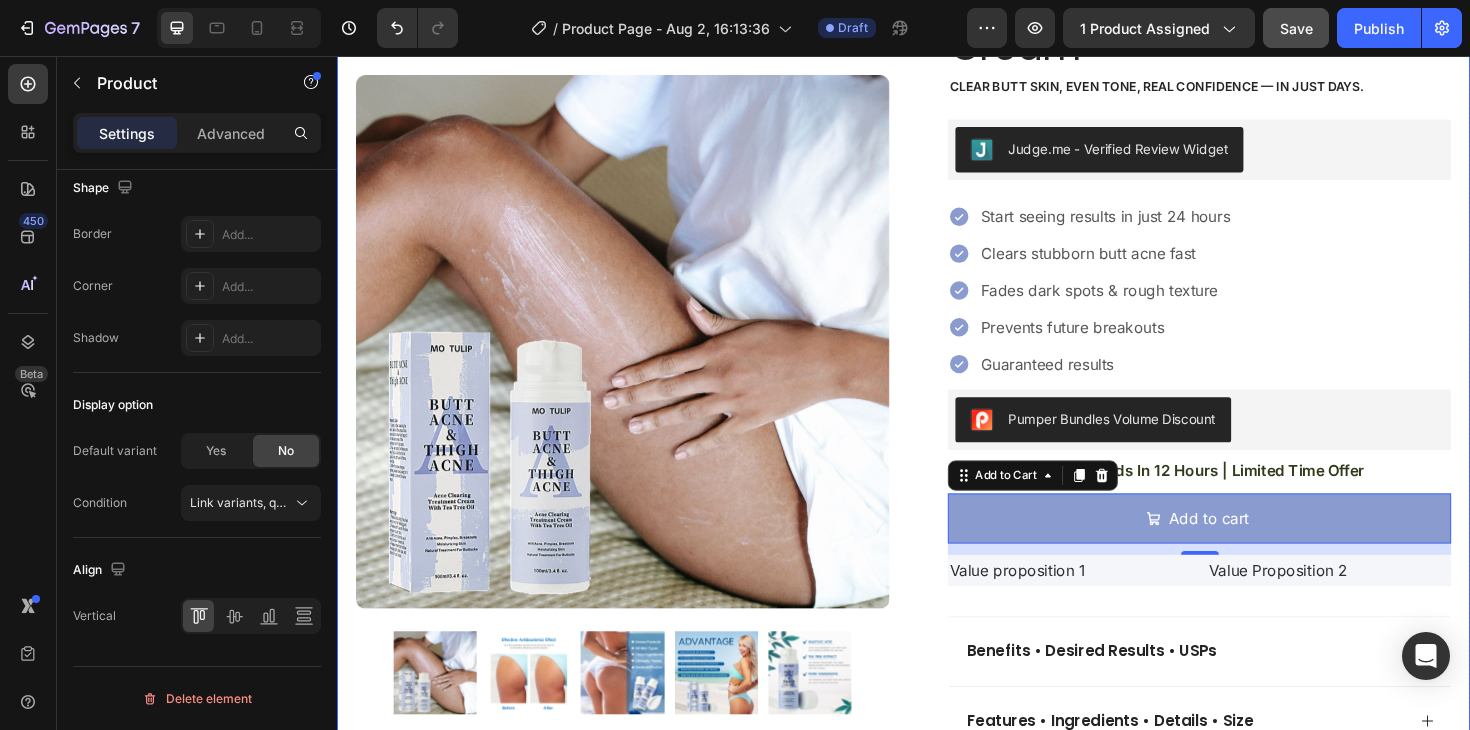 scroll, scrollTop: 0, scrollLeft: 0, axis: both 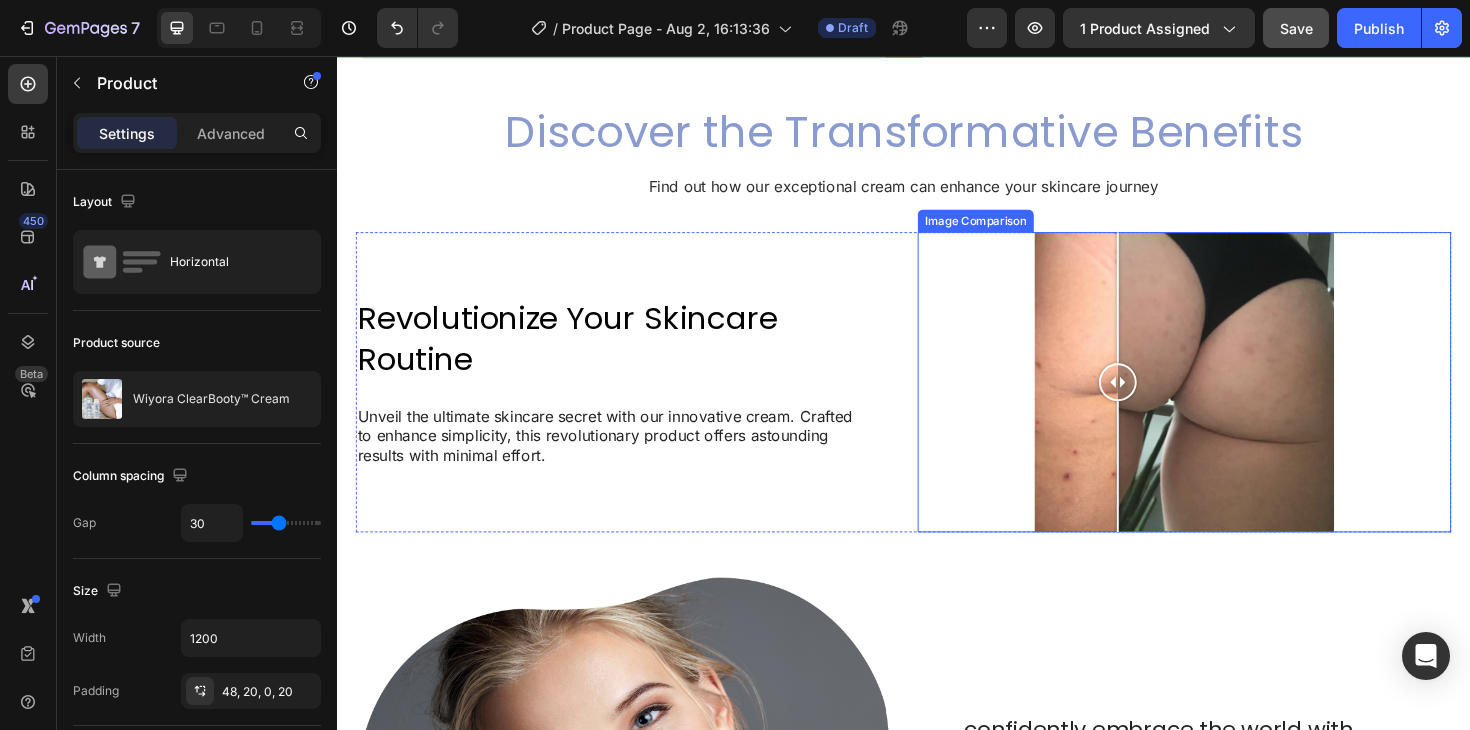 click at bounding box center [1234, 402] 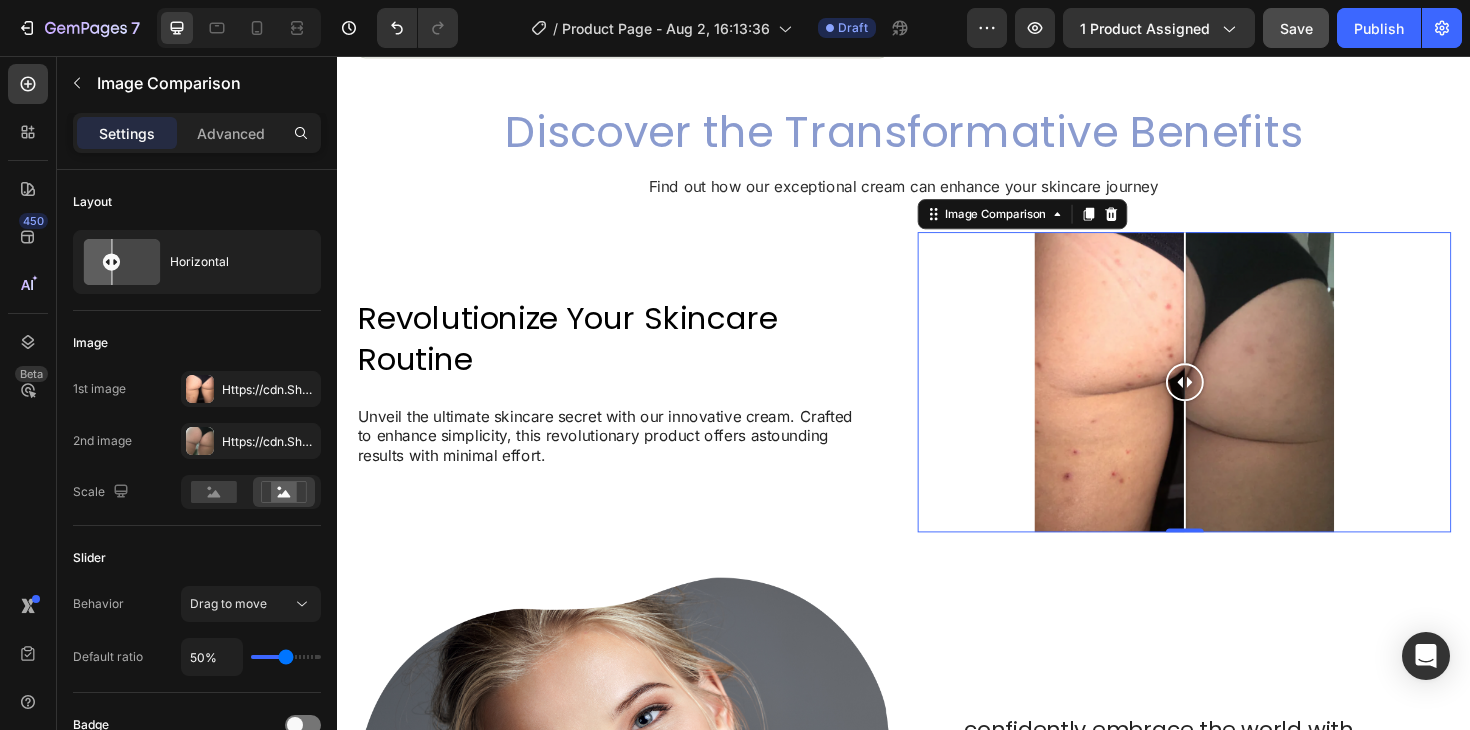 drag, startPoint x: 1157, startPoint y: 408, endPoint x: 1235, endPoint y: 413, distance: 78.160095 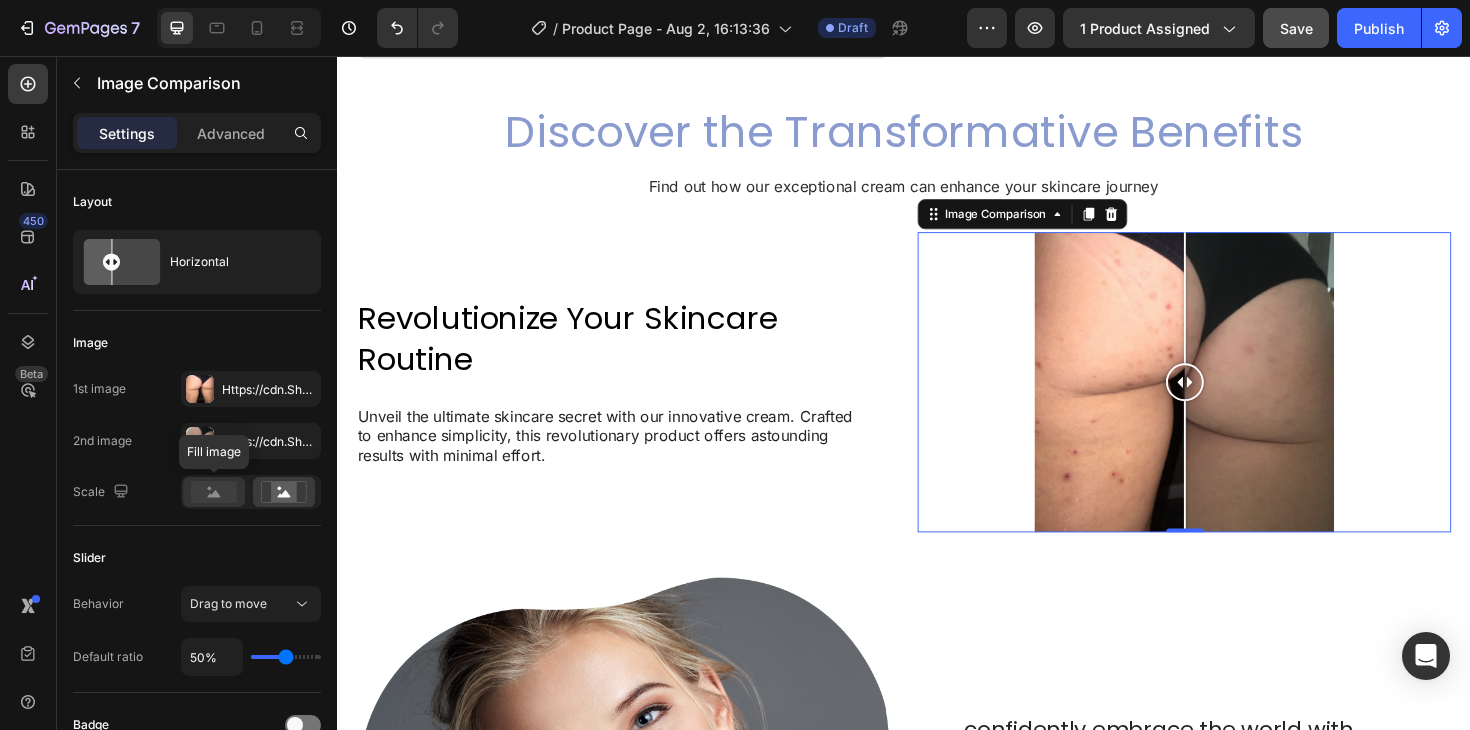 click 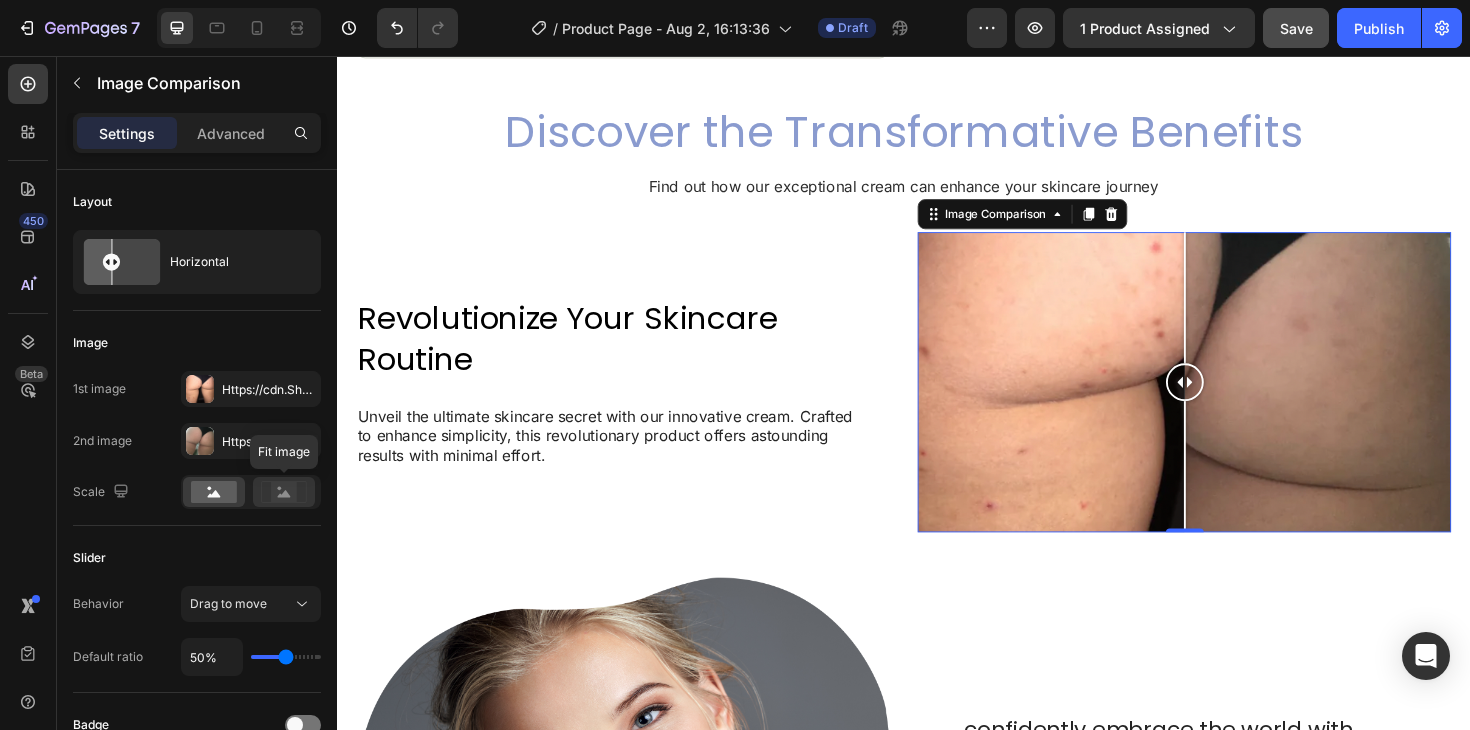 click 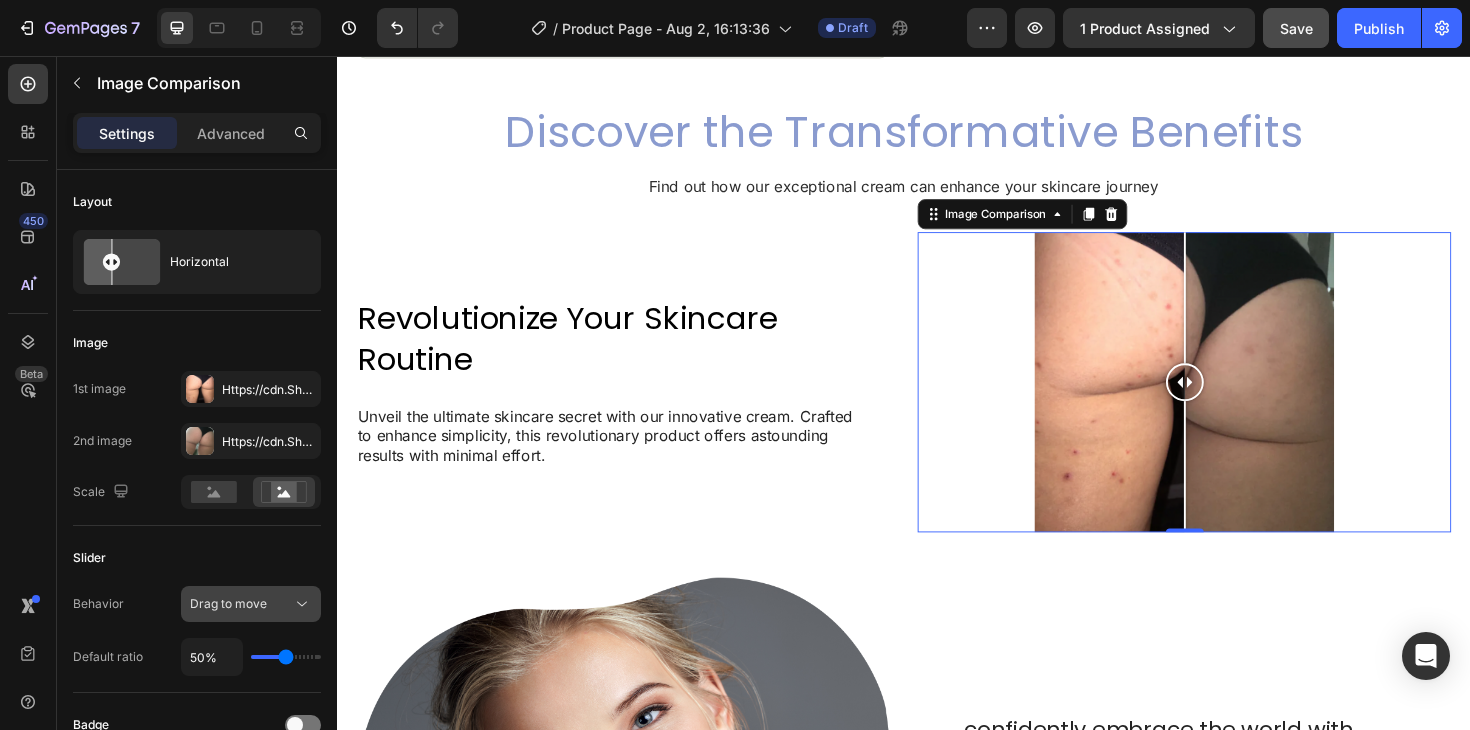 click on "Drag to move" at bounding box center (241, 604) 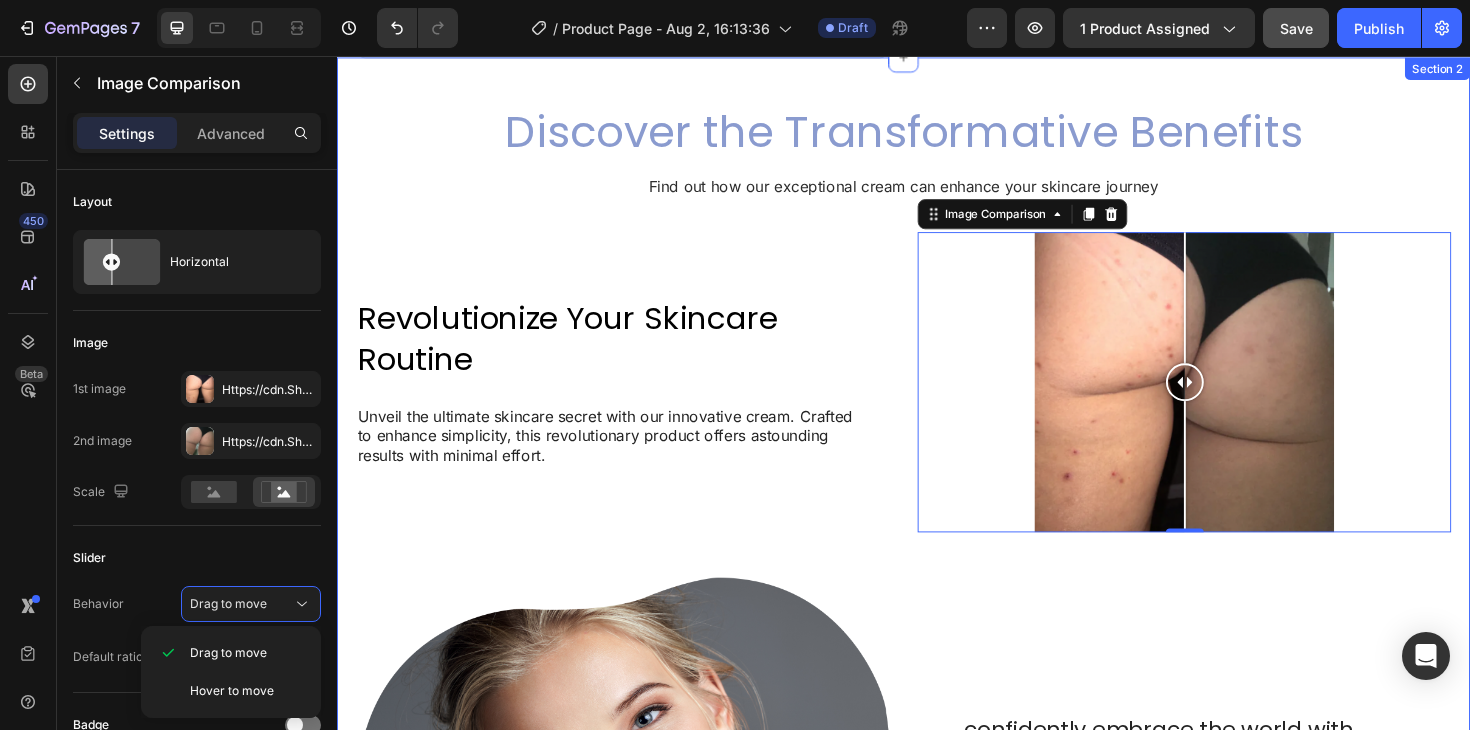 click on "Discover the Transformative Benefits Heading Find out how our exceptional cream can enhance your skincare journey Text Block Revolutionize Your Skincare Routine Heading Unveil the ultimate skincare secret with our innovative cream. Crafted to enhance simplicity, this revolutionary product offers astounding results with minimal effort. Text Block Row Image Comparison   0 Row ...confidently embrace the world with luminous and perfect skin Heading Imagine the exhilarating sensation of stepping out with unmatched confidence and a glowing appearance. Our cream is designed to turn this vision into reality. With its potent formula, it diligently revitalizes your skin, tackling issues such as dryness, dullness, and uneven texture. Text Block Row Image Row" at bounding box center [937, 600] 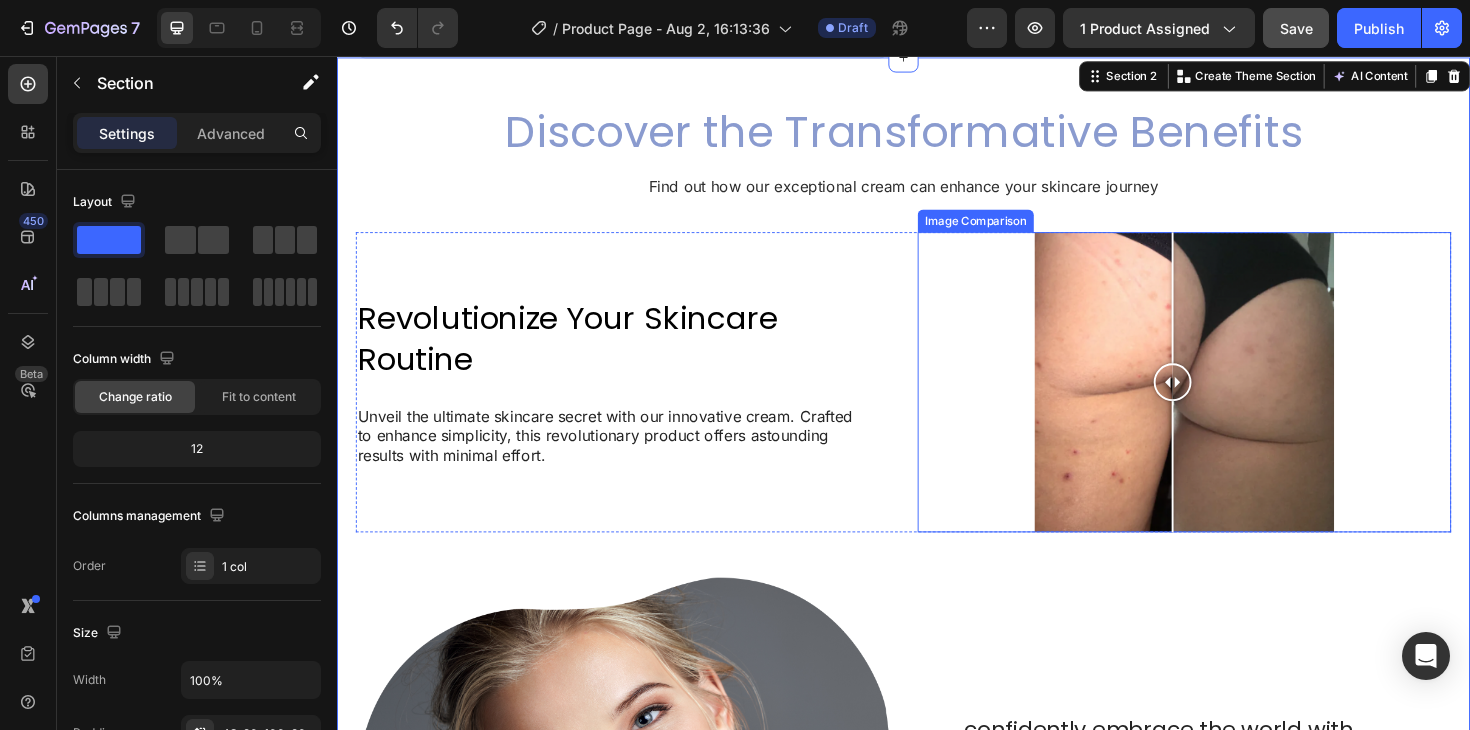 drag, startPoint x: 1242, startPoint y: 406, endPoint x: 1222, endPoint y: 503, distance: 99.0404 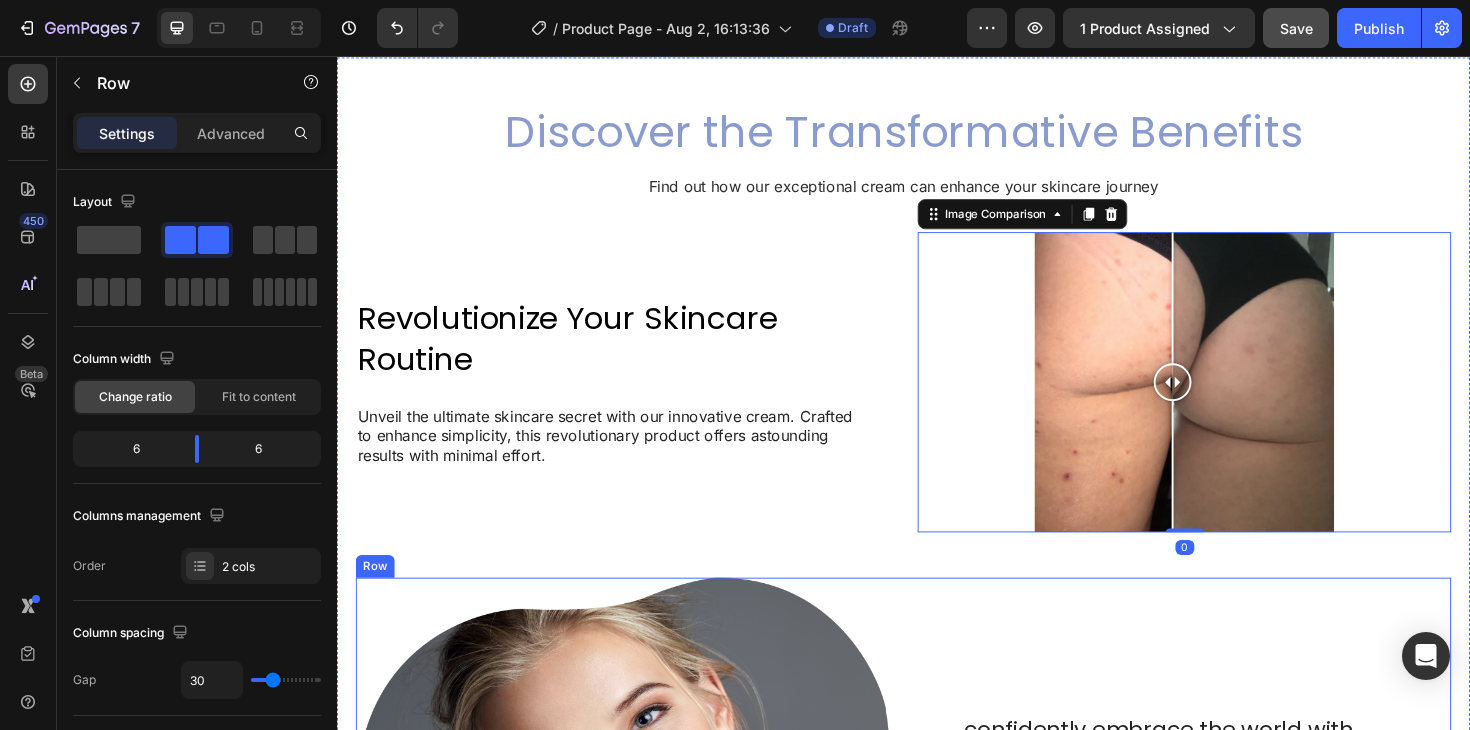 click on "...confidently embrace the world with luminous and perfect skin Heading Imagine the exhilarating sensation of stepping out with unmatched confidence and a glowing appearance. Our cream is designed to turn this vision into reality. With its potent formula, it diligently revitalizes your skin, tackling issues such as dryness, dullness, and uneven texture. Text Block Row" at bounding box center [1234, 852] 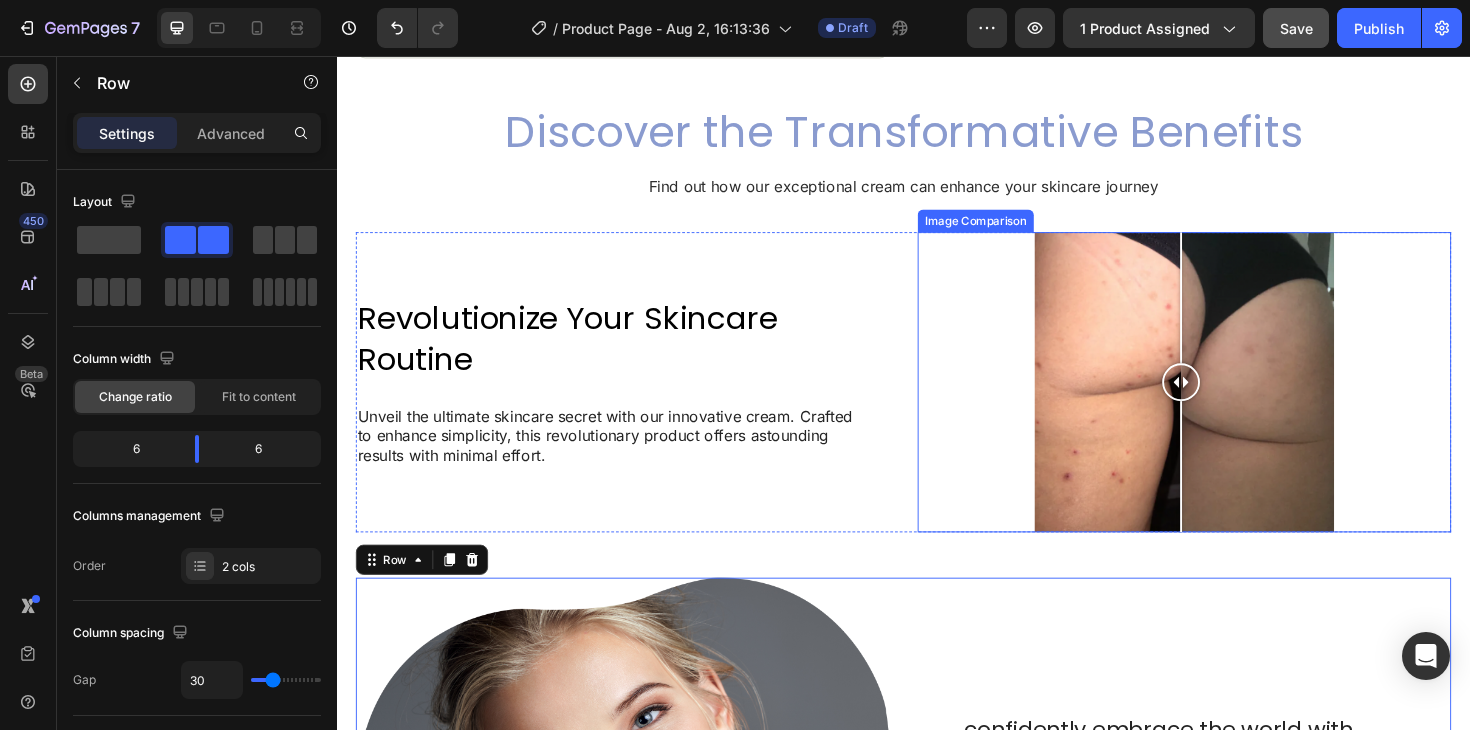 drag, startPoint x: 1231, startPoint y: 405, endPoint x: 1093, endPoint y: 406, distance: 138.00362 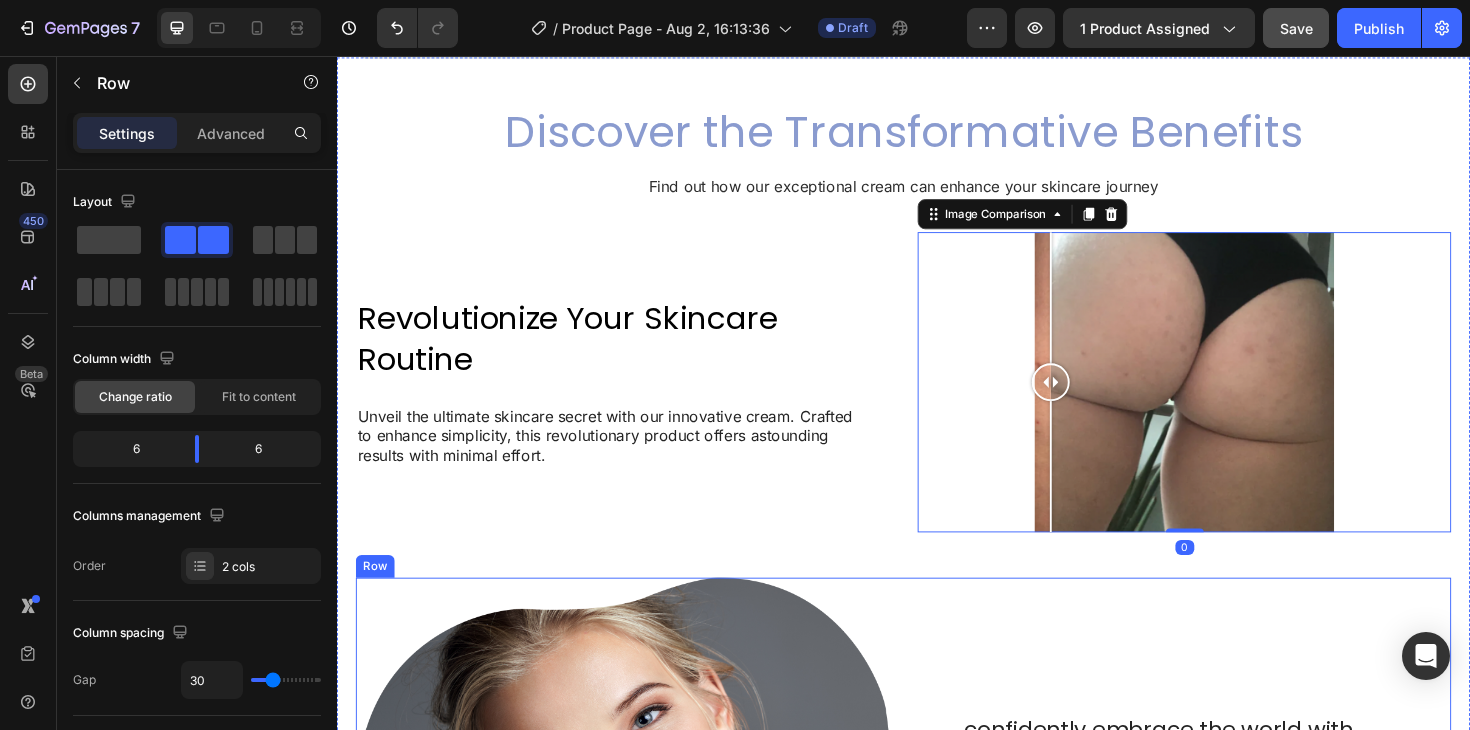 click on "...confidently embrace the world with luminous and perfect skin Heading Imagine the exhilarating sensation of stepping out with unmatched confidence and a glowing appearance. Our cream is designed to turn this vision into reality. With its potent formula, it diligently revitalizes your skin, tackling issues such as dryness, dullness, and uneven texture. Text Block Row" at bounding box center (1234, 852) 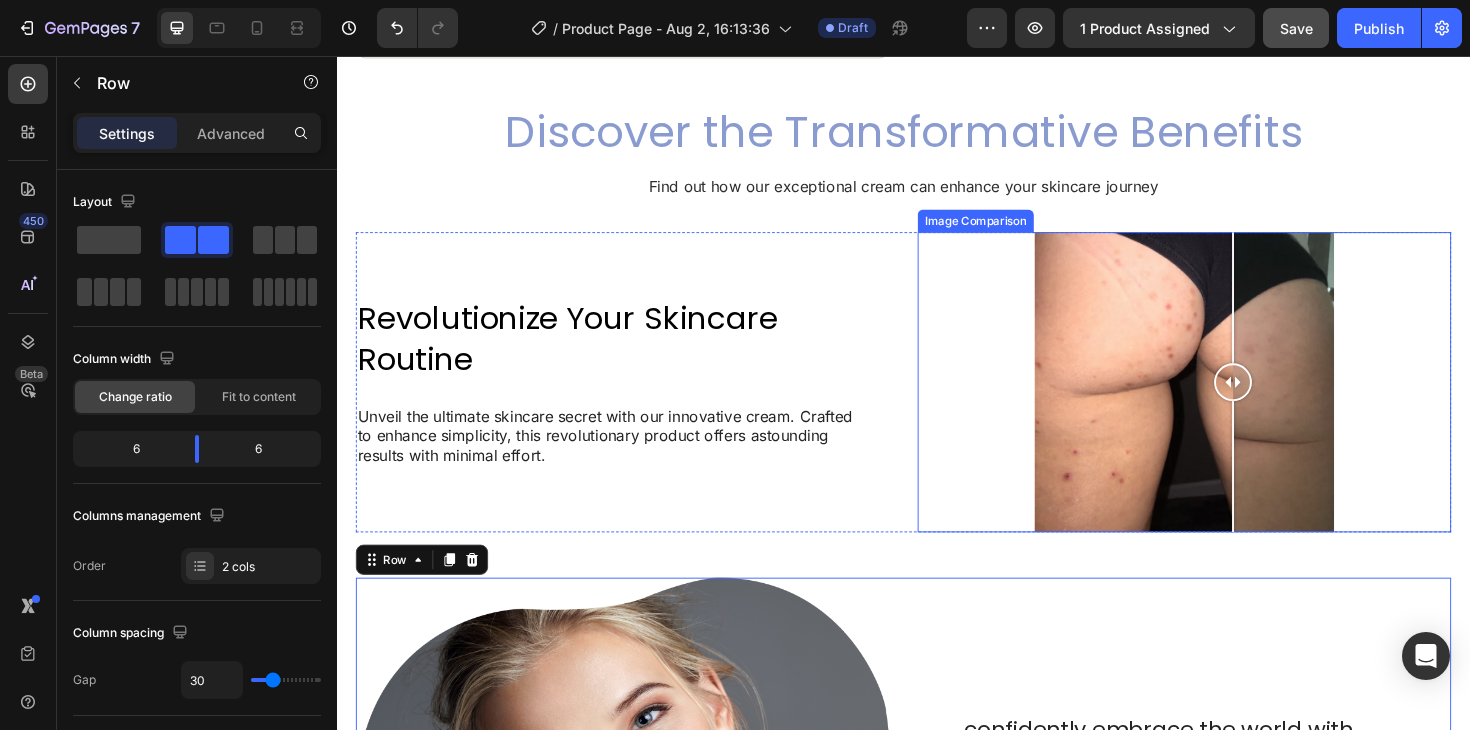 click at bounding box center [1234, 402] 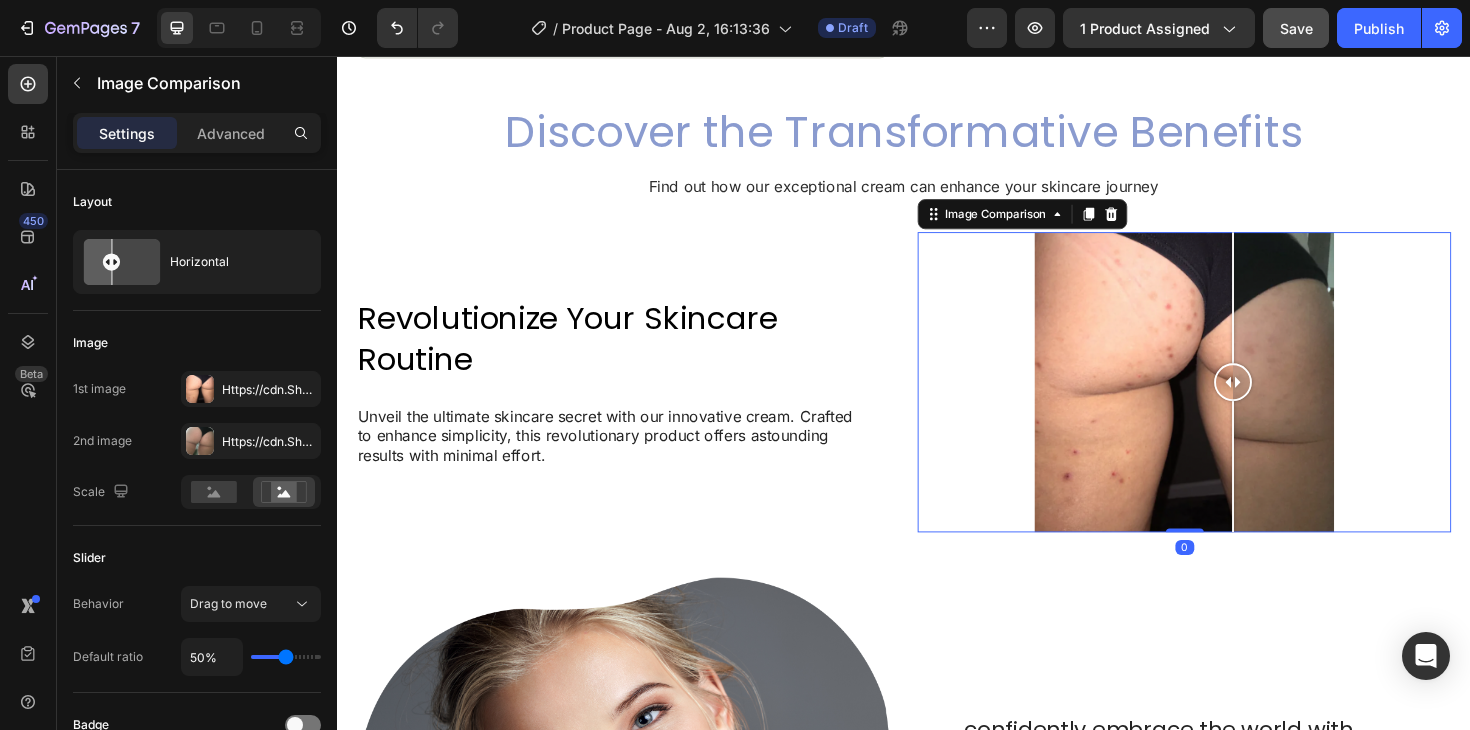 click at bounding box center (1234, 402) 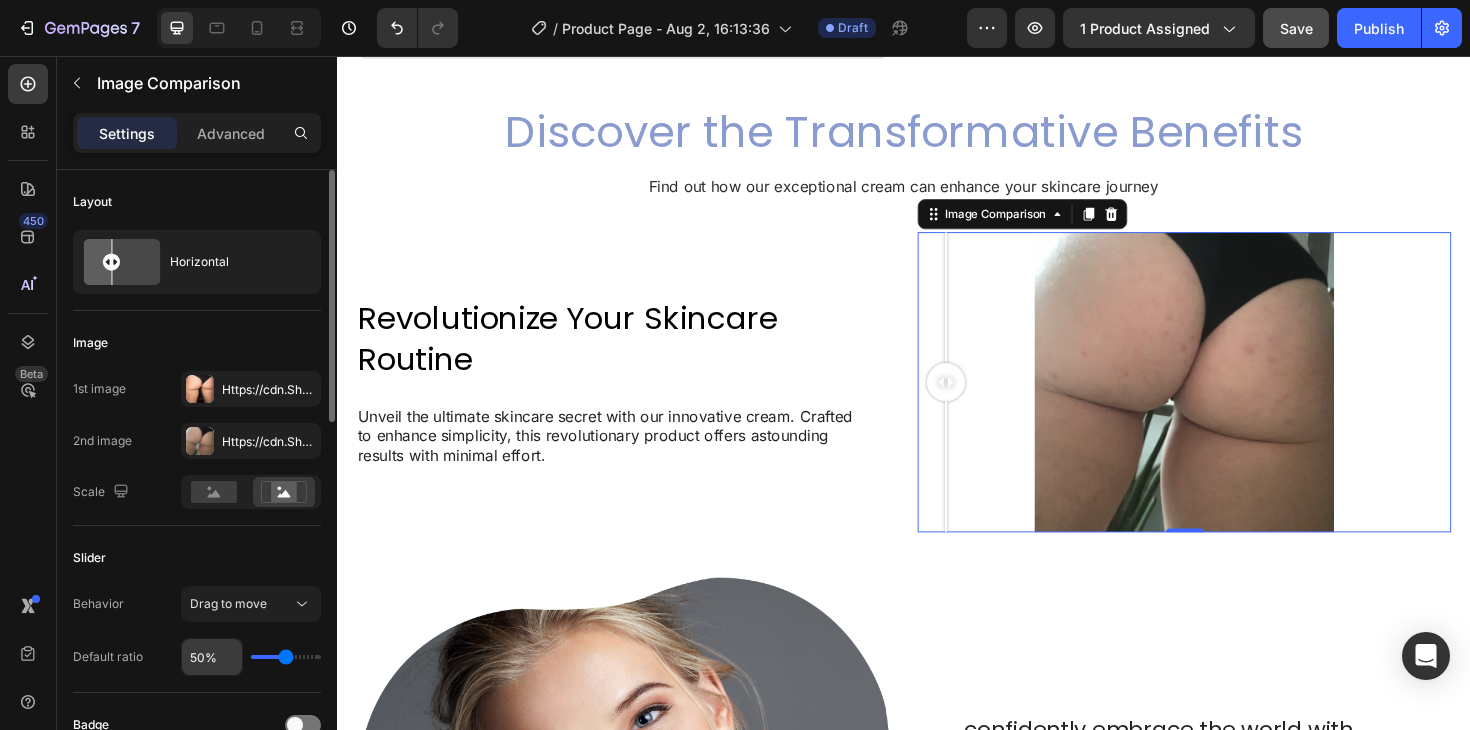 click on "50%" at bounding box center [212, 657] 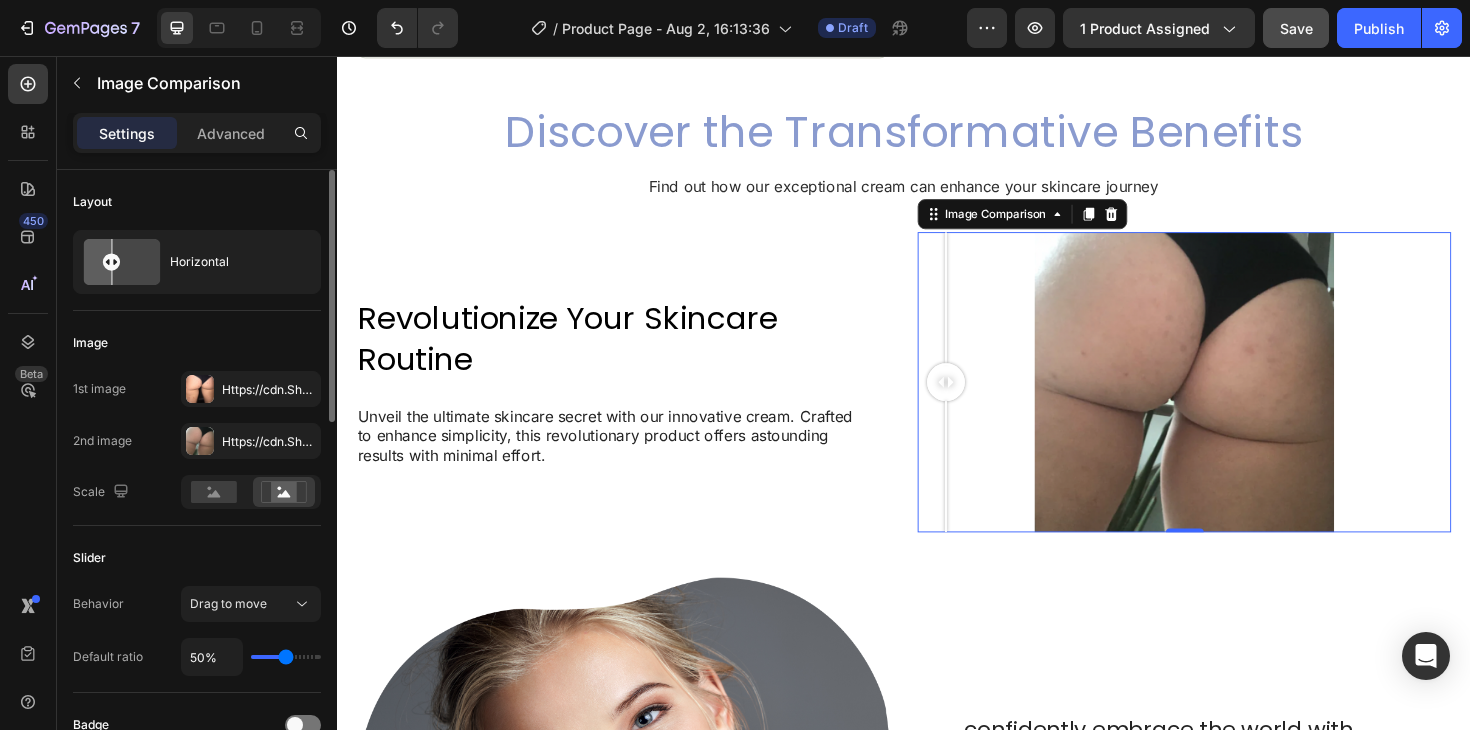 type on "41%" 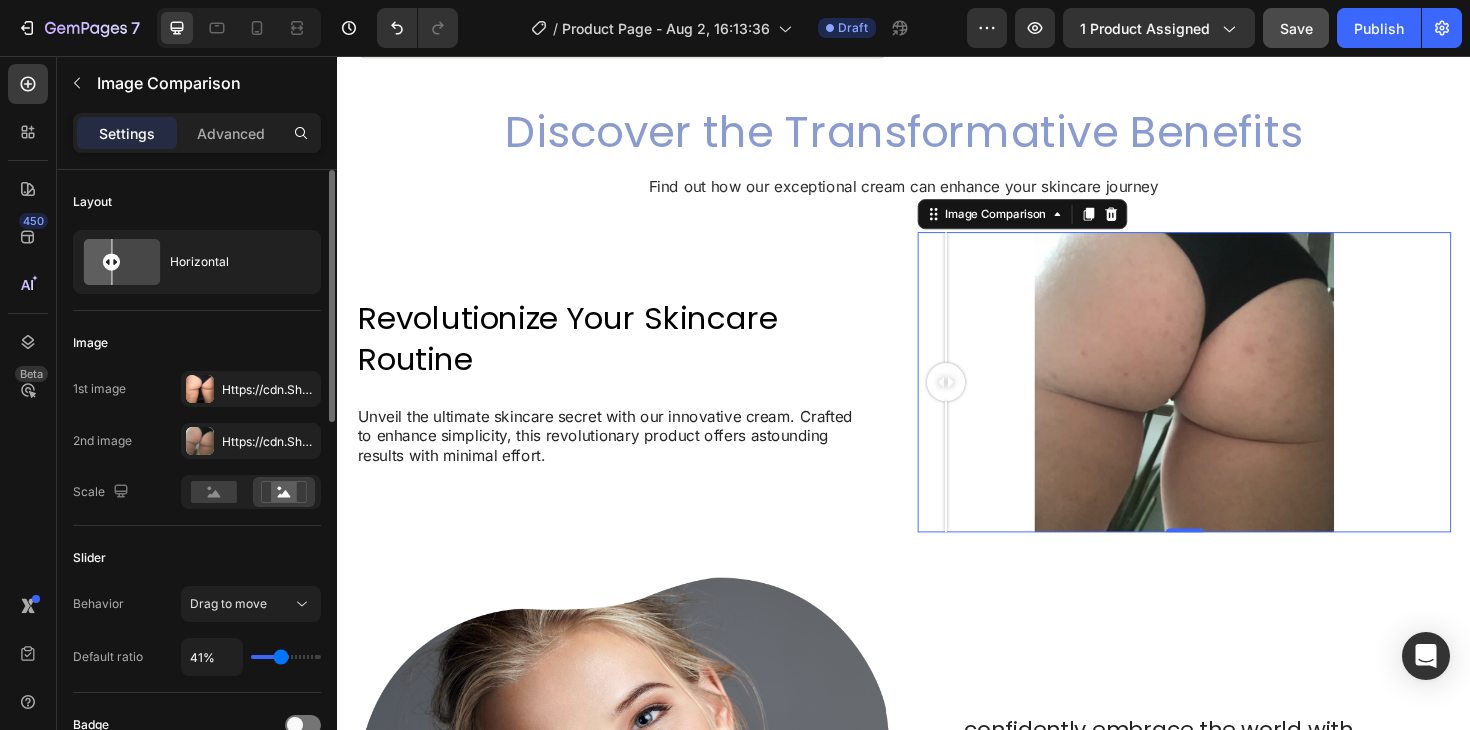 type on "42%" 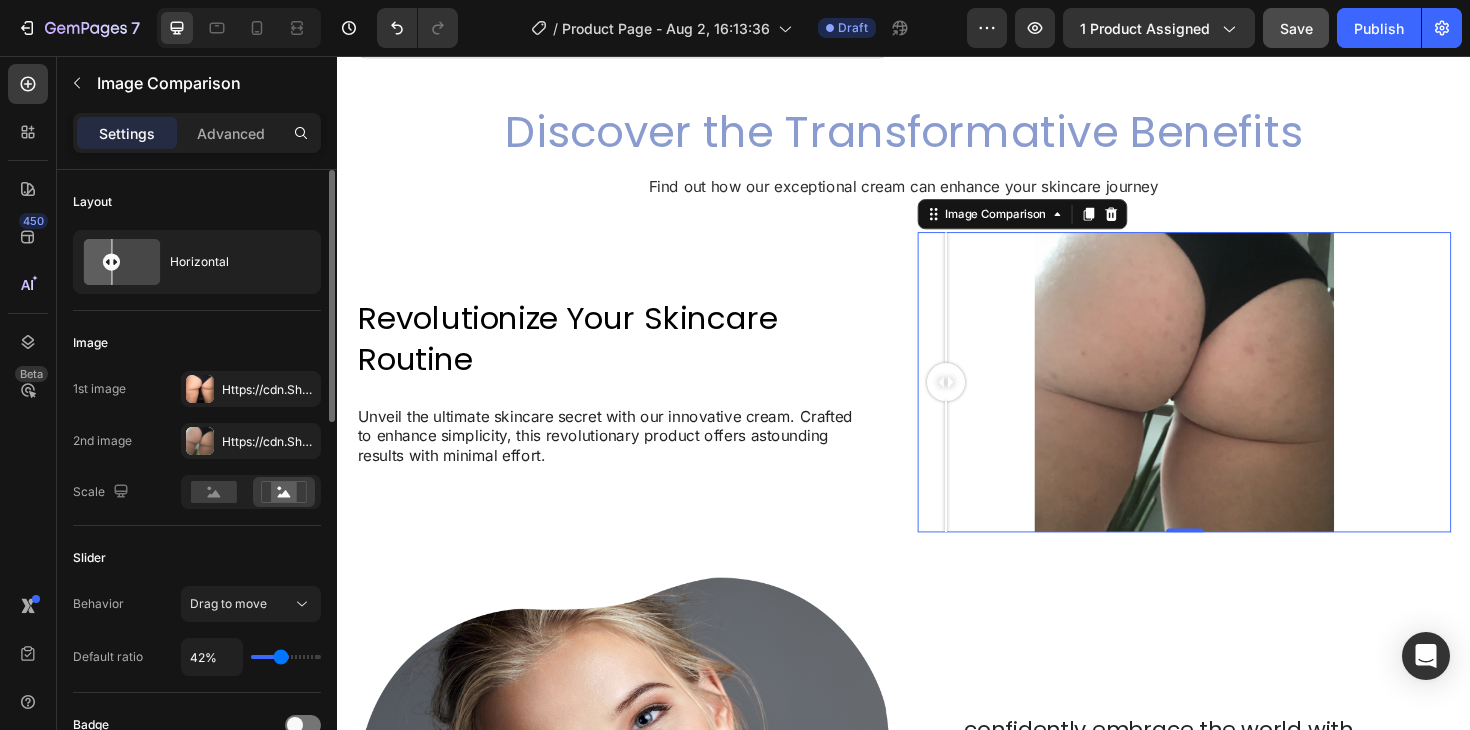 type on "43%" 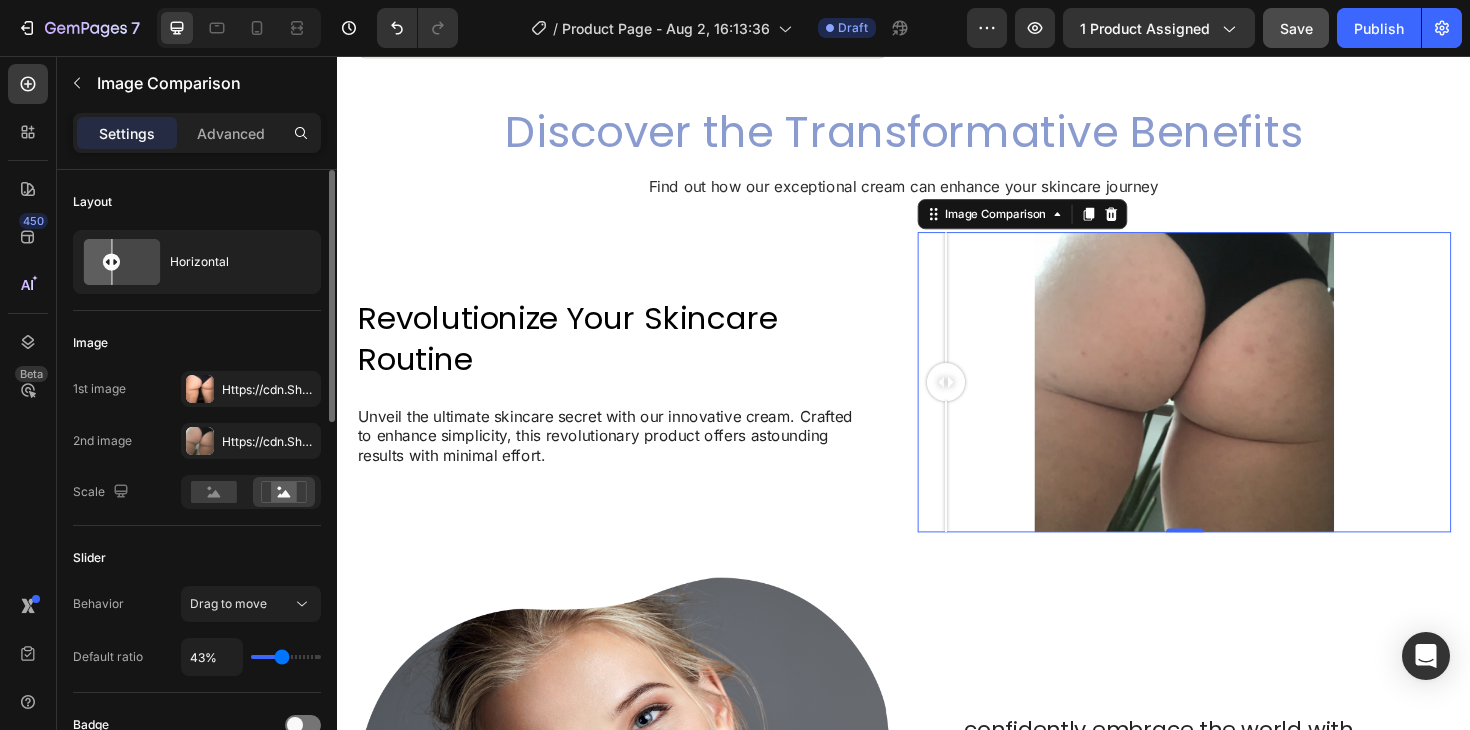 type on "44%" 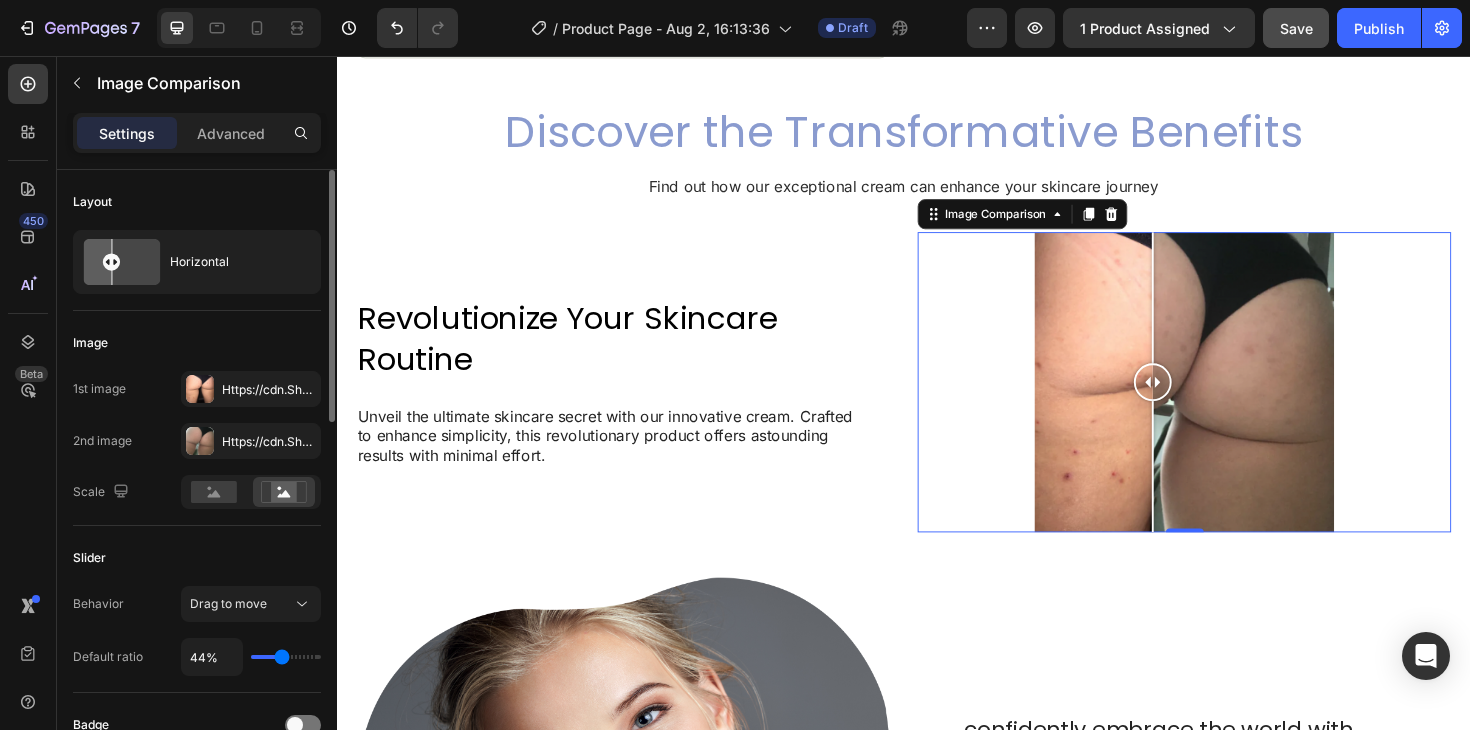 type on "45%" 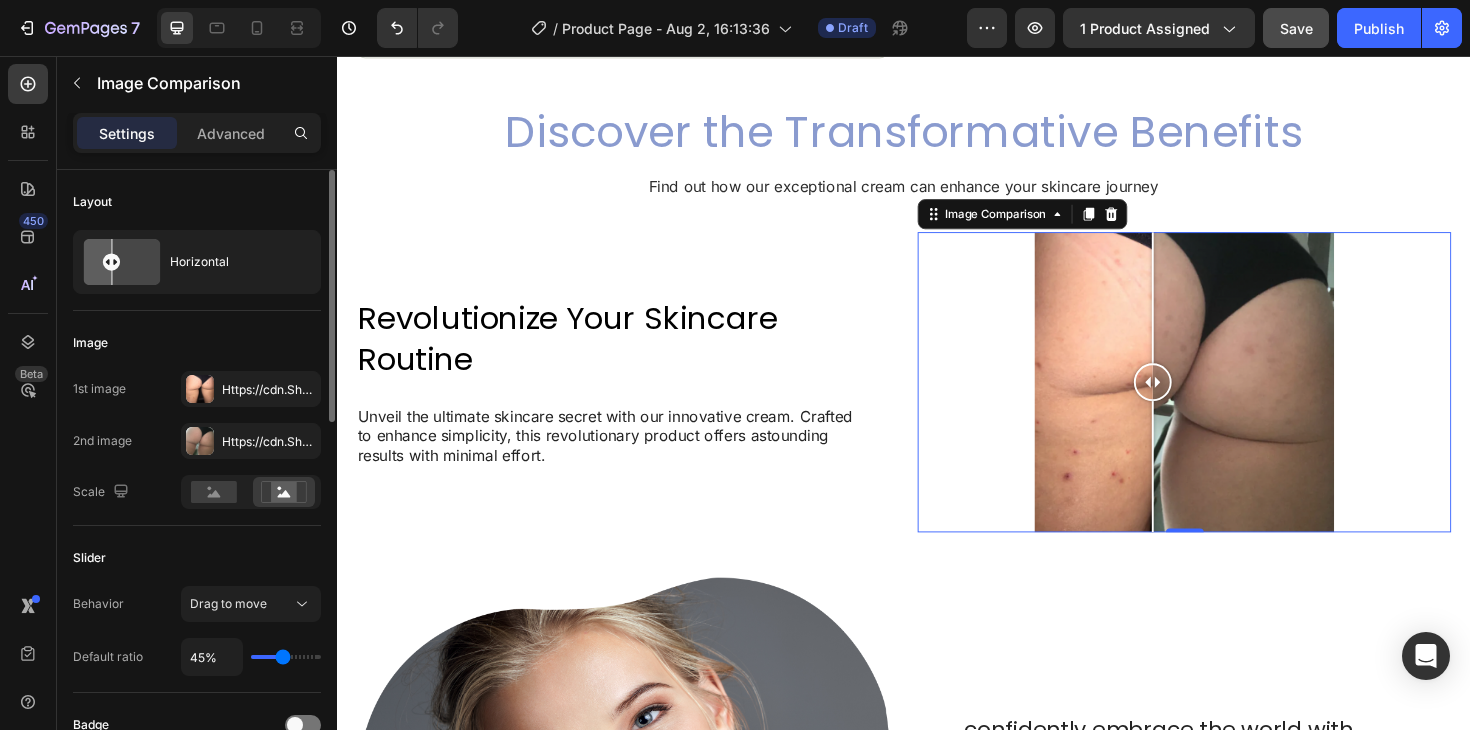 type on "46%" 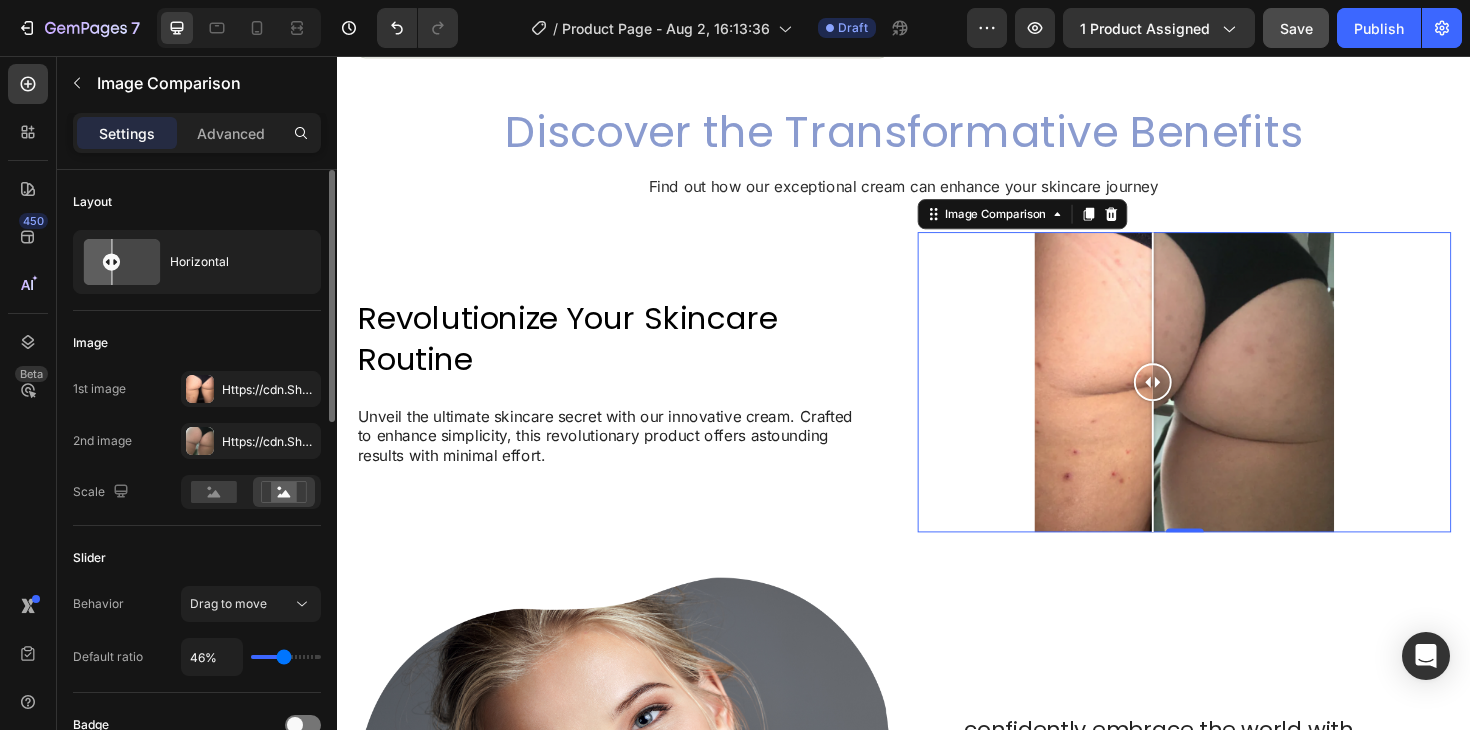 type on "47%" 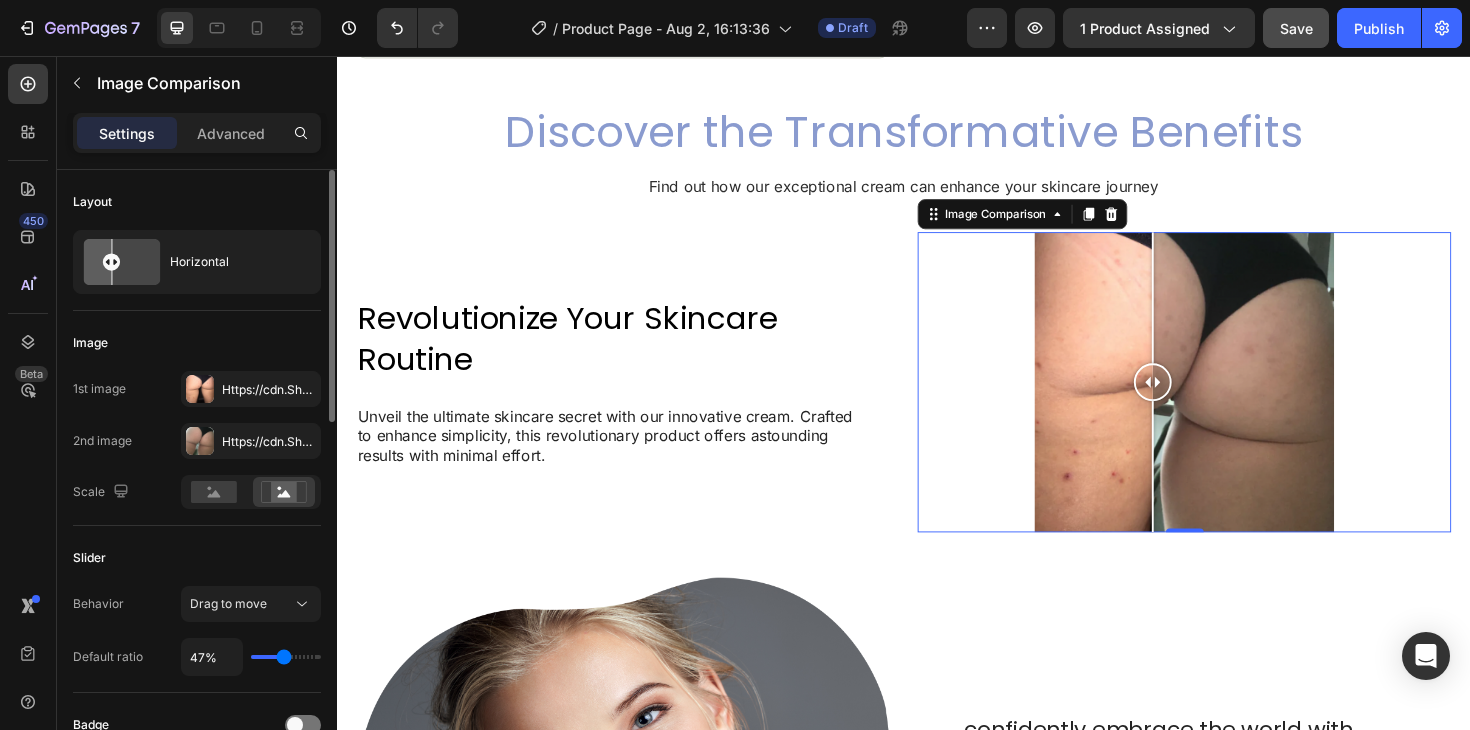 type on "48%" 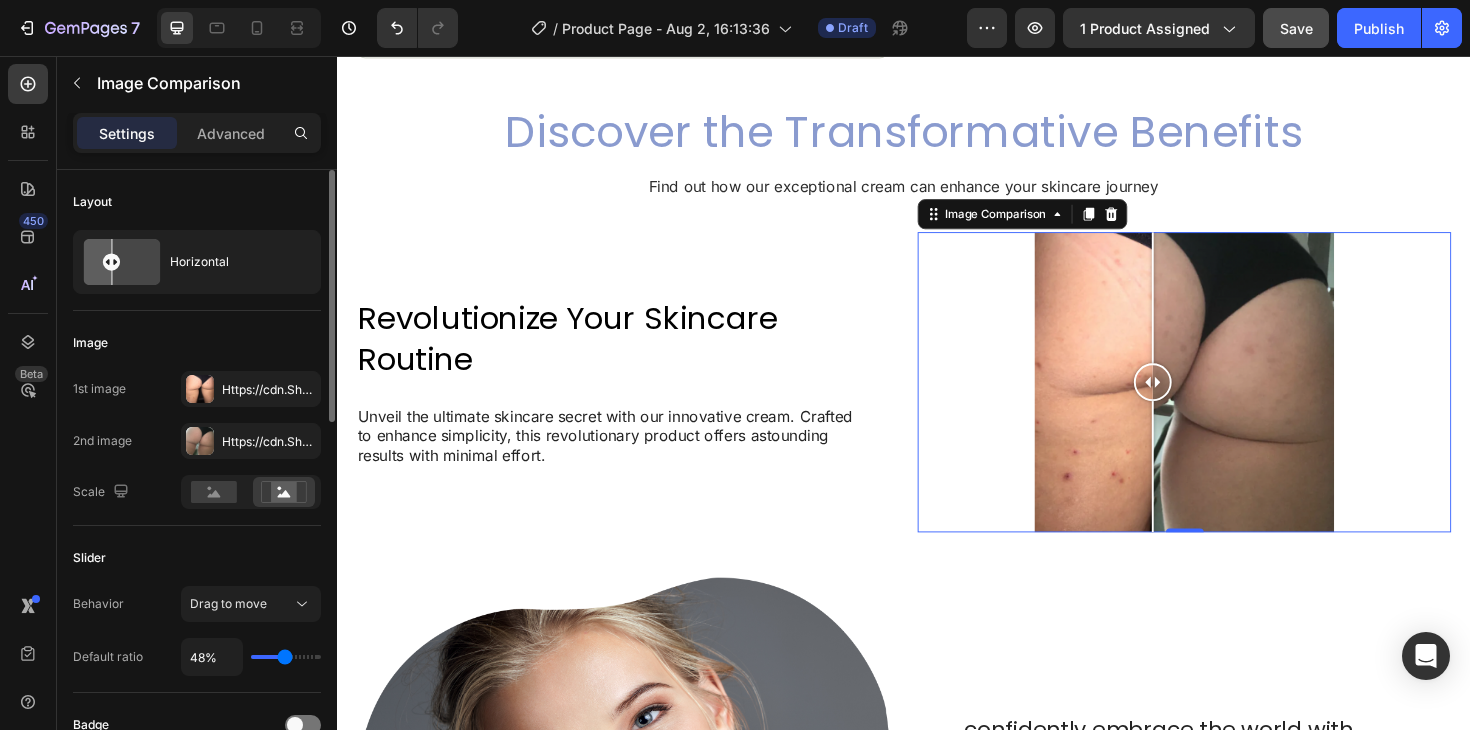 type on "49%" 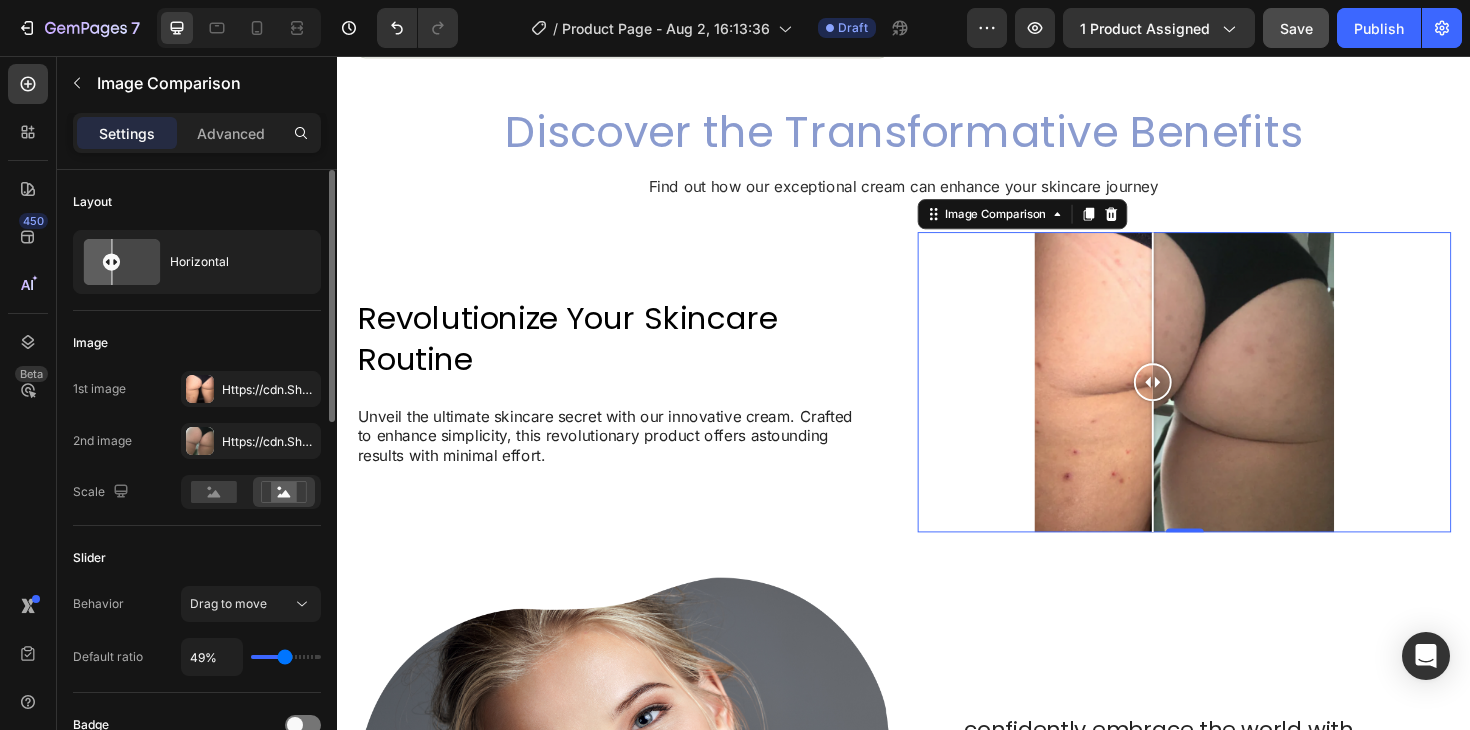 type on "50%" 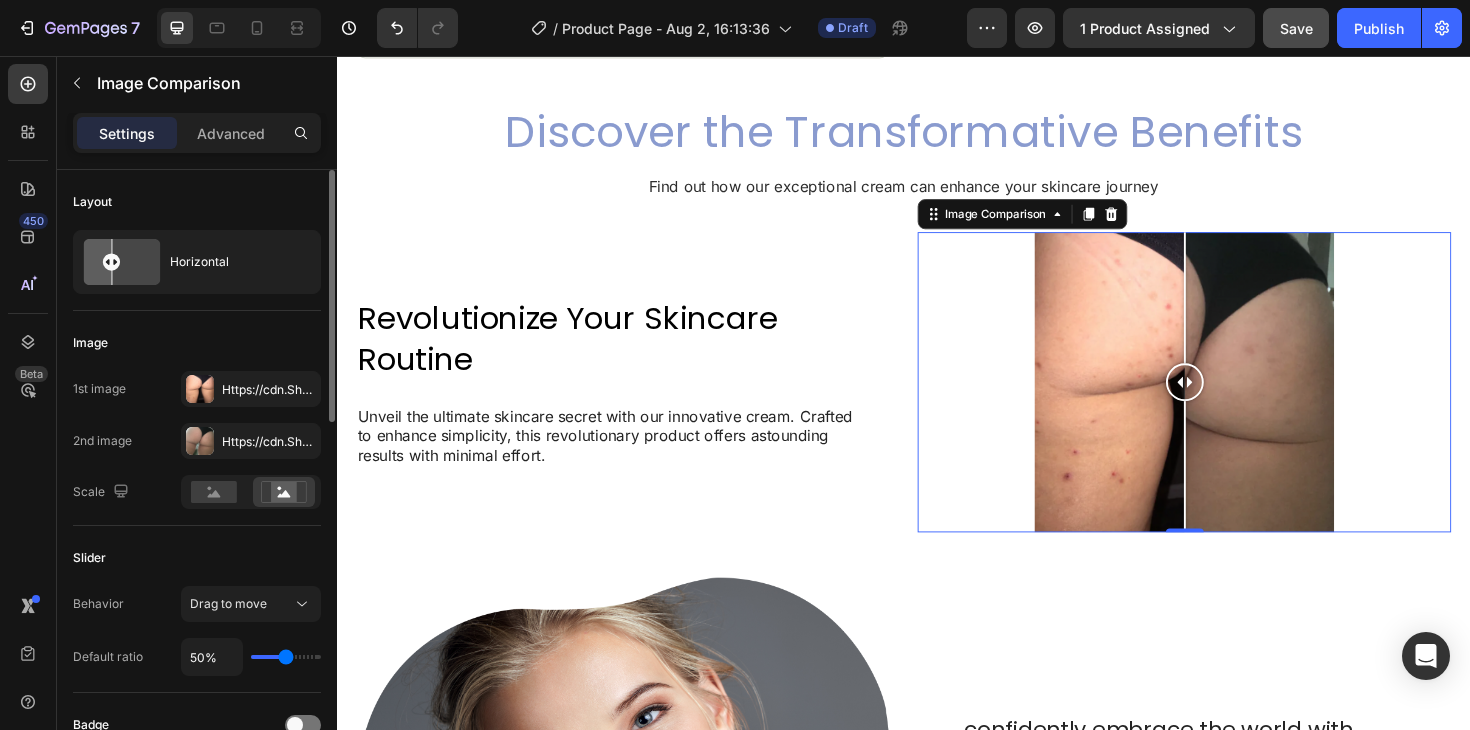 click at bounding box center [286, 657] 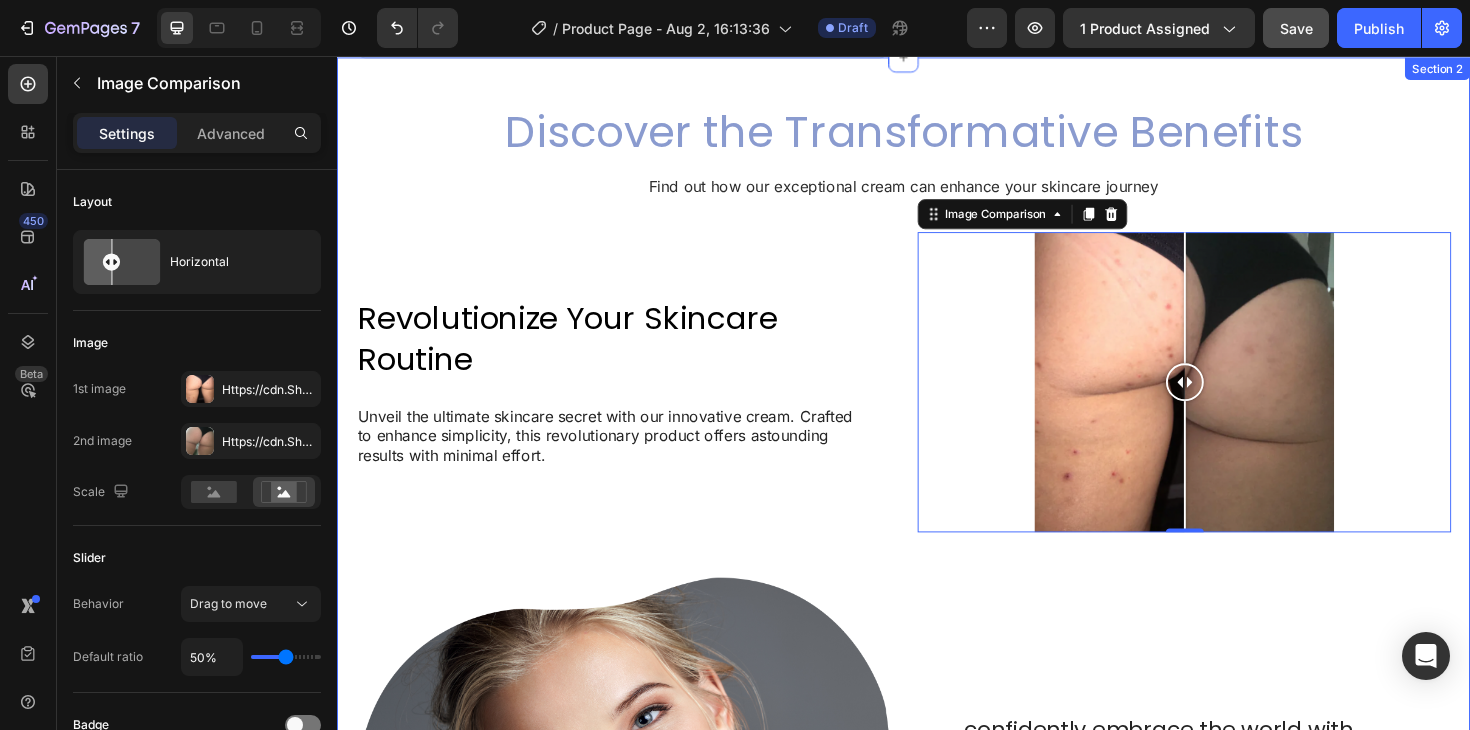 click on "Discover the Transformative Benefits Heading Find out how our exceptional cream can enhance your skincare journey Text Block Revolutionize Your Skincare Routine Heading Unveil the ultimate skincare secret with our innovative cream. Crafted to enhance simplicity, this revolutionary product offers astounding results with minimal effort. Text Block Row Image Comparison   0 Row ...confidently embrace the world with luminous and perfect skin Heading Imagine the exhilarating sensation of stepping out with unmatched confidence and a glowing appearance. Our cream is designed to turn this vision into reality. With its potent formula, it diligently revitalizes your skin, tackling issues such as dryness, dullness, and uneven texture. Text Block Row Image Row" at bounding box center (937, 600) 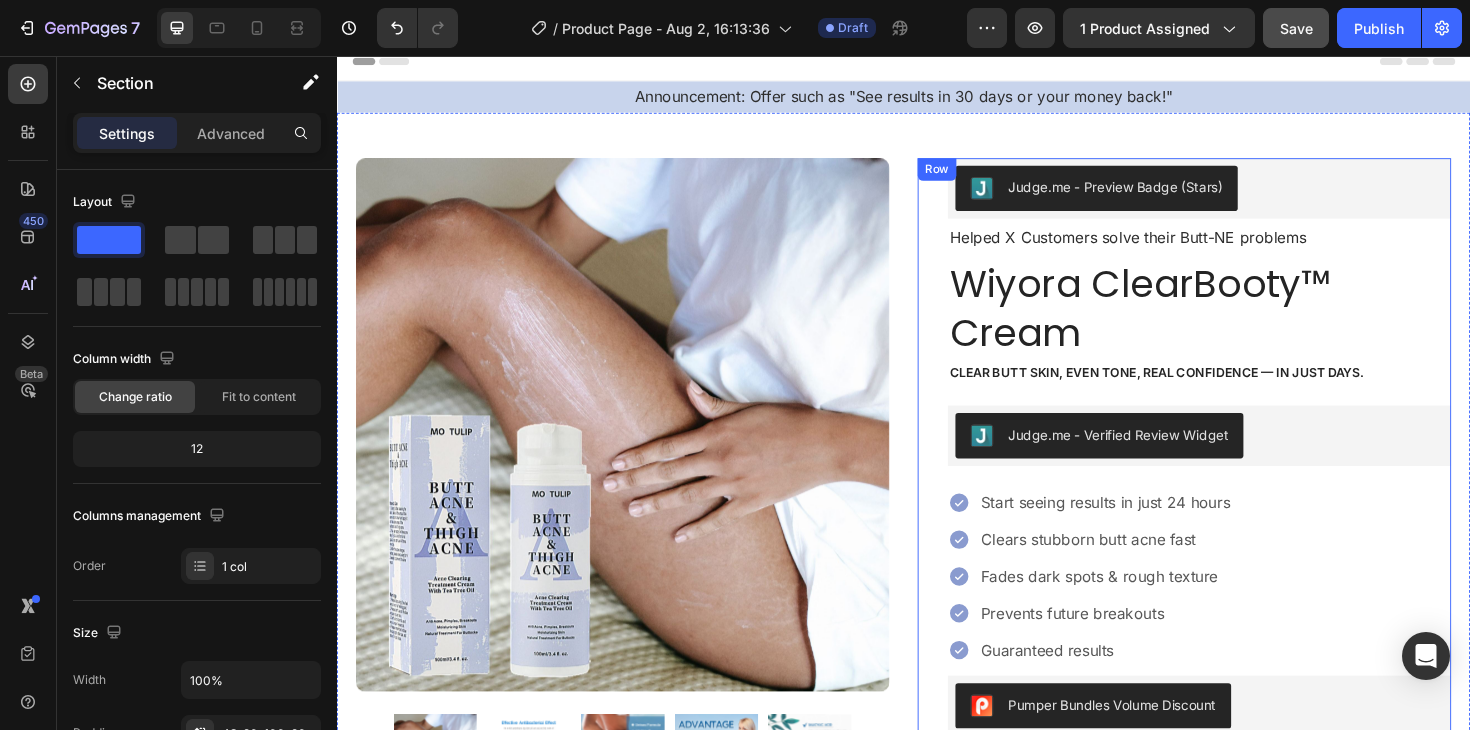 scroll, scrollTop: 0, scrollLeft: 0, axis: both 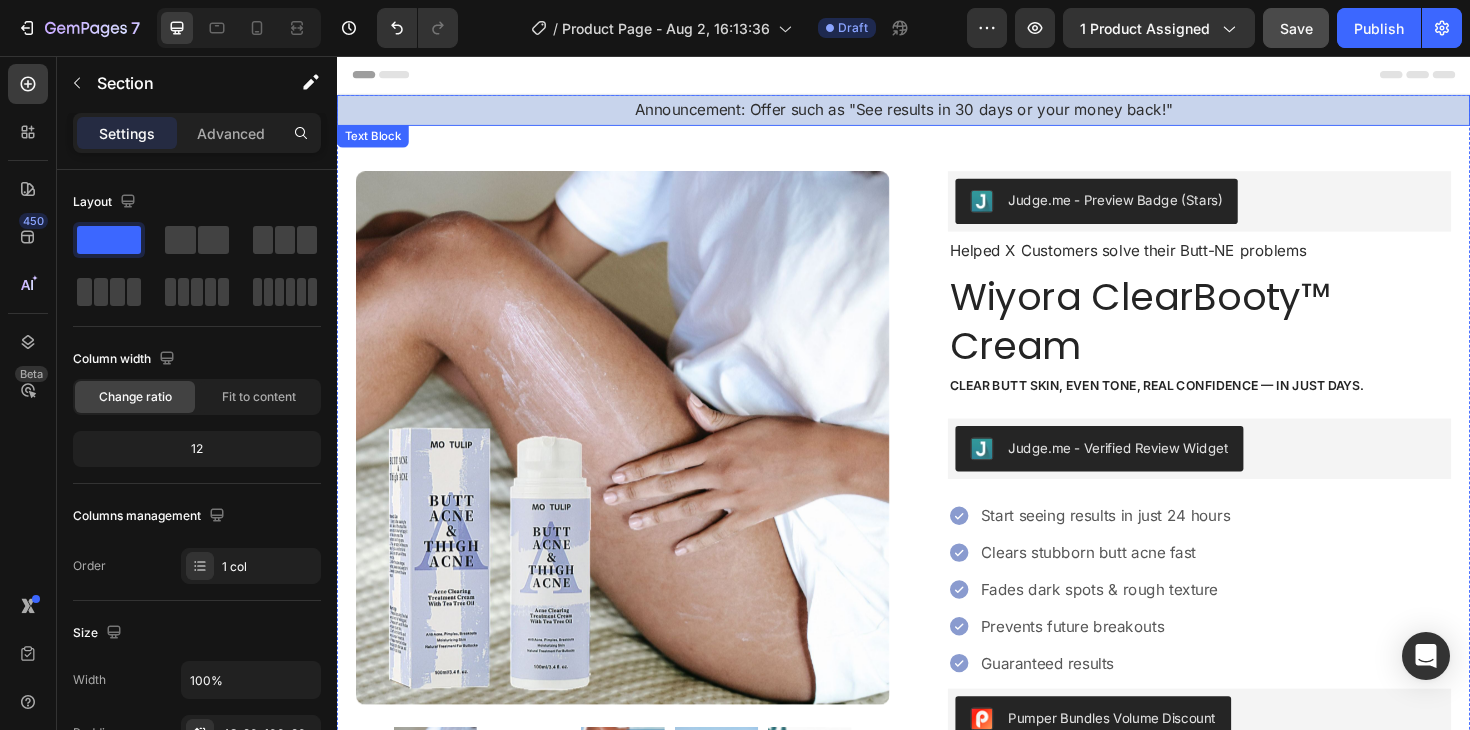 click on "Announcement: Offer such as "See results in 30 days or your money back!"" at bounding box center [937, 113] 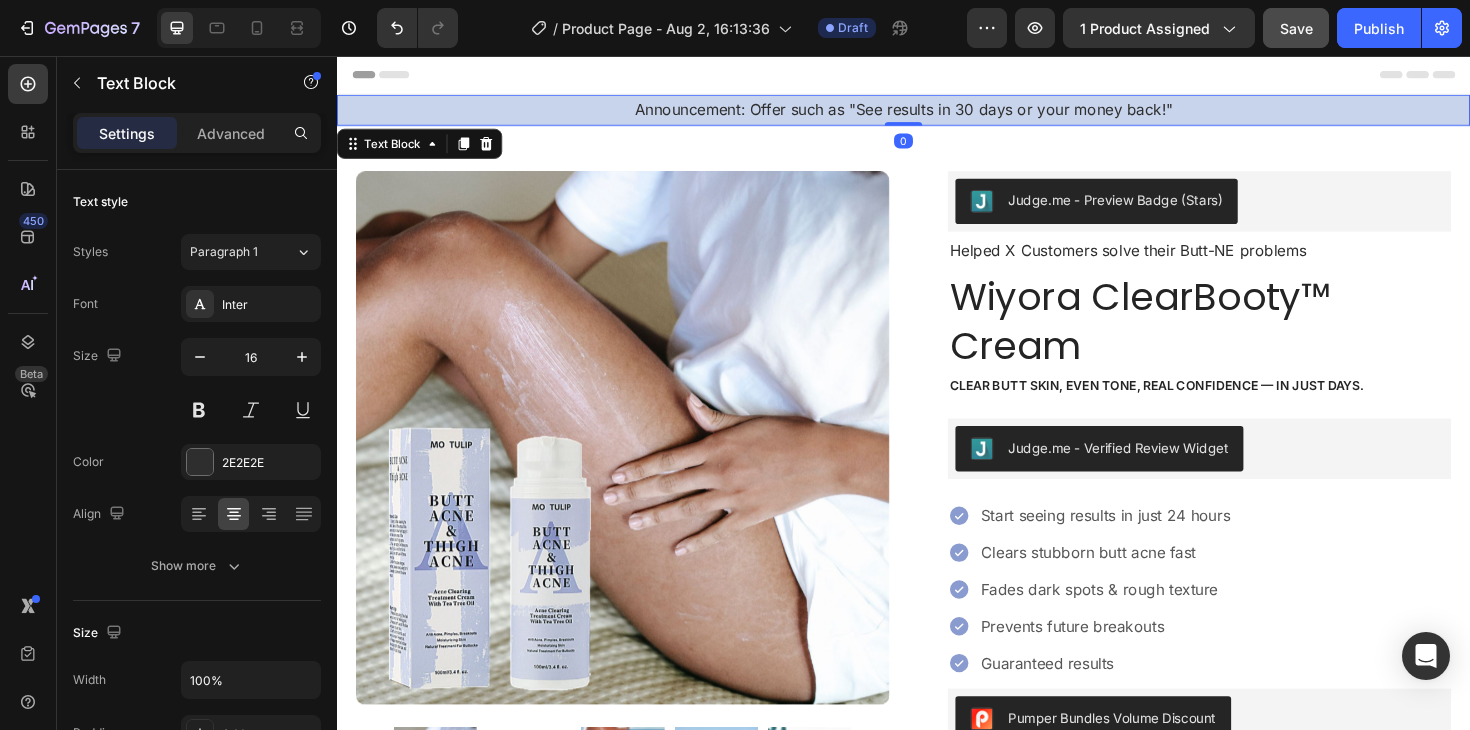 click on "Announcement: Offer such as "See results in 30 days or your money back!"" at bounding box center (937, 113) 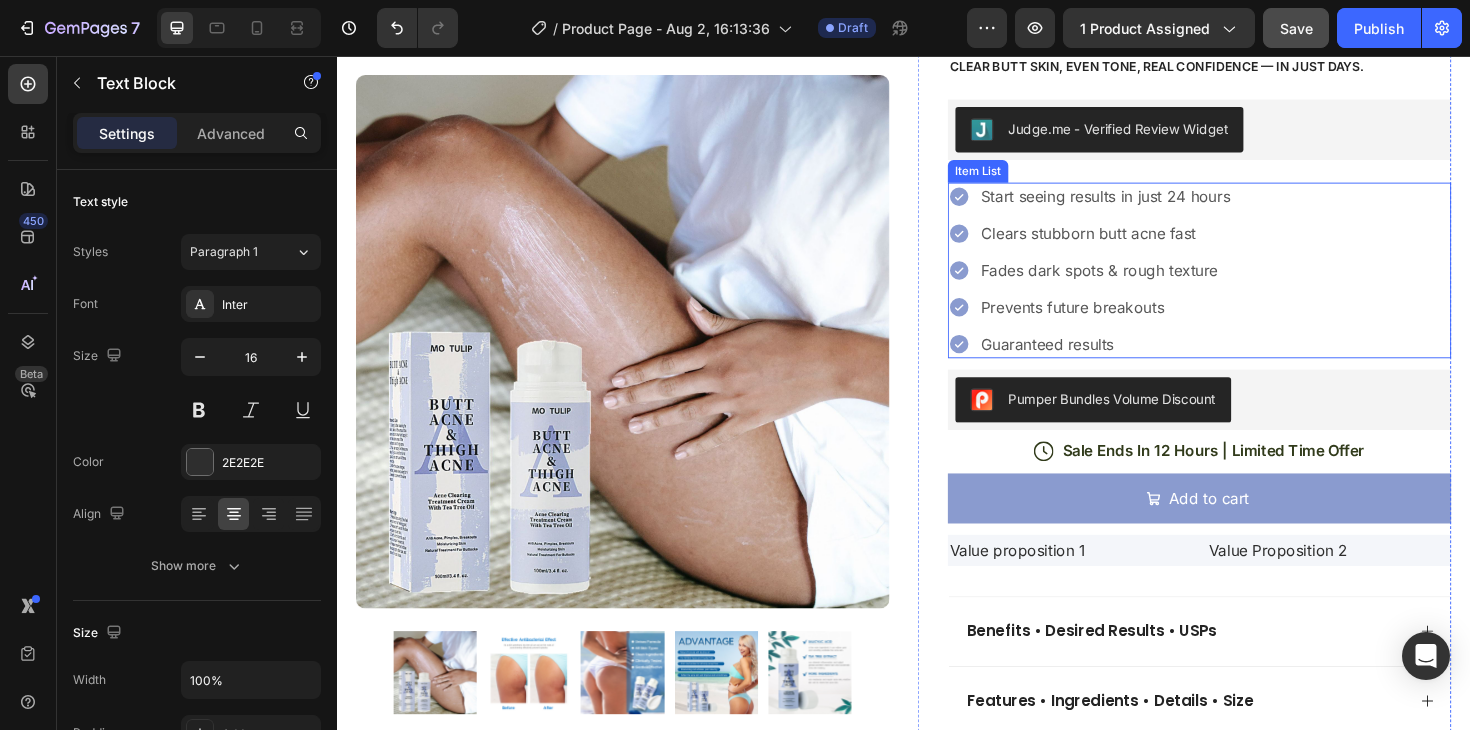 scroll, scrollTop: 339, scrollLeft: 0, axis: vertical 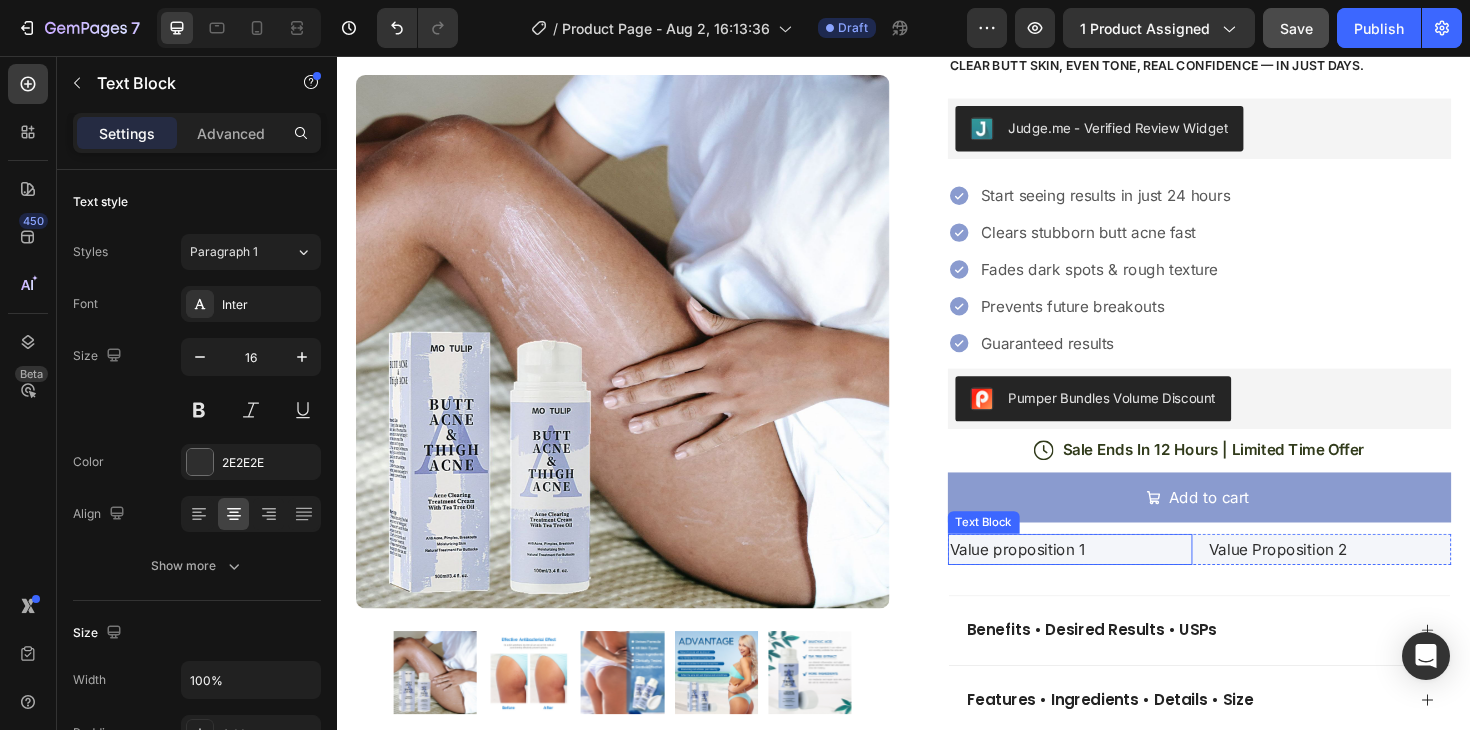 click on "Value proposition 1" at bounding box center [1113, 578] 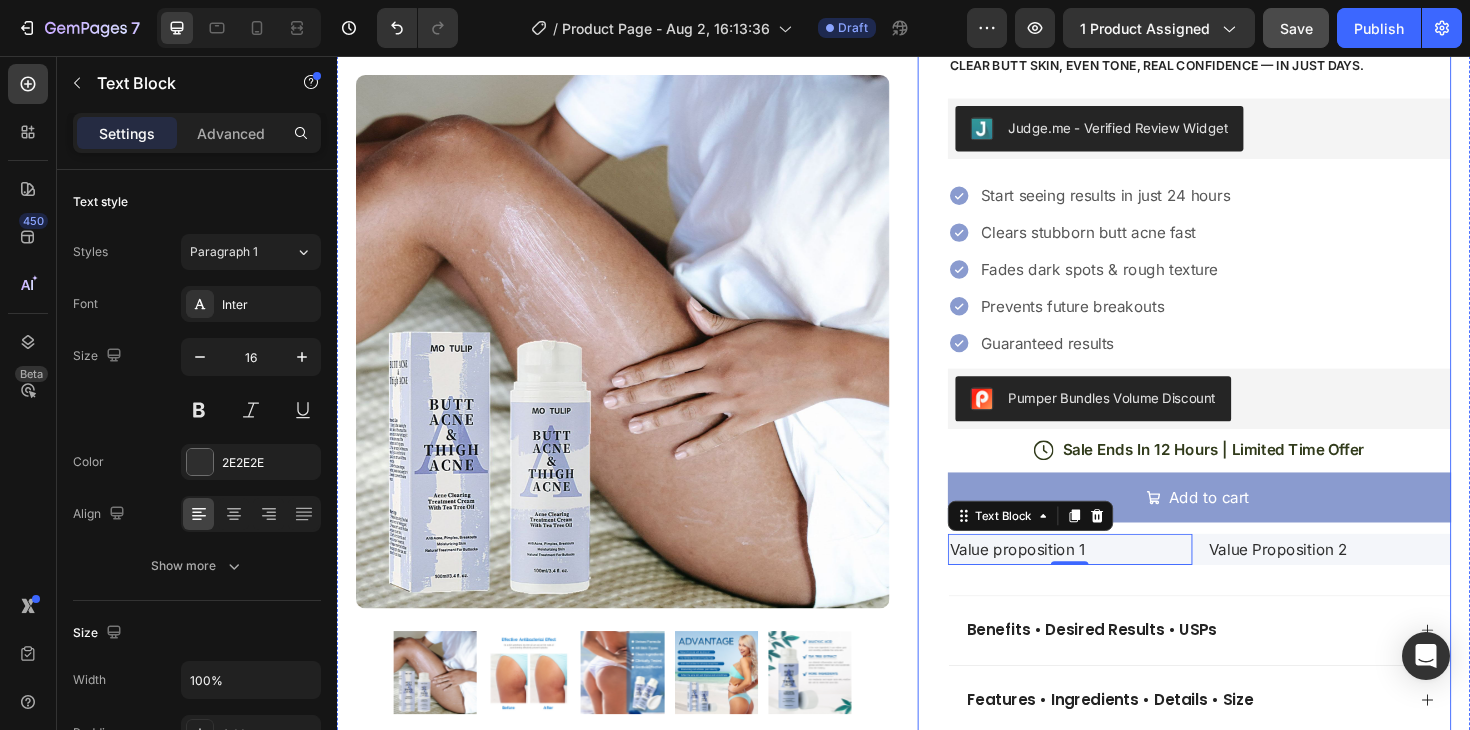 click on "Judge.me - Preview Badge (Stars) Judge.me Helped X Customers solve their Butt-NE problems Text Block Wiyora ClearBooty™ Cream Product Title Clear butt skin, even tone, real confidence — in just days. Text Block Judge.me - Verified Review Widget Judge.me
Start seeing results in just 24 hours
Clears stubborn butt acne fast
Fades dark spots & rough texture
Prevents future breakouts
Guaranteed results Item List Pumper Bundles Volume Discount Pumper Bundles Volume Discount
Icon Sale Ends In 12 Hours | Limited Time Offer Text Block Row
Add to cart Add to Cart Value proposition 1 Text Block   0 Value Proposition 2 Text Block Row Image Icon Icon Icon Icon Icon Icon List “this skin cream is a game-changer! it has transformed my dry, lackluster skin into a hydrated and radiant complexion. i love how it absorbs quickly and leaves no greasy residue. highly recommend” Text Block
Icon" at bounding box center (1234, 455) 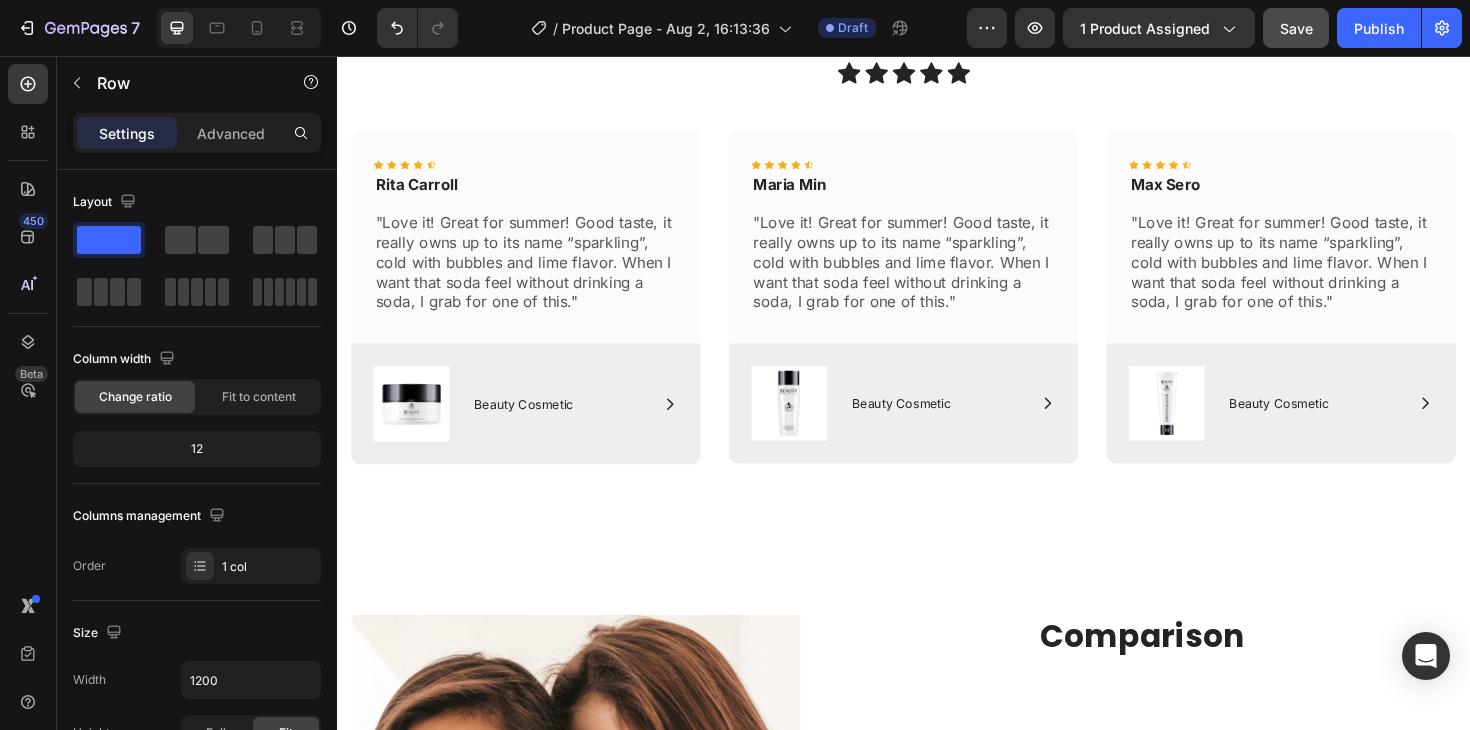 scroll, scrollTop: 2605, scrollLeft: 0, axis: vertical 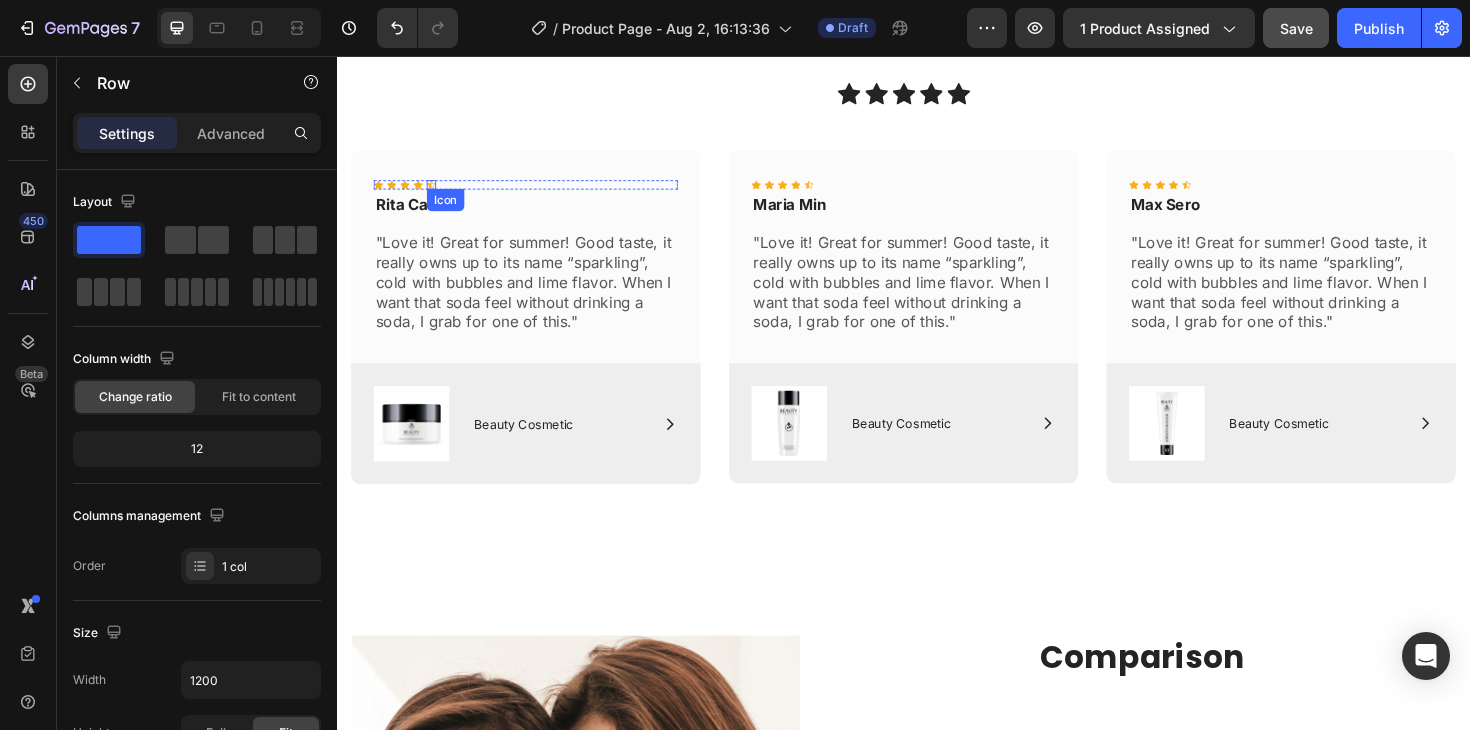 click 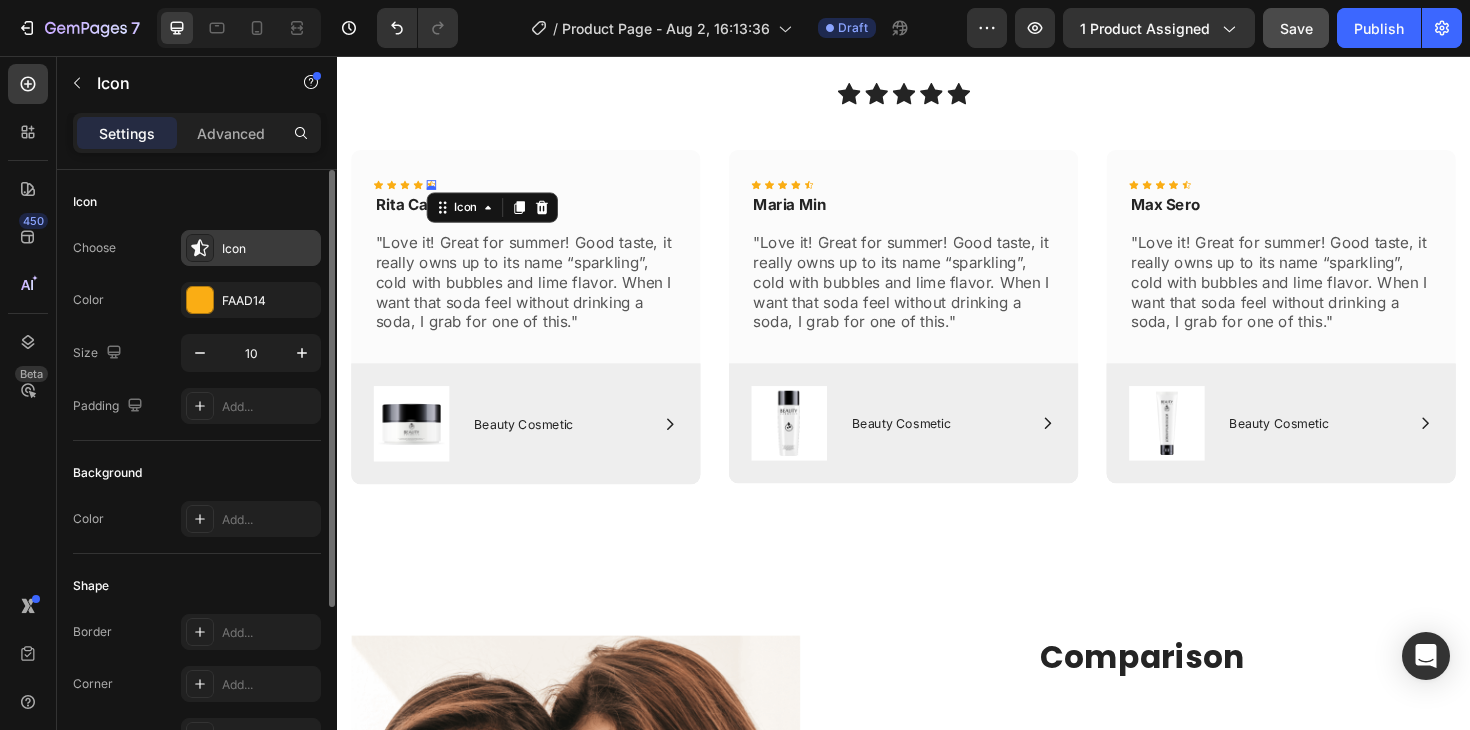 click 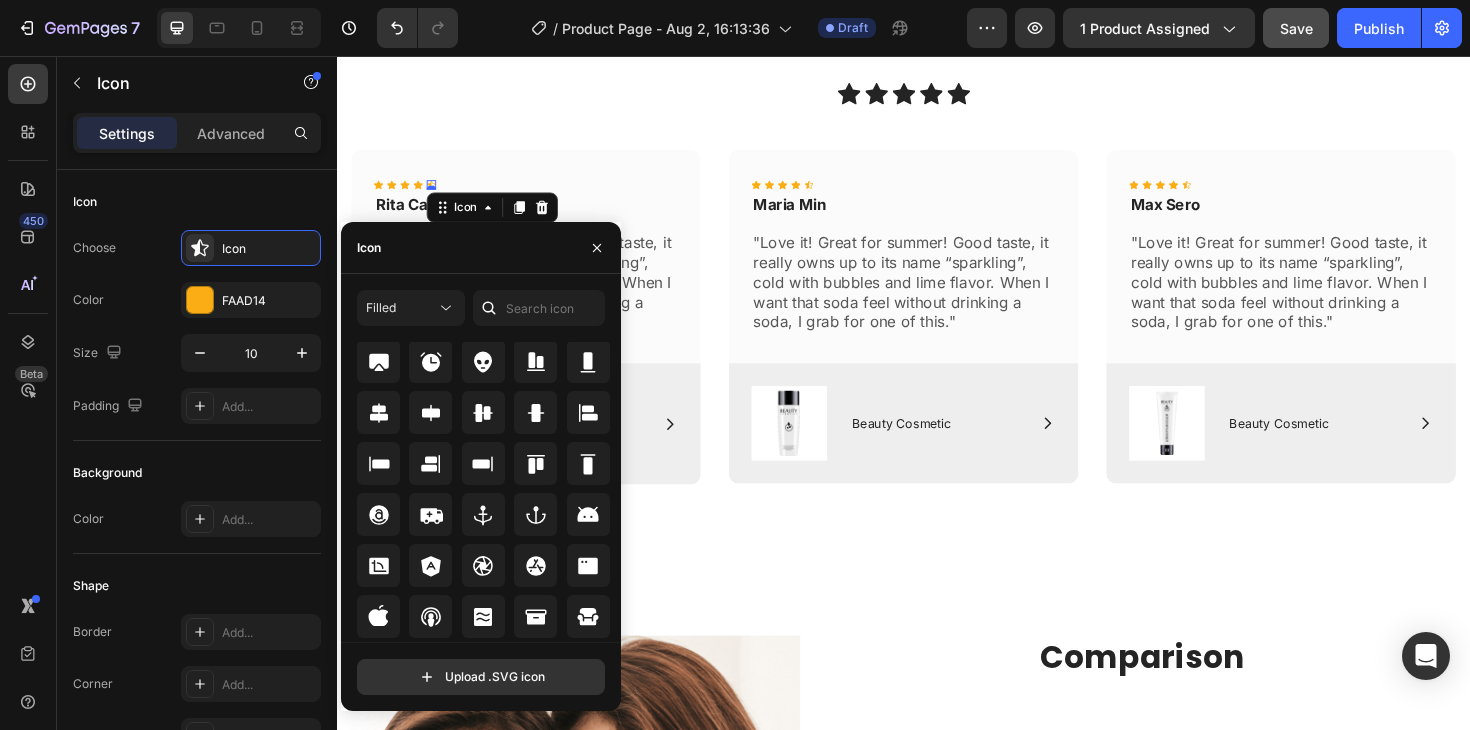 scroll, scrollTop: 215, scrollLeft: 0, axis: vertical 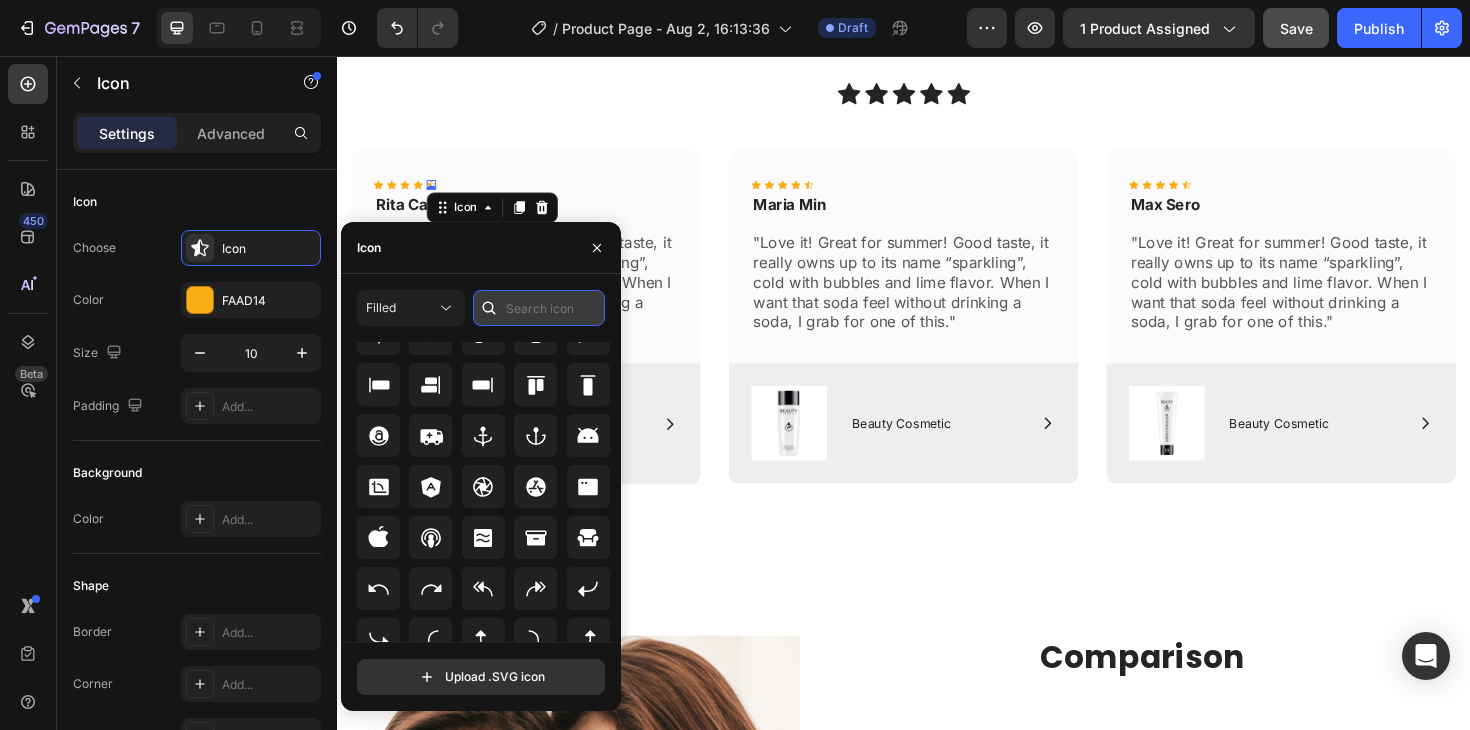 click at bounding box center [539, 308] 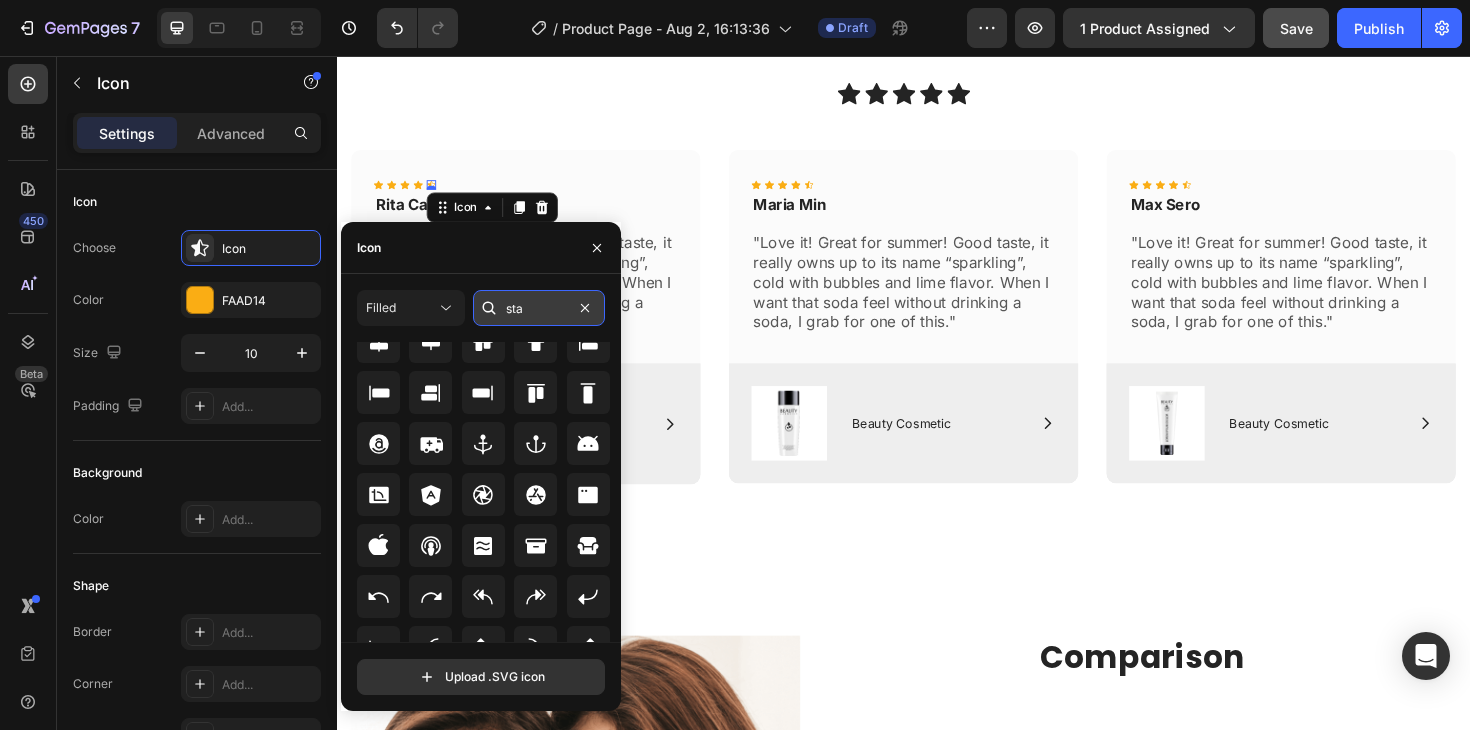 scroll, scrollTop: 0, scrollLeft: 0, axis: both 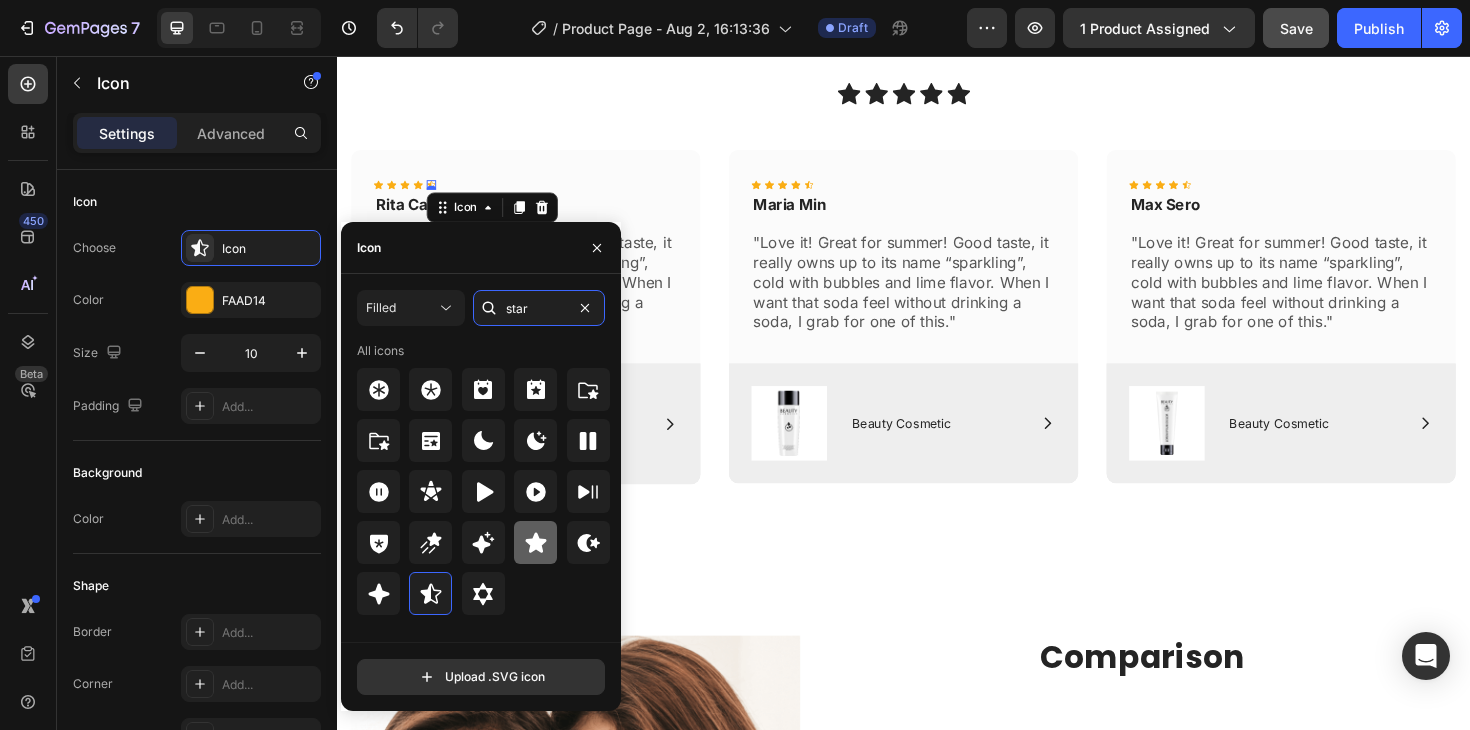 type on "star" 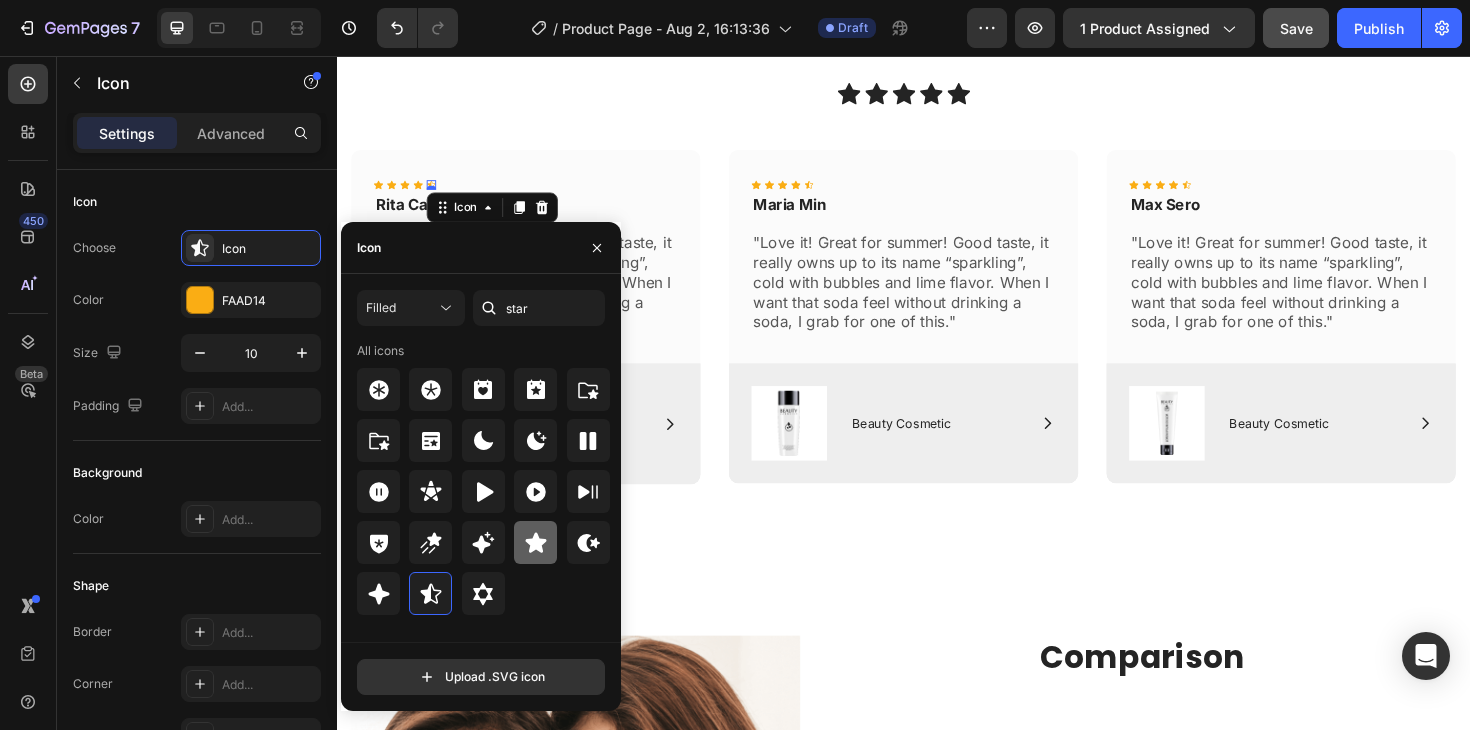 click 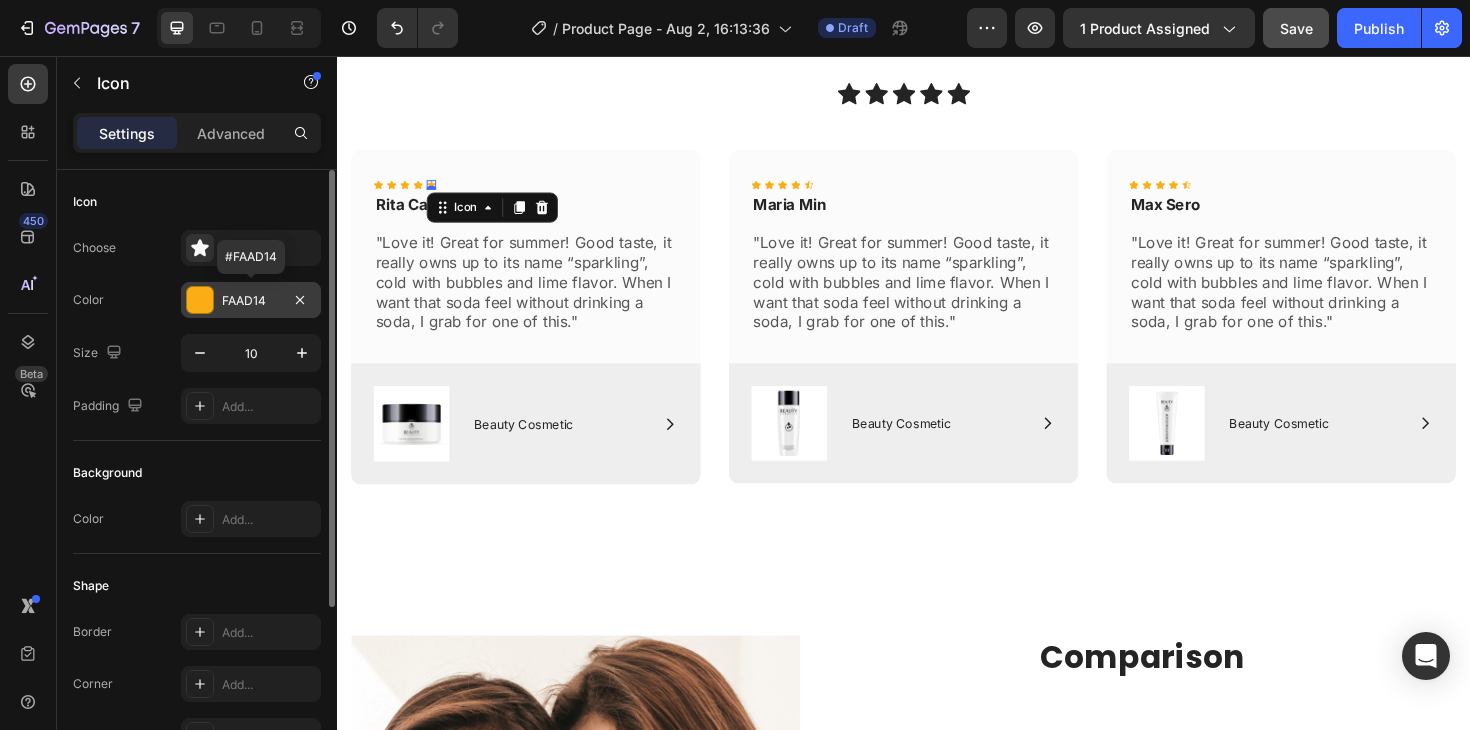 click on "FAAD14" at bounding box center [251, 301] 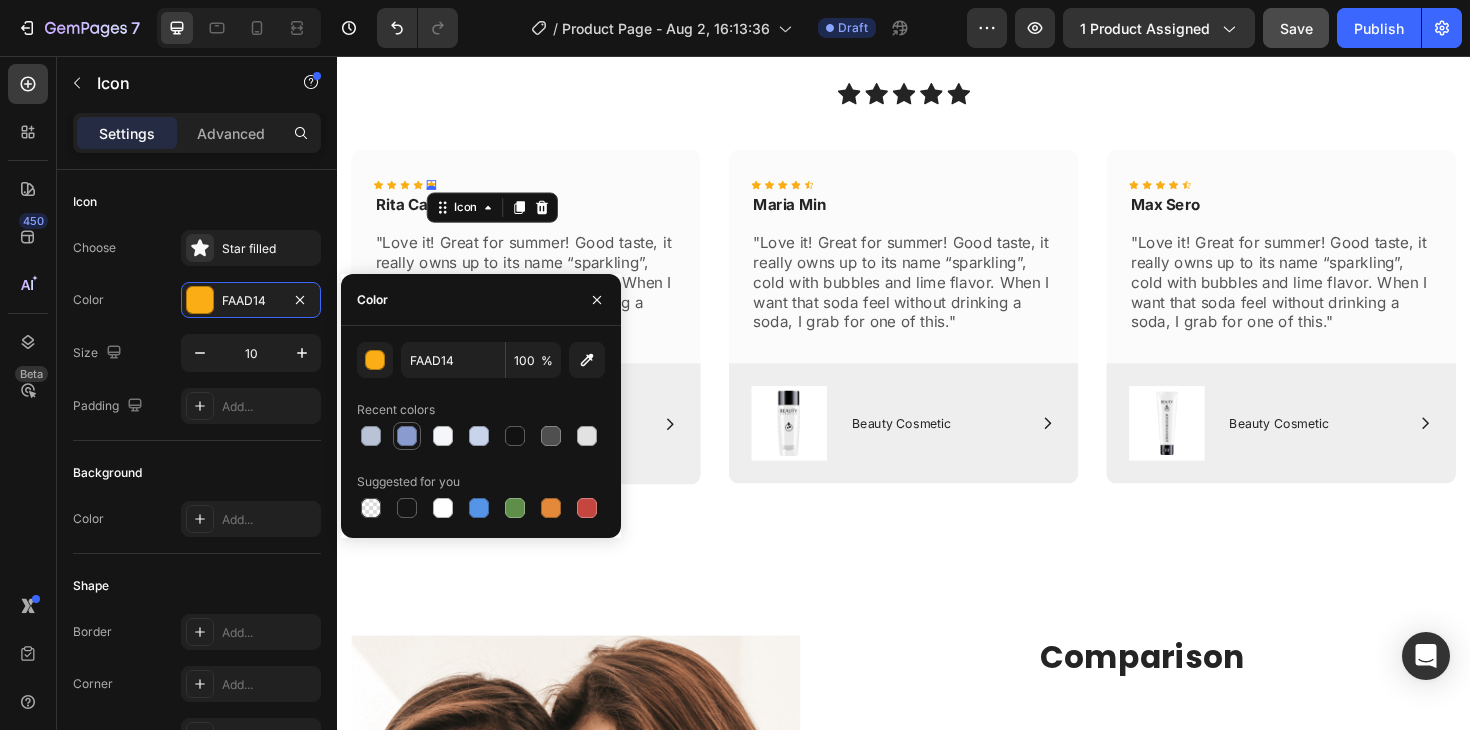 click at bounding box center [407, 436] 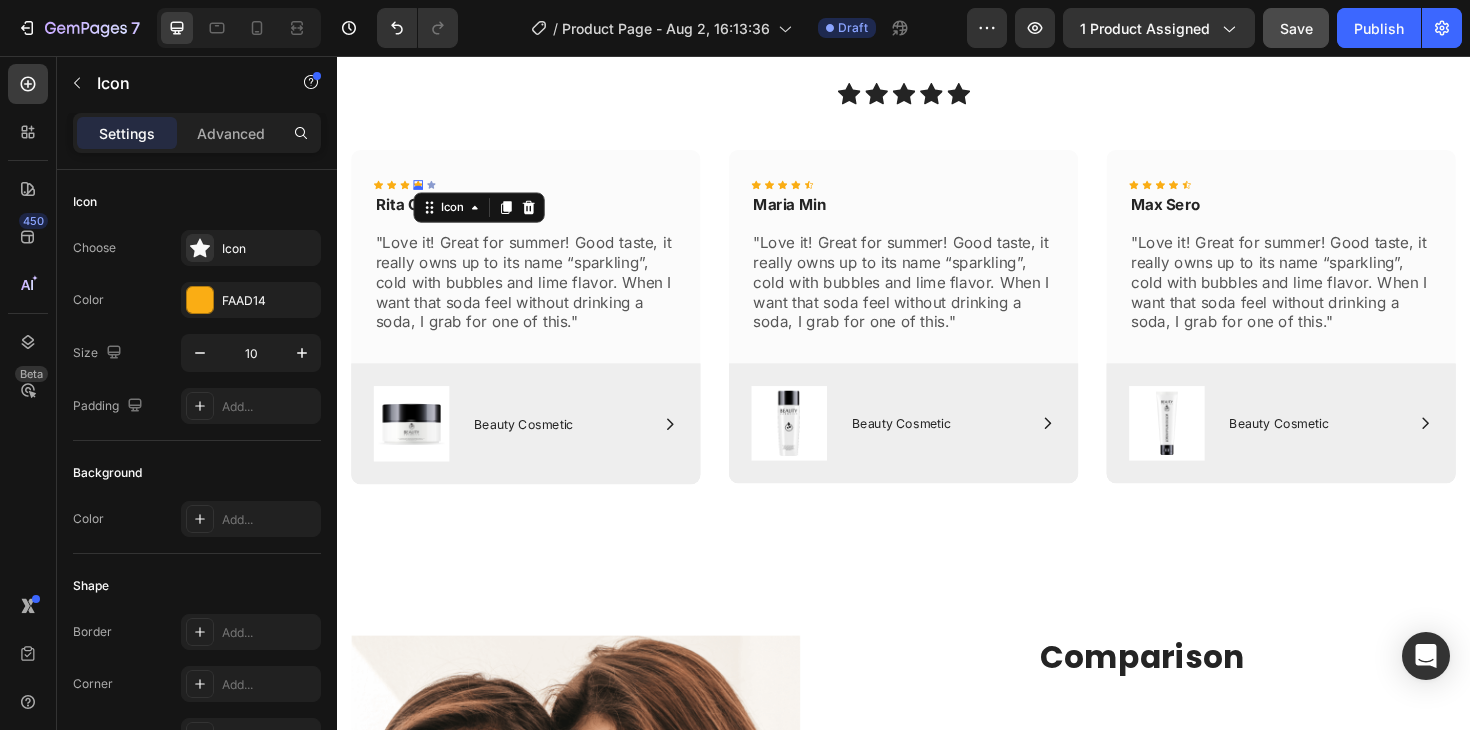 click on "Icon   0" at bounding box center [423, 193] 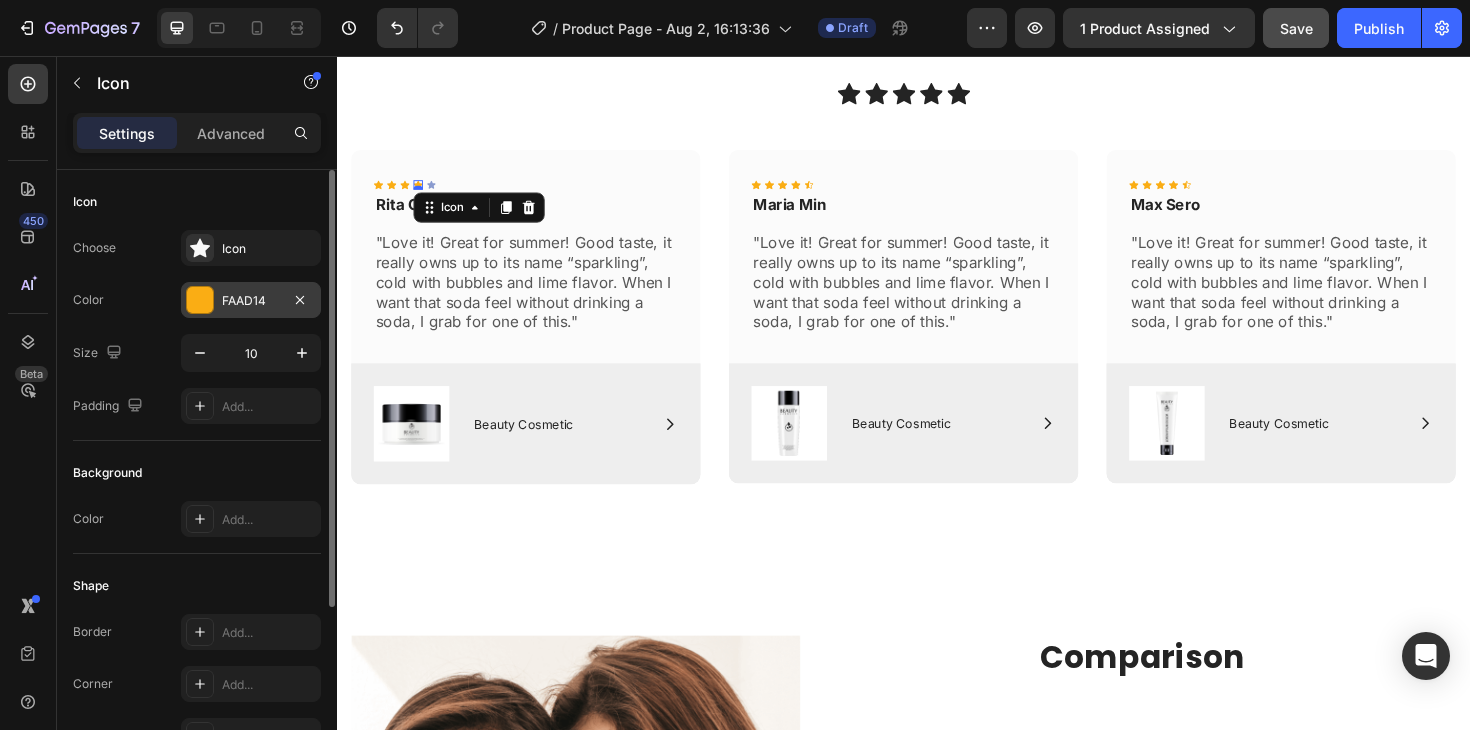 click on "FAAD14" at bounding box center (251, 300) 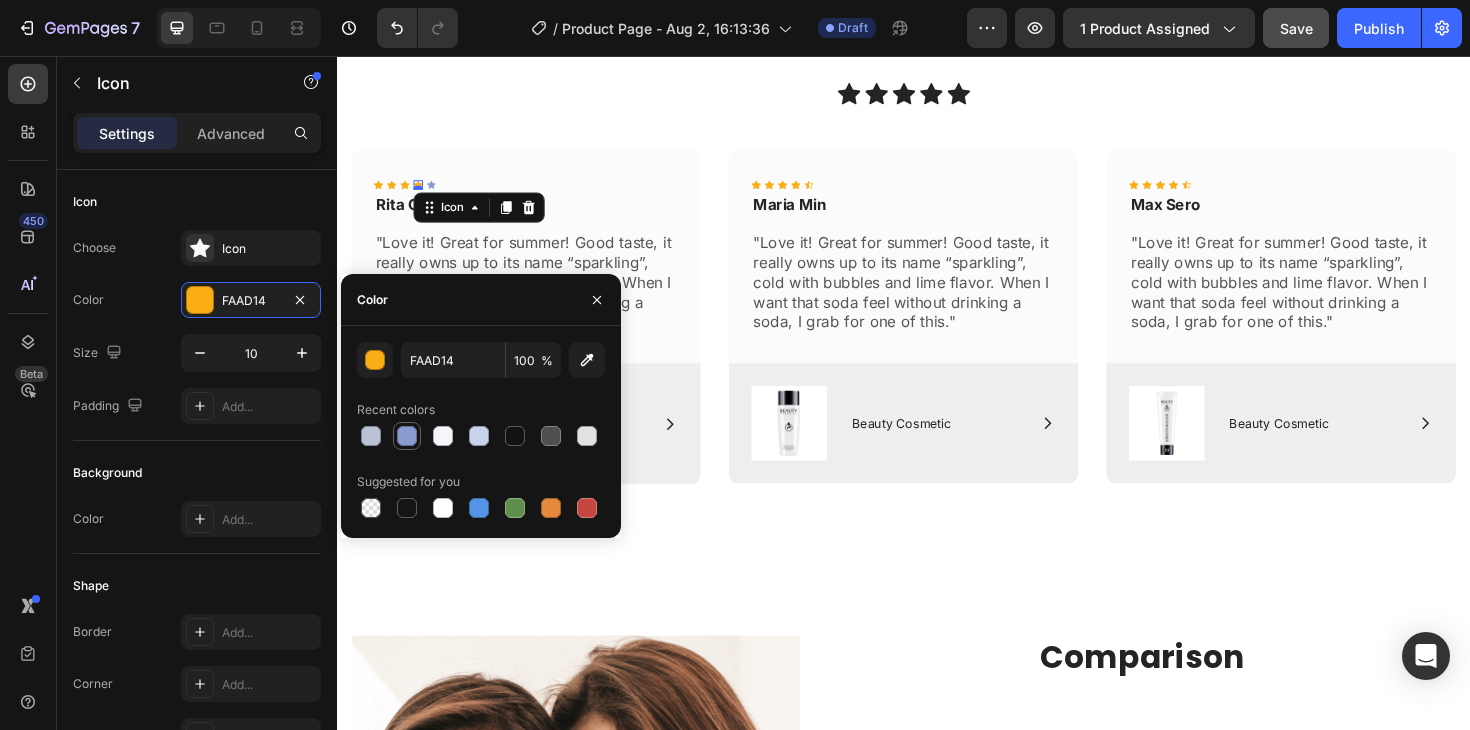 click at bounding box center [407, 436] 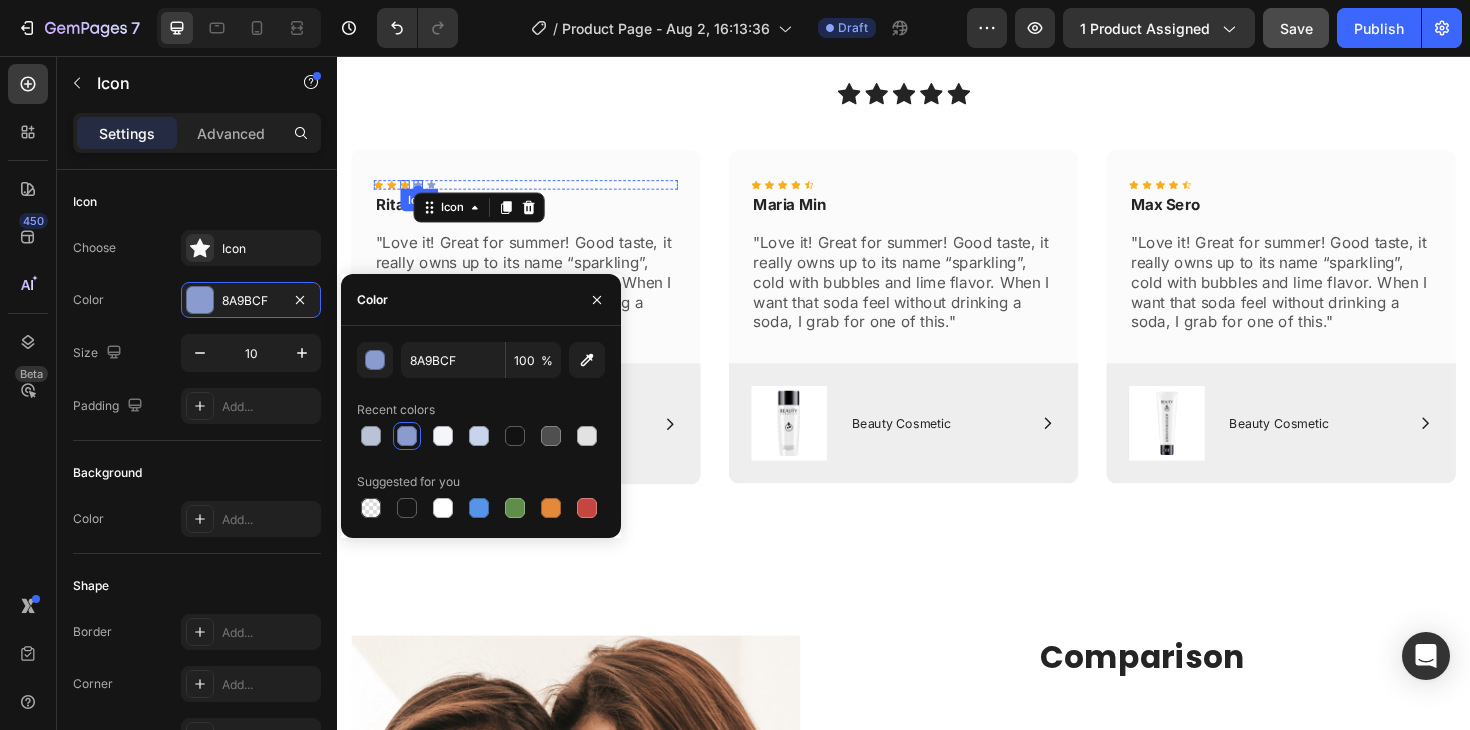 click on "Icon" at bounding box center (409, 193) 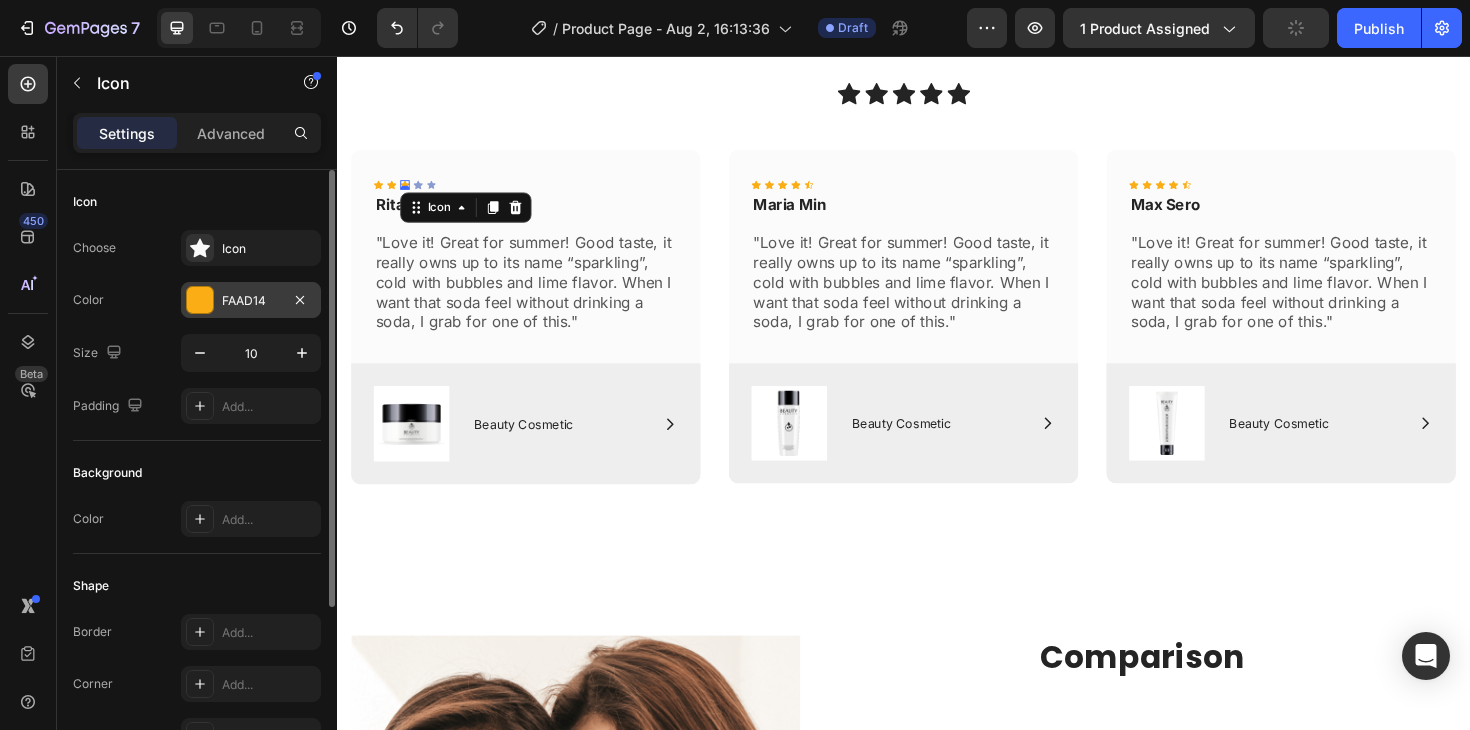 click on "FAAD14" at bounding box center (251, 300) 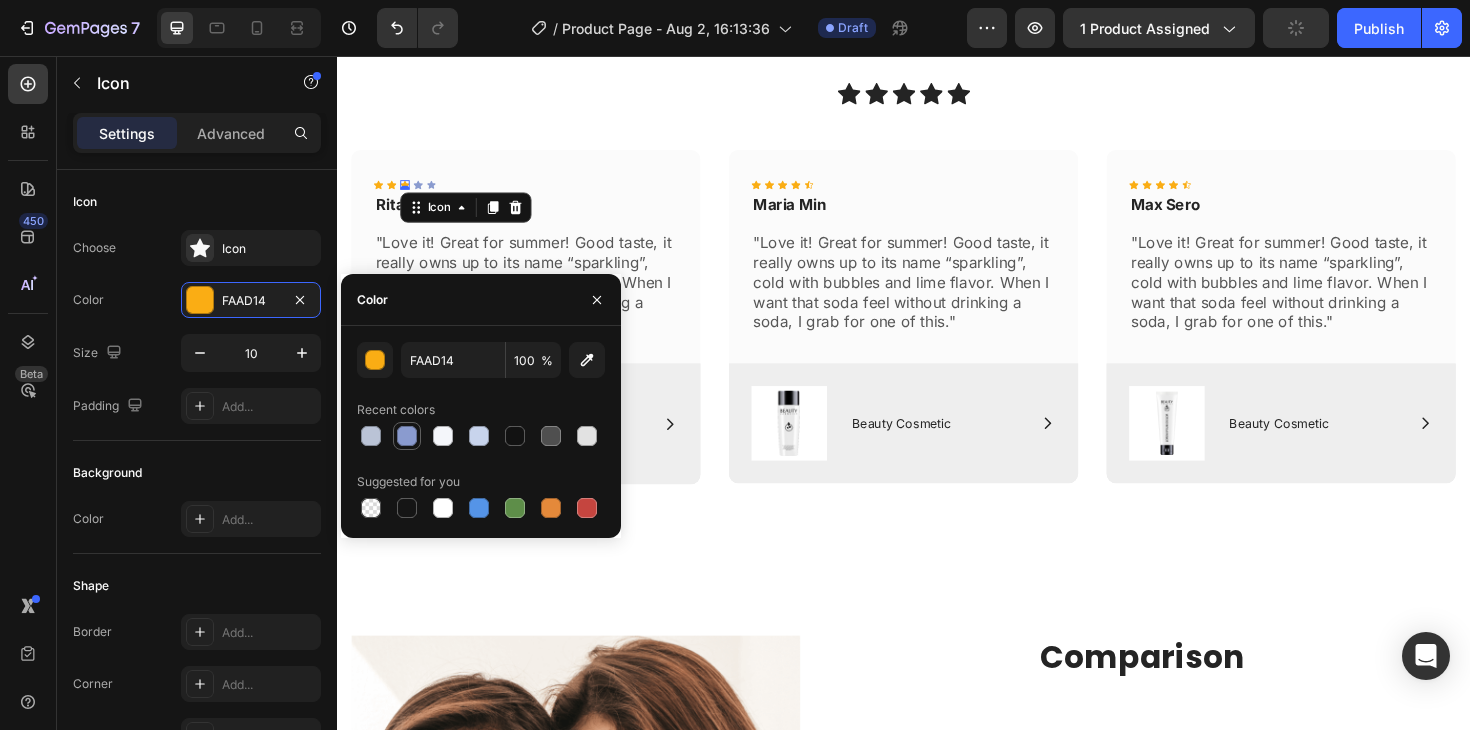 click at bounding box center (407, 436) 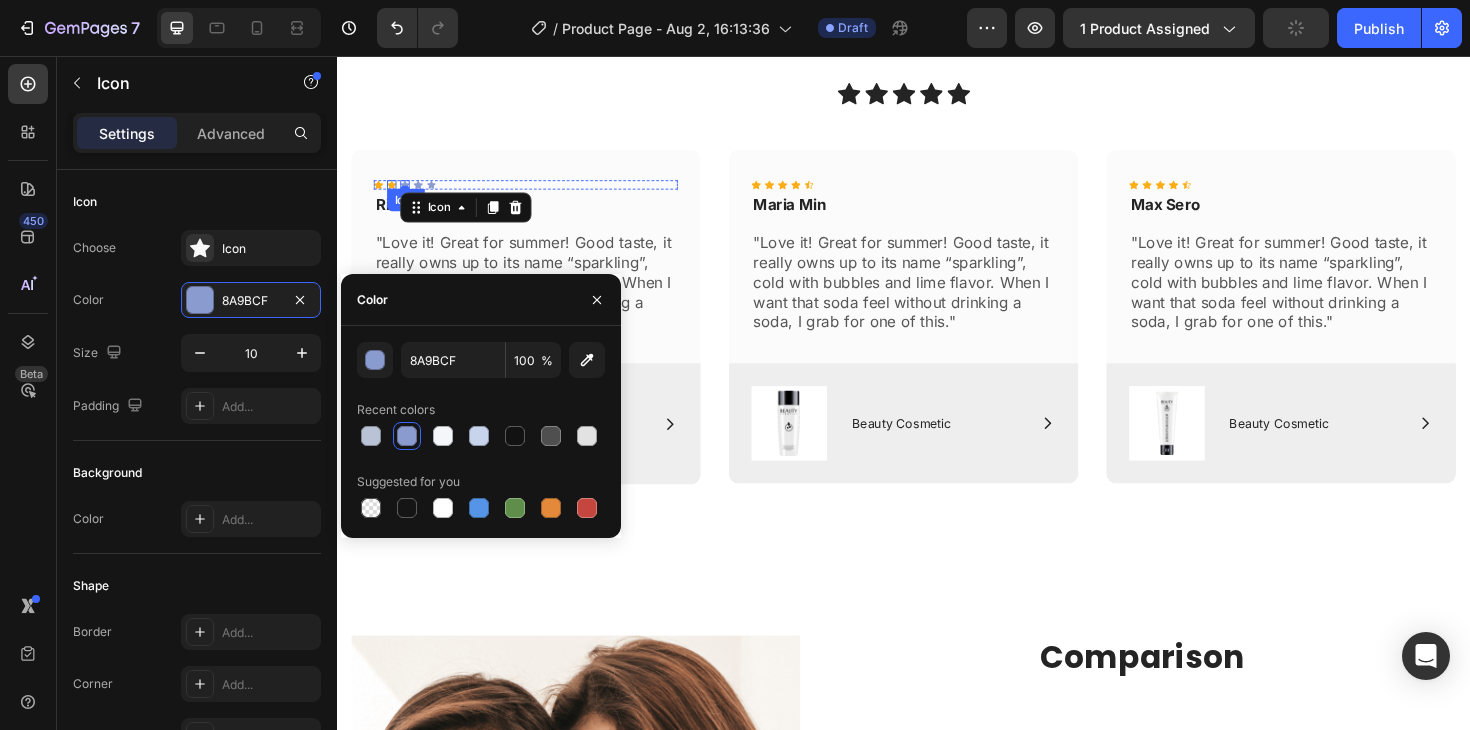 click on "Icon" at bounding box center [395, 193] 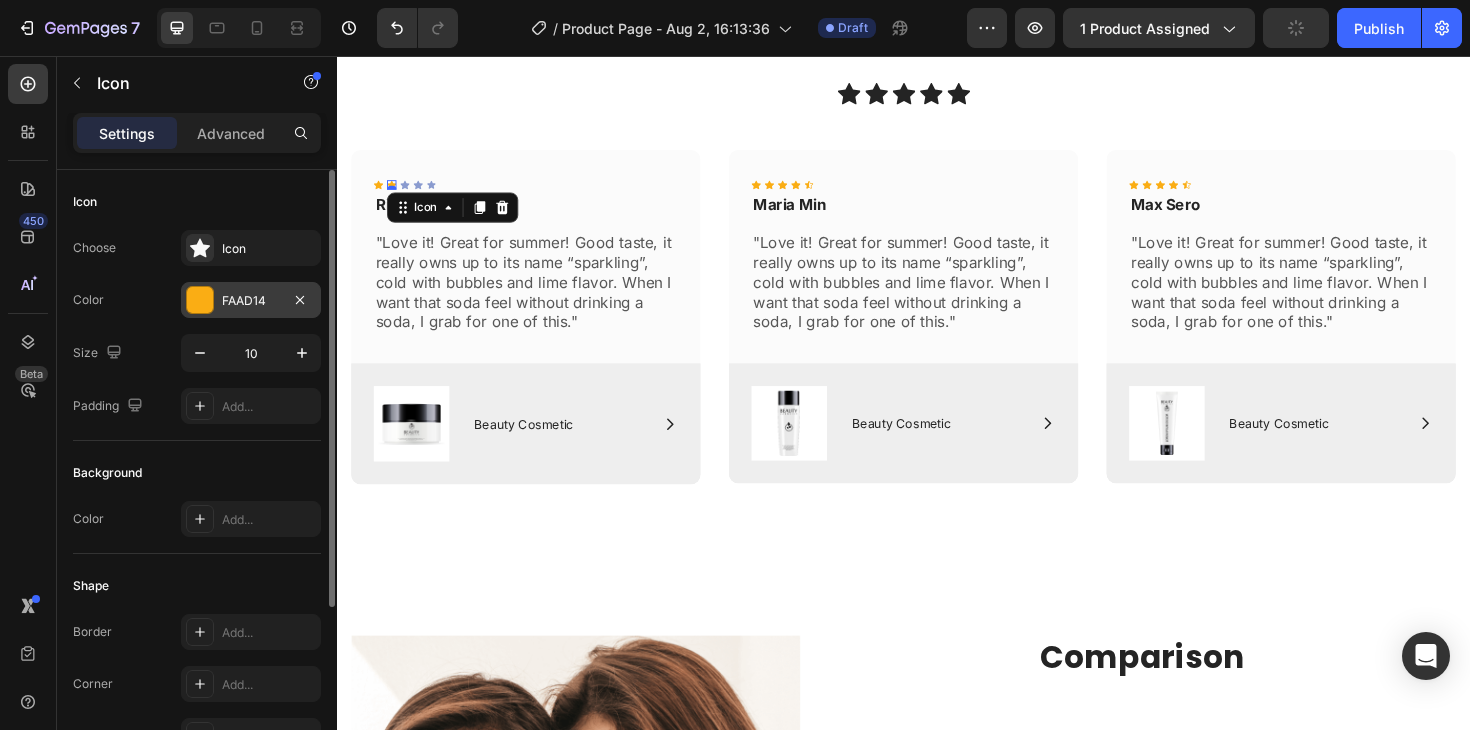 click on "FAAD14" at bounding box center [251, 301] 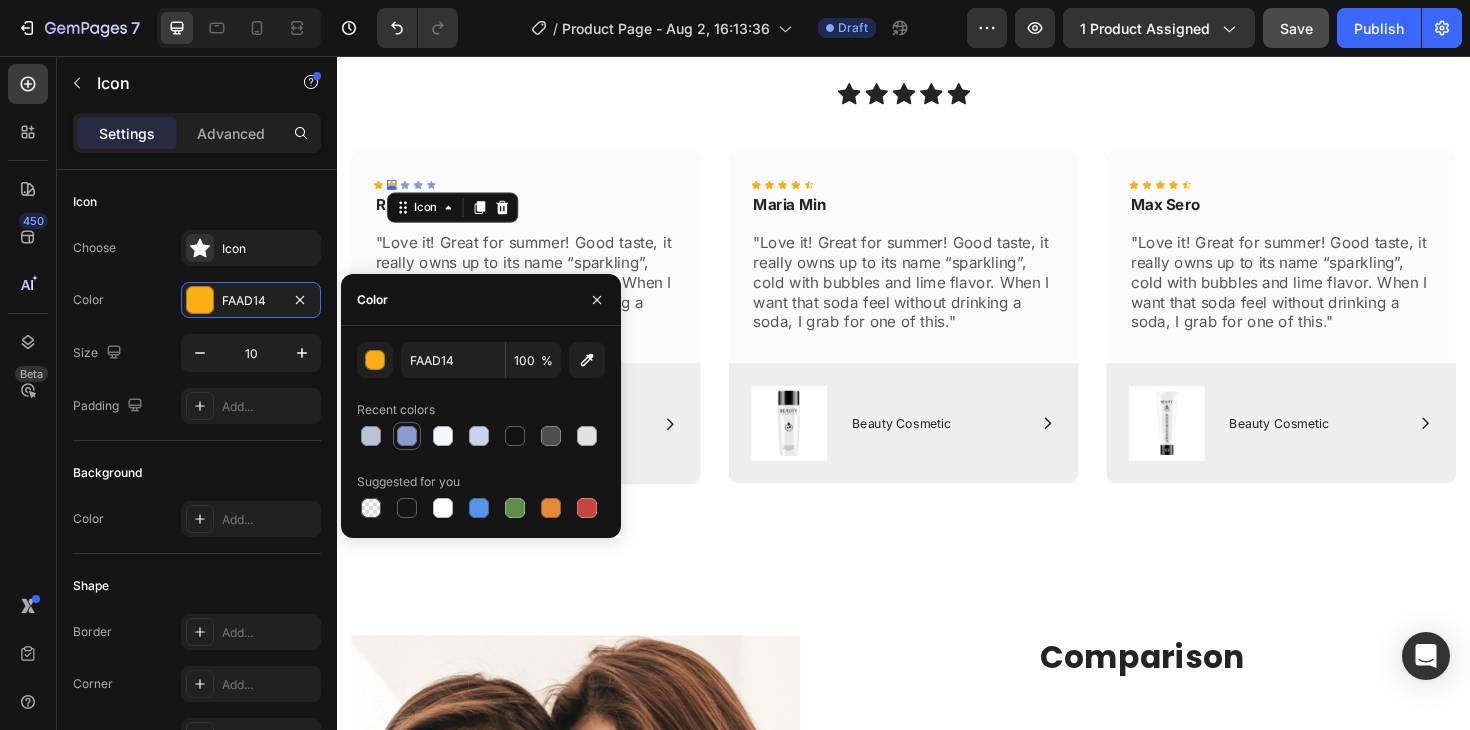 click at bounding box center (407, 436) 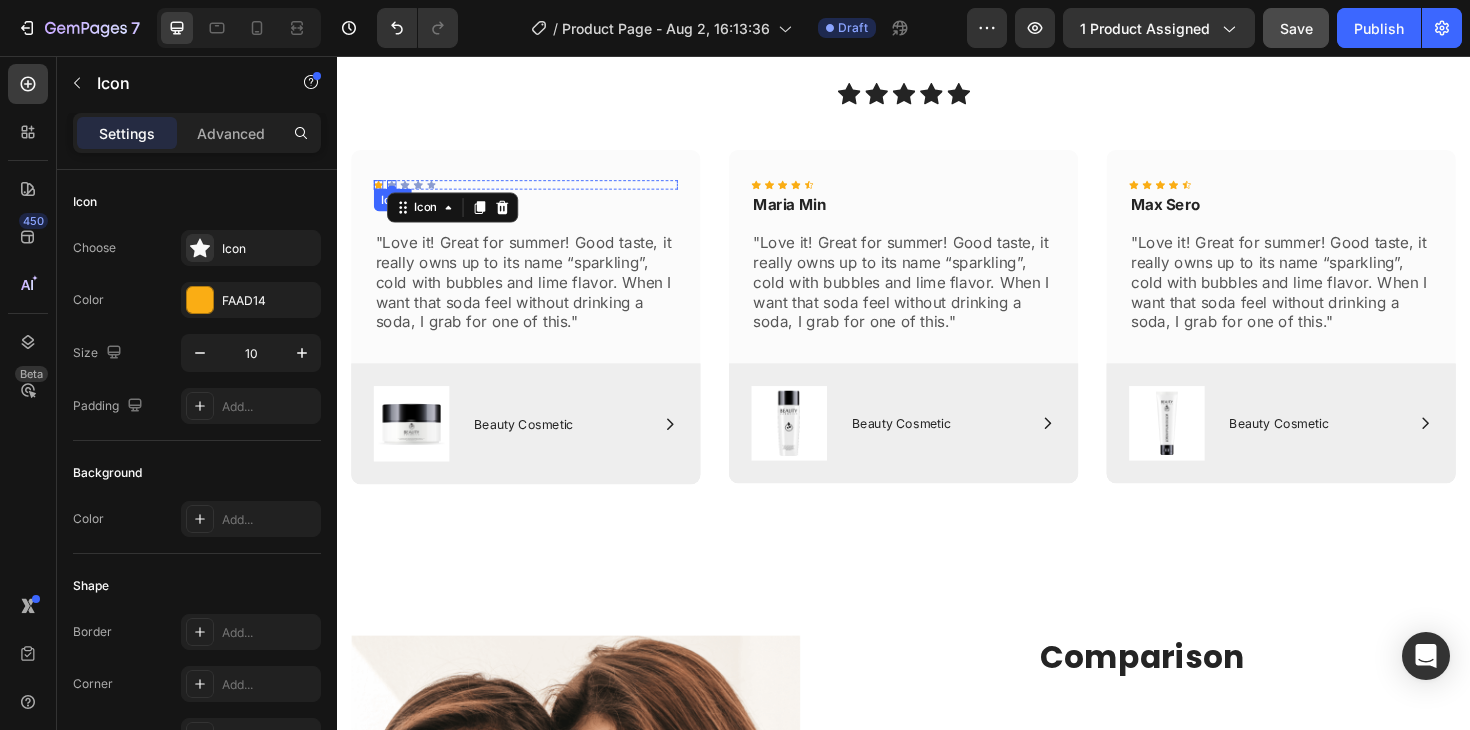click on "Icon" at bounding box center (381, 193) 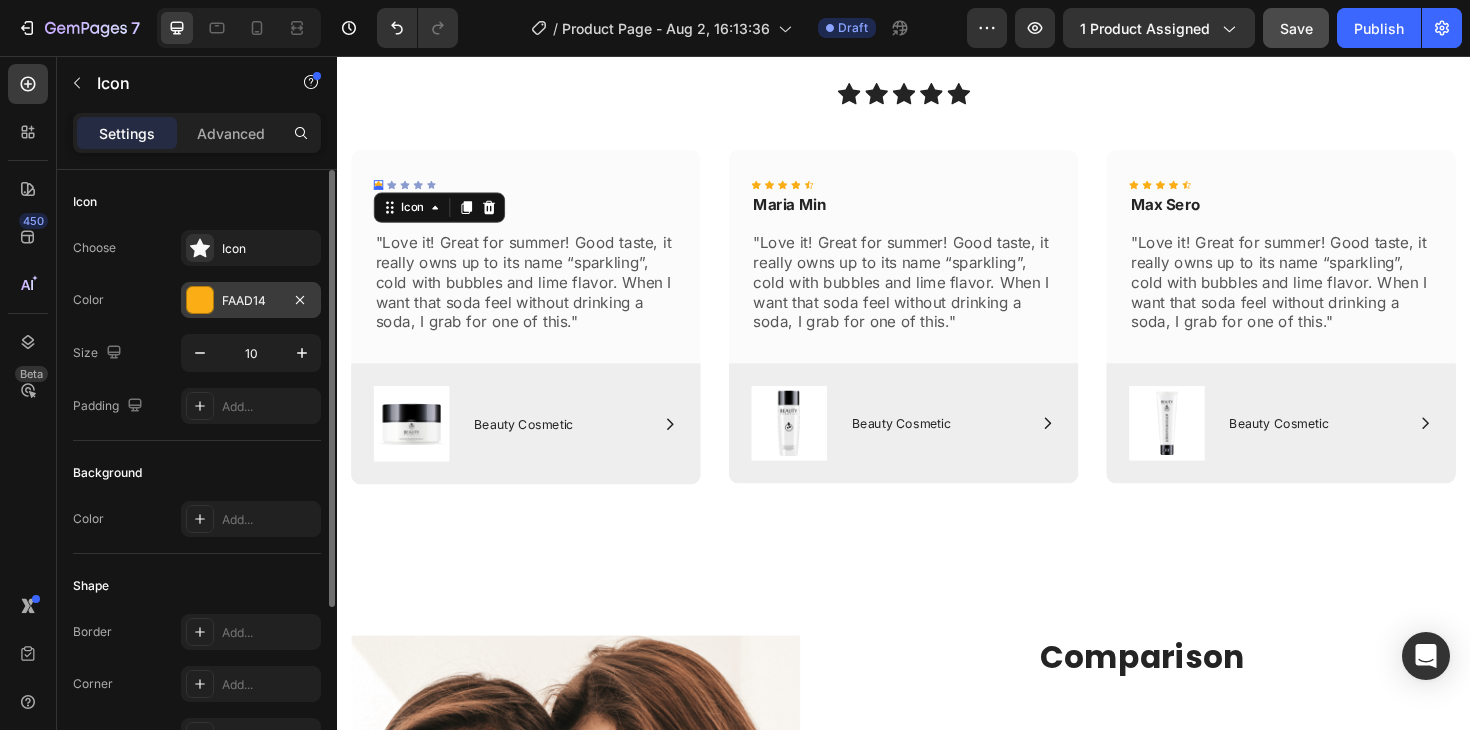 click on "FAAD14" at bounding box center (251, 301) 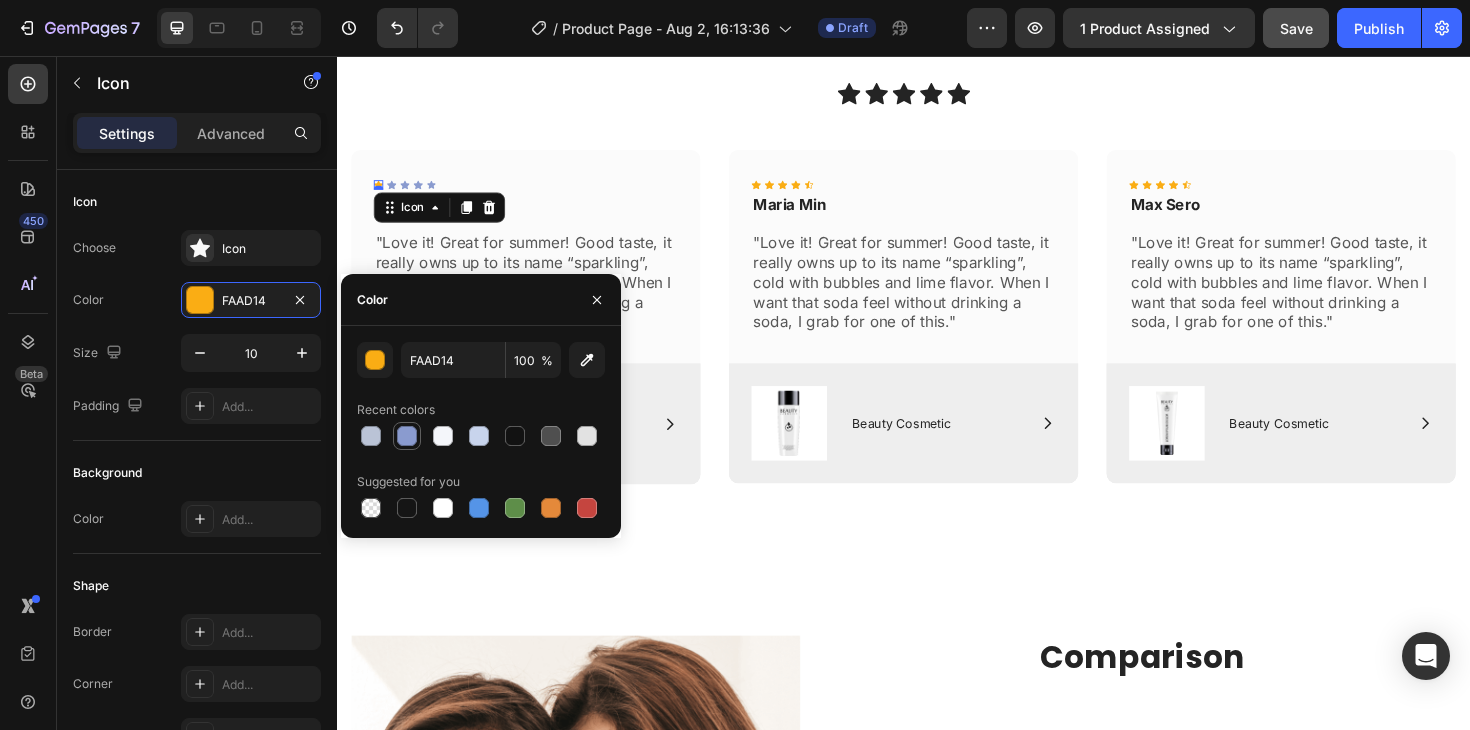 click at bounding box center [407, 436] 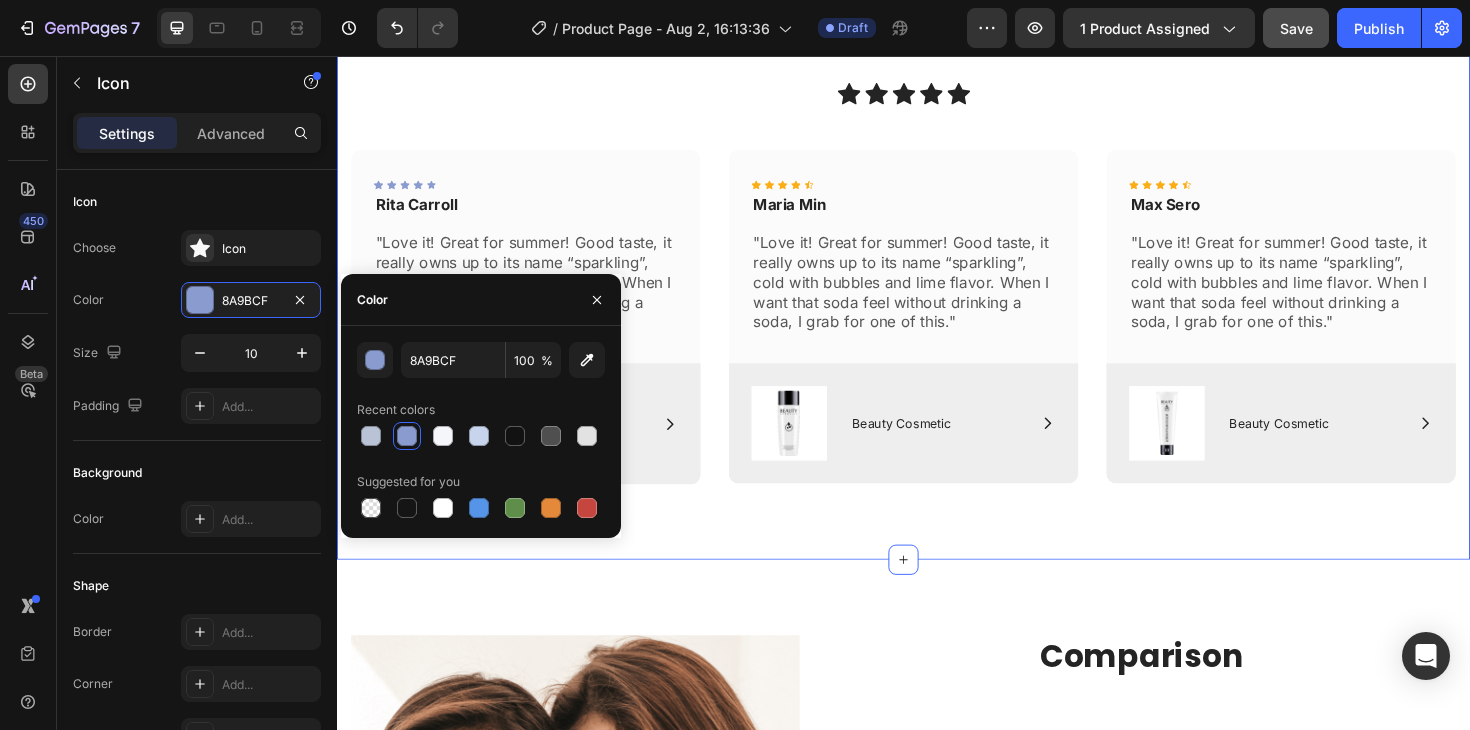 click on "Social Proof Section Heading Icon Icon Icon Icon Icon Icon List Row Icon Icon Icon Icon
Icon Icon List Rita Carroll Text Block "Love it! Great for summer! Good taste, it really owns up to its name “sparkling”, cold with bubbles and lime flavor. When I want that soda feel without drinking a soda, I grab for one of this." Text Block Row Image
Icon Beauty Cosmetic Text Block Row Row Hero Banner Icon Icon Icon Icon
Icon Icon List Maria Min Text Block "Love it! Great for summer! Good taste, it really owns up to its name “sparkling”, cold with bubbles and lime flavor. When I want that soda feel without drinking a soda, I grab for one of this." Text Block Row Image
Icon Beauty Cosmetic Text Block Row Row Hero Banner Icon Icon Icon Icon
Icon Icon List Max Sero Text Block Text Block Row Image
Icon Beauty Cosmetic Text Block Row Row Hero Banner Carousel" at bounding box center [937, 274] 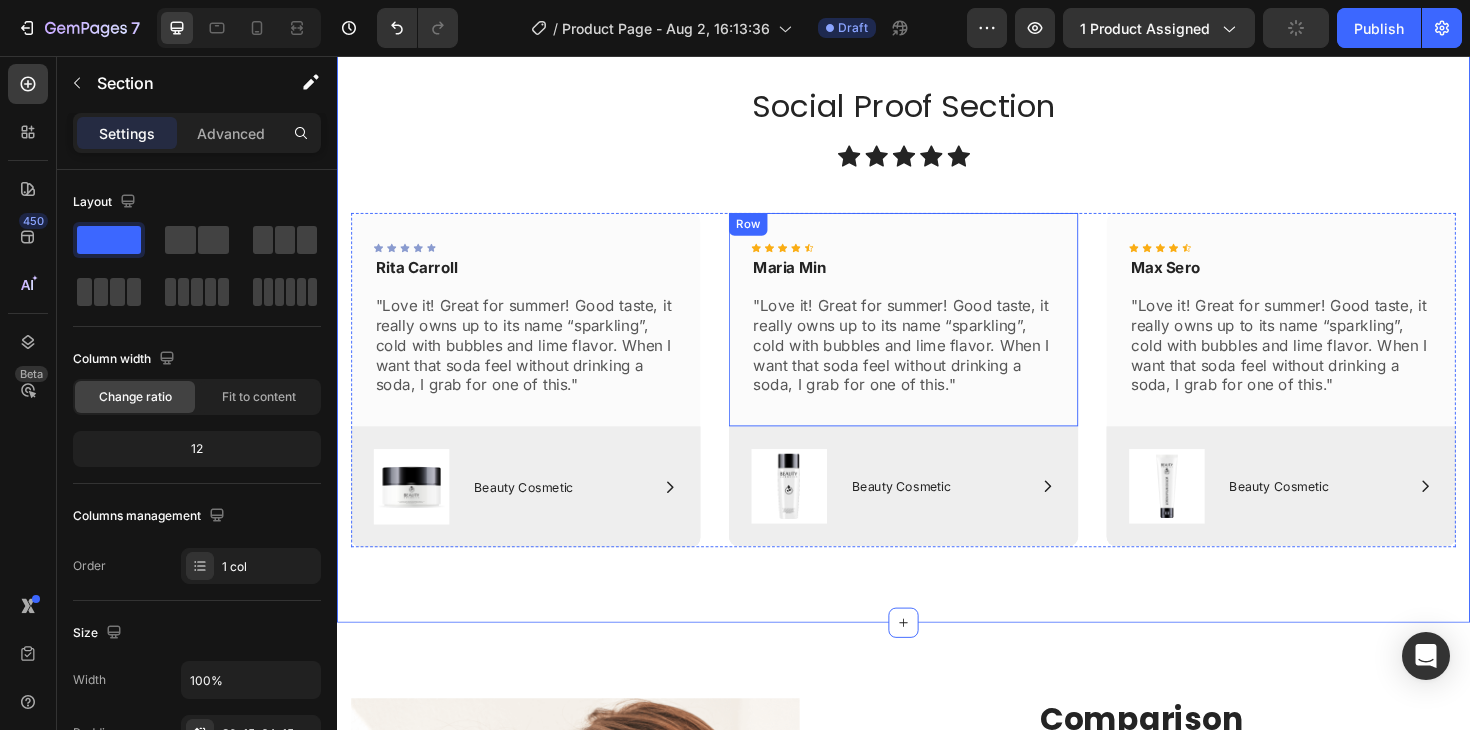 scroll, scrollTop: 2542, scrollLeft: 0, axis: vertical 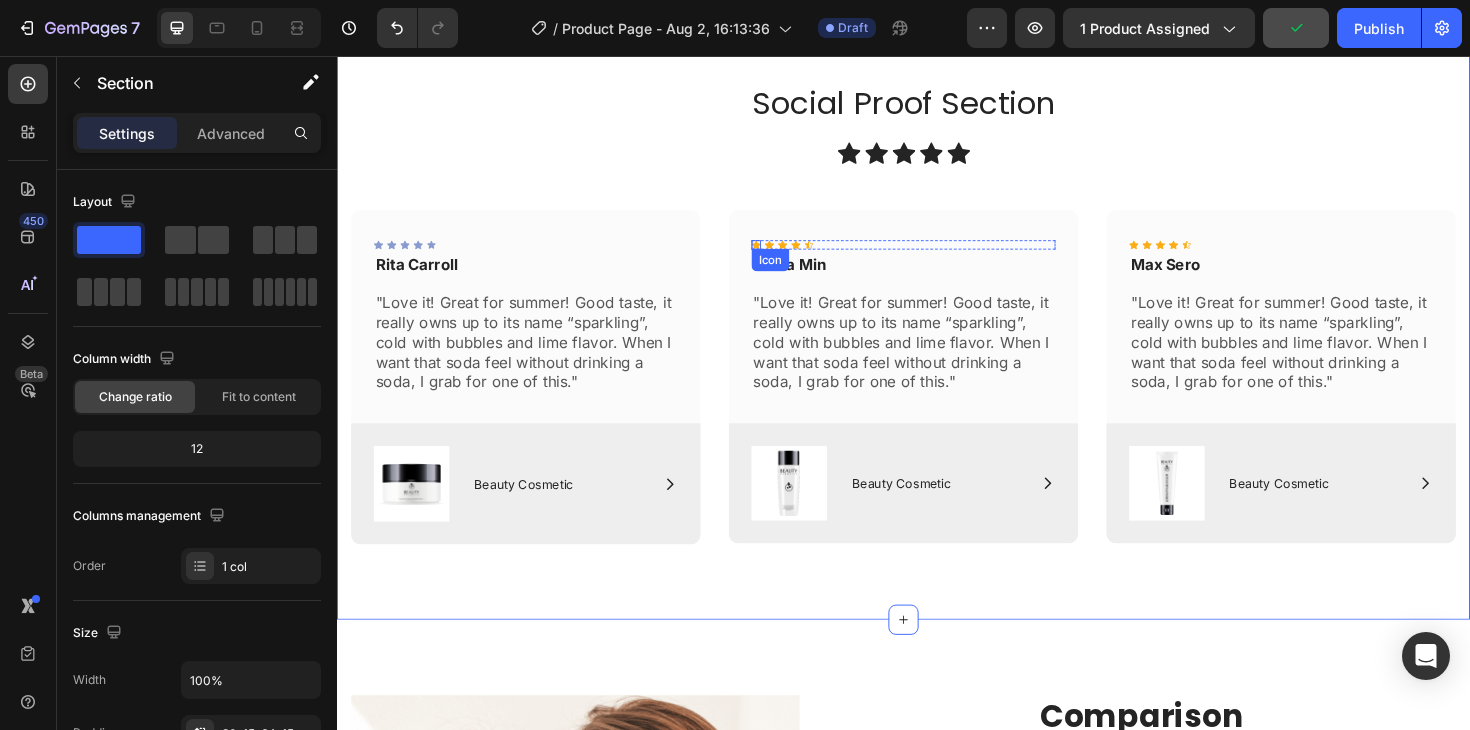 click on "Icon" at bounding box center [781, 256] 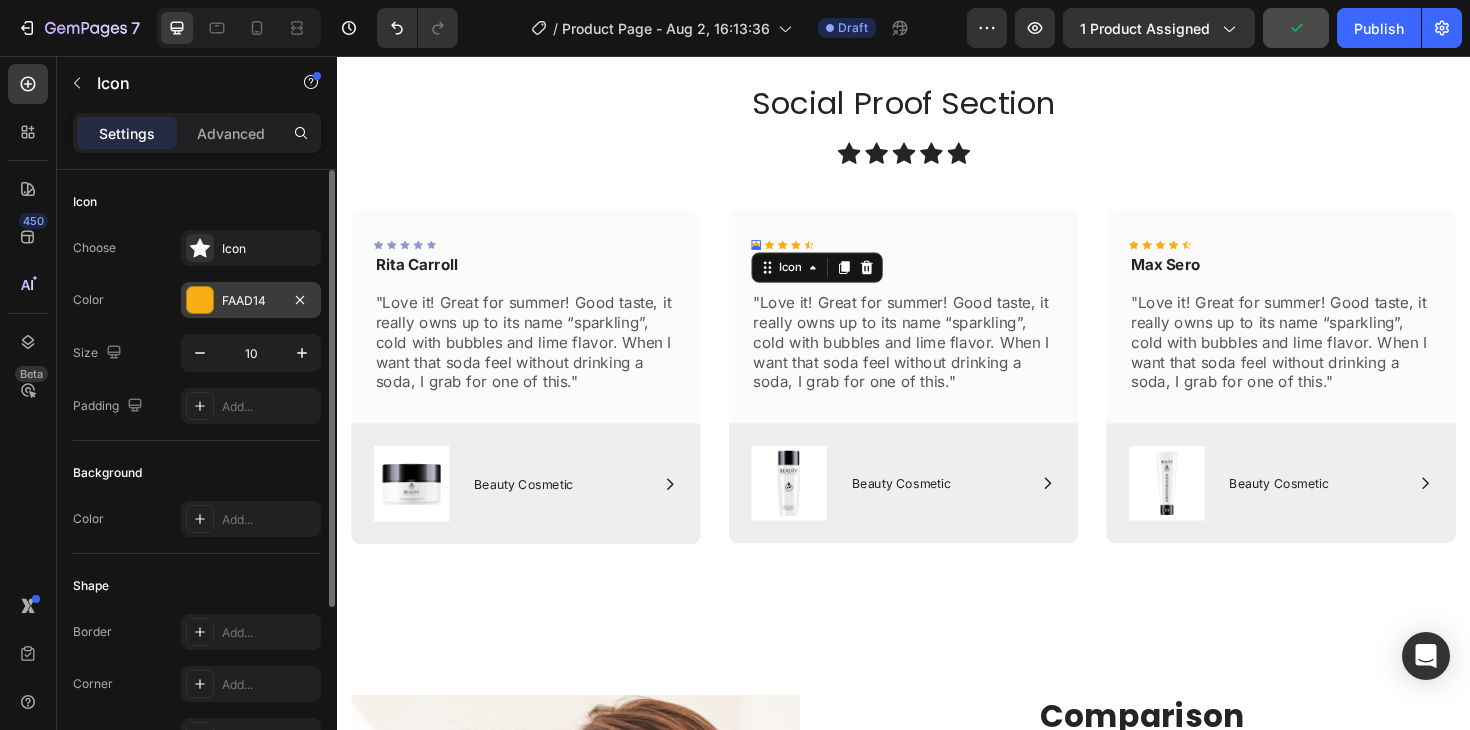 click on "FAAD14" at bounding box center [251, 301] 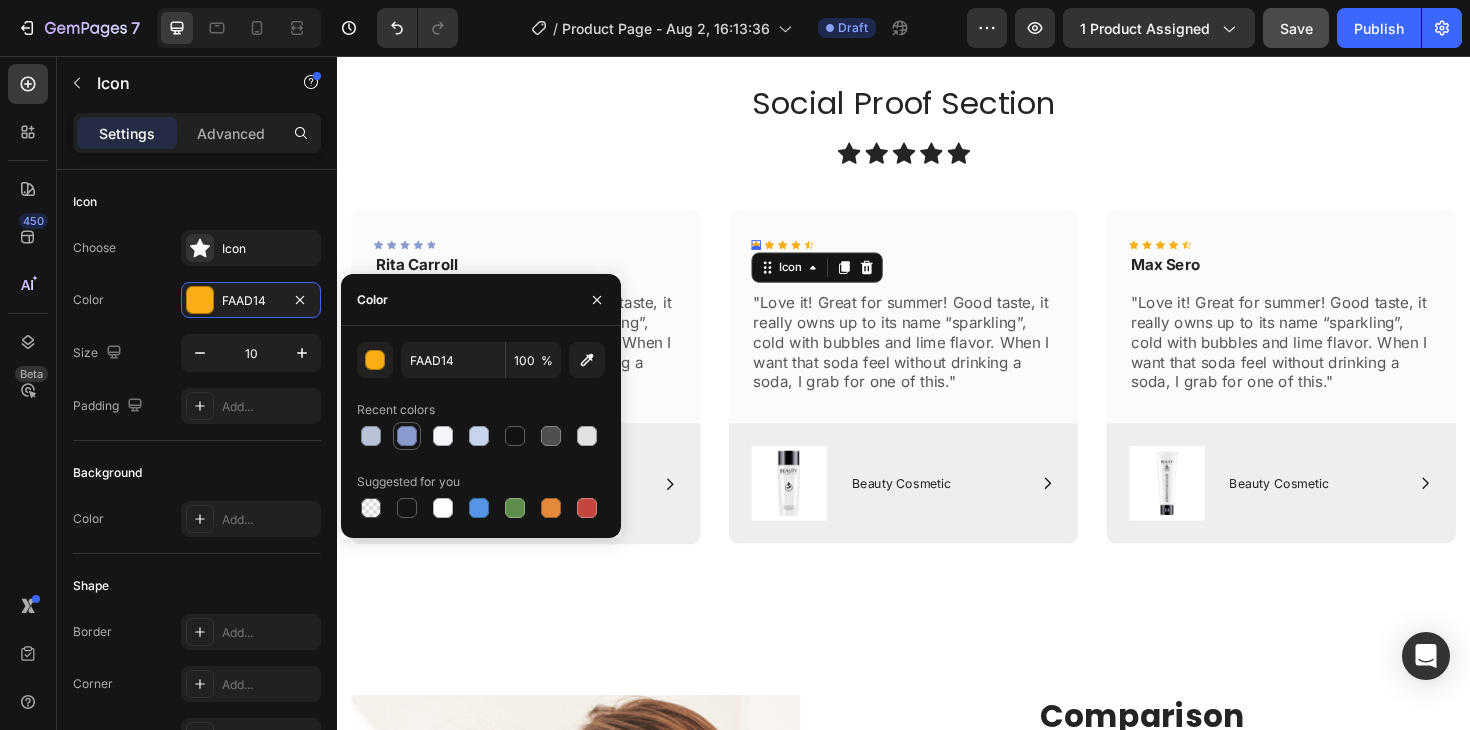 click at bounding box center (407, 436) 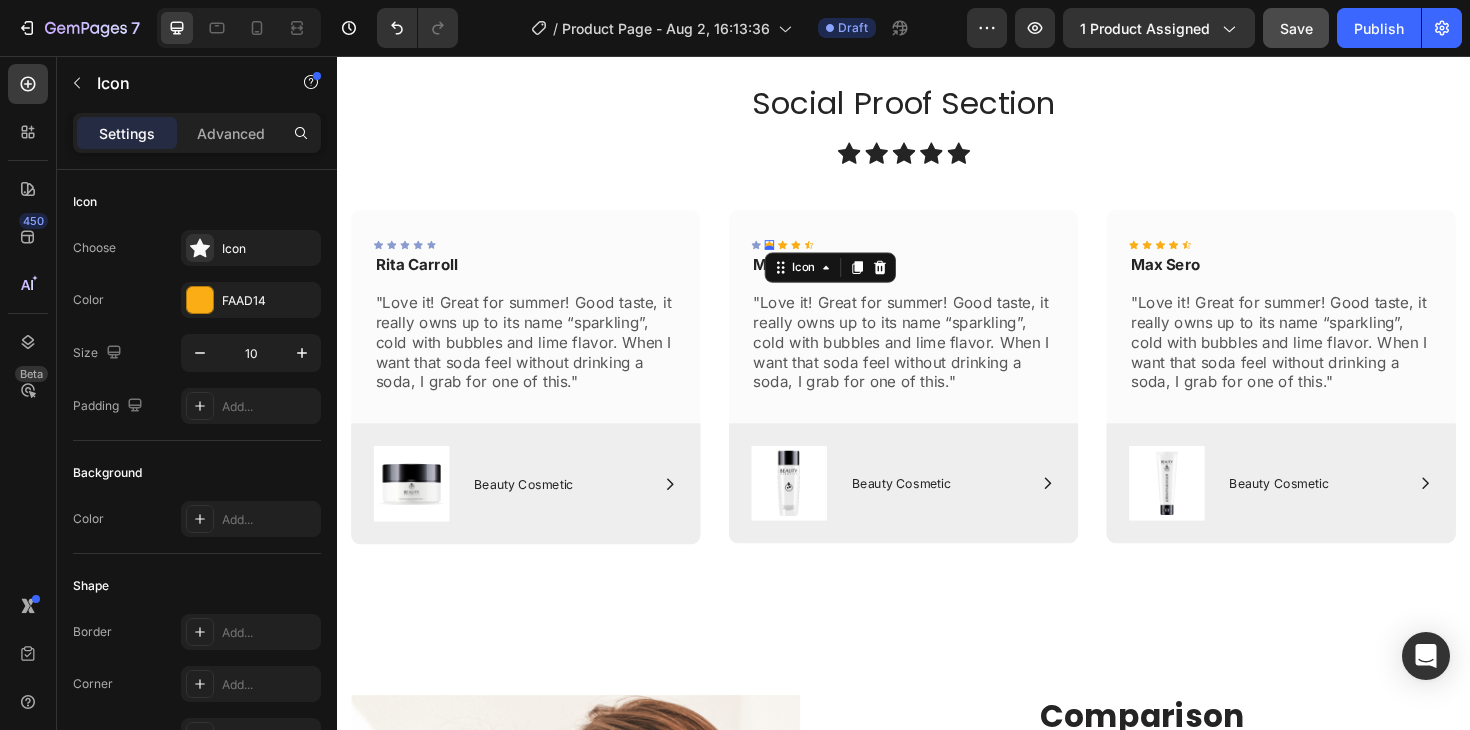 click on "Icon   0" at bounding box center [795, 256] 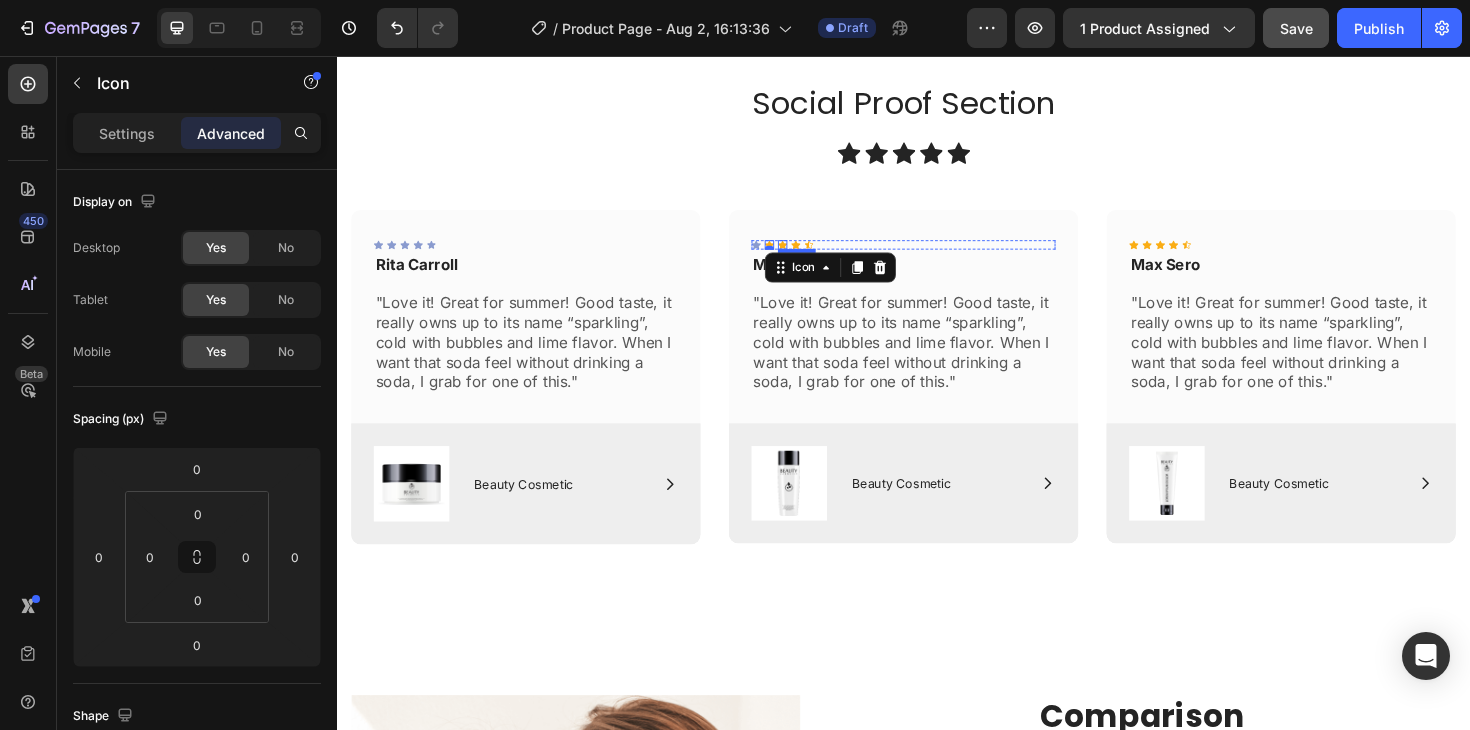 click on "Icon" at bounding box center [809, 256] 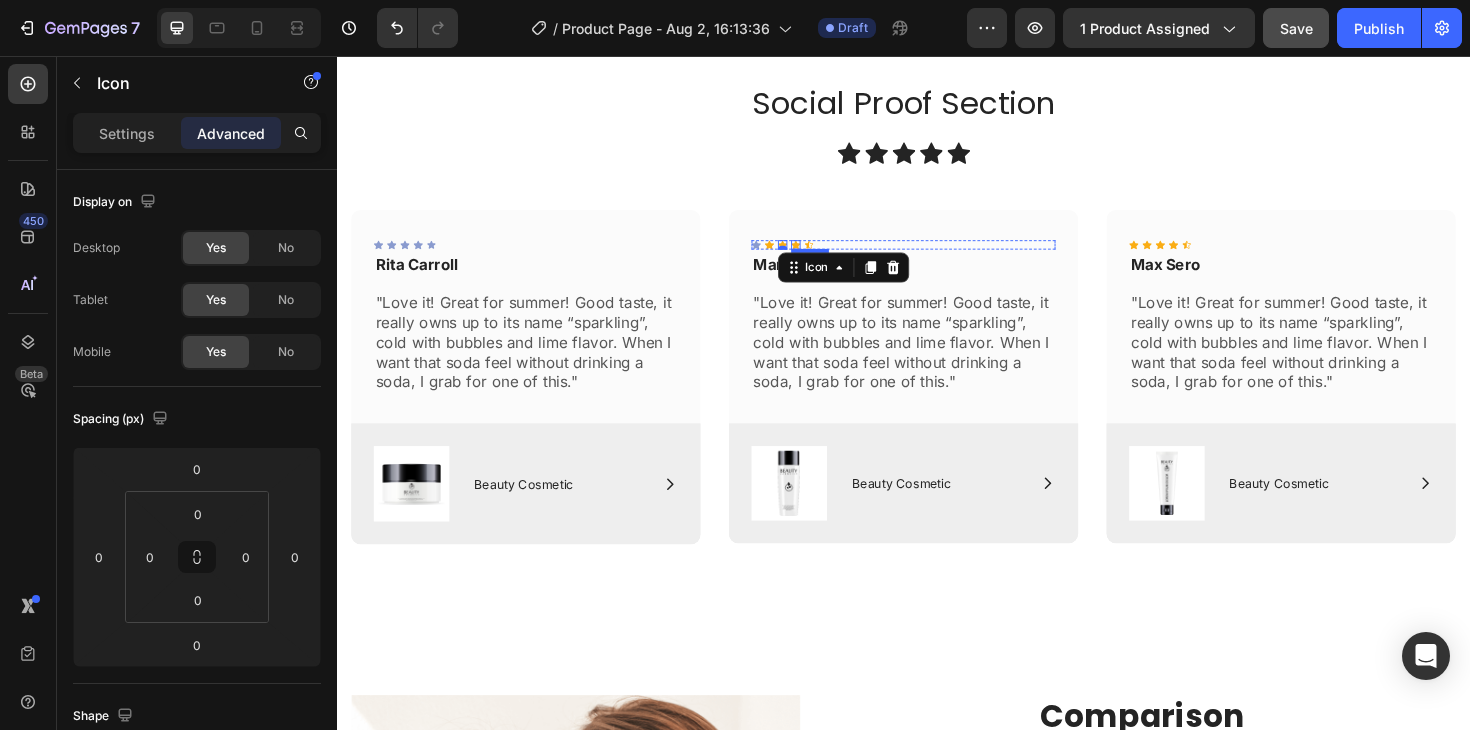 click on "Icon" at bounding box center [823, 256] 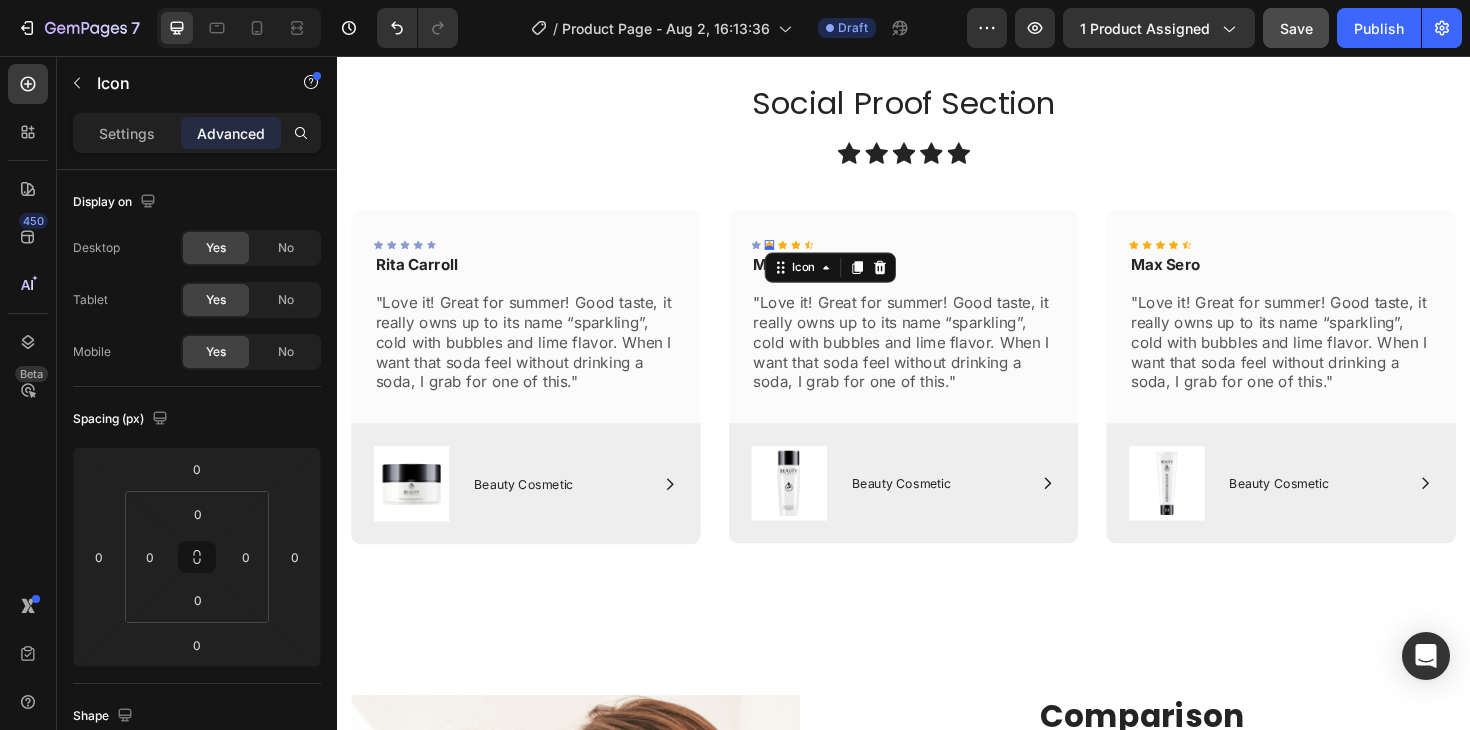 click 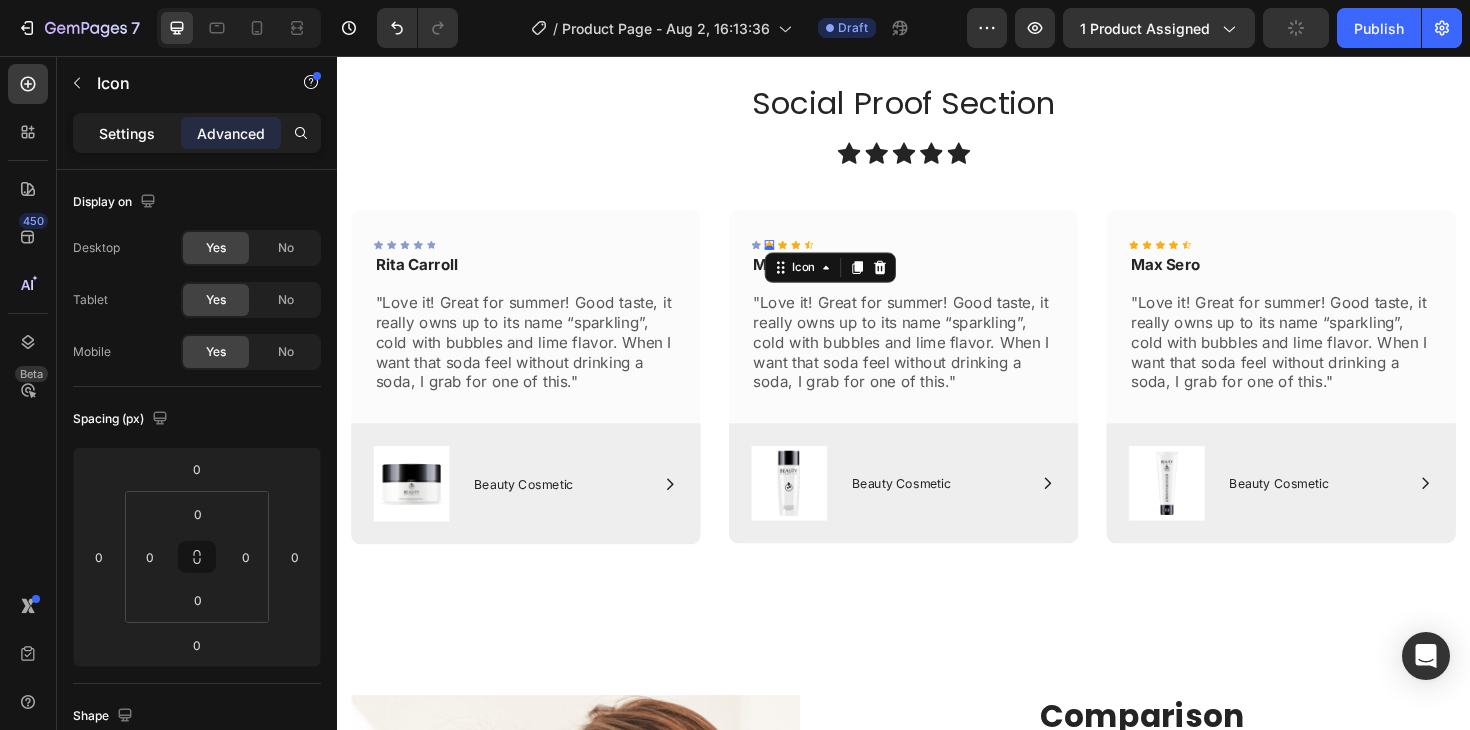 click on "Settings" at bounding box center (127, 133) 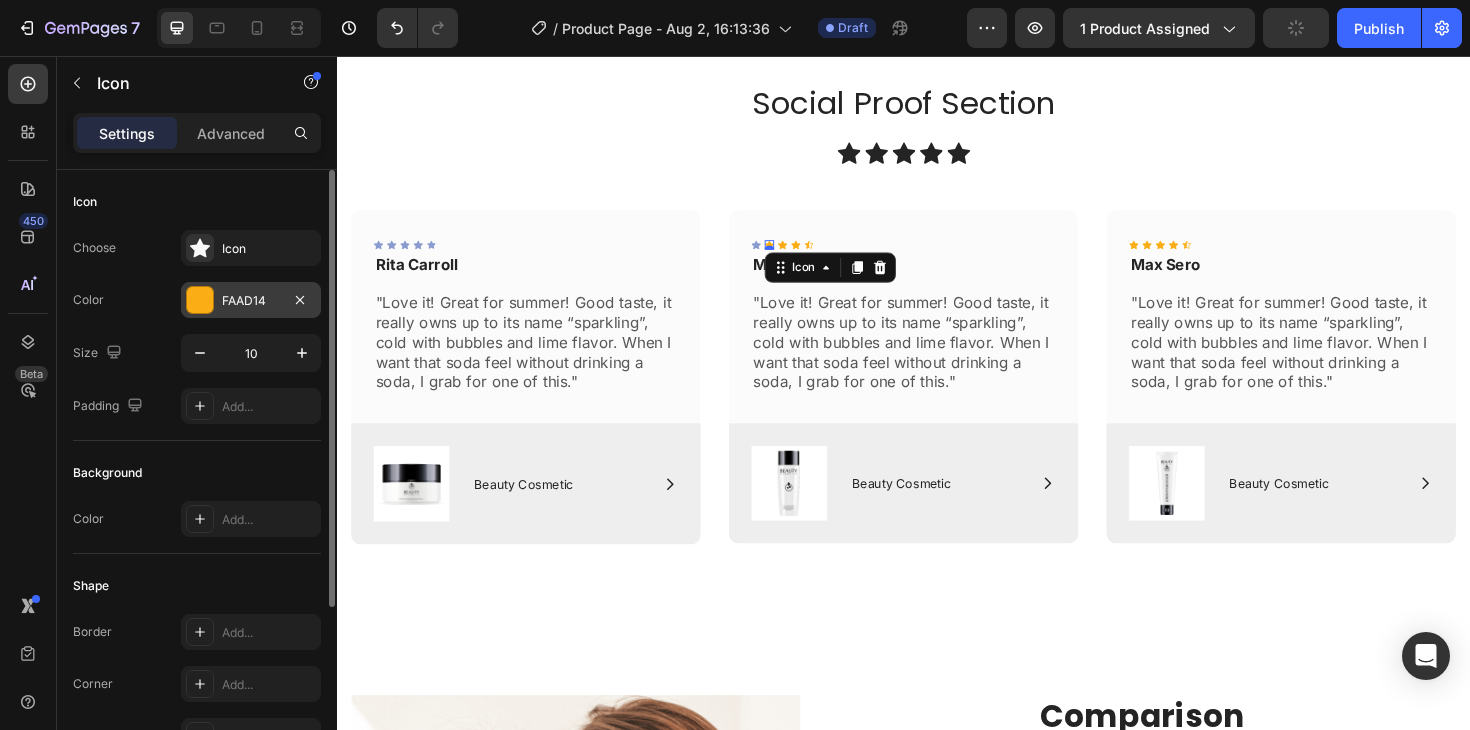 click on "FAAD14" at bounding box center (251, 300) 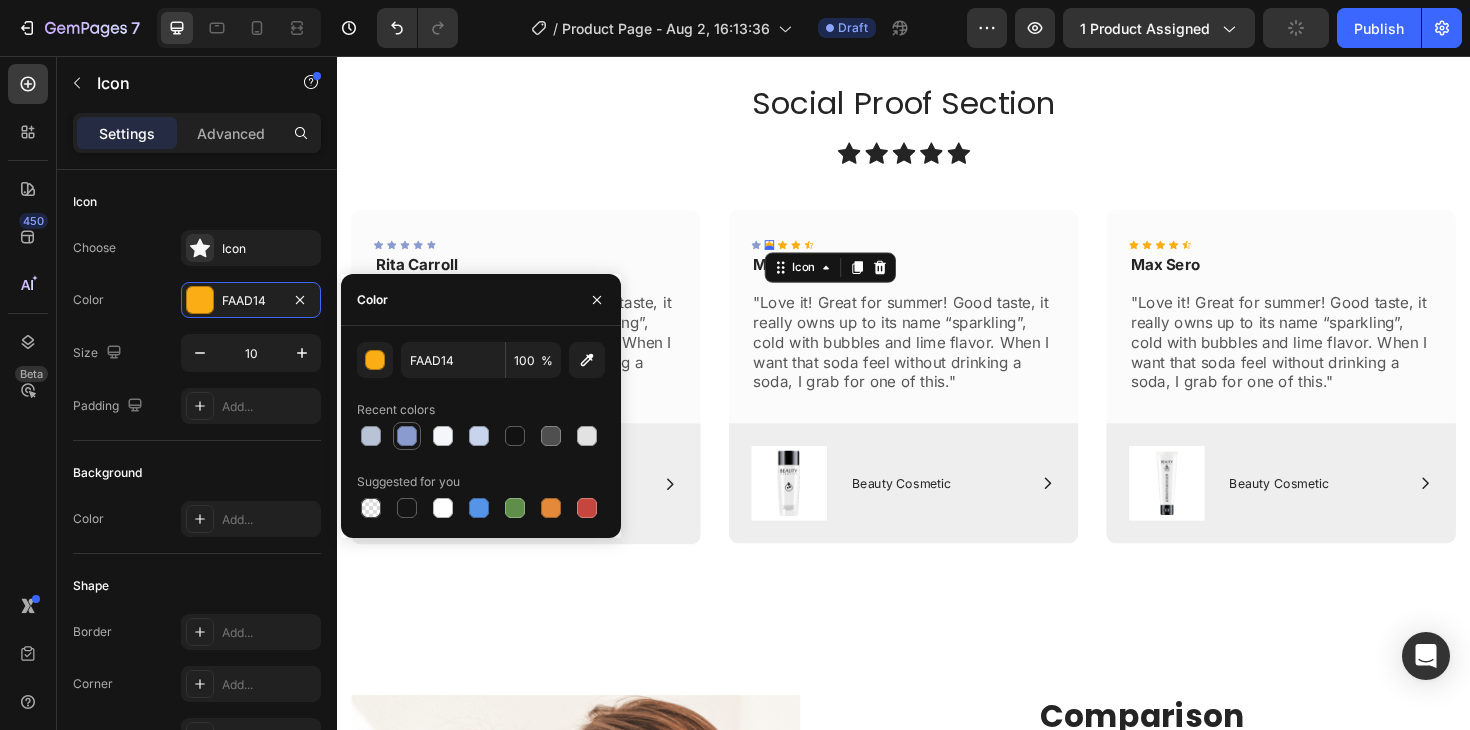 click at bounding box center [407, 436] 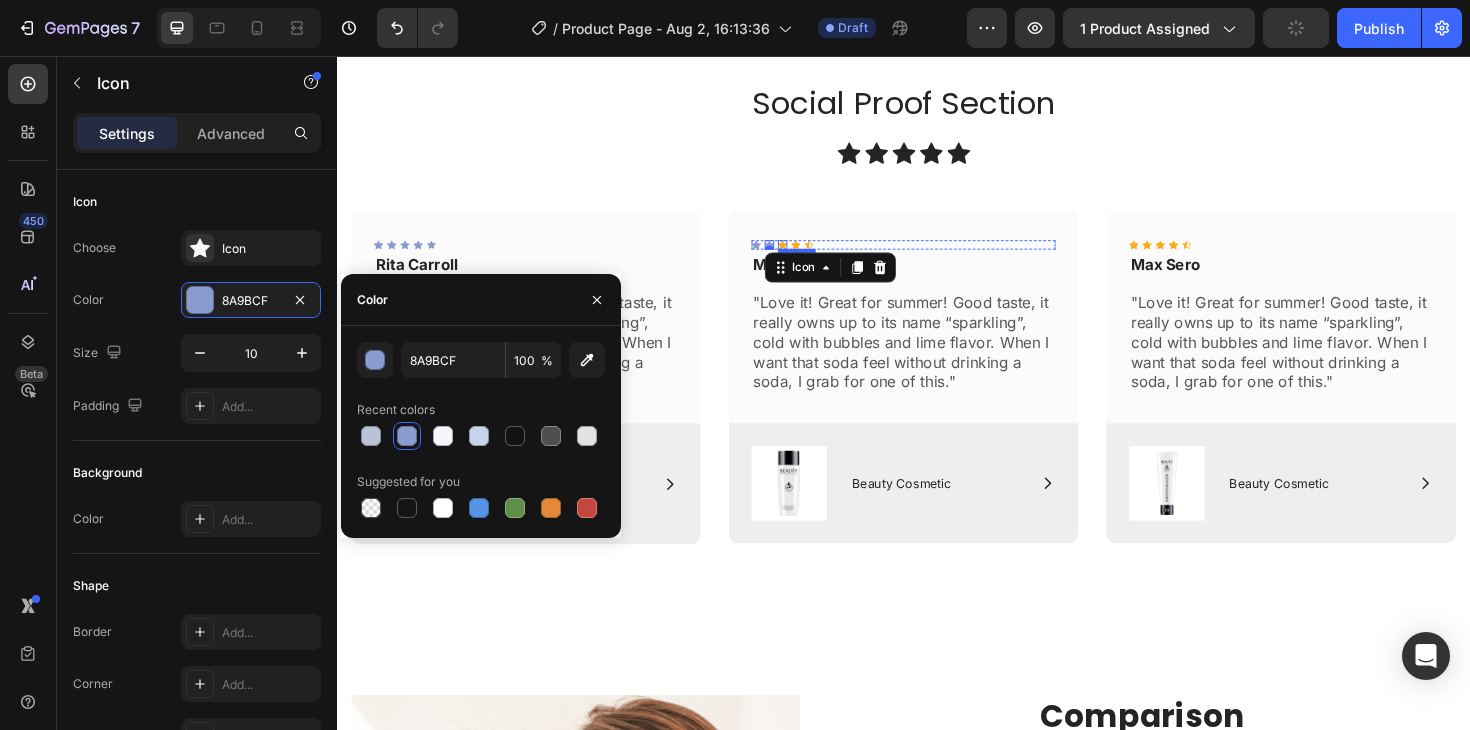 click on "Icon" at bounding box center [809, 256] 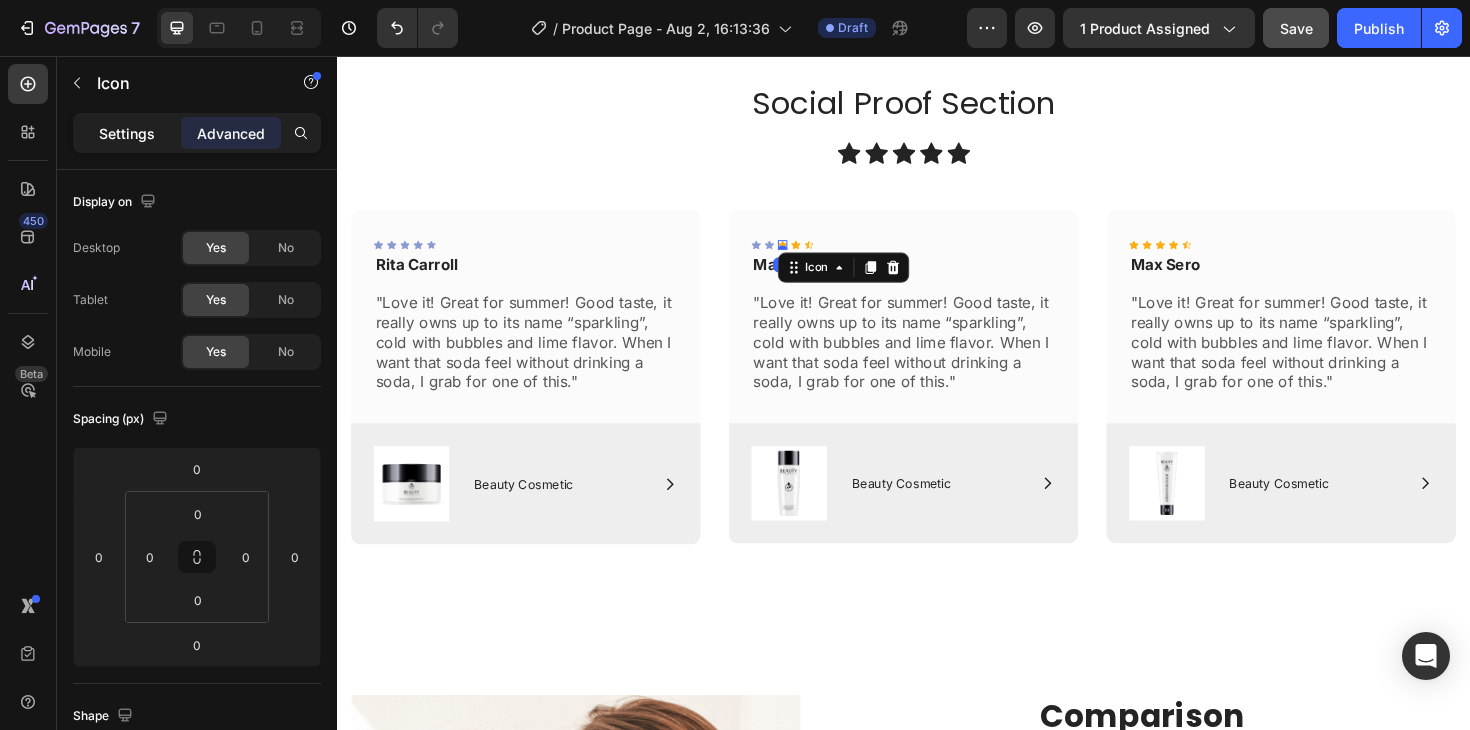click on "Settings" 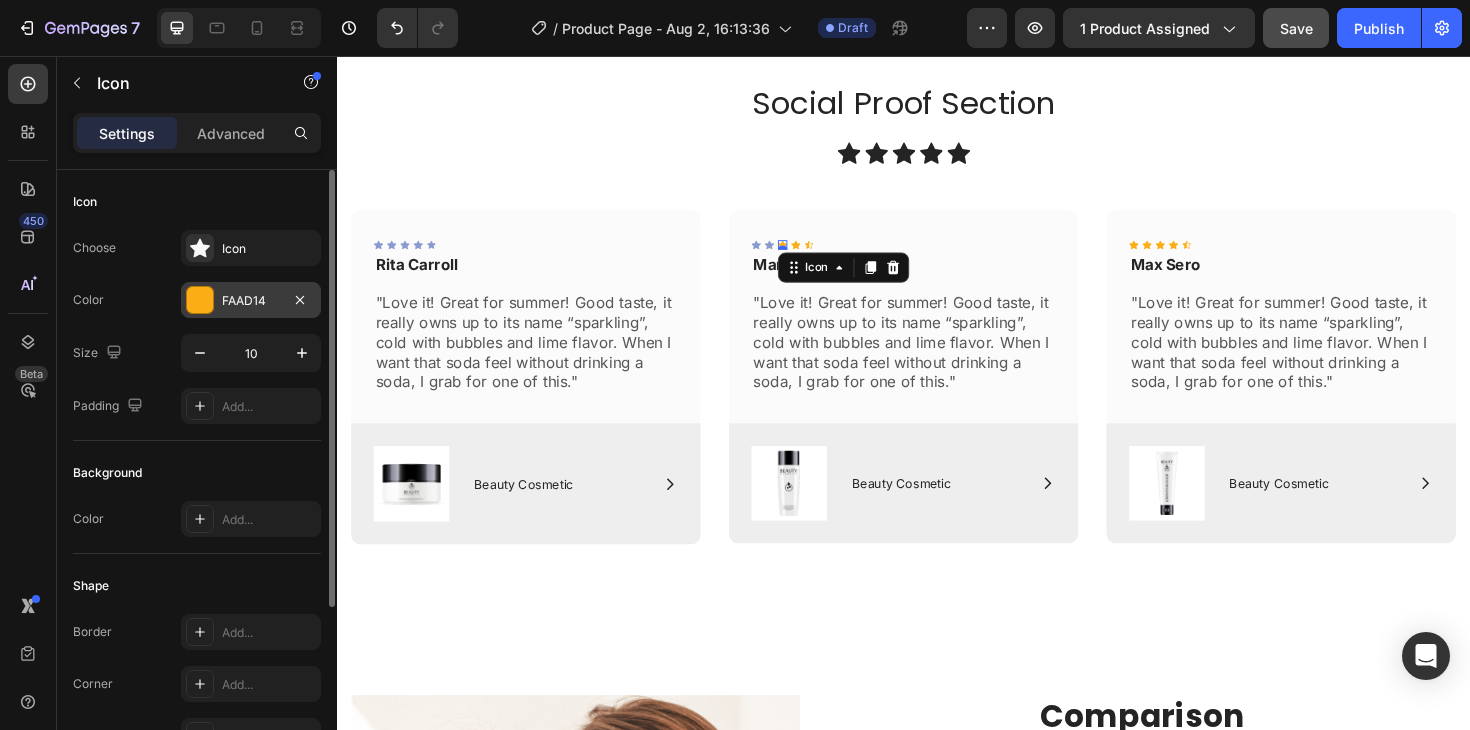click on "FAAD14" at bounding box center [251, 300] 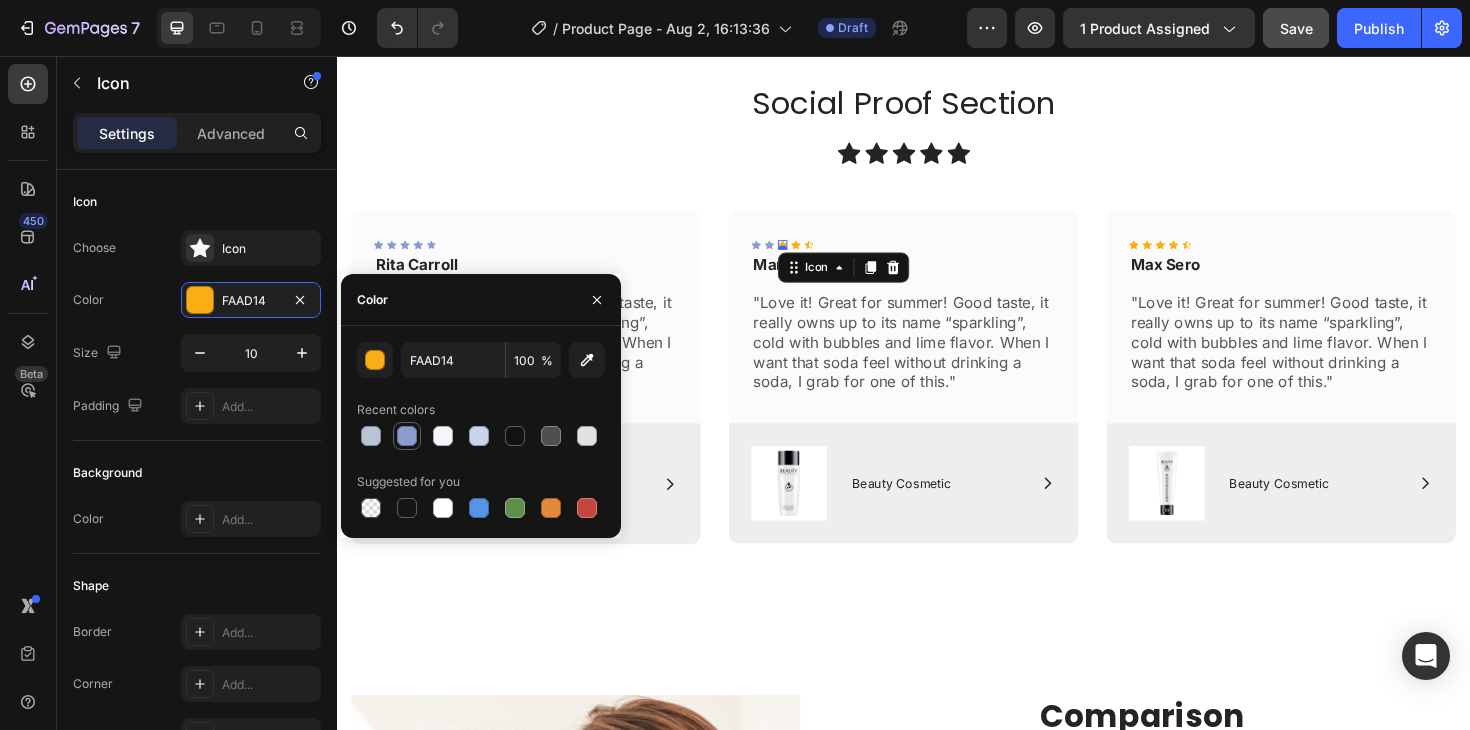 click at bounding box center [407, 436] 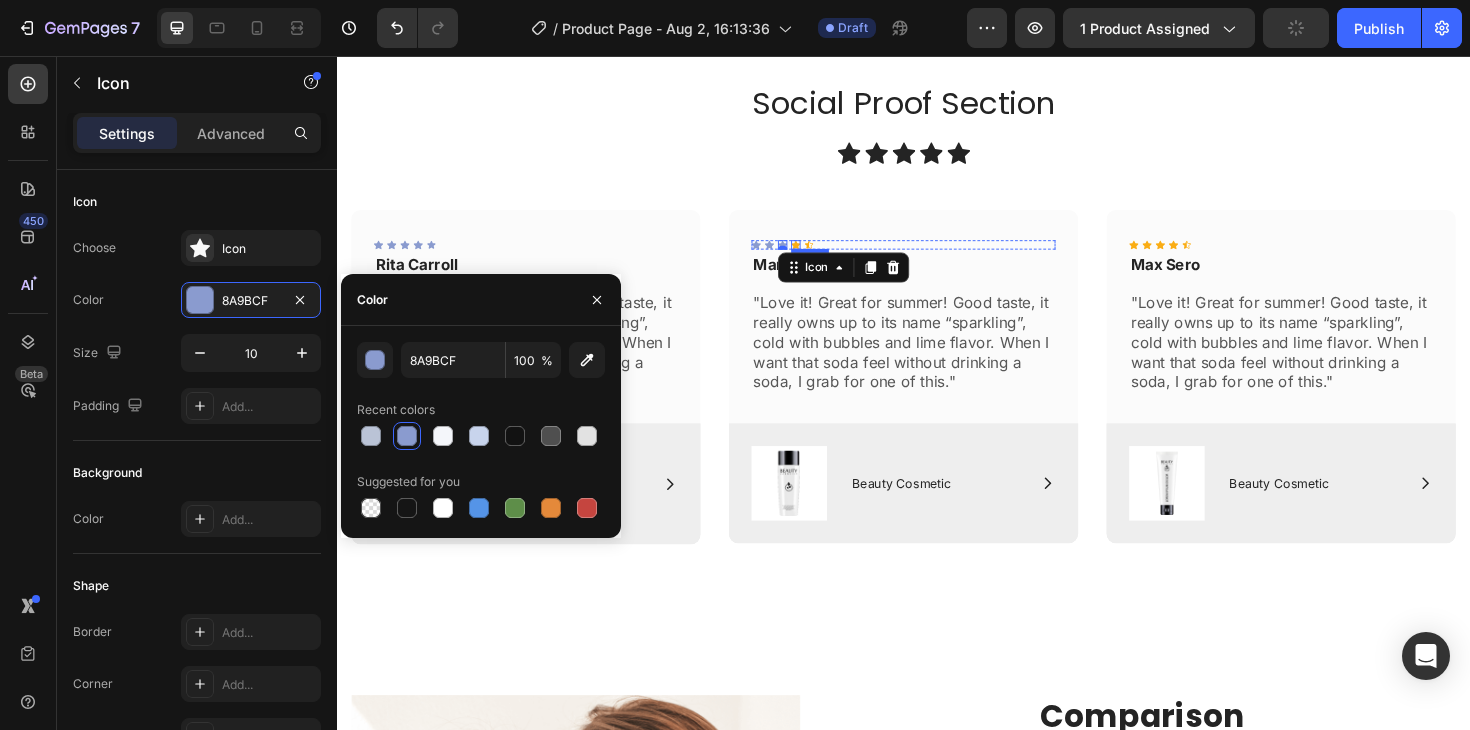 click 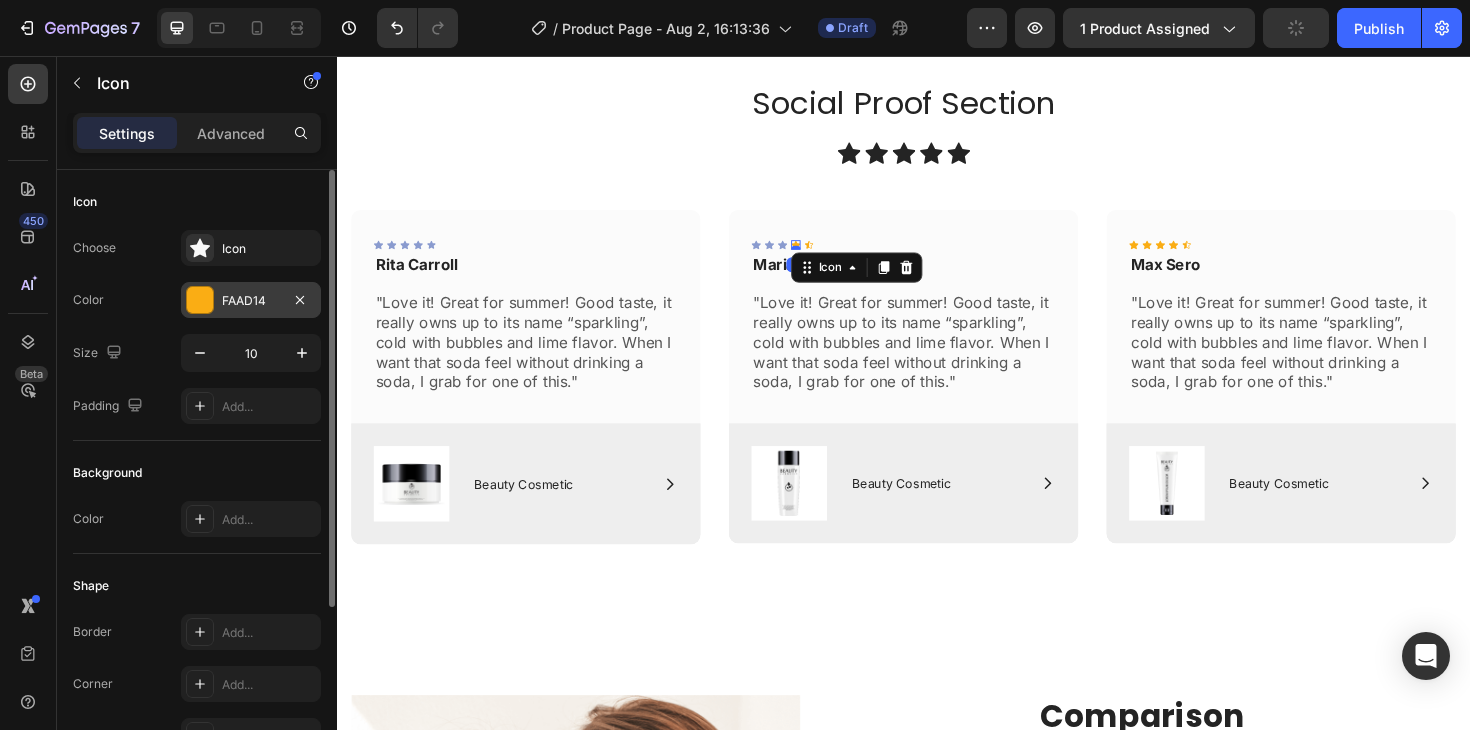 click on "FAAD14" at bounding box center (251, 301) 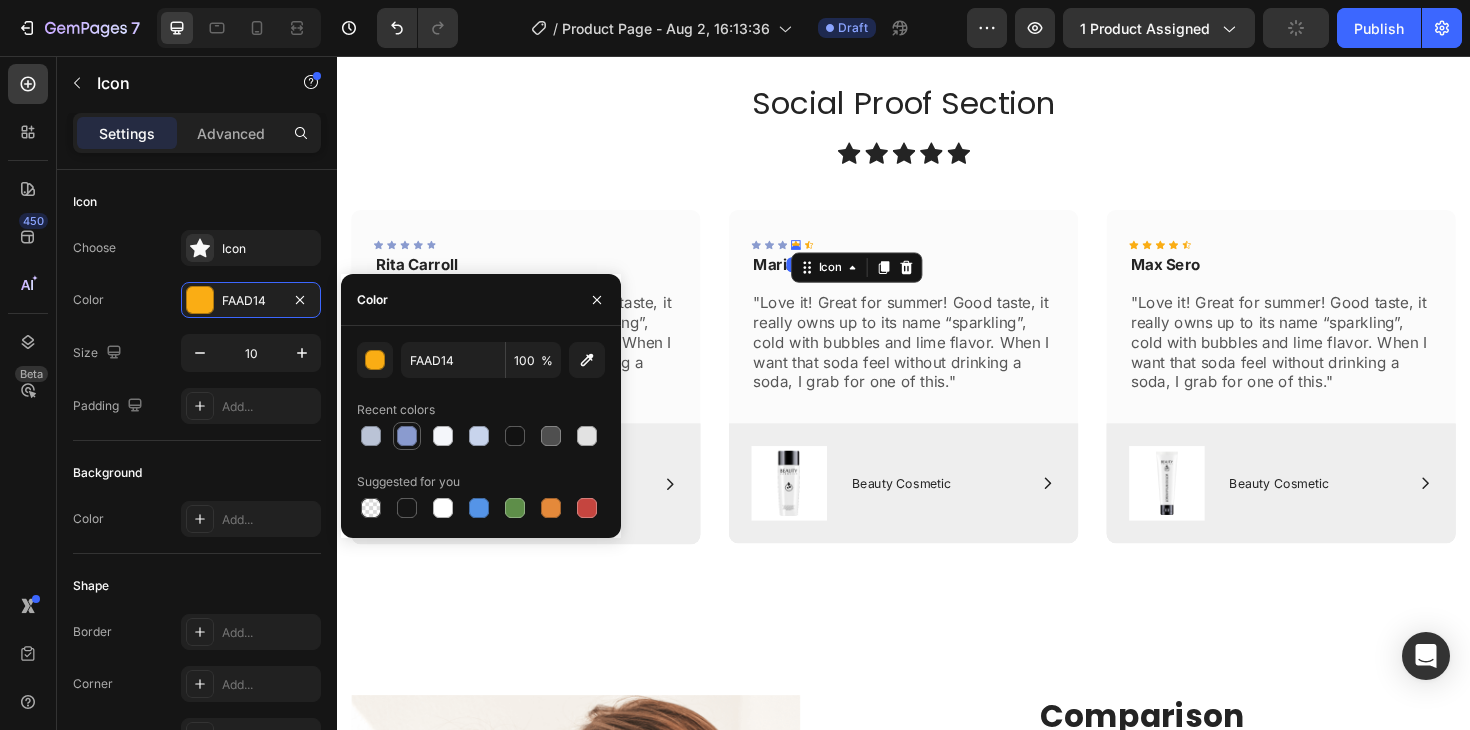 click at bounding box center (407, 436) 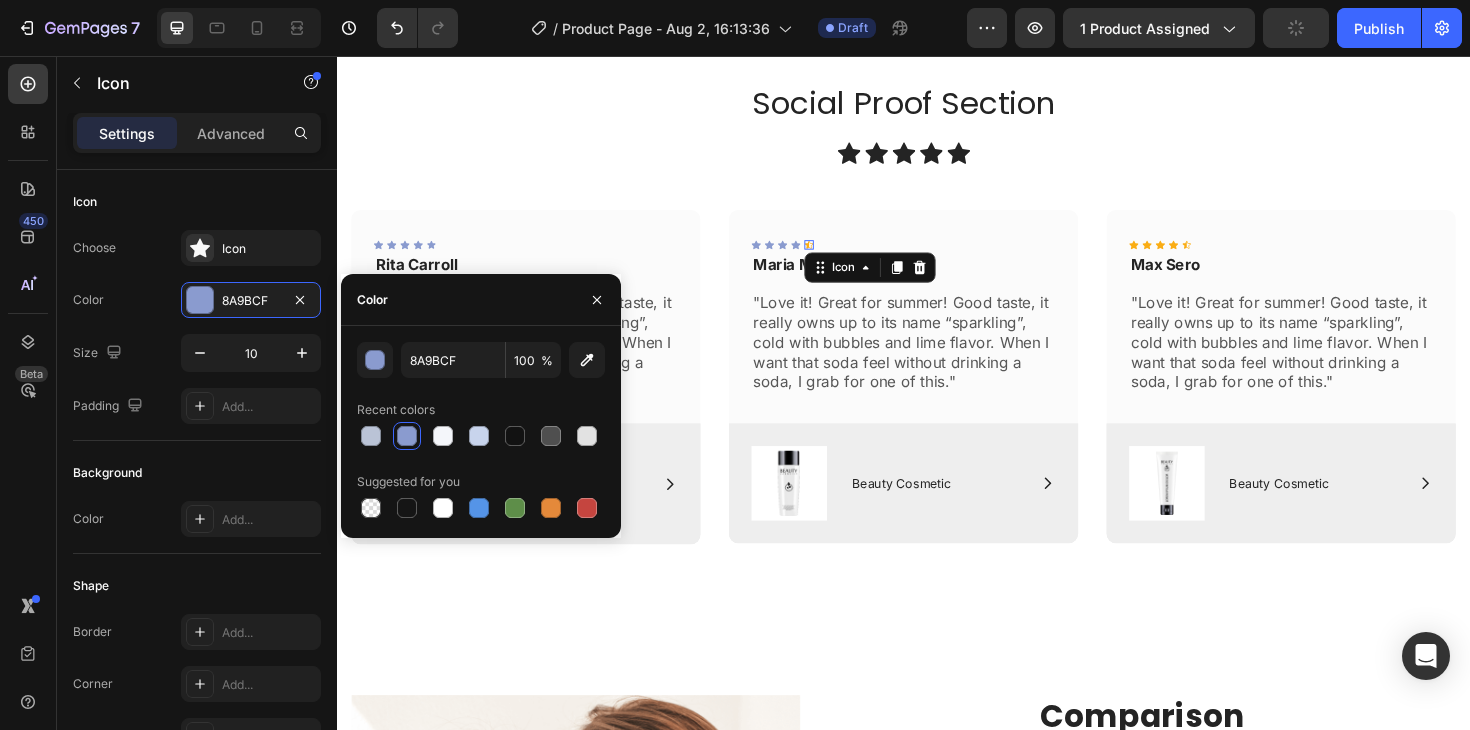 click on "Icon   0" at bounding box center [837, 256] 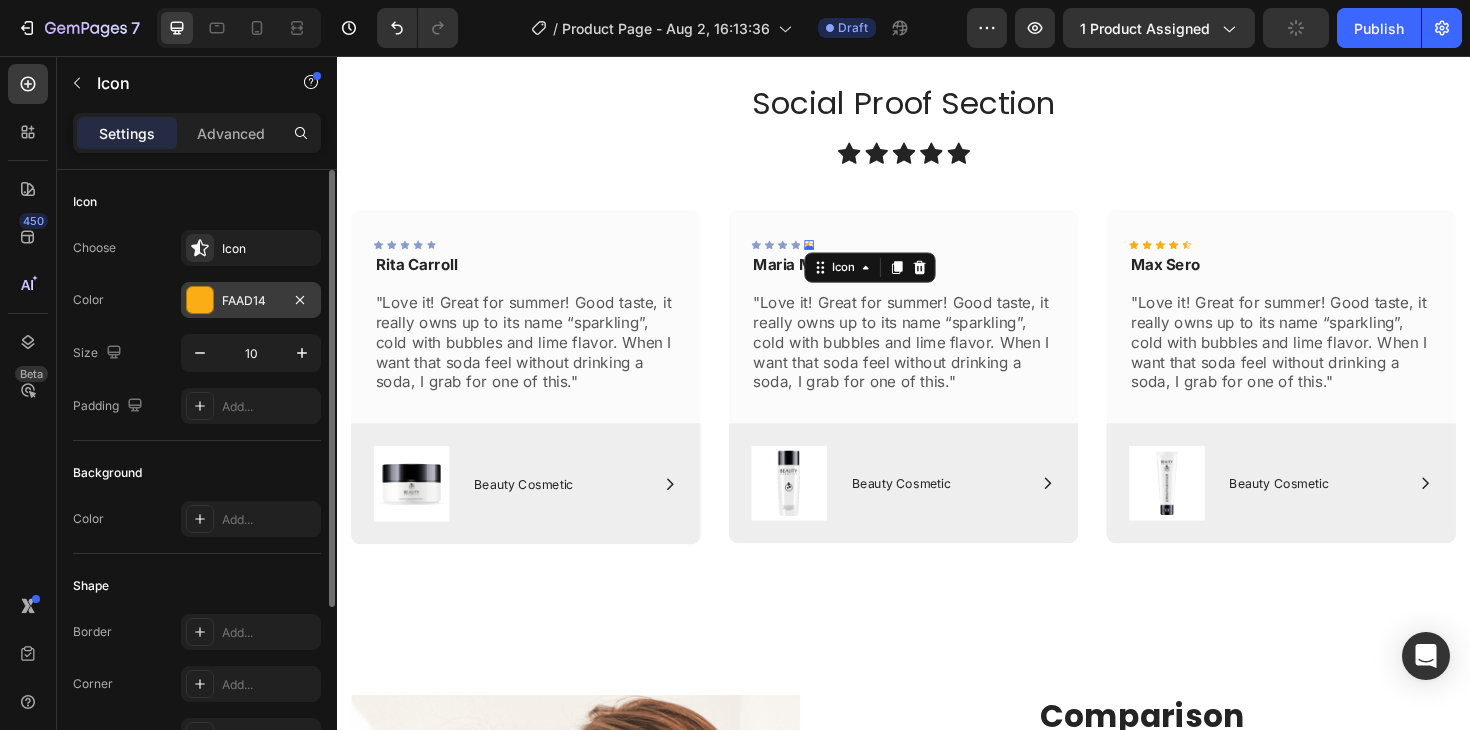 click on "FAAD14" at bounding box center [251, 301] 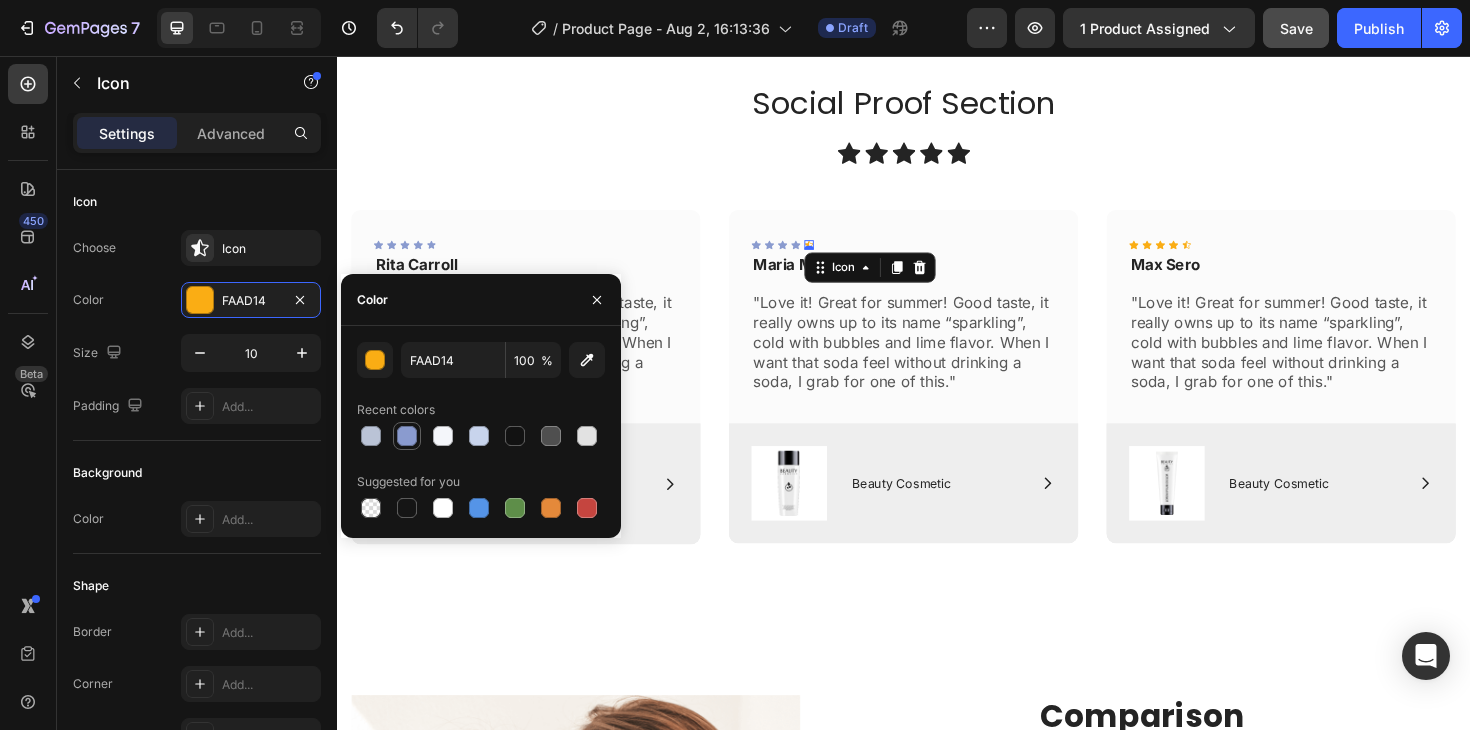click at bounding box center [407, 436] 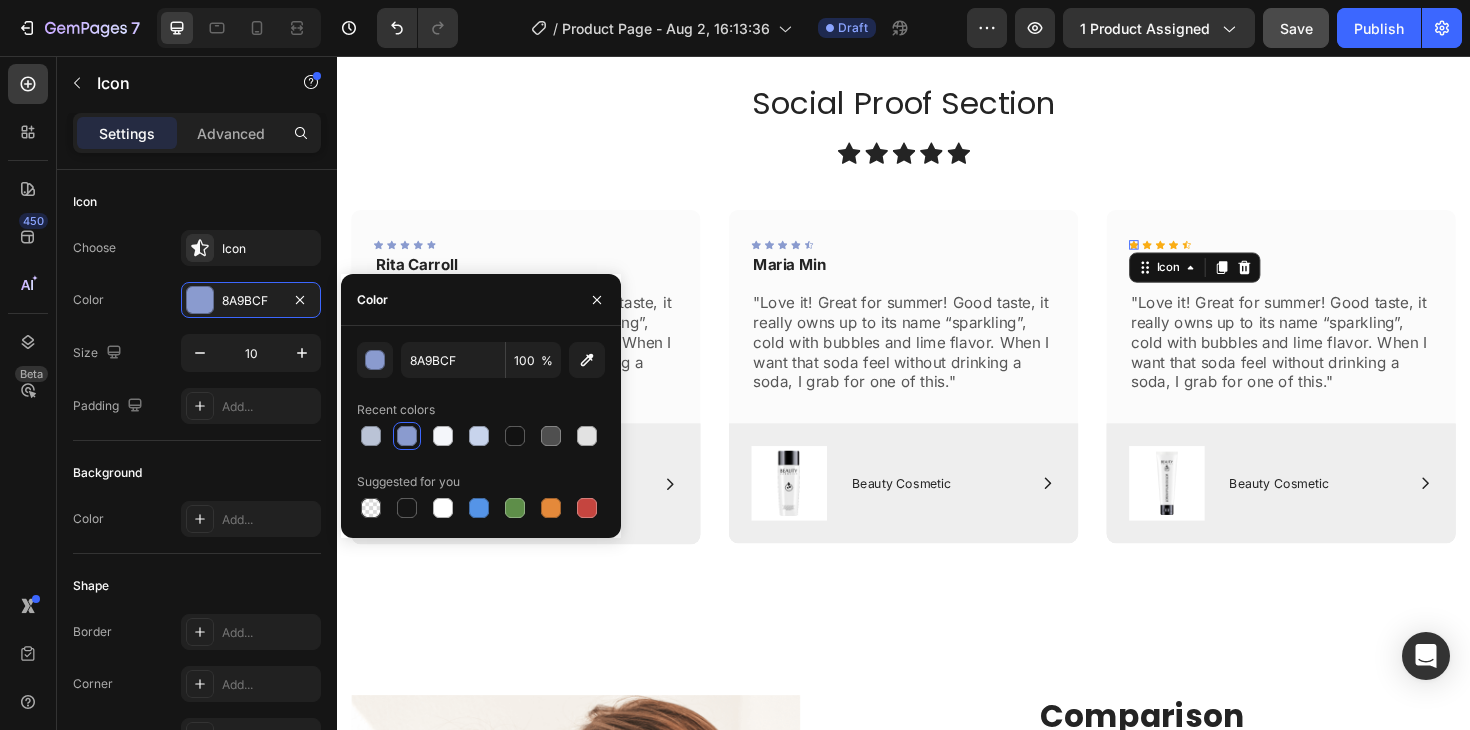 click on "Icon   0" at bounding box center (1181, 256) 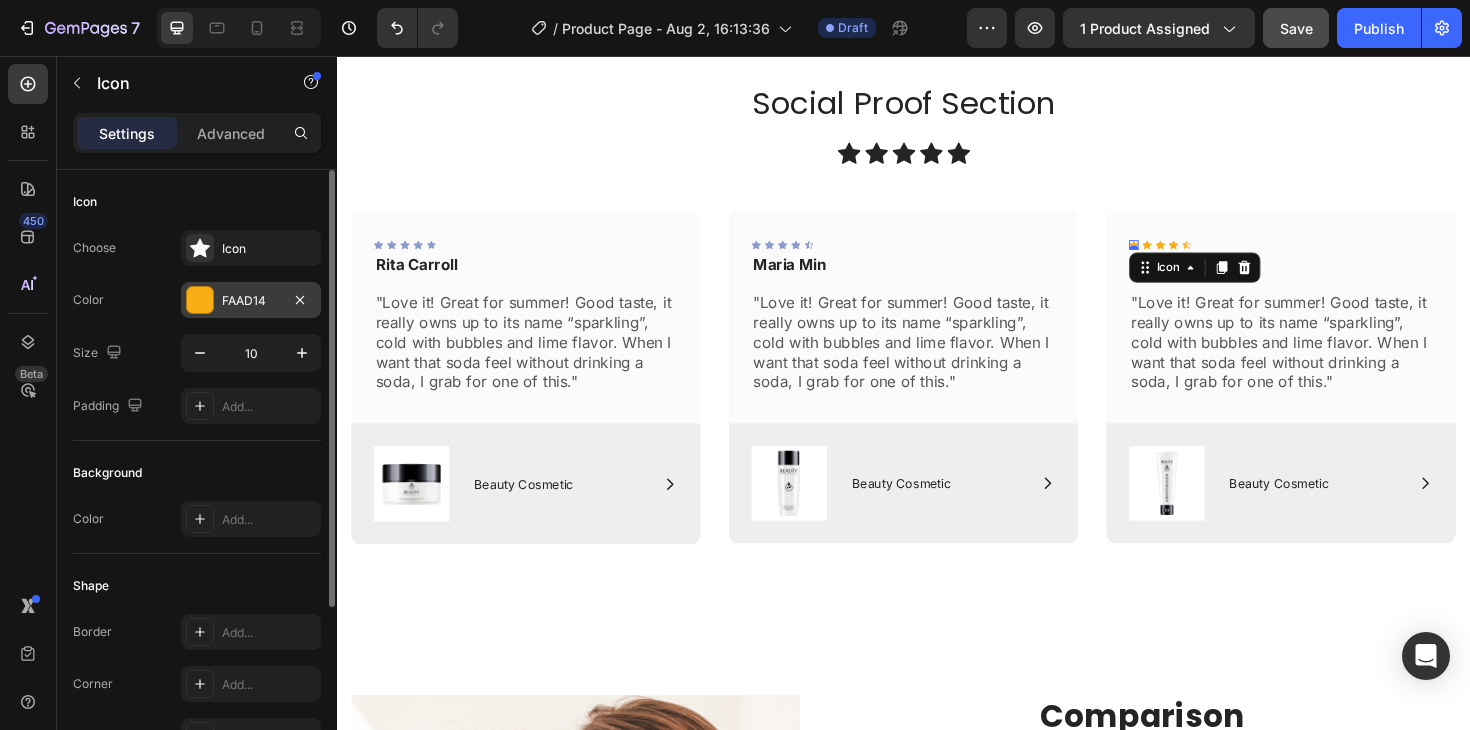 click on "FAAD14" at bounding box center [251, 301] 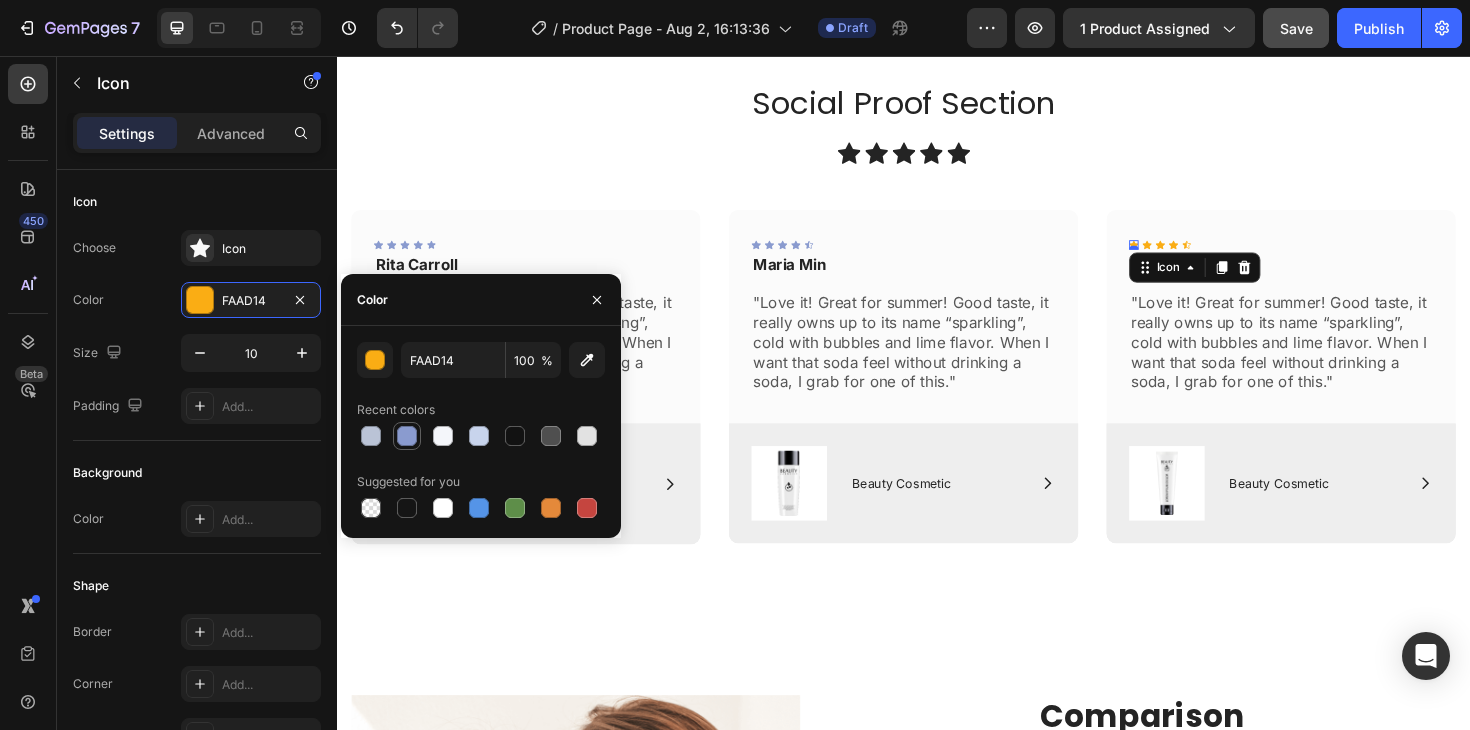 click at bounding box center [407, 436] 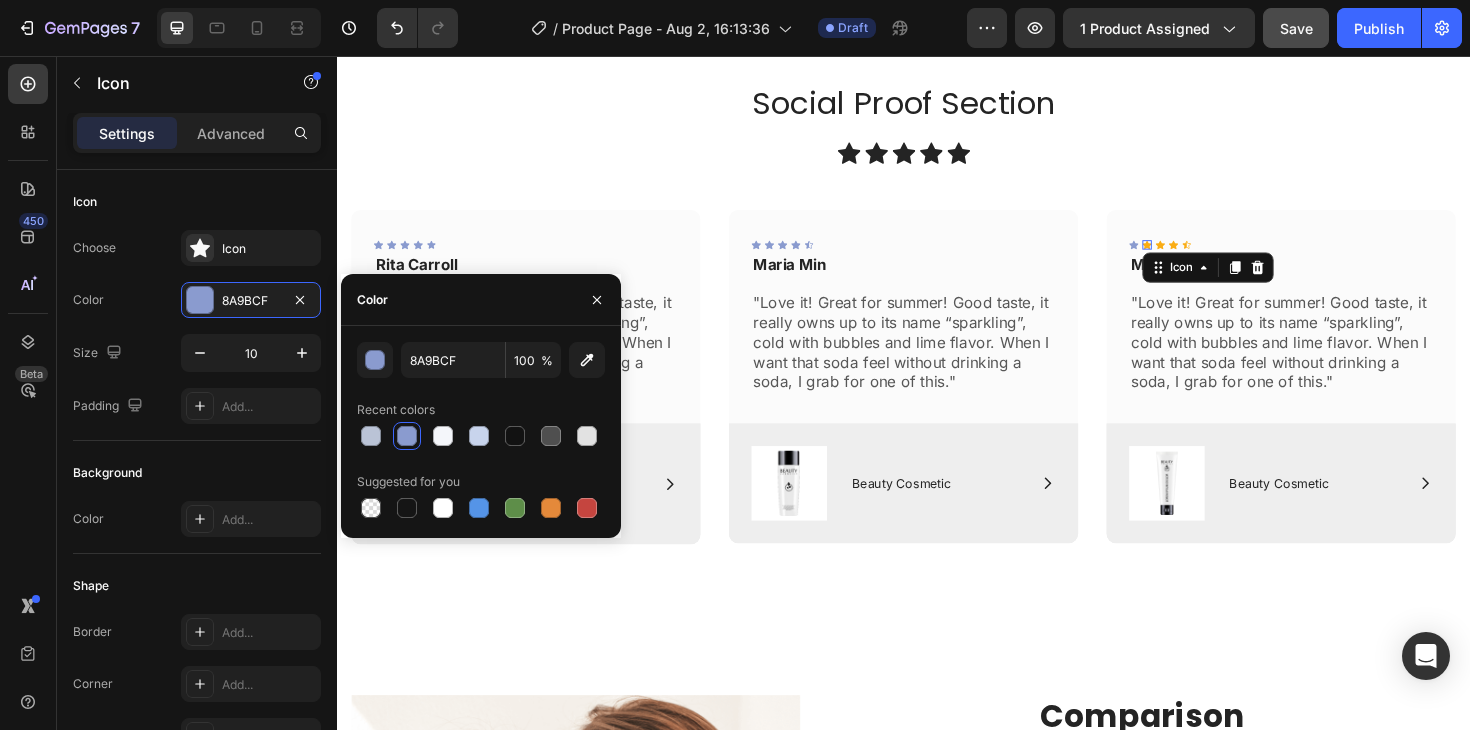 click on "Icon   0" at bounding box center [1195, 256] 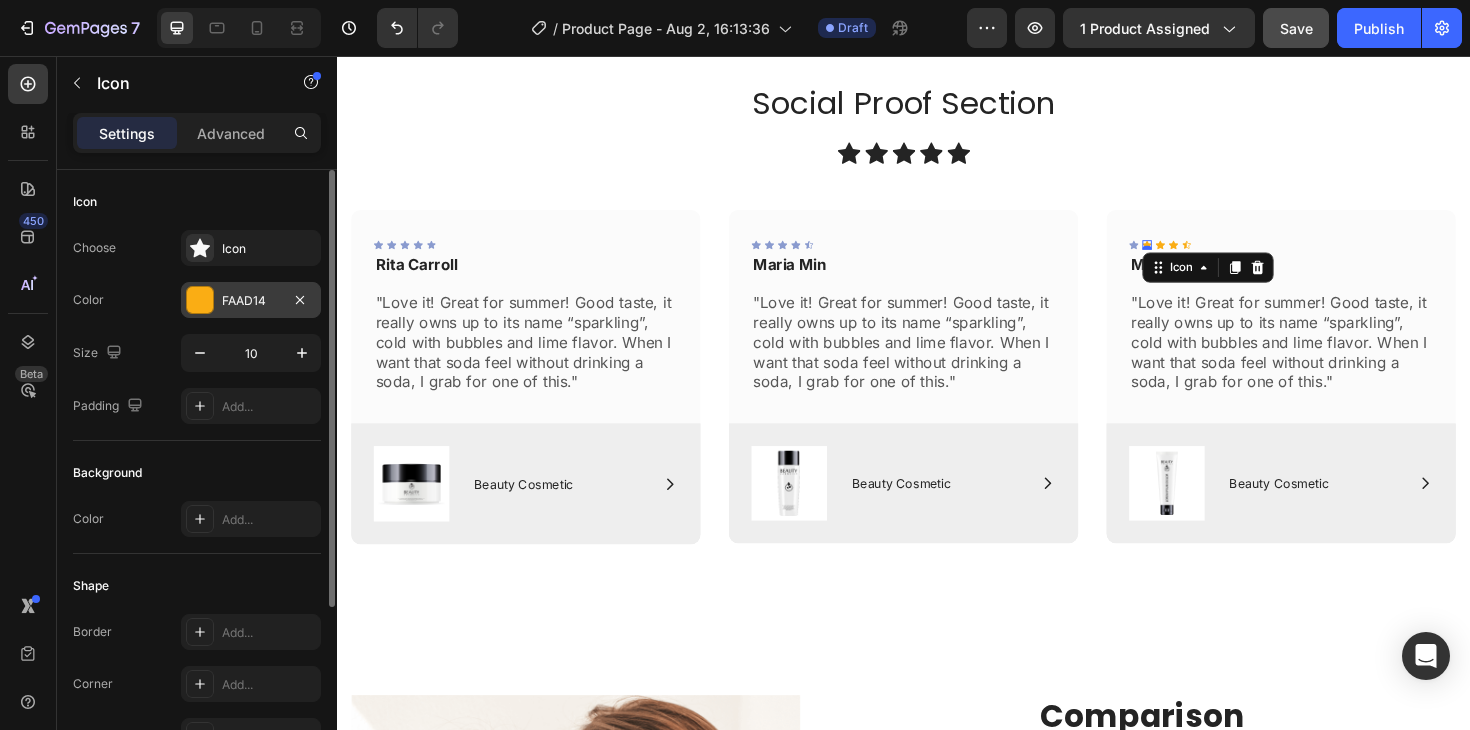 click on "FAAD14" at bounding box center [251, 300] 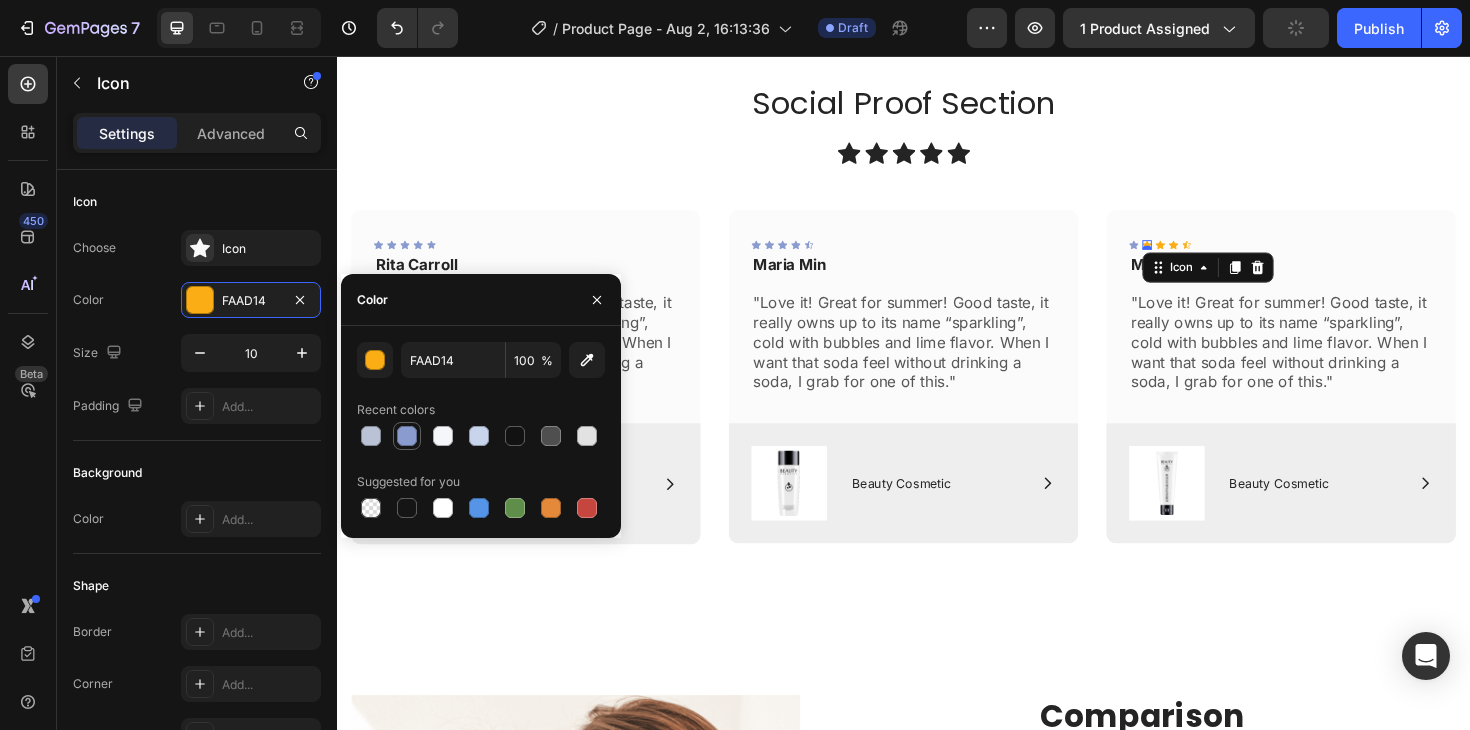 click at bounding box center (407, 436) 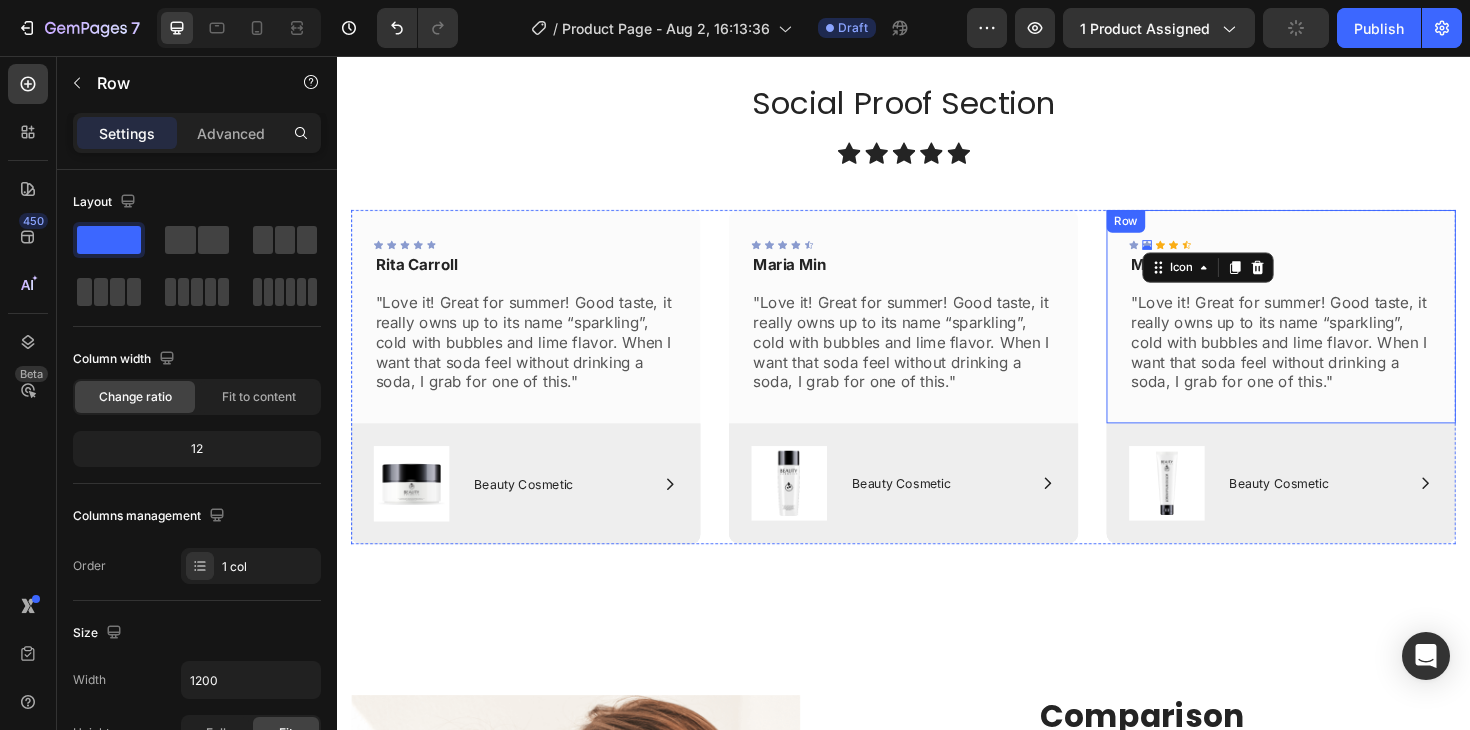 click on "Icon Icon   0 Icon Icon
Icon Icon List Max Sero Text Block "Love it! Great for summer! Good taste, it really owns up to its name “sparkling”, cold with bubbles and lime flavor. When I want that soda feel without drinking a soda, I grab for one of this." Text Block" at bounding box center [1337, 332] 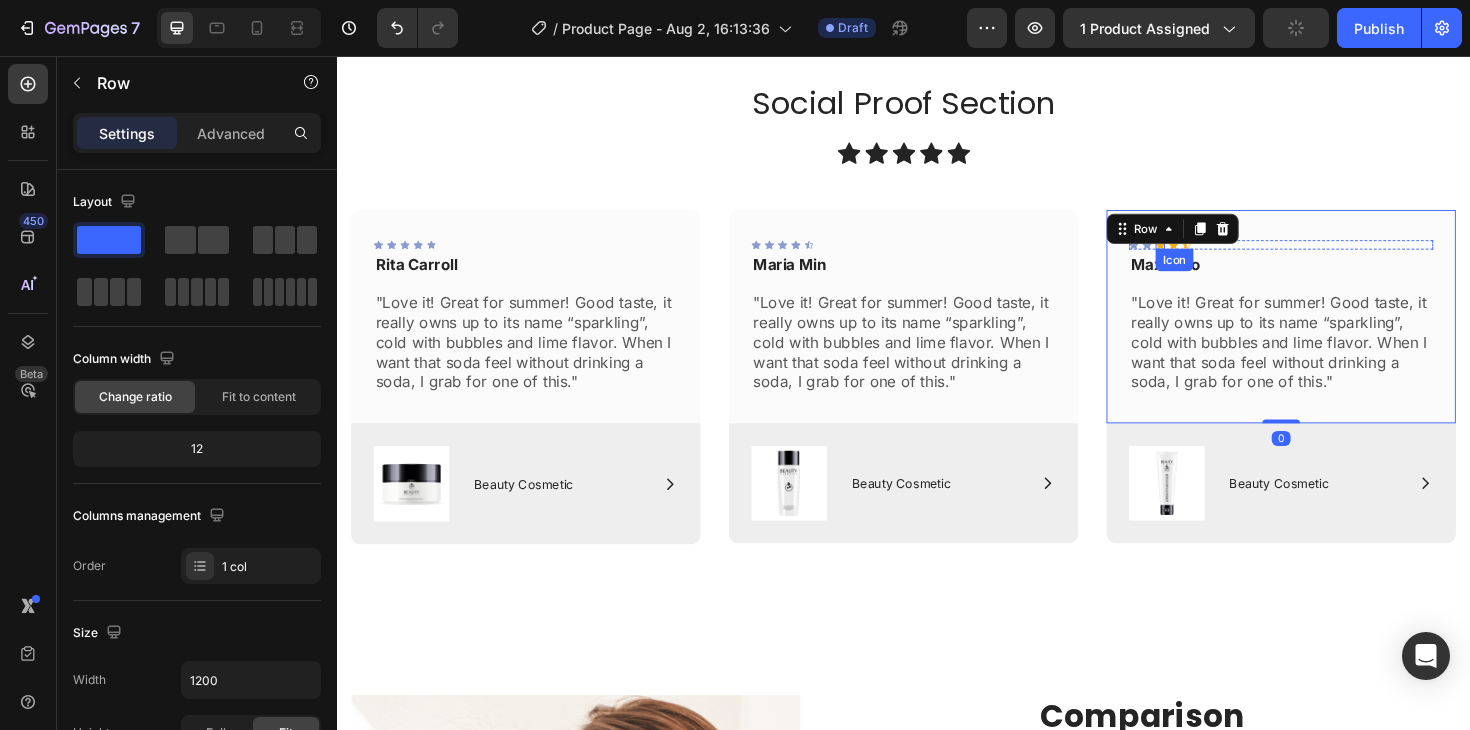 click on "Icon" at bounding box center (1209, 256) 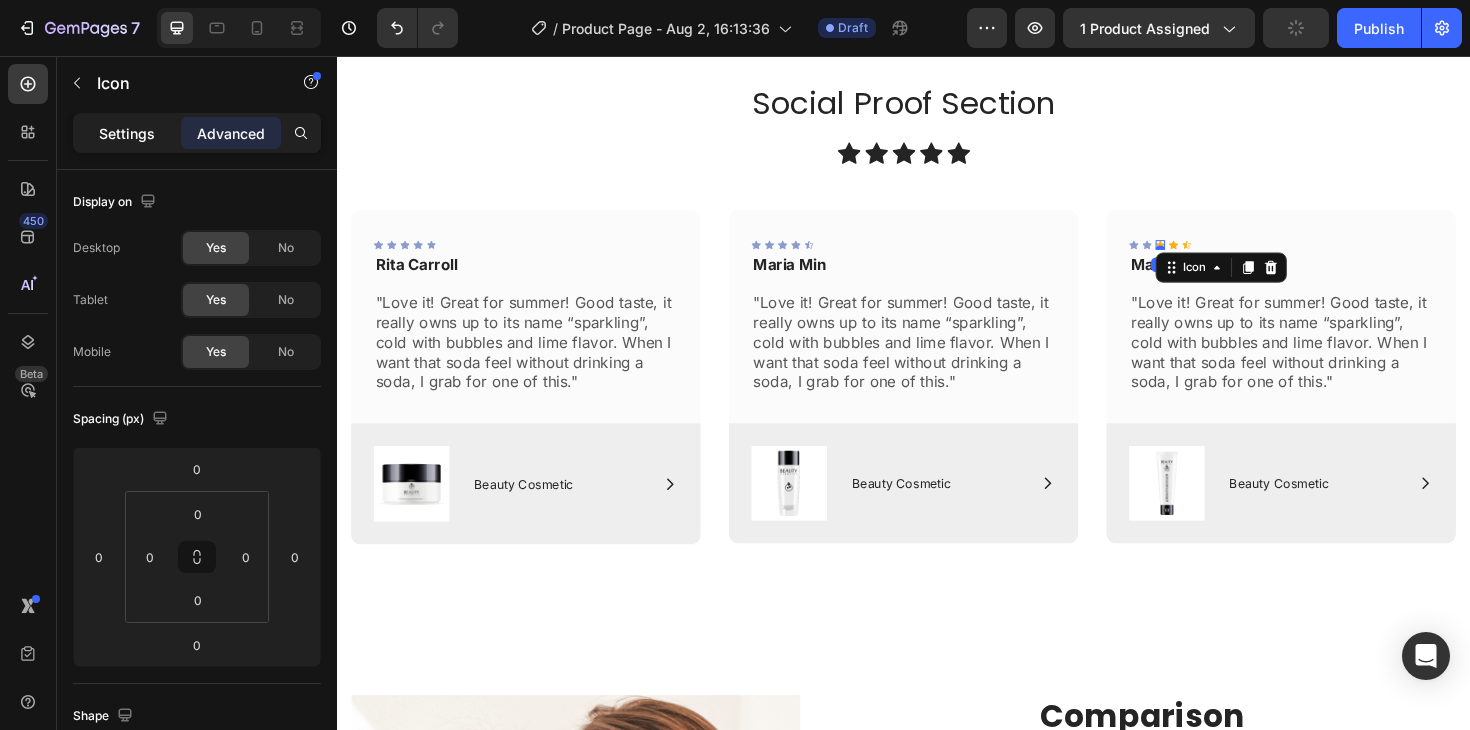 click on "Settings" at bounding box center (127, 133) 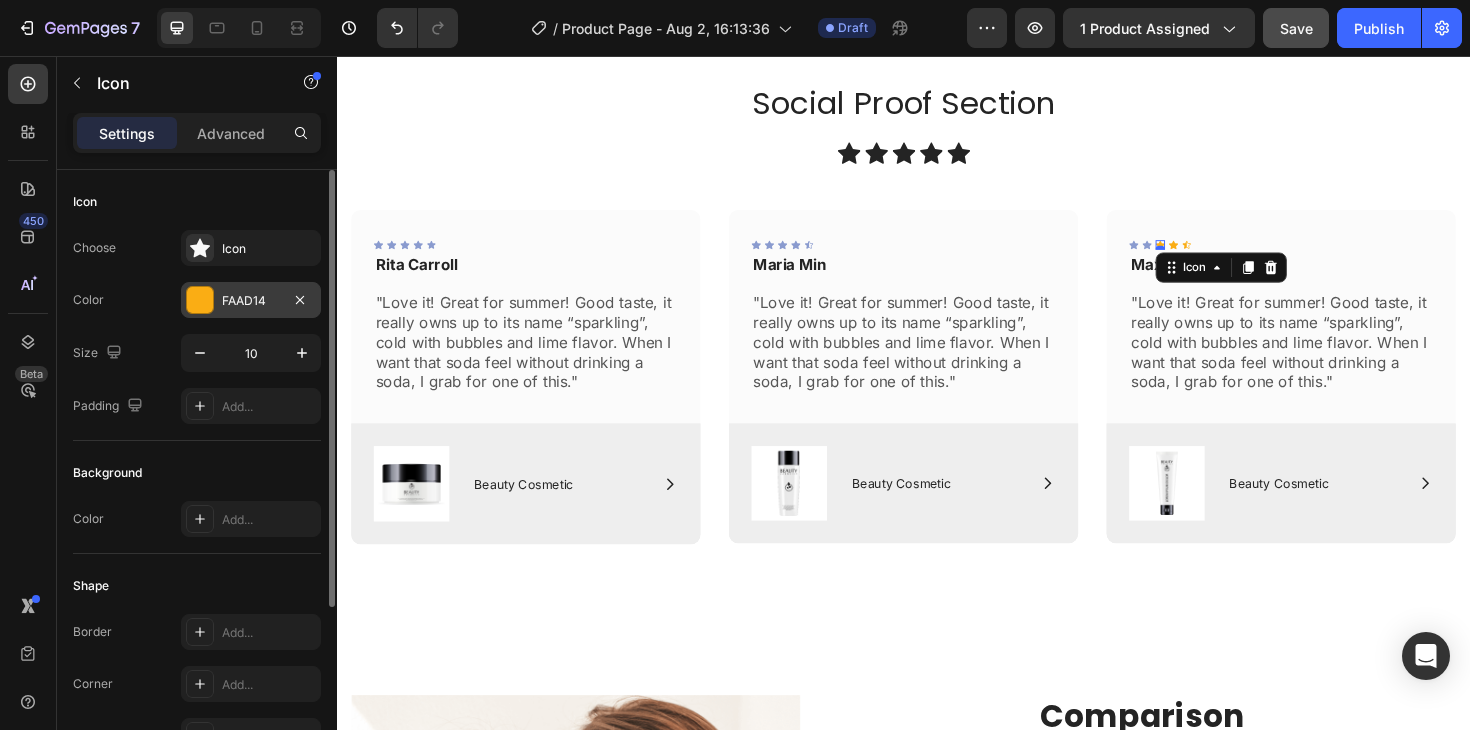 click on "FAAD14" at bounding box center (251, 300) 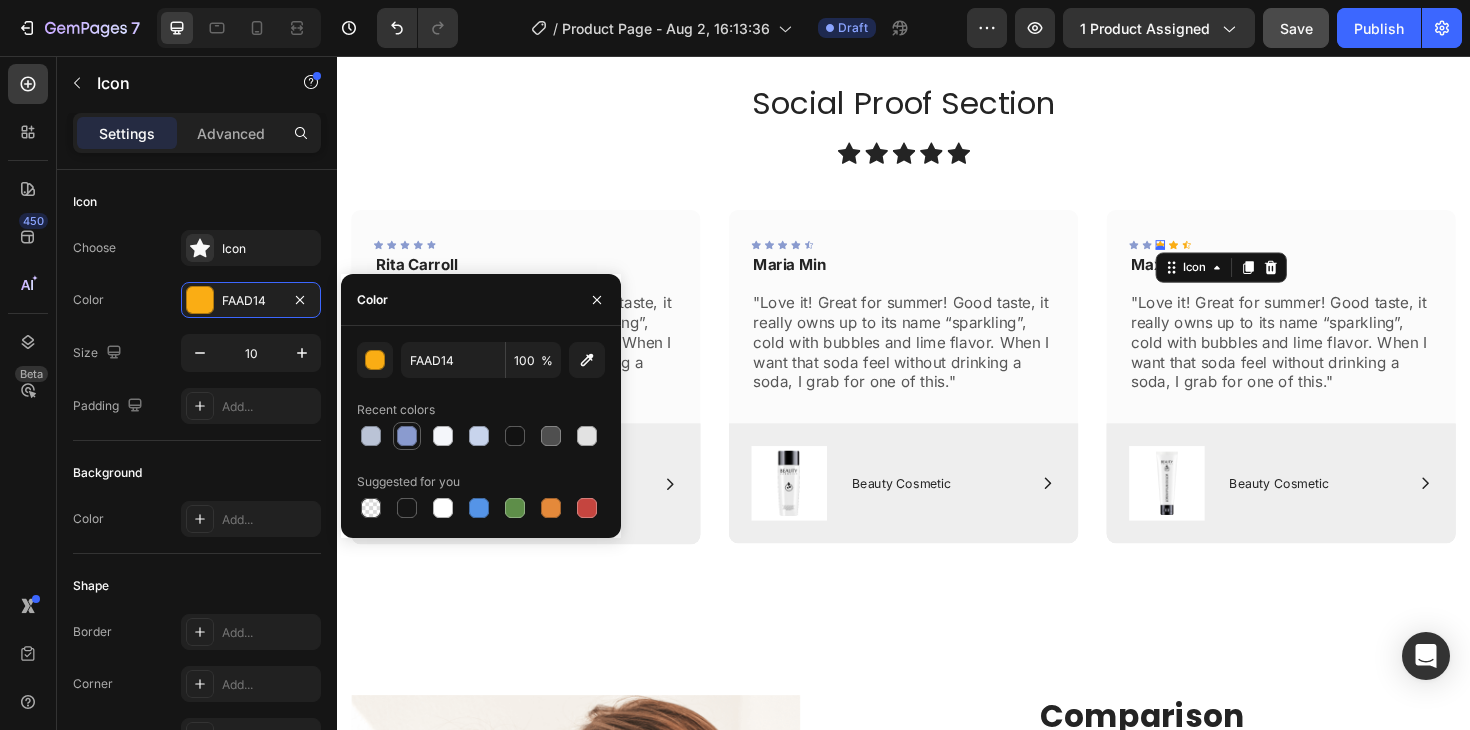click at bounding box center [407, 436] 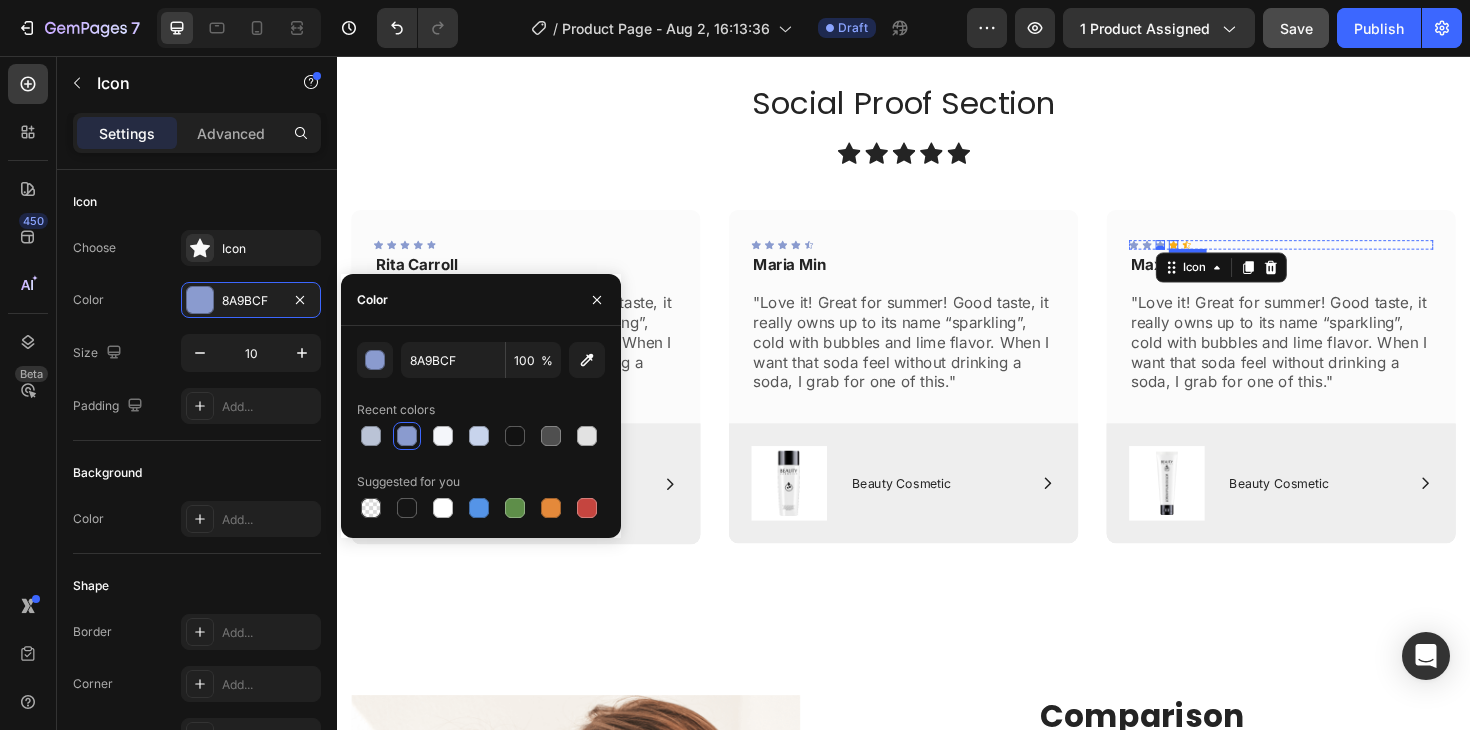 click on "Icon" at bounding box center (1223, 256) 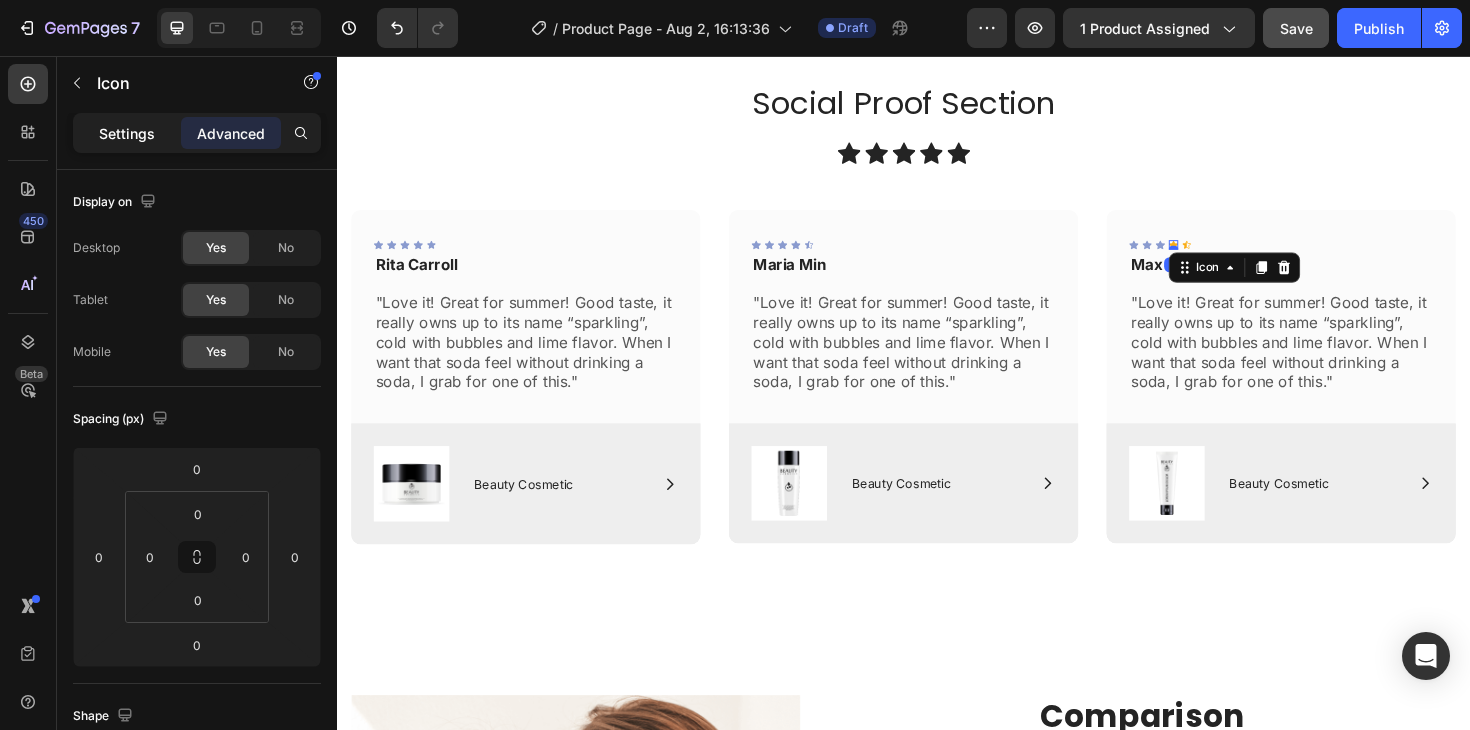 click on "Settings" at bounding box center (127, 133) 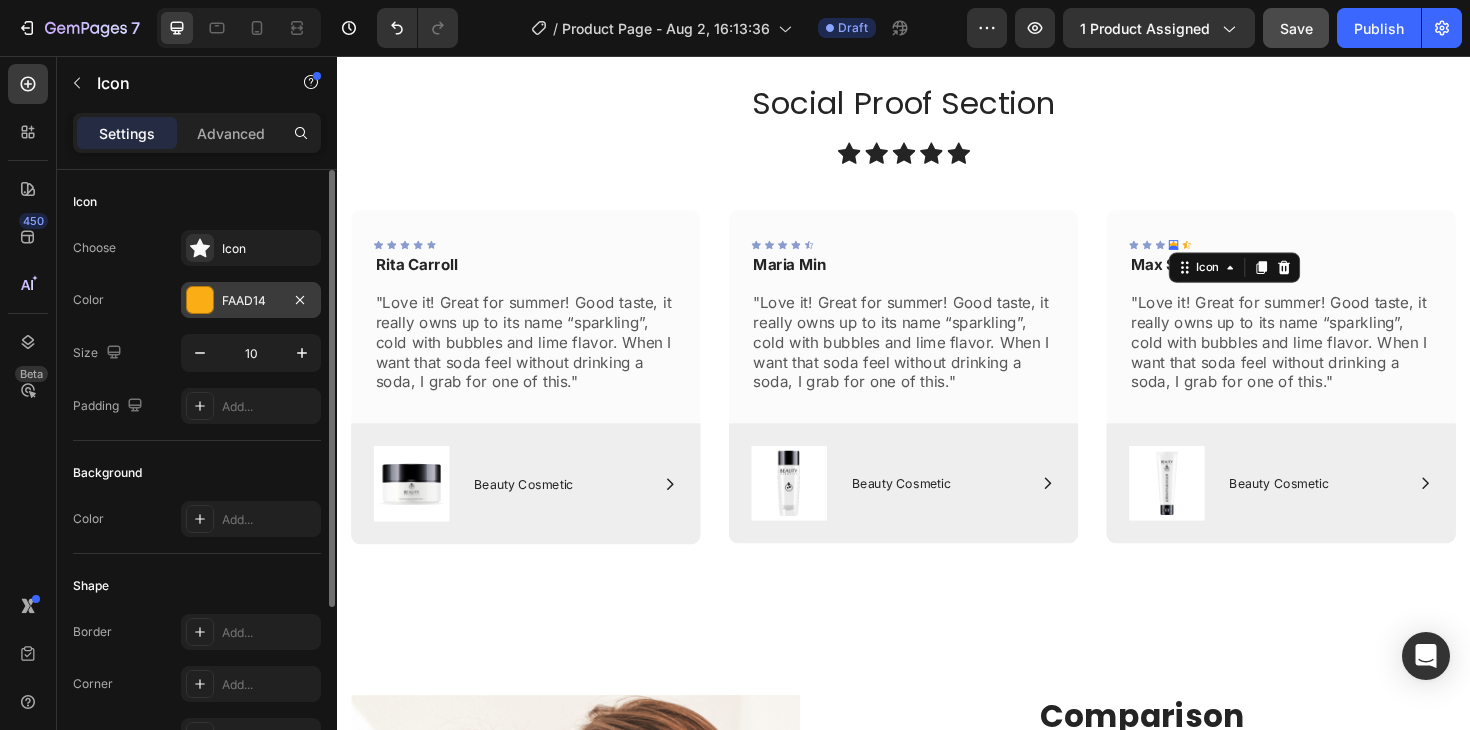click on "FAAD14" at bounding box center (251, 300) 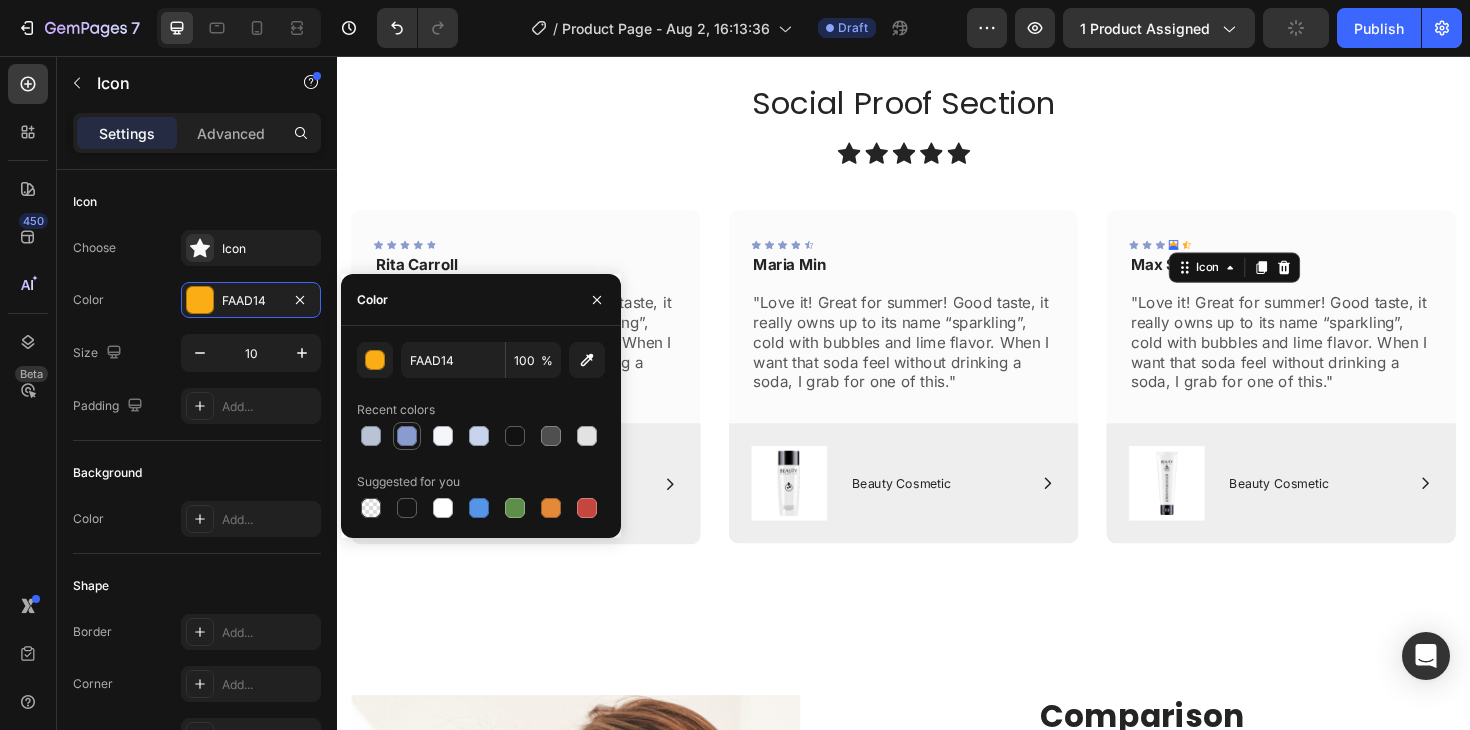 click at bounding box center (407, 436) 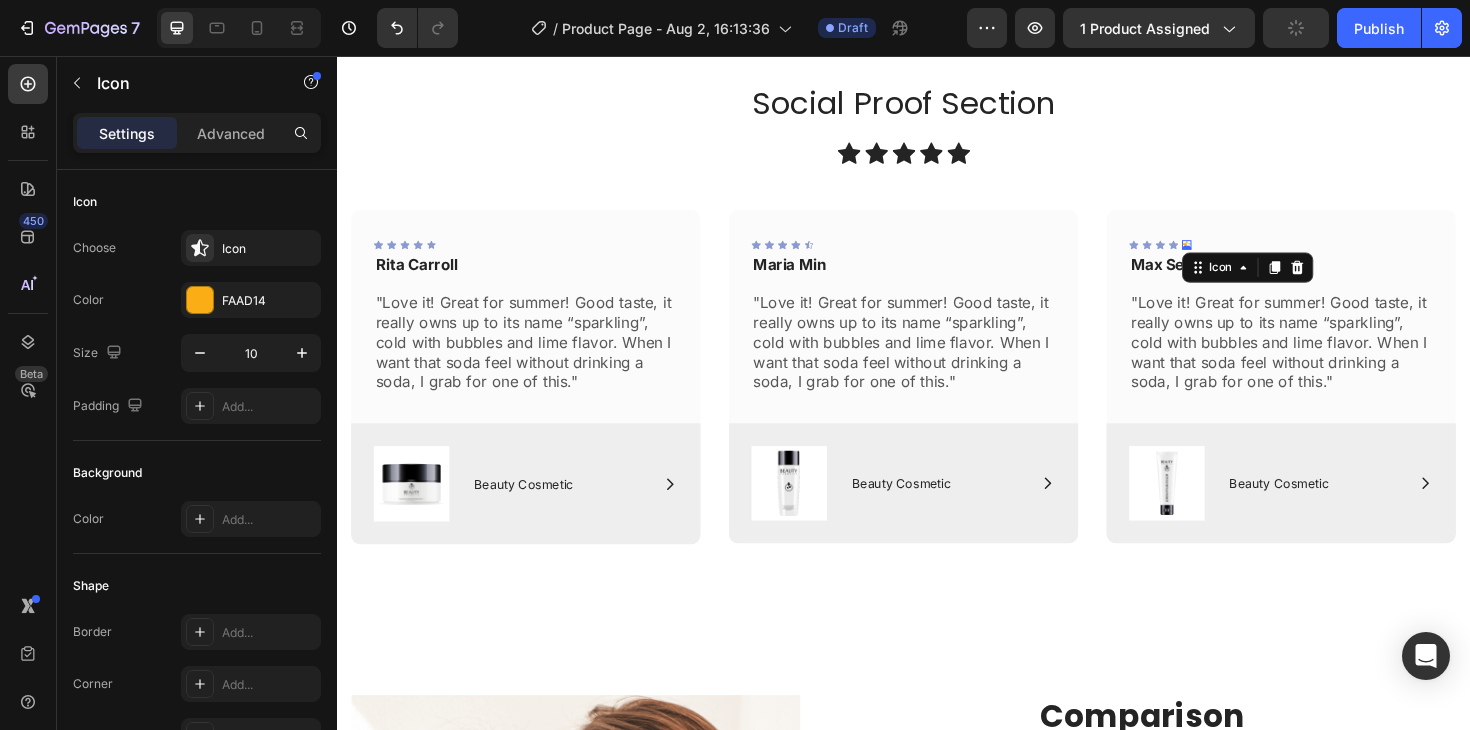 click on "Icon   0" at bounding box center (1237, 256) 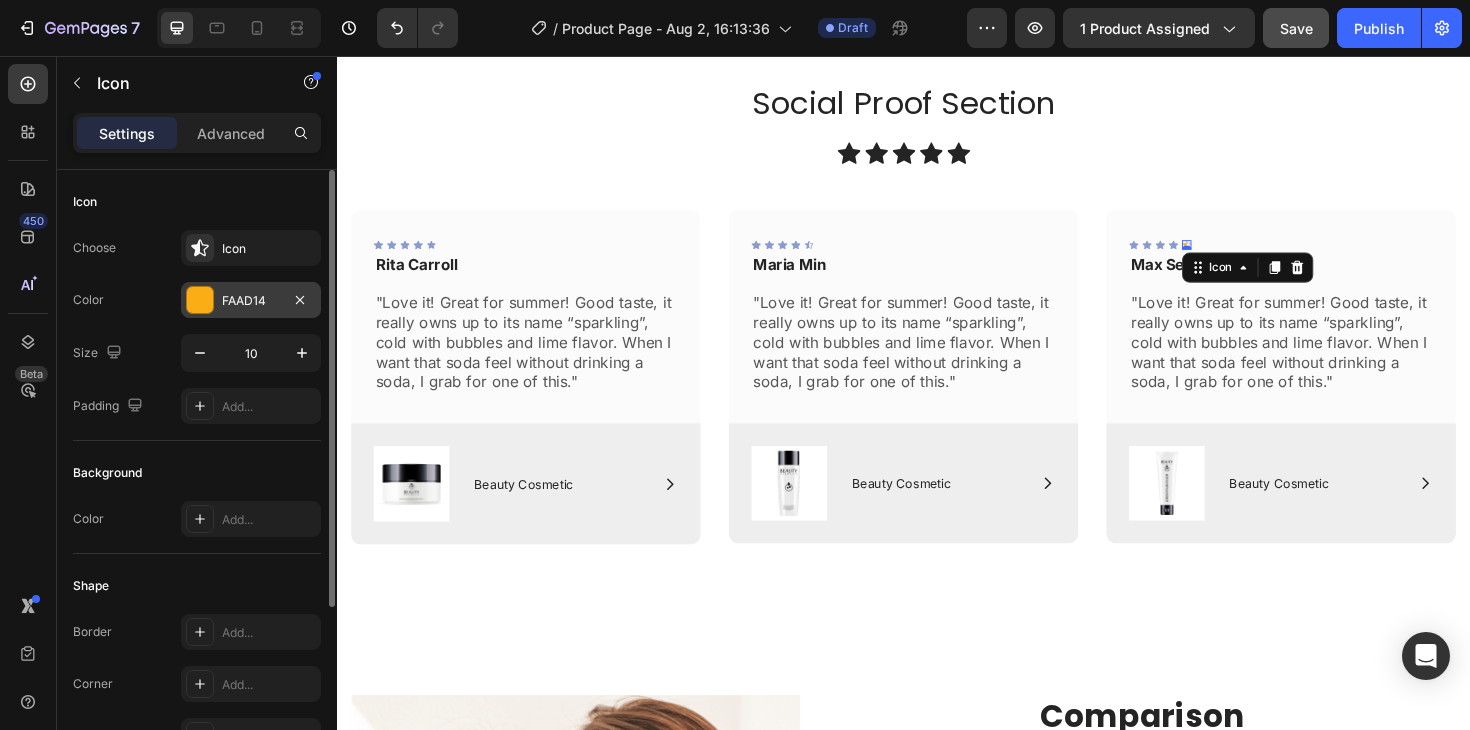 click at bounding box center [200, 300] 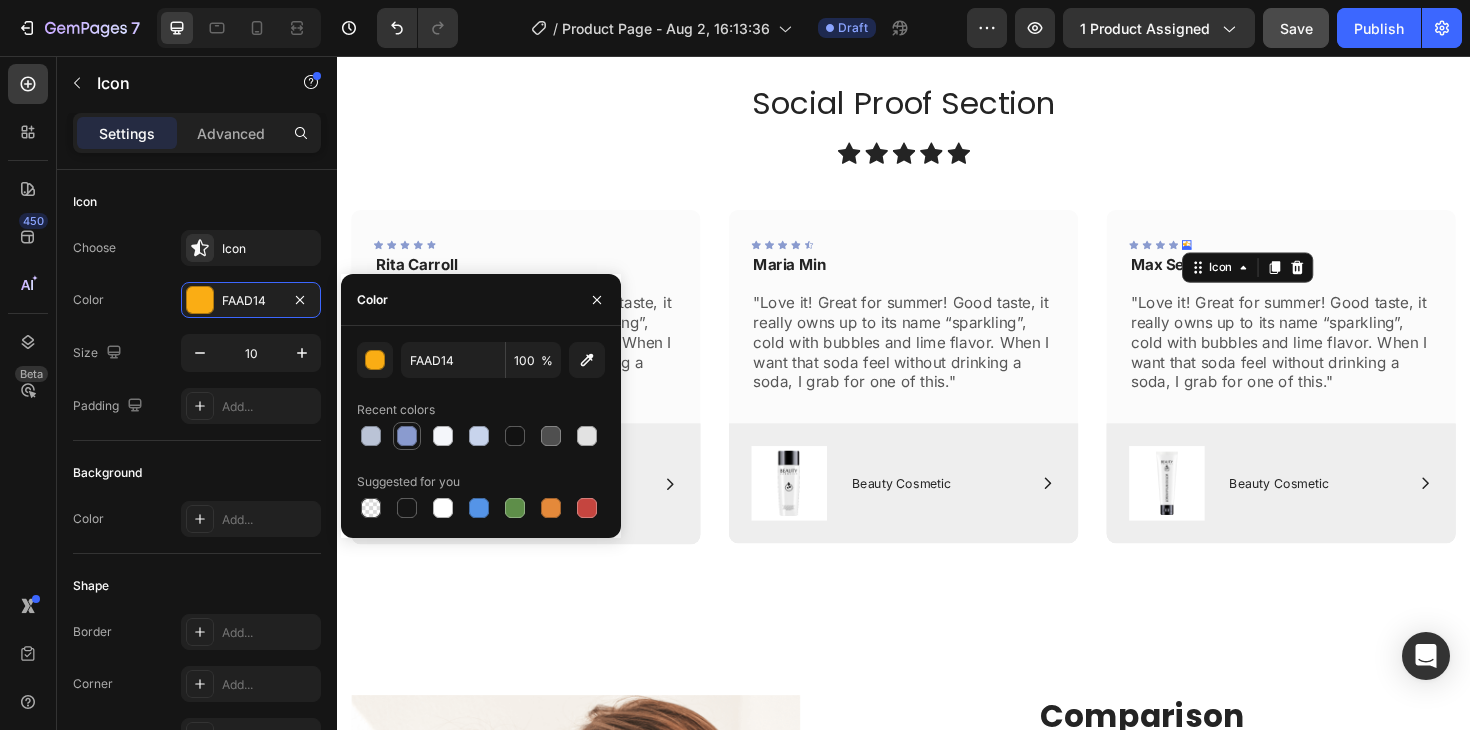 click at bounding box center [407, 436] 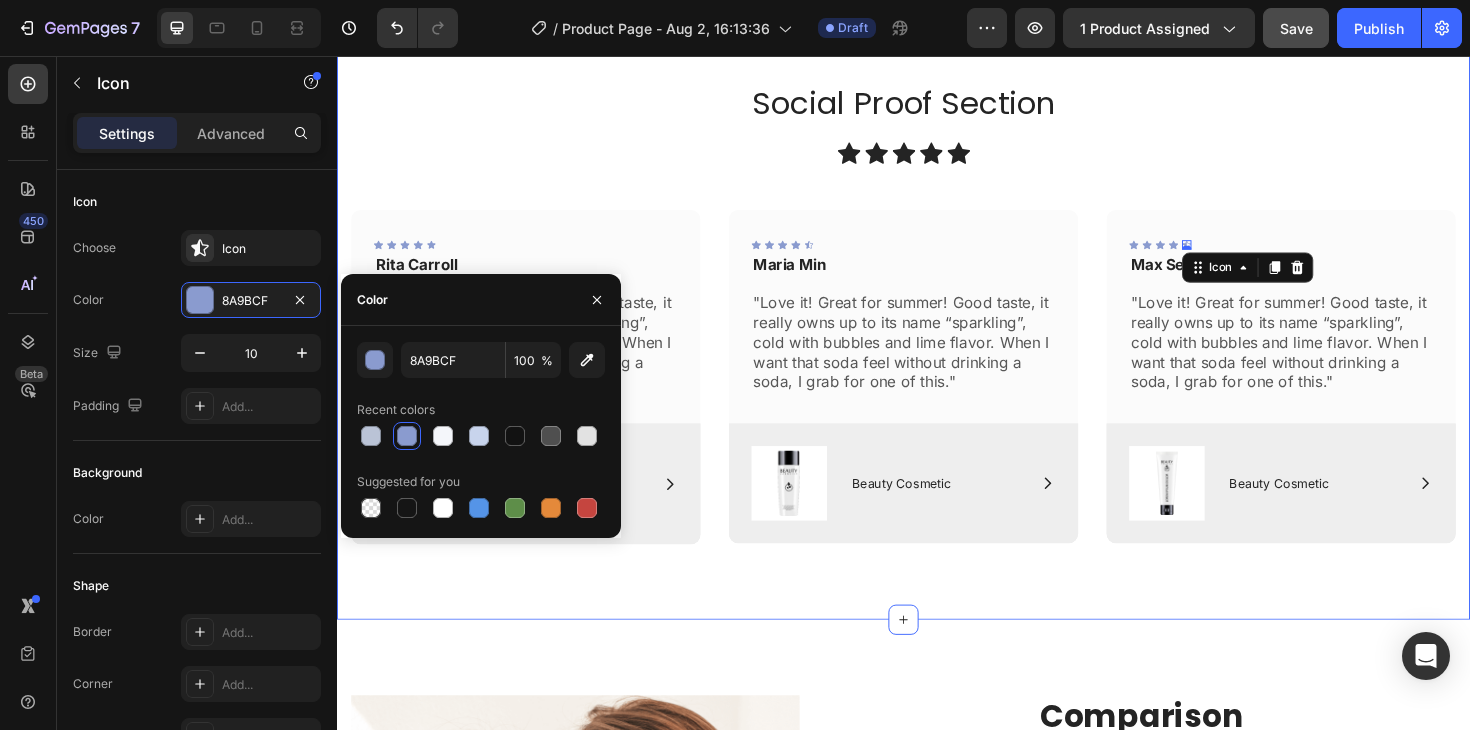 click on "Social Proof Section Heading Icon Icon Icon Icon Icon Icon List Row Icon Icon Icon Icon
Icon Icon List Rita Carroll Text Block "Love it! Great for summer! Good taste, it really owns up to its name “sparkling”, cold with bubbles and lime flavor. When I want that soda feel without drinking a soda, I grab for one of this." Text Block Row Image
Icon Beauty Cosmetic Text Block Row Row Hero Banner Icon Icon Icon Icon
Icon Icon List Maria Min Text Block "Love it! Great for summer! Good taste, it really owns up to its name “sparkling”, cold with bubbles and lime flavor. When I want that soda feel without drinking a soda, I grab for one of this." Text Block Row Image
Icon Beauty Cosmetic Text Block Row Row Hero Banner Icon Icon Icon Icon
Icon   0 Icon List Max Sero Text Block Text Block Row Image
Icon Beauty Cosmetic Text Block Row Row Hero Banner Carousel" at bounding box center (937, 337) 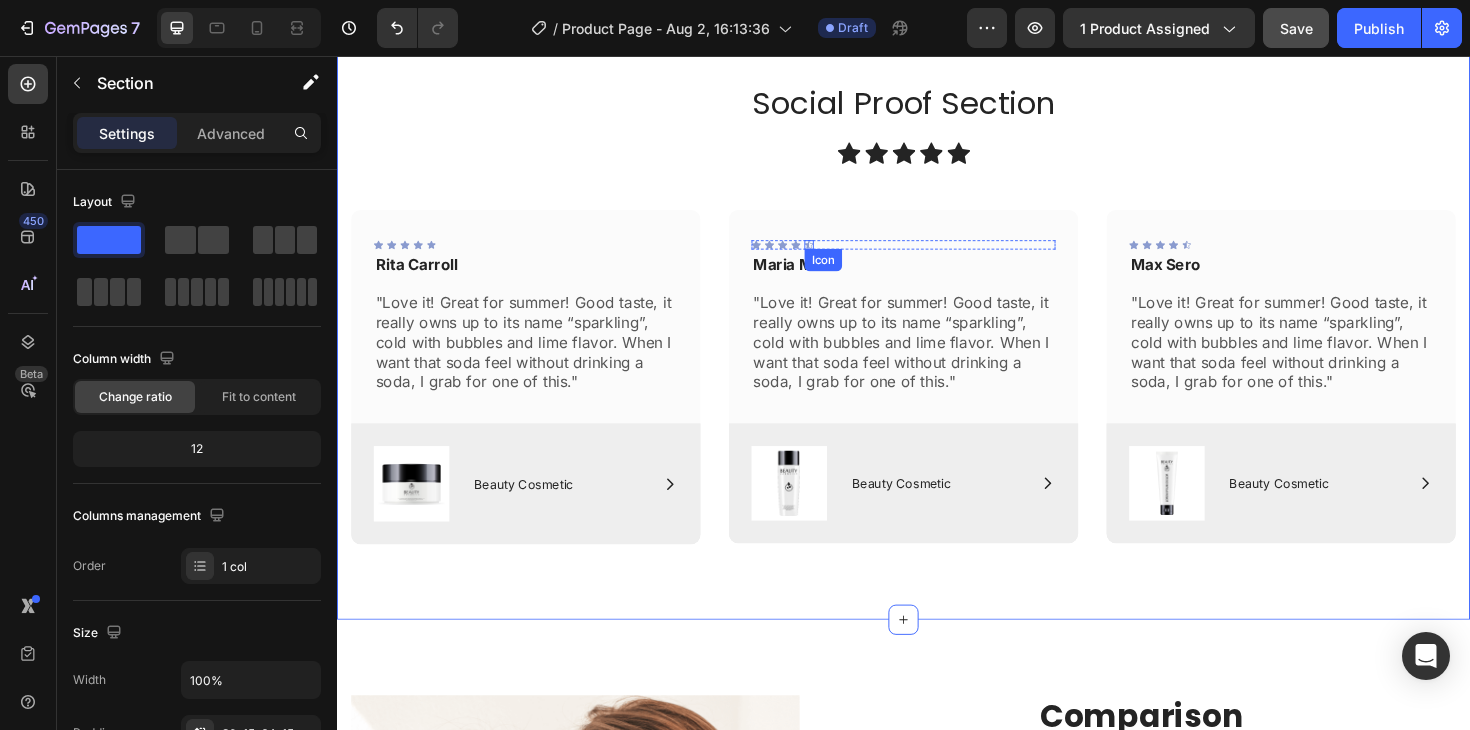 click 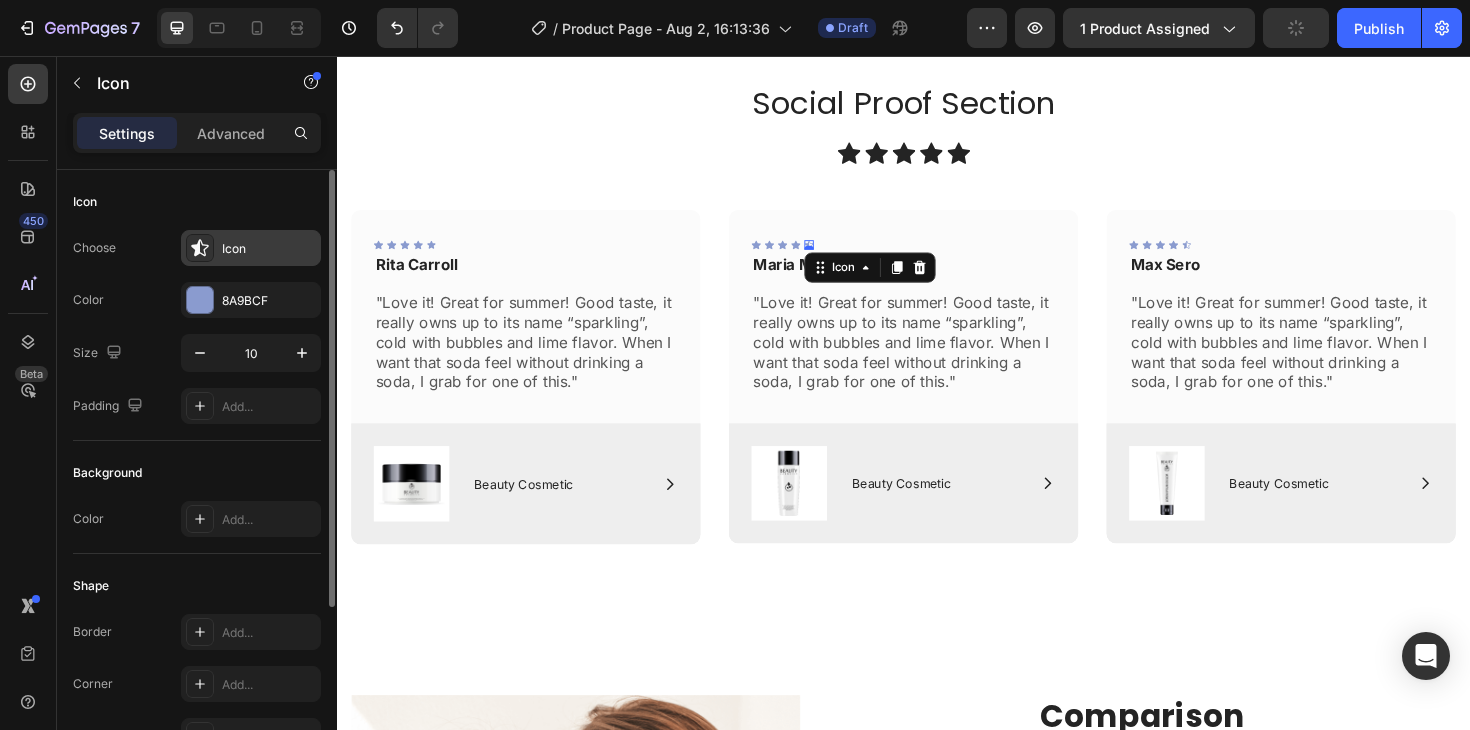 click on "Icon" at bounding box center (269, 249) 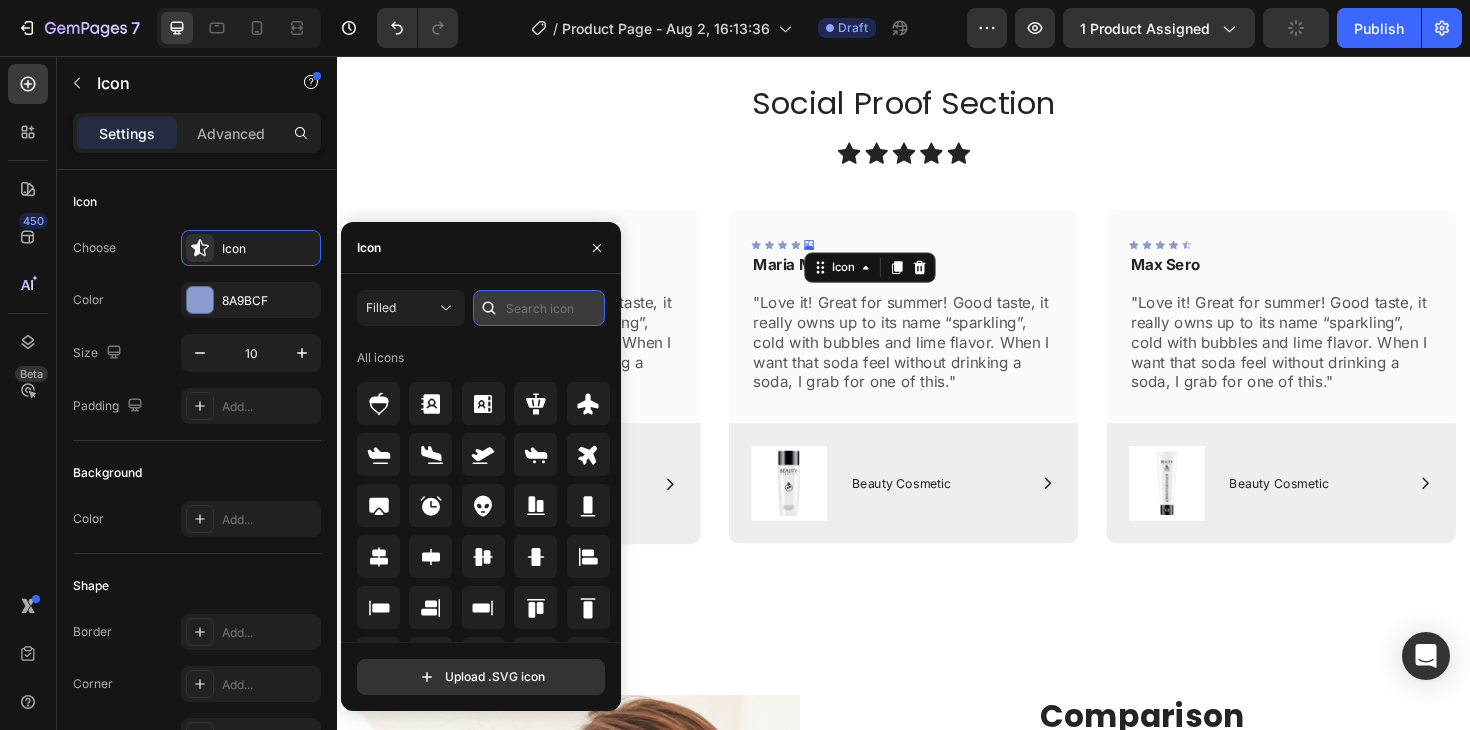 click at bounding box center [539, 308] 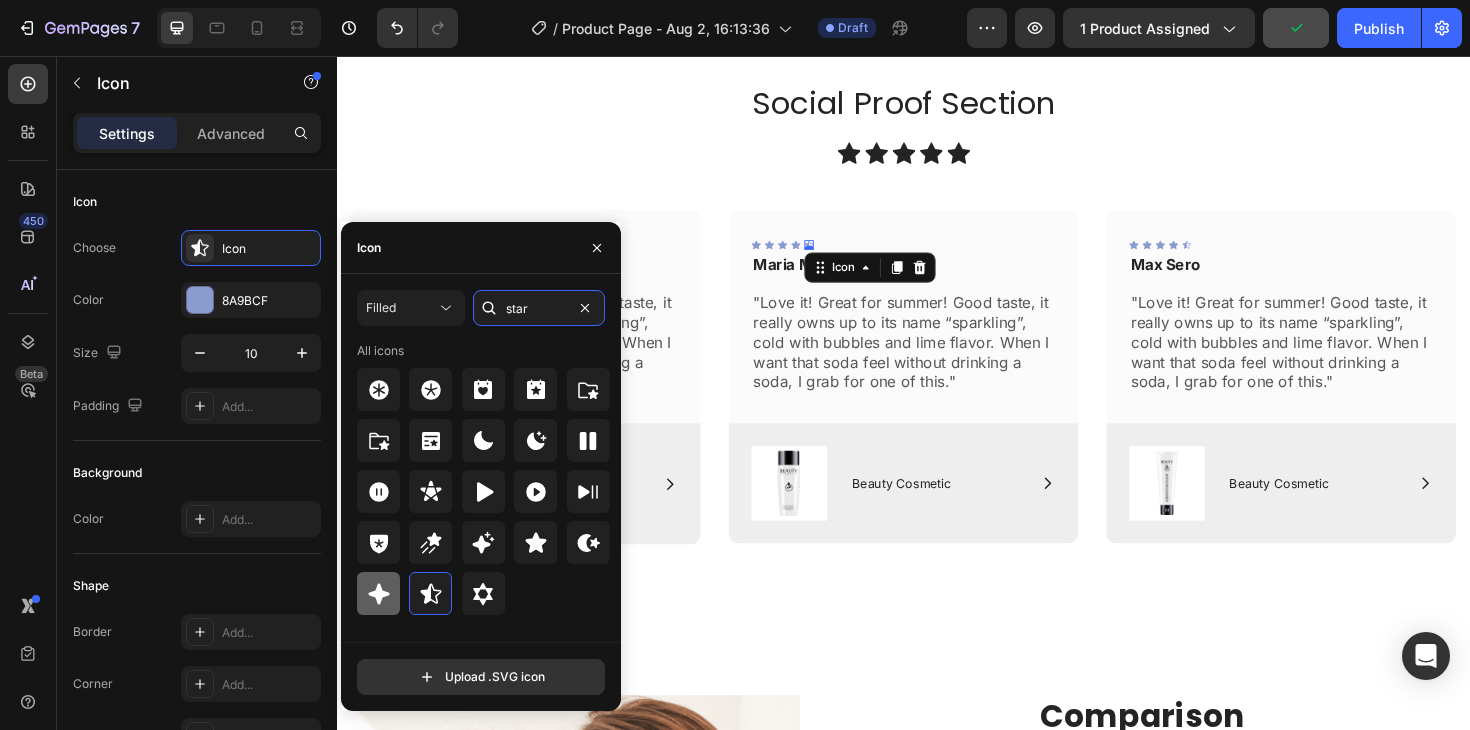type on "star" 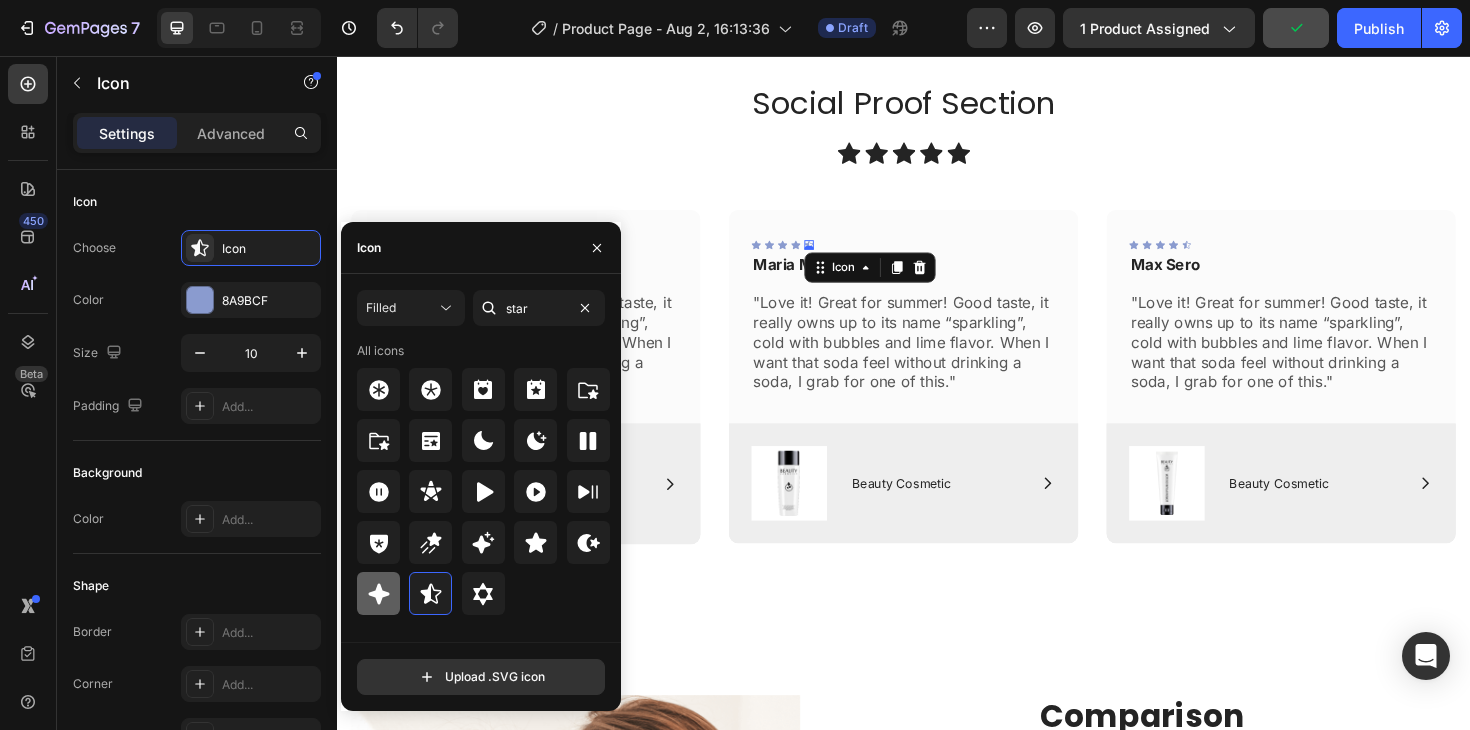 click 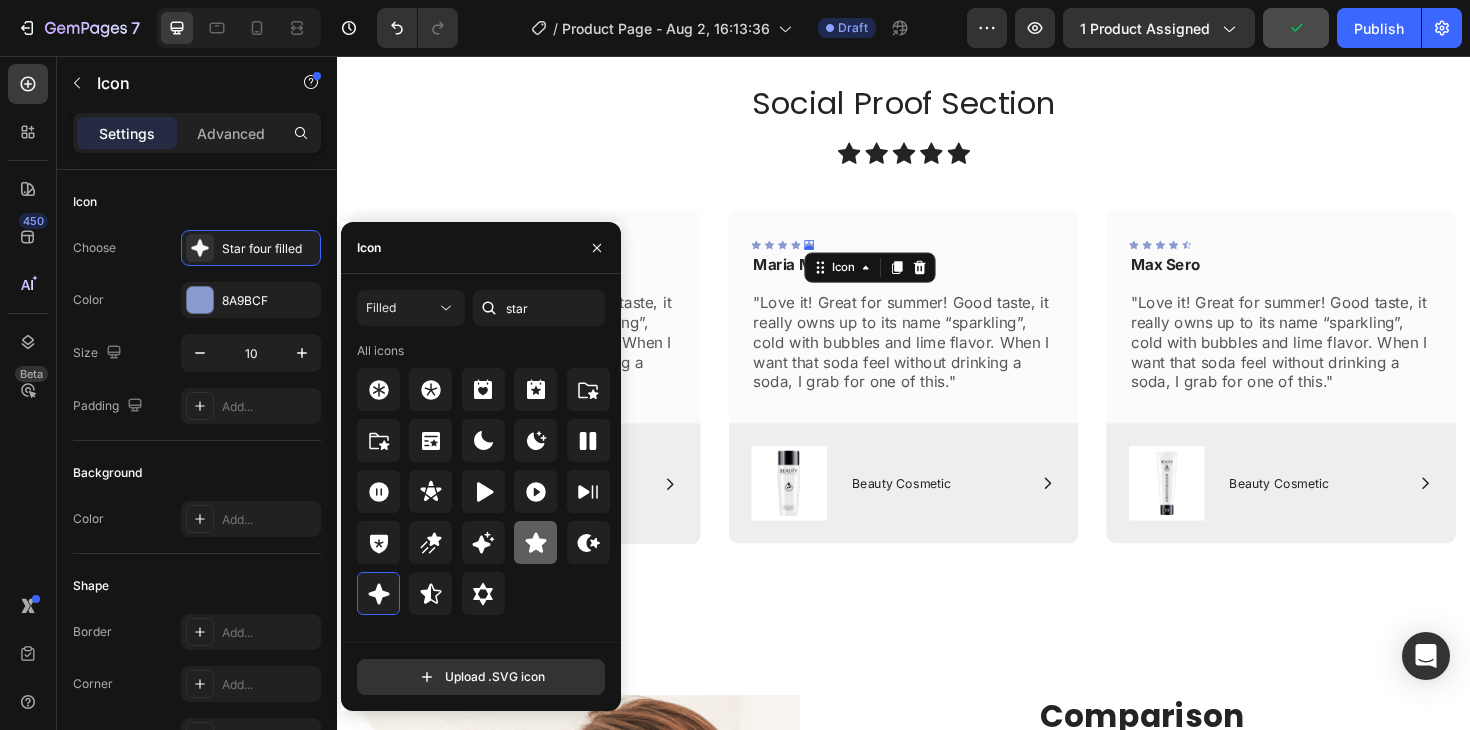click 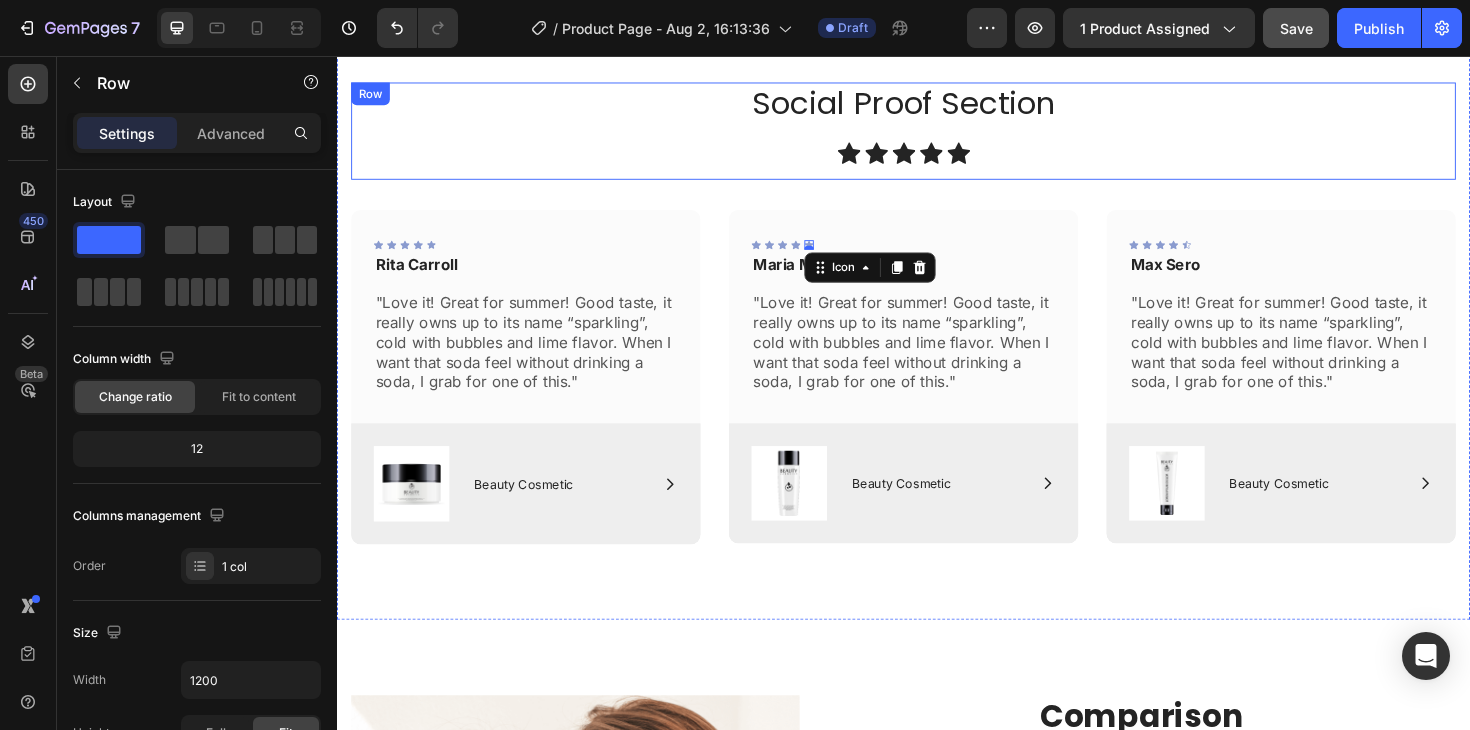 click on "Social Proof Section Heading Icon Icon Icon Icon Icon Icon List" at bounding box center (937, 135) 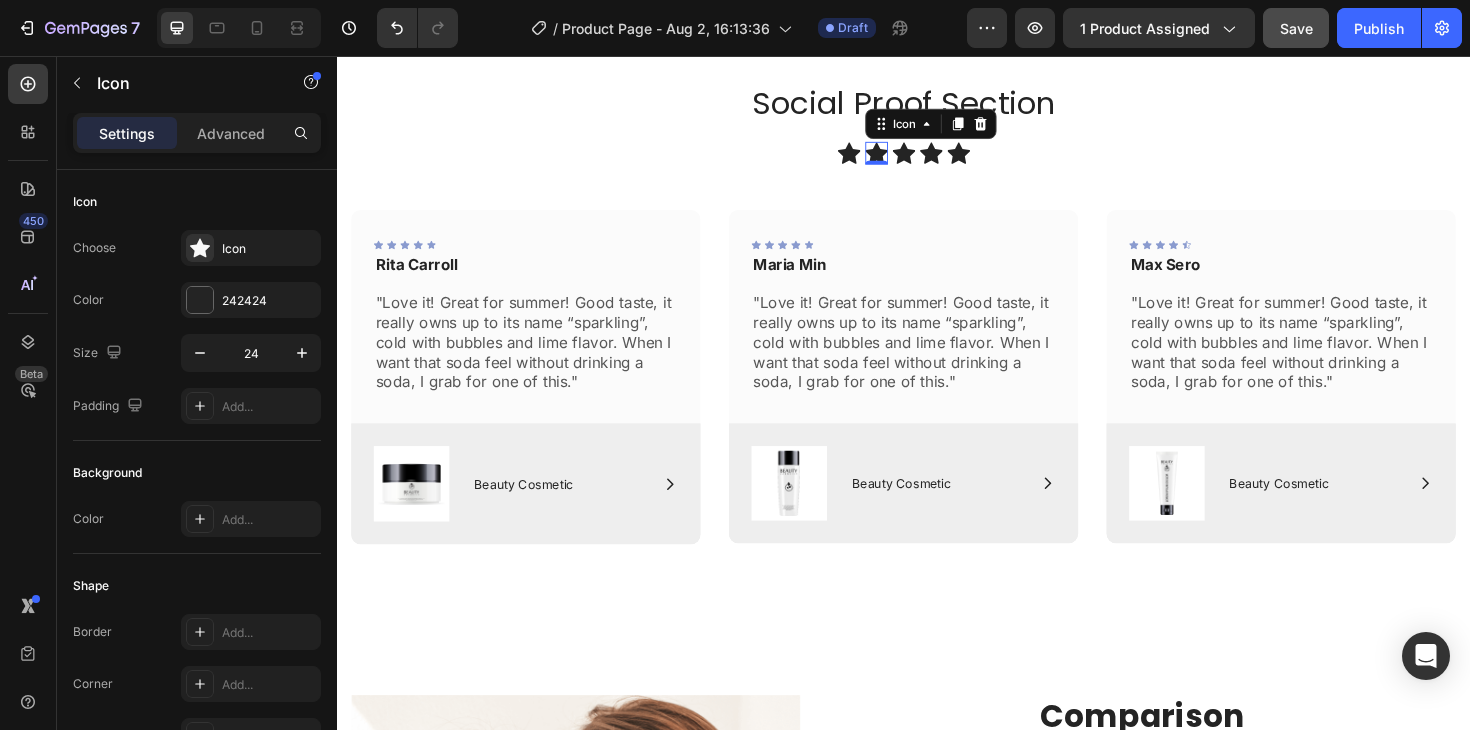 click 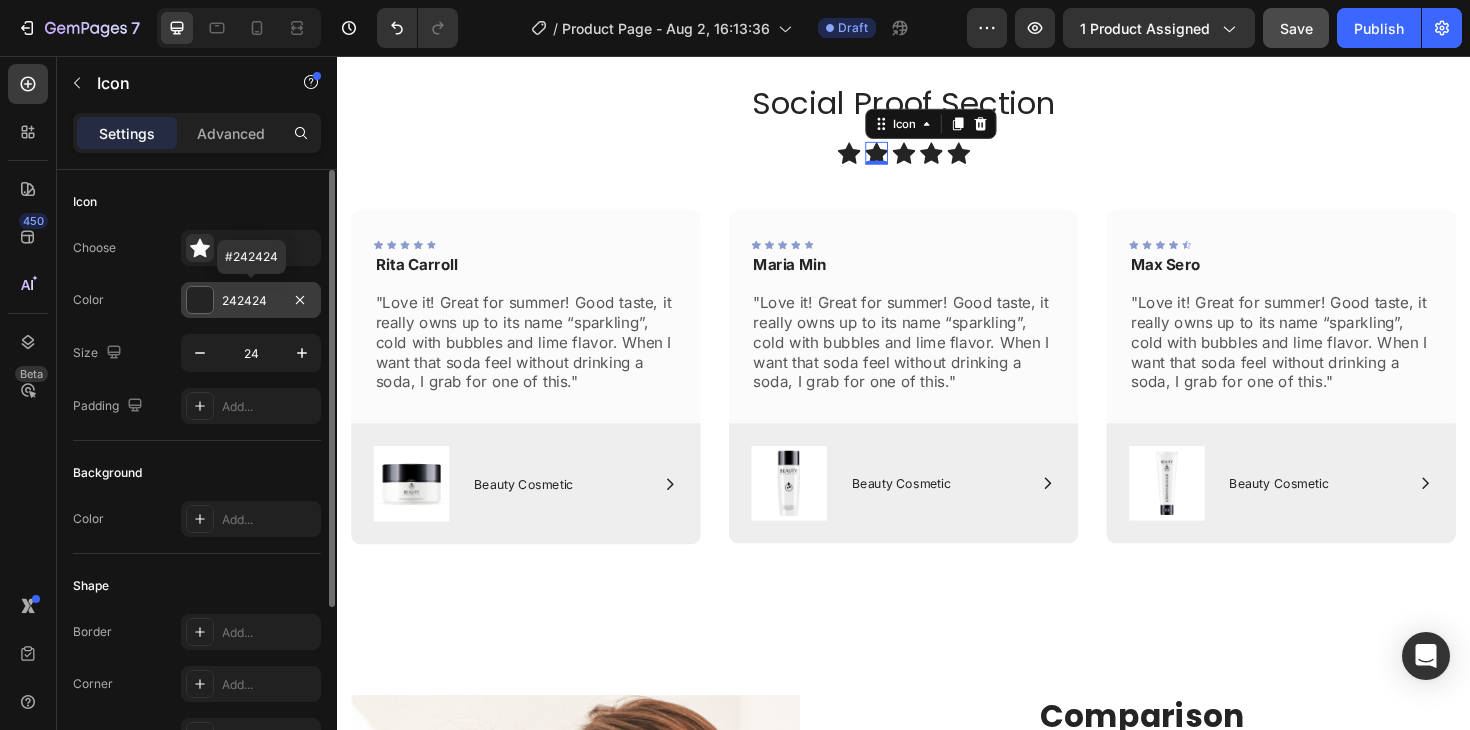 click on "242424" at bounding box center (251, 301) 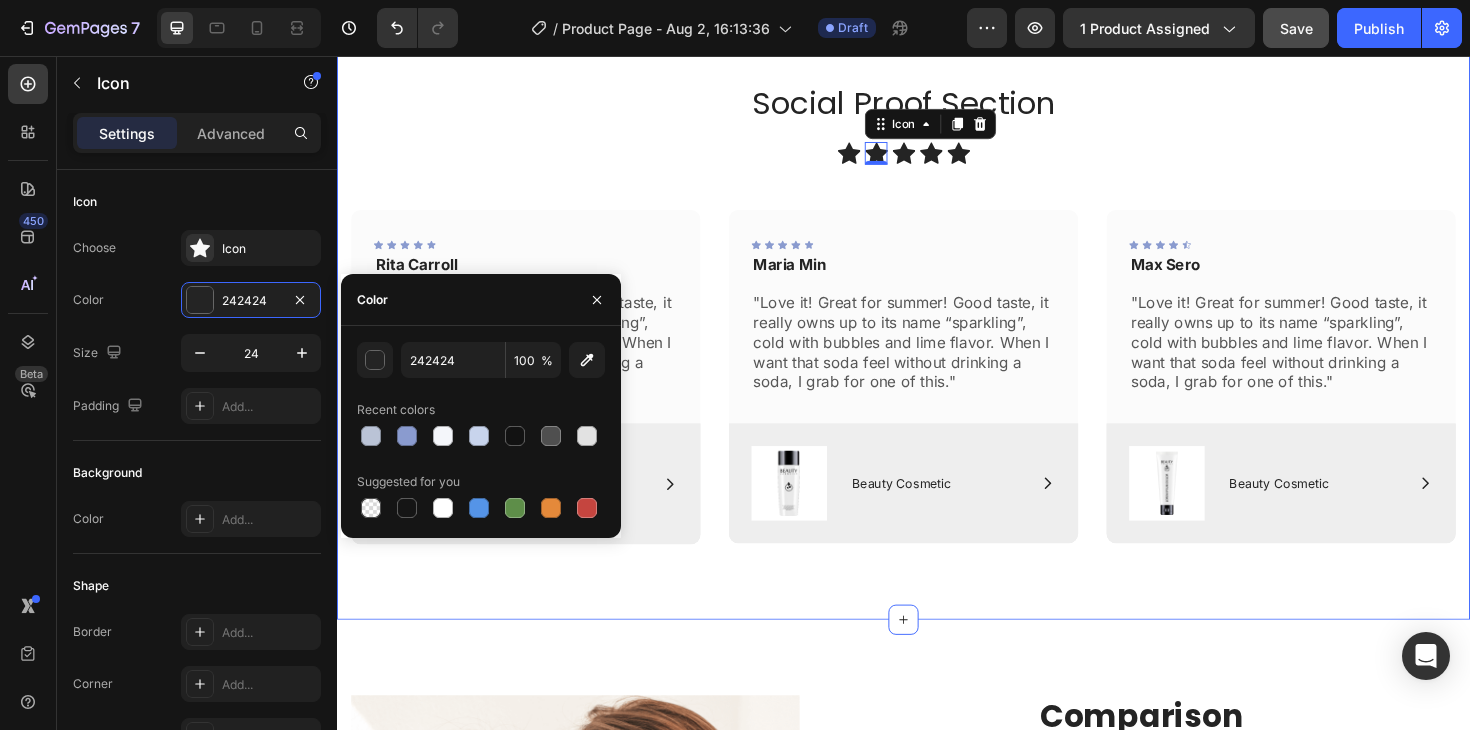 click on "Icon Icon   0 Icon Icon Icon" at bounding box center [937, 159] 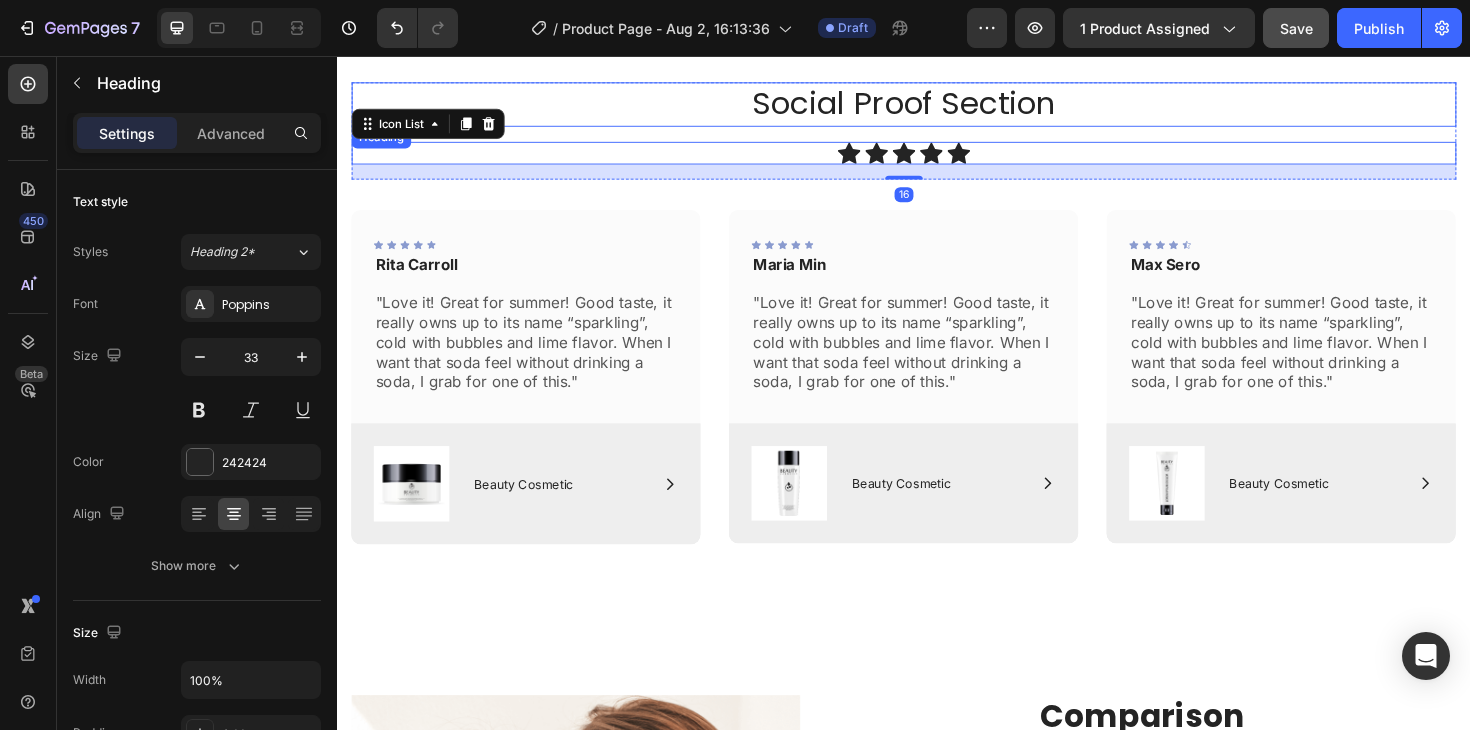 click on "Social Proof Section" at bounding box center (937, 107) 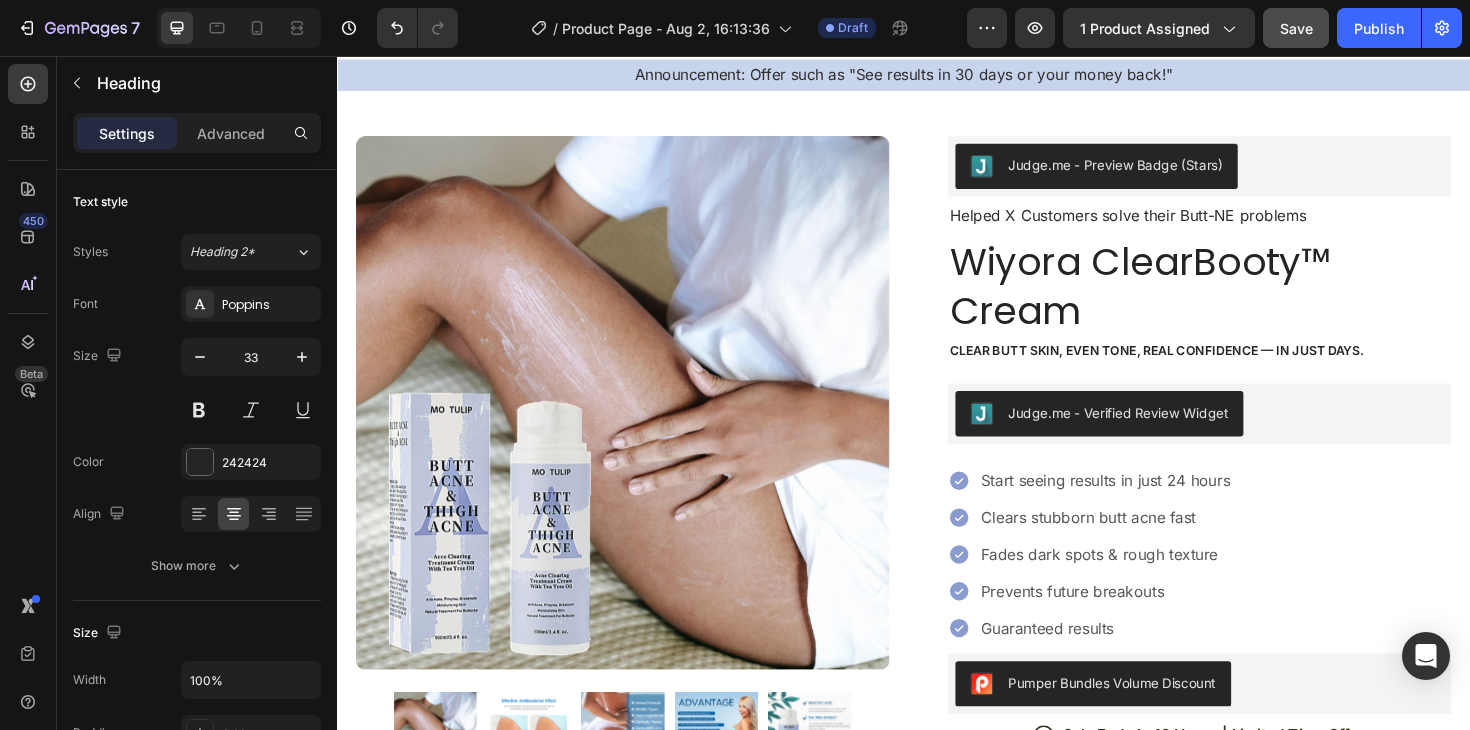 scroll, scrollTop: 0, scrollLeft: 0, axis: both 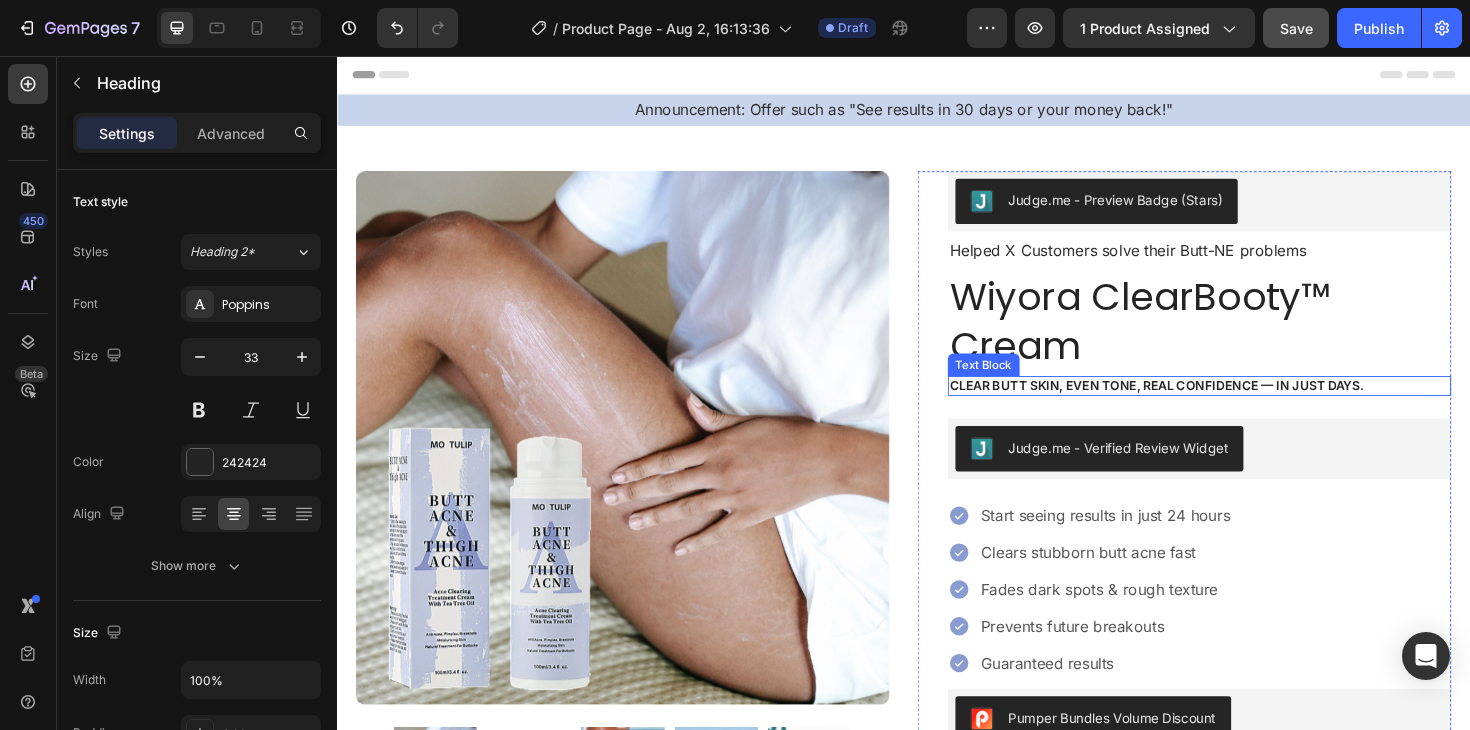 click on "Clear butt skin, even tone, real confidence — in just days." at bounding box center [1250, 405] 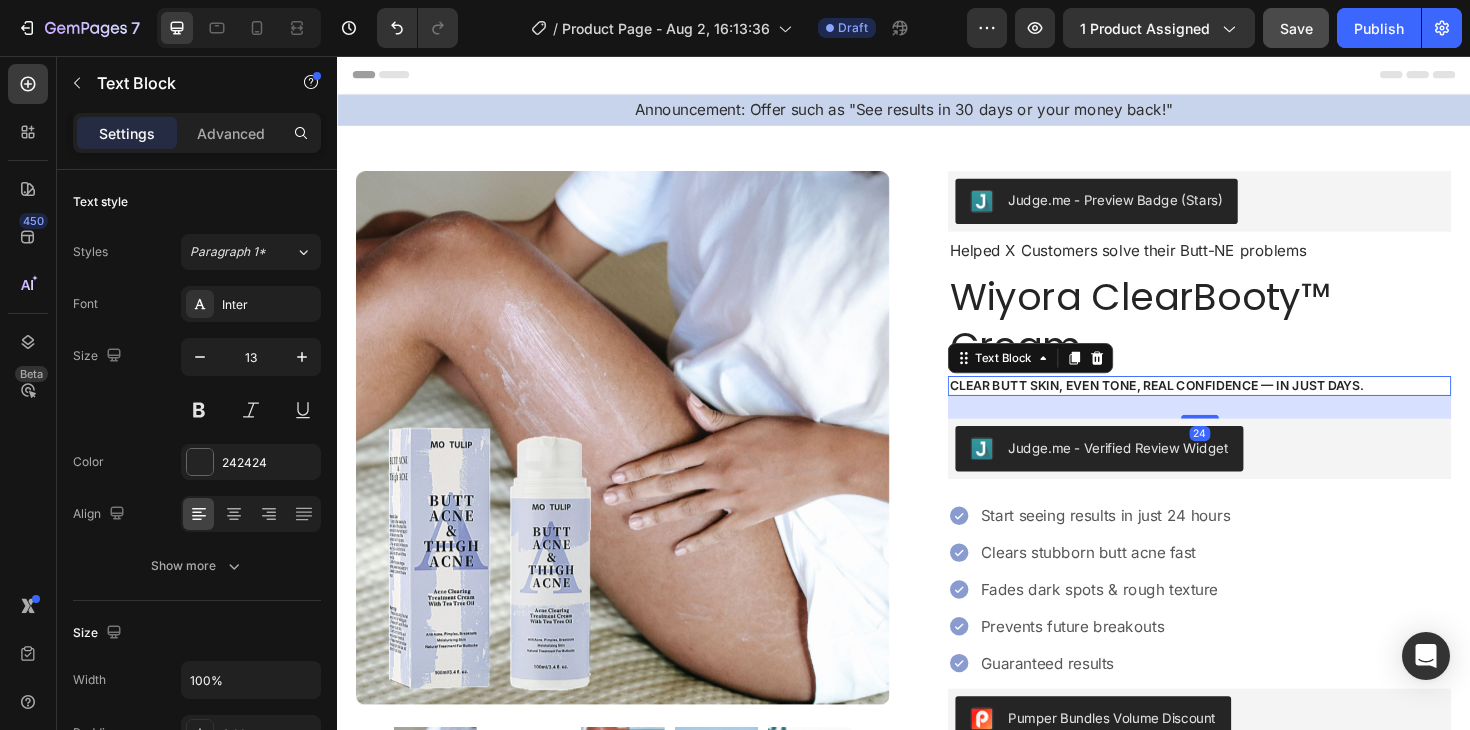click on "Clear butt skin, even tone, real confidence — in just days." at bounding box center [1250, 405] 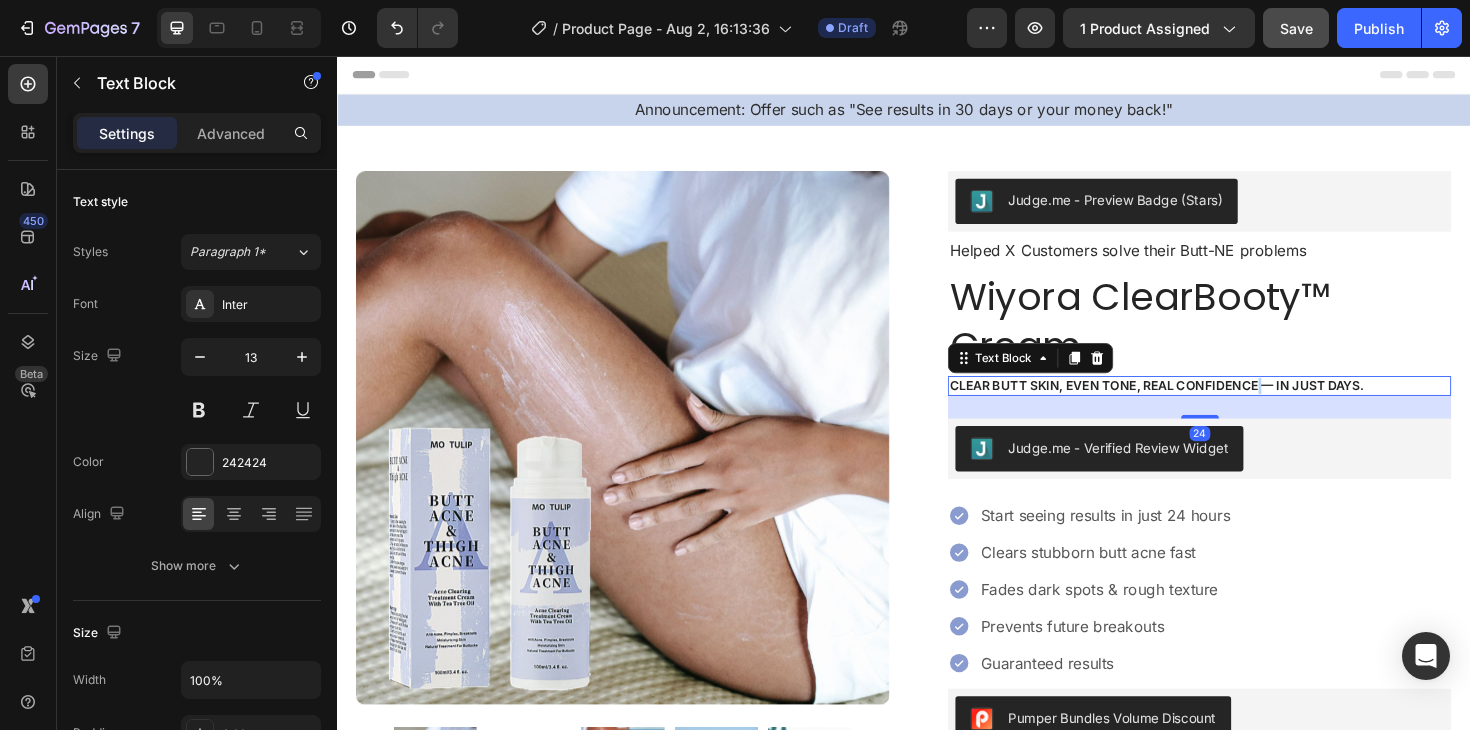 click on "Clear butt skin, even tone, real confidence — in just days." at bounding box center [1250, 405] 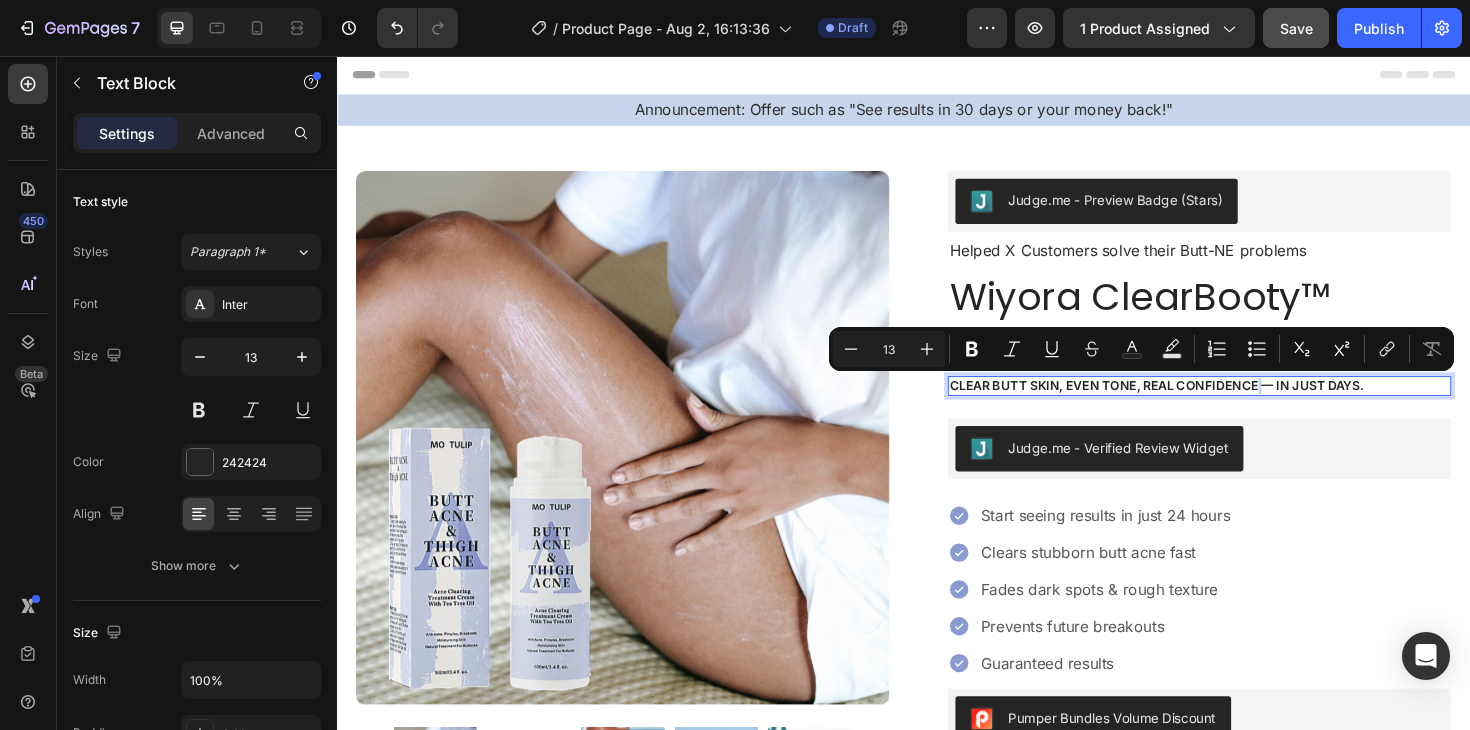 click on "Clear butt skin, even tone, real confidence — in just days." at bounding box center (1250, 405) 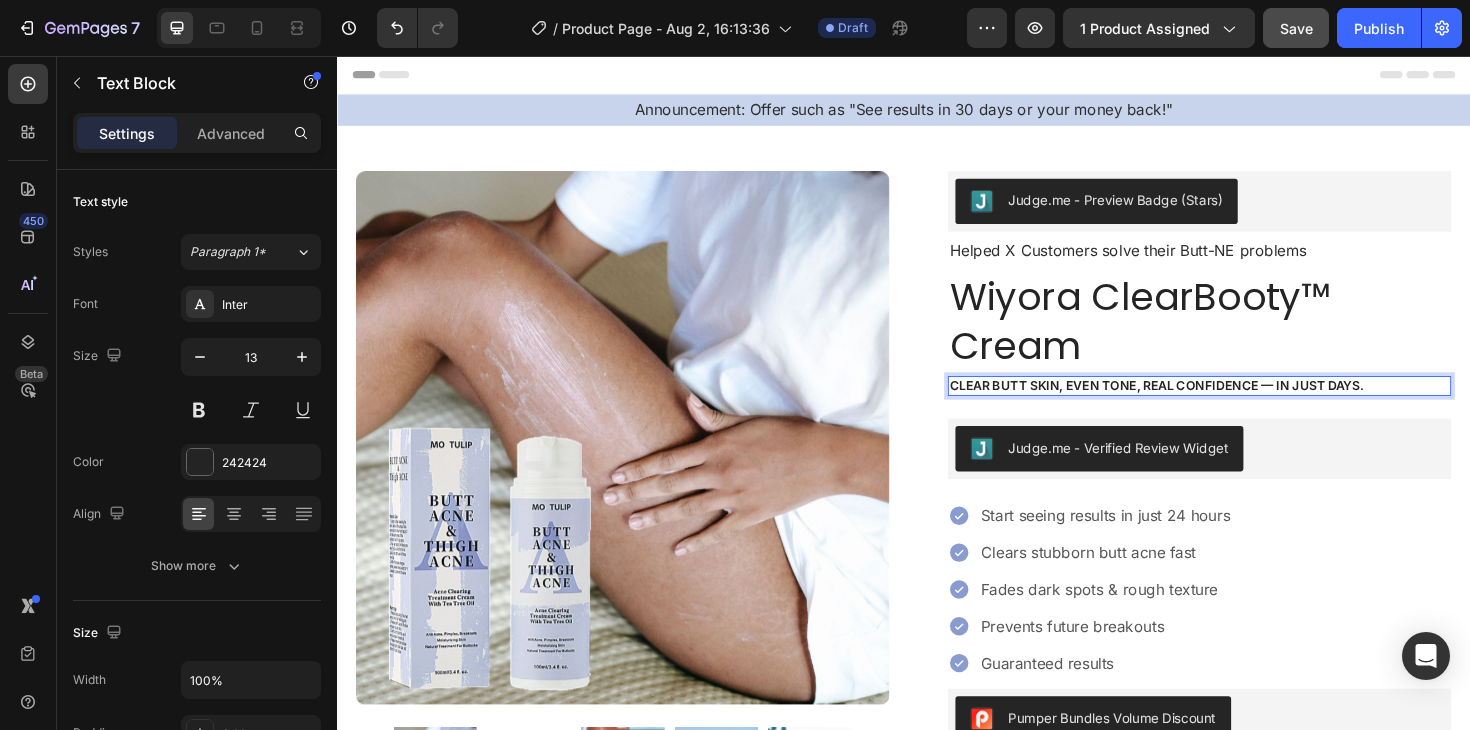 click on "Clear butt skin, even tone, real confidence — in just days." at bounding box center (1250, 405) 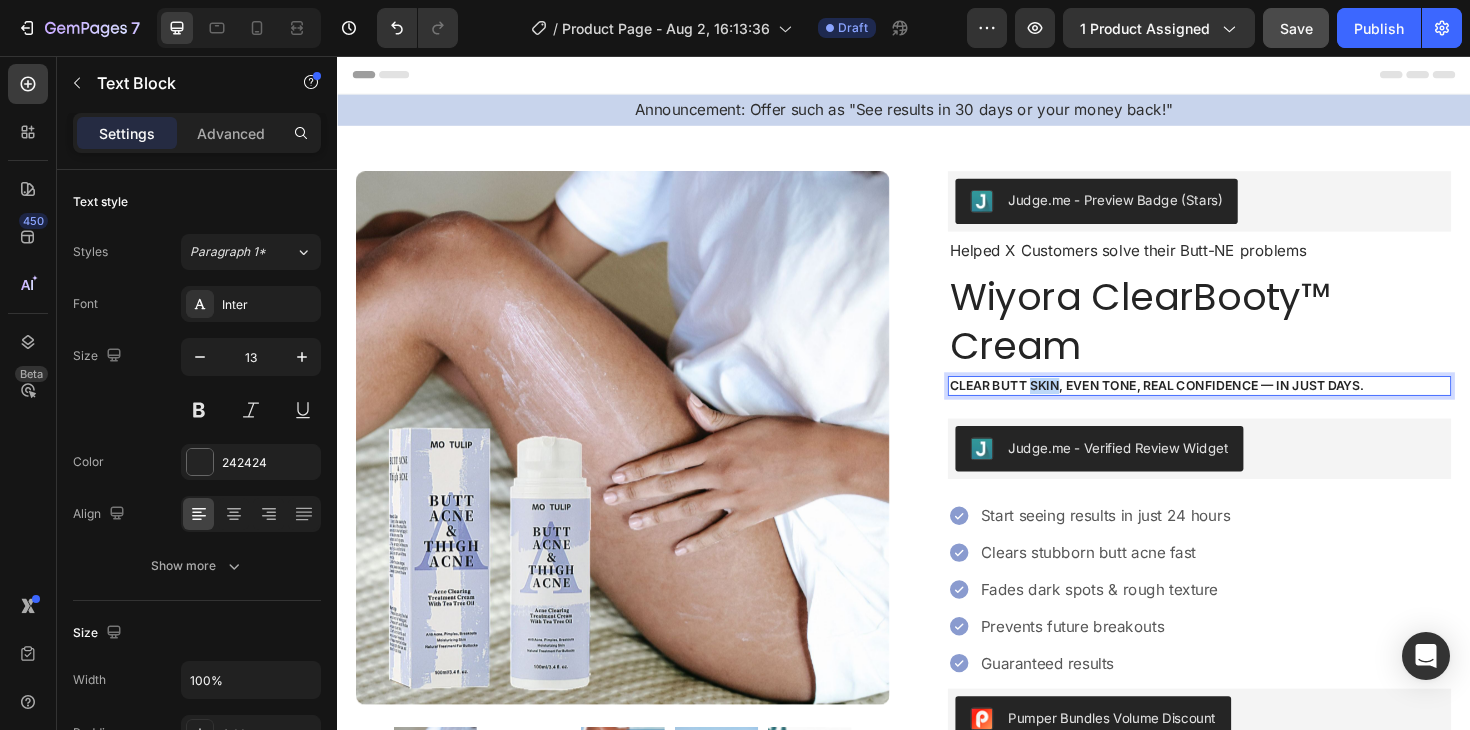 click on "Clear butt skin, even tone, real confidence — in just days." at bounding box center (1250, 405) 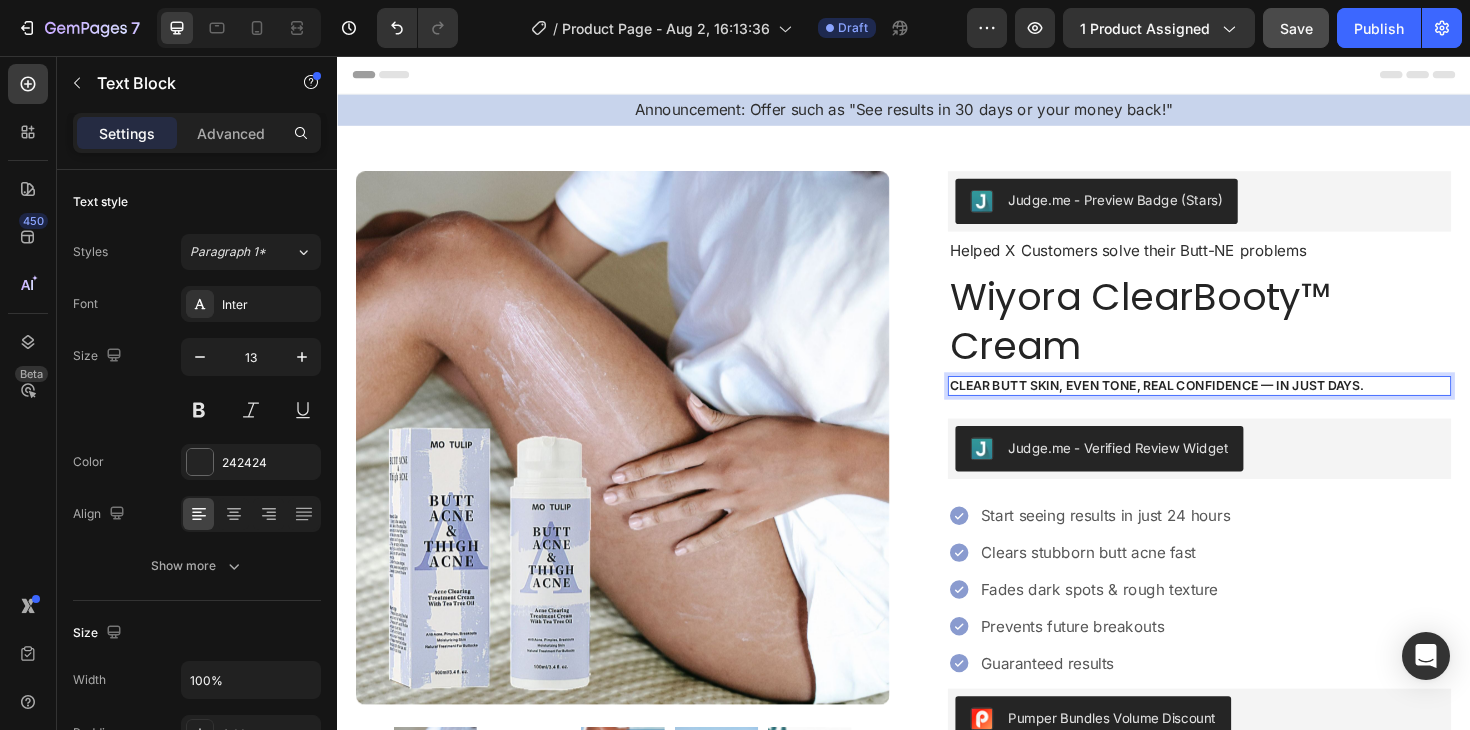 click on "Clear butt skin, even tone, real confidence — in just days." at bounding box center [1250, 405] 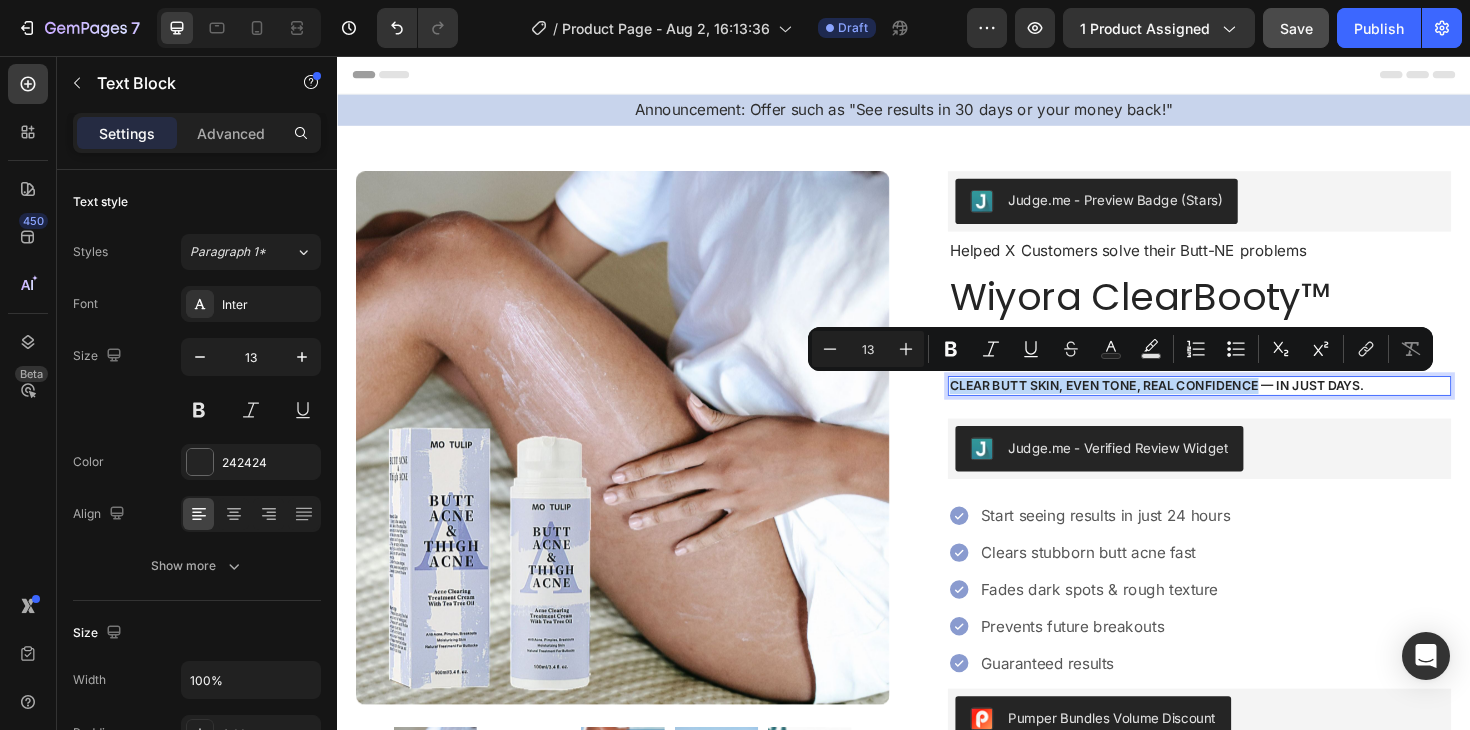 drag, startPoint x: 1311, startPoint y: 405, endPoint x: 989, endPoint y: 402, distance: 322.01398 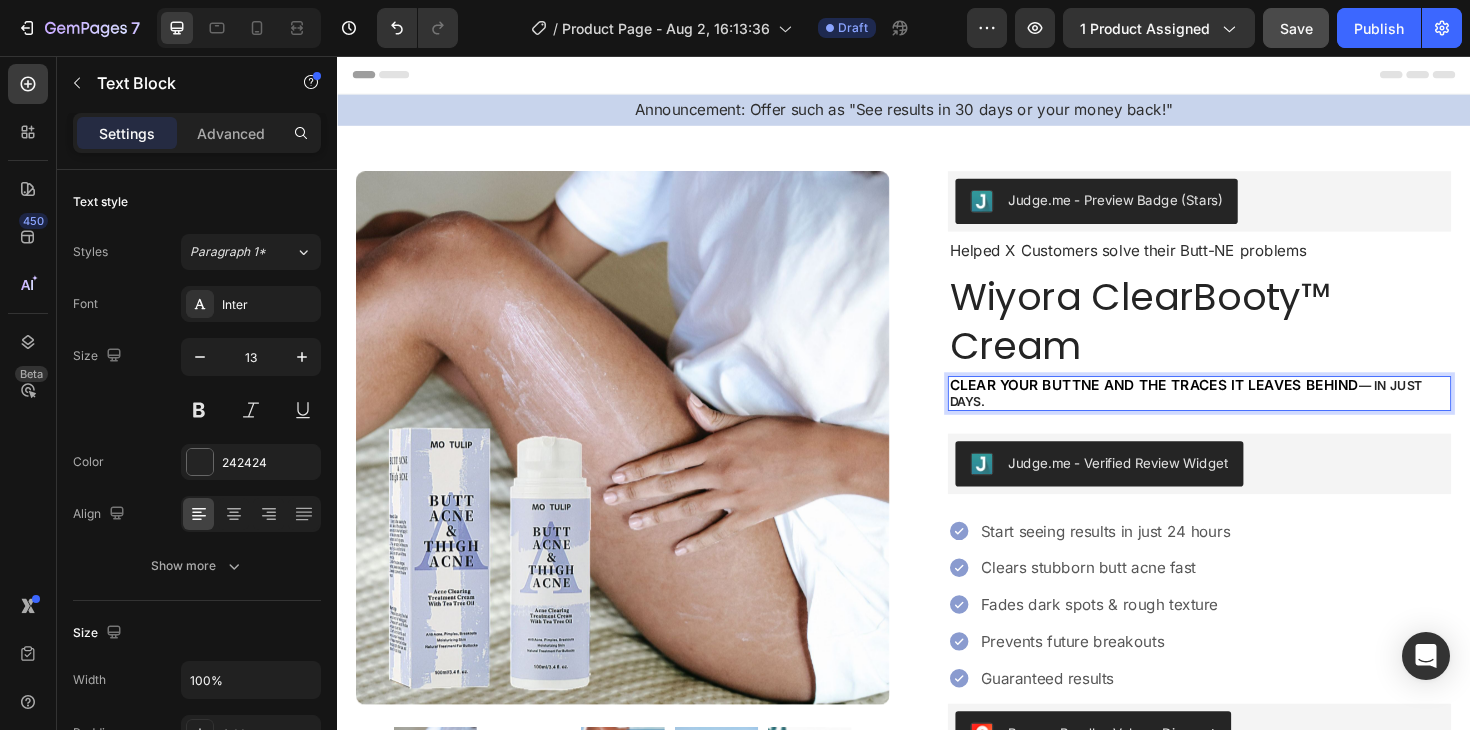click on "Clear your buttne and the traces it leaves behind  — in just days." at bounding box center [1250, 414] 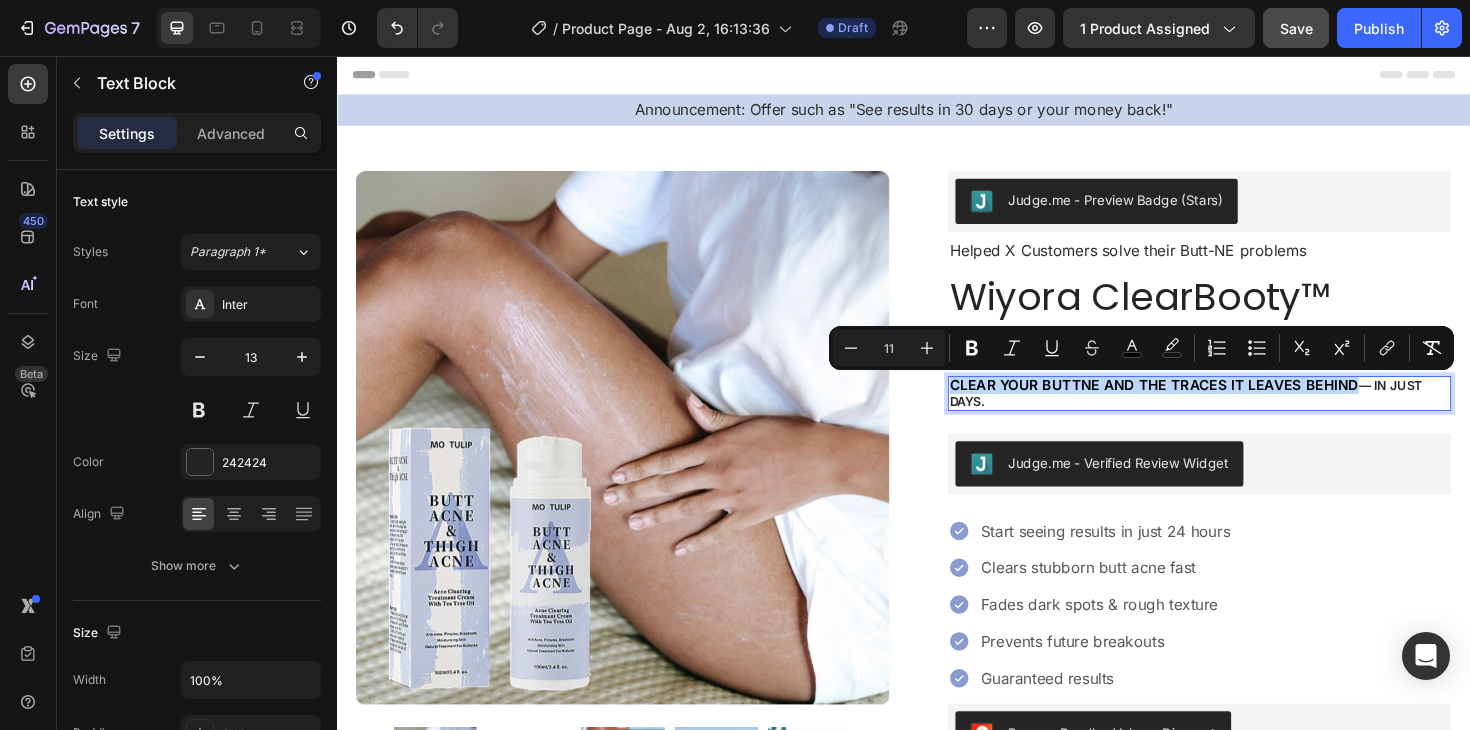 drag, startPoint x: 1408, startPoint y: 402, endPoint x: 987, endPoint y: 399, distance: 421.01068 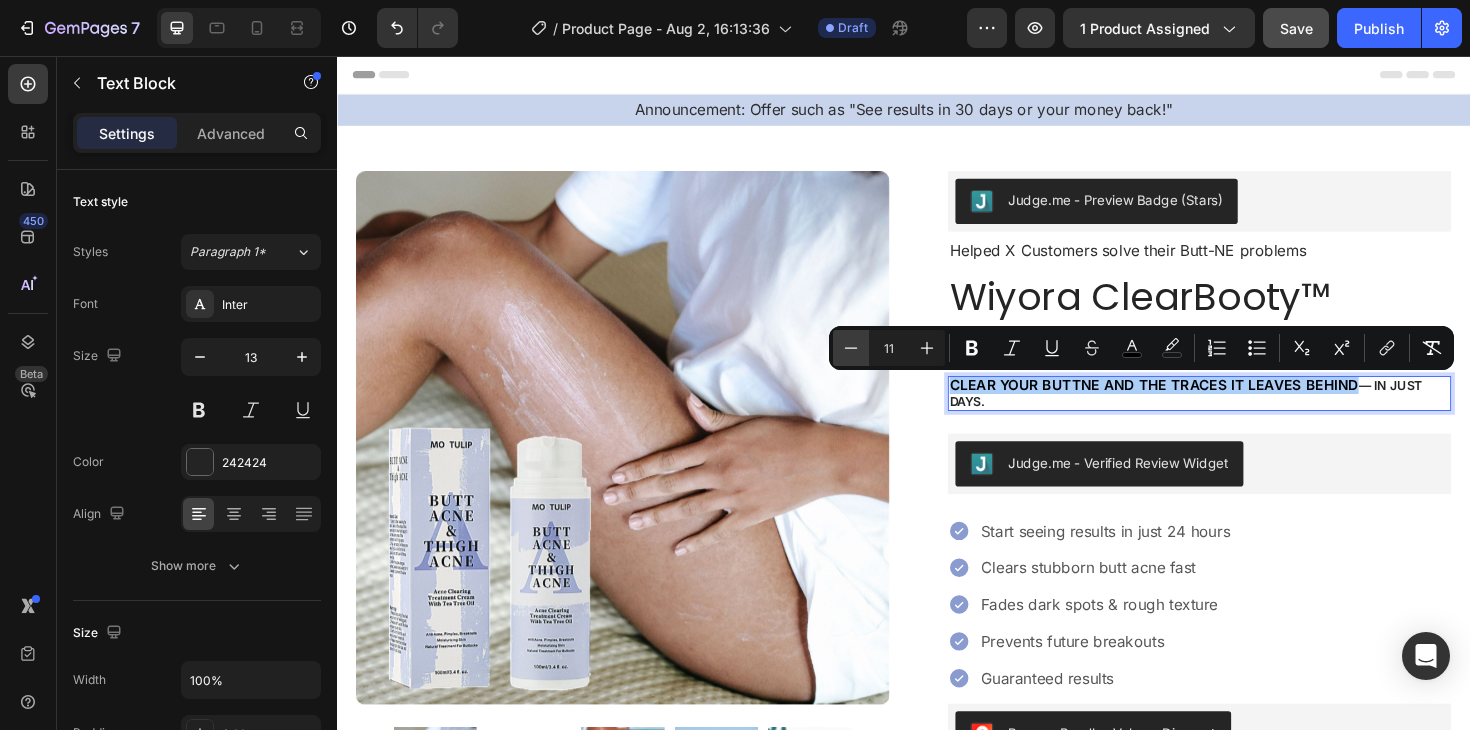 click 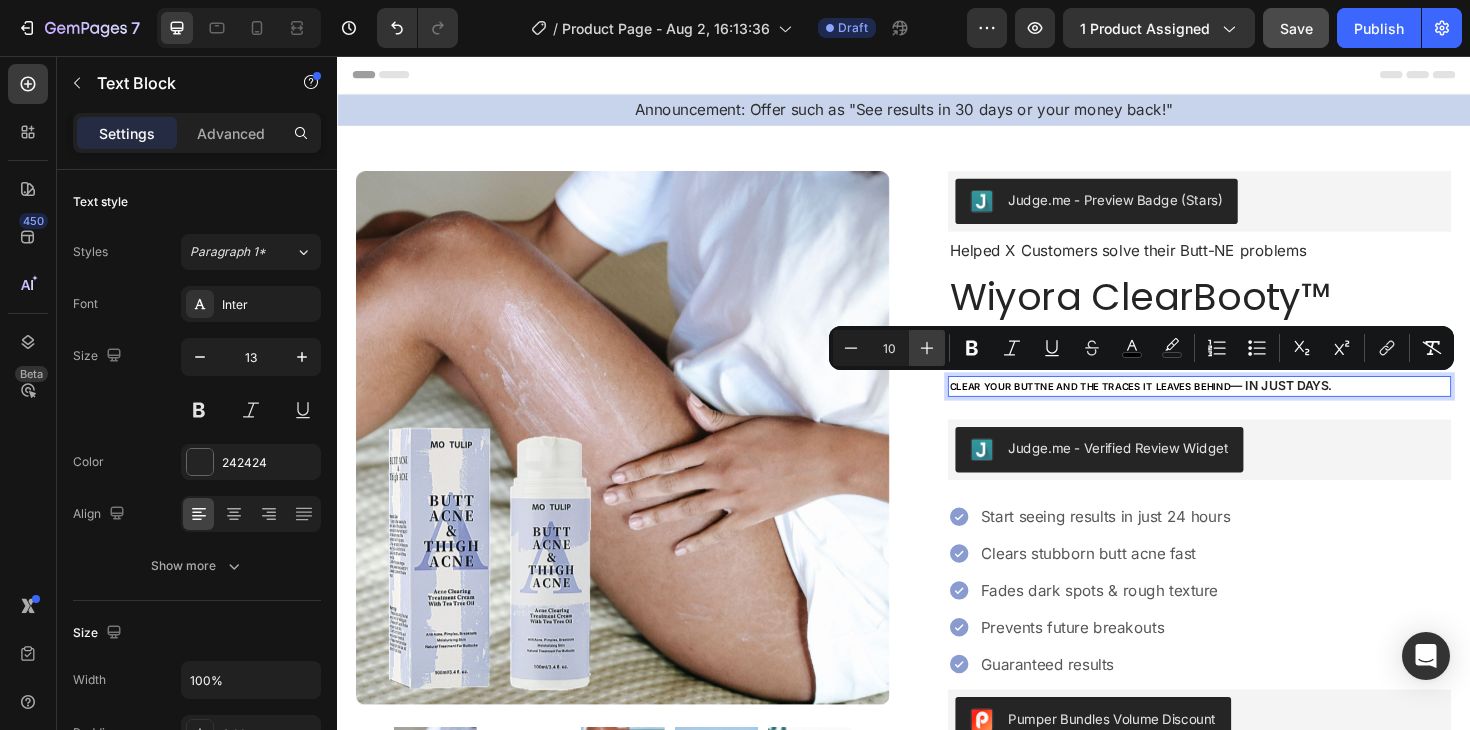 click 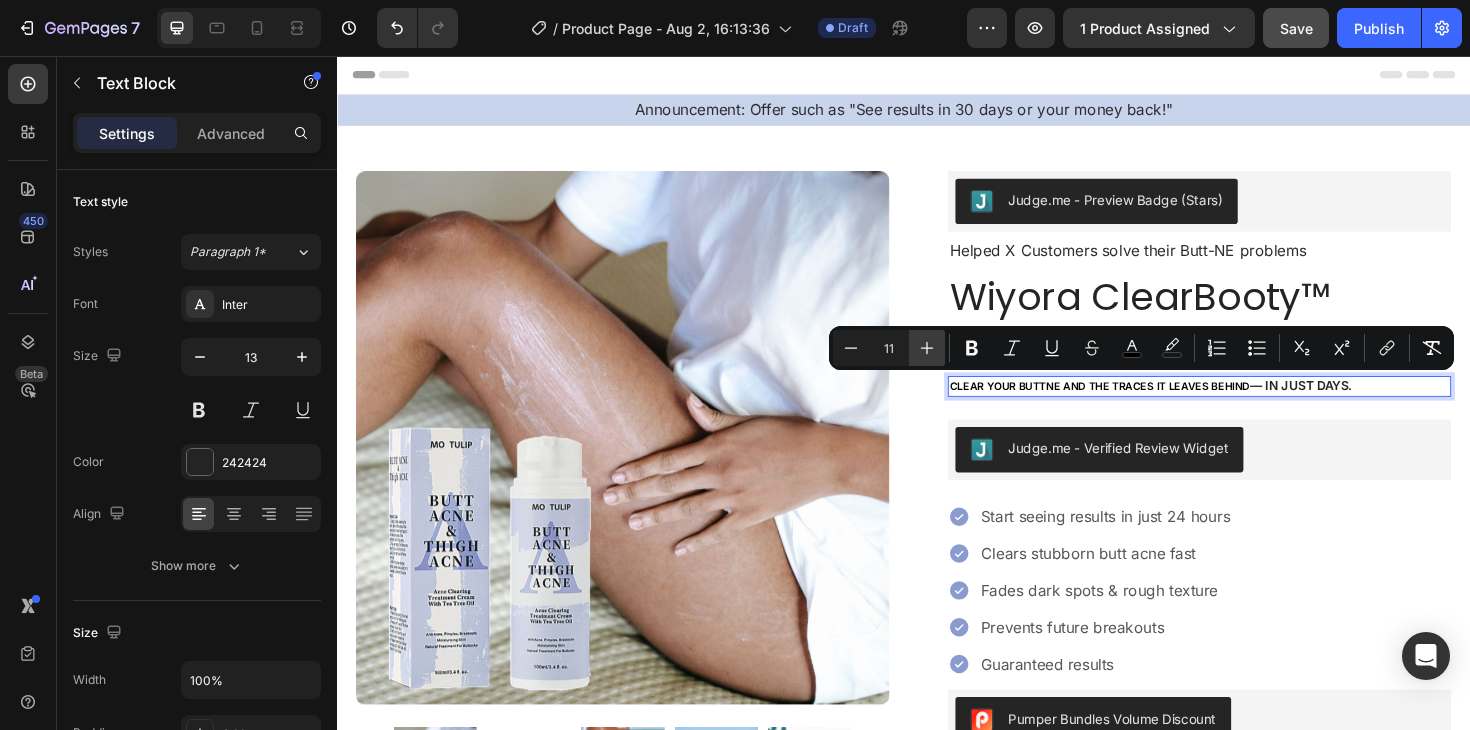 click 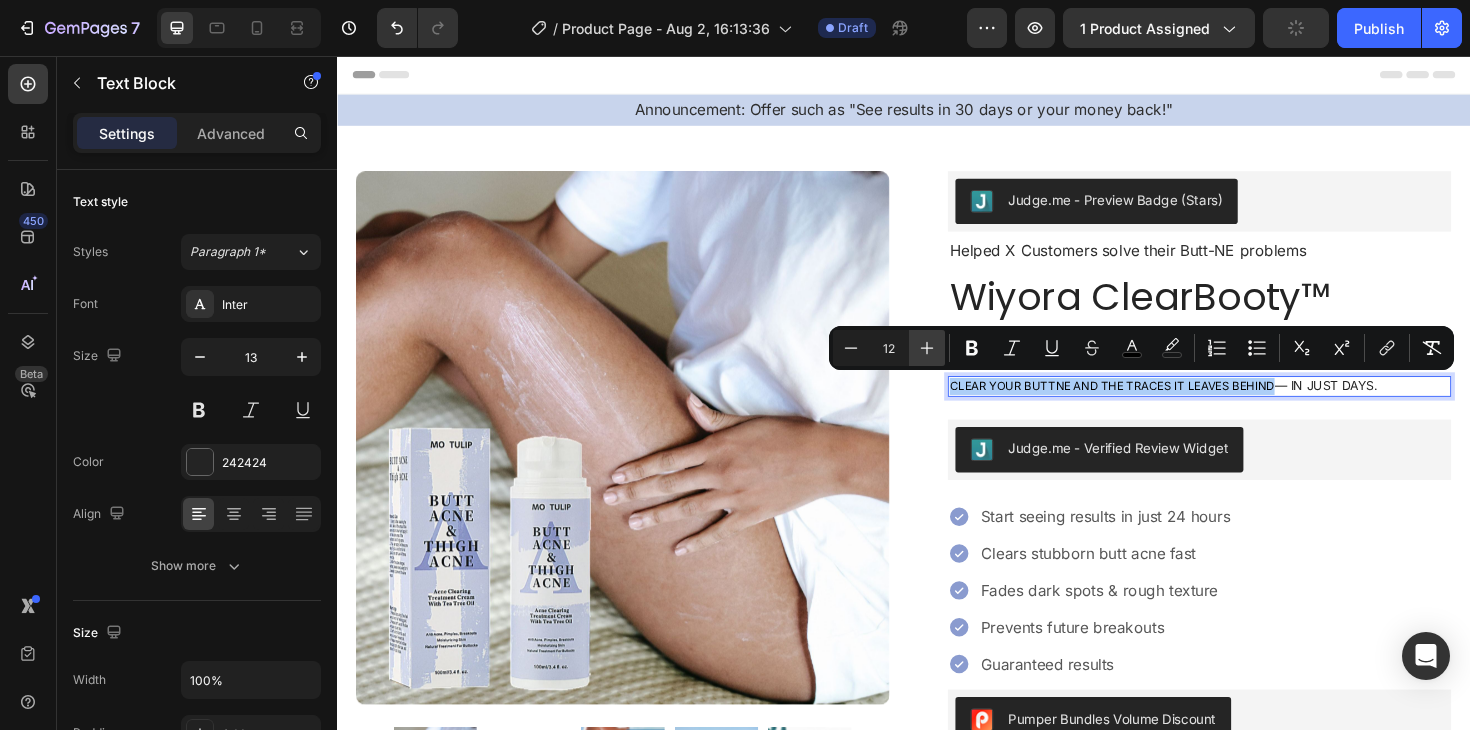 click 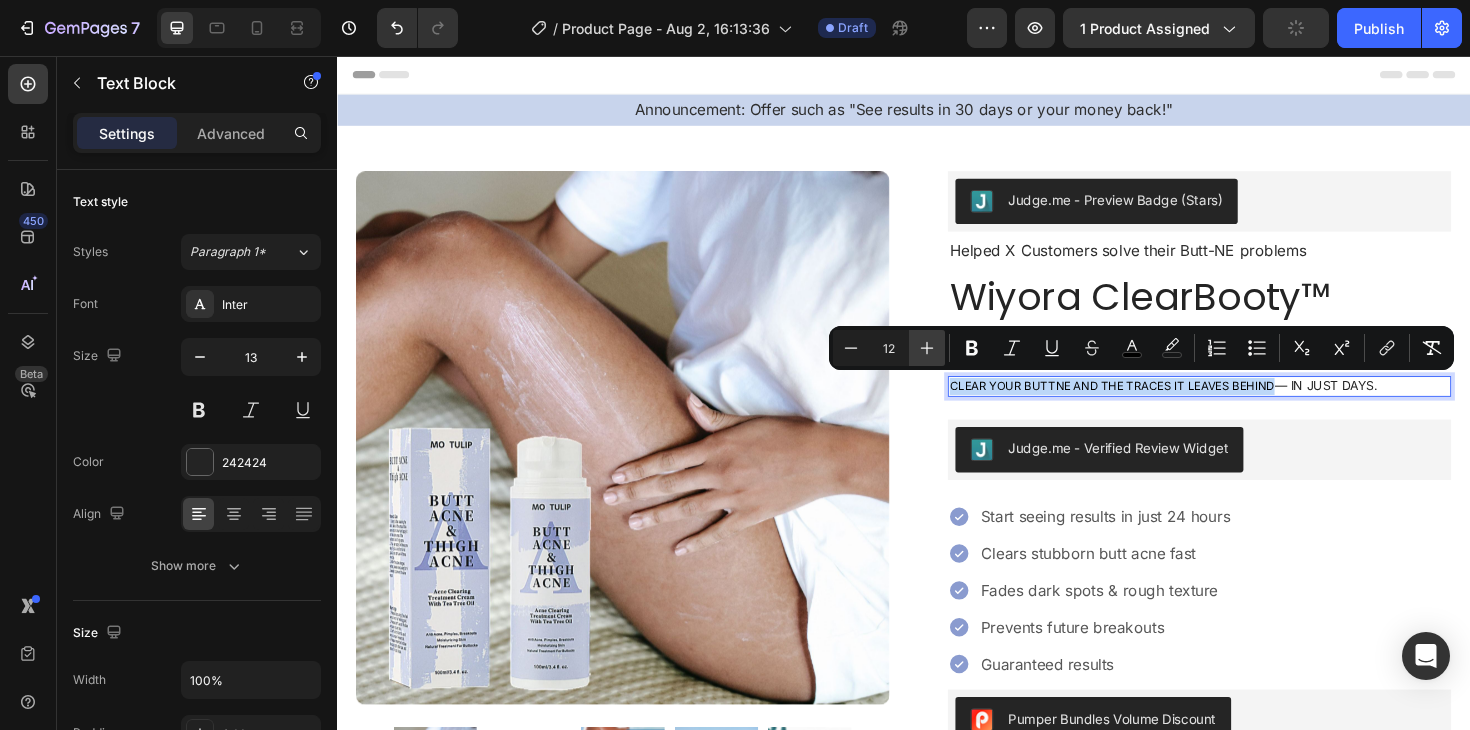 type on "13" 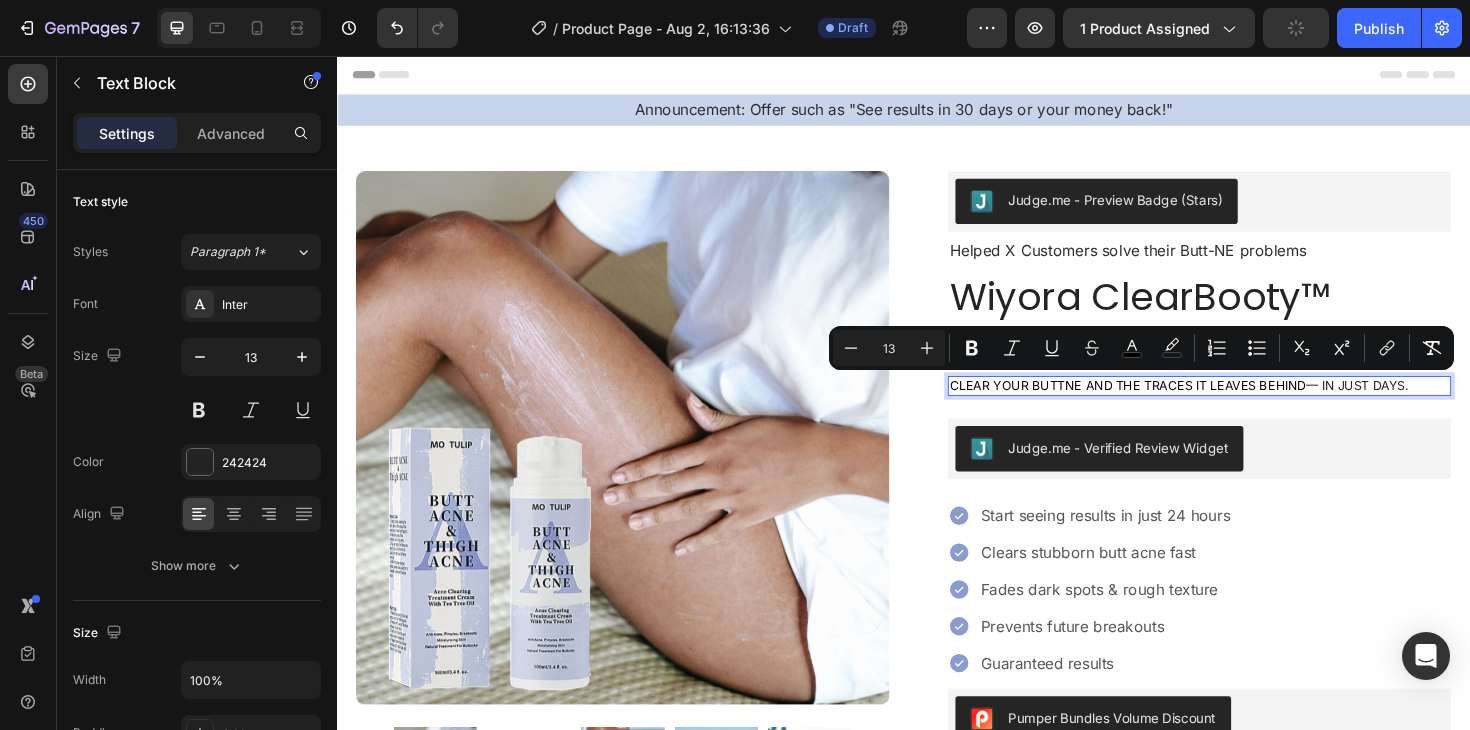 click on "Judge.me - Preview Badge (Stars) Judge.me Helped X Customers solve their Butt-NE problems Text Block Wiyora ClearBooty™ Cream Product Title Clear your buttne and the traces it leaves behind  — in just days. Text Block   24 Judge.me - Verified Review Widget Judge.me
Start seeing results in just 24 hours
Clears stubborn butt acne fast
Fades dark spots & rough texture
Prevents future breakouts
Guaranteed results Item List Pumper Bundles Volume Discount Pumper Bundles Volume Discount
Icon Sale Ends In 12 Hours | Limited Time Offer Text Block Row
Add to cart Add to Cart Value proposition 1 Text Block Value Proposition 2 Text Block Row Image Icon Icon Icon Icon Icon Icon List “this skin cream is a game-changer! it has transformed my dry, lackluster skin into a hydrated and radiant complexion. i love how it absorbs quickly and leaves no greasy residue. highly recommend” Text Block" at bounding box center [1250, 794] 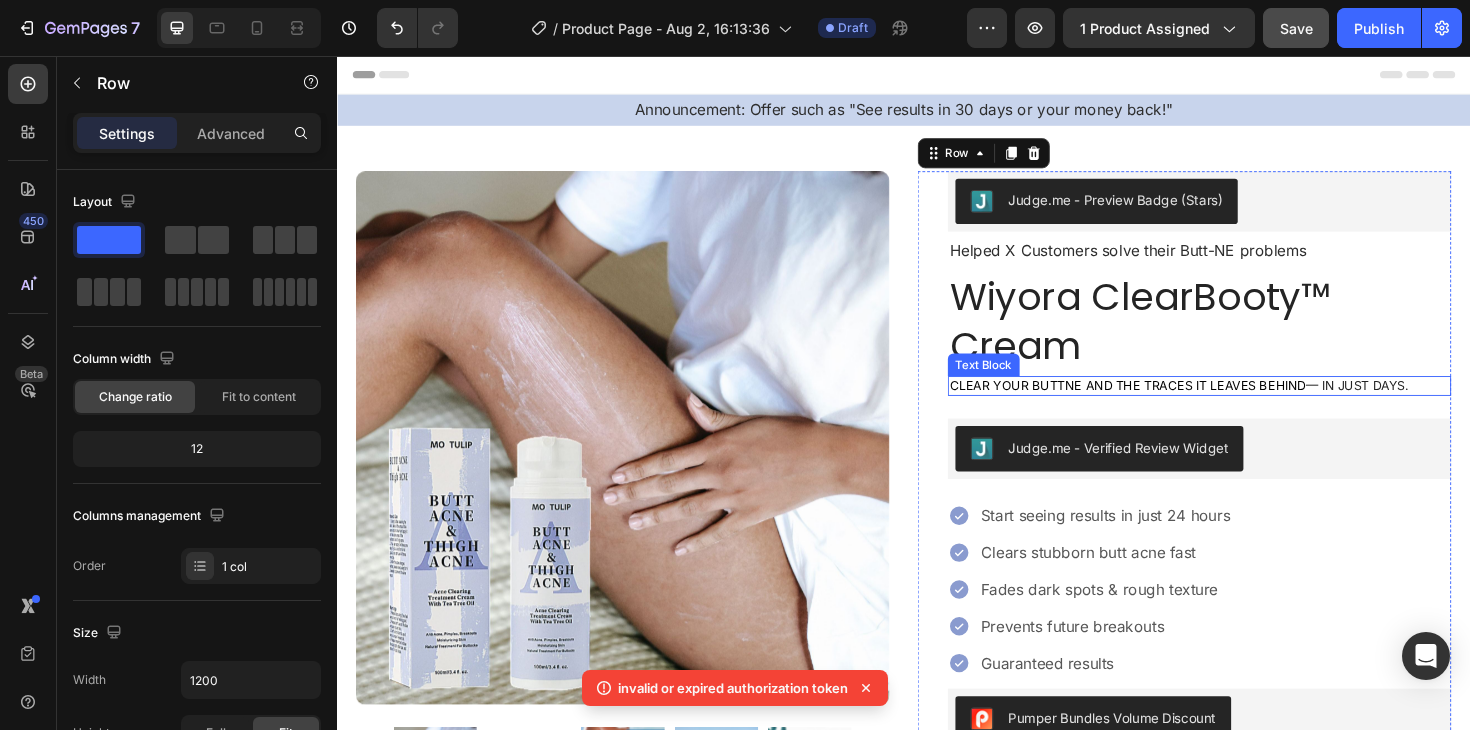 click on "Clear your buttne and the traces it leaves behind" at bounding box center (1174, 405) 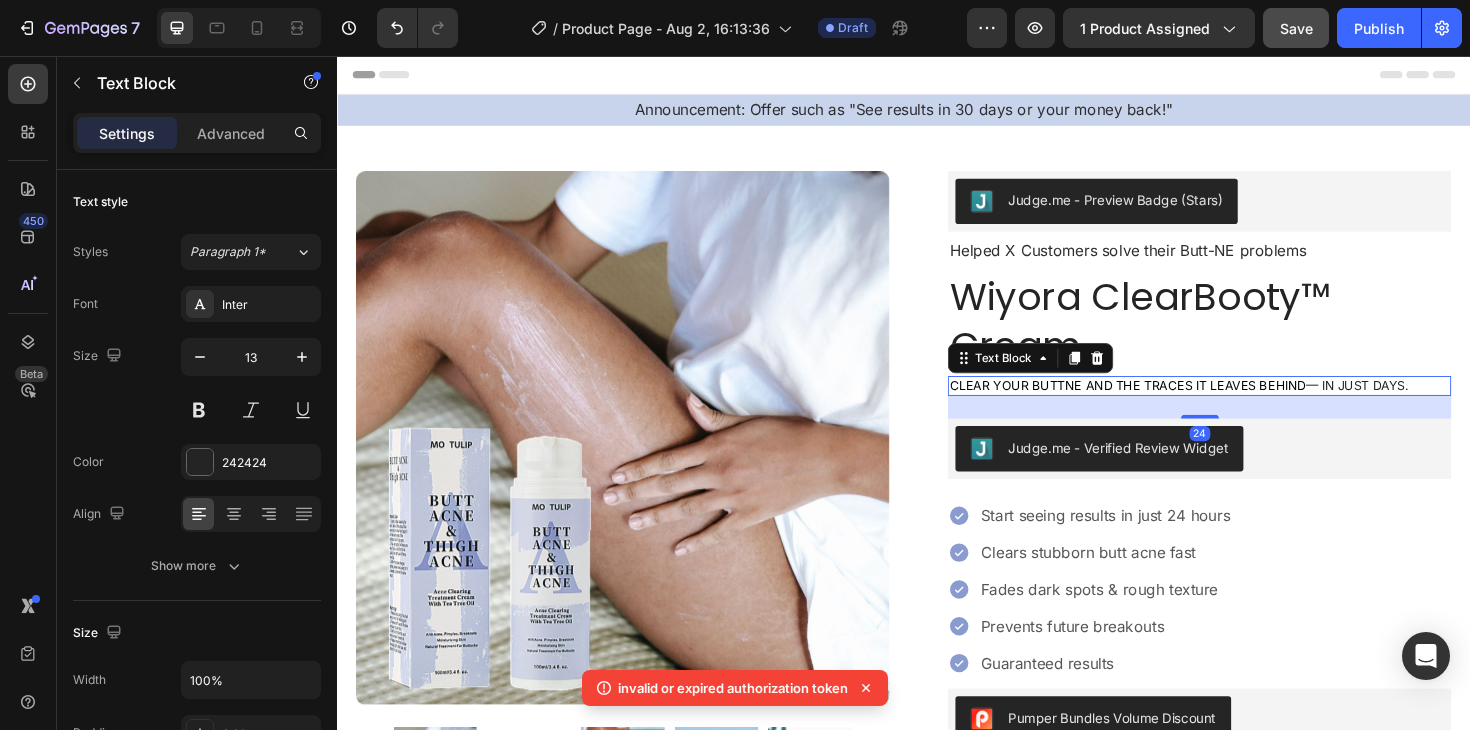 click on "Clear your buttne and the traces it leaves behind" at bounding box center (1174, 405) 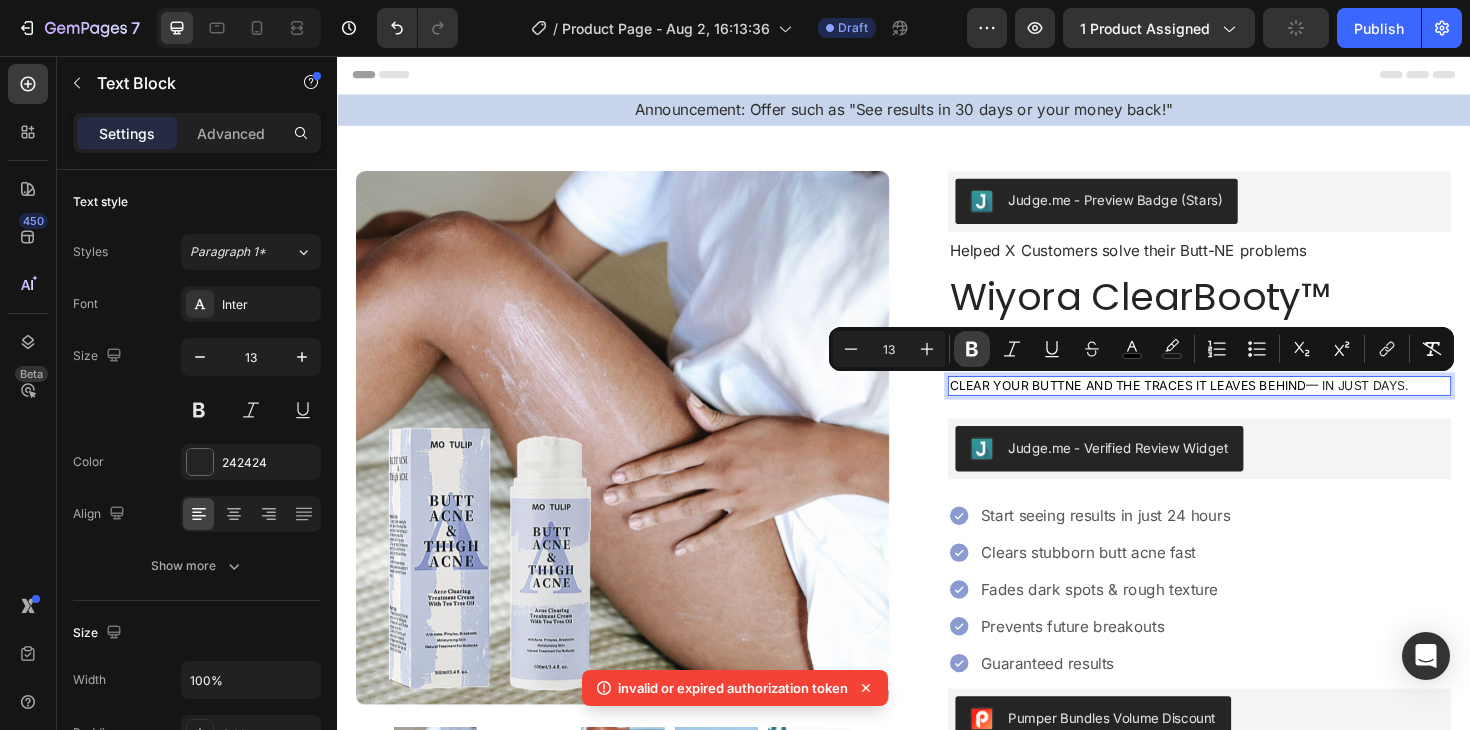 click 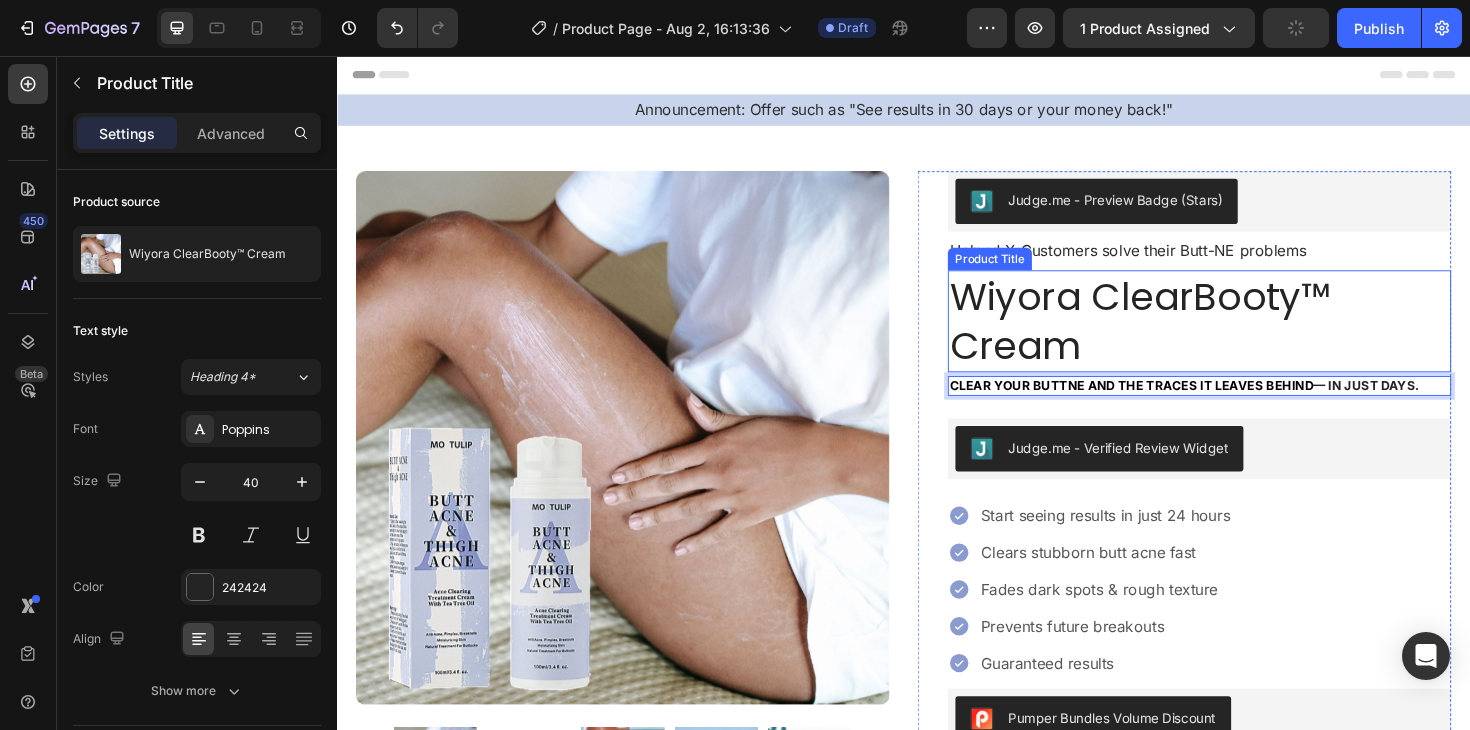 click on "Wiyora ClearBooty™ Cream" at bounding box center (1250, 337) 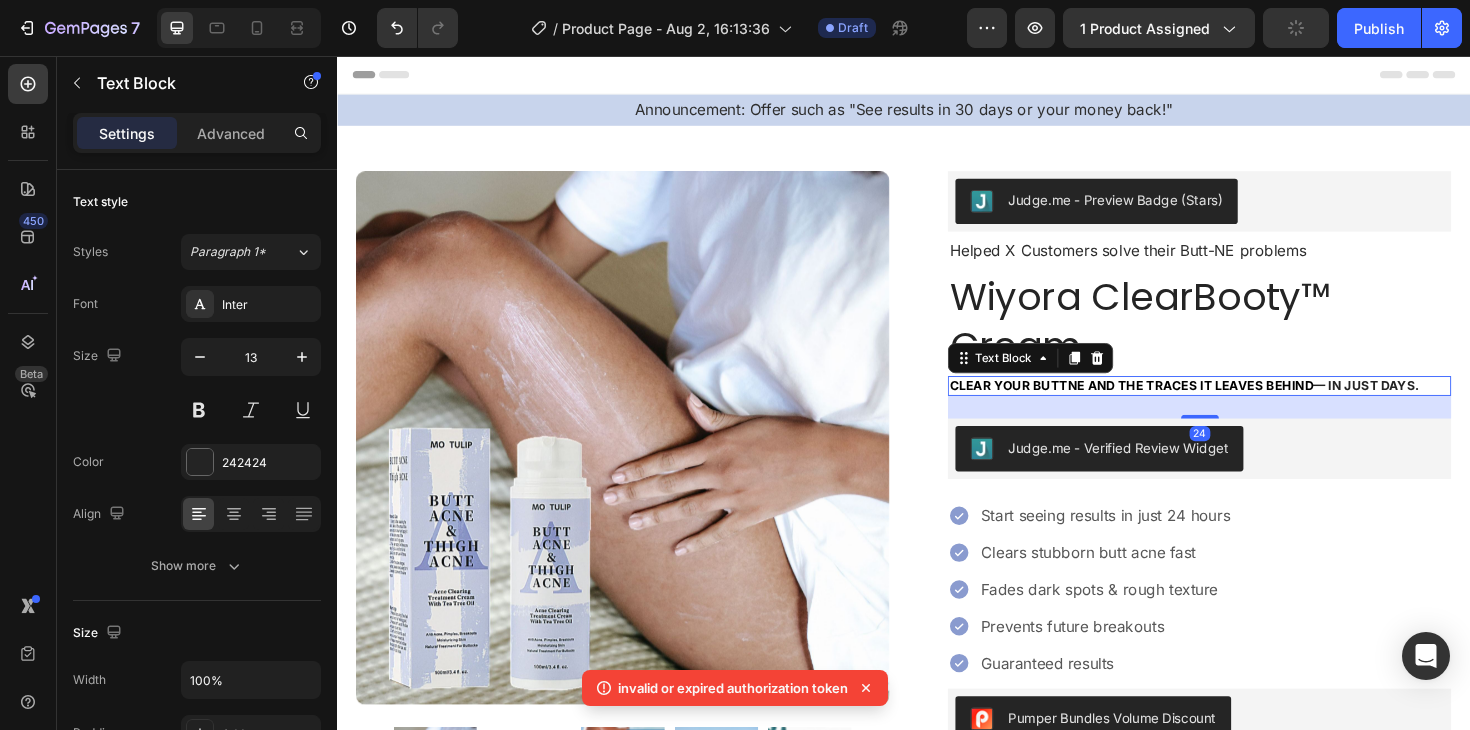 click on "— in just days." at bounding box center [1427, 405] 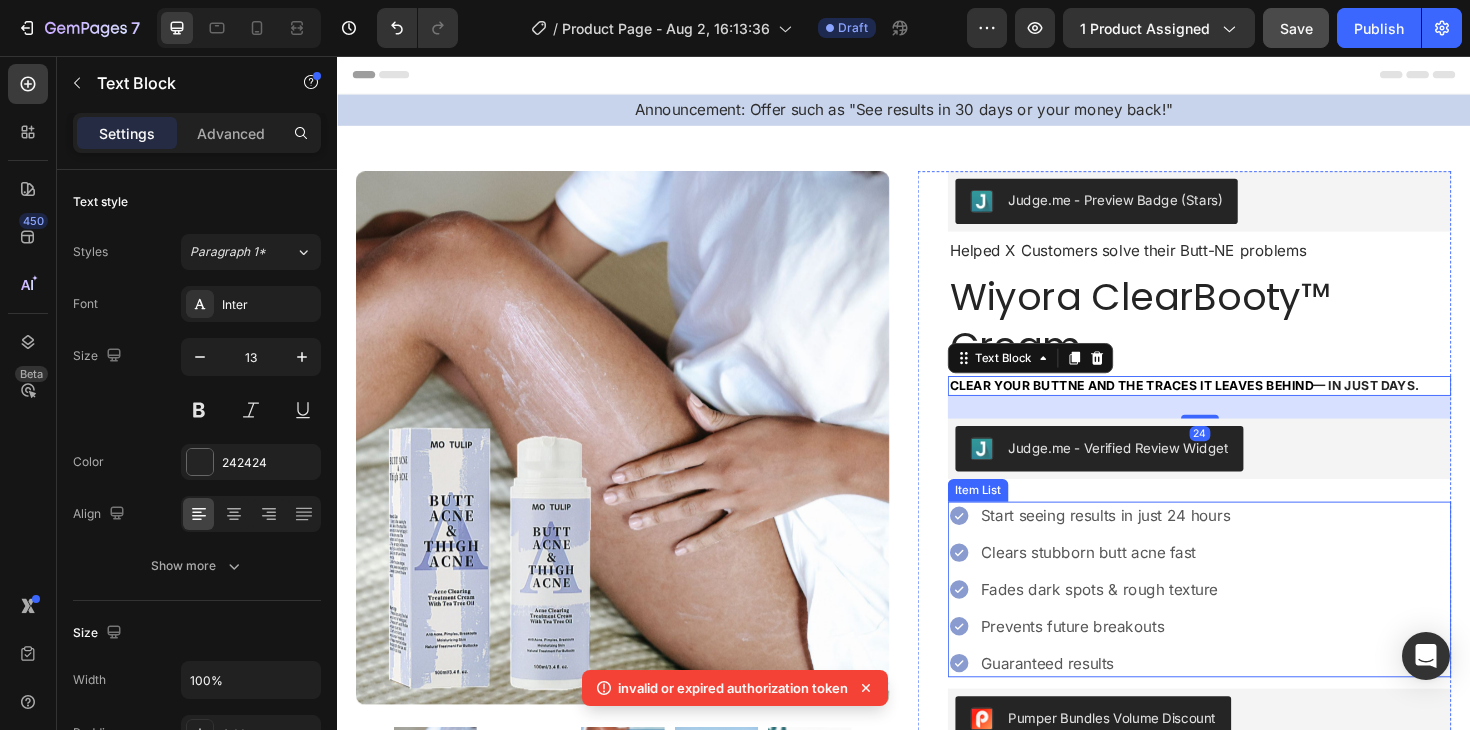 click on "Clears stubborn butt acne fast" at bounding box center (1151, 582) 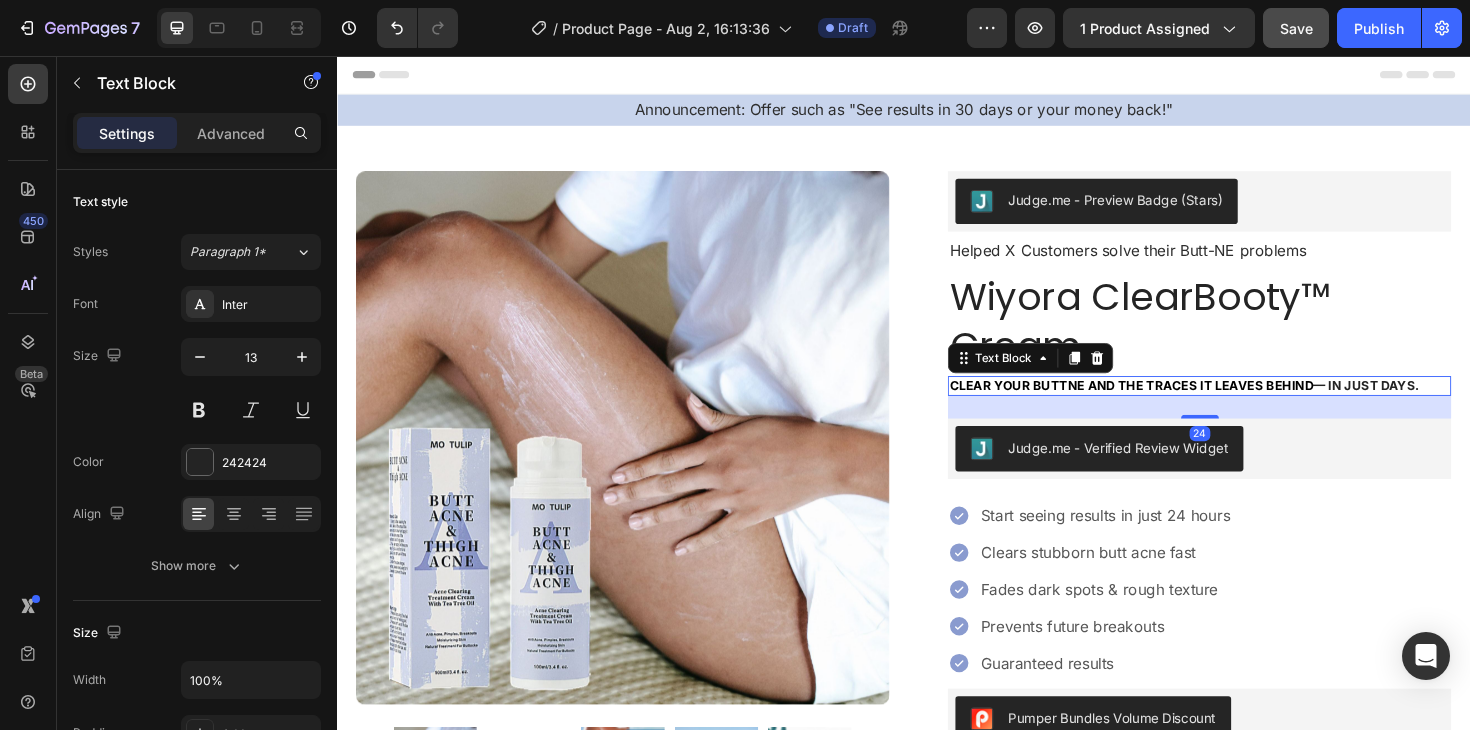 click on "Clear your buttne and the traces it leaves behind" at bounding box center (1178, 405) 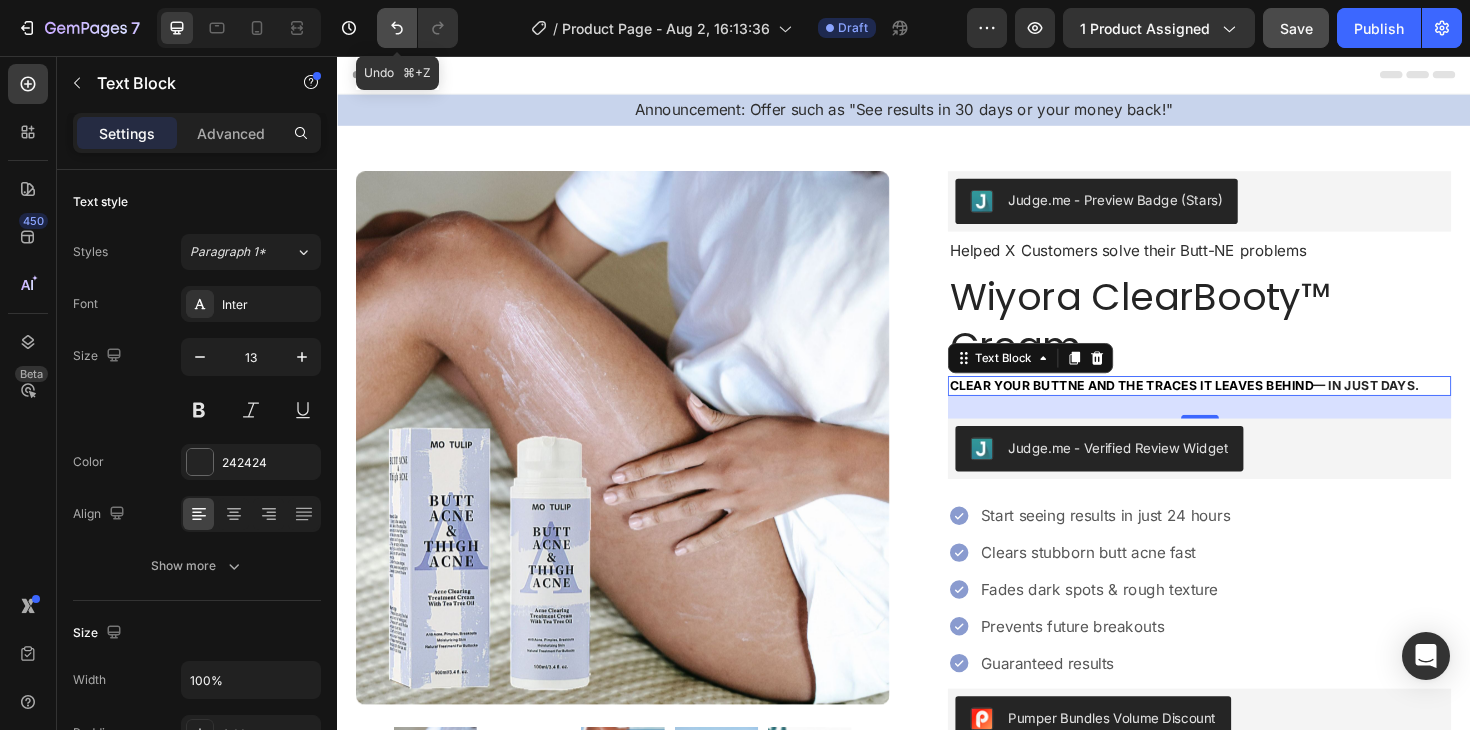 click 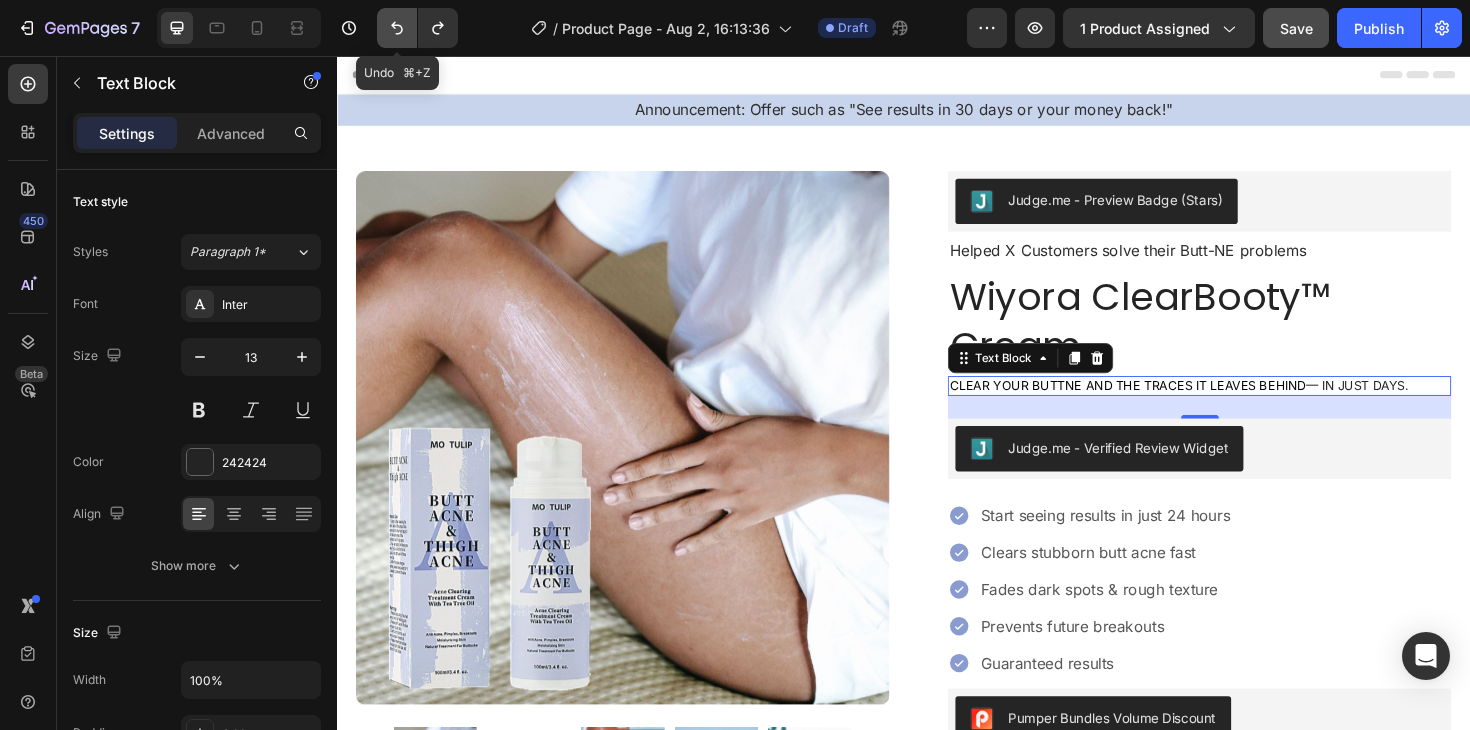 click 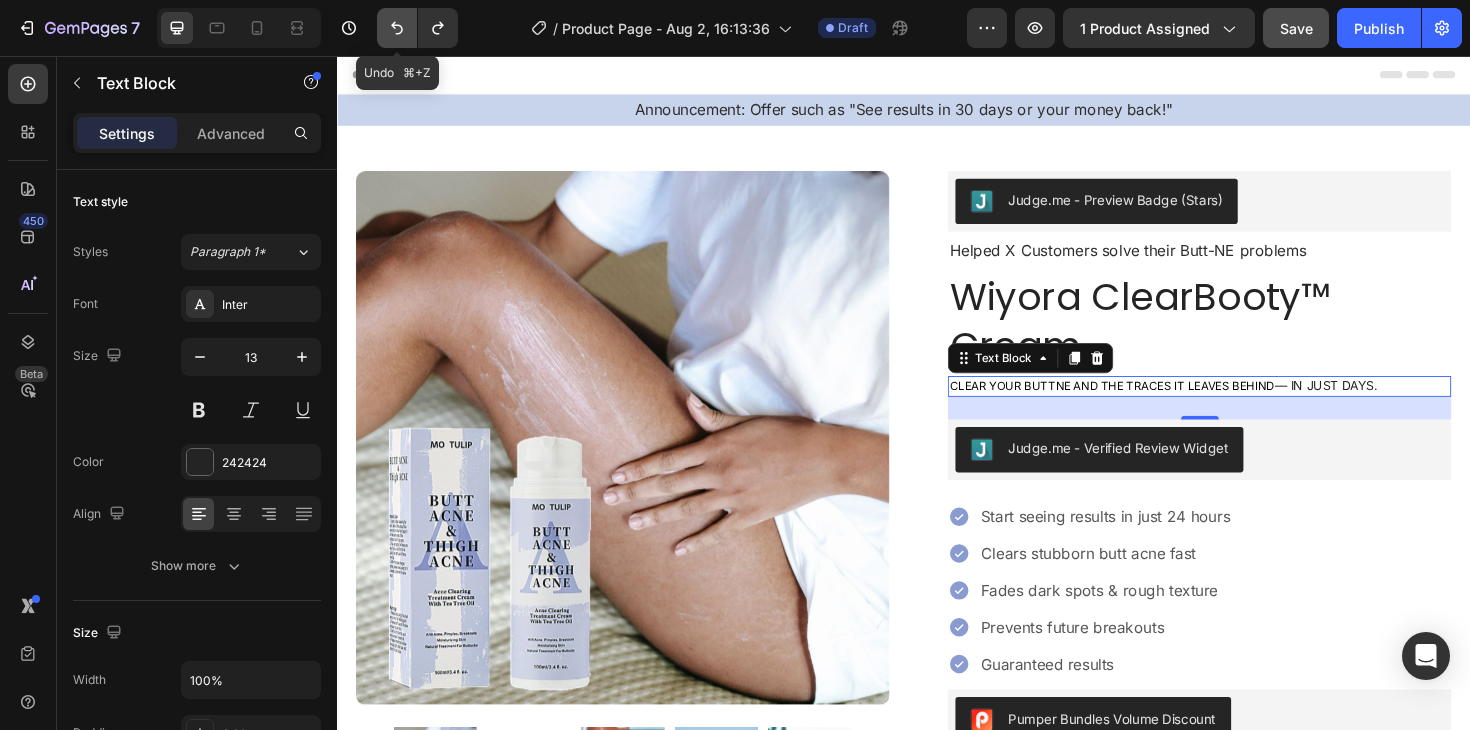 click 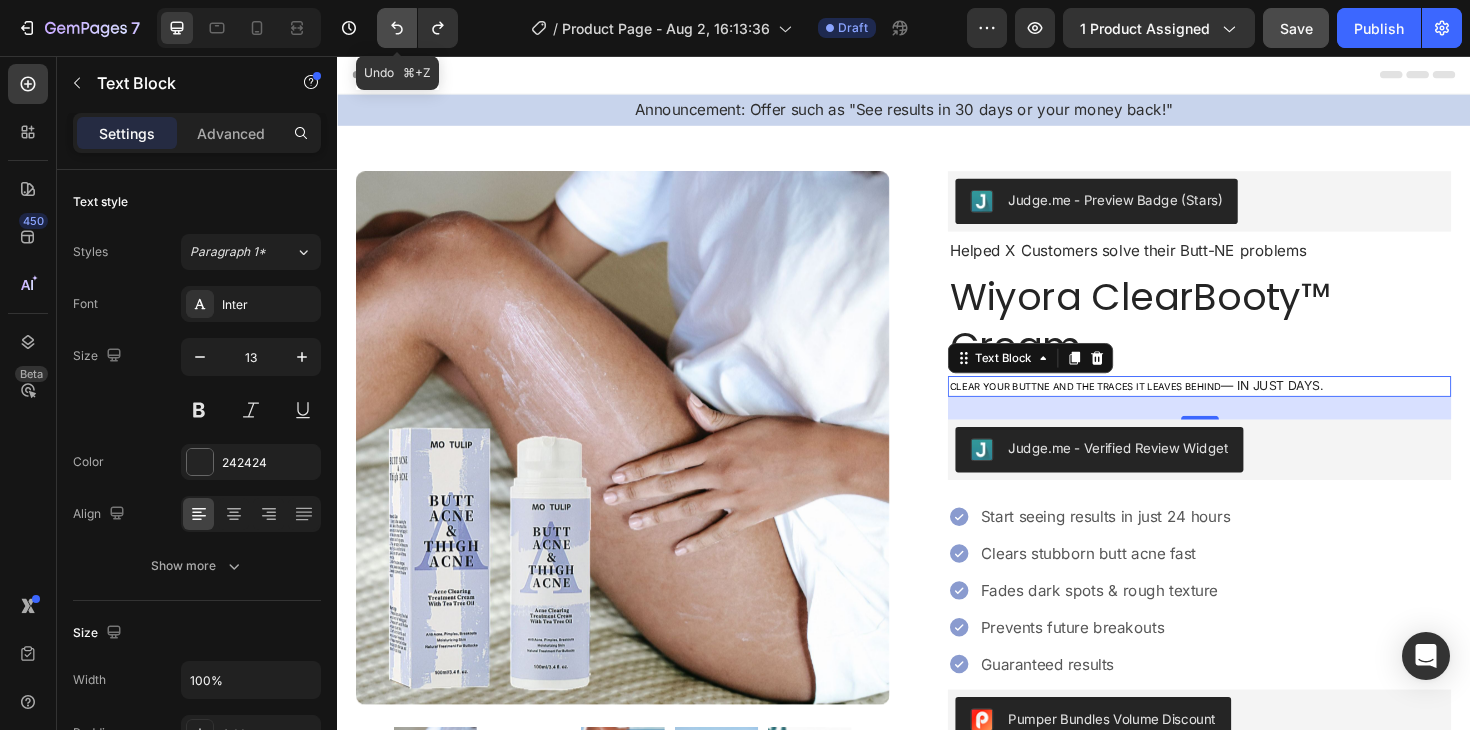 click 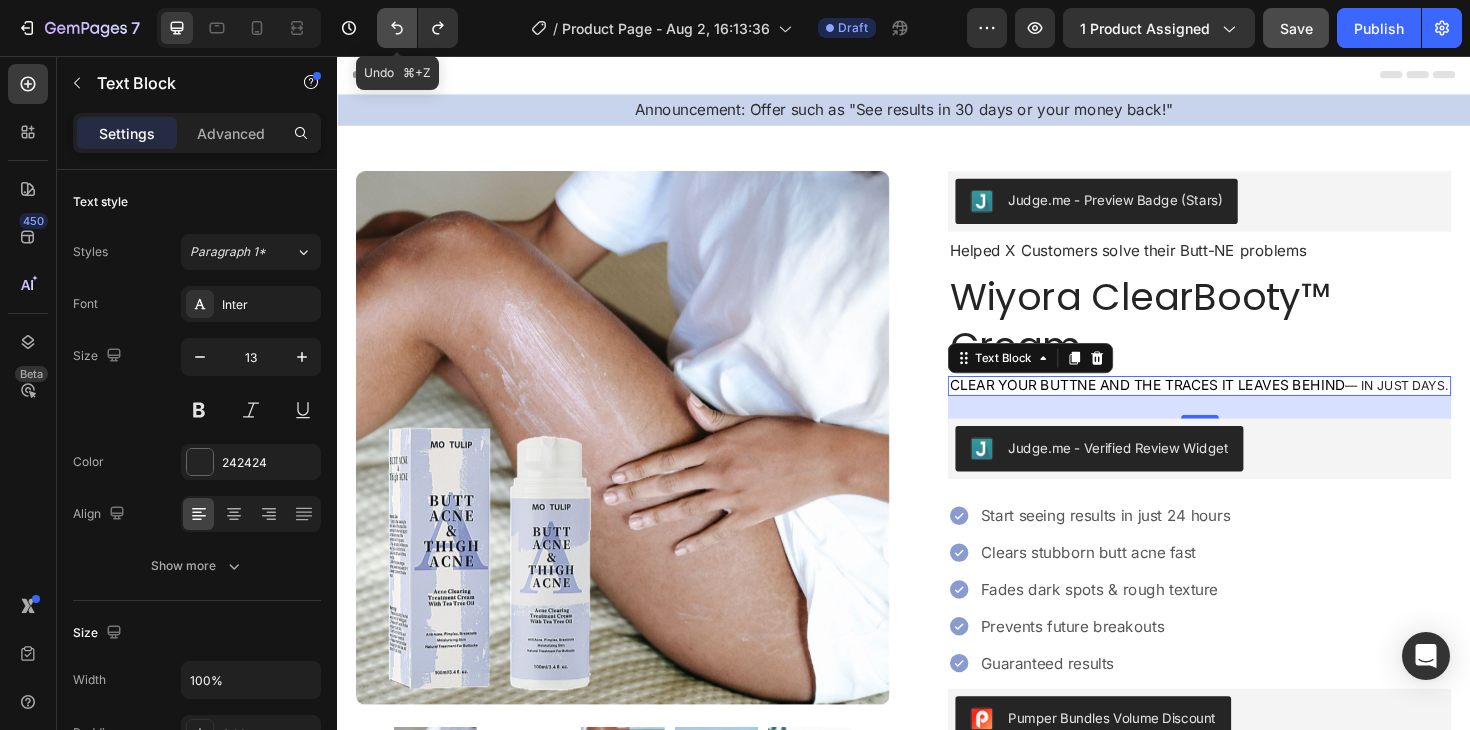 click 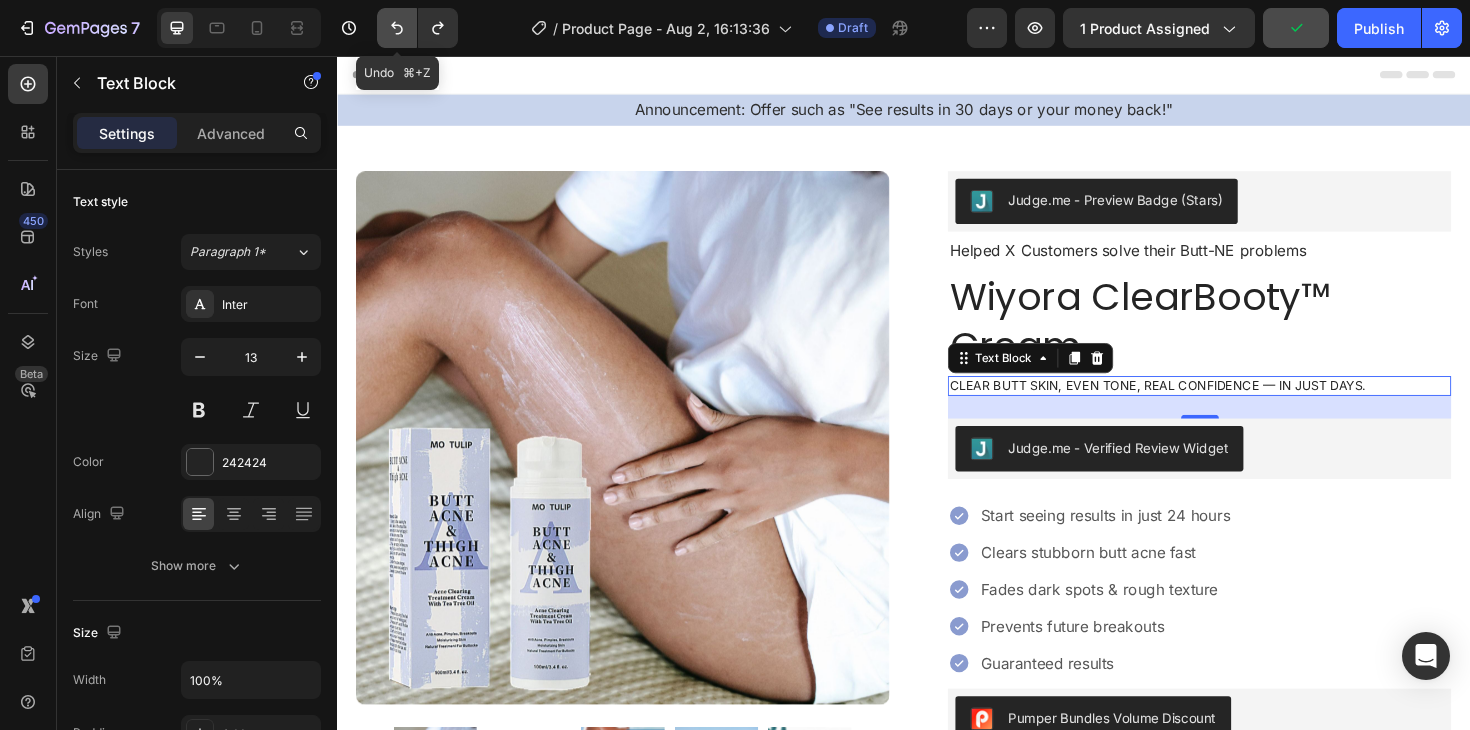 click 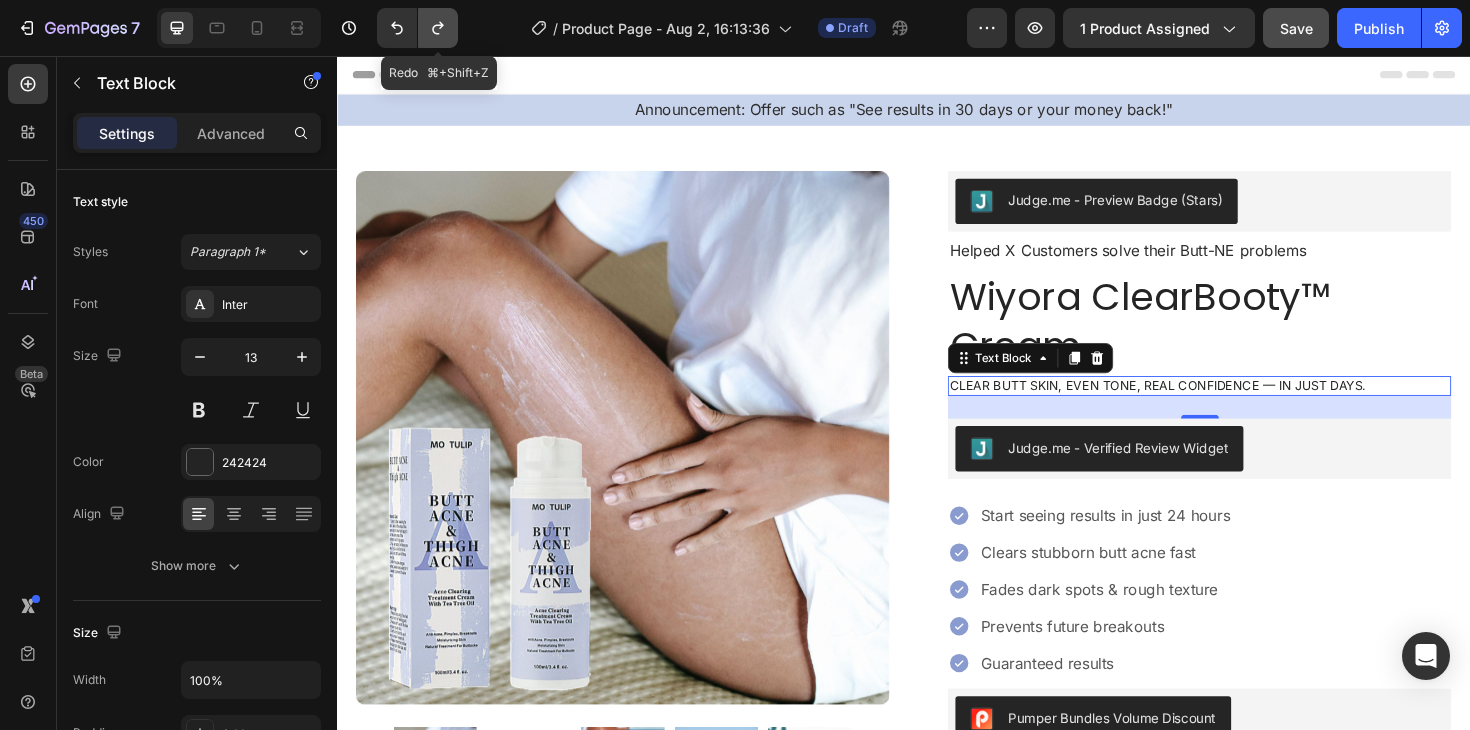 click 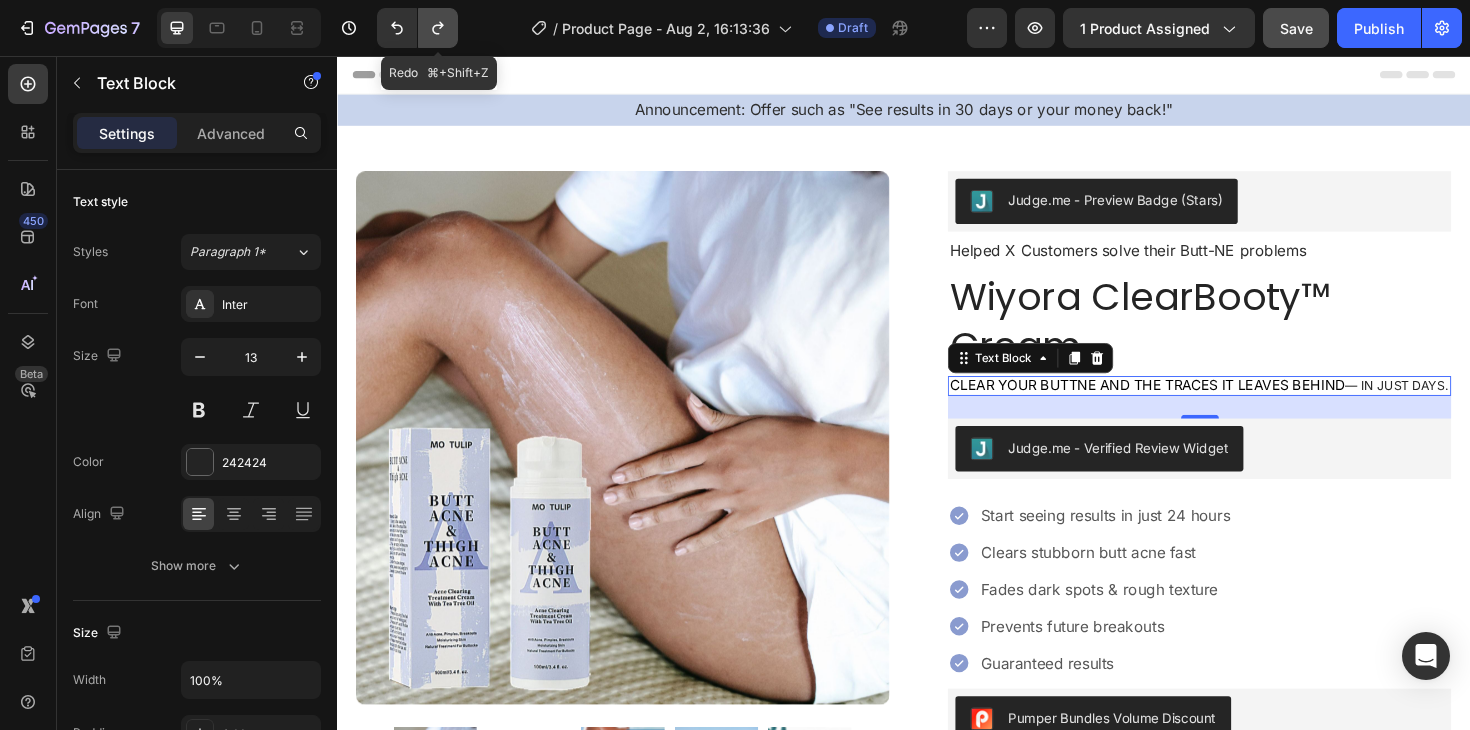 click 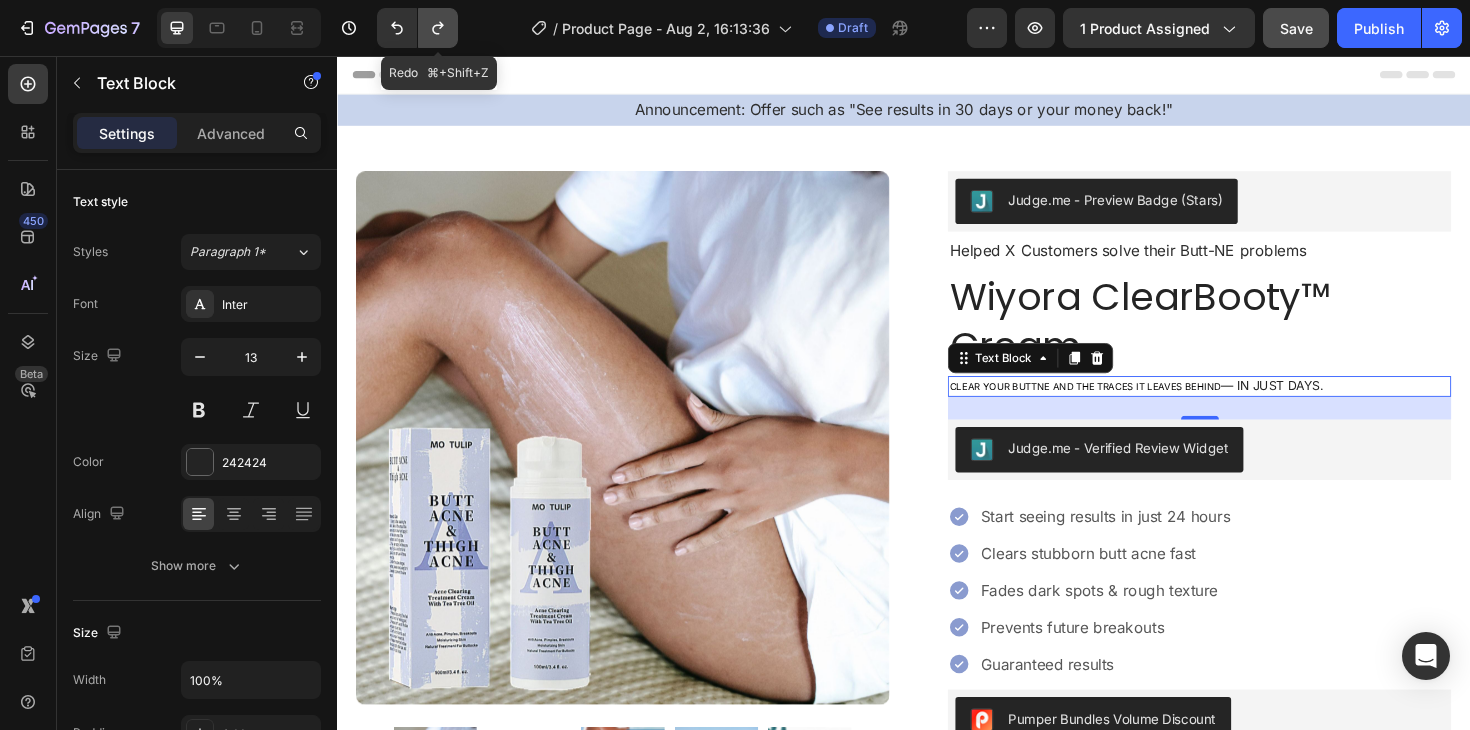 click 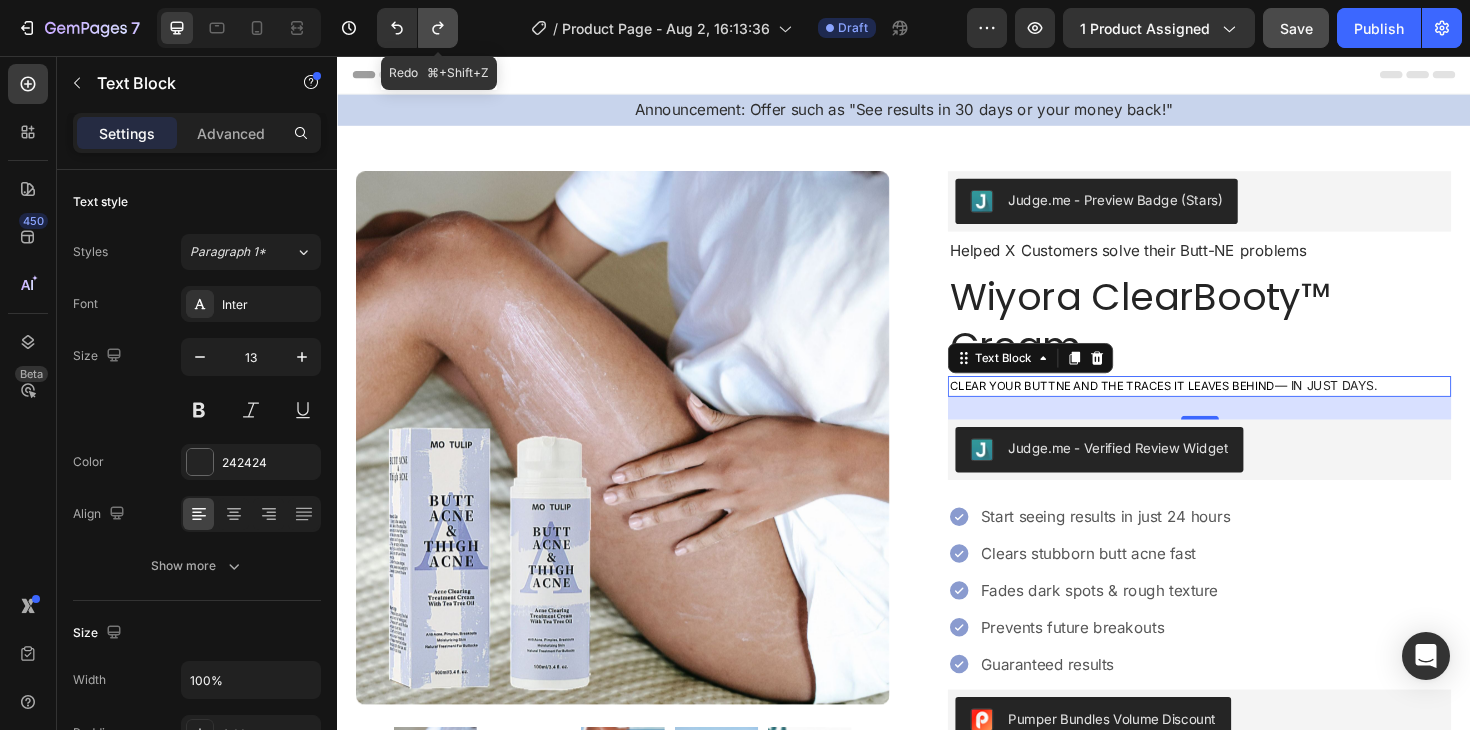 click 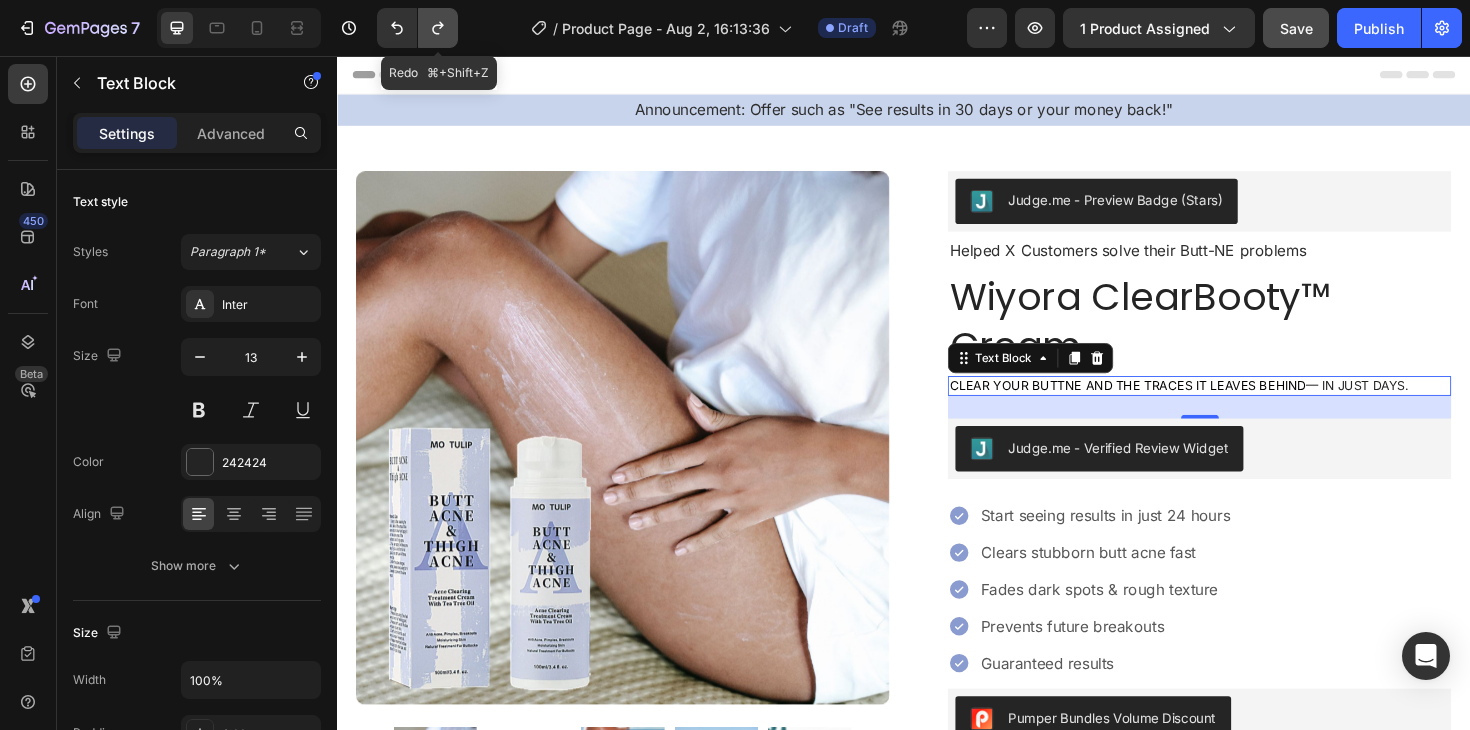 click 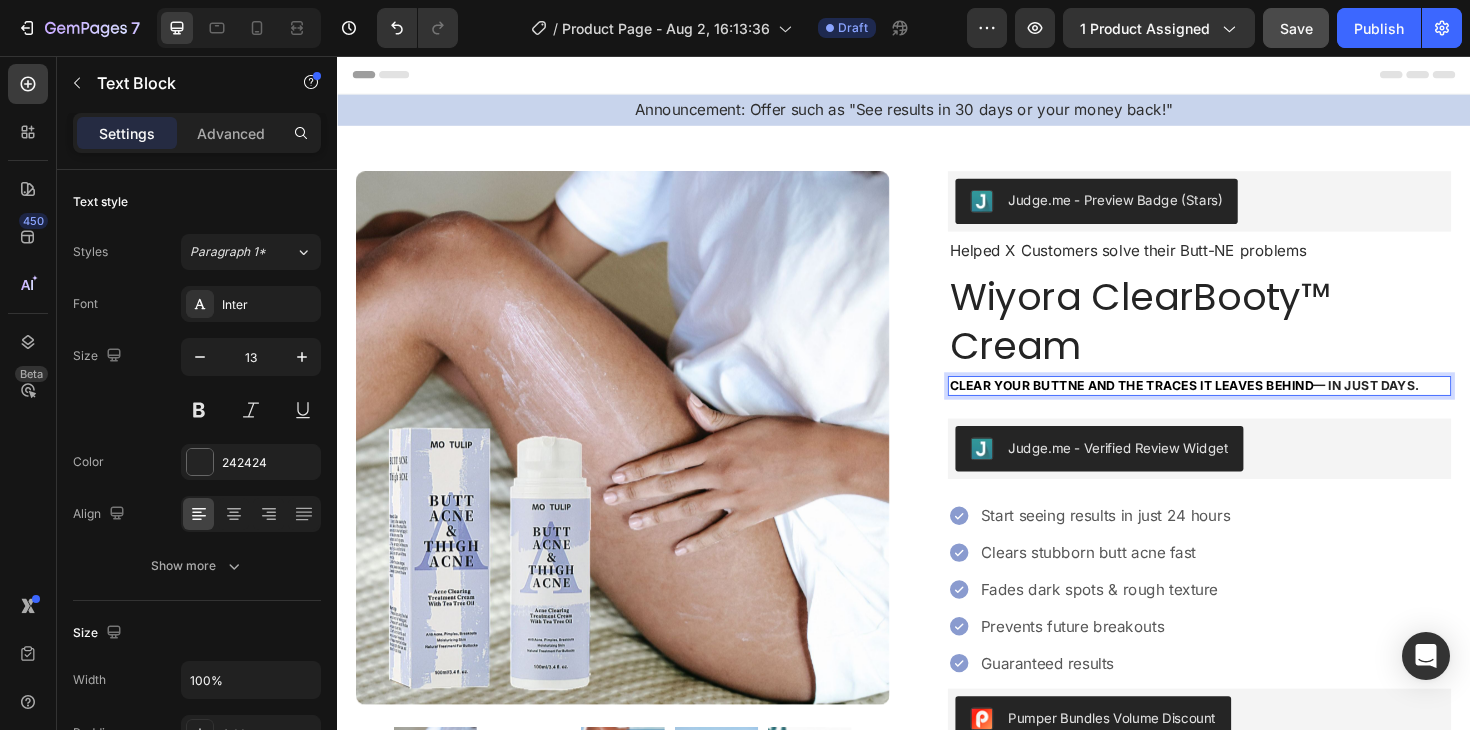 click on "Clear your buttne and the traces it leaves behind" at bounding box center (1178, 405) 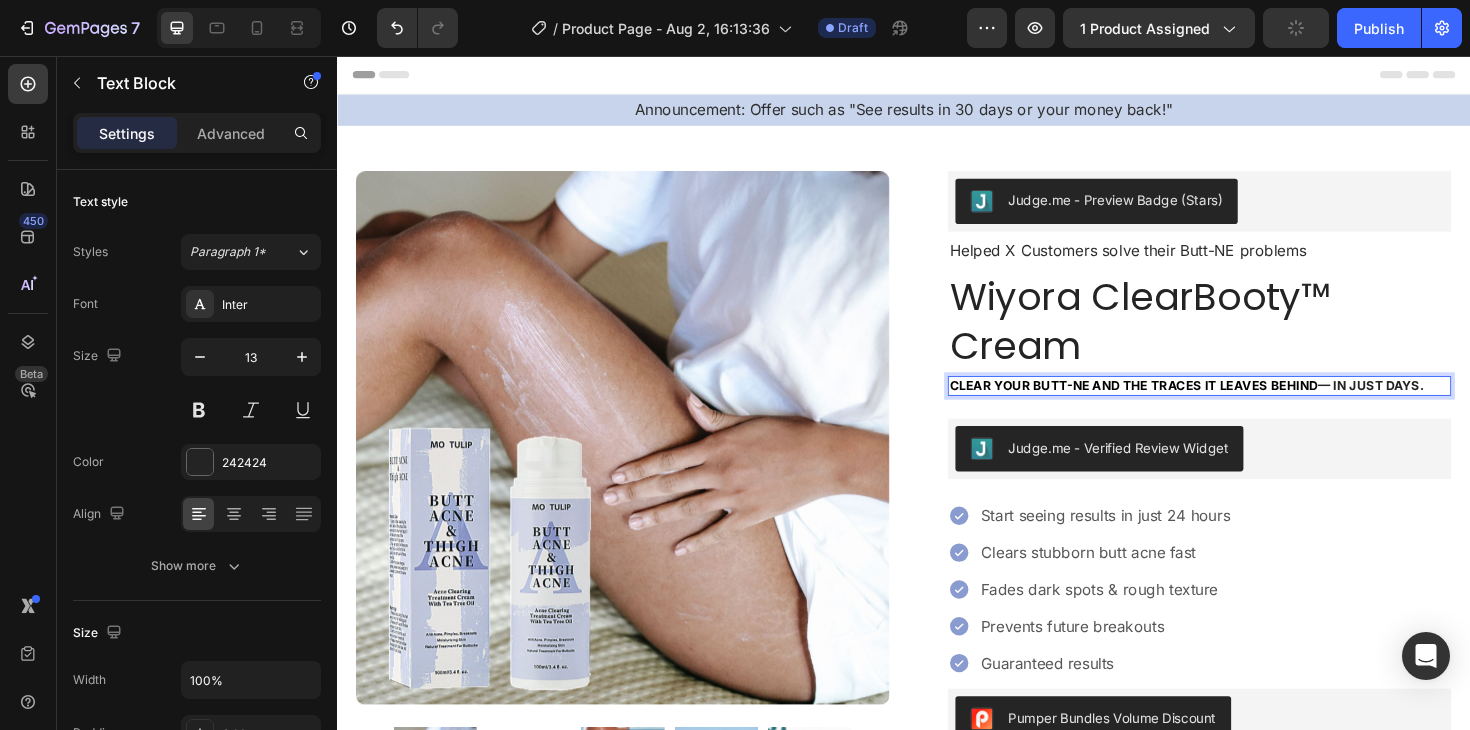 click on "Clear your butt-ne and the traces it leaves behind" at bounding box center [1181, 405] 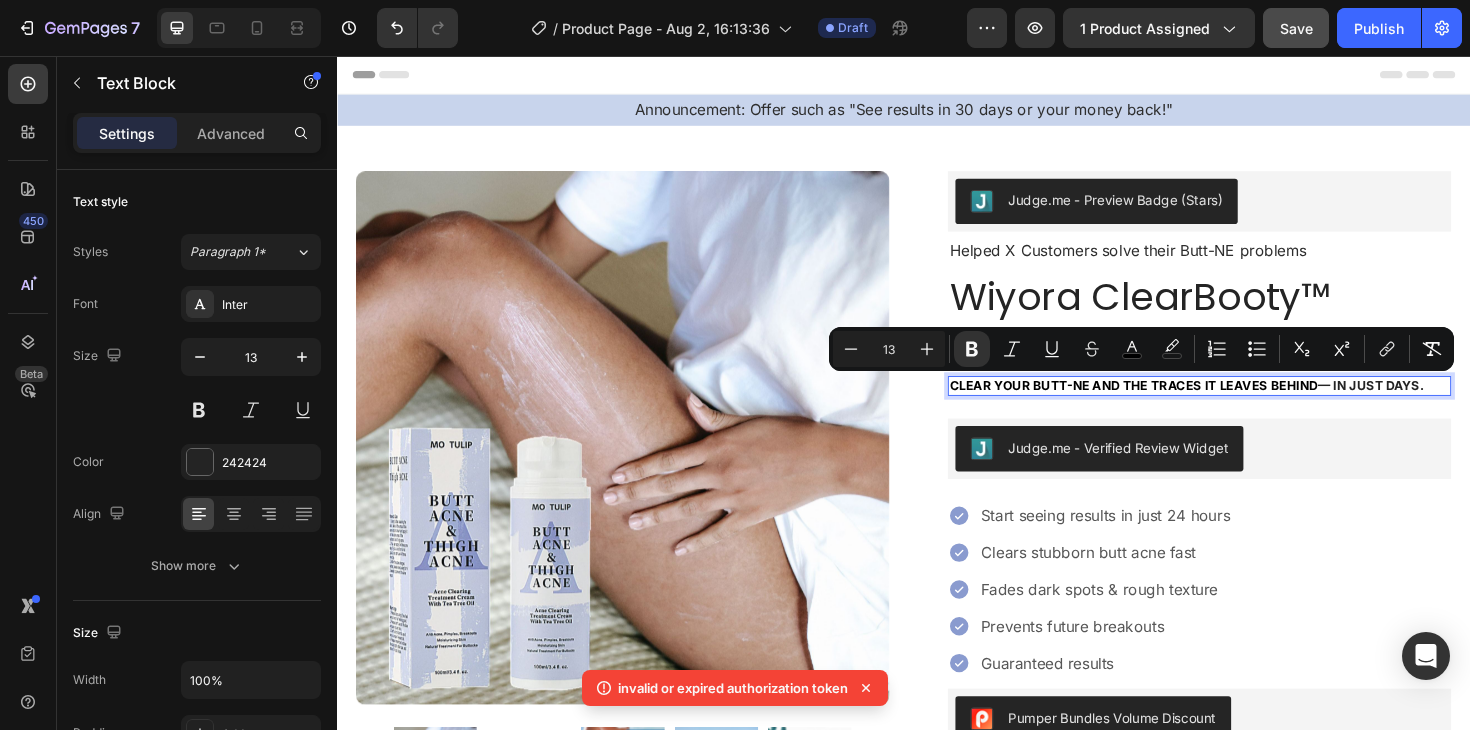 drag, startPoint x: 1481, startPoint y: 406, endPoint x: 986, endPoint y: 405, distance: 495.001 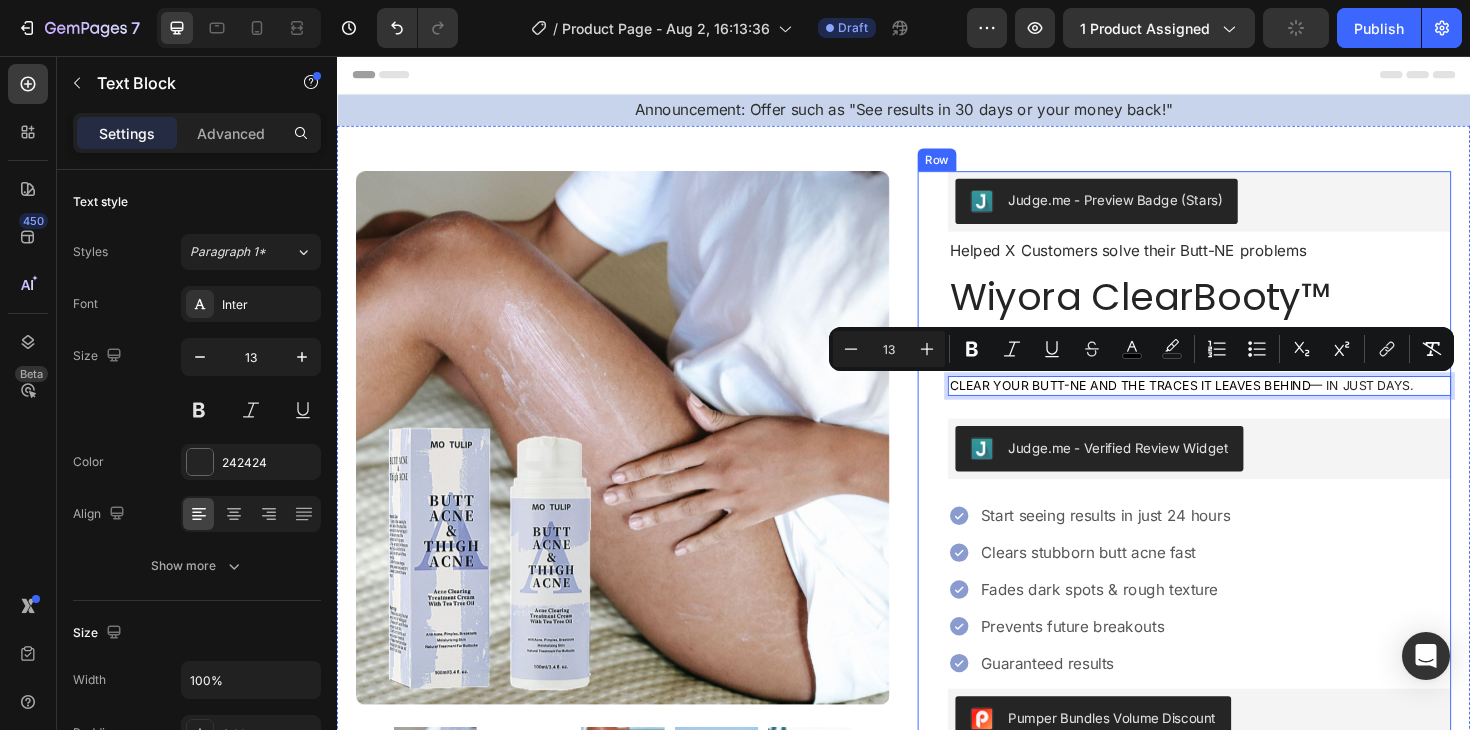 click on "Judge.me - Preview Badge (Stars) Judge.me Helped X Customers solve their Butt-NE problems Text Block Wiyora ClearBooty™ Cream Product Title Clear your butt-ne and the traces it leaves behind  — in just days. Text Block   24 Judge.me - Verified Review Widget Judge.me
Start seeing results in just 24 hours
Clears stubborn butt acne fast
Fades dark spots & rough texture
Prevents future breakouts
Guaranteed results Item List Pumper Bundles Volume Discount Pumper Bundles Volume Discount
Icon Sale Ends In 12 Hours | Limited Time Offer Text Block Row
Add to cart Add to Cart Value proposition 1 Text Block Value Proposition 2 Text Block Row Image Icon Icon Icon Icon Icon Icon List “this skin cream is a game-changer! it has transformed my dry, lackluster skin into a hydrated and radiant complexion. i love how it absorbs quickly and leaves no greasy residue. highly recommend” Text Block Icon Row Row" at bounding box center [1234, 794] 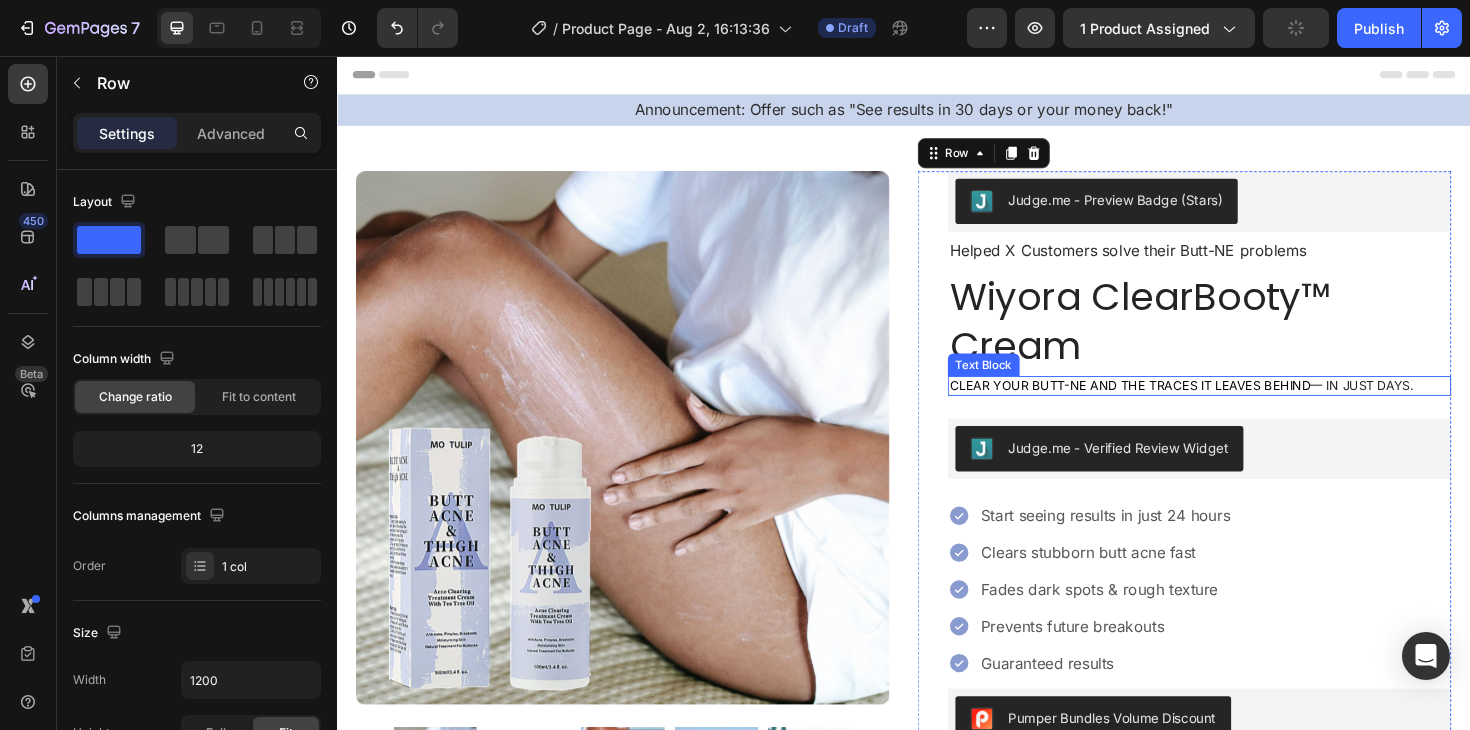 click on "Clear your butt-ne and the traces it leaves behind" at bounding box center (1177, 405) 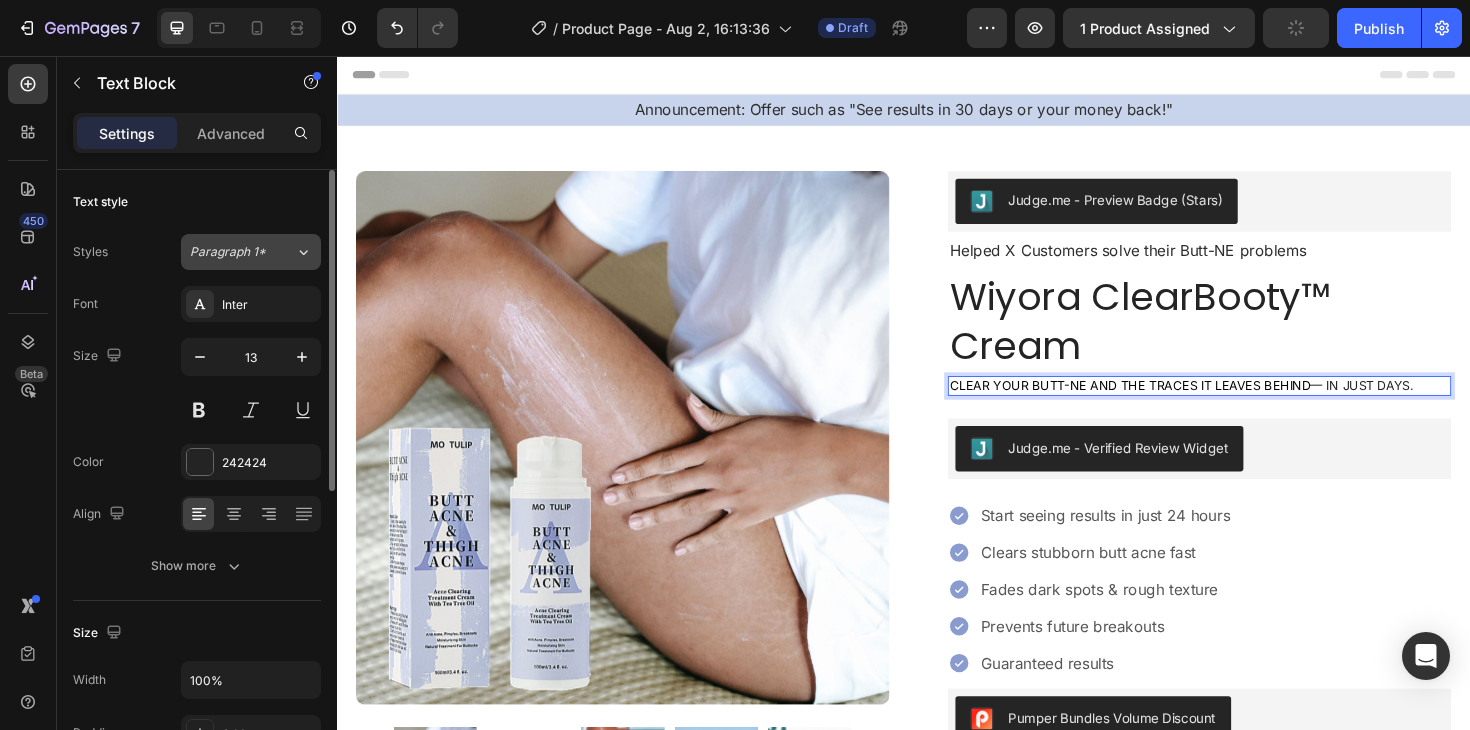 click on "Paragraph 1*" 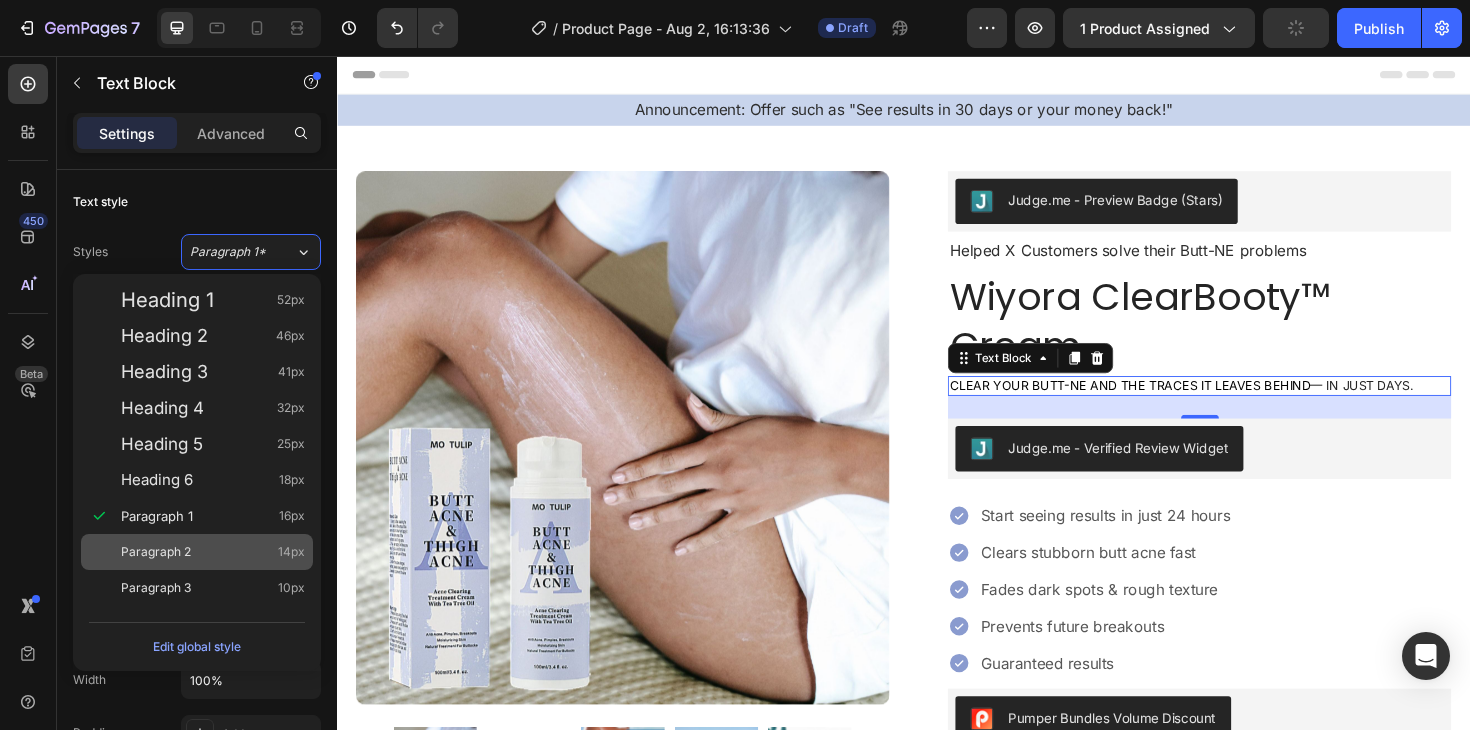 click on "Paragraph 2 14px" at bounding box center (213, 552) 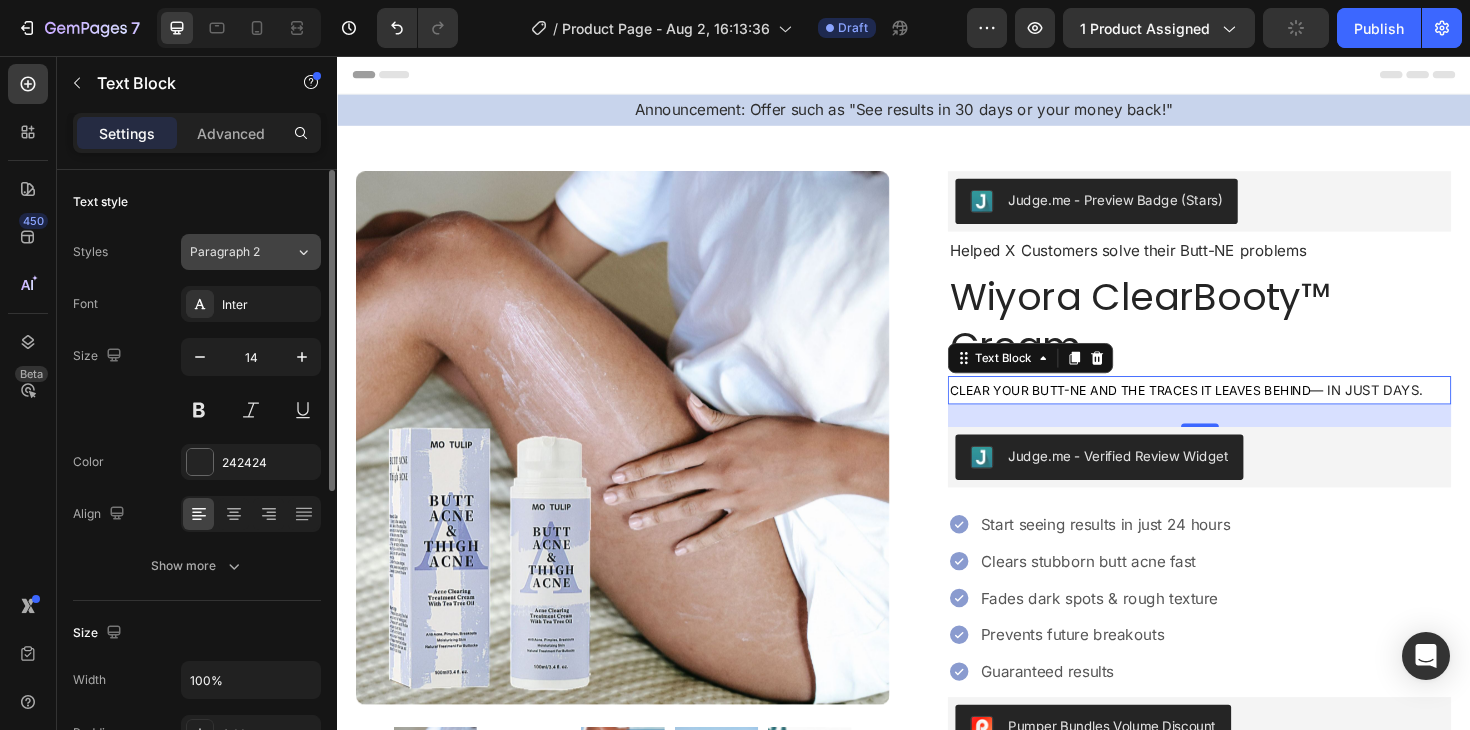 click on "Paragraph 2" at bounding box center [230, 252] 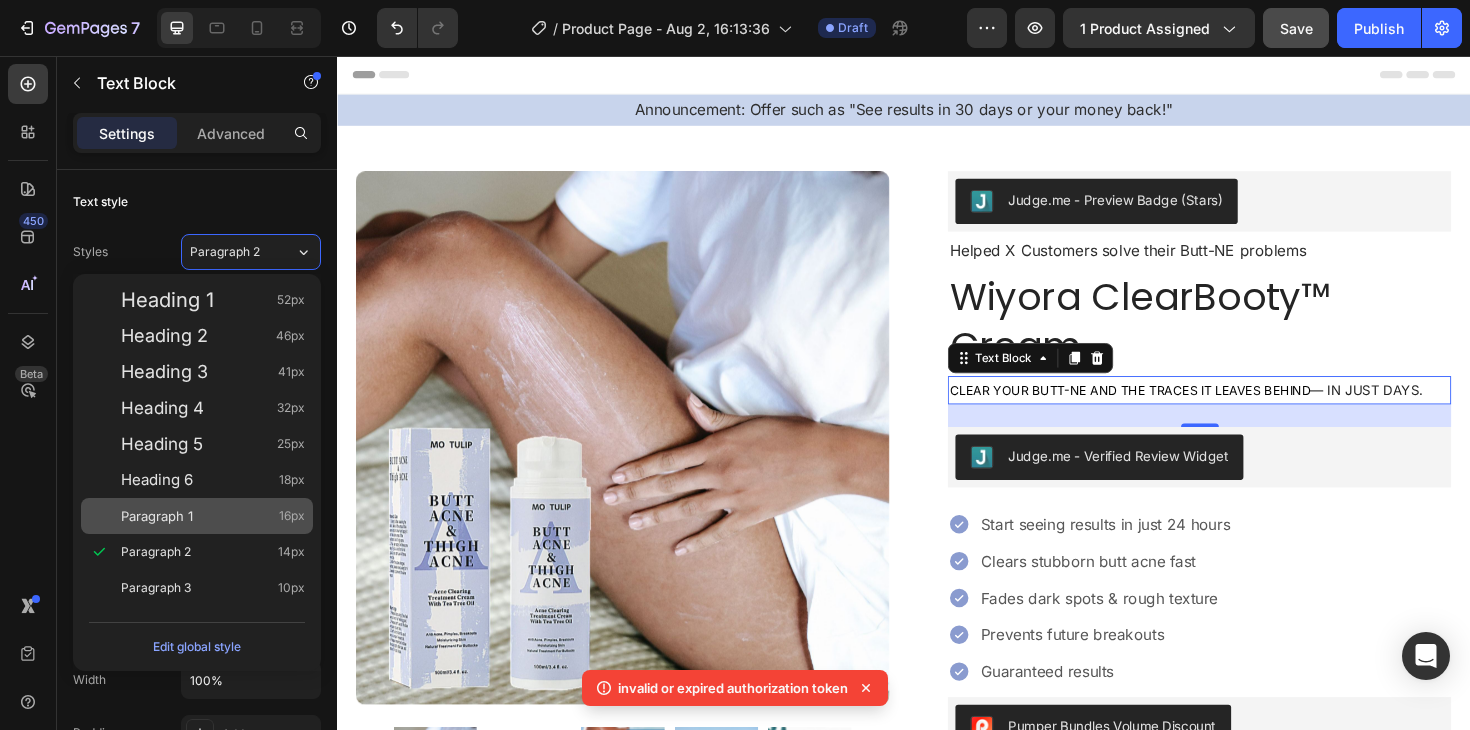 click on "Paragraph 1 16px" at bounding box center [197, 516] 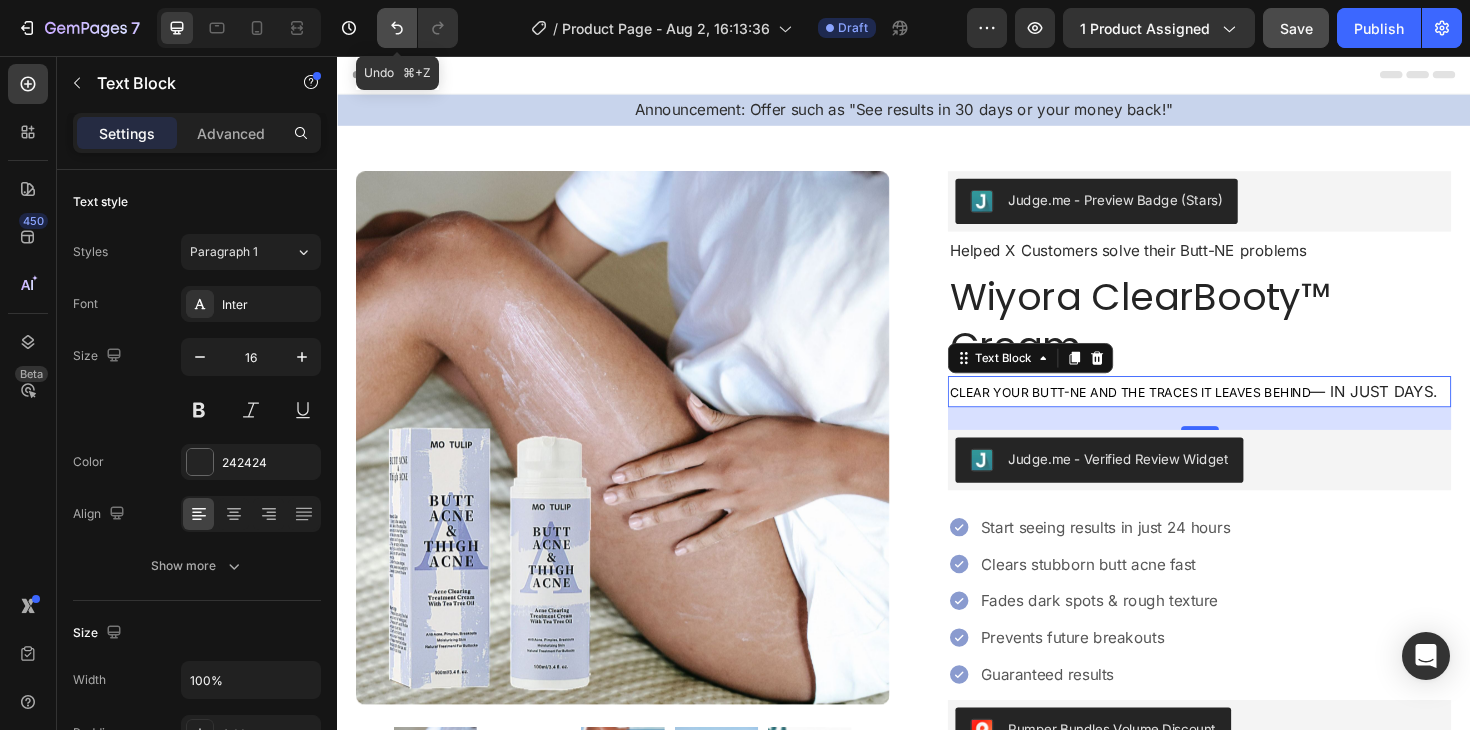 click 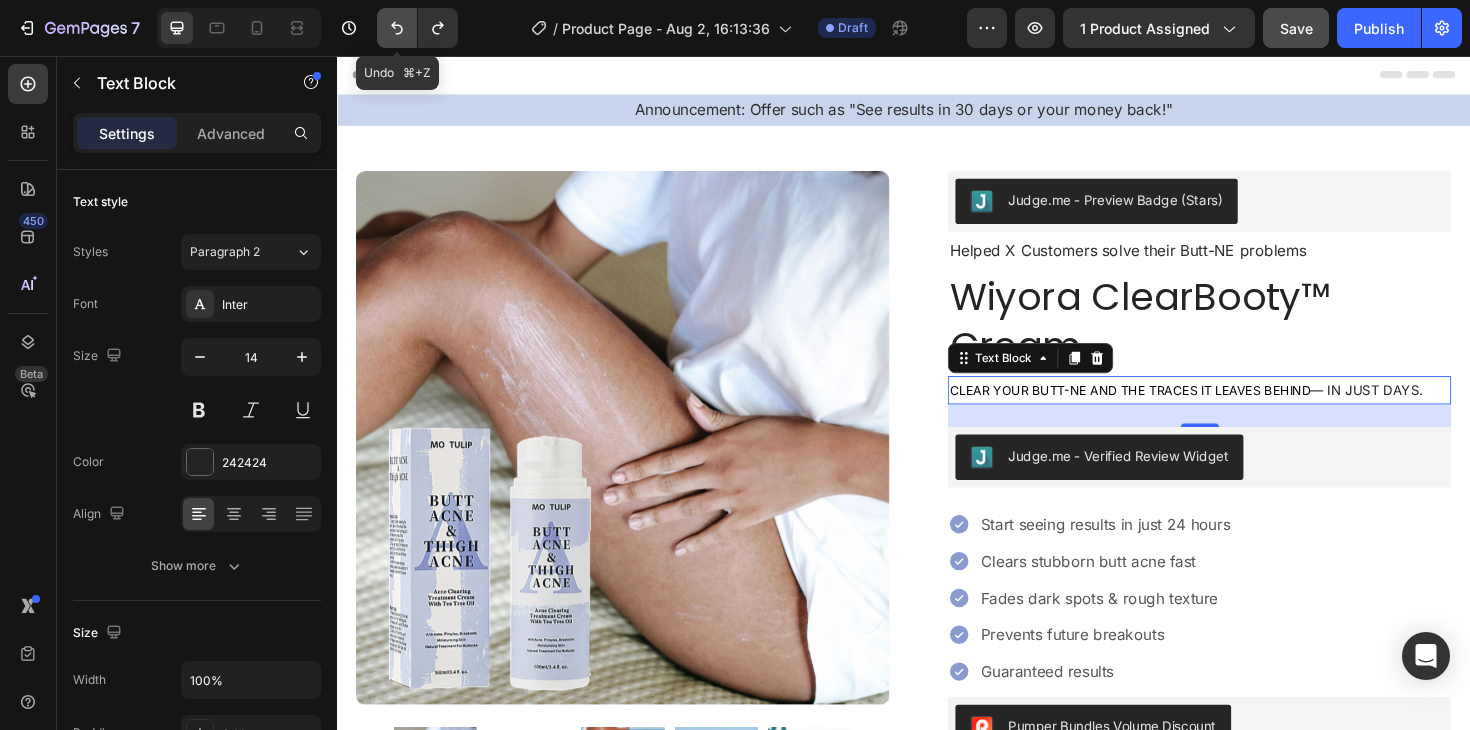 click 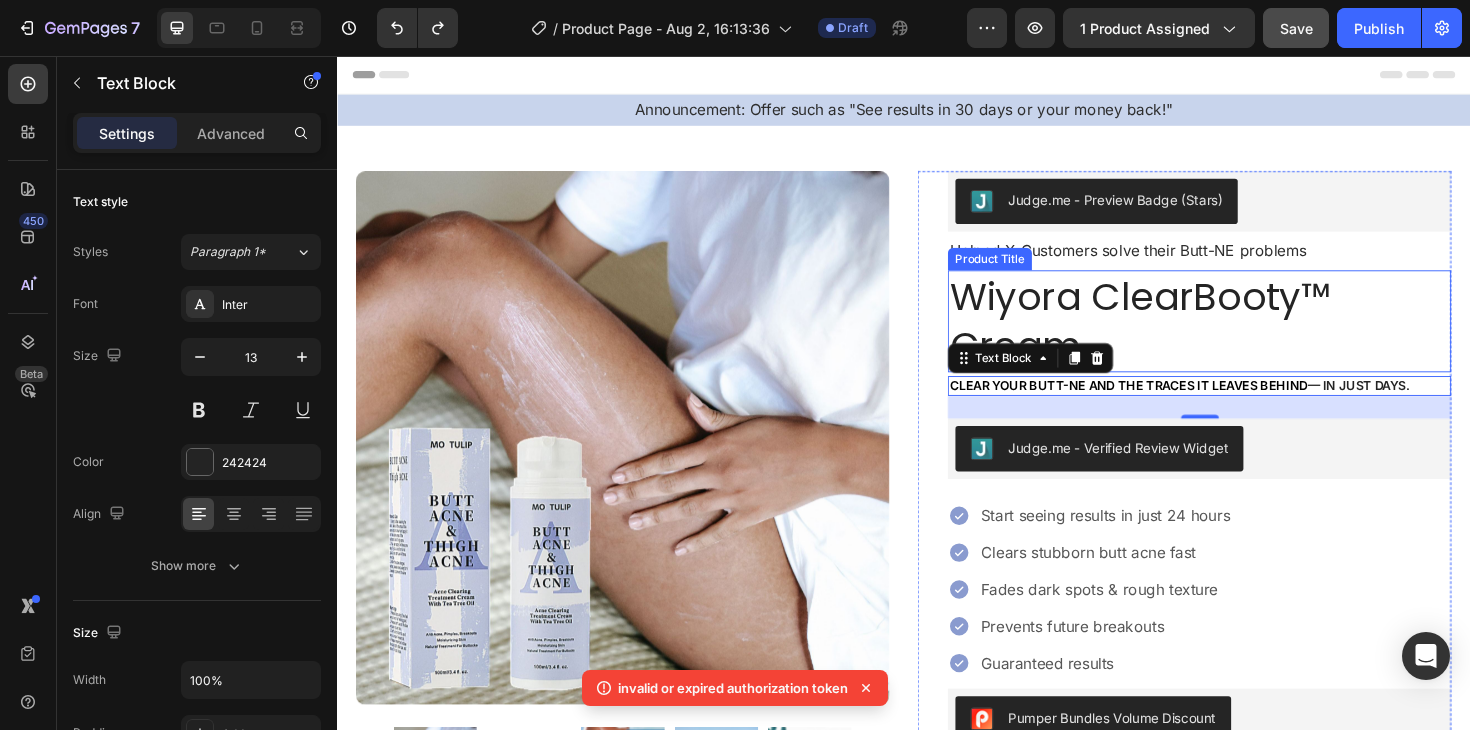 click on "Wiyora ClearBooty™ Cream" at bounding box center (1250, 337) 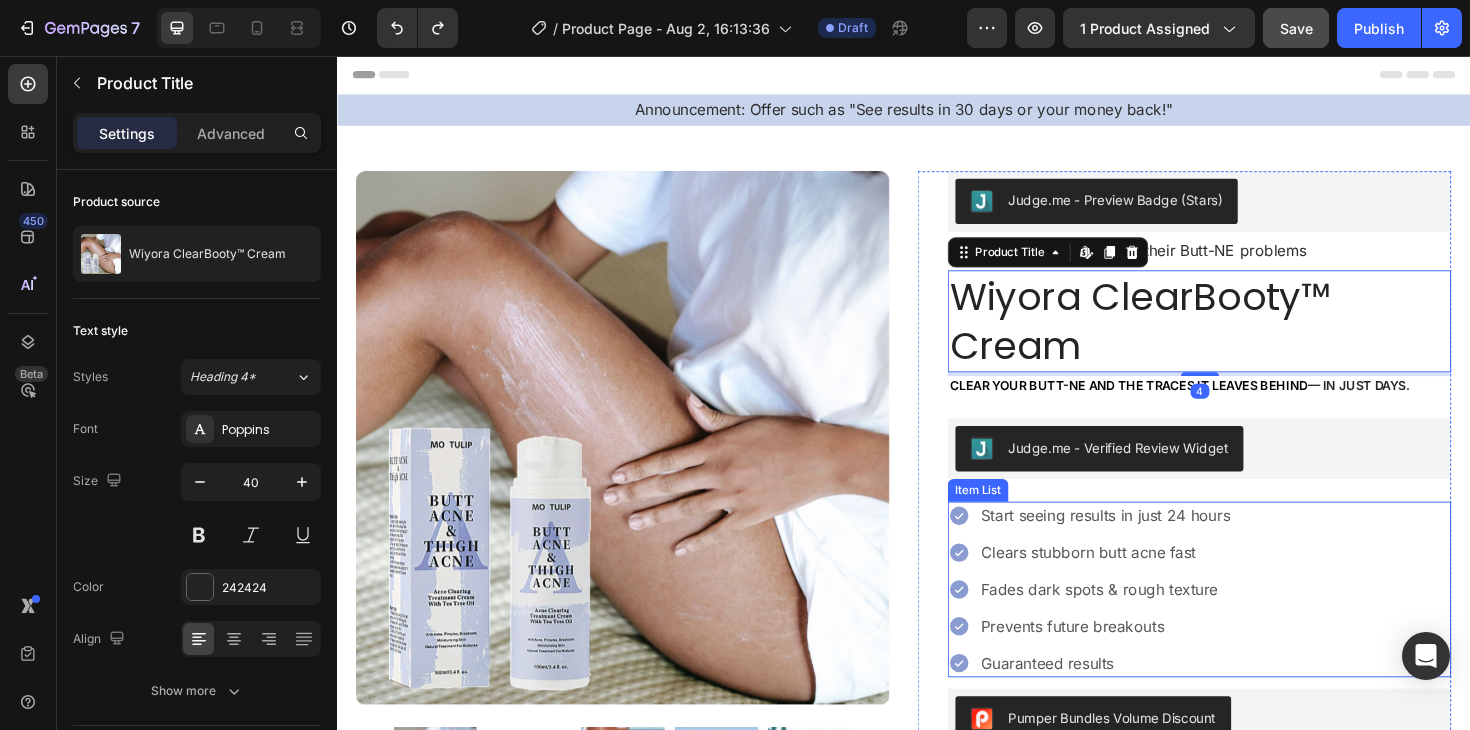 click on "Start seeing results in just 24 hours
Clears stubborn butt acne fast
Fades dark spots & rough texture
Prevents future breakouts
Guaranteed results" at bounding box center (1250, 621) 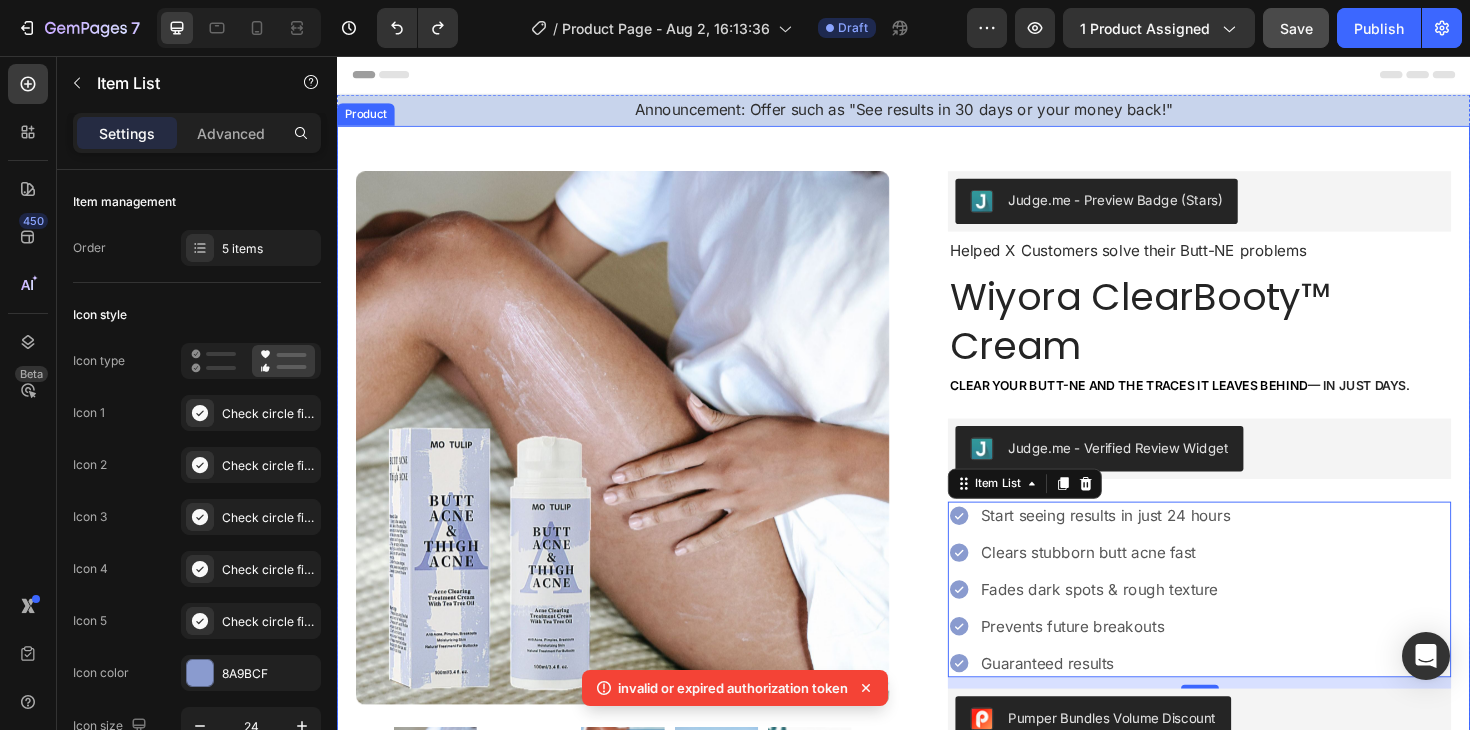 click on "Product Images Icon Icon Icon Icon Icon Icon List "The BEST EVER, hands down!! I’ve tried ALL of them and this one is by far the best. You will see results after just one use. This made my ass go from teenage pimple face to Brazilian bombshell… I just wish it came in a larger size!" Text Block
Icon Anastasia F. (Miami, USA) Text Block Row Row Row Judge.me - Preview Badge (Stars) Judge.me Helped X Customers solve their Butt-NE problems Text Block Wiyora ClearBooty™ Cream Product Title Clear your butt-ne and the traces it leaves behind  — in just days. Text Block Judge.me - Verified Review Widget Judge.me
Start seeing results in just 24 hours
Clears stubborn butt acne fast
Fades dark spots & rough texture
Prevents future breakouts
Guaranteed results Item List   12 Pumper Bundles Volume Discount Pumper Bundles Volume Discount
Icon Text Block Row
Row Icon" at bounding box center [937, 770] 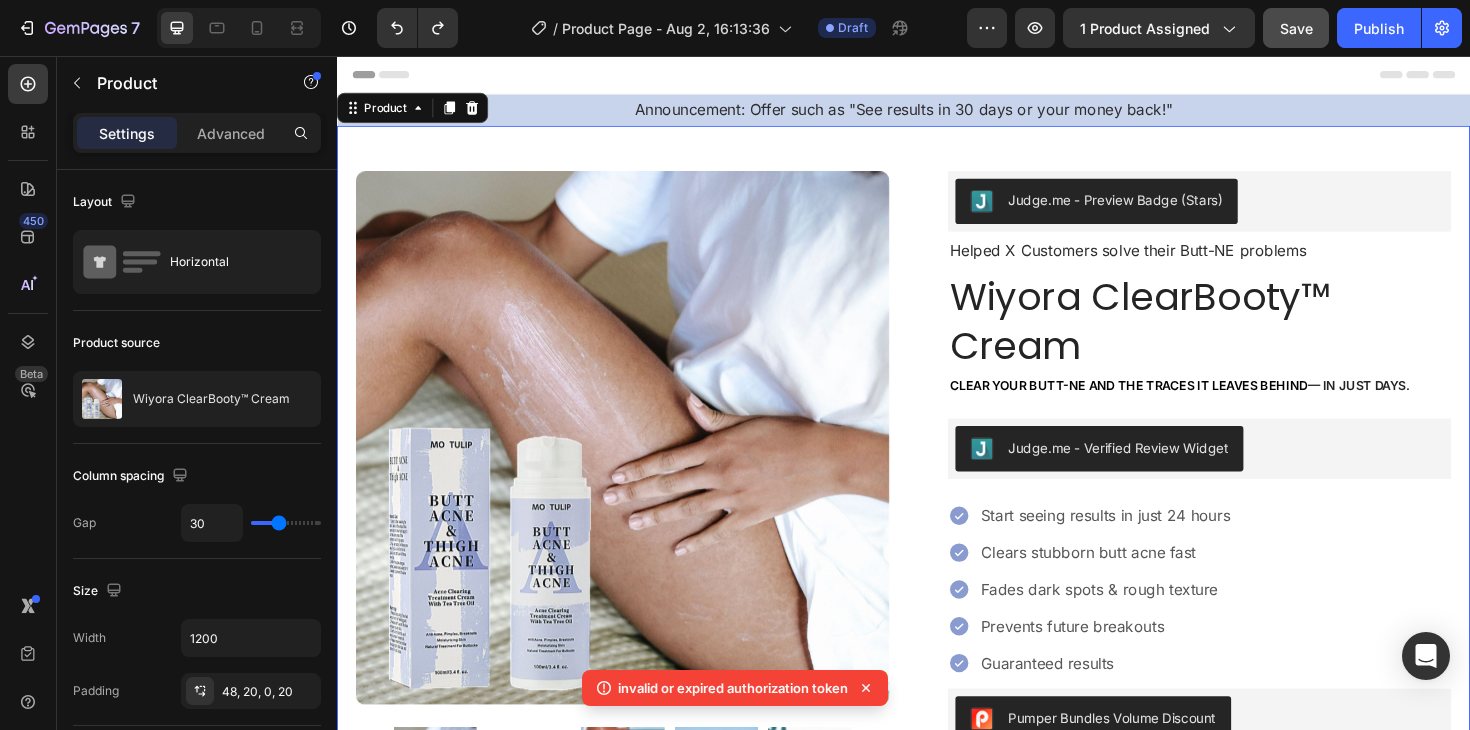 click 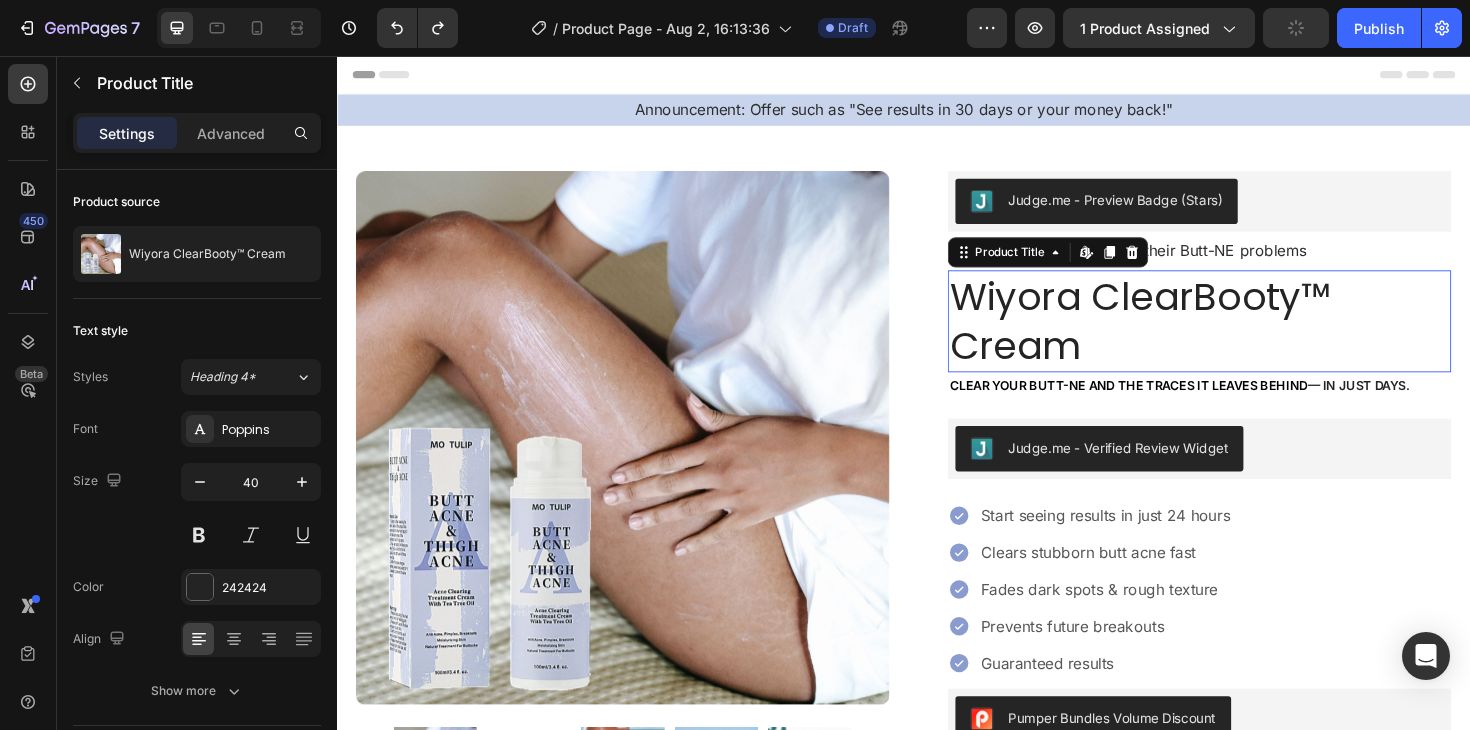 click on "Wiyora ClearBooty™ Cream" at bounding box center (1250, 337) 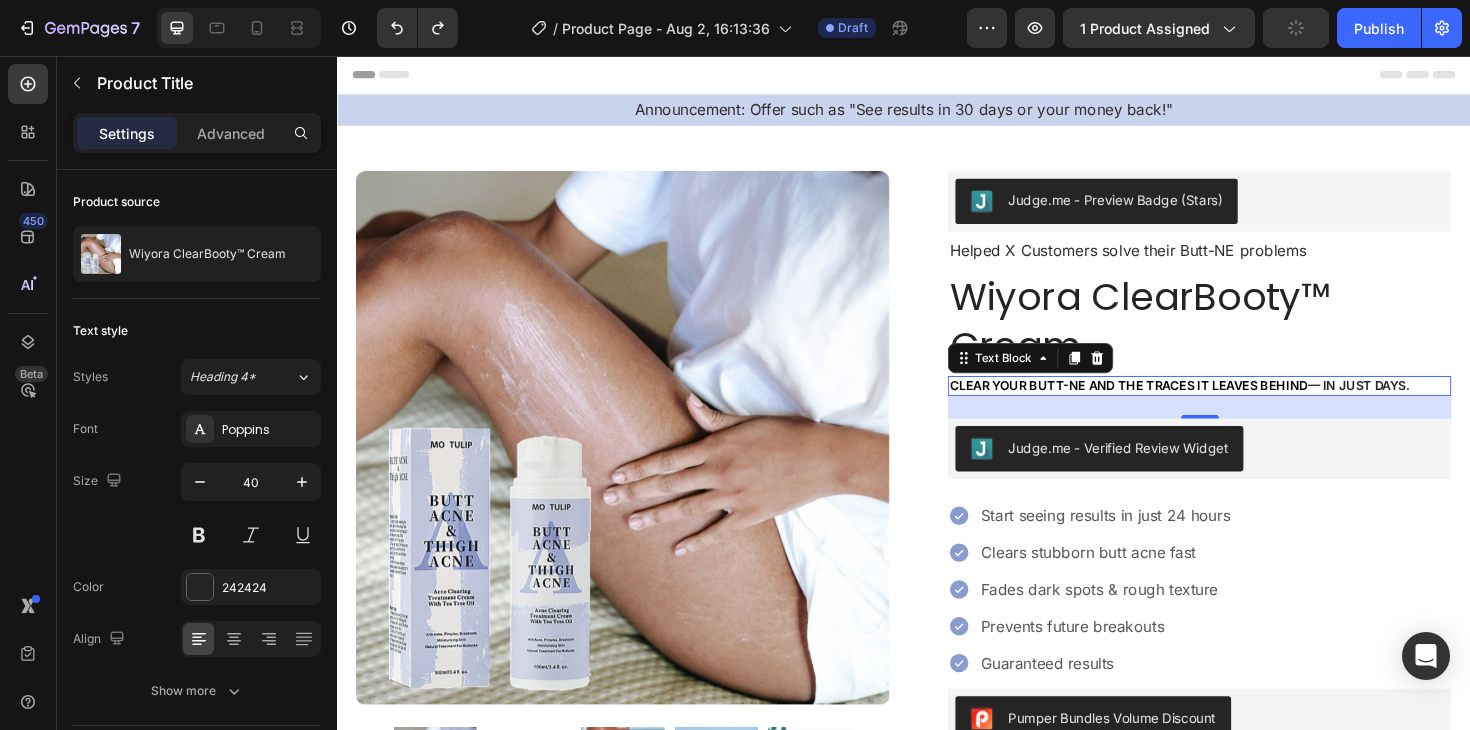 click on "Clear your butt-ne and the traces it leaves behind" at bounding box center (1175, 405) 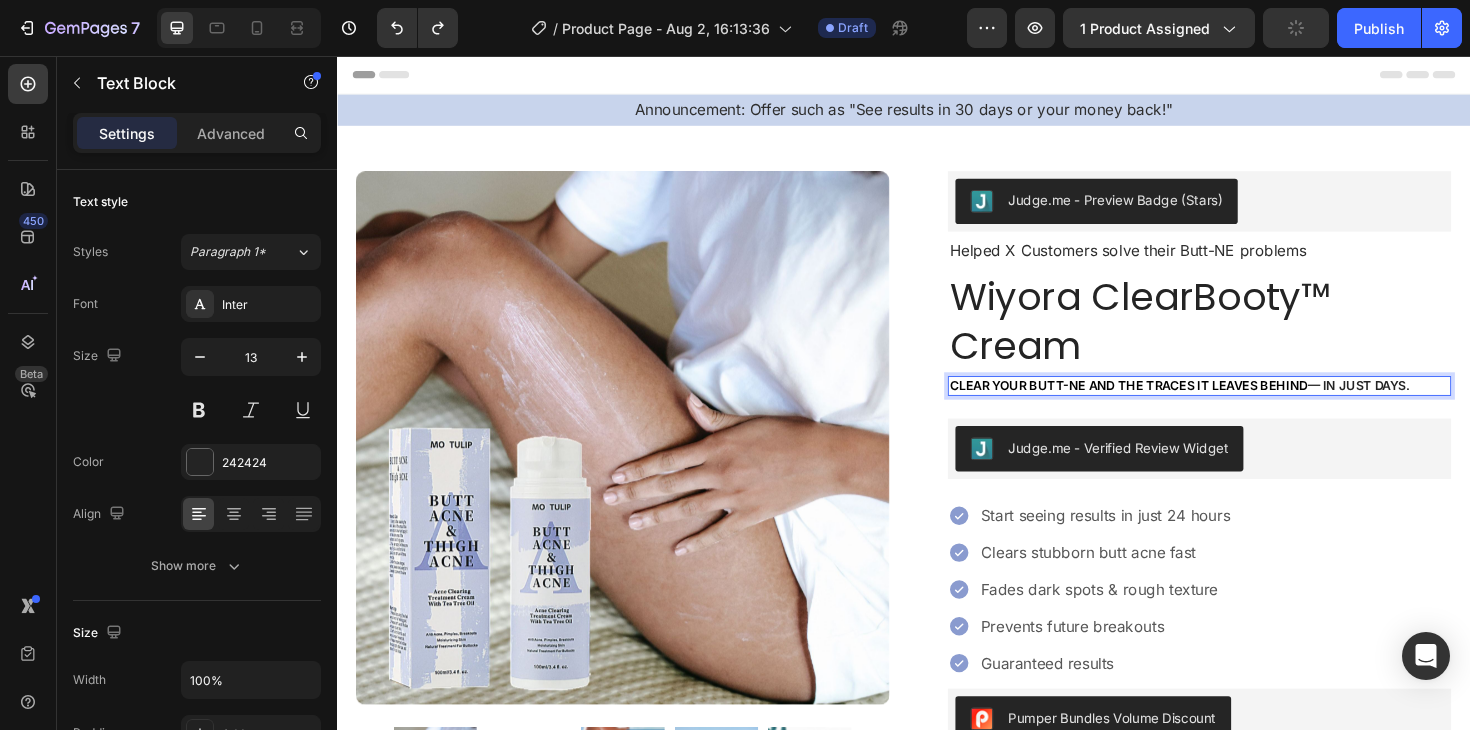 click on "Clear your butt-ne and the traces it leaves behind" at bounding box center [1175, 405] 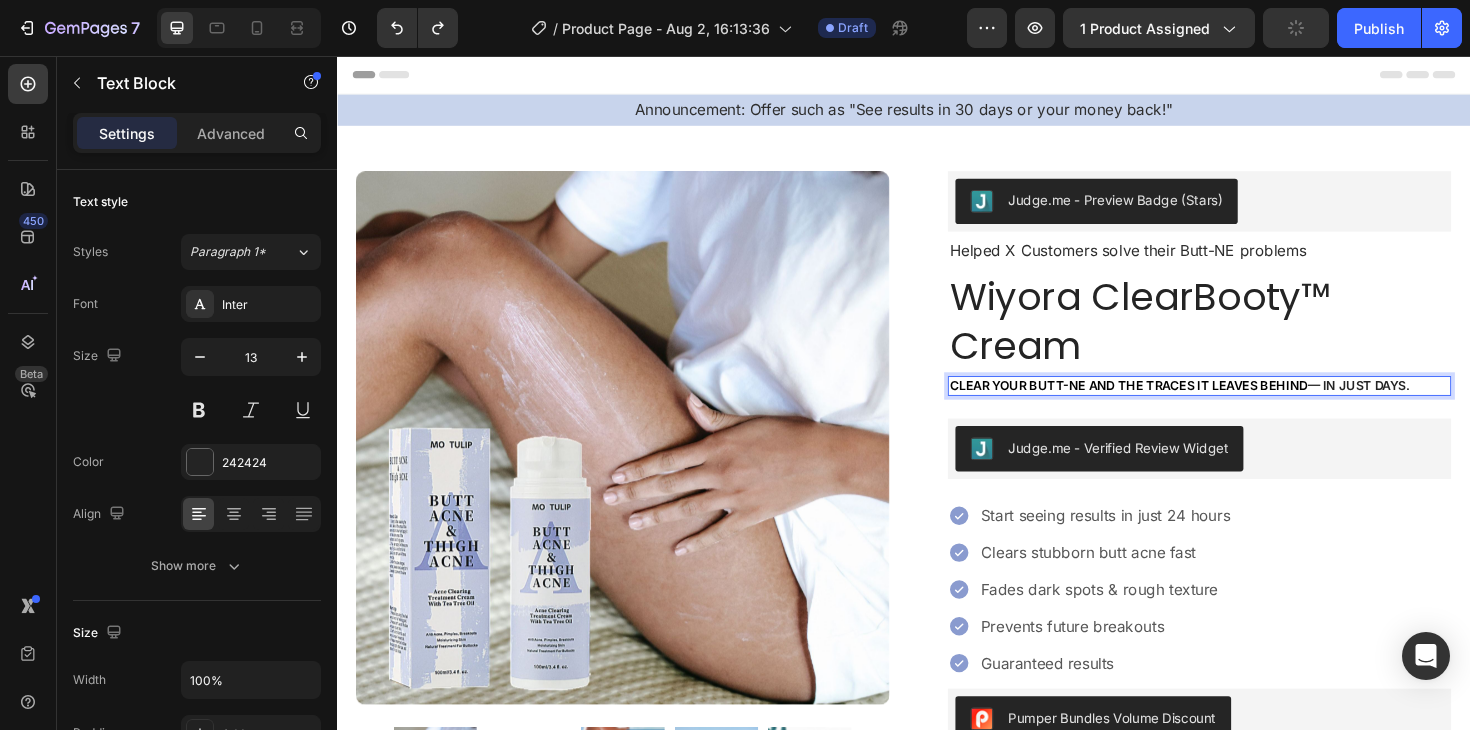 click on "Clear your butt-ne and the traces it leaves behind" at bounding box center [1175, 405] 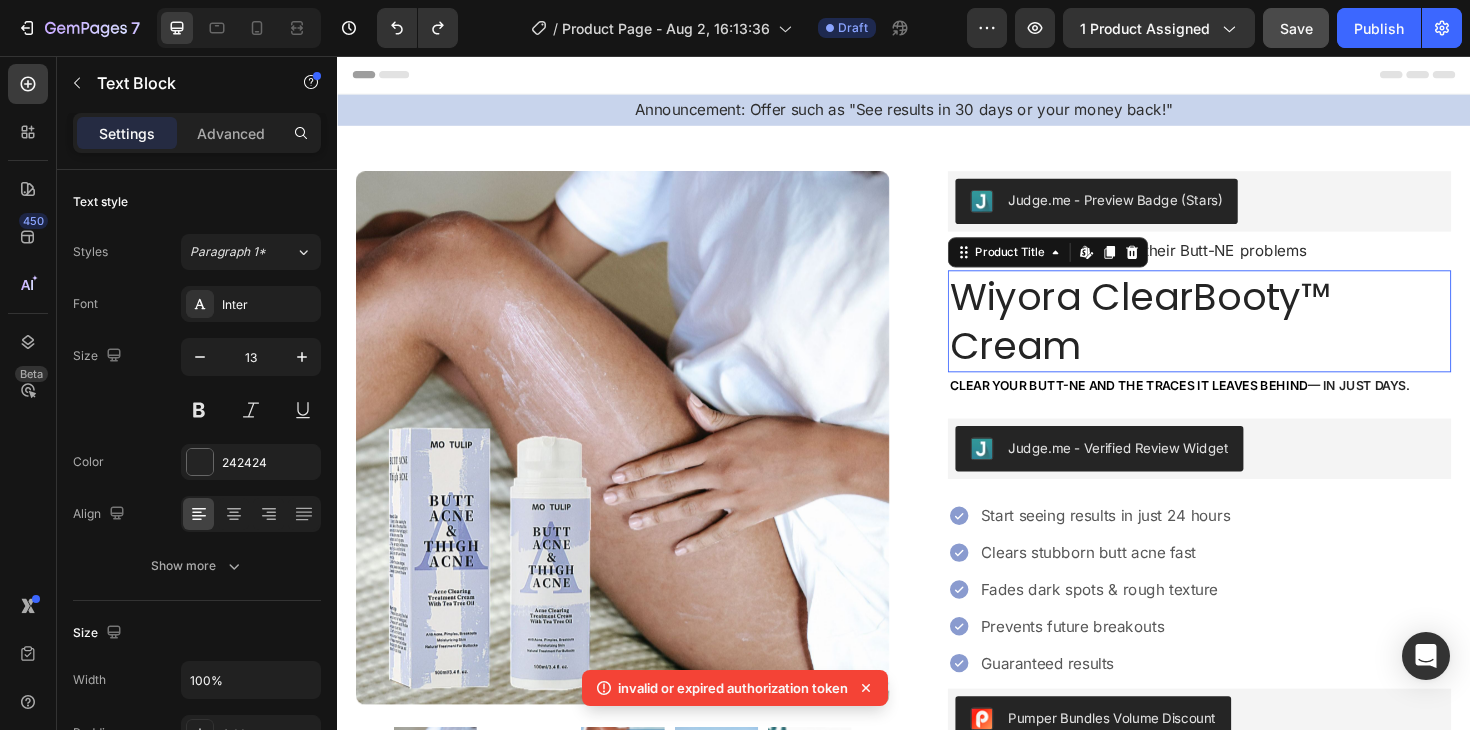 click on "Wiyora ClearBooty™ Cream" at bounding box center [1250, 337] 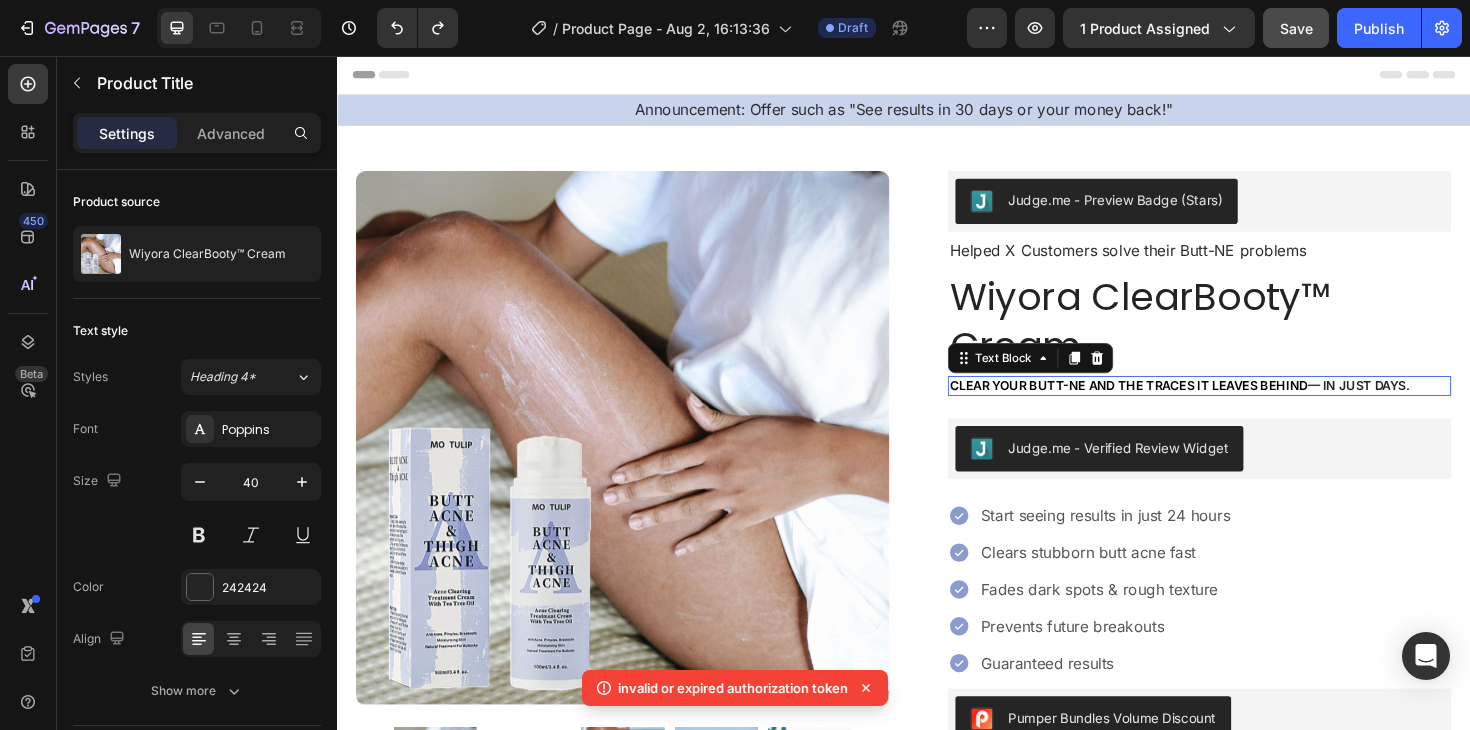 click on "Clear your butt-ne and the traces it leaves behind" at bounding box center [1175, 405] 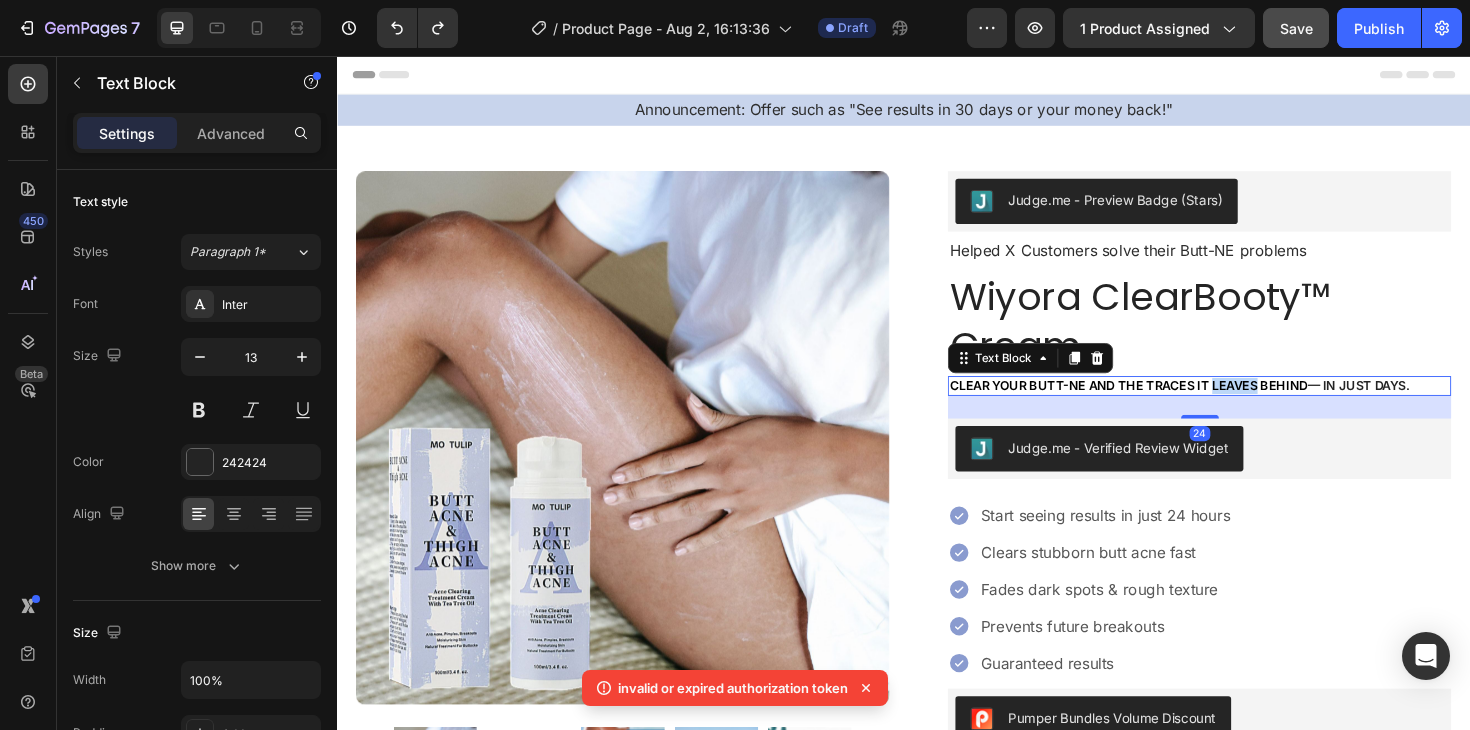 click on "Clear your butt-ne and the traces it leaves behind" at bounding box center (1175, 405) 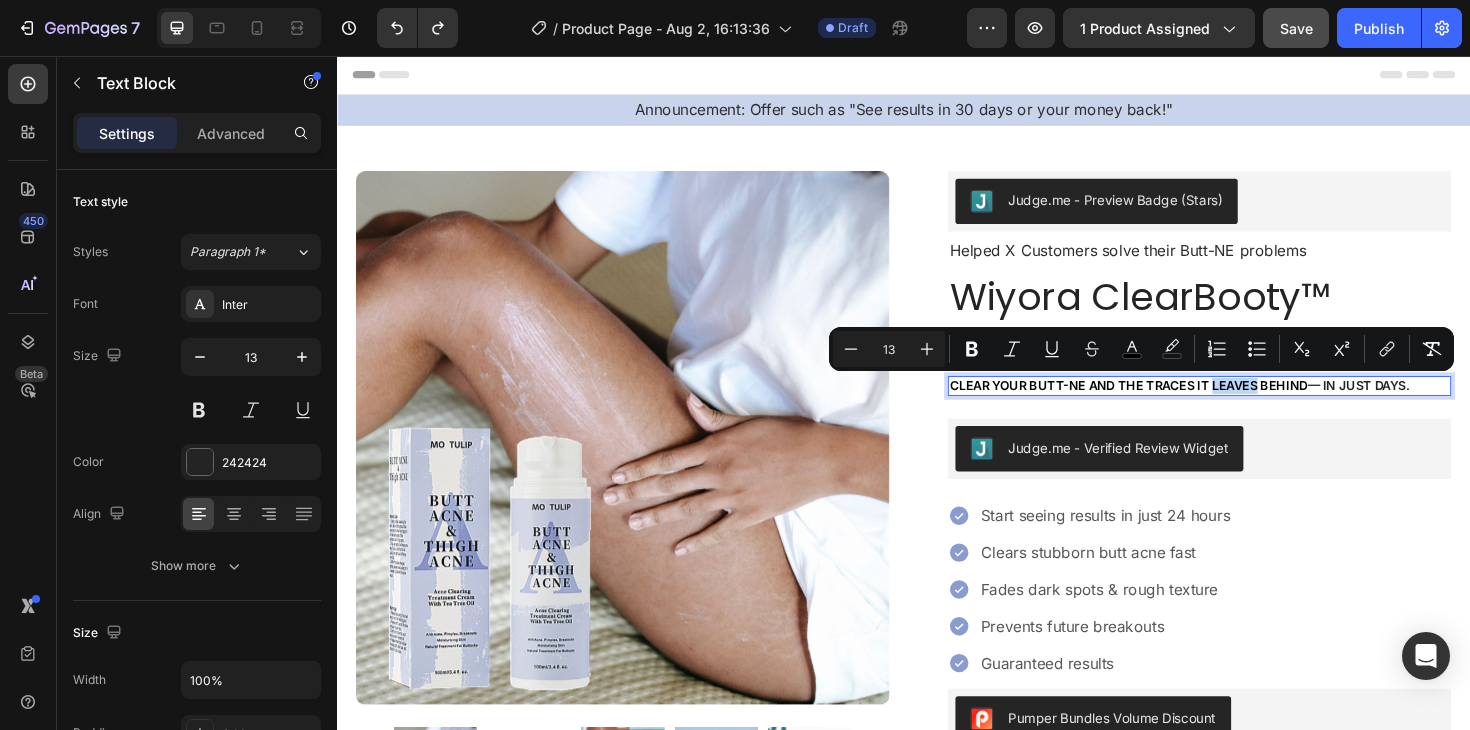 click on "Clear your butt-ne and the traces it leaves behind" at bounding box center [1175, 405] 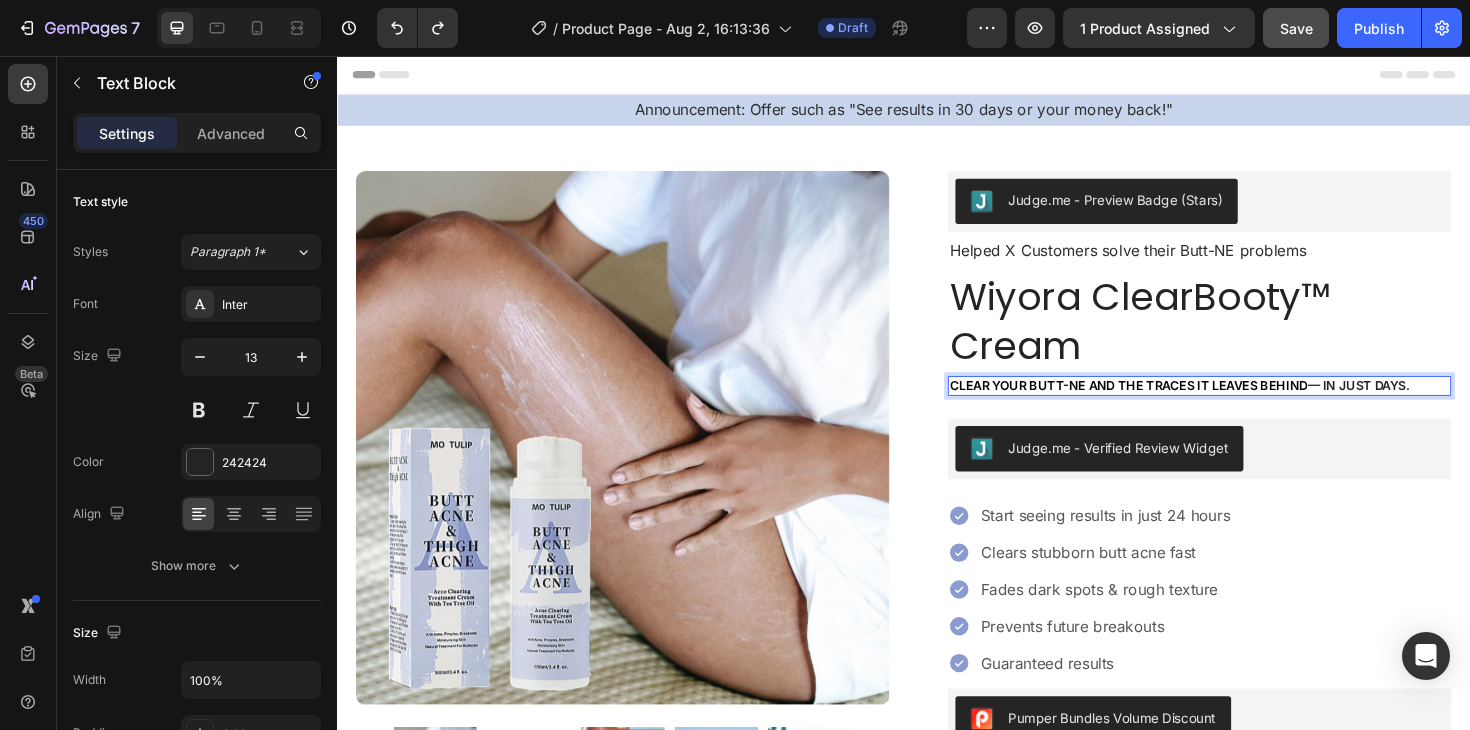click on "Clear your butt-ne and the traces it leaves behind  — in just days." at bounding box center (1250, 405) 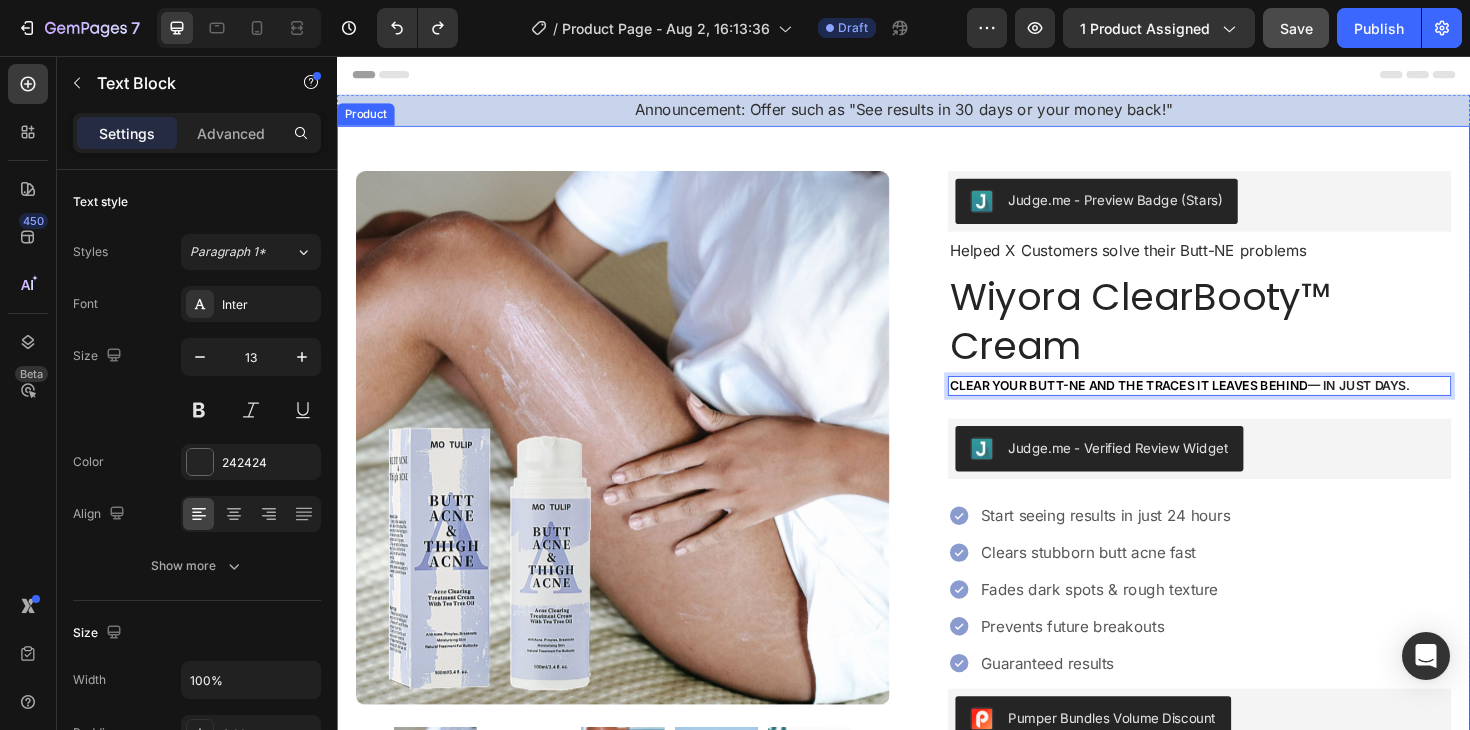 click on "Product Images Icon Icon Icon Icon Icon Icon List "The BEST EVER, hands down!! I’ve tried ALL of them and this one is by far the best. You will see results after just one use. This made my ass go from teenage pimple face to Brazilian bombshell… I just wish it came in a larger size!" Text Block
Icon Anastasia F. (Miami, USA) Text Block Row Row Row Judge.me - Preview Badge (Stars) Judge.me Helped X Customers solve their Butt-NE problems Text Block Wiyora ClearBooty™ Cream Product Title Clear your butt-ne and the traces it leaves behind  — in just days. Text Block   24 Judge.me - Verified Review Widget Judge.me
Start seeing results in just 24 hours
Clears stubborn butt acne fast
Fades dark spots & rough texture
Prevents future breakouts
Guaranteed results Item List Pumper Bundles Volume Discount Pumper Bundles Volume Discount
Icon Text Block Row
Row Icon" at bounding box center (937, 770) 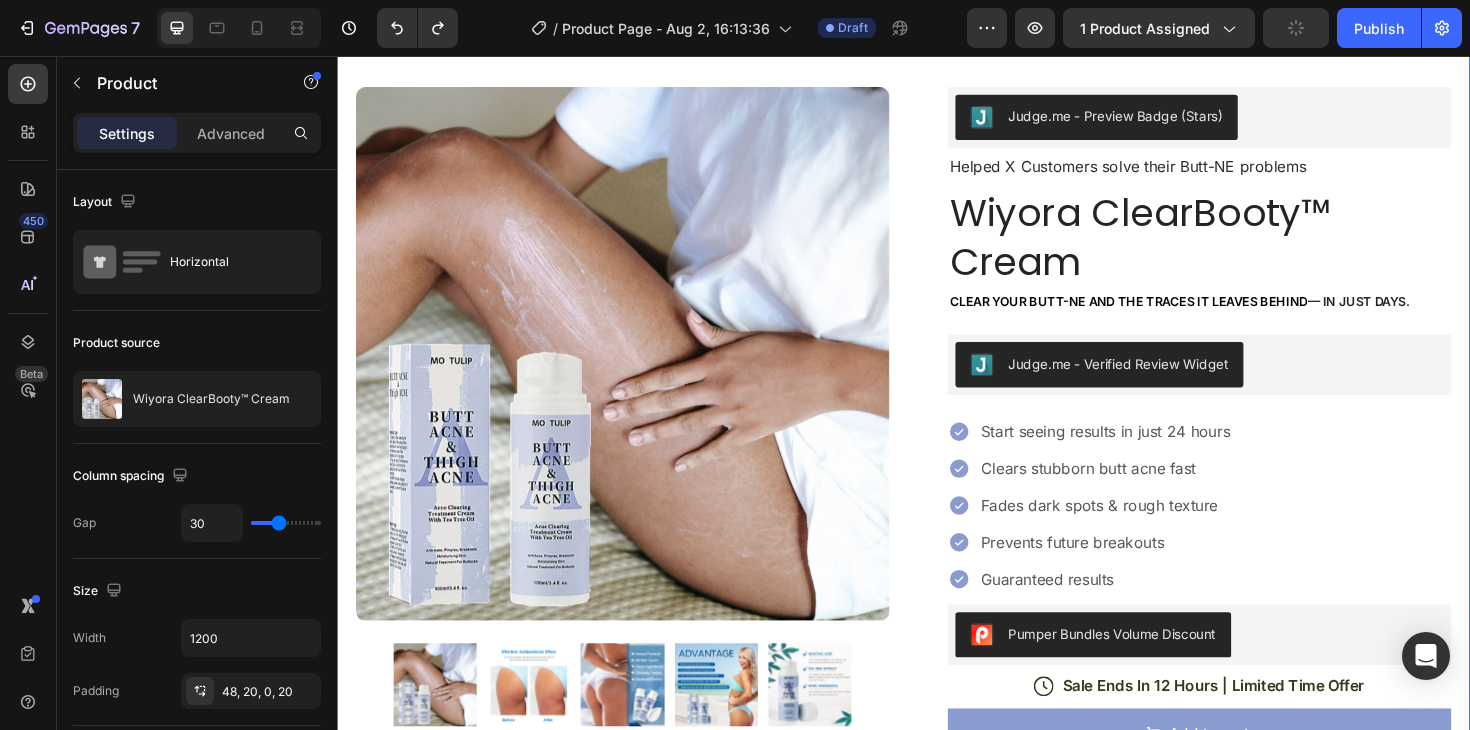 scroll, scrollTop: 97, scrollLeft: 0, axis: vertical 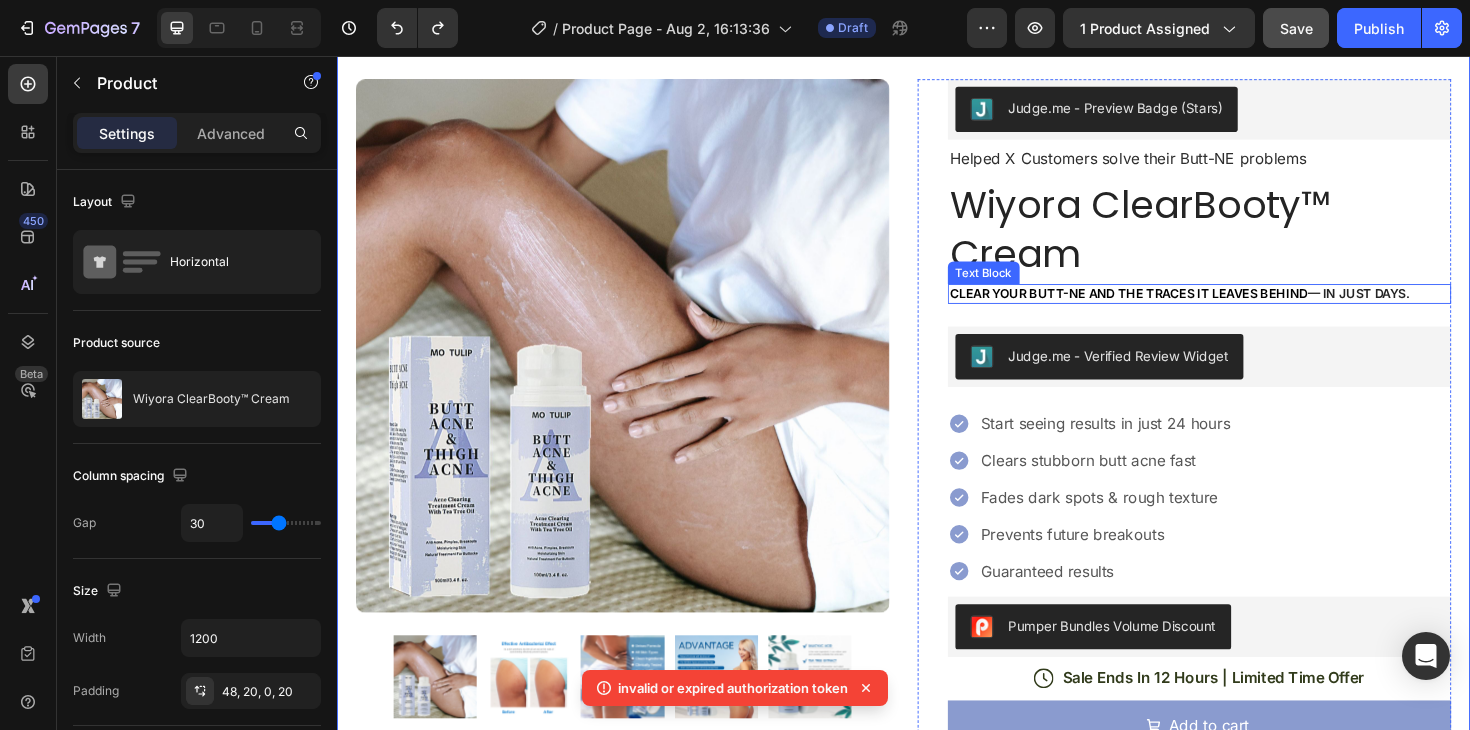 click on "Clear your butt-ne and the traces it leaves behind" at bounding box center (1175, 308) 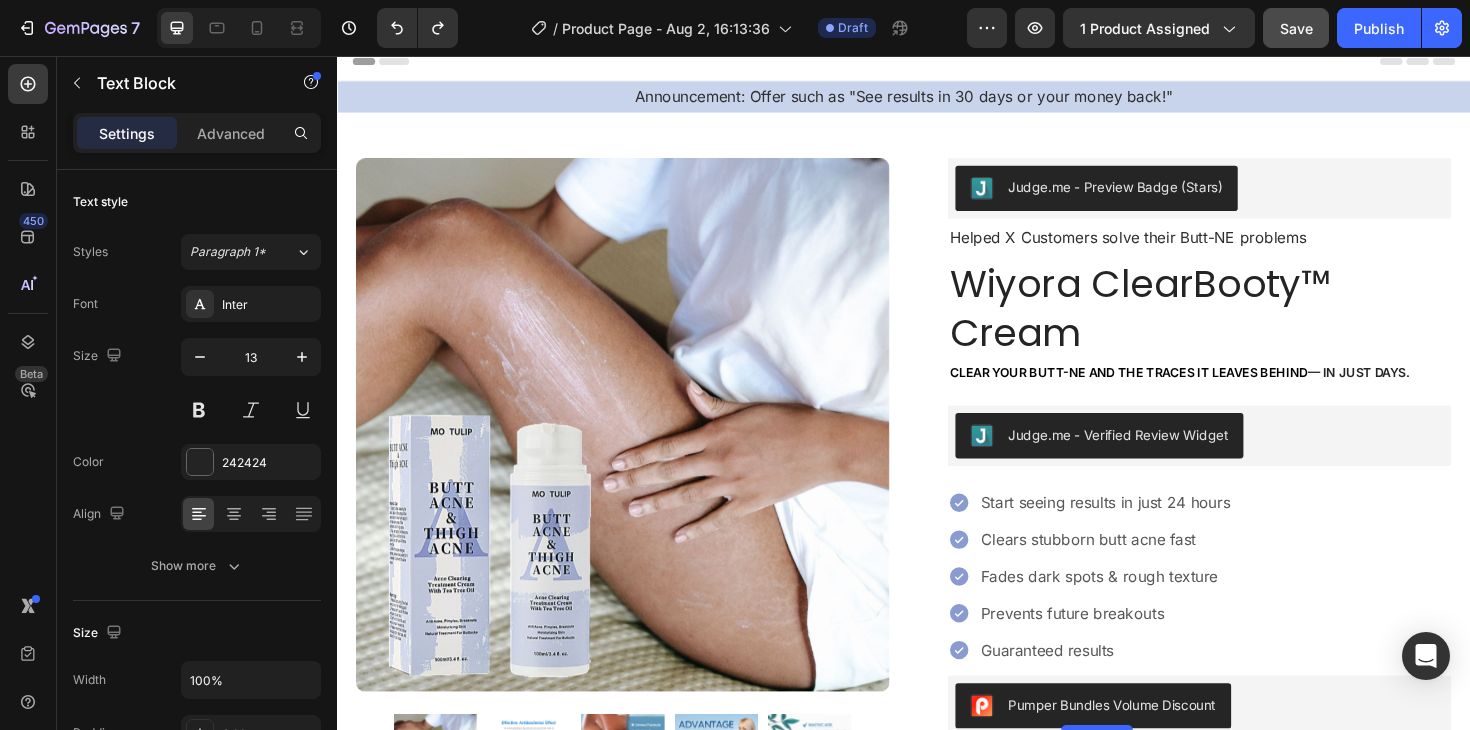 scroll, scrollTop: 9, scrollLeft: 0, axis: vertical 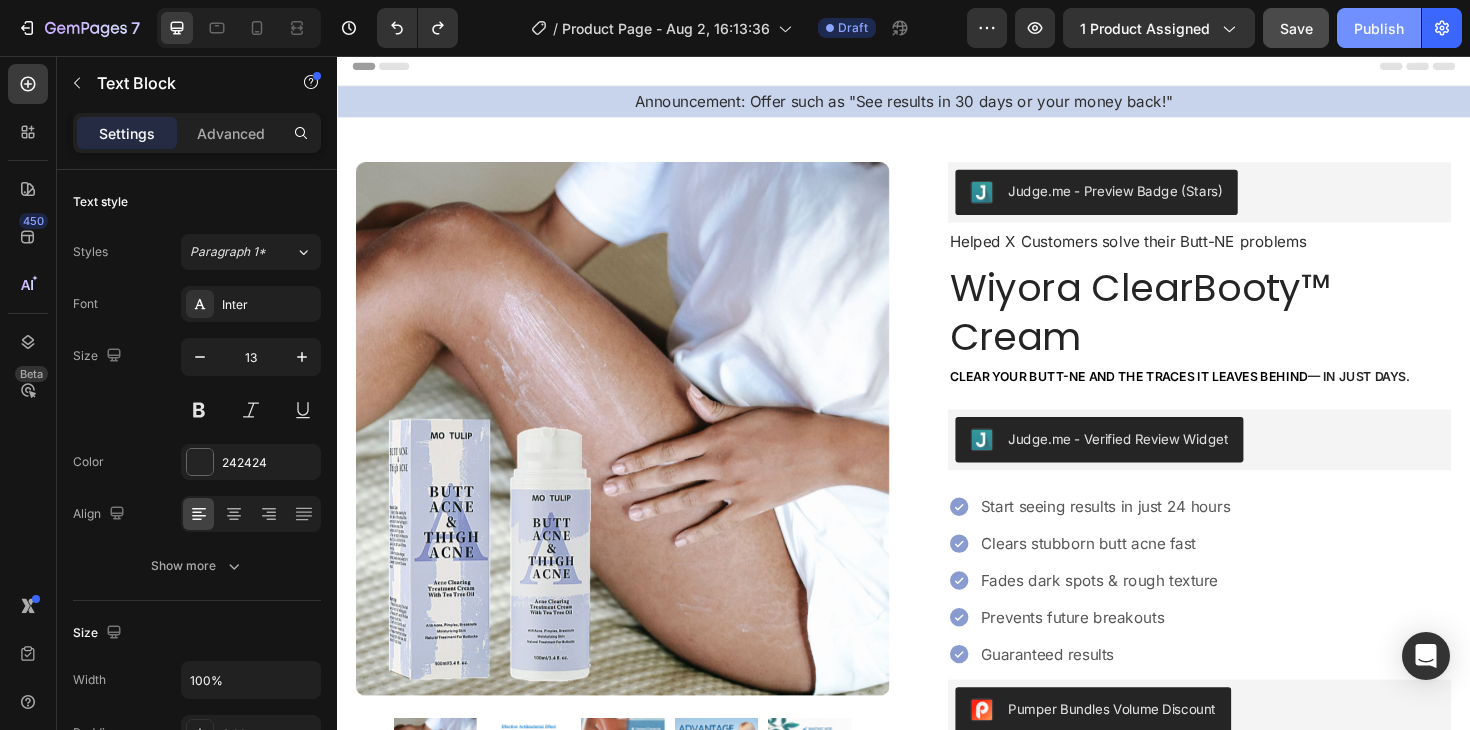 click on "Publish" at bounding box center (1379, 28) 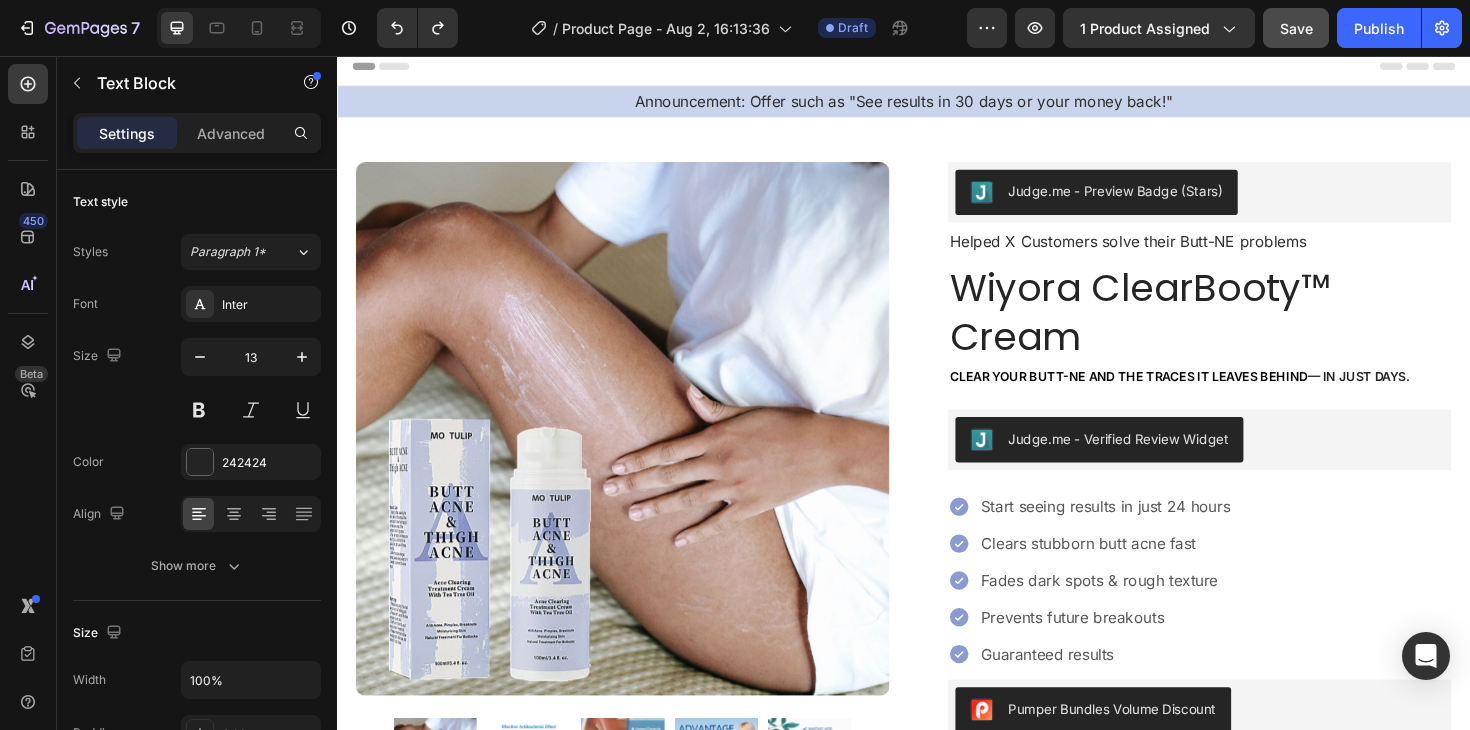 click on "Clear your butt-ne and the traces it leaves behind" at bounding box center (1175, 396) 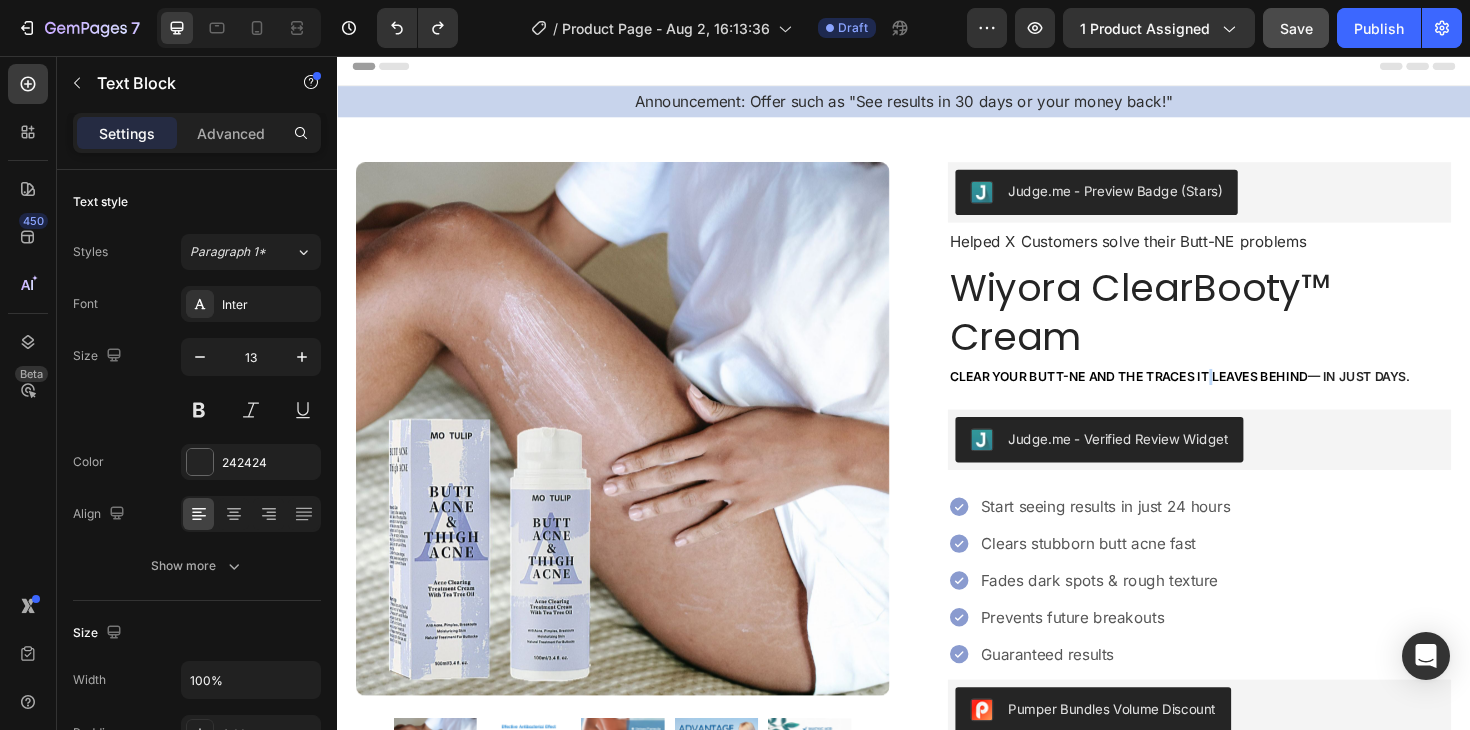 click on "Clear your butt-ne and the traces it leaves behind" at bounding box center (1175, 396) 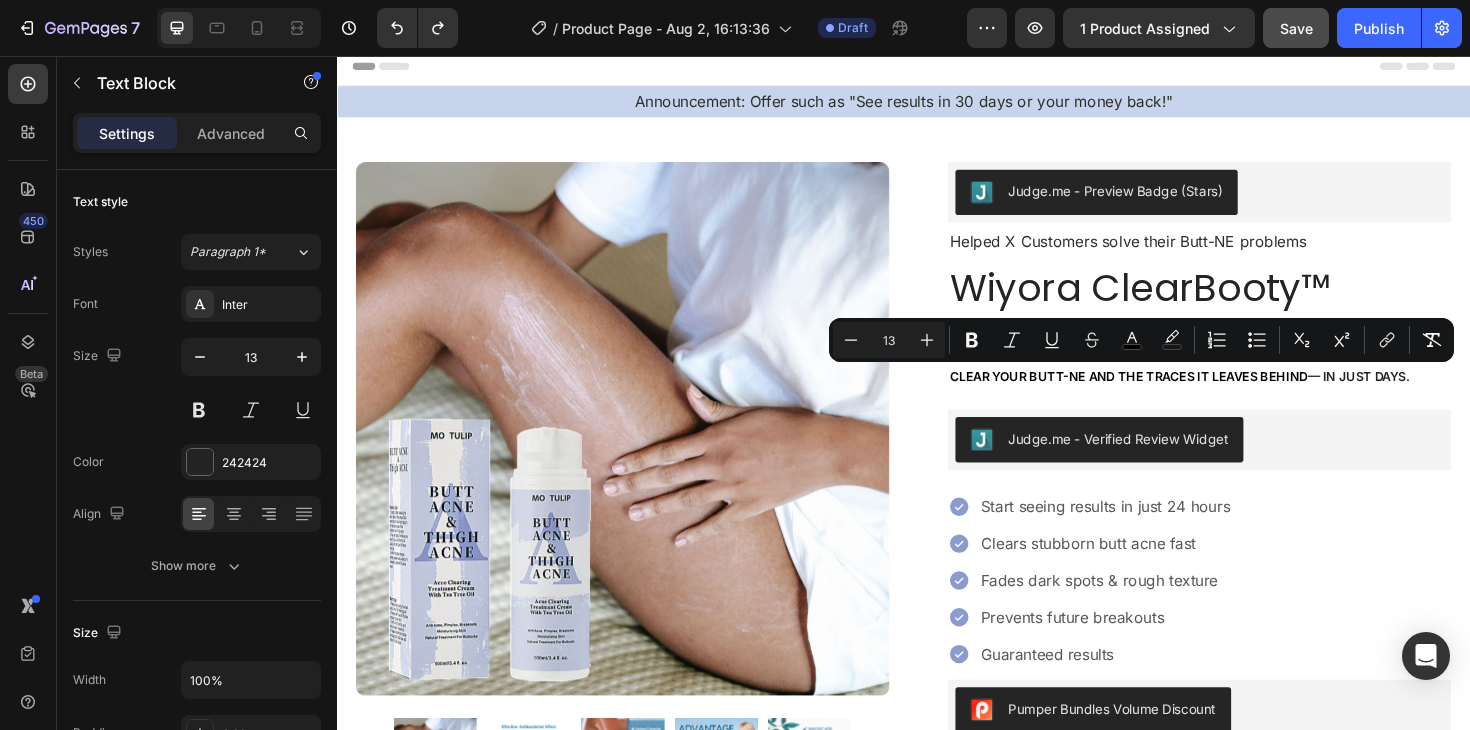 click on "Clear your butt-ne and the traces it leaves behind  — in just days." at bounding box center (1250, 396) 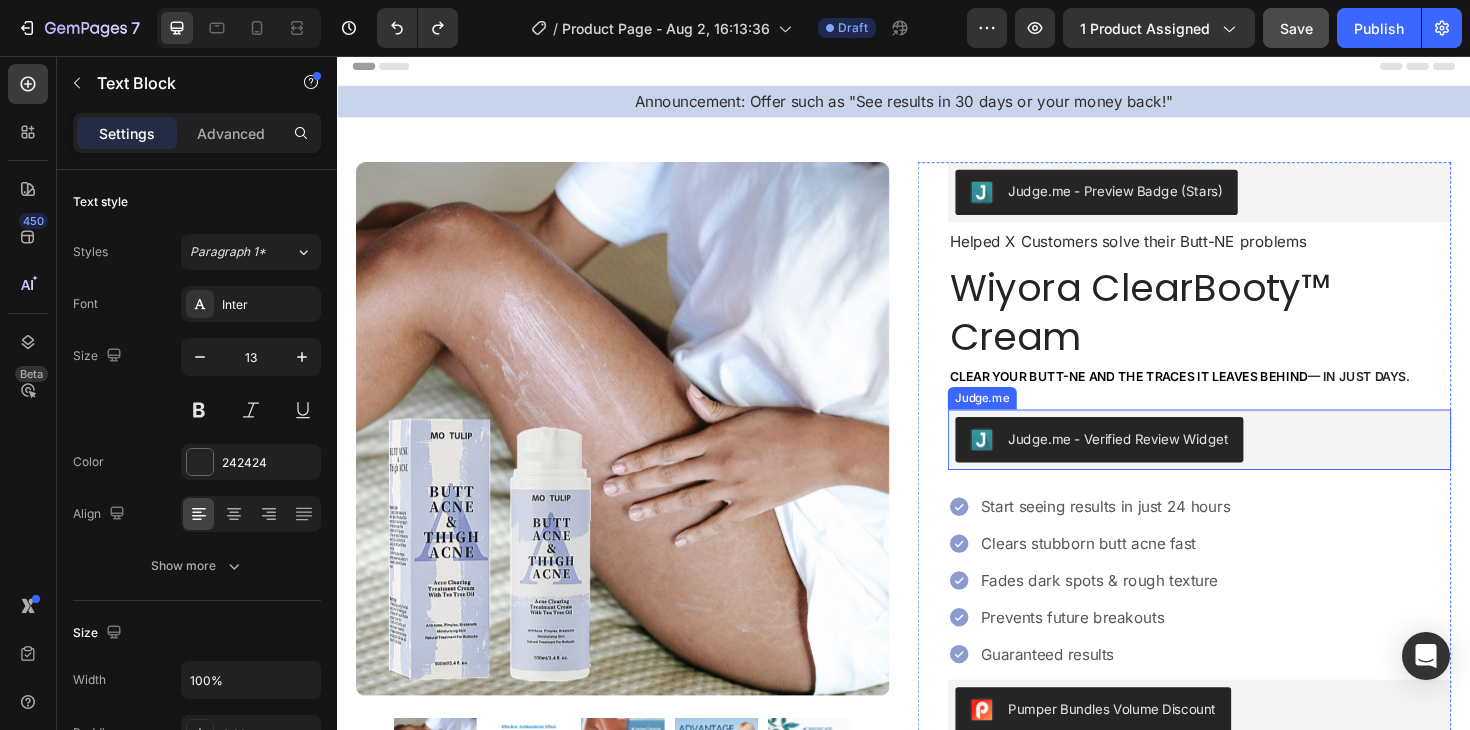 click on "Judge.me - Preview Badge (Stars) Judge.me Helped X Customers solve their Butt-NE problems Text Block Wiyora ClearBooty™ Cream Product Title Clear your butt-ne and the traces it leaves behind  — in just days. Text Block Judge.me - Verified Review Widget Judge.me
Start seeing results in just 24 hours
Clears stubborn butt acne fast
Fades dark spots & rough texture
Prevents future breakouts
Guaranteed results Item List Pumper Bundles Volume Discount Pumper Bundles Volume Discount
Icon Sale Ends In 12 Hours | Limited Time Offer Text Block Row
Add to cart Add to Cart Value proposition 1 Text Block Value Proposition 2 Text Block Row Image Icon Icon Icon Icon Icon Icon List “this skin cream is a game-changer! it has transformed my dry, lackluster skin into a hydrated and radiant complexion. i love how it absorbs quickly and leaves no greasy residue. highly recommend” Text Block
Row" at bounding box center [1250, 785] 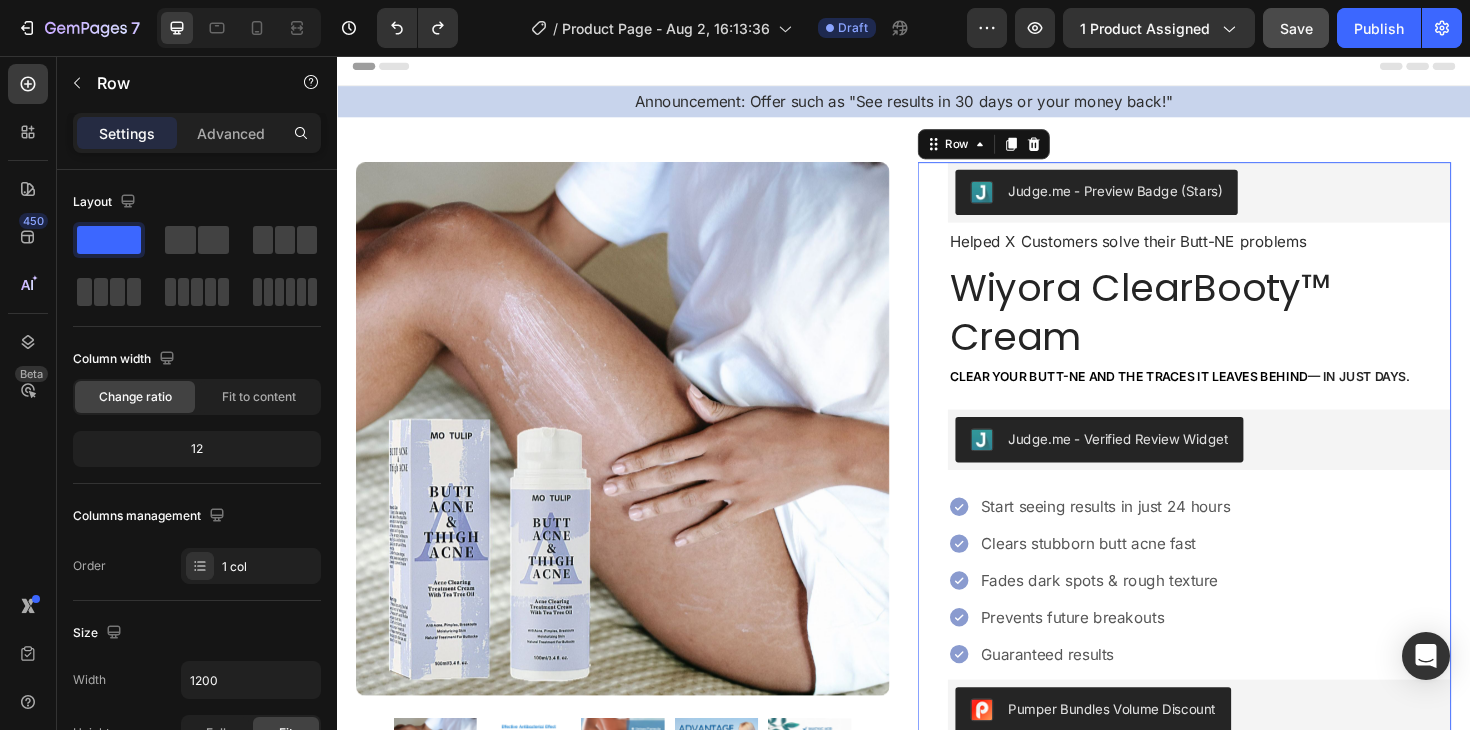 click on "Judge.me - Preview Badge (Stars) Judge.me Helped X Customers solve their Butt-NE problems Text Block Wiyora ClearBooty™ Cream Product Title Clear your butt-ne and the traces it leaves behind  — in just days. Text Block Judge.me - Verified Review Widget Judge.me
Start seeing results in just 24 hours
Clears stubborn butt acne fast
Fades dark spots & rough texture
Prevents future breakouts
Guaranteed results Item List Pumper Bundles Volume Discount Pumper Bundles Volume Discount
Icon Sale Ends In 12 Hours | Limited Time Offer Text Block Row
Add to cart Add to Cart Value proposition 1 Text Block Value Proposition 2 Text Block Row Image Icon Icon Icon Icon Icon Icon List “this skin cream is a game-changer! it has transformed my dry, lackluster skin into a hydrated and radiant complexion. i love how it absorbs quickly and leaves no greasy residue. highly recommend” Text Block
Row" at bounding box center (1250, 785) 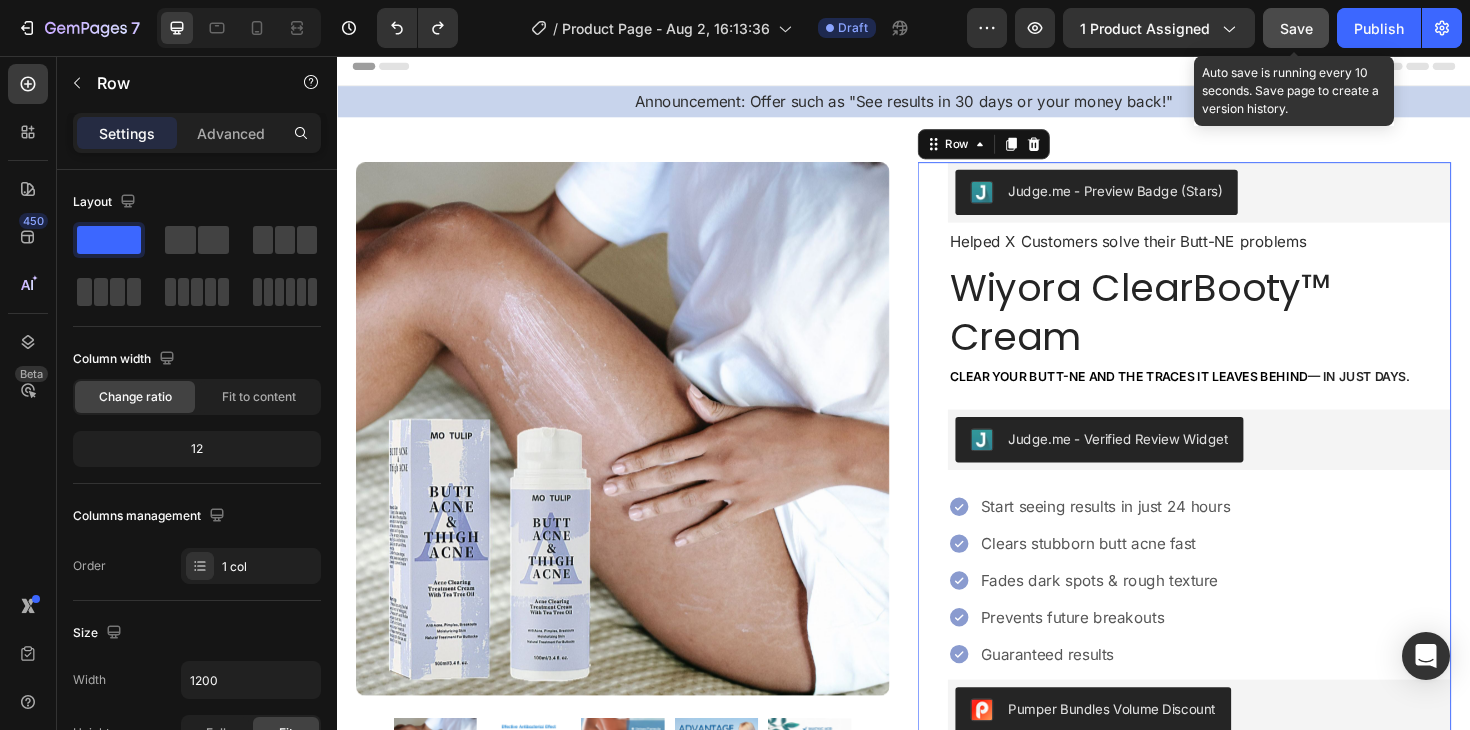 click on "Save" at bounding box center [1296, 28] 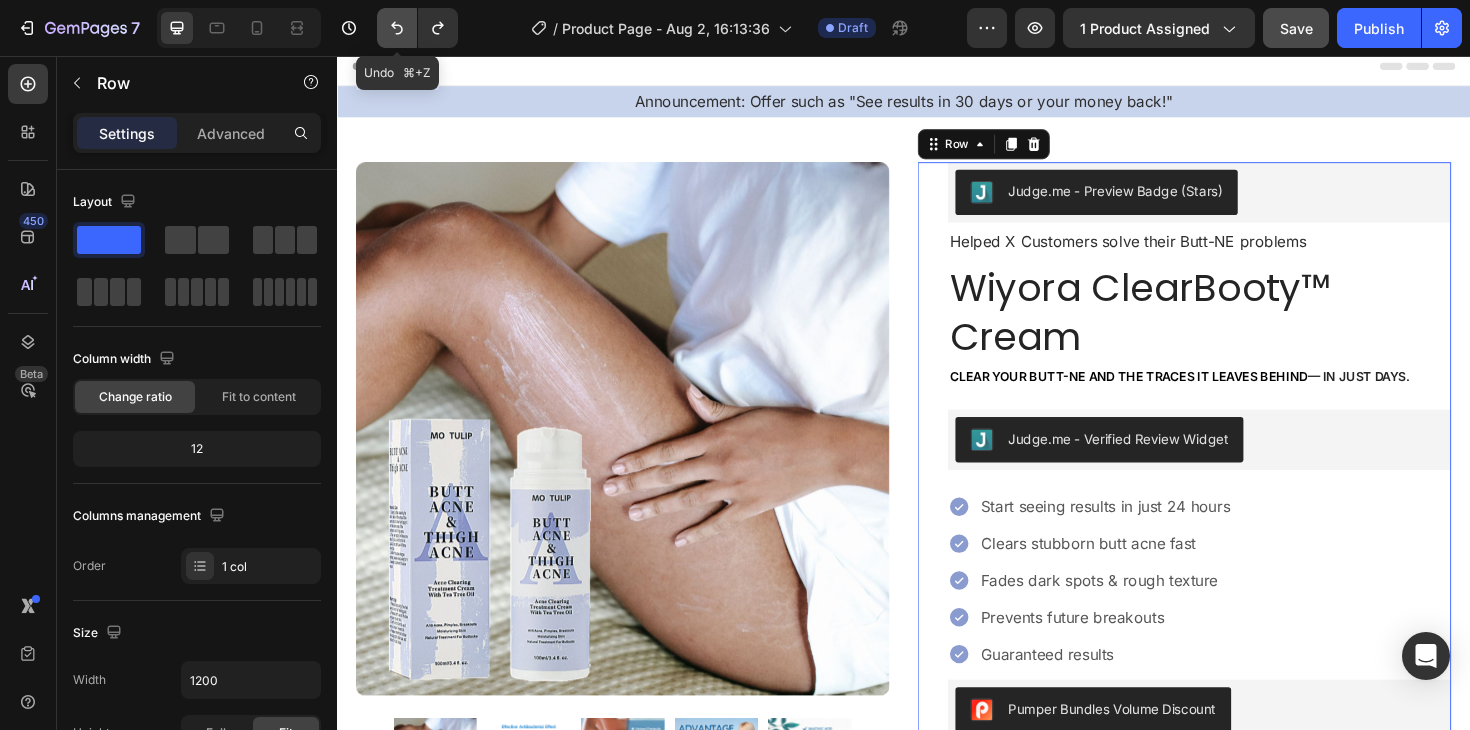click 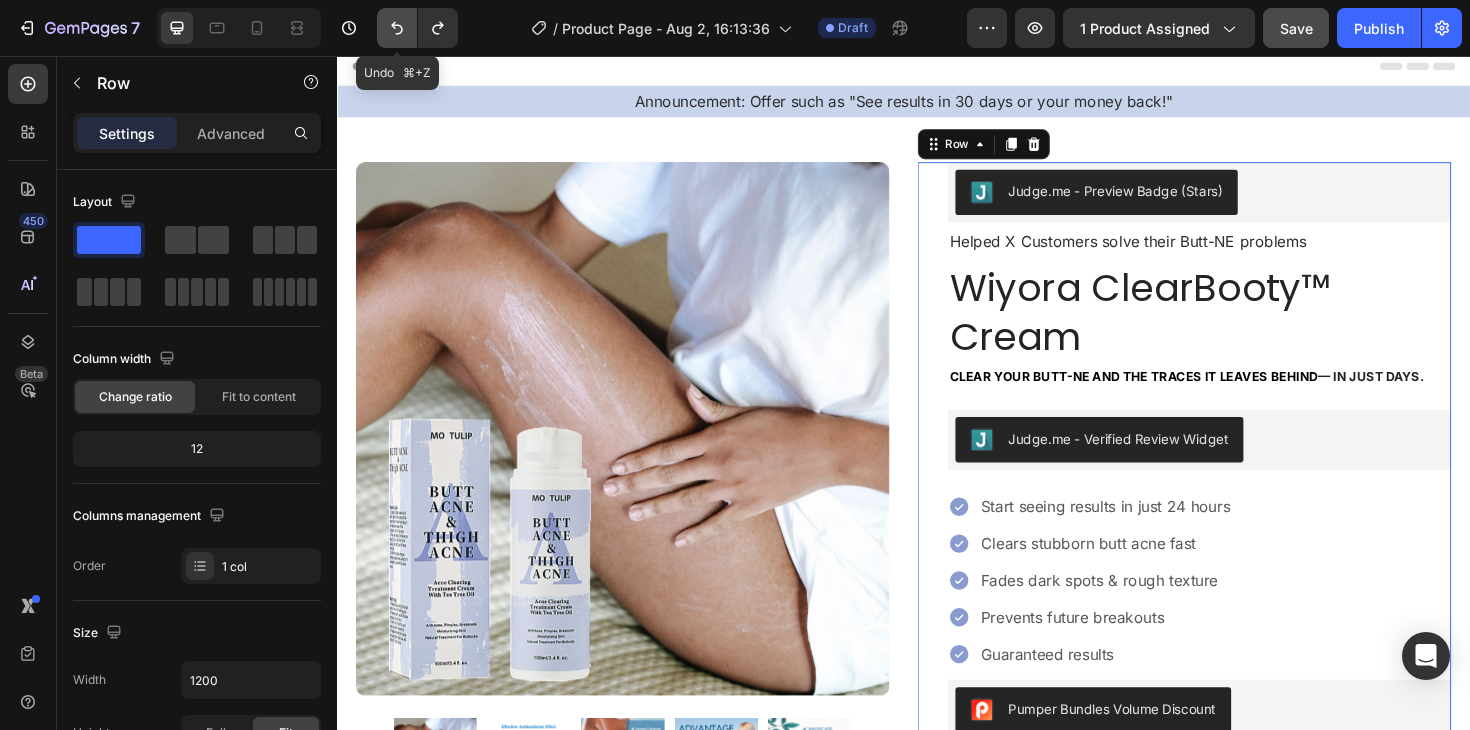 click 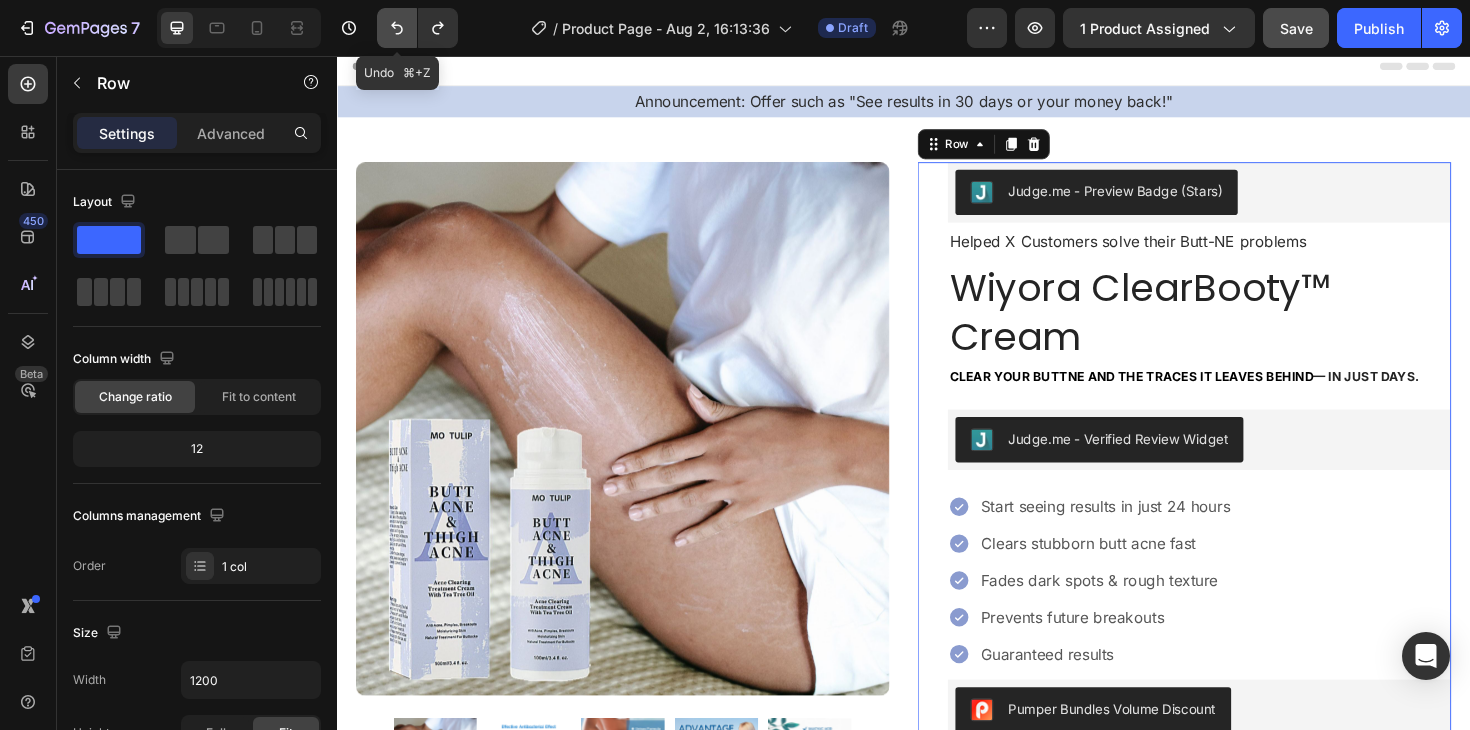 click 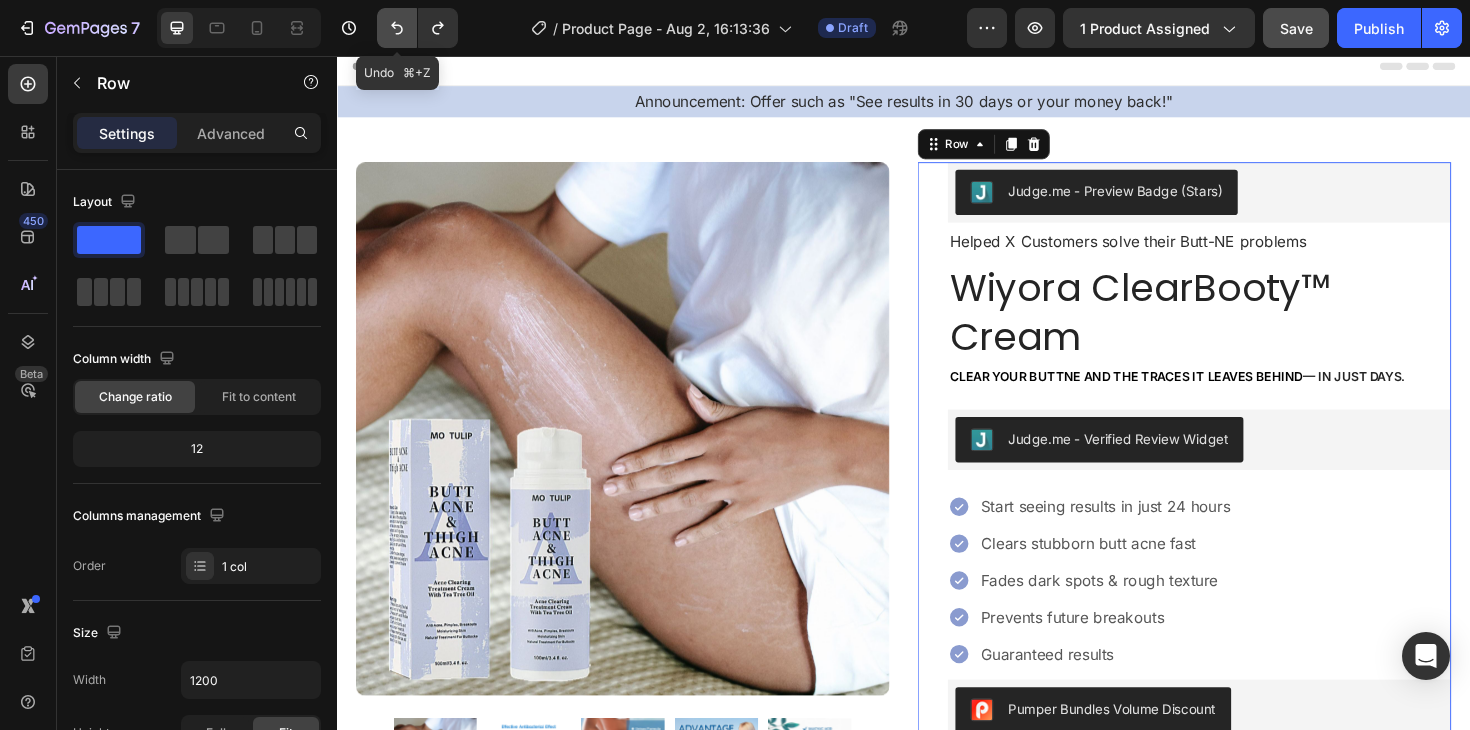 click 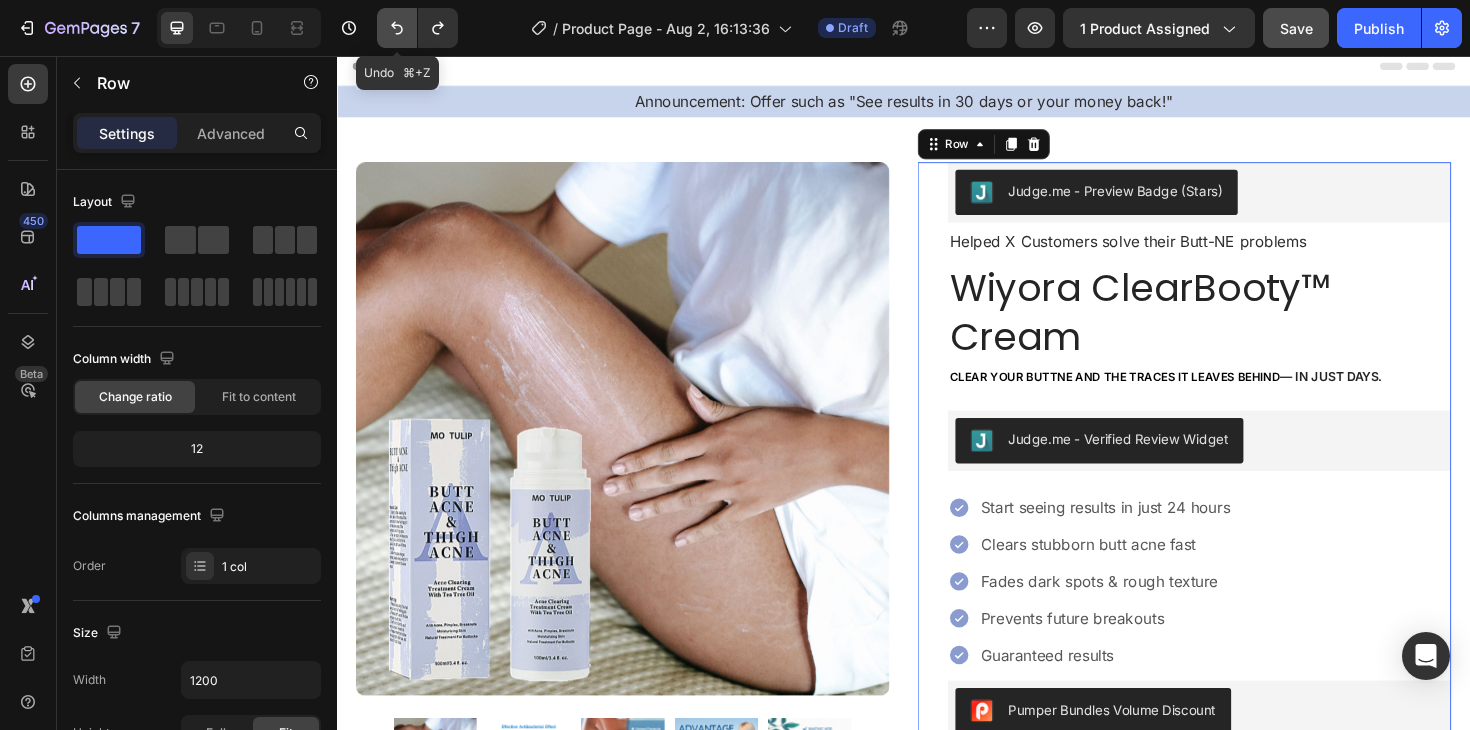 click 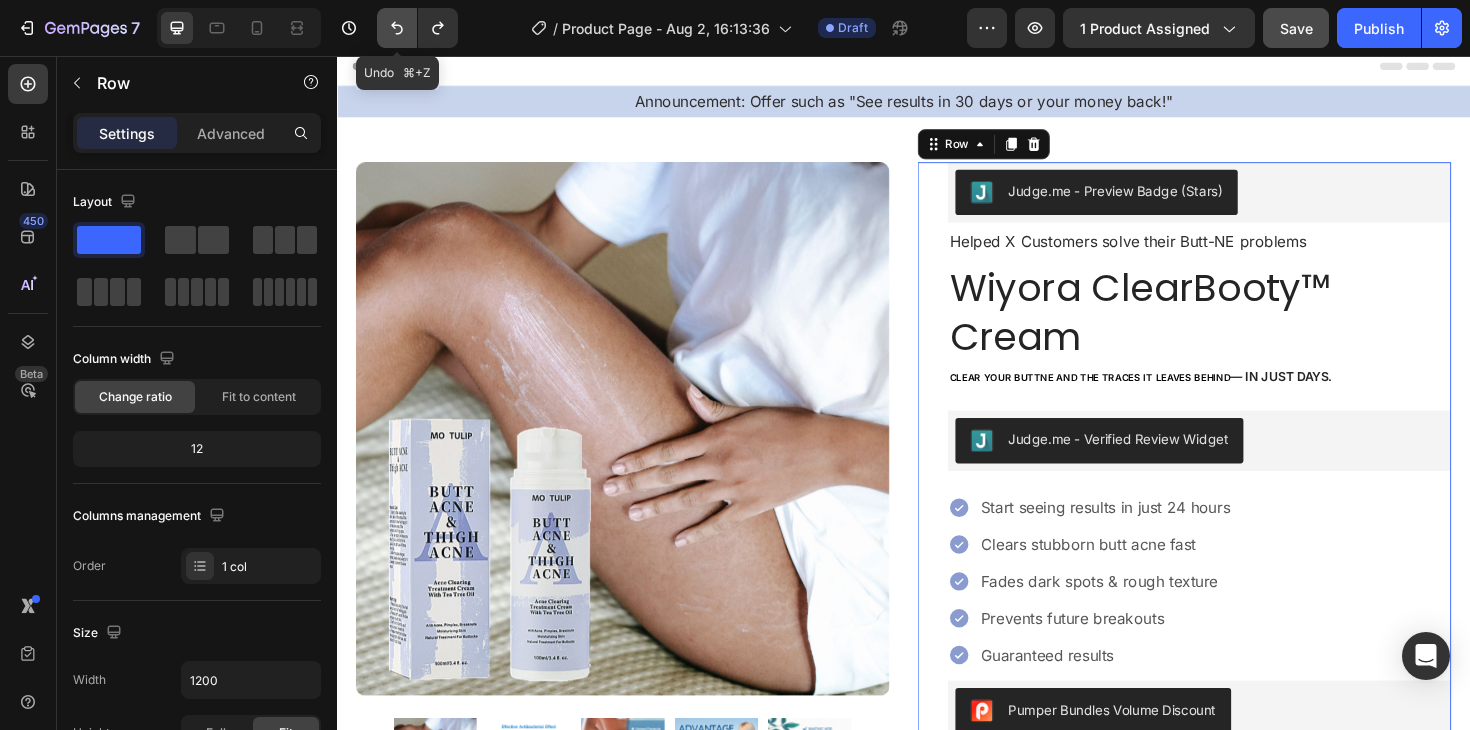 click 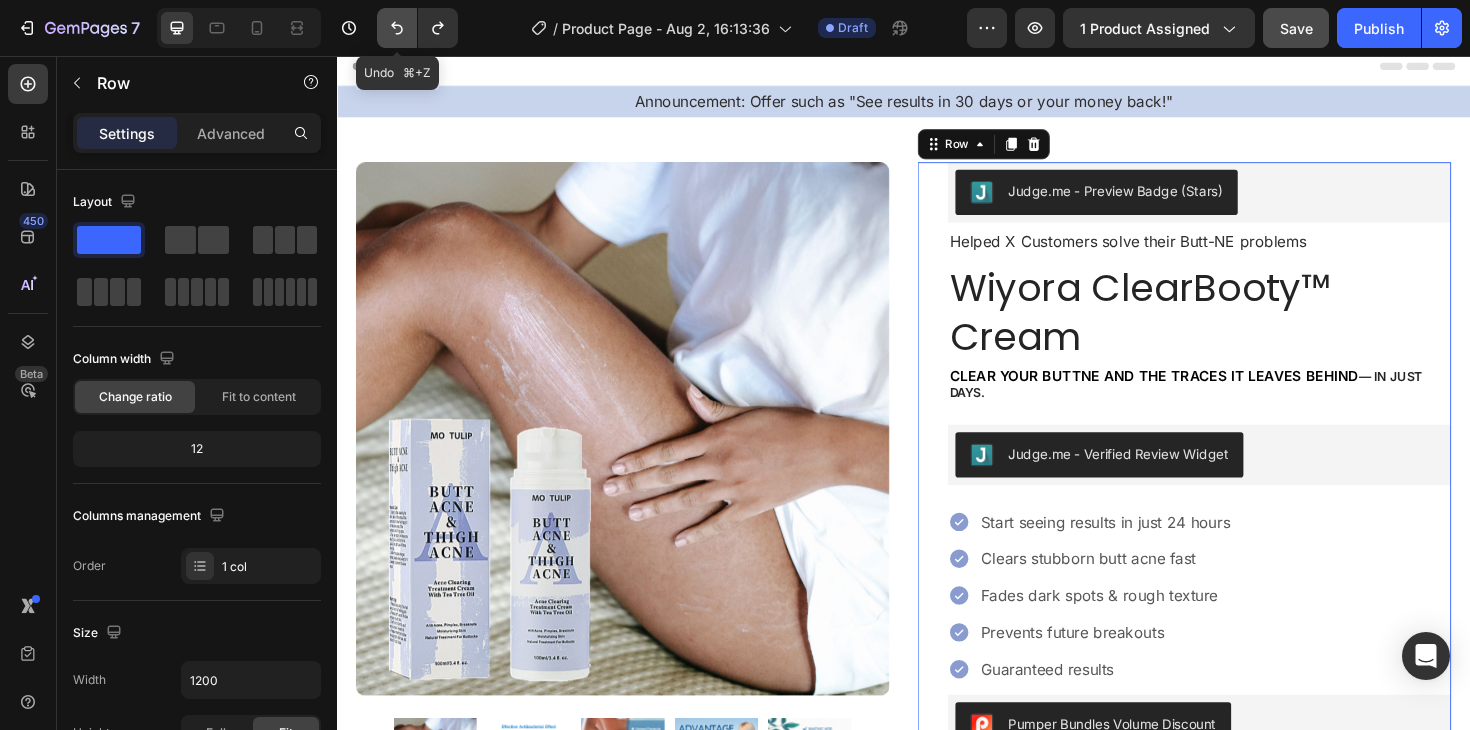 click 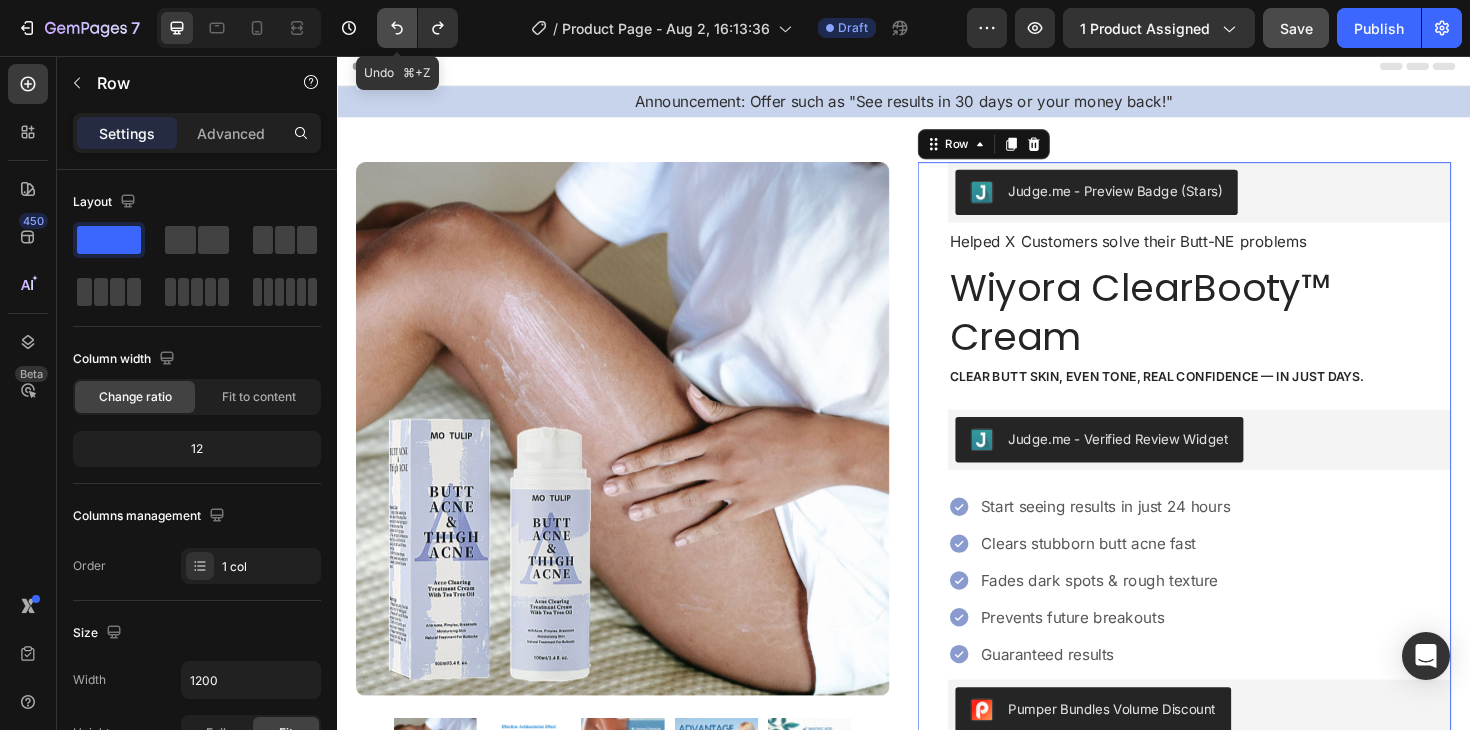 click 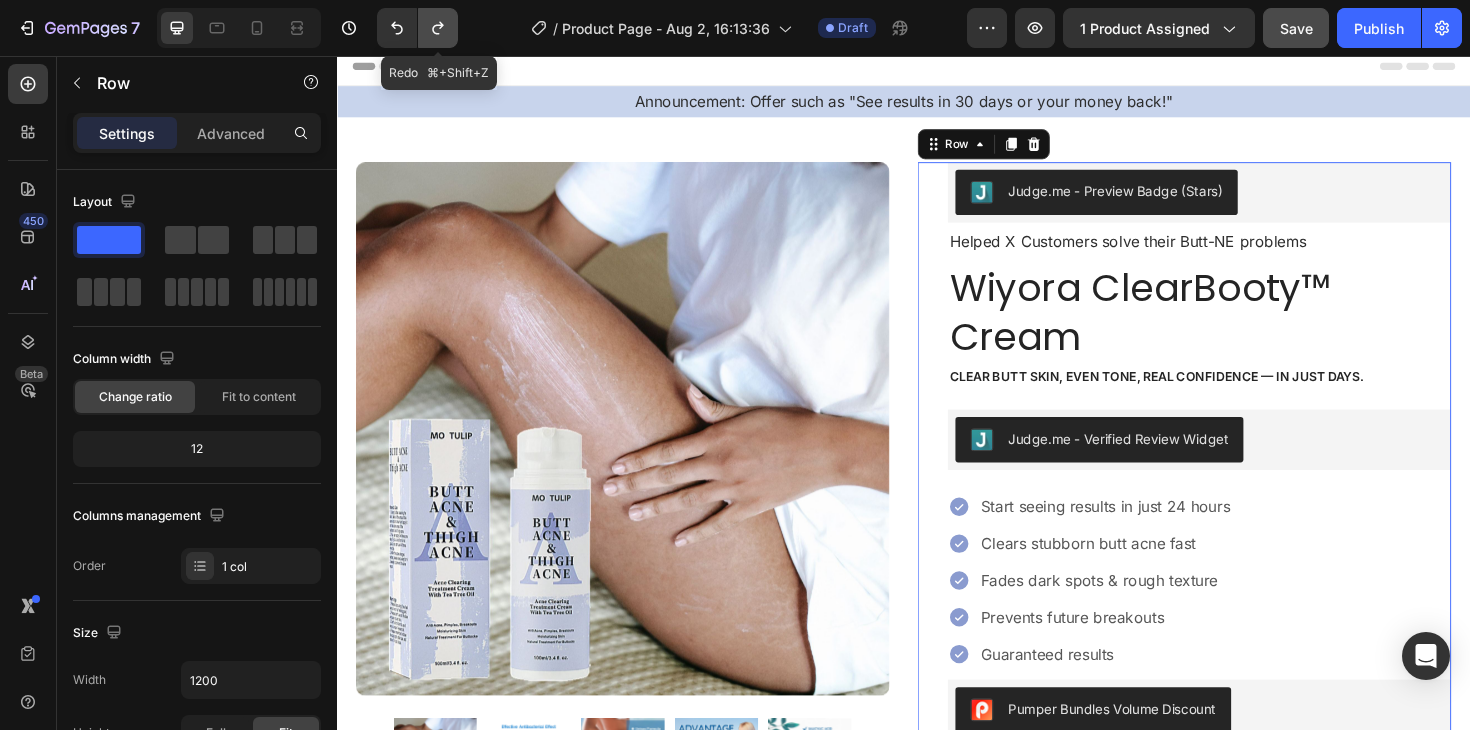 click 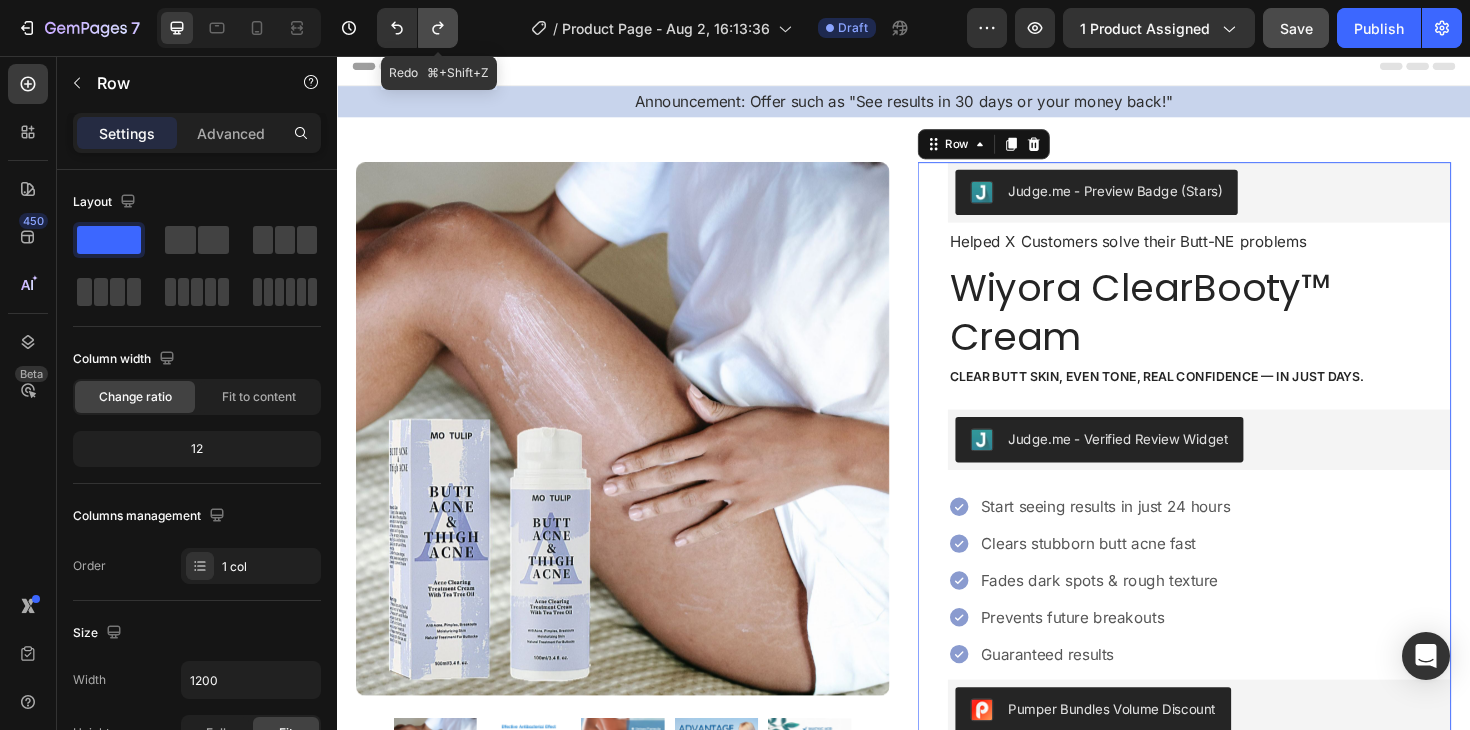click 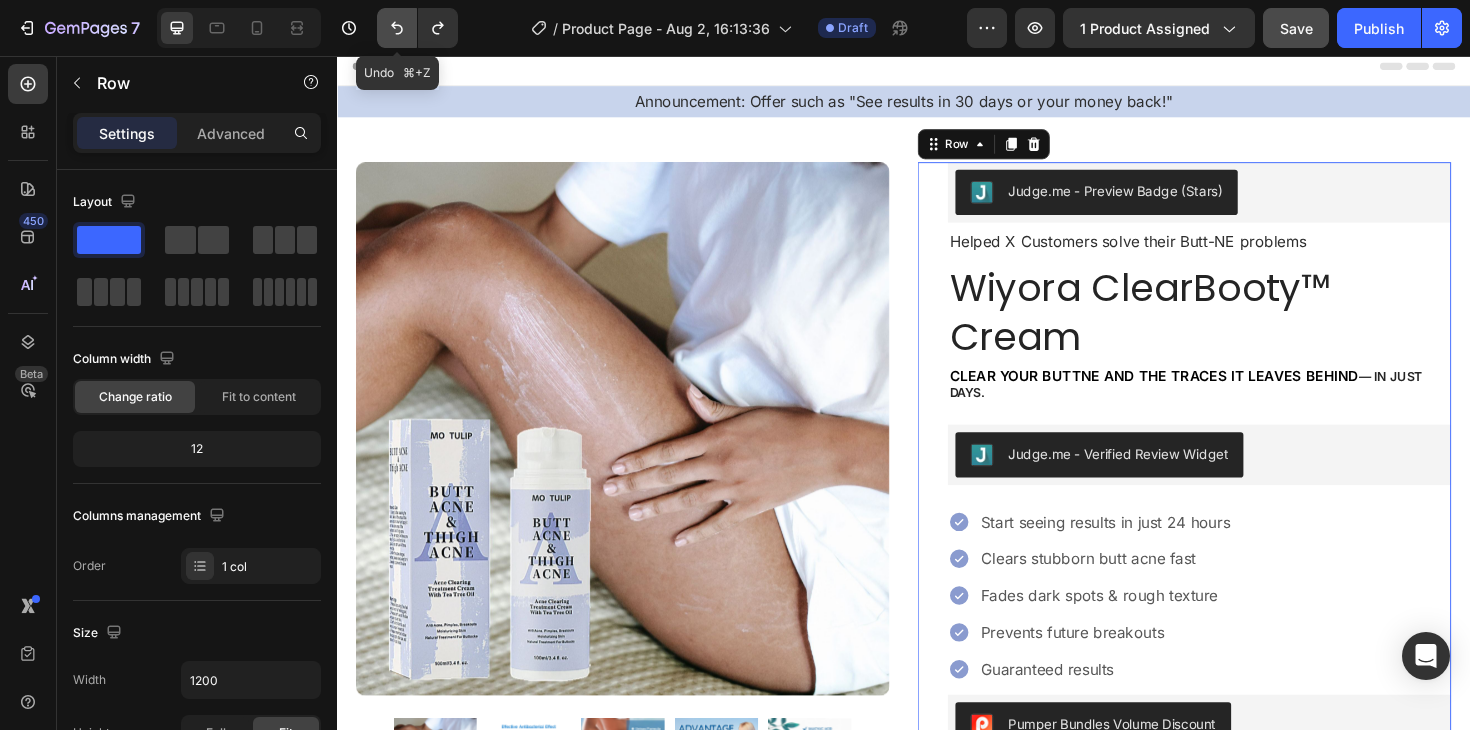 click 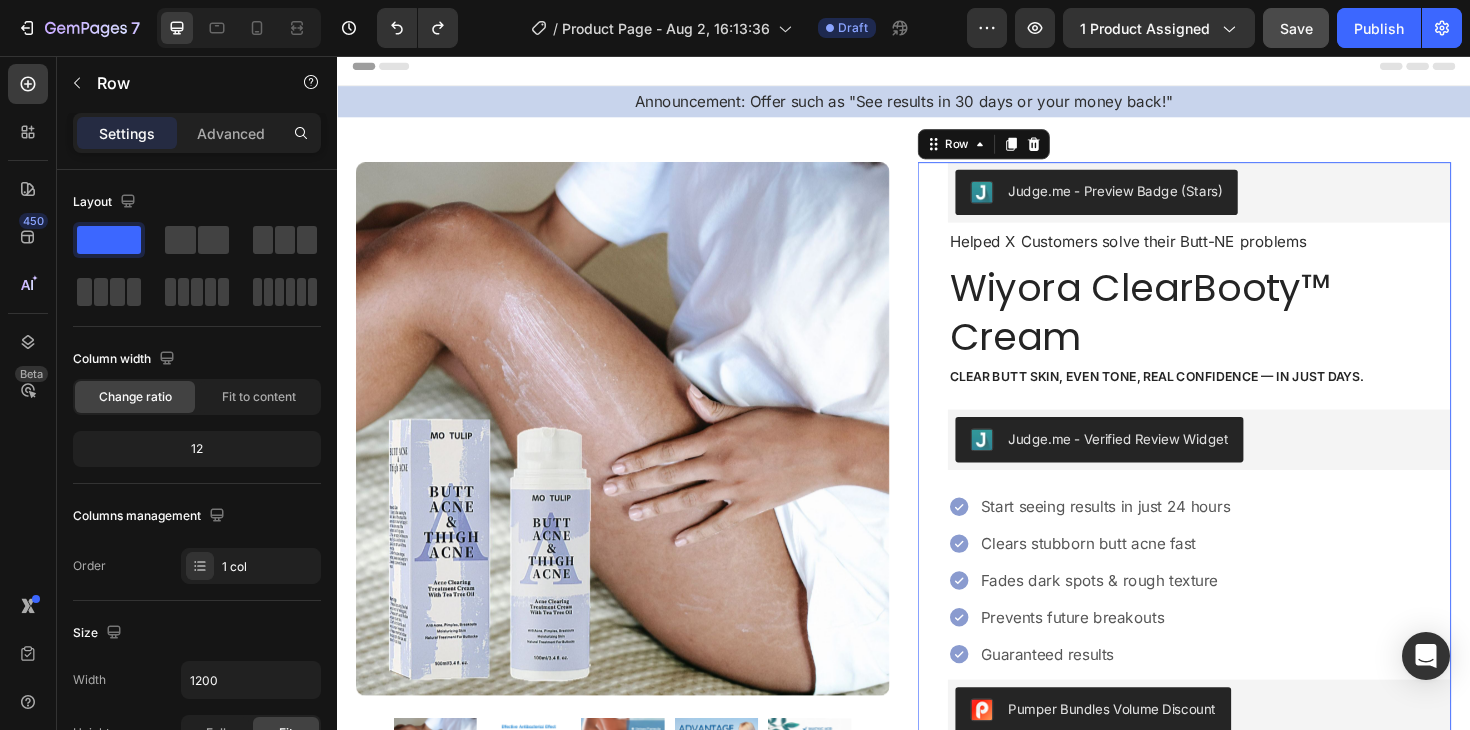 click on "Judge.me - Preview Badge (Stars) Judge.me Helped X Customers solve their Butt-NE problems Text Block Wiyora ClearBooty™ Cream Product Title Clear butt skin, even tone, real confidence — in just days. Text Block Judge.me - Verified Review Widget Judge.me
Start seeing results in just 24 hours
Clears stubborn butt acne fast
Fades dark spots & rough texture
Prevents future breakouts
Guaranteed results Item List Pumper Bundles Volume Discount Pumper Bundles Volume Discount
Icon Sale Ends In 12 Hours | Limited Time Offer Text Block Row
Add to cart Add to Cart Value proposition 1 Text Block Value Proposition 2 Text Block Row Image Icon Icon Icon Icon Icon Icon List “this skin cream is a game-changer! it has transformed my dry, lackluster skin into a hydrated and radiant complexion. i love how it absorbs quickly and leaves no greasy residue. highly recommend” Text Block
Icon Row" at bounding box center [1250, 785] 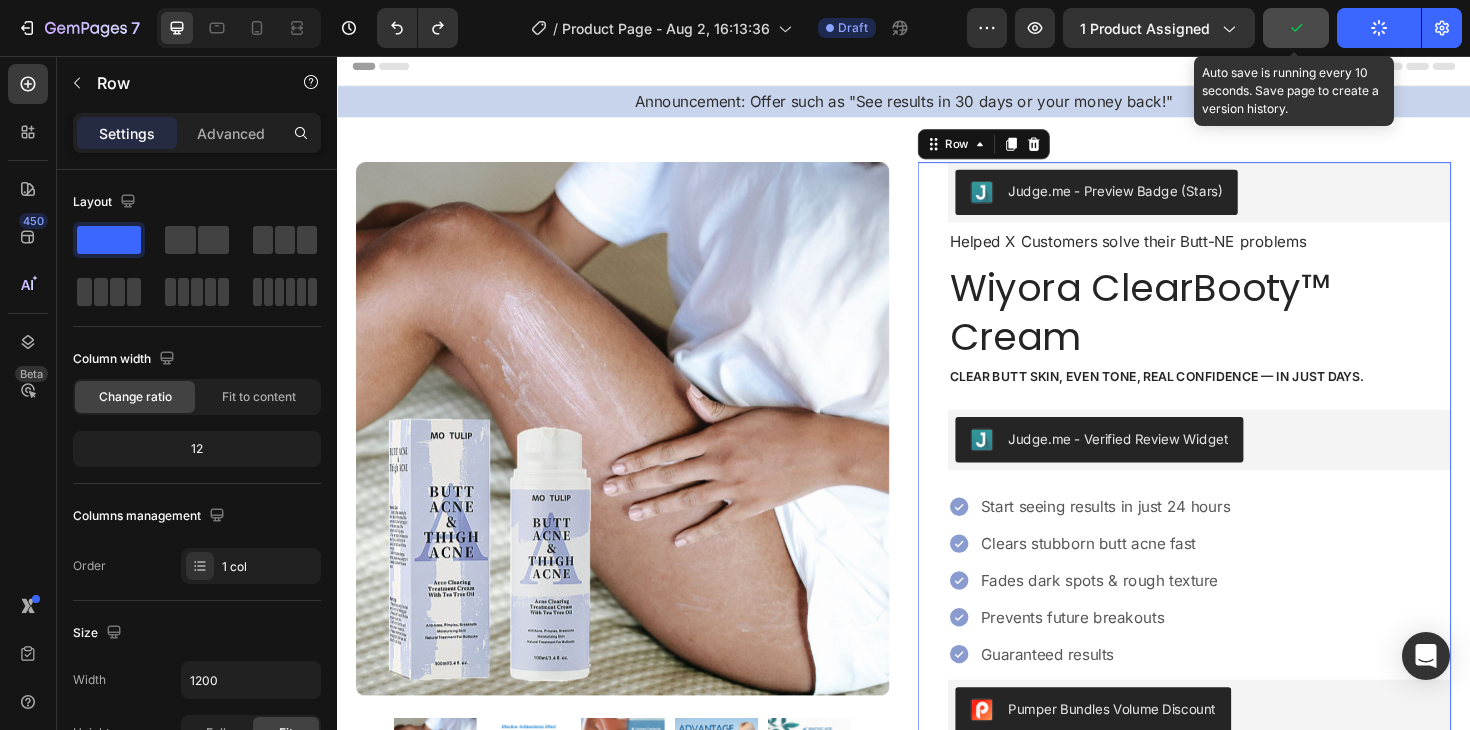 click 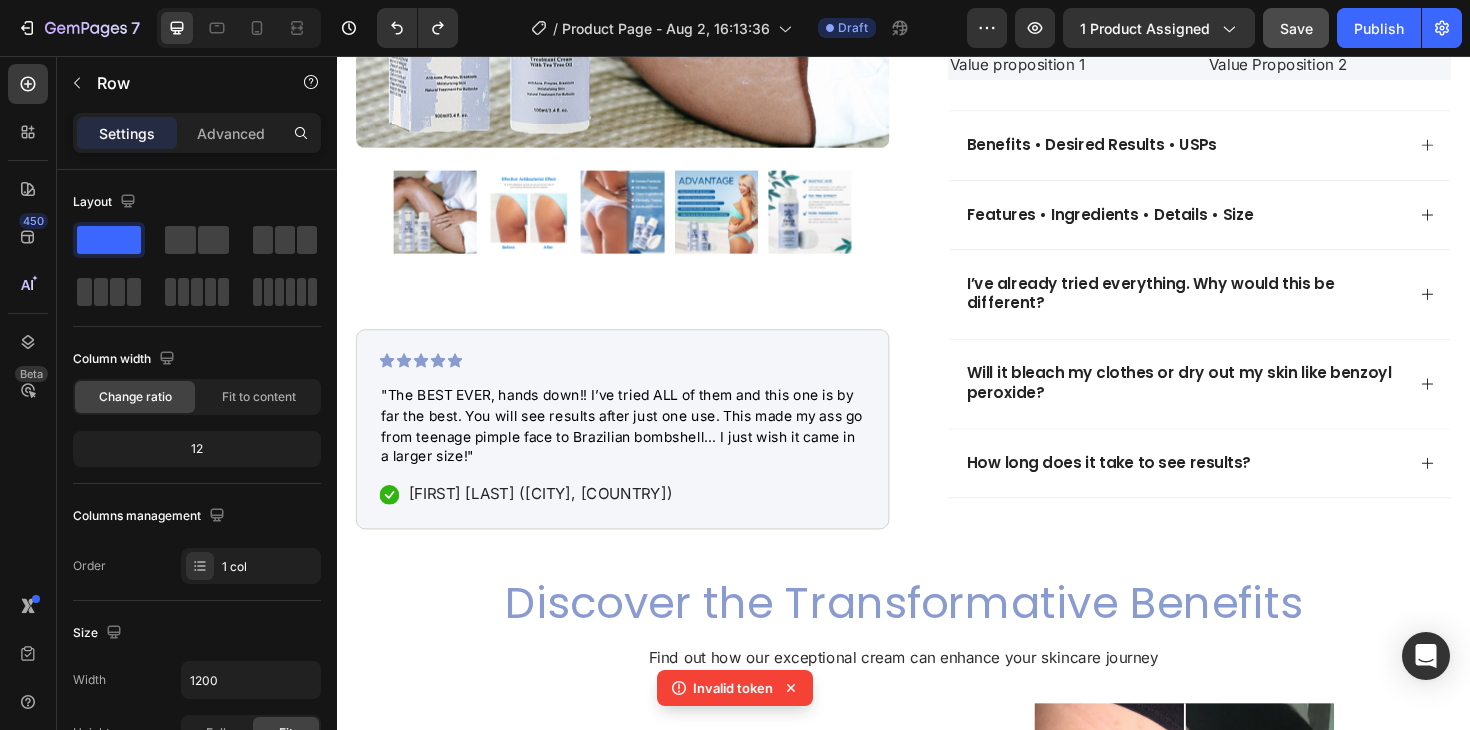 scroll, scrollTop: 814, scrollLeft: 0, axis: vertical 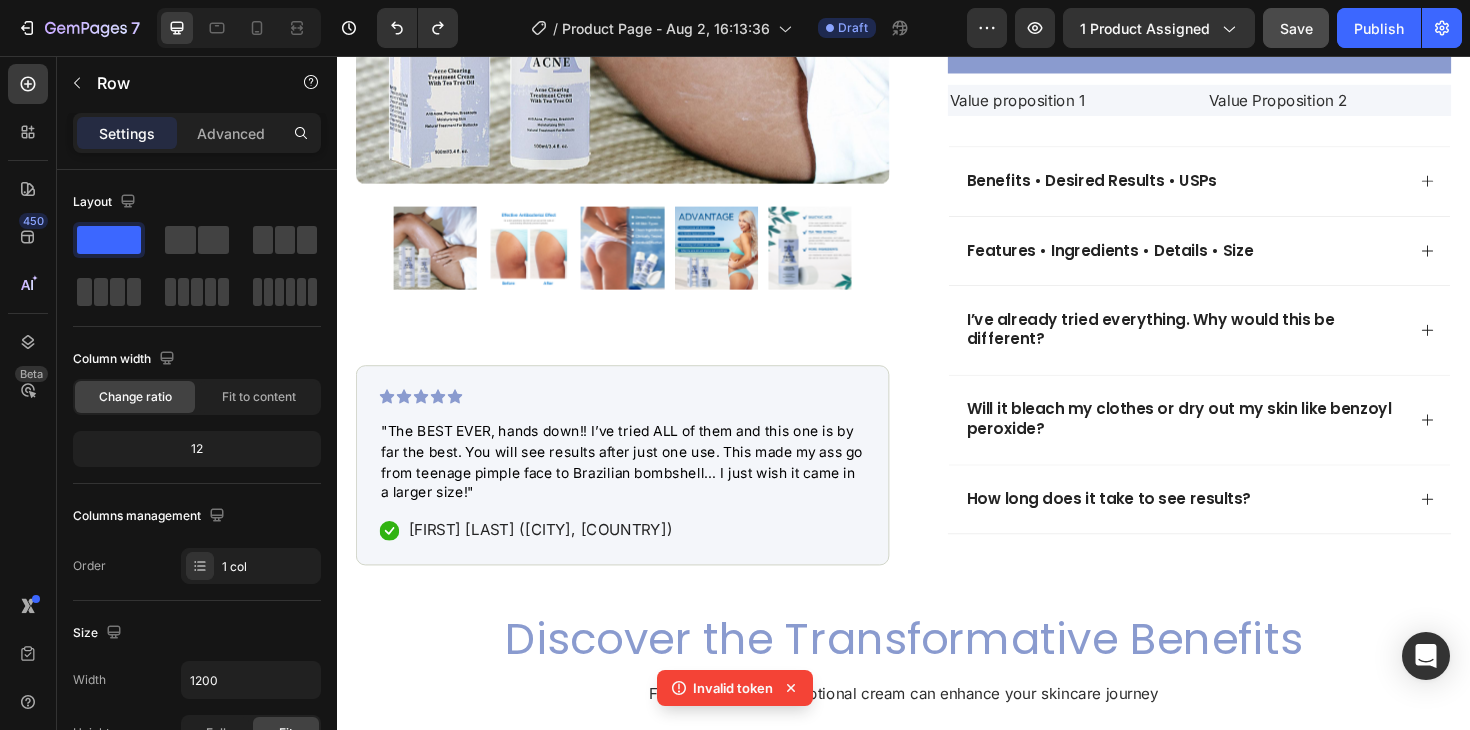 click 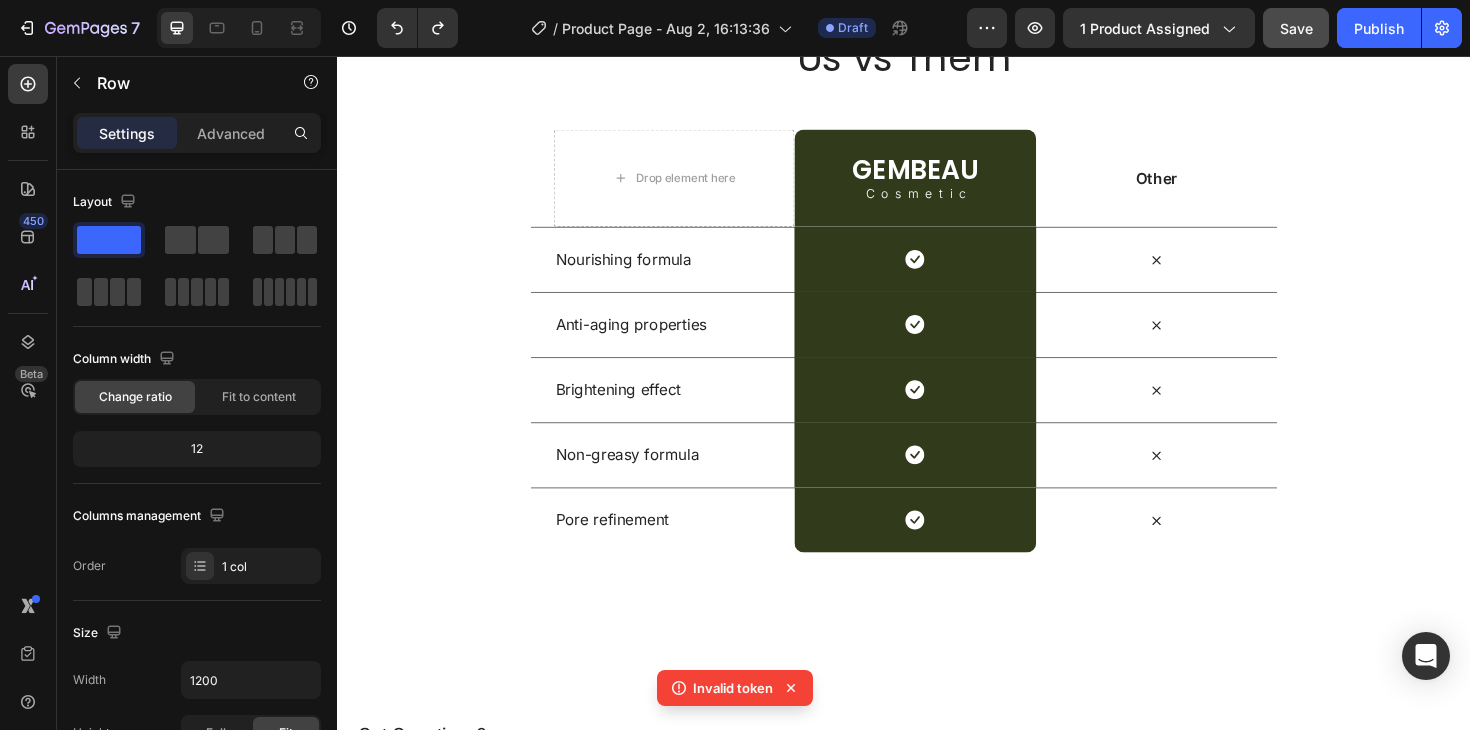 scroll, scrollTop: 4272, scrollLeft: 0, axis: vertical 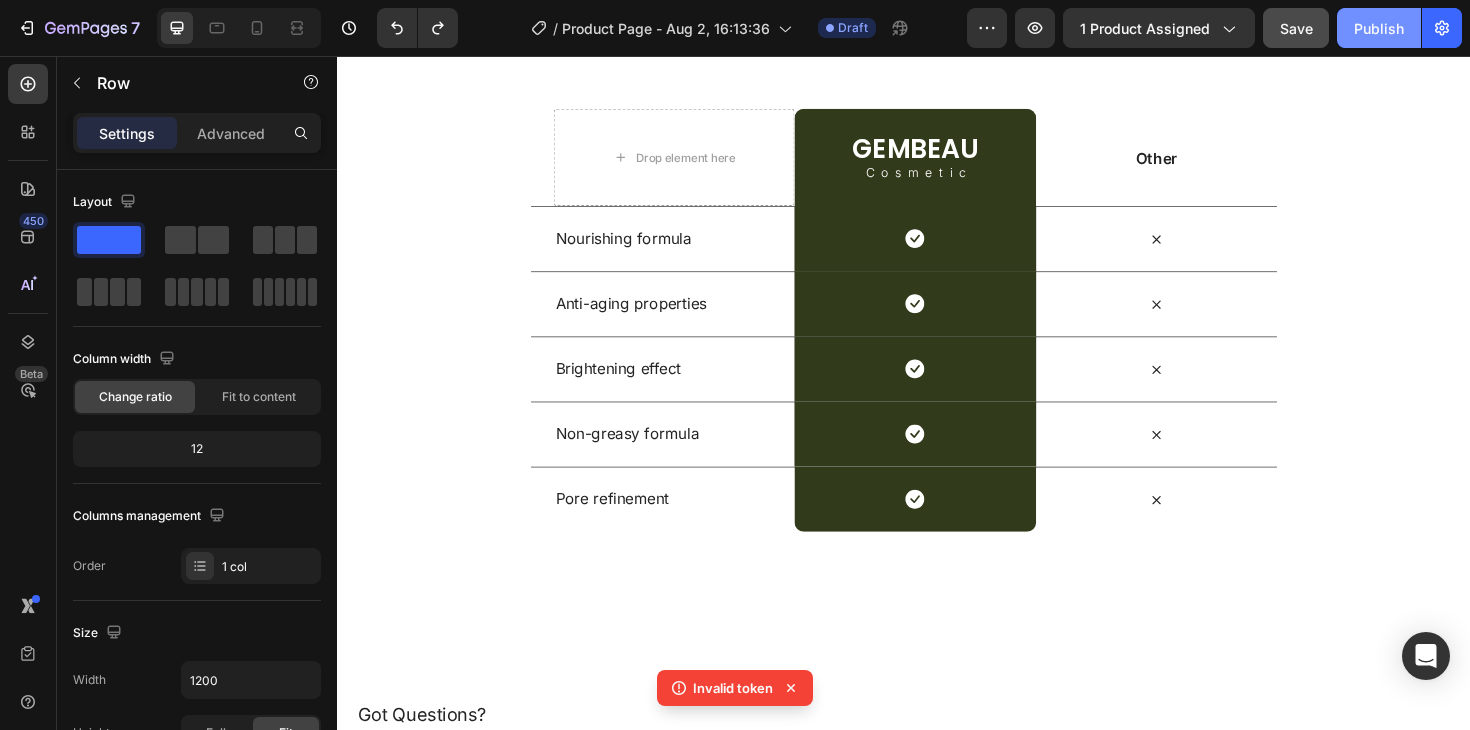 click on "Publish" at bounding box center (1379, 28) 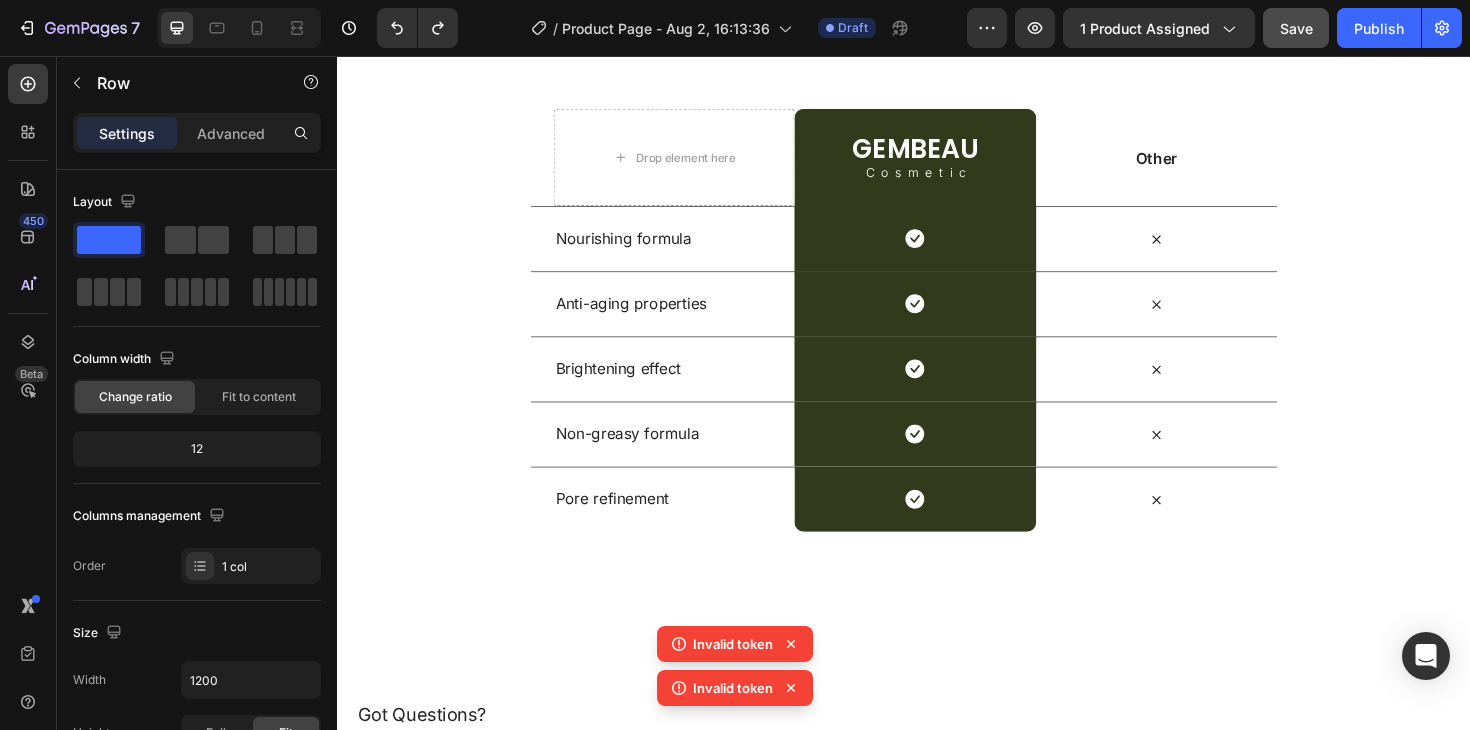 click 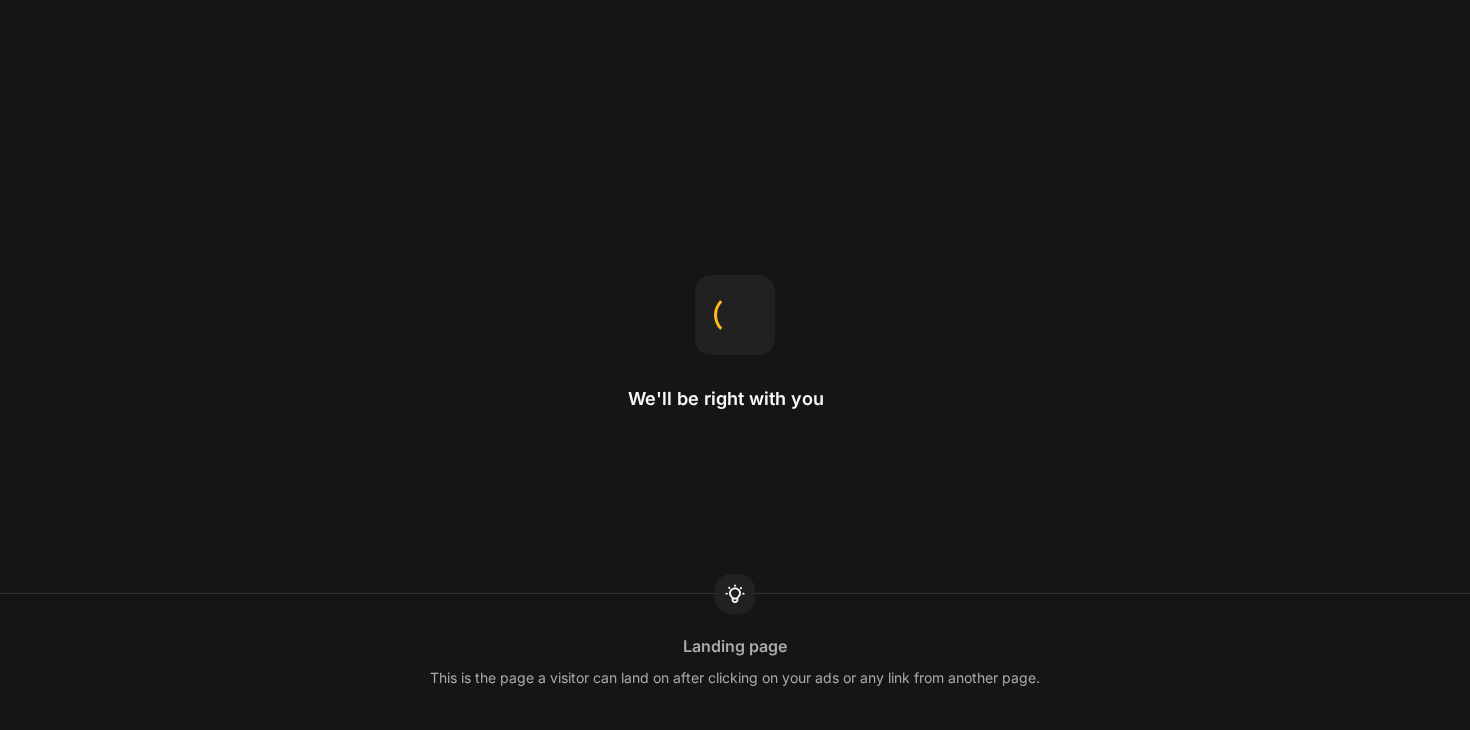 scroll, scrollTop: 0, scrollLeft: 0, axis: both 